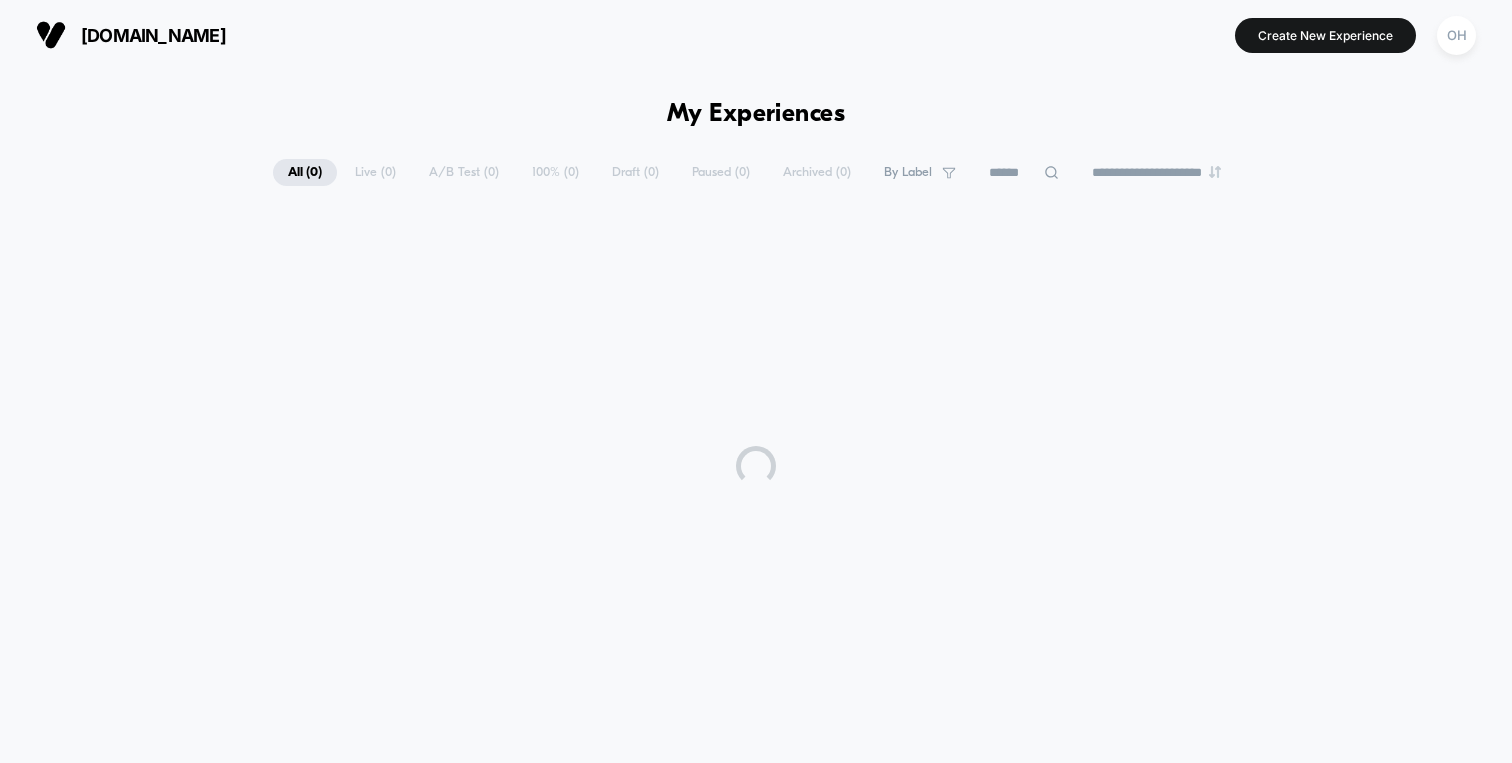 scroll, scrollTop: 0, scrollLeft: 0, axis: both 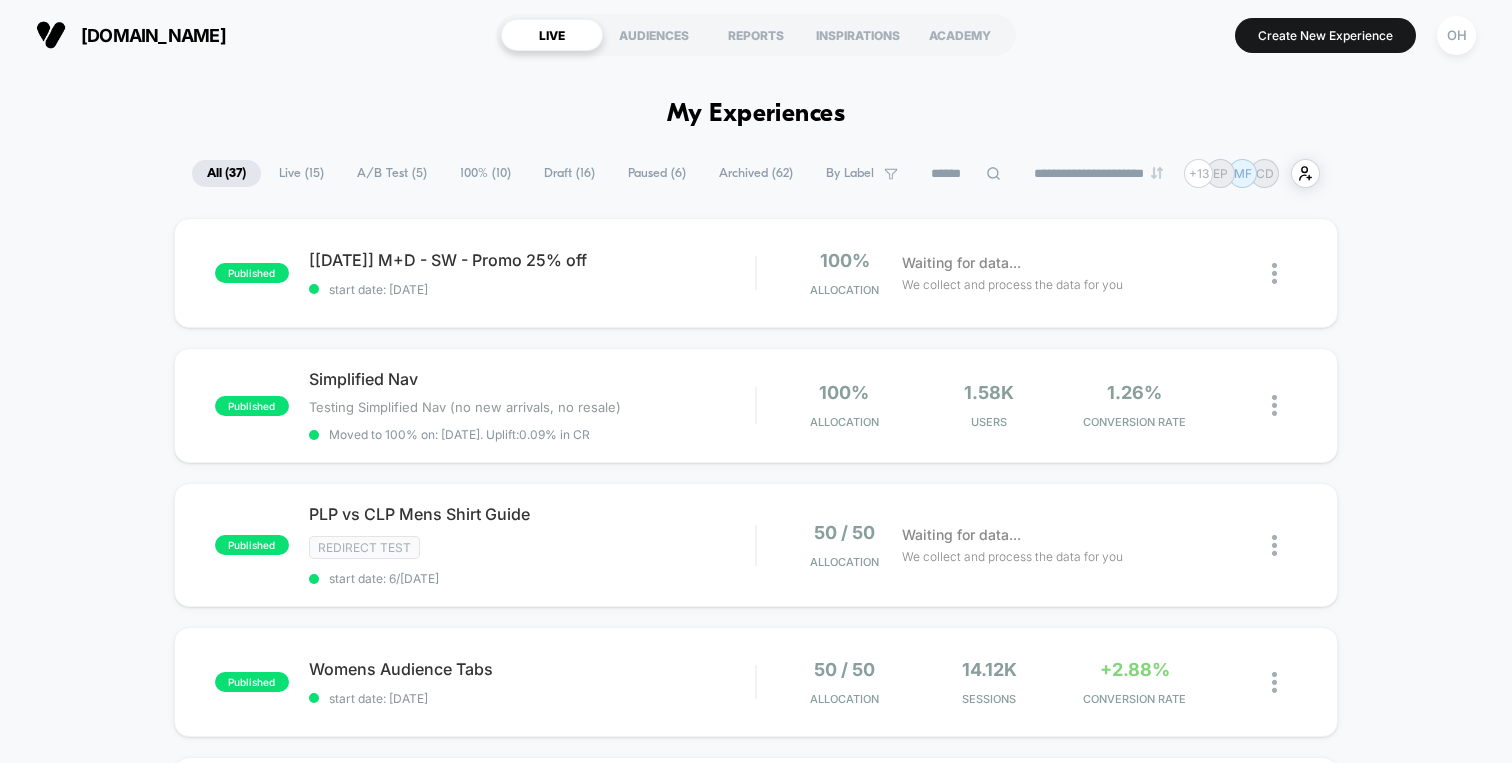 click on "[DOMAIN_NAME] LIVE AUDIENCES REPORTS INSPIRATIONS ACADEMY Create New Experience [GEOGRAPHIC_DATA]" at bounding box center [756, 35] 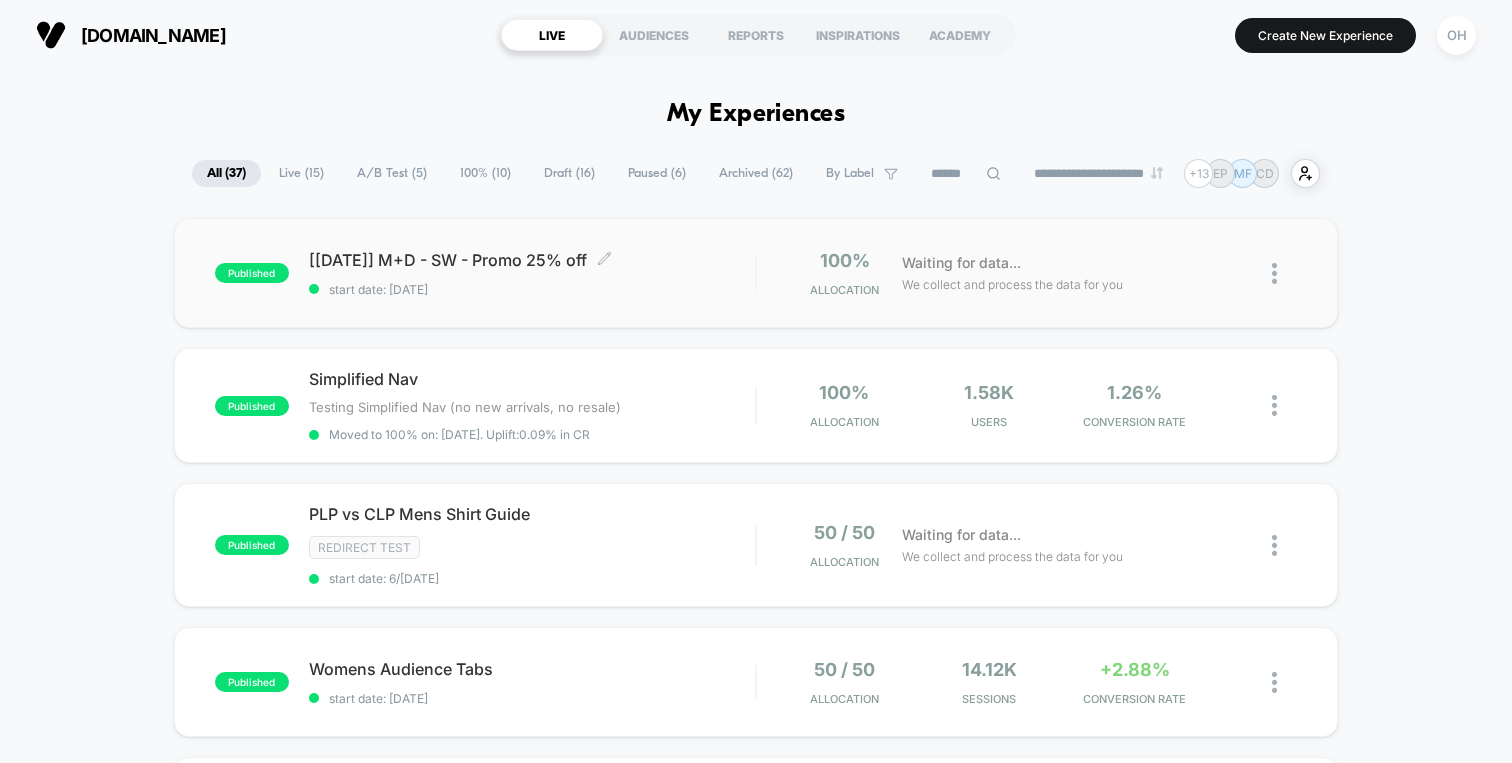 click on "[[DATE]] M+D - SW - Promo 25% off Click to edit experience details" at bounding box center [532, 260] 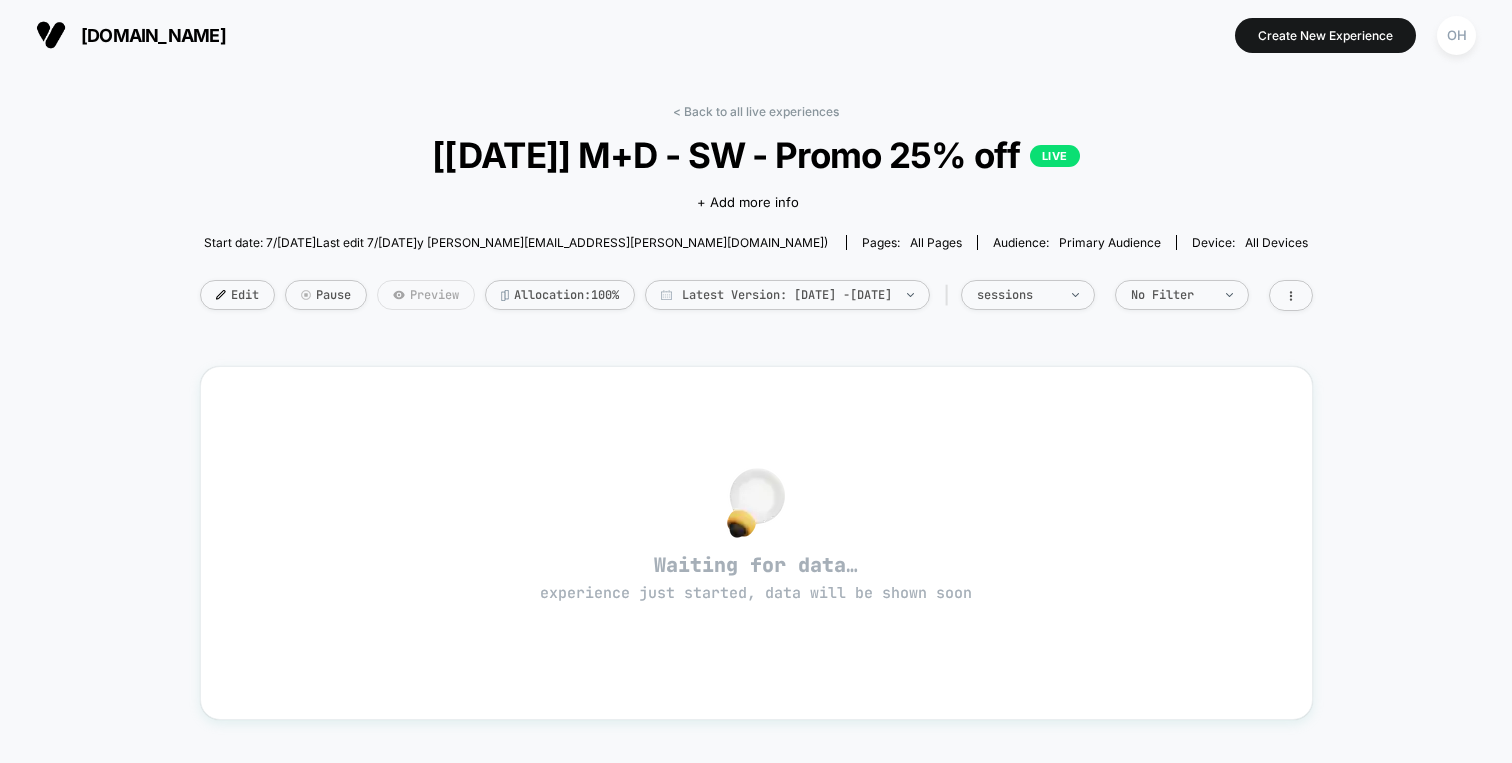 click on "Preview" at bounding box center (426, 295) 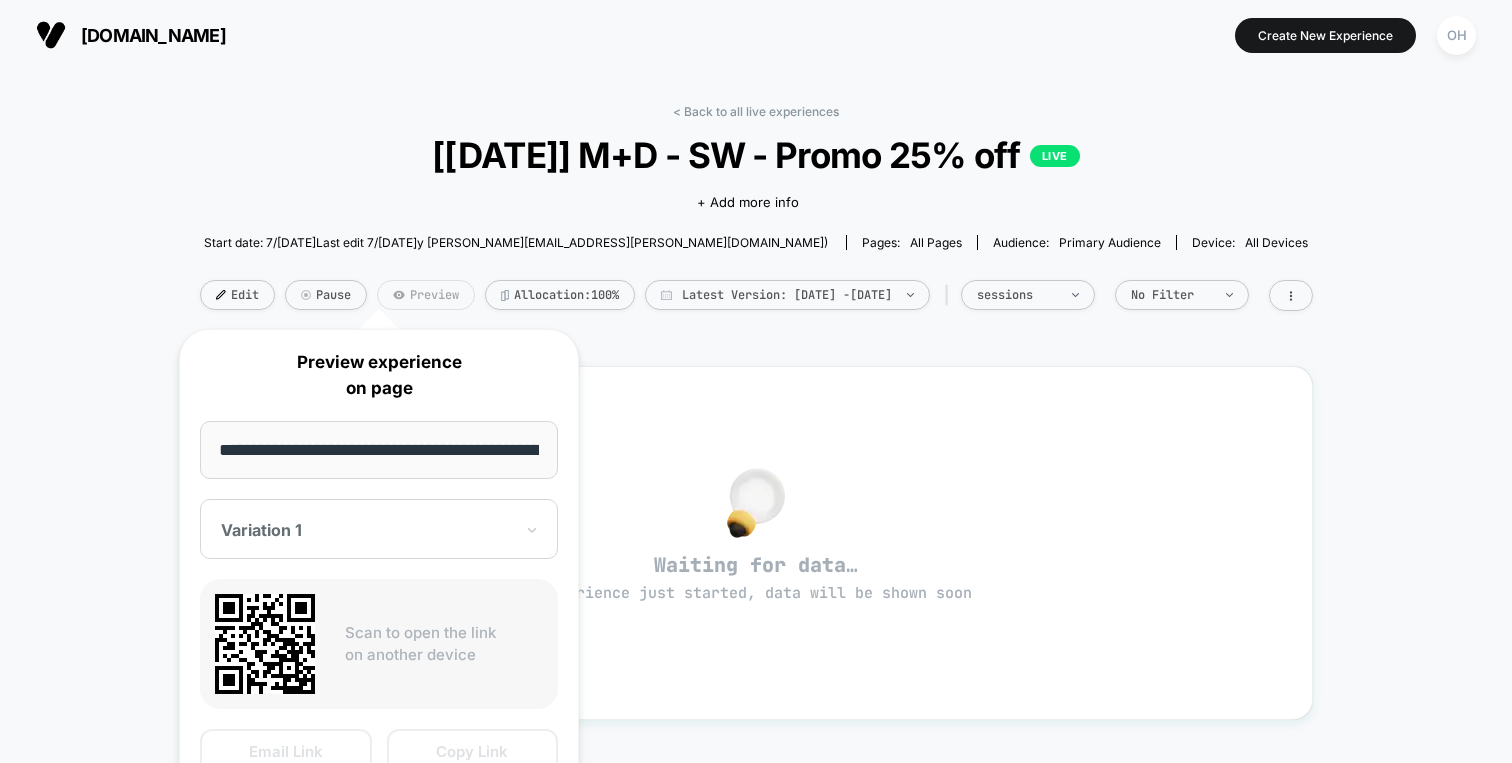 scroll, scrollTop: 0, scrollLeft: 262, axis: horizontal 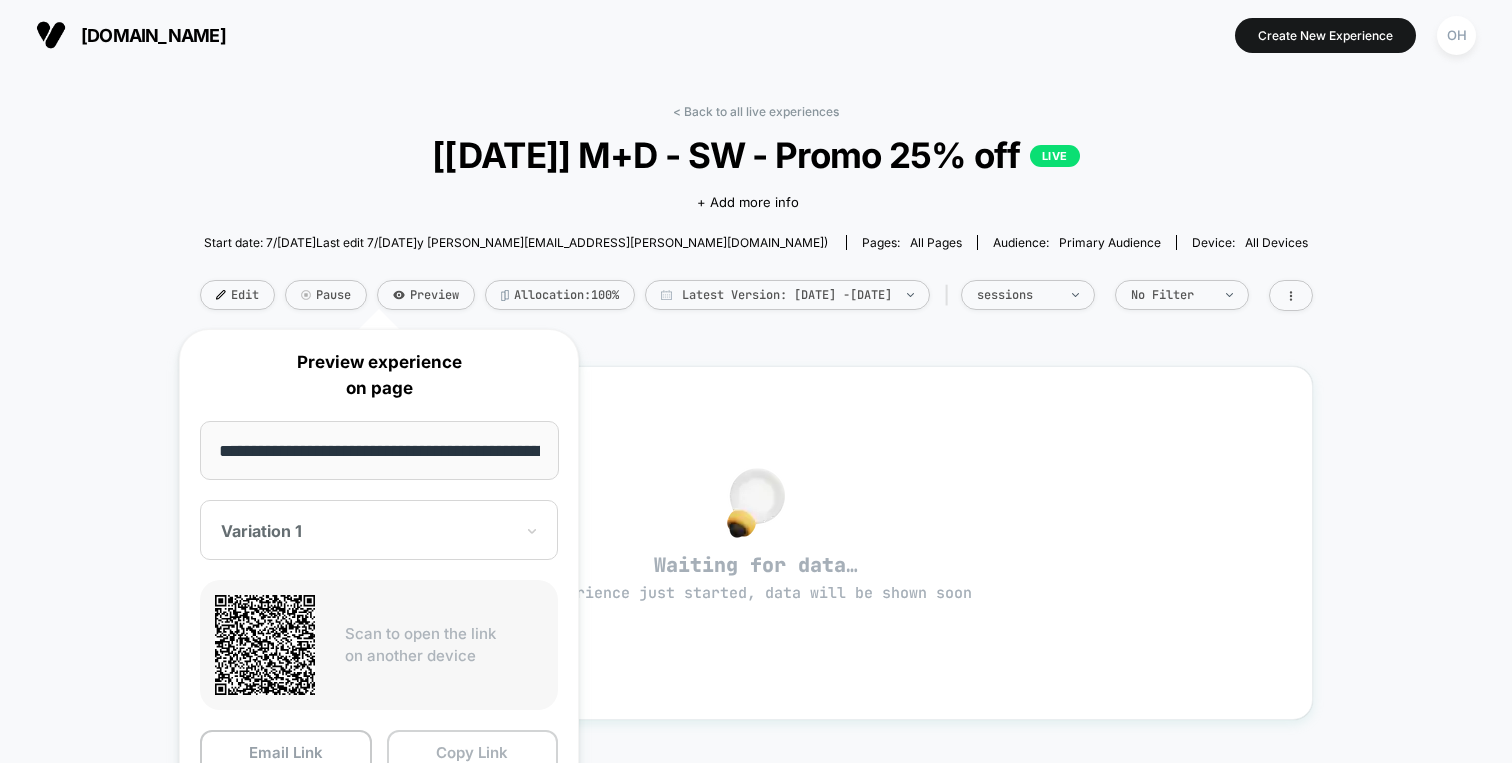 click on "Copy Link" at bounding box center (473, 752) 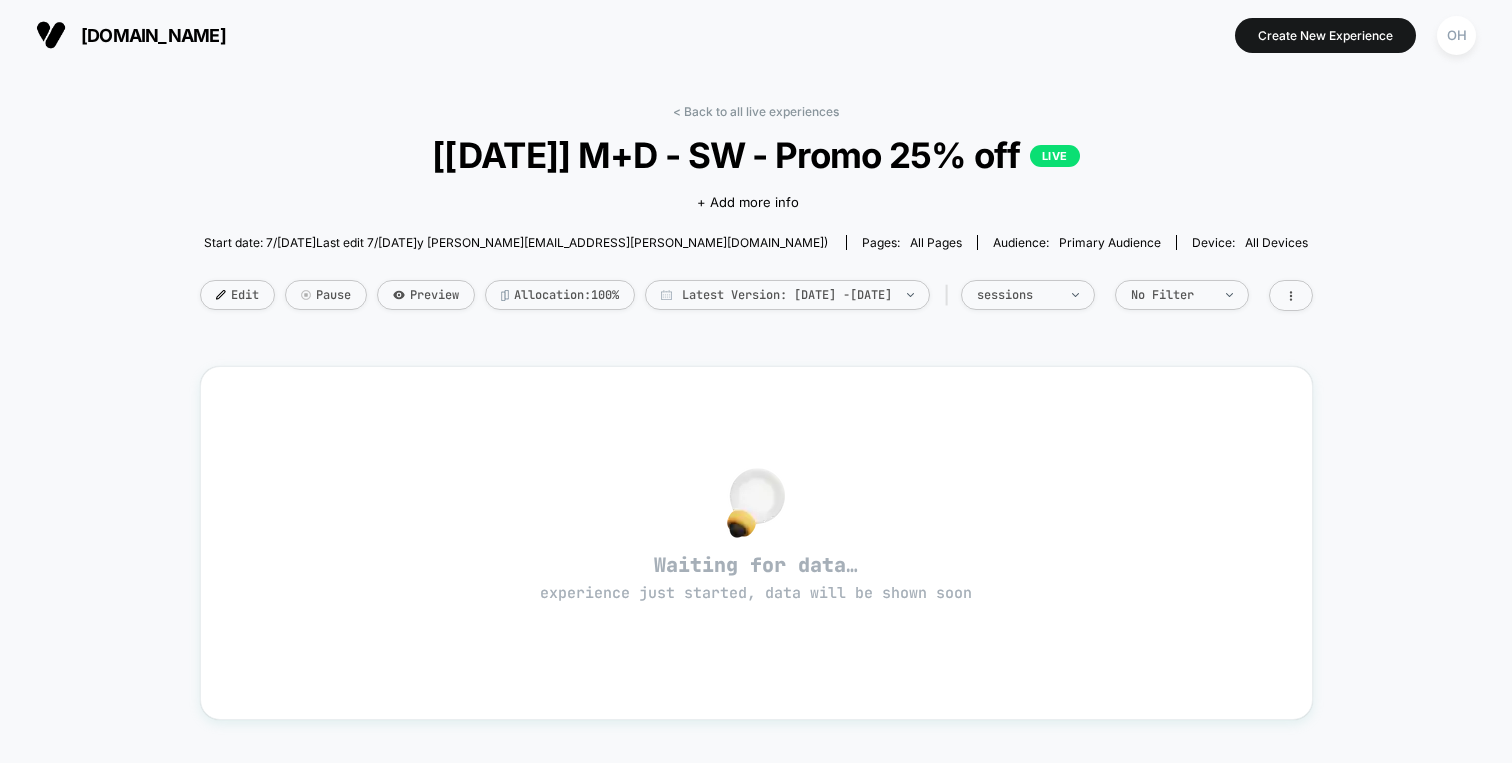 click at bounding box center (756, 35) 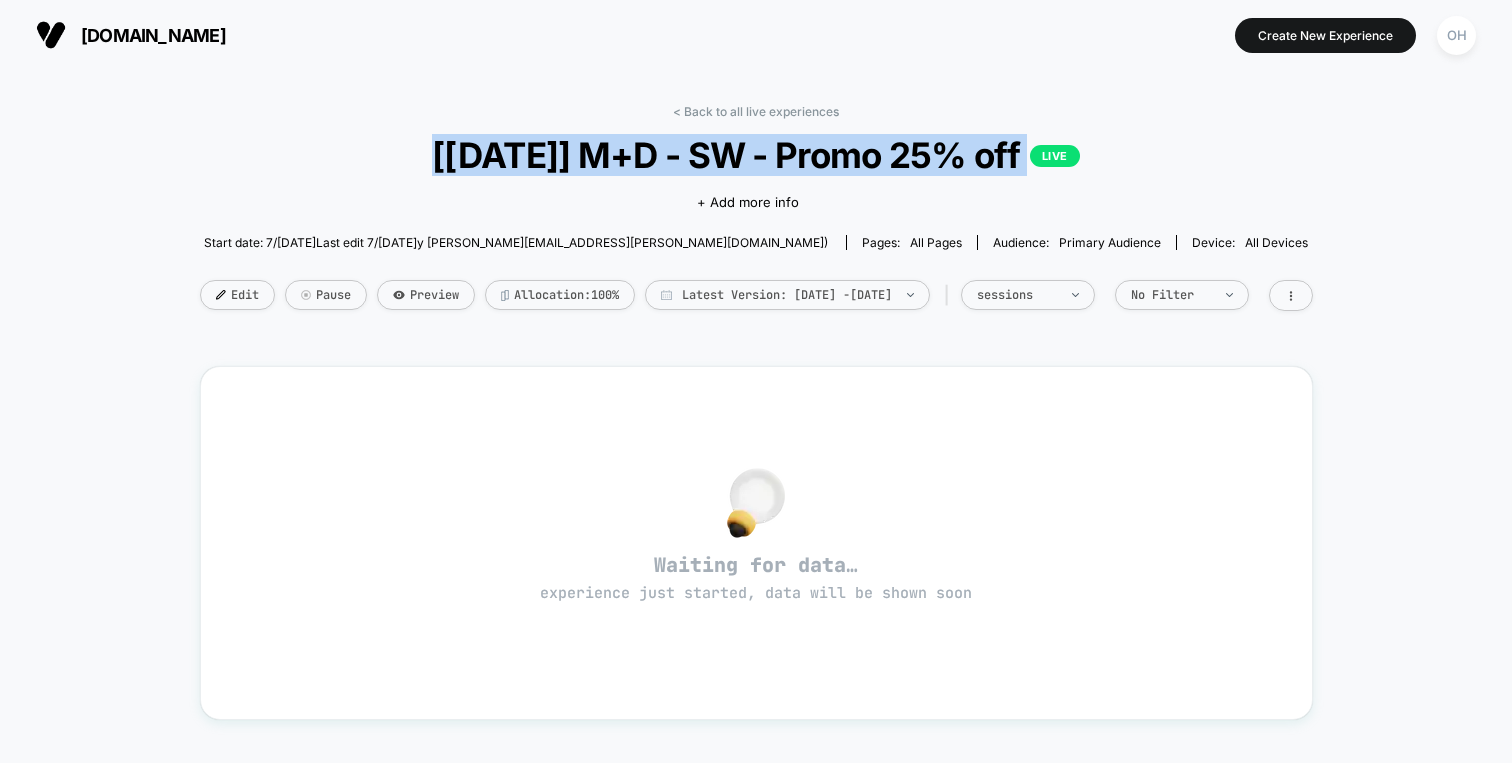 drag, startPoint x: 436, startPoint y: 161, endPoint x: 1084, endPoint y: 178, distance: 648.22296 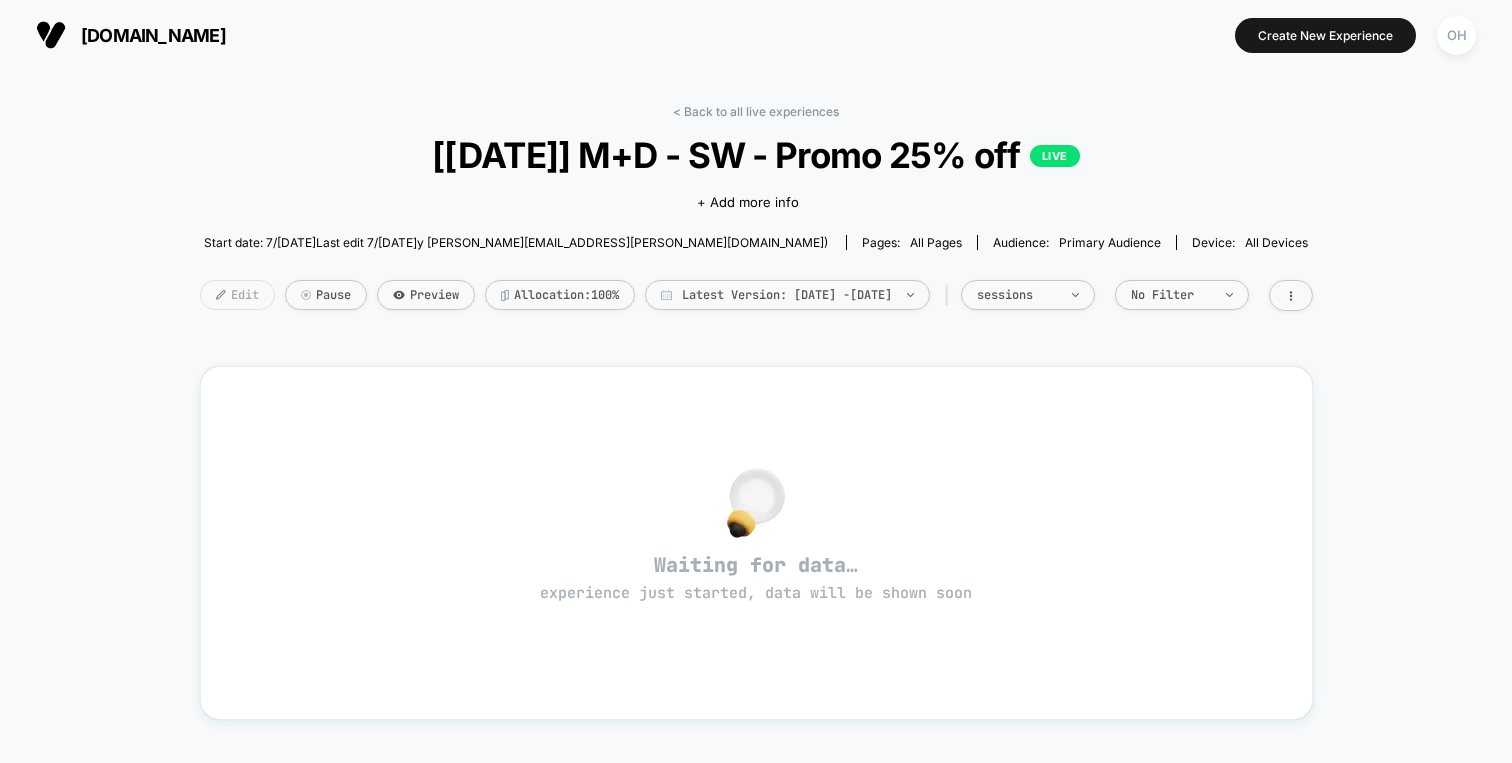 click on "Edit" at bounding box center [237, 295] 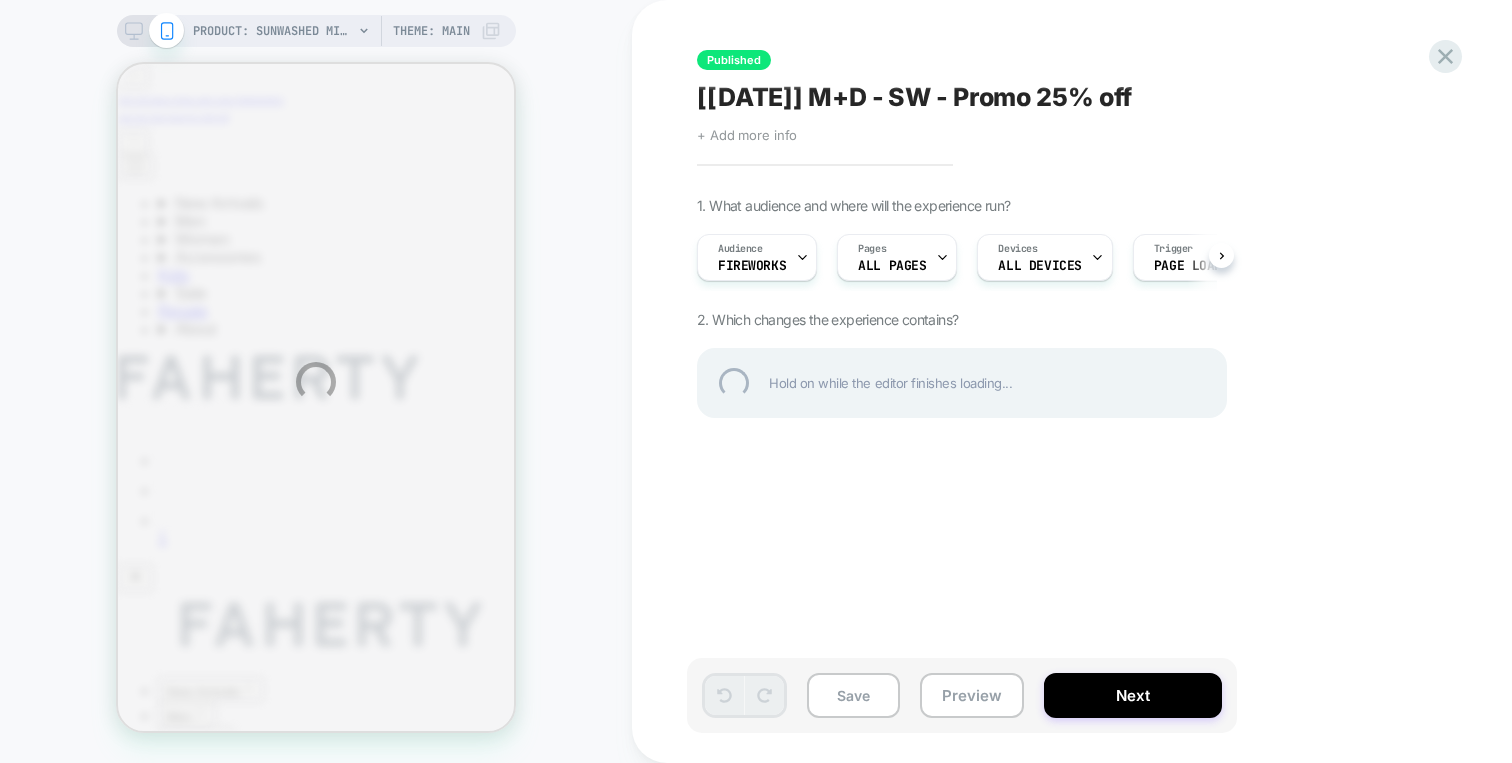 scroll, scrollTop: 0, scrollLeft: 0, axis: both 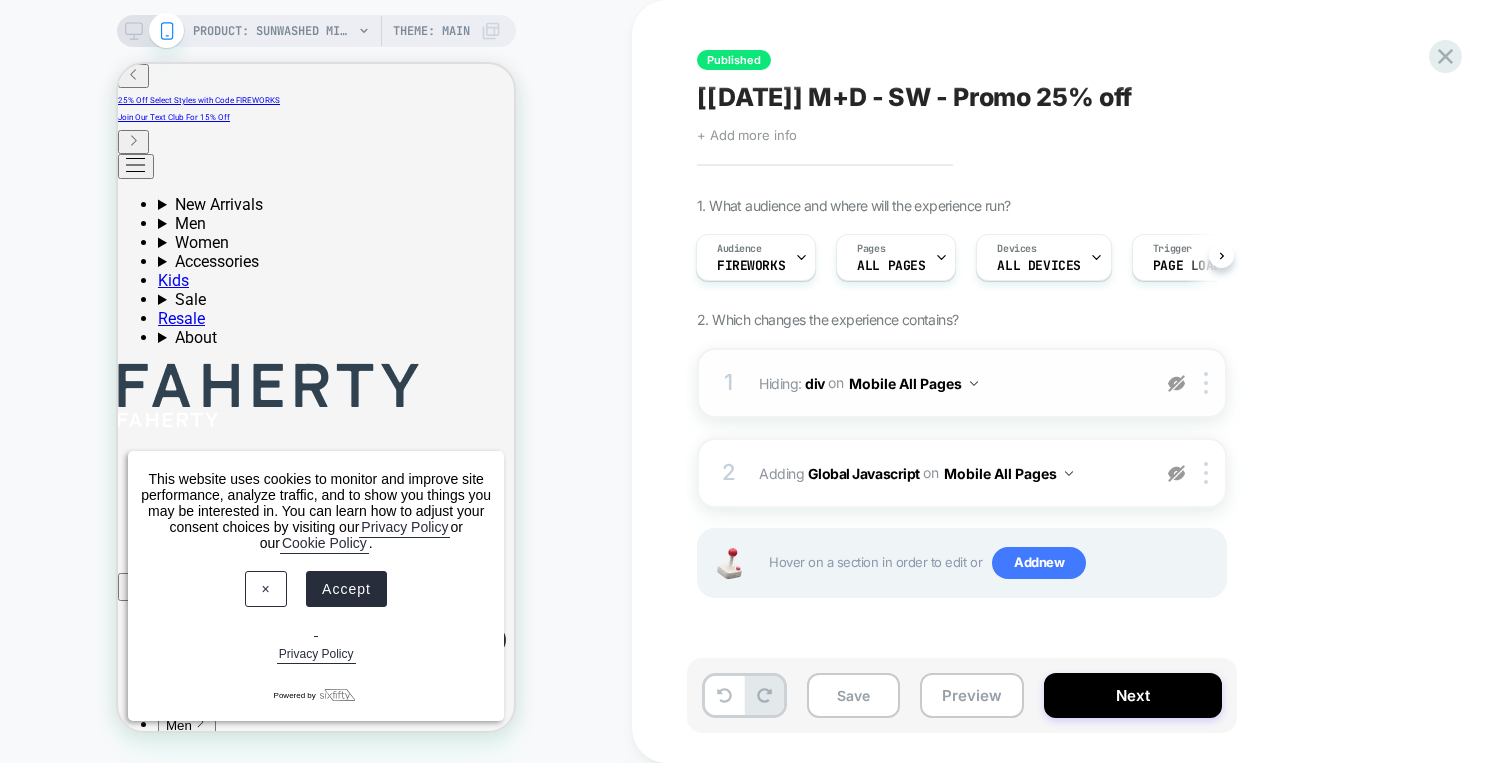 click at bounding box center (1176, 383) 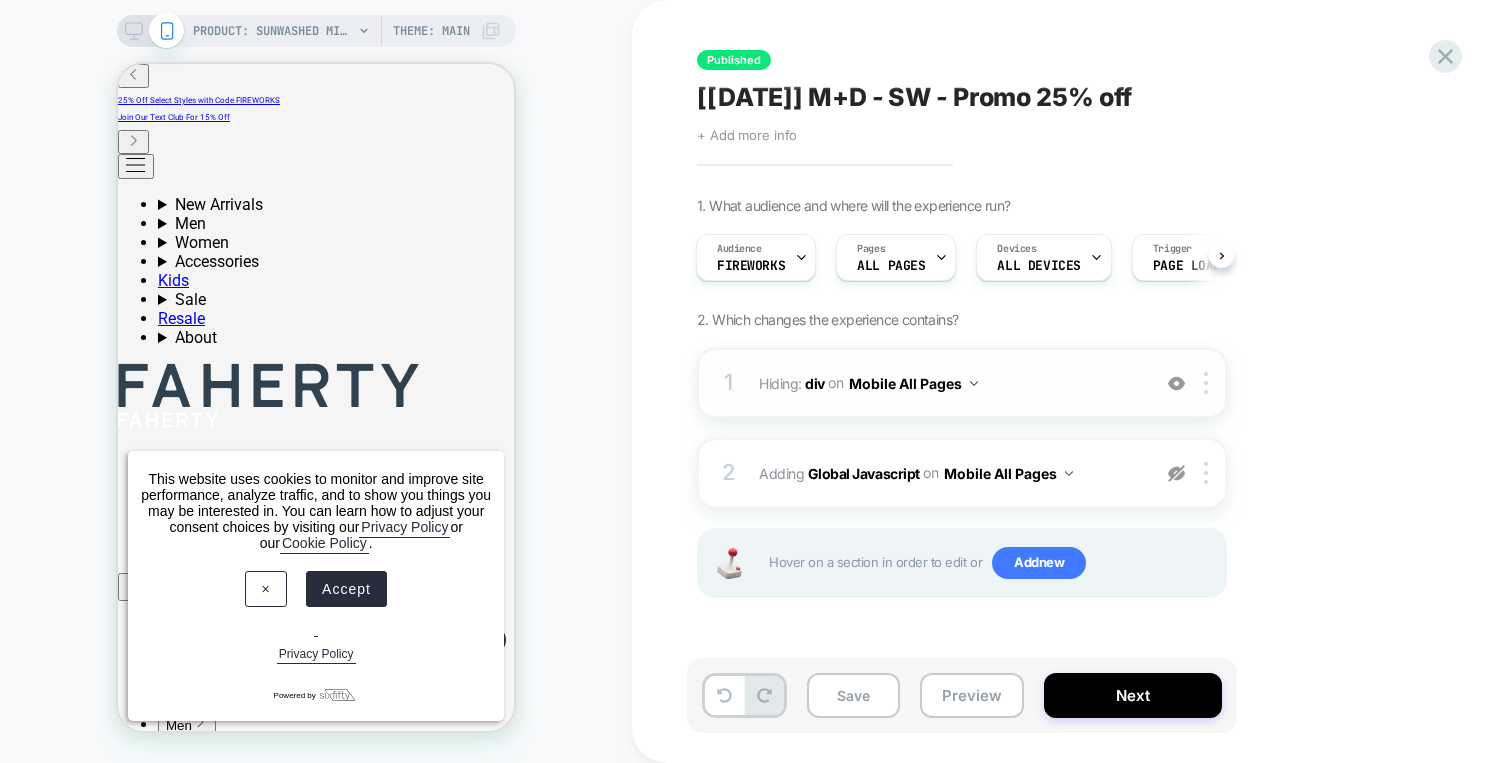 click on "Hiding :   div div   on Mobile All Pages" at bounding box center (949, 383) 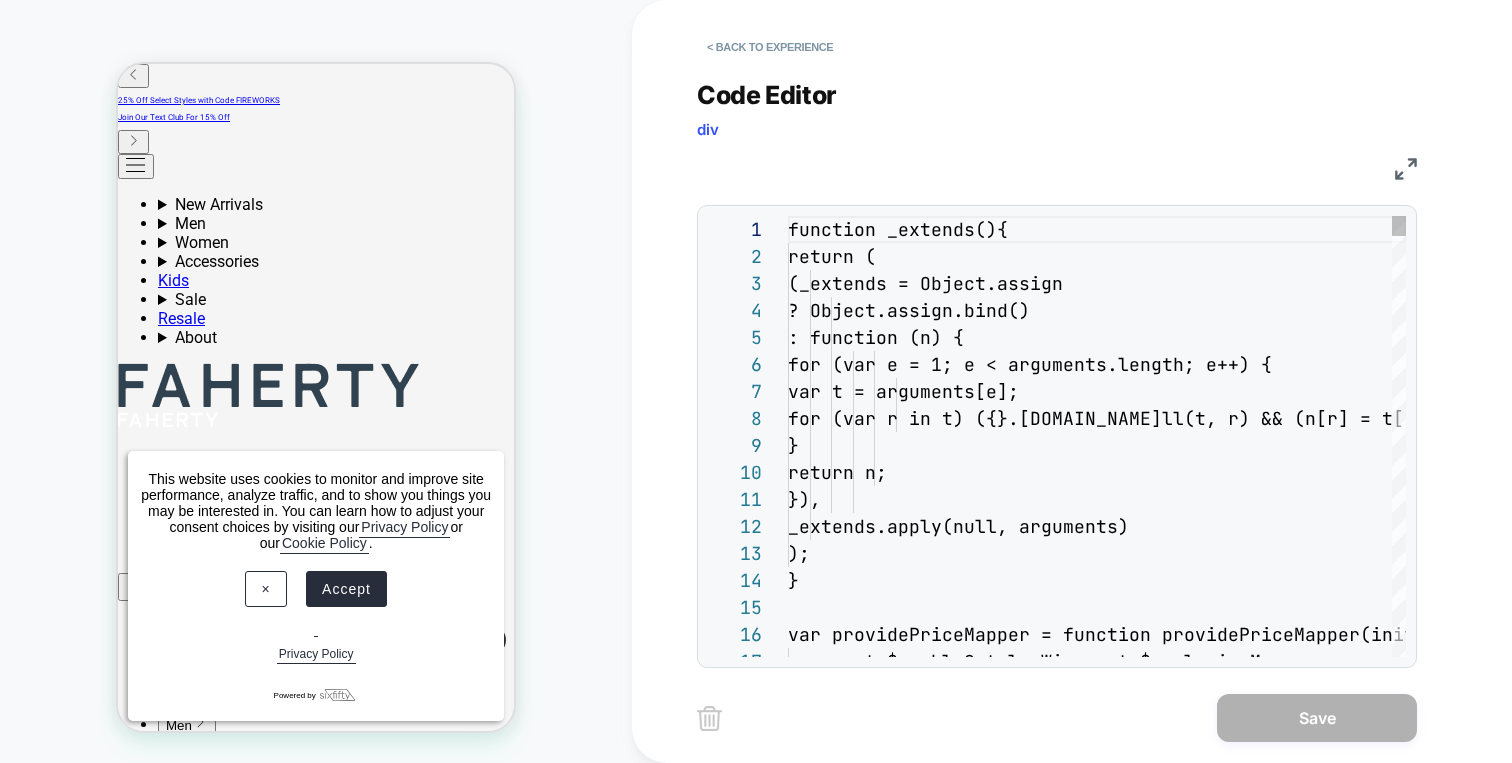 scroll, scrollTop: 270, scrollLeft: 0, axis: vertical 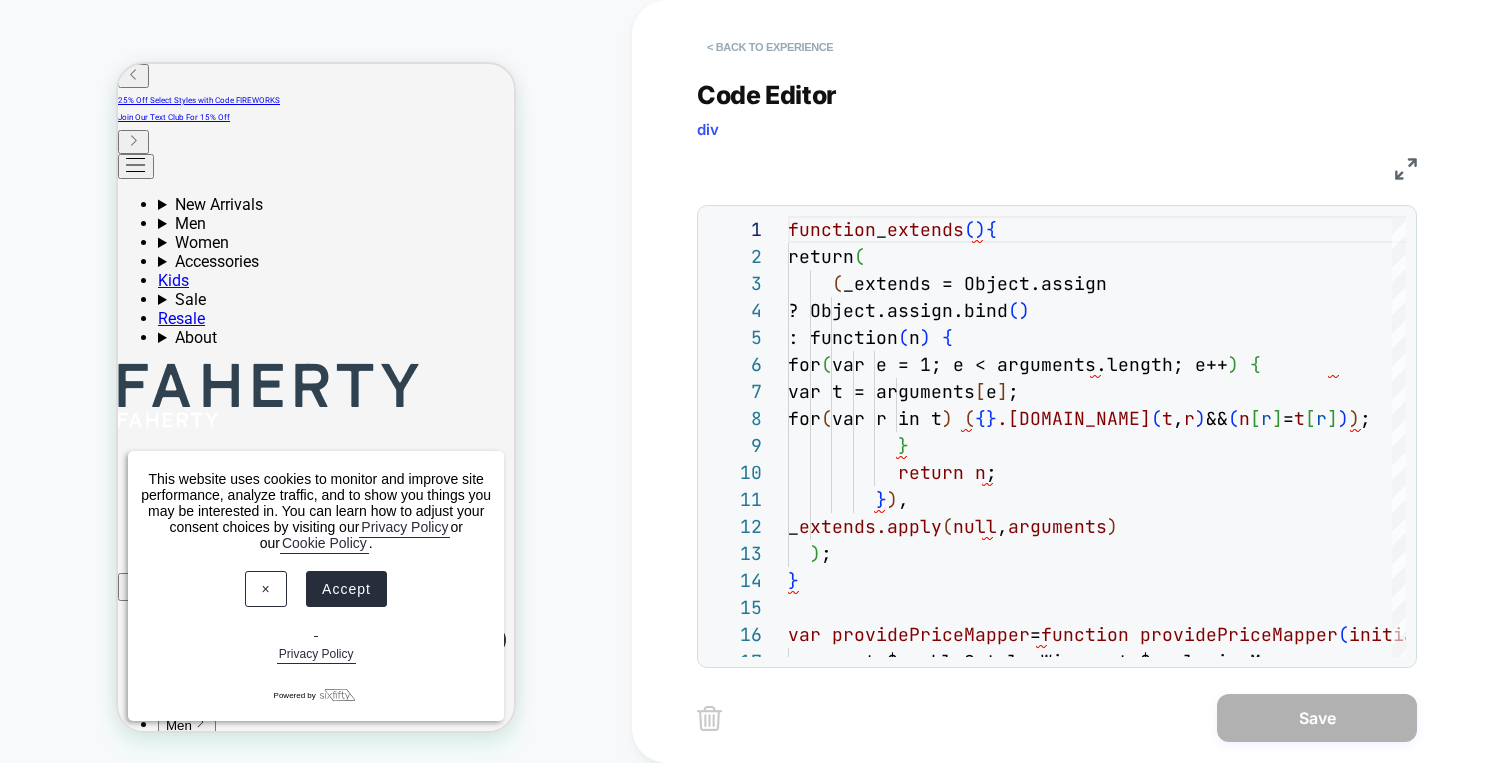 click on "< Back to experience" at bounding box center (770, 47) 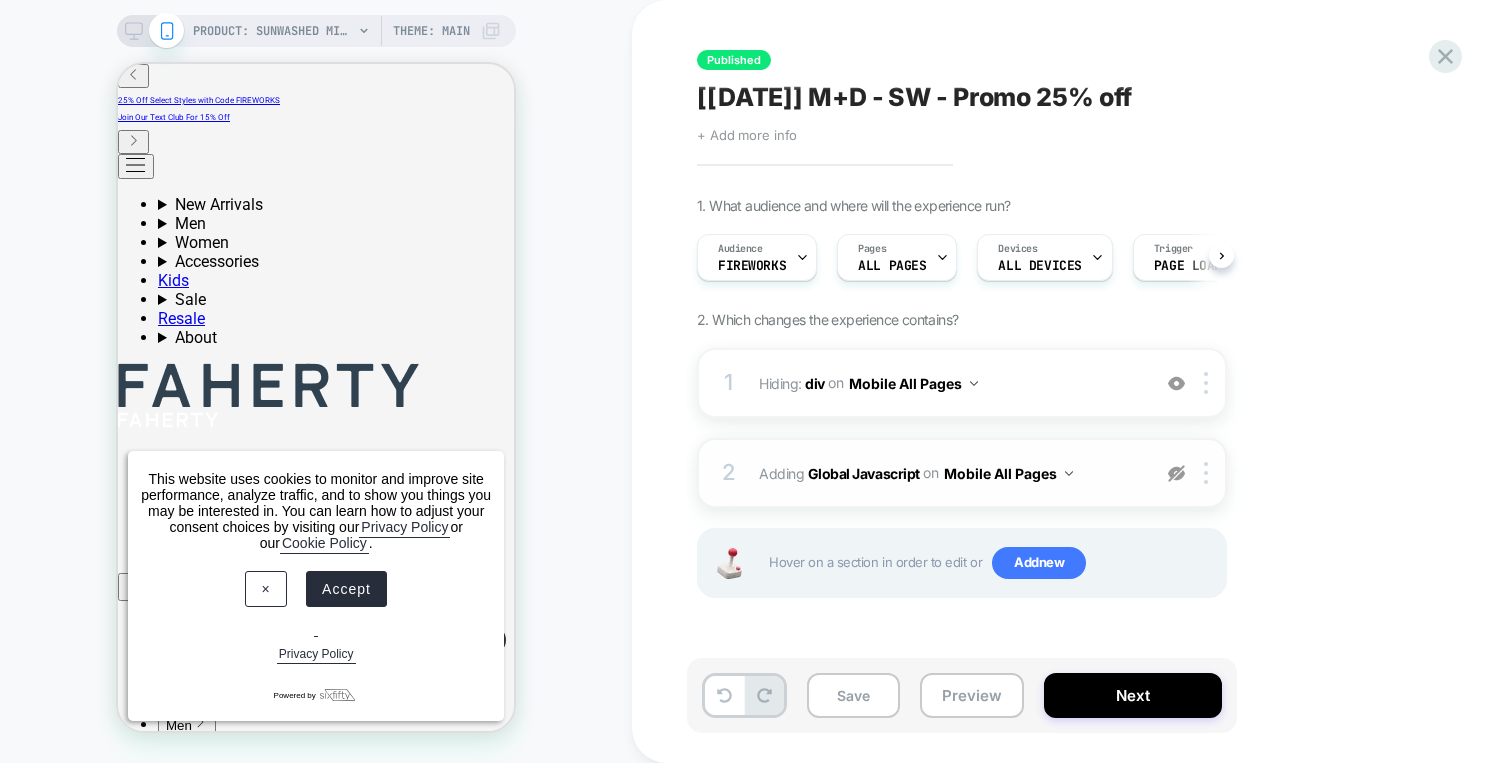 scroll, scrollTop: 0, scrollLeft: 1, axis: horizontal 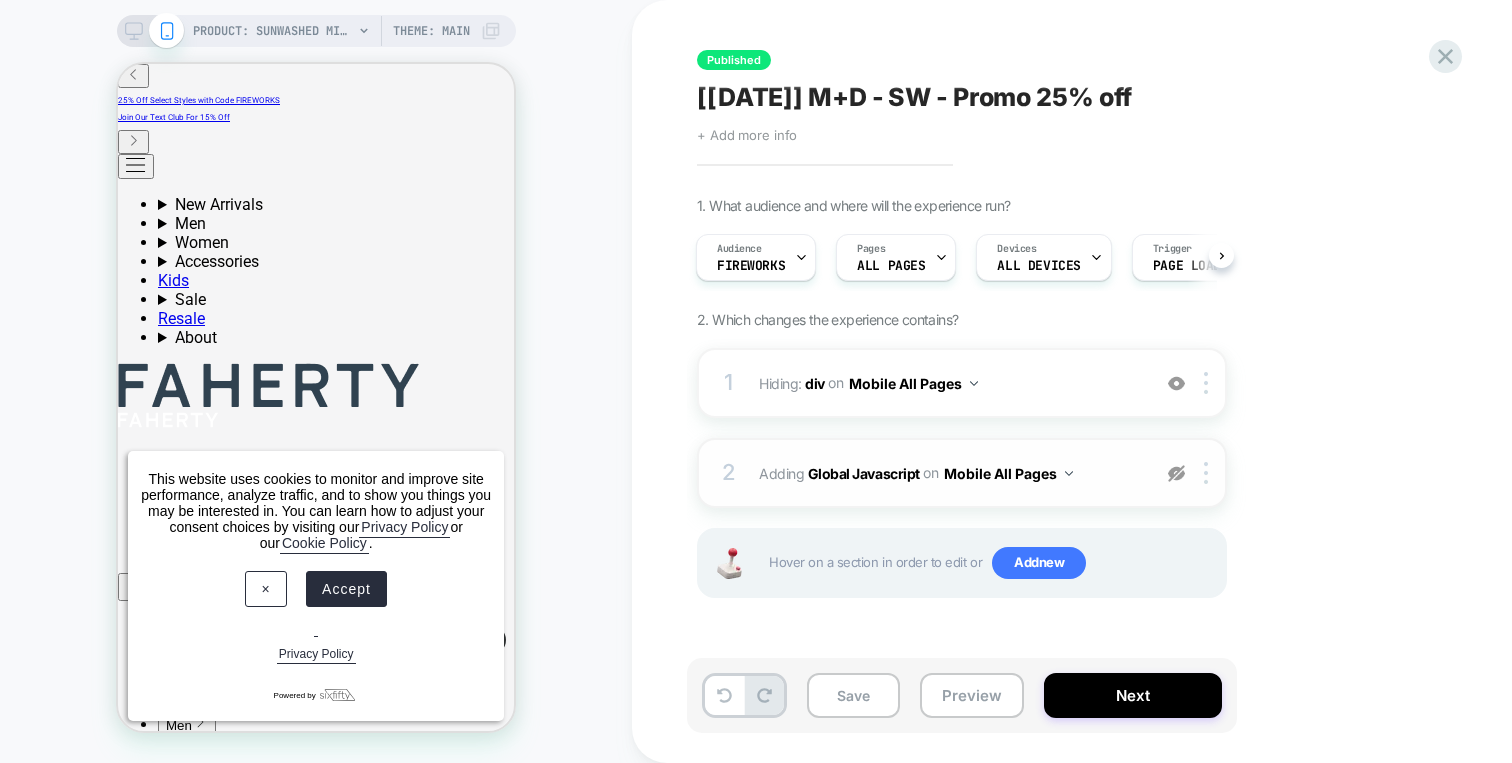 click at bounding box center (1176, 473) 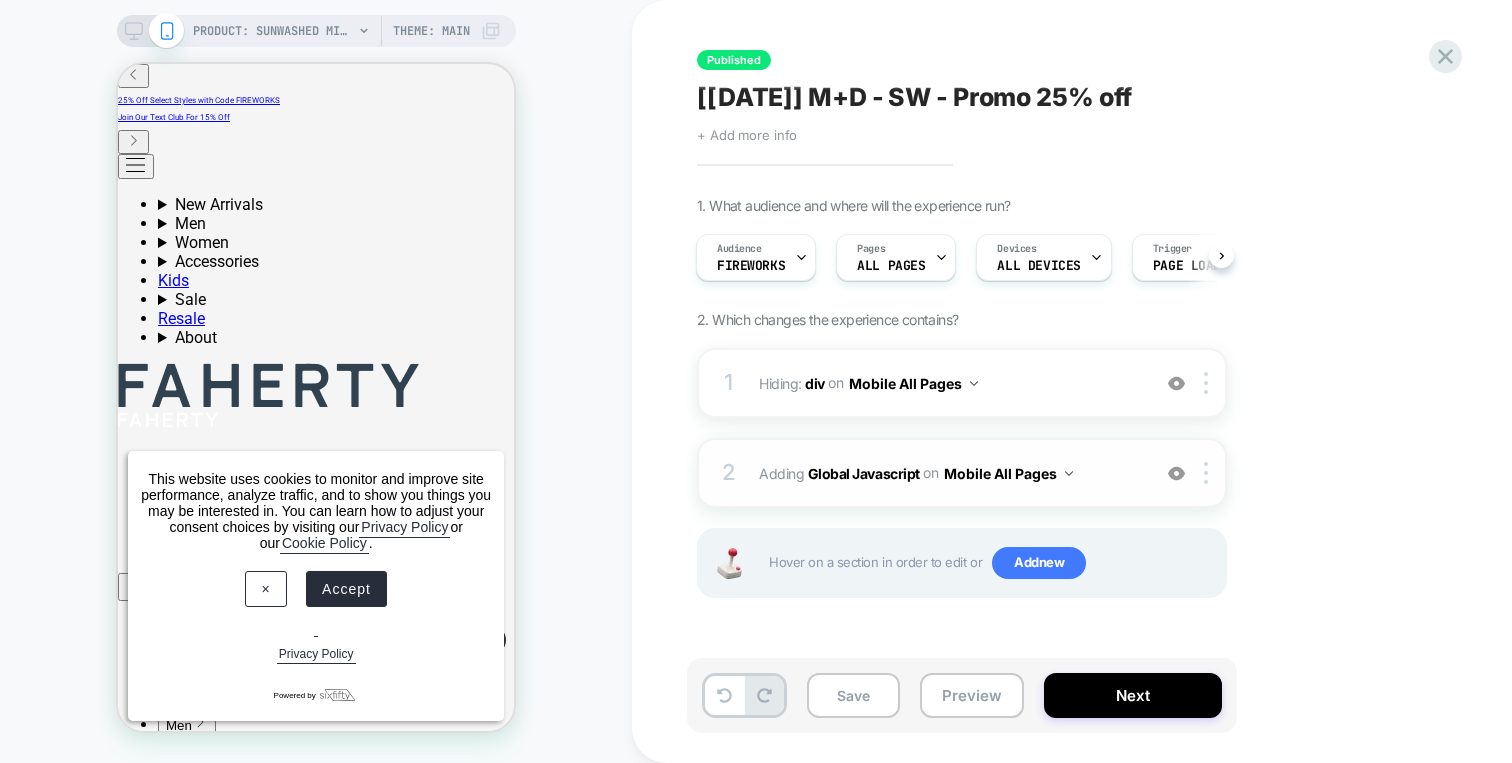 click on "2 Adding   Global Javascript   on Mobile All Pages Add Before Add After Copy to   Desktop Target   All Devices Delete" at bounding box center (962, 473) 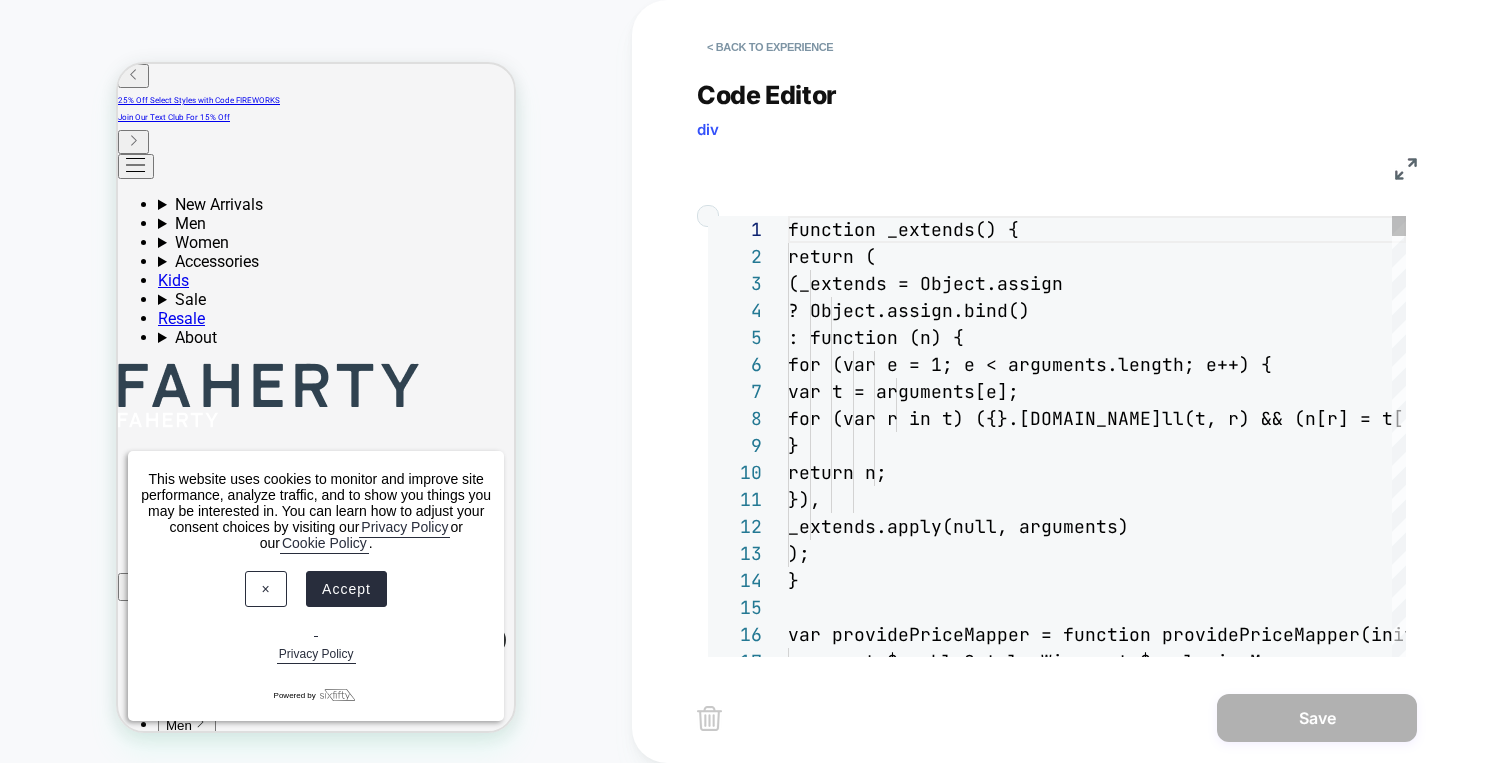 scroll, scrollTop: 270, scrollLeft: 0, axis: vertical 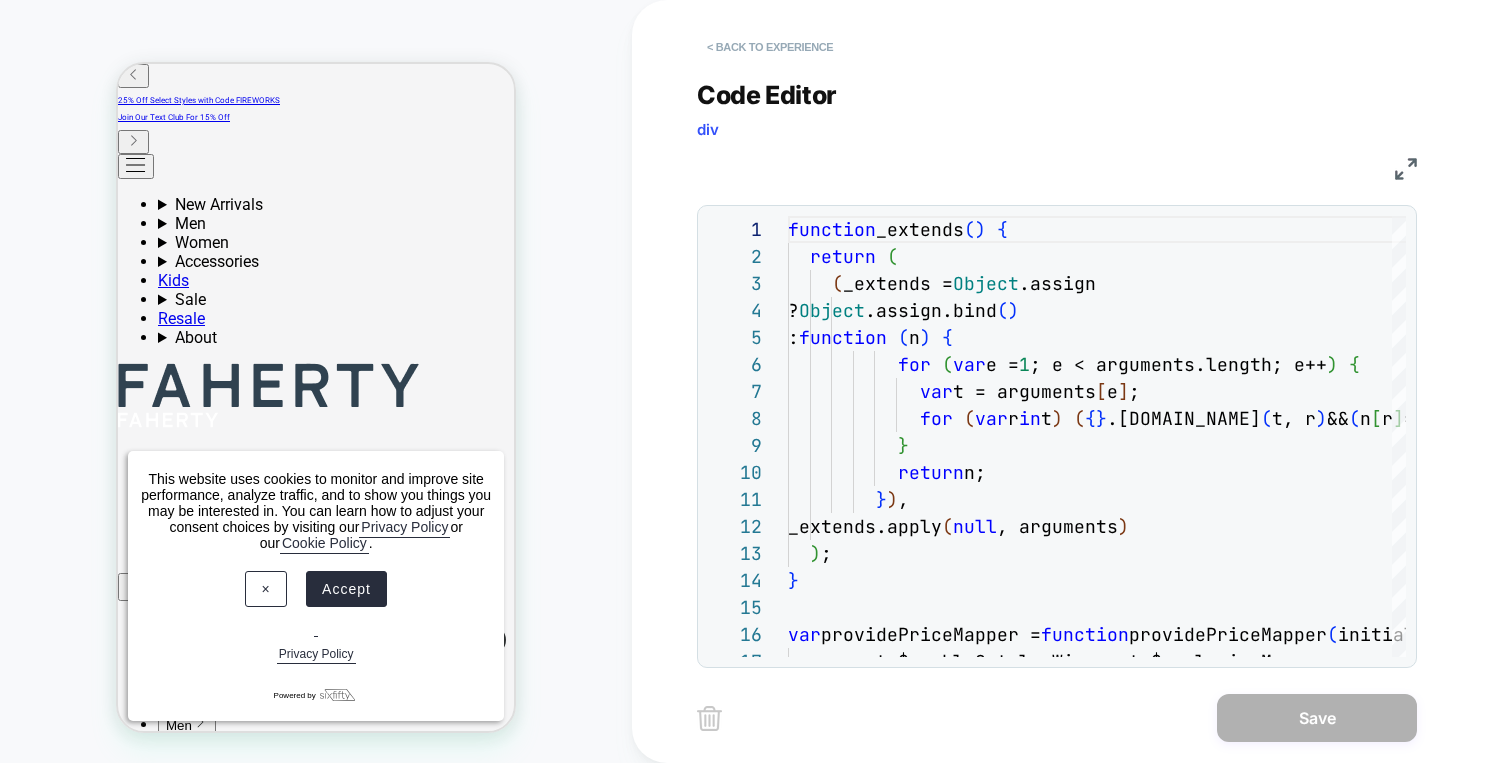 click on "< Back to experience" at bounding box center (770, 47) 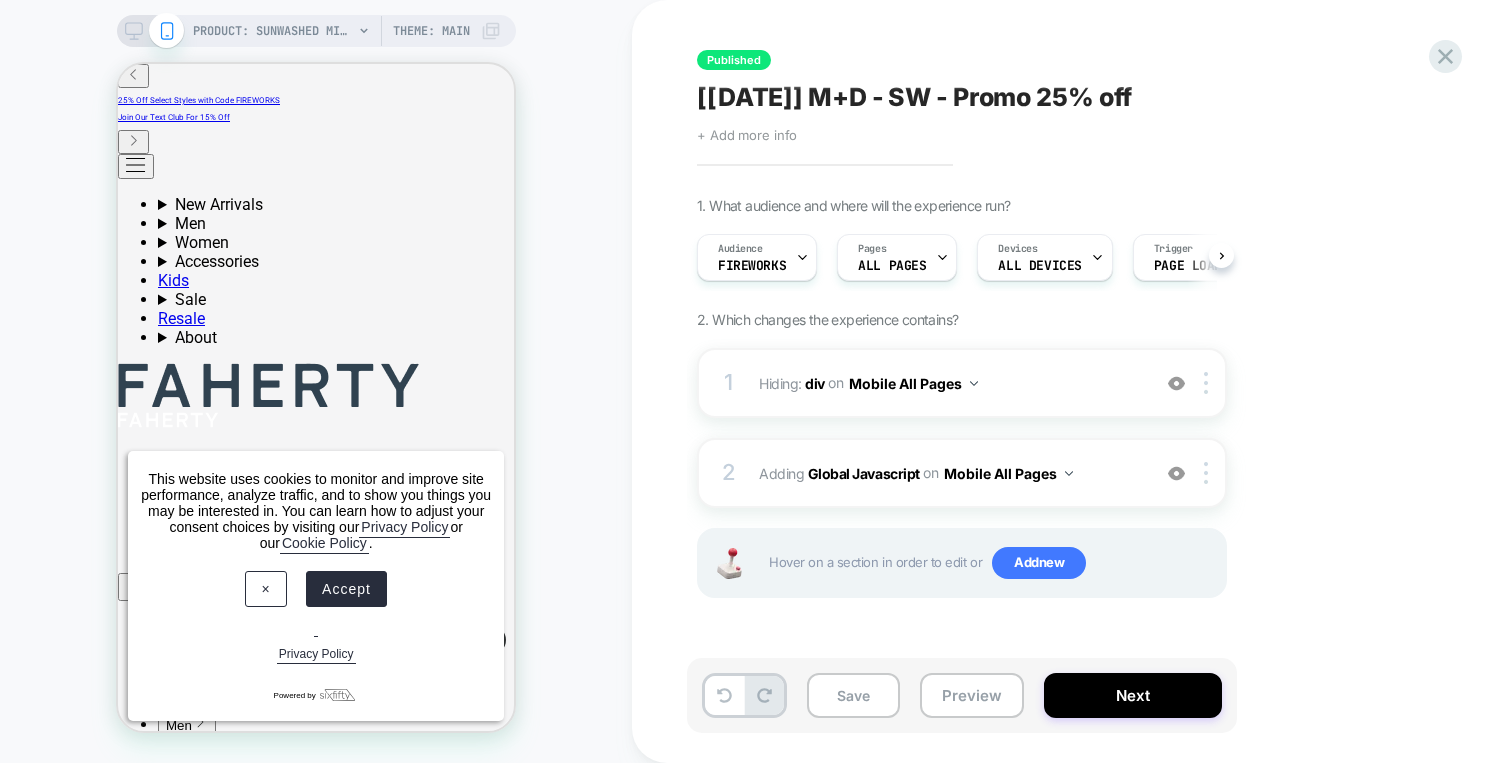 scroll, scrollTop: 0, scrollLeft: 1, axis: horizontal 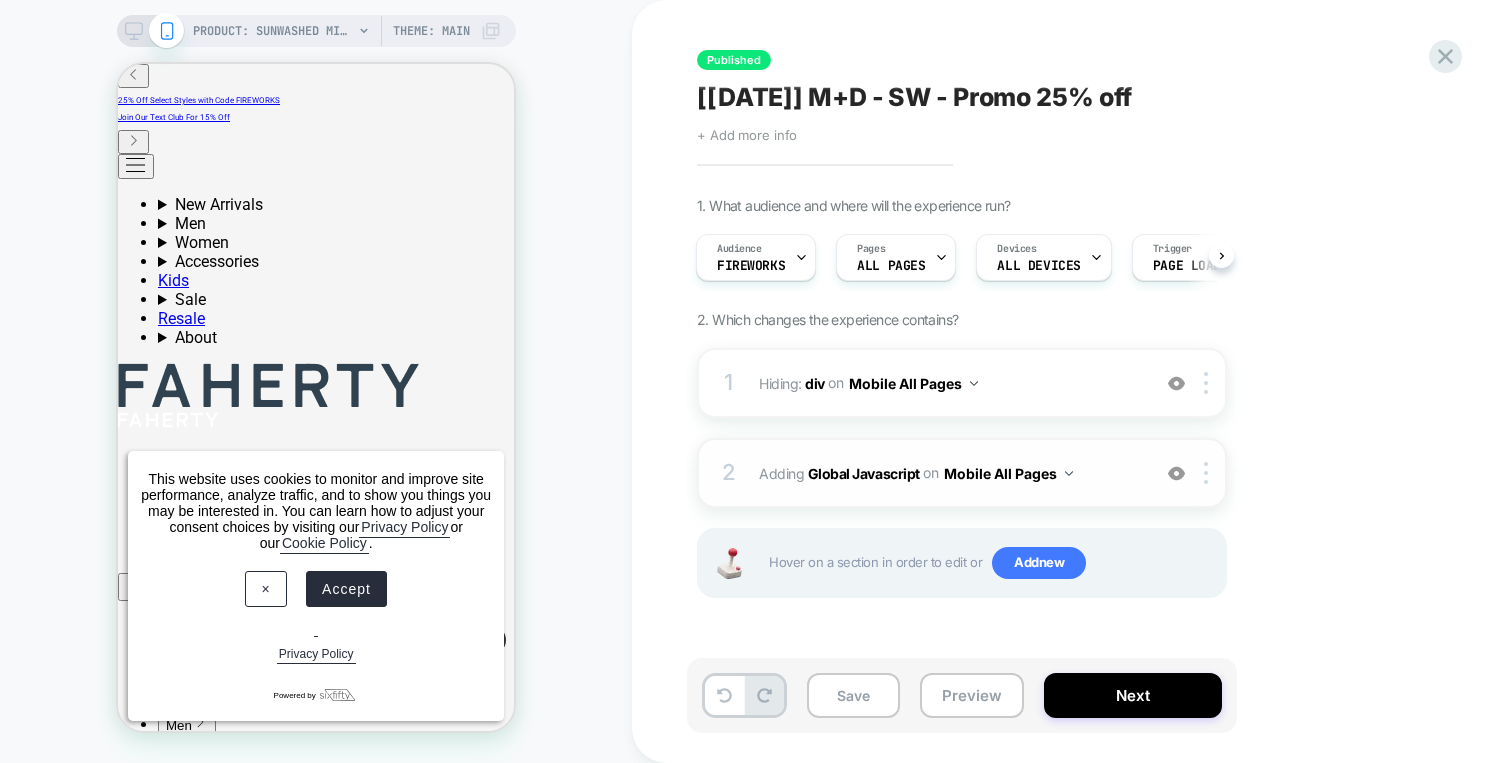 click at bounding box center [1176, 473] 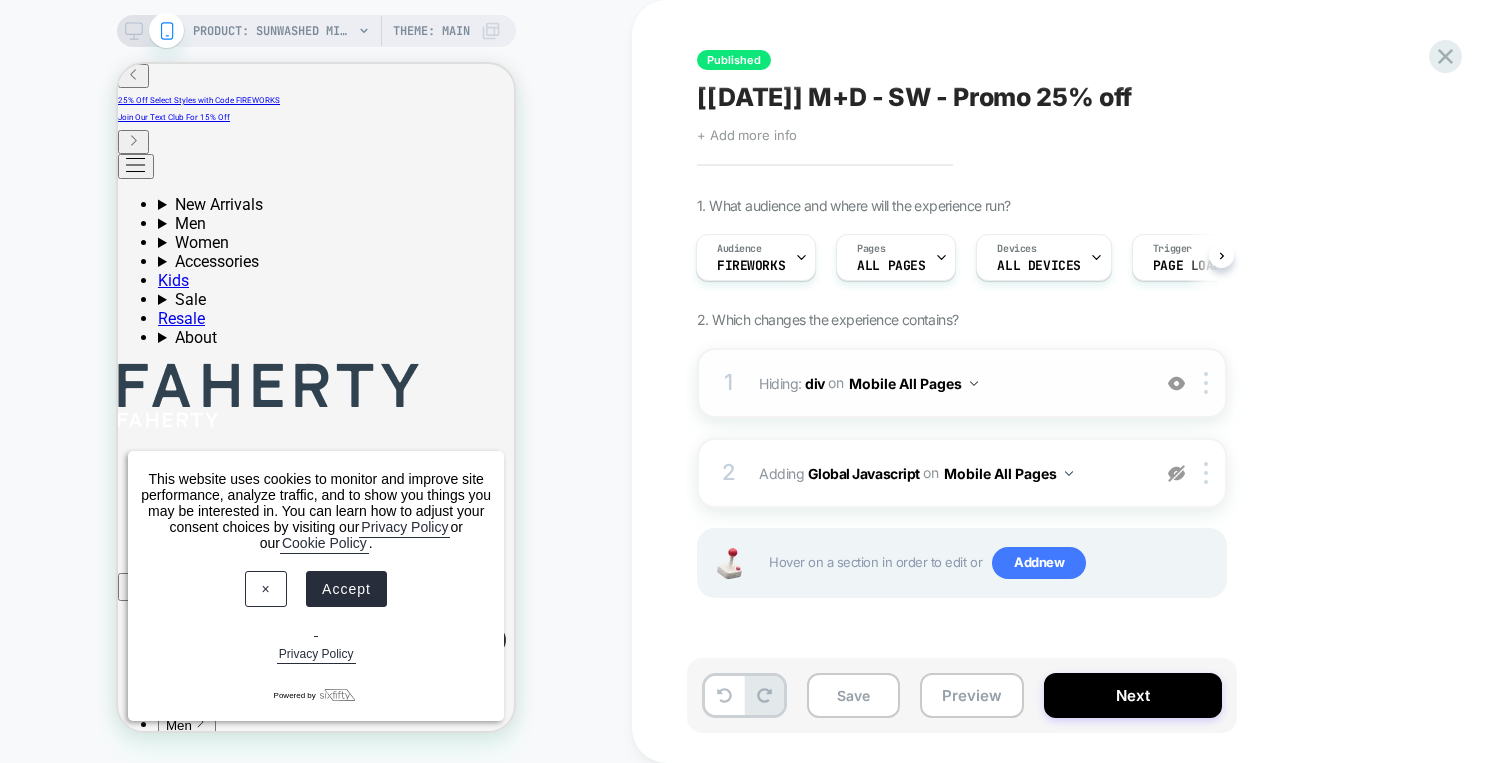 click at bounding box center [1176, 383] 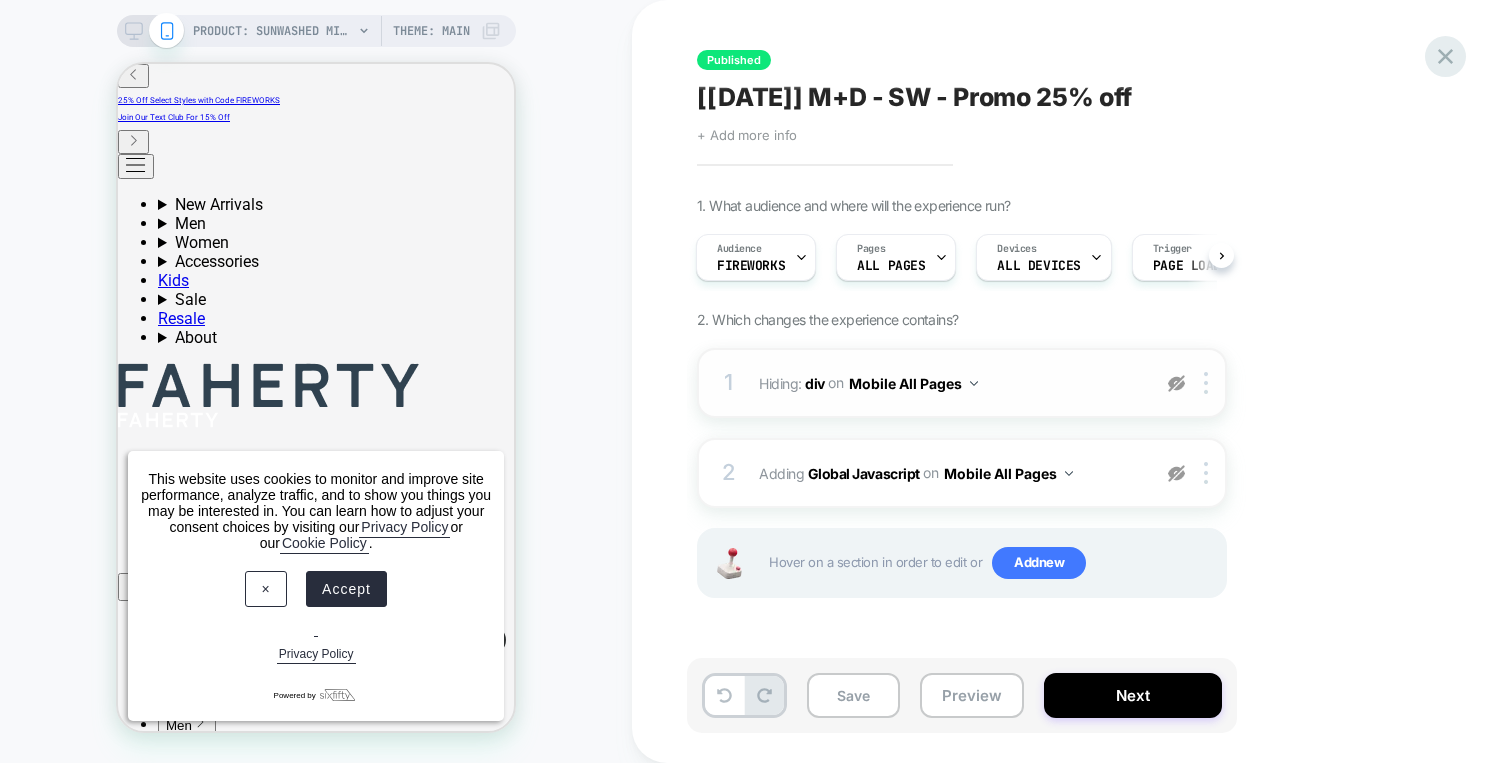 scroll, scrollTop: 0, scrollLeft: 3, axis: horizontal 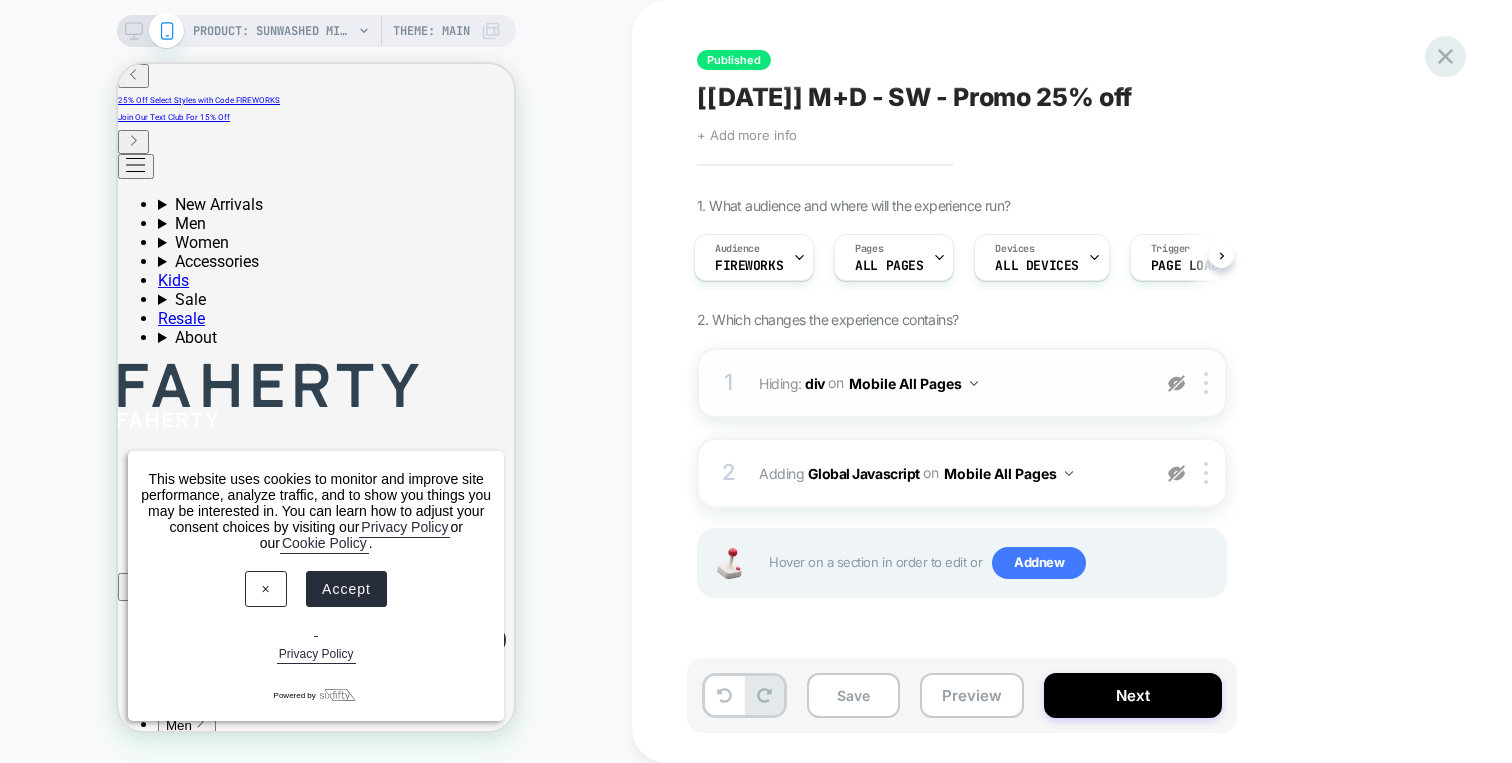click 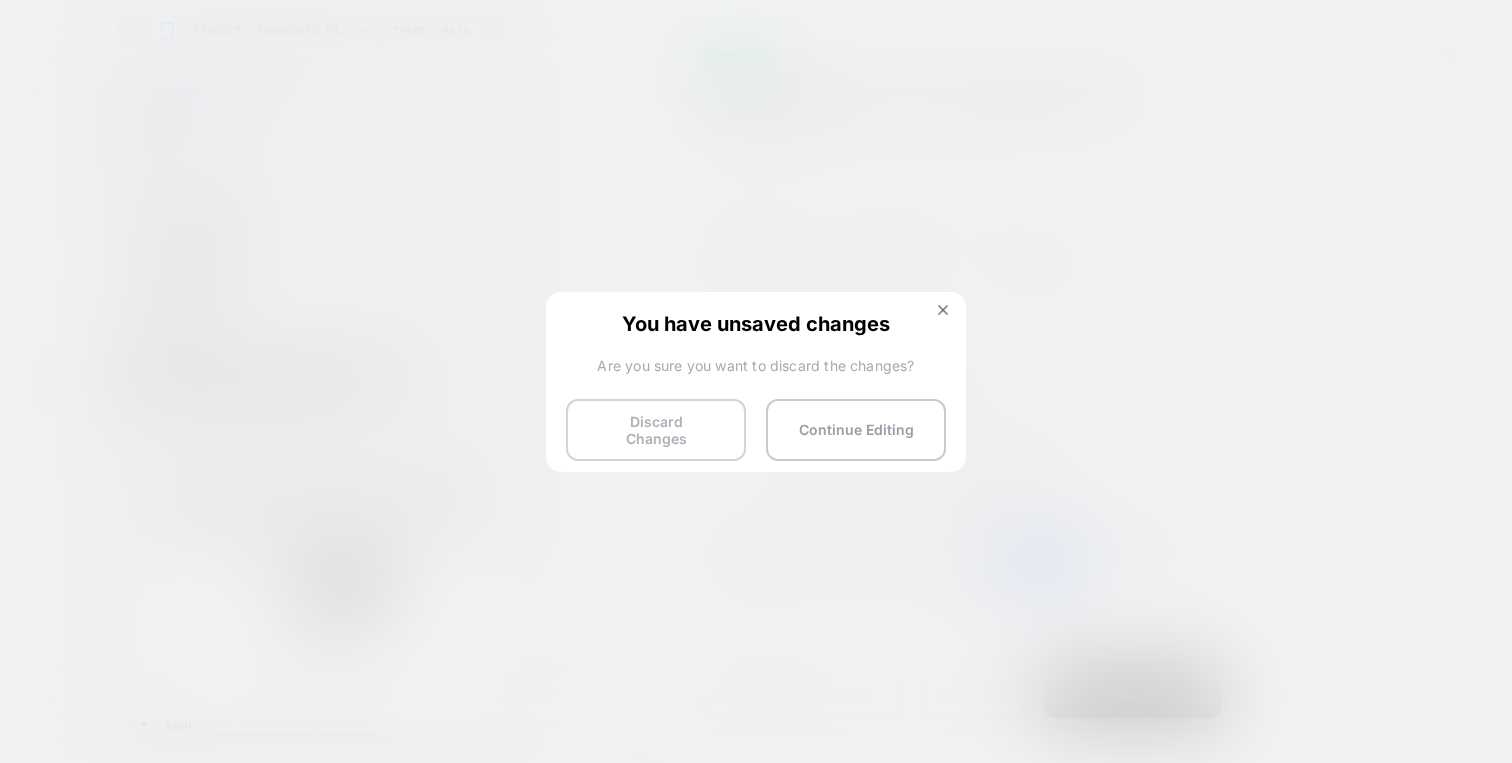 click on "Discard Changes" at bounding box center (656, 430) 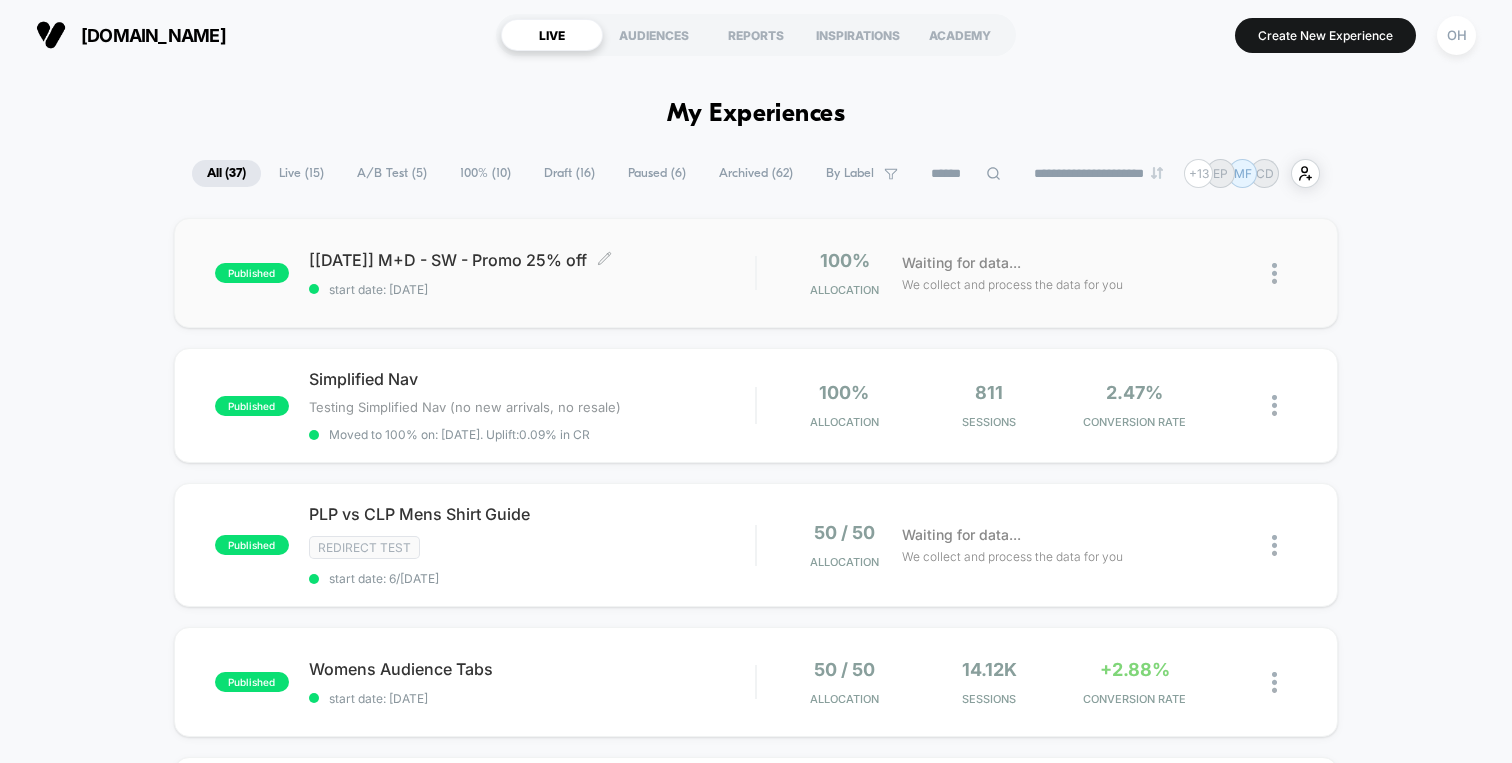 click on "[July 4] M+D - SW - Promo 25% off Click to edit experience details Click to edit experience details start date: 7/1/2025" at bounding box center (532, 273) 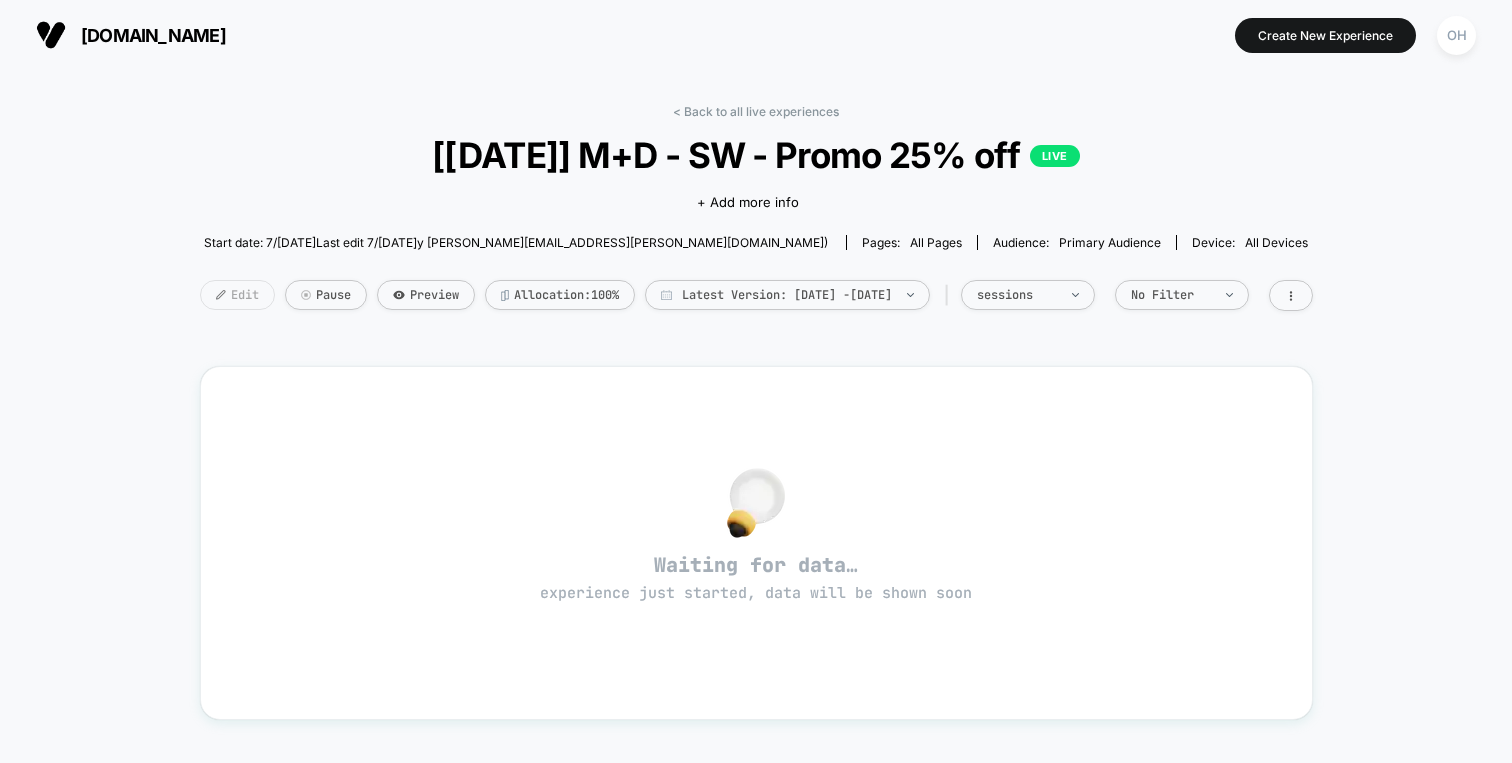 click on "Edit" at bounding box center (237, 295) 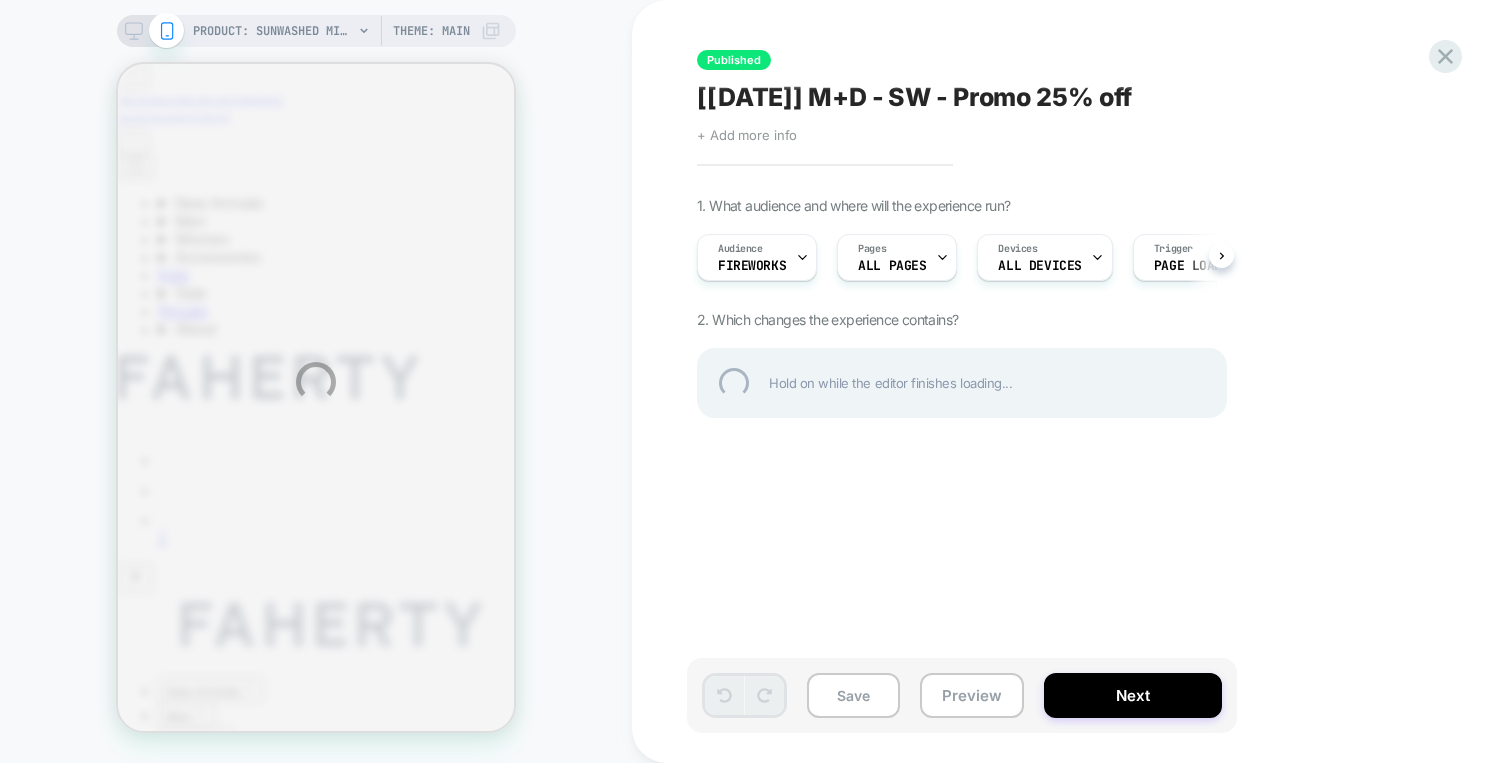 scroll, scrollTop: 0, scrollLeft: 0, axis: both 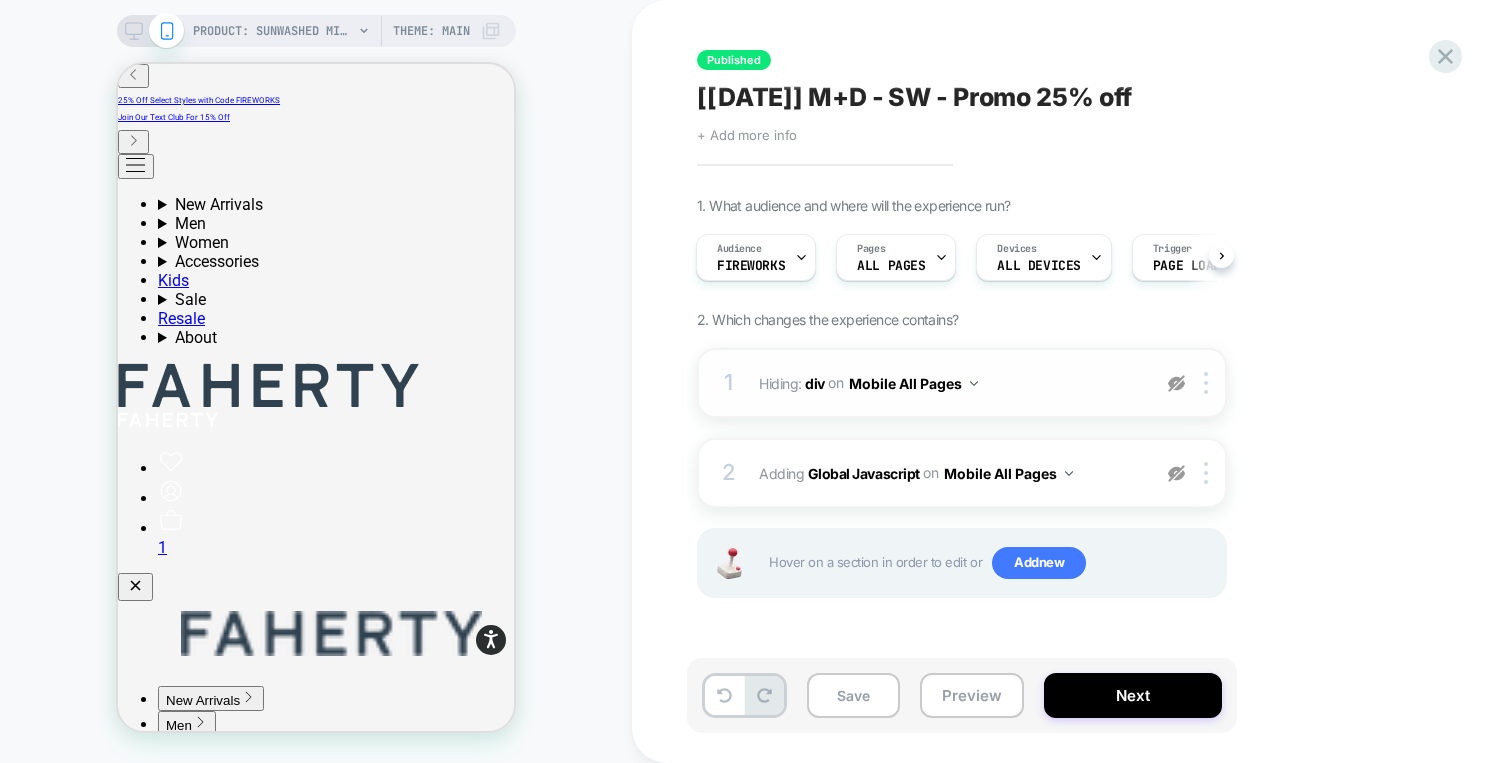 click at bounding box center [1176, 383] 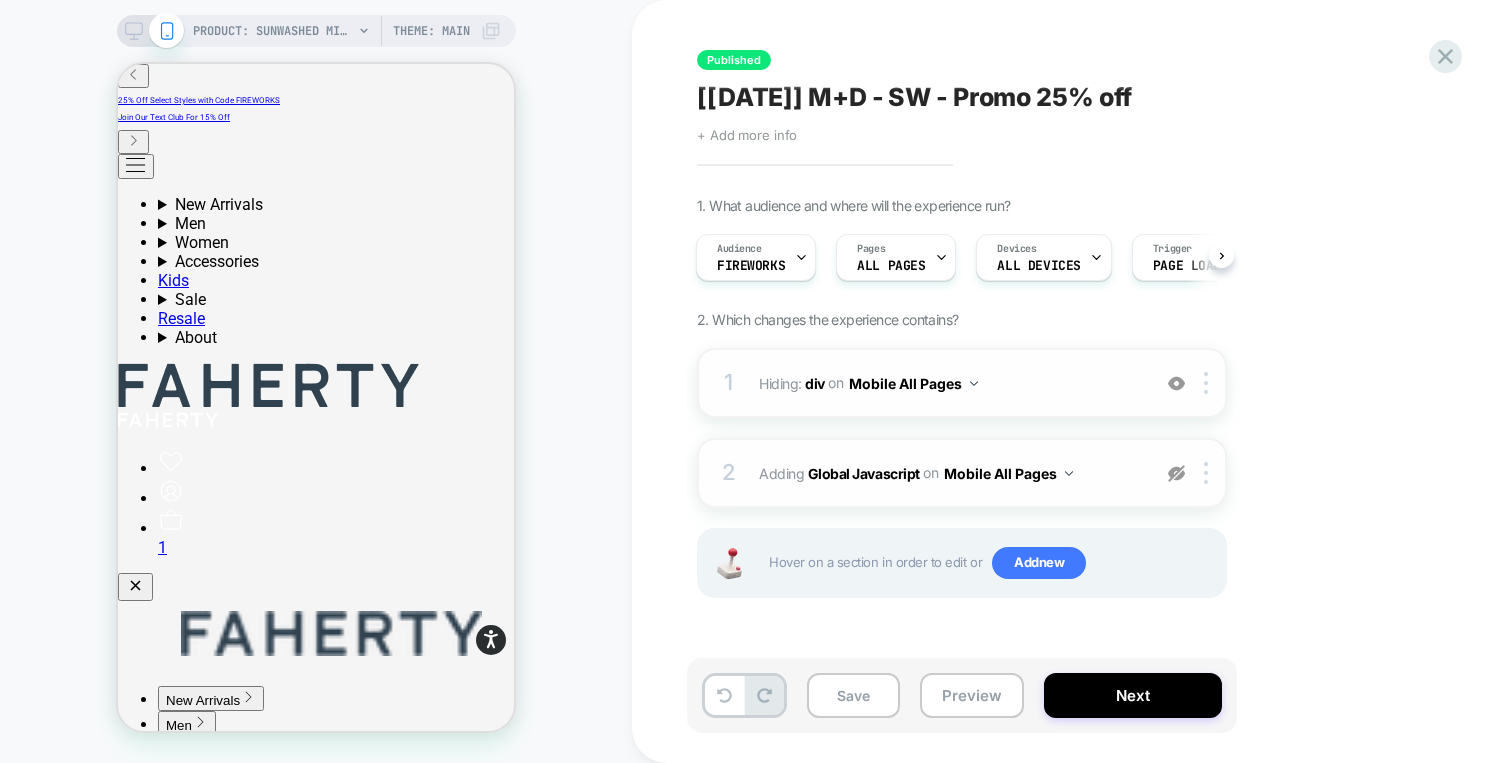 click at bounding box center (1176, 473) 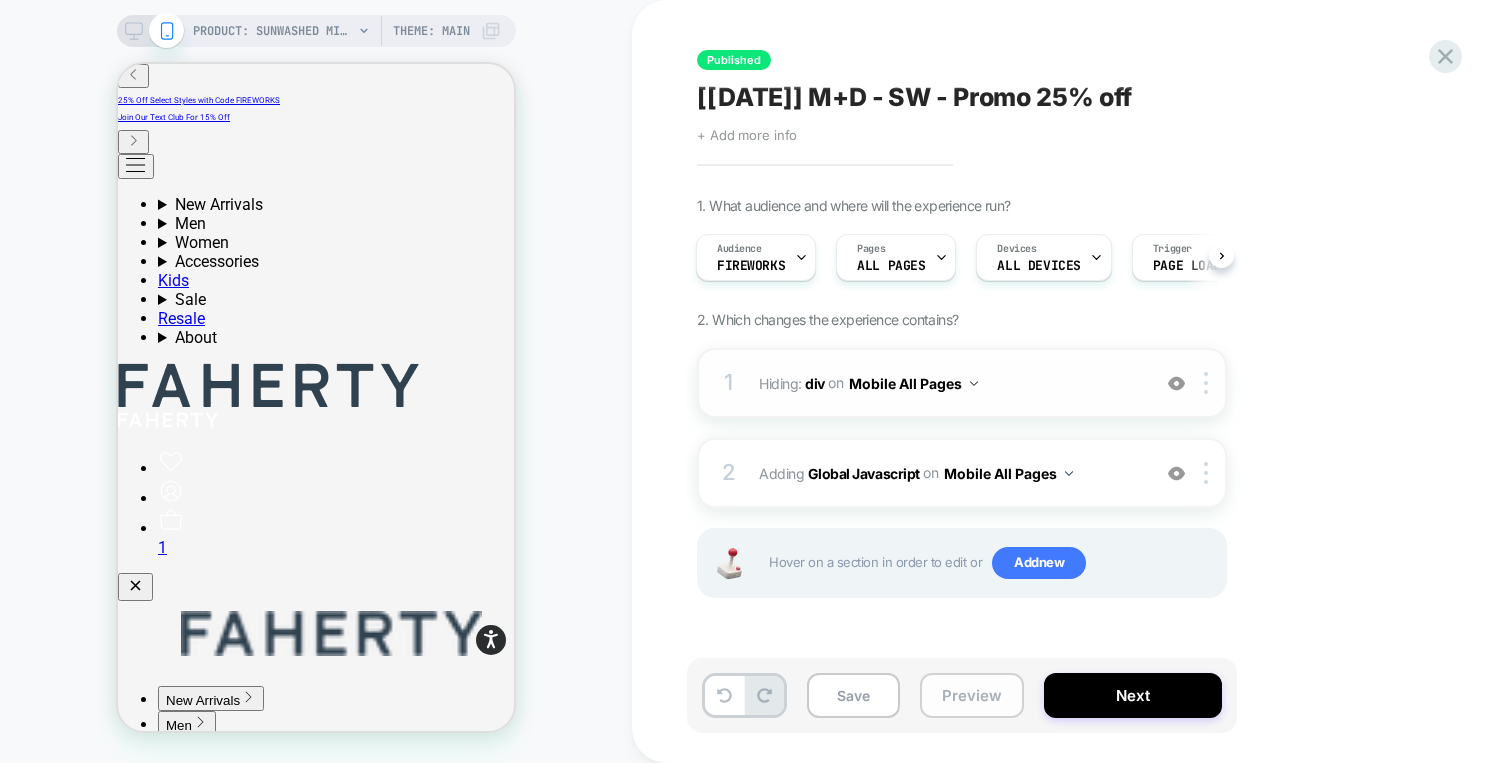 click on "Preview" at bounding box center [972, 695] 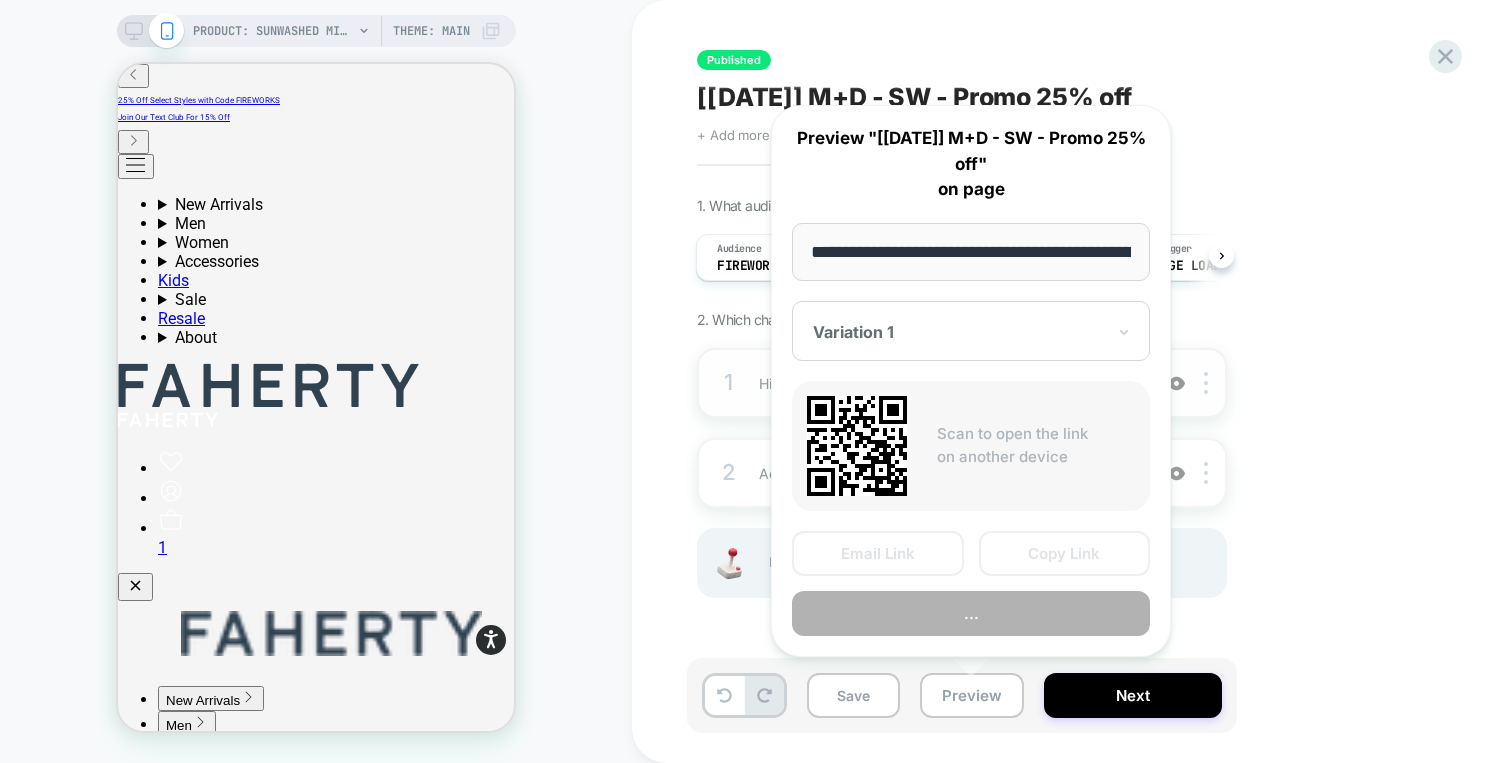 scroll, scrollTop: 0, scrollLeft: 429, axis: horizontal 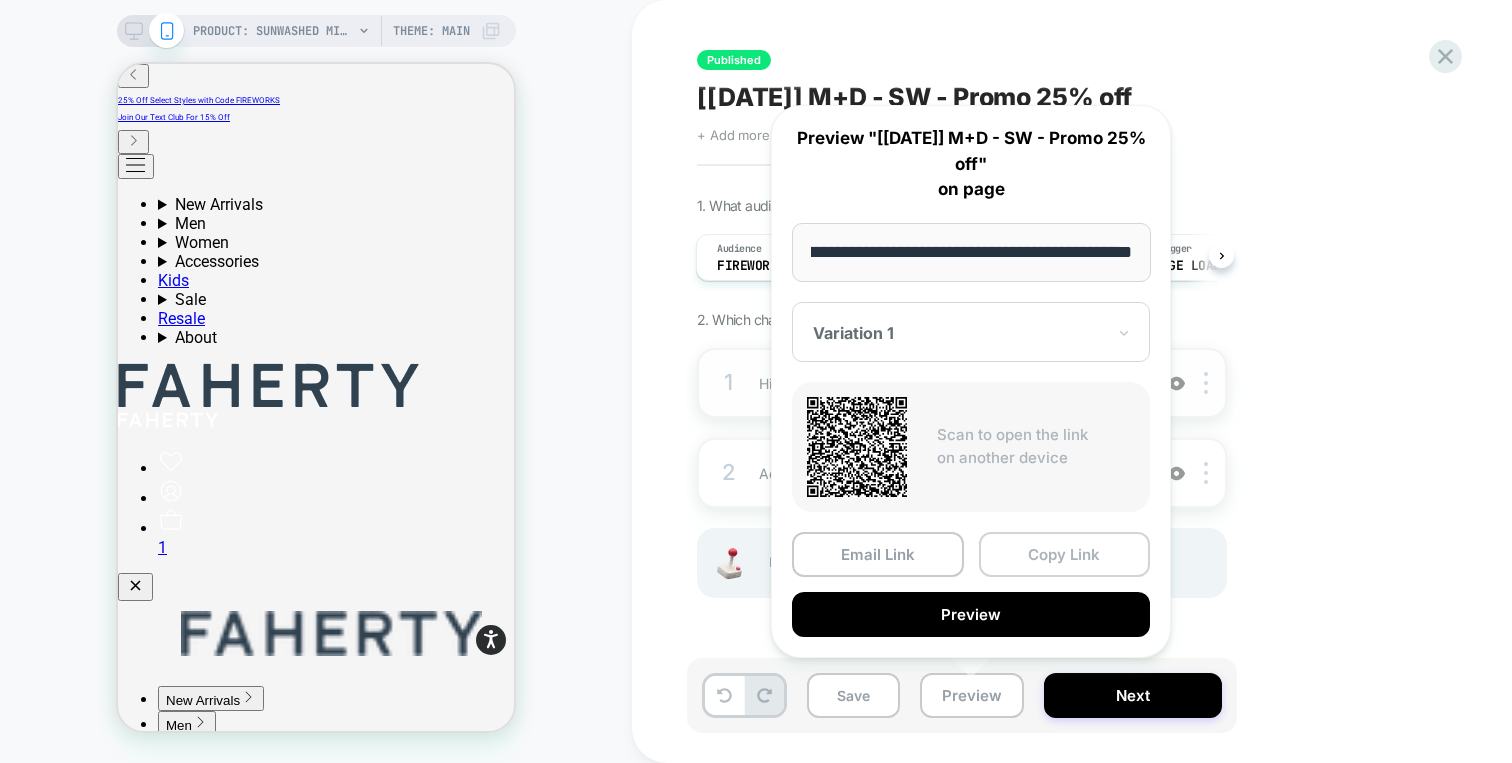 click on "Copy Link" at bounding box center [1065, 554] 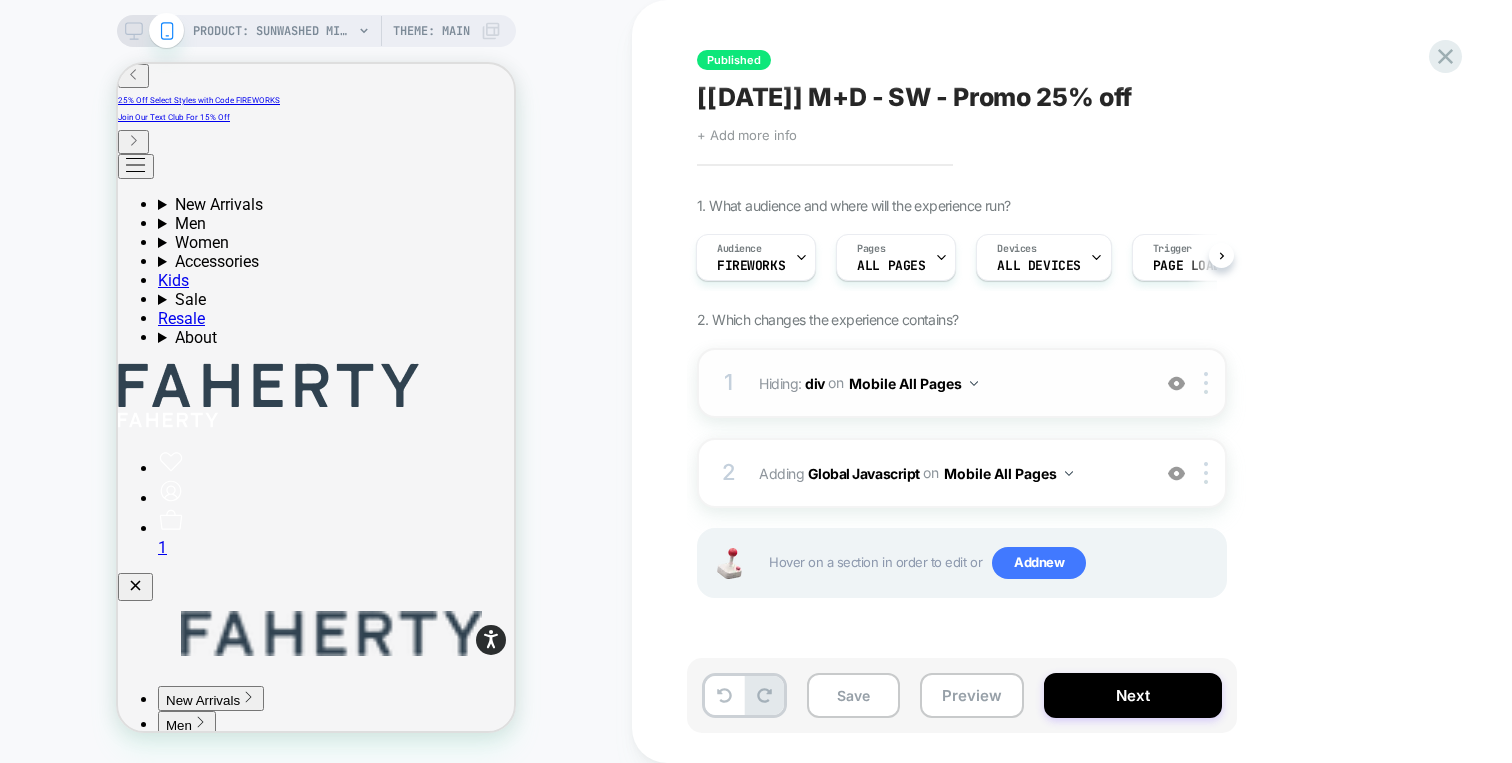 click on "Hiding :   div div   on Mobile All Pages" at bounding box center [949, 383] 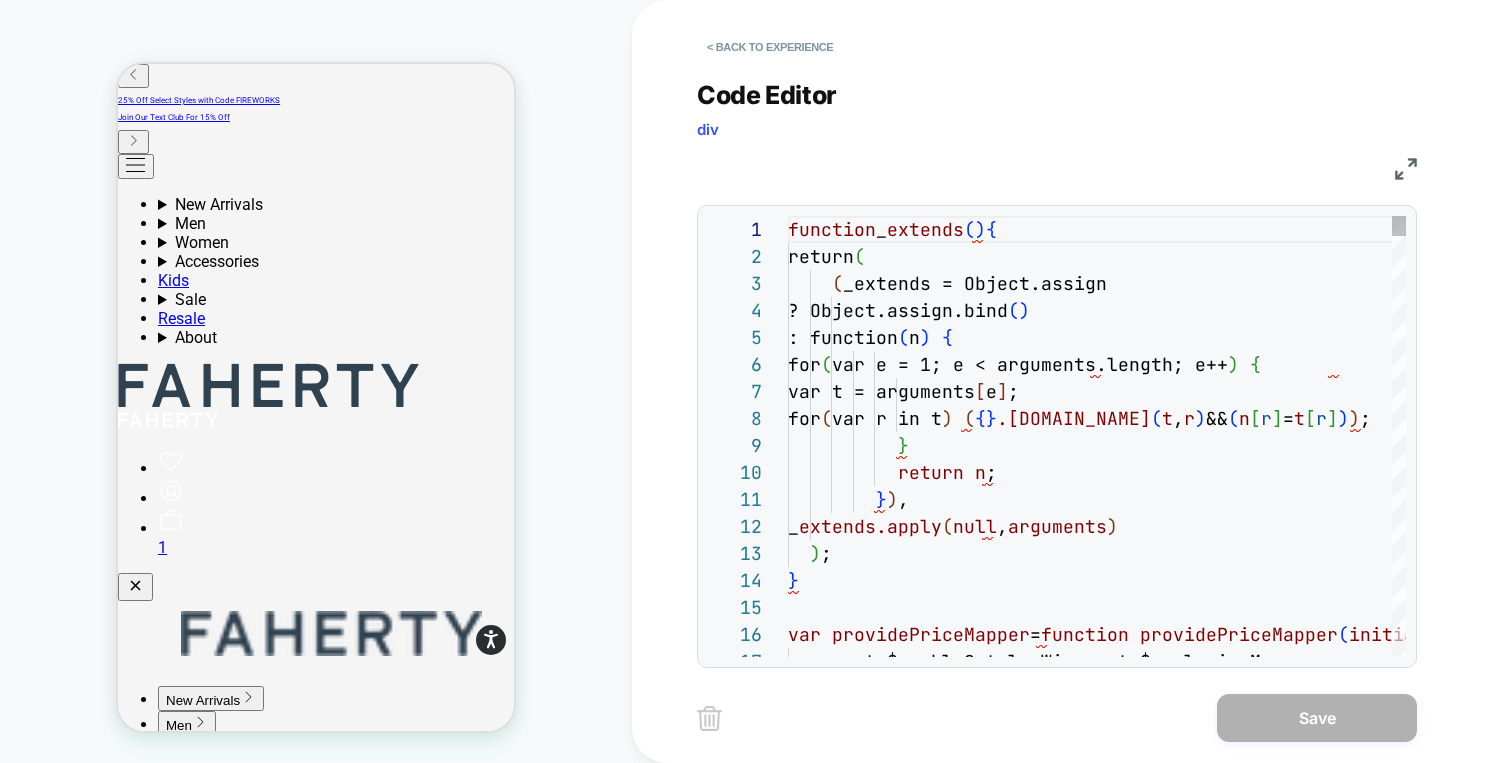scroll, scrollTop: 270, scrollLeft: 0, axis: vertical 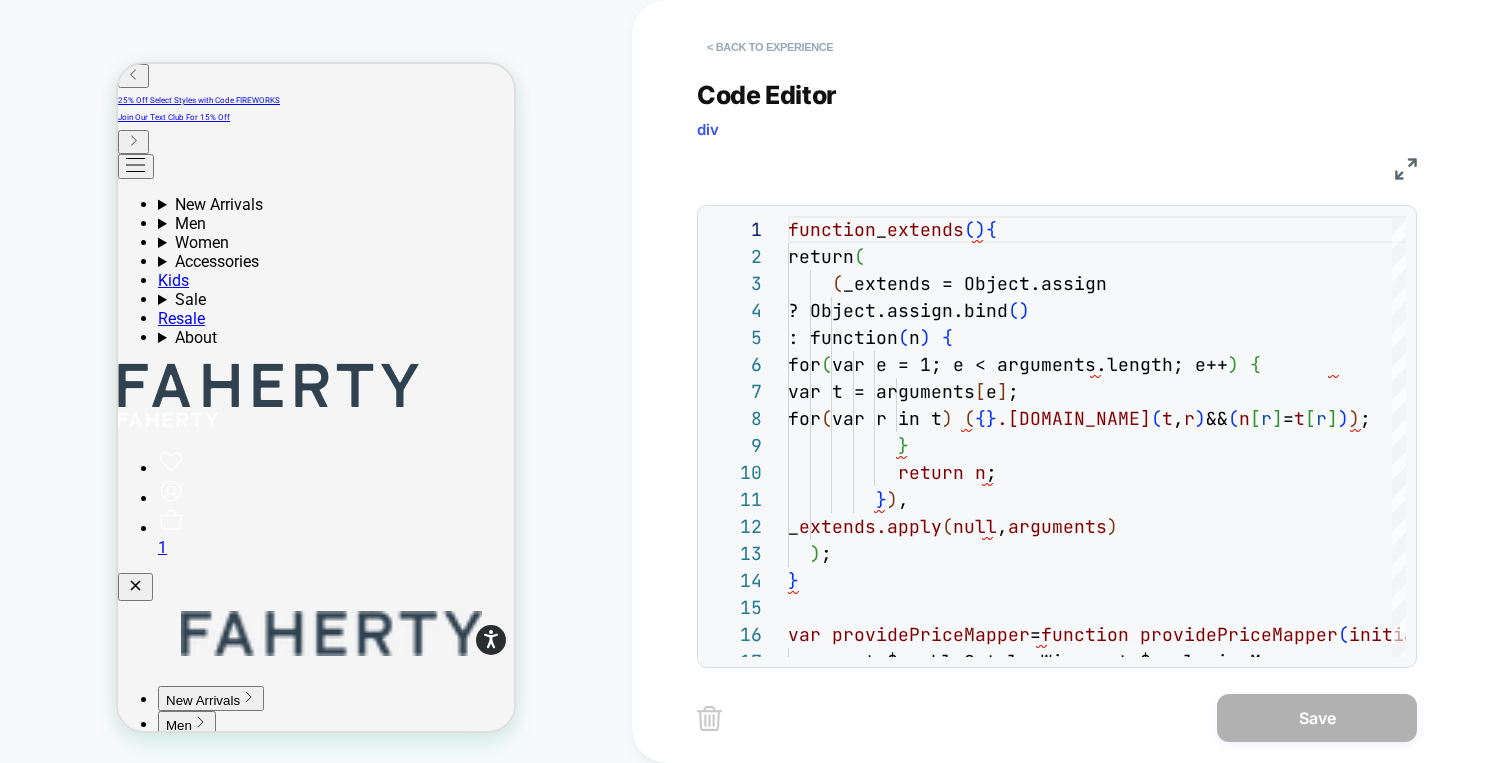click on "< Back to experience" at bounding box center (770, 47) 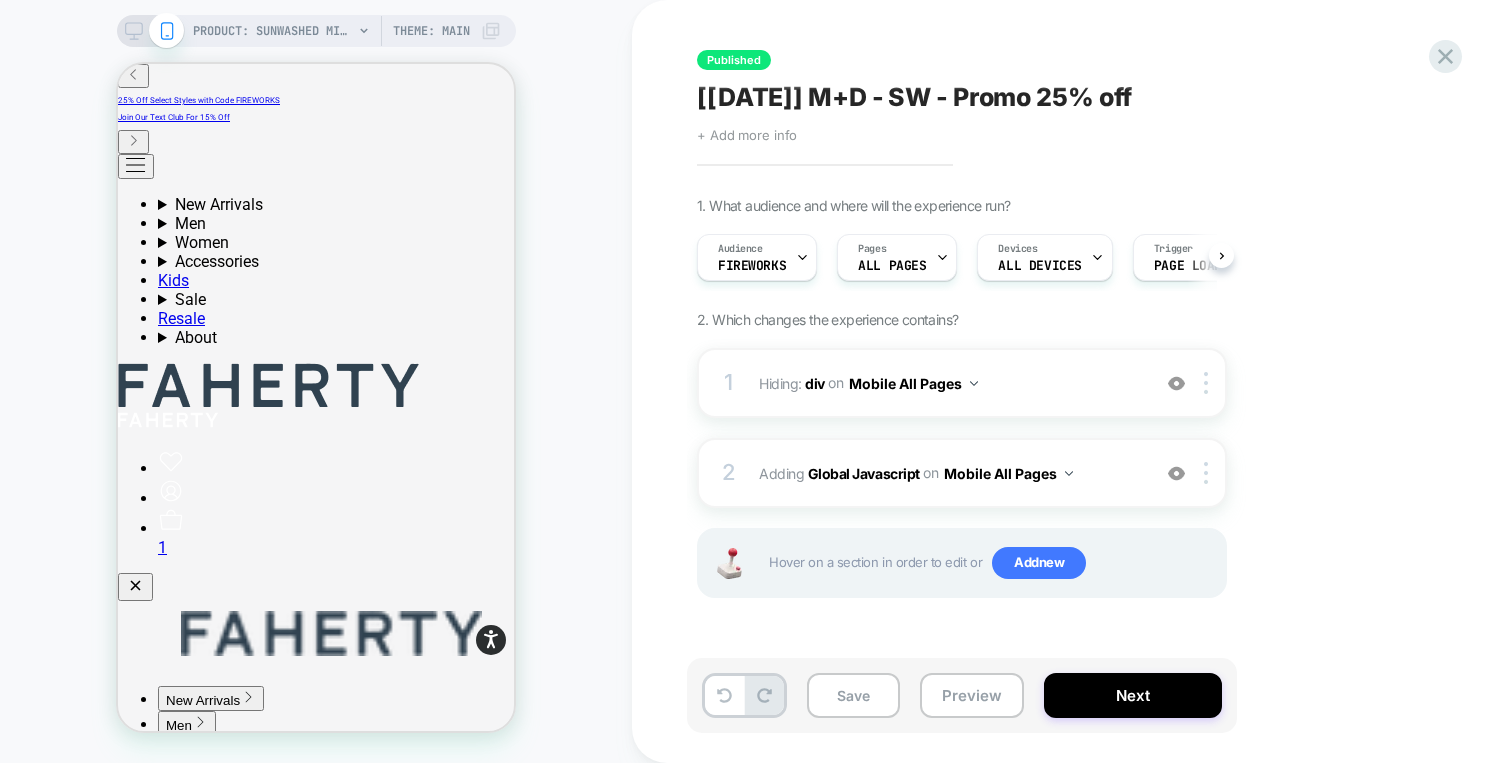 scroll, scrollTop: 0, scrollLeft: 1, axis: horizontal 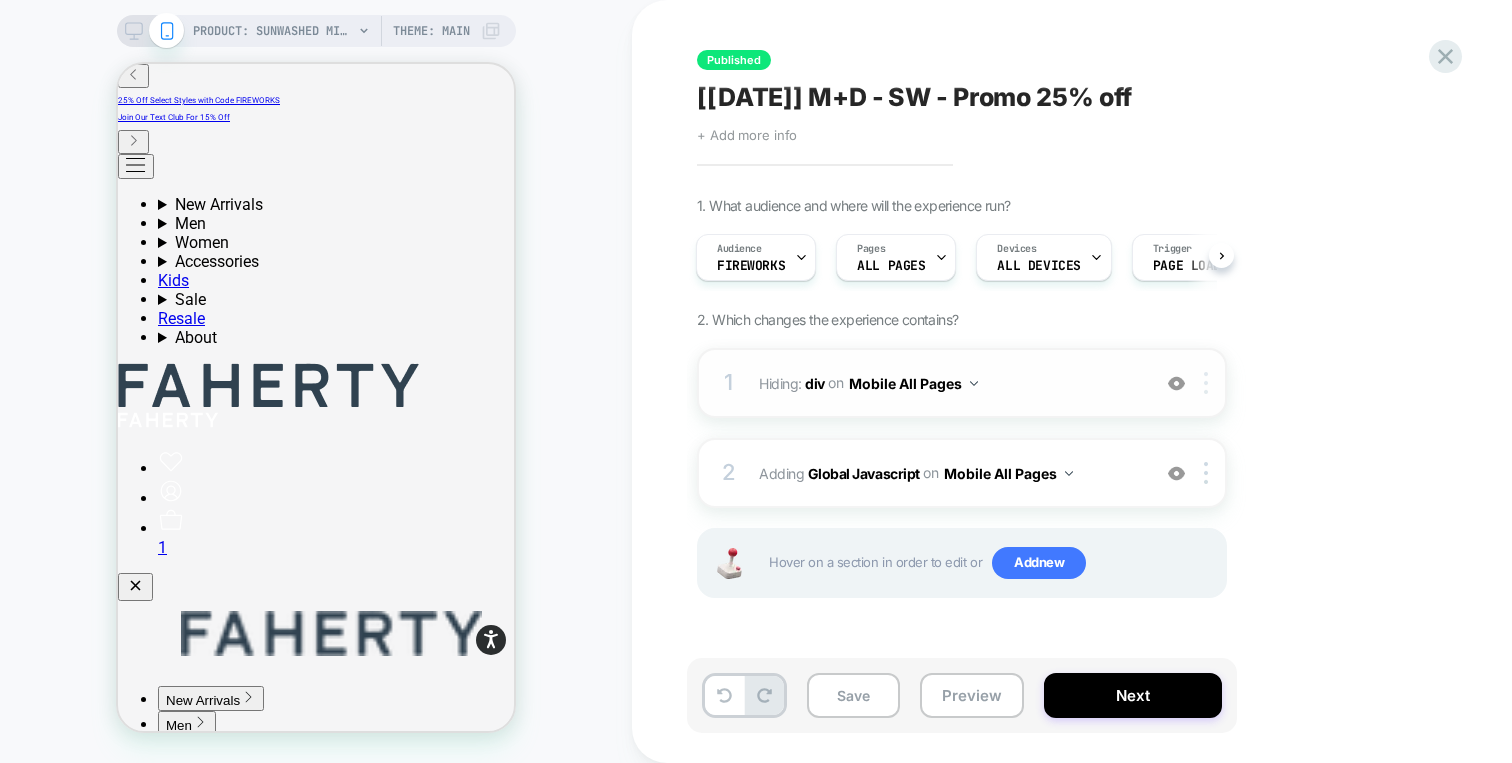click at bounding box center (1209, 383) 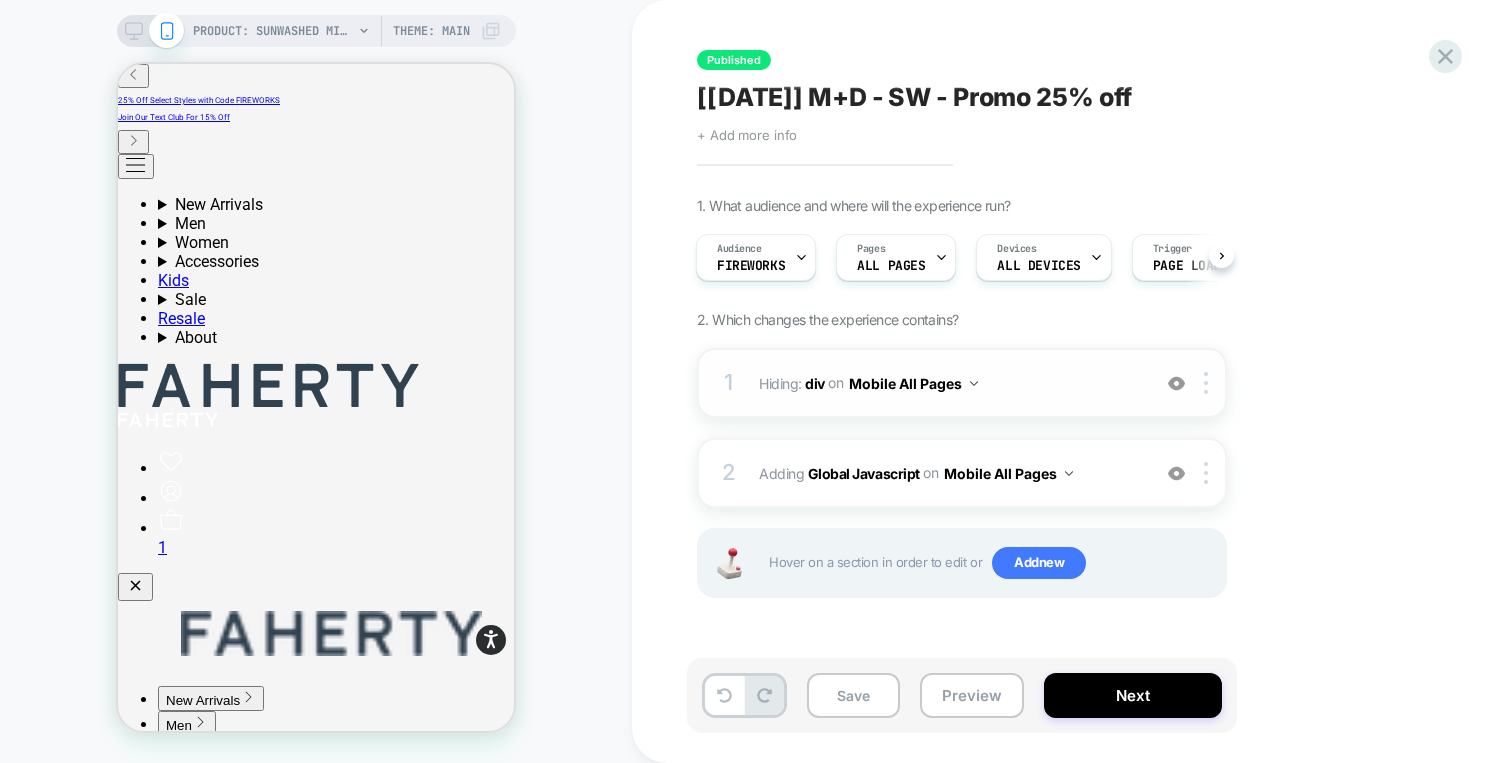 click on "1 Hiding :   div div   on Mobile All Pages Add Before Add After Copy CSS Selector Rename Copy to   Desktop Target   All Devices Delete" at bounding box center [962, 383] 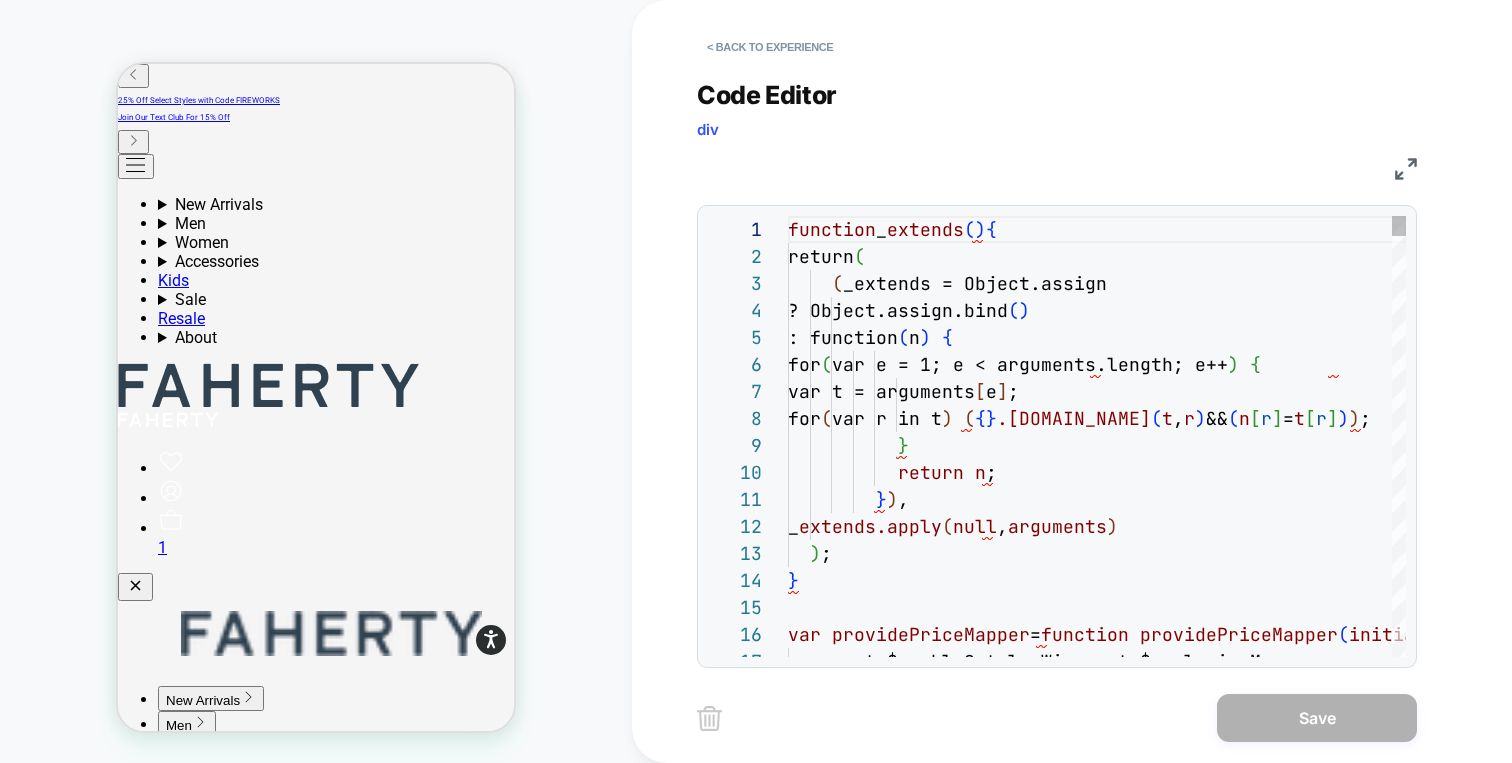 scroll, scrollTop: 270, scrollLeft: 0, axis: vertical 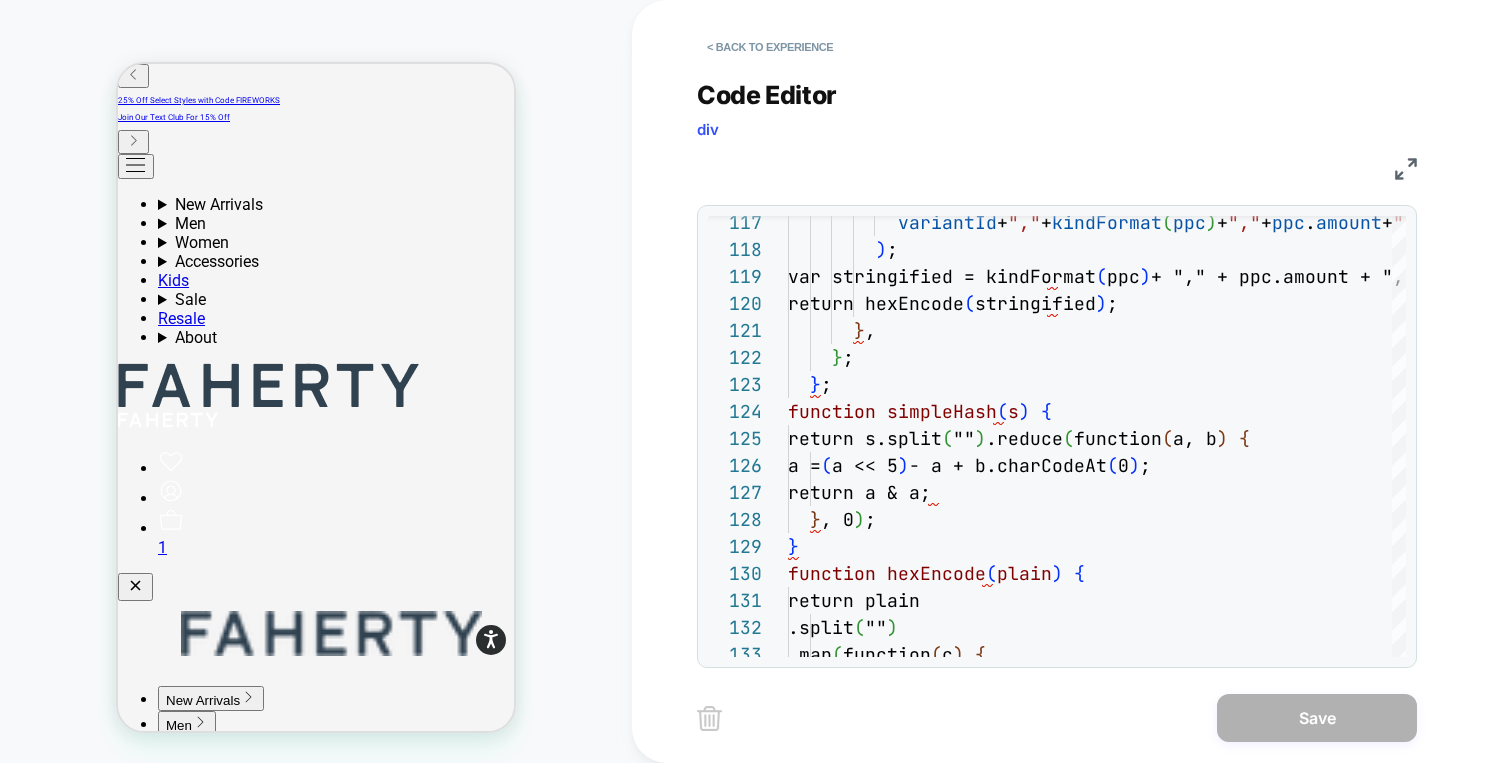 click at bounding box center (1406, 169) 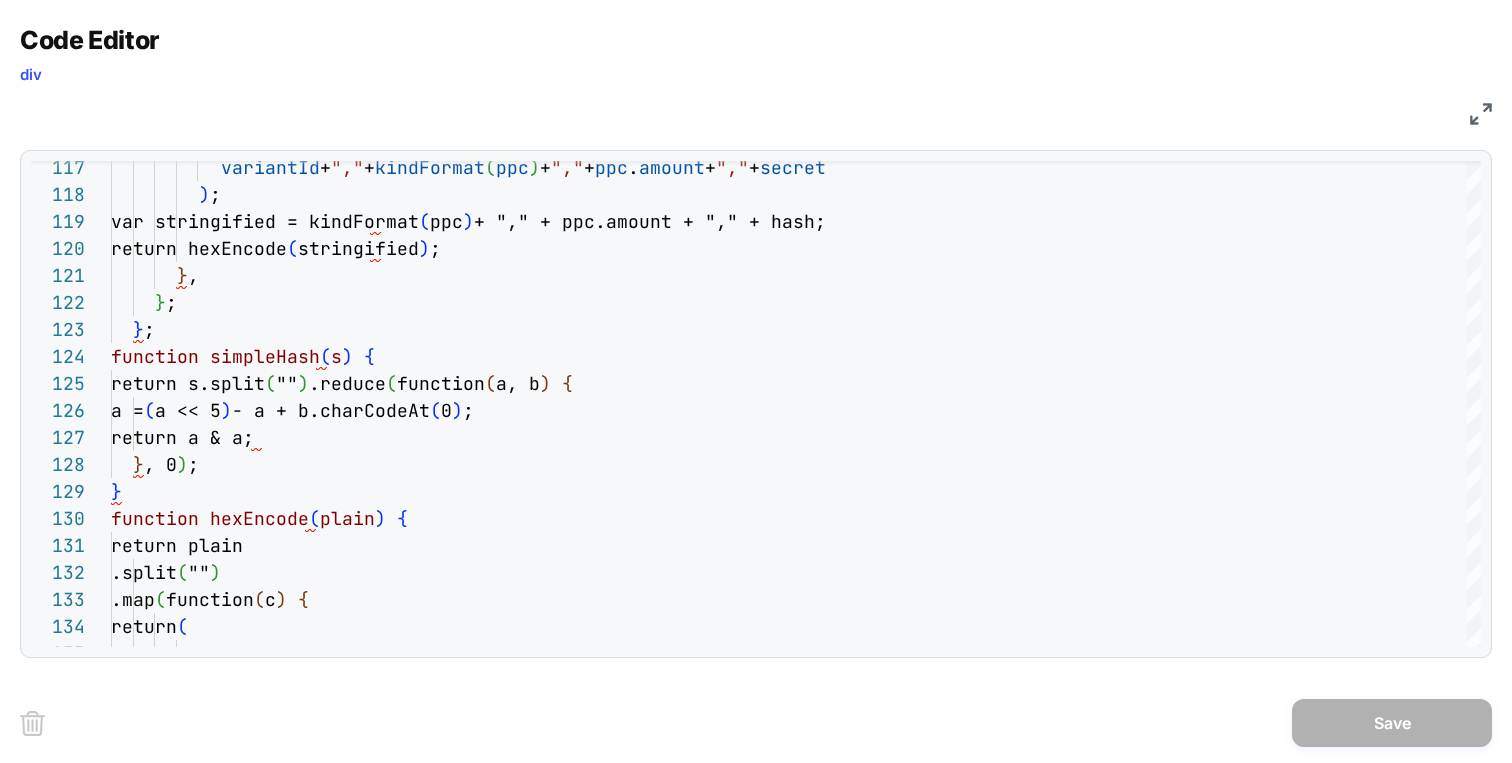 click at bounding box center (1481, 114) 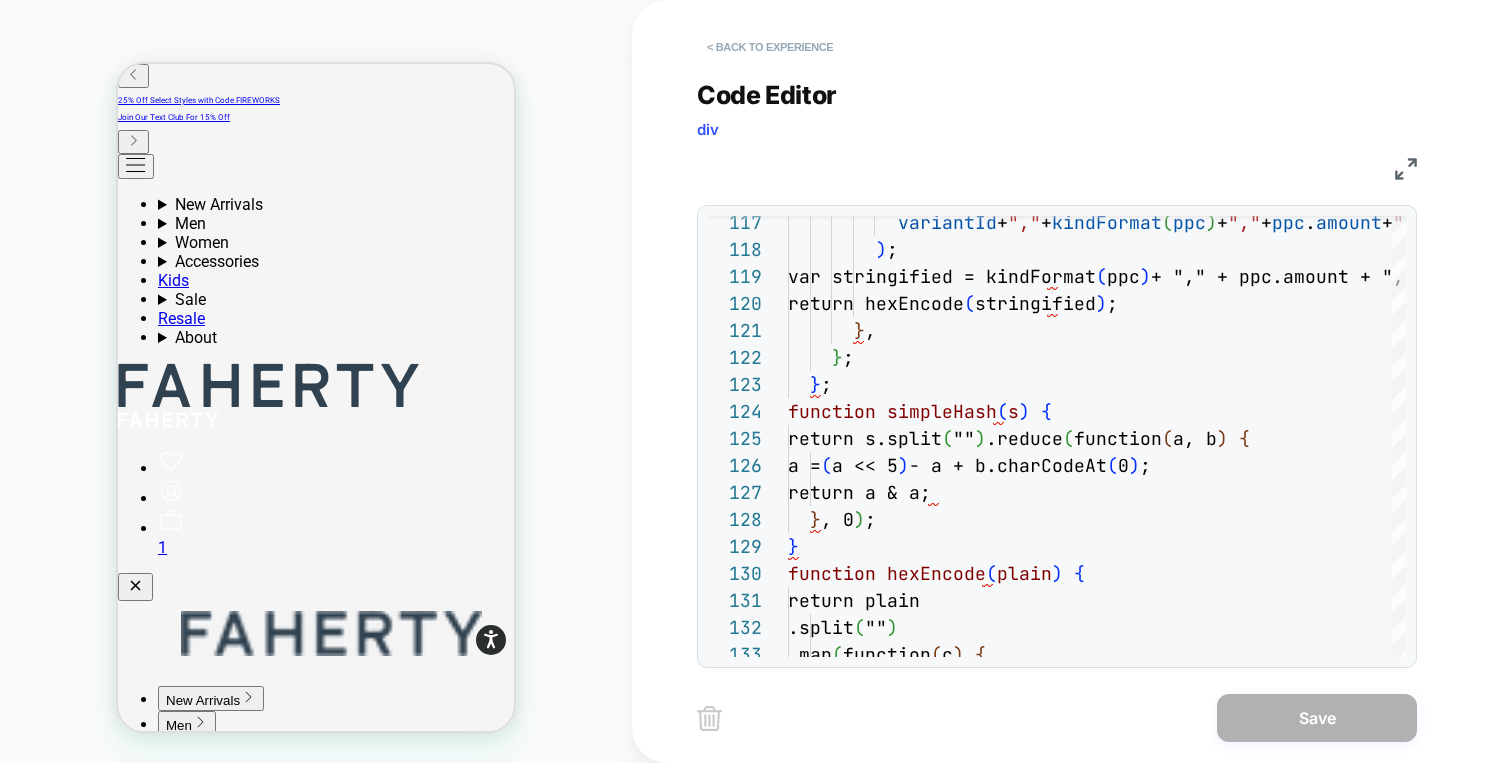 click on "< Back to experience" at bounding box center (770, 47) 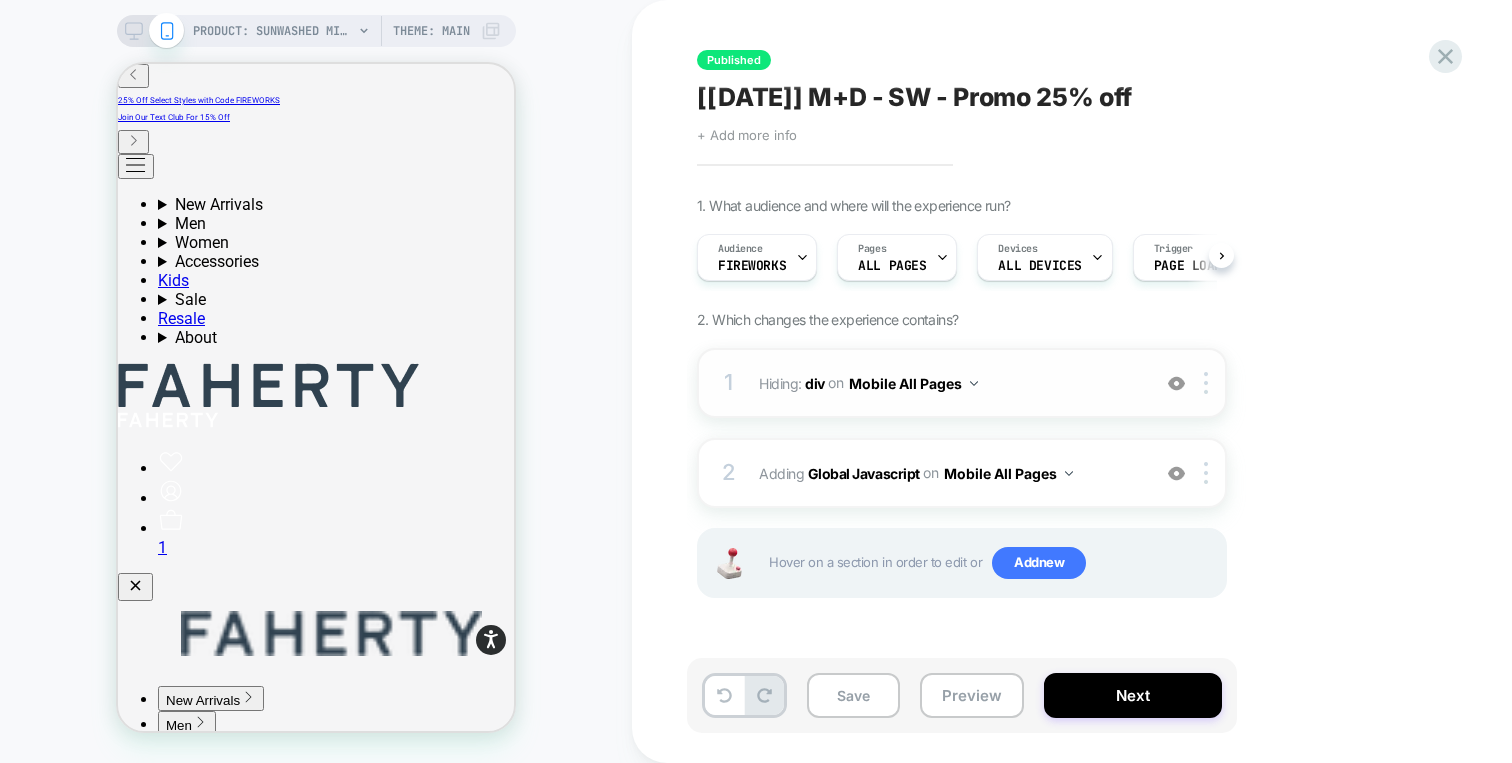 scroll, scrollTop: 0, scrollLeft: 1, axis: horizontal 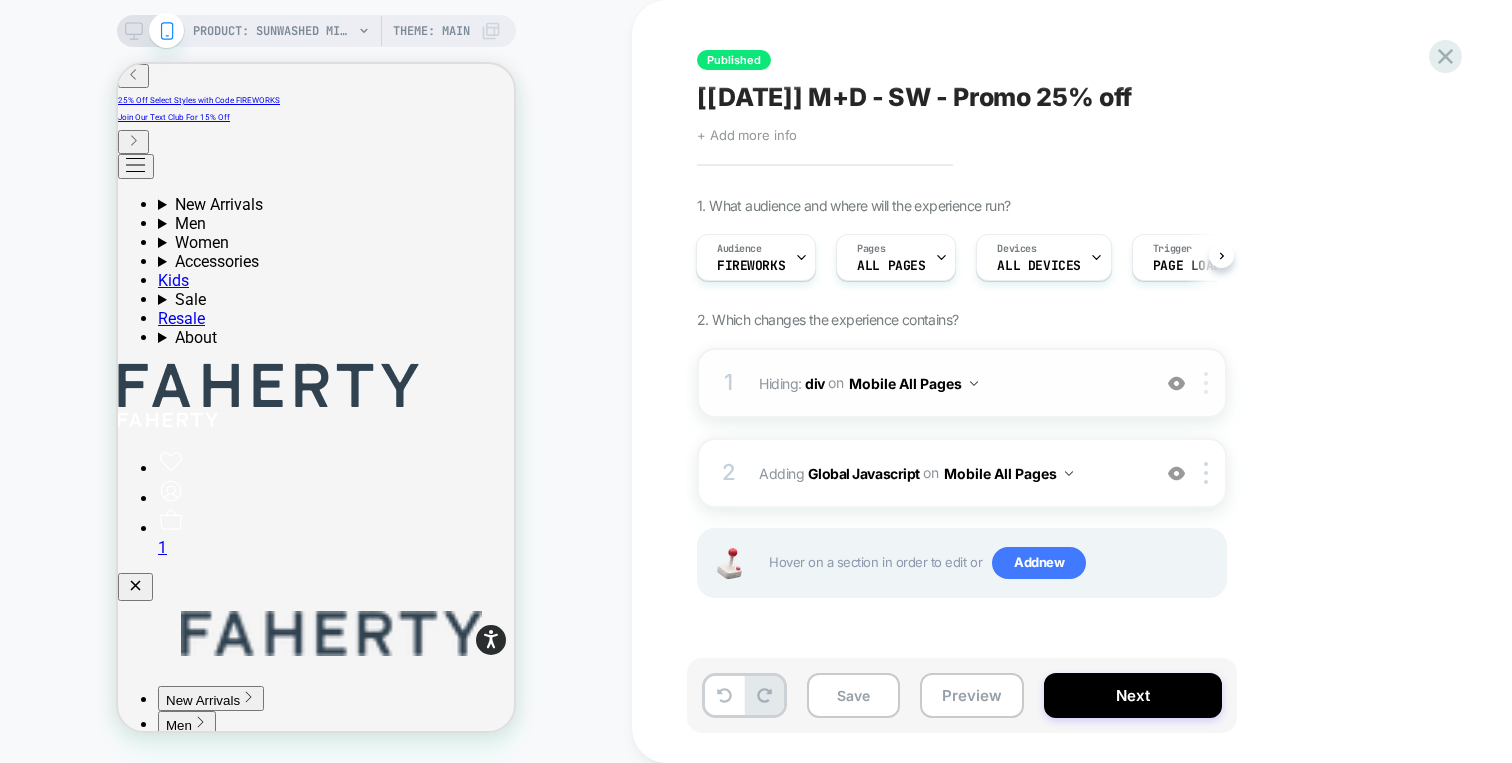 click at bounding box center (1209, 383) 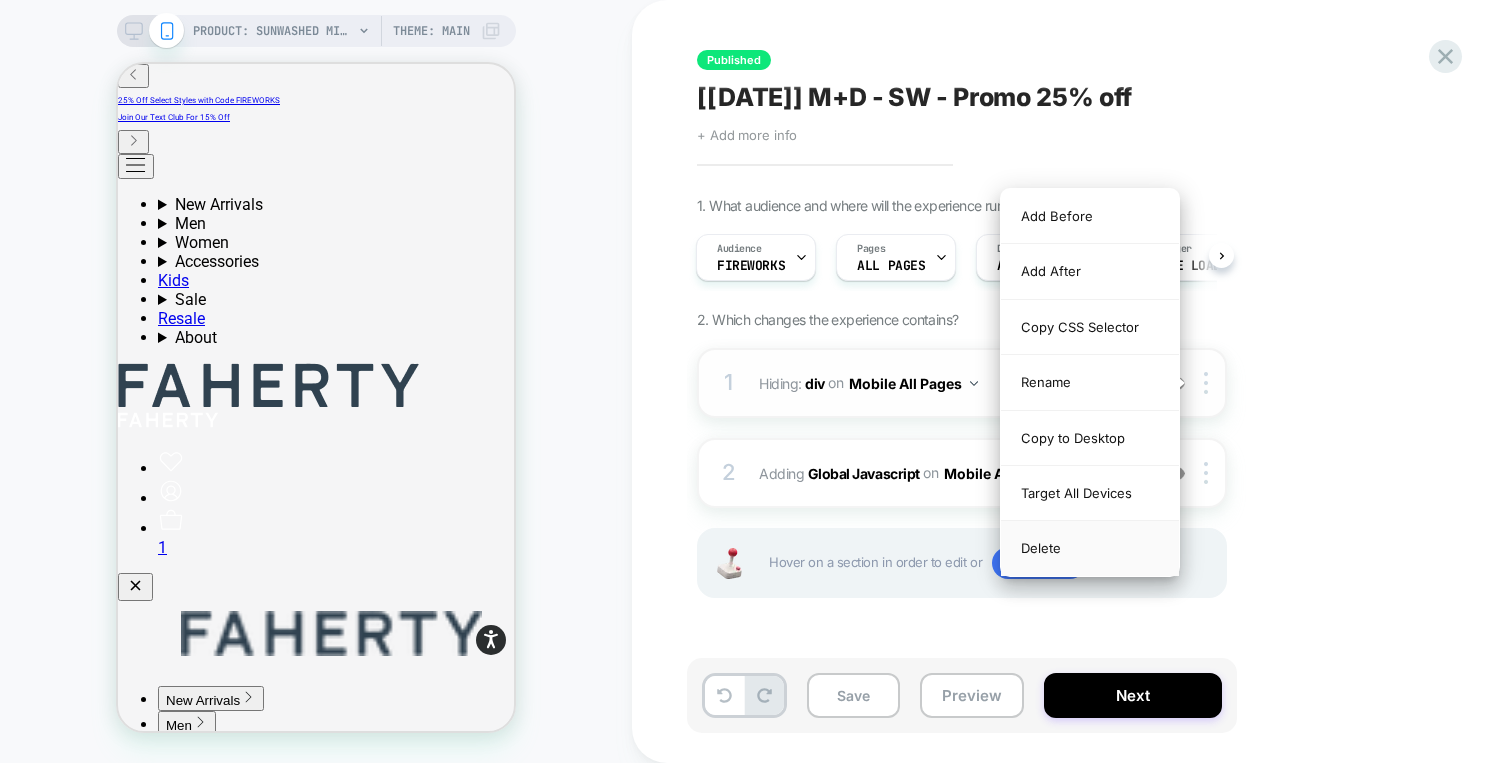 click on "Delete" at bounding box center (1090, 548) 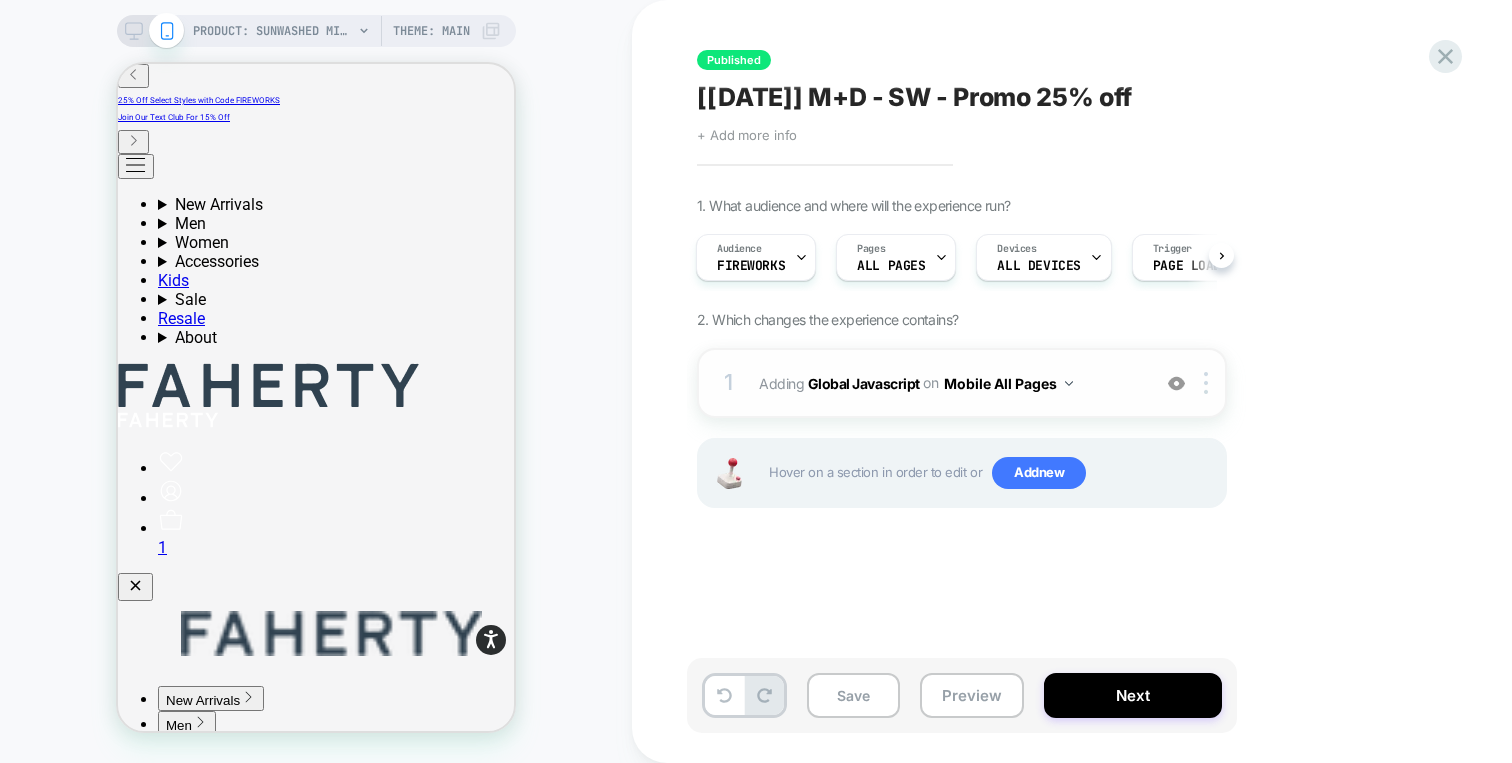 click on "Adding   Global Javascript   on Mobile All Pages" at bounding box center [949, 383] 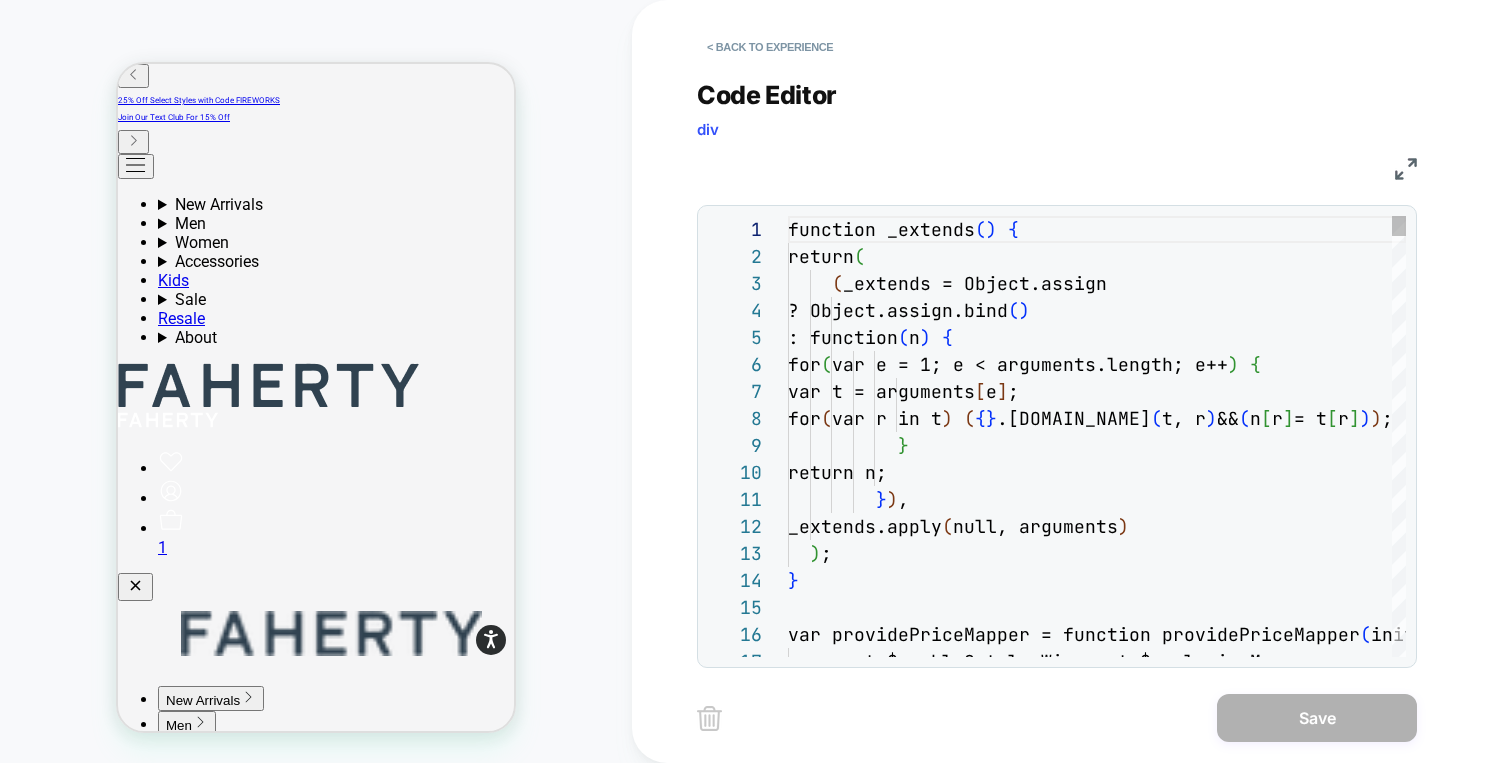 scroll, scrollTop: 270, scrollLeft: 0, axis: vertical 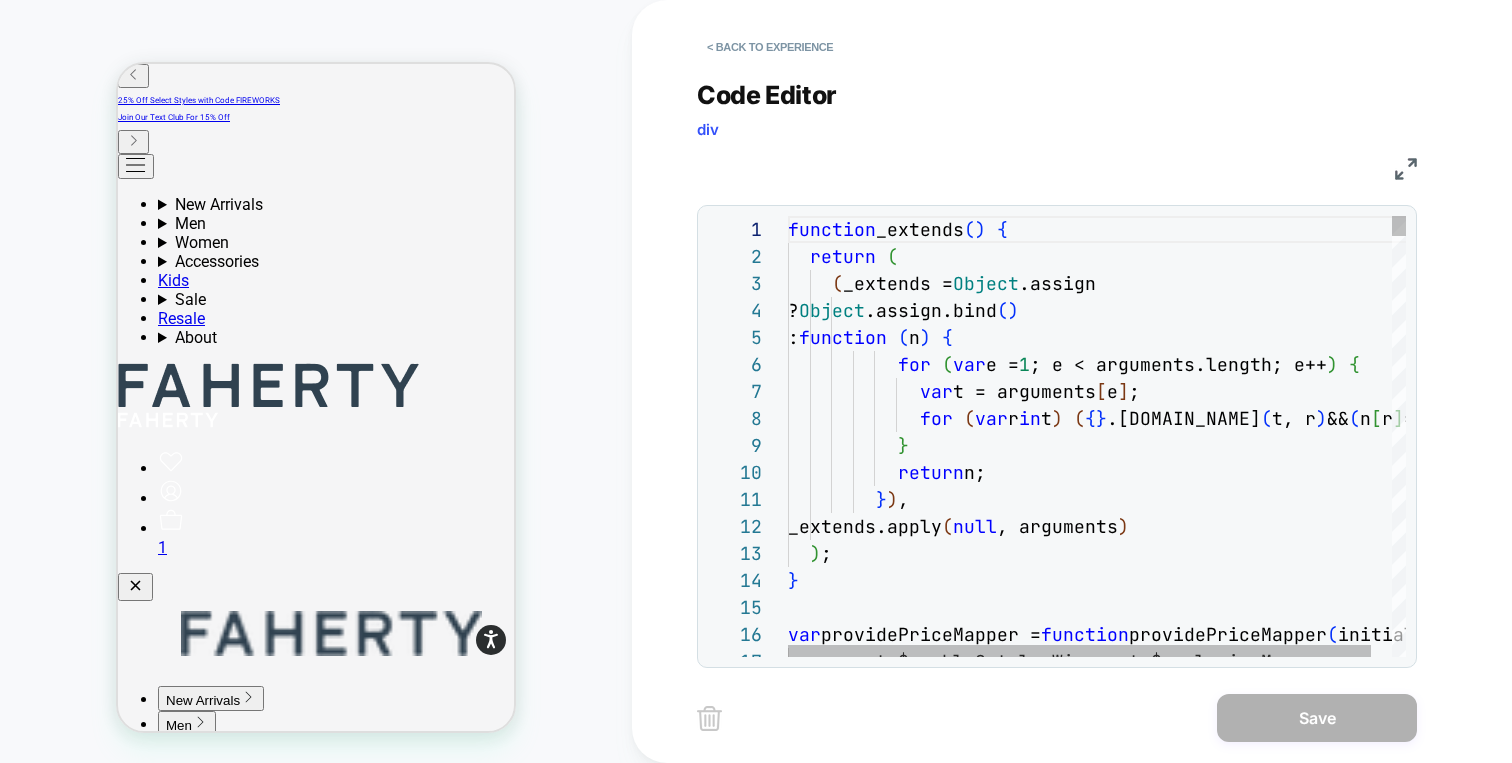 click on "function  _extends ( )   {    return   (      ( _extends =  Object .assign       ?  Object .assign.bind ( )       :  function   ( n )   {            for   ( var  e =  1 ; e < arguments.length; e++ )   {              var  t = arguments [ e ] ;              for   ( var  r  in  t )   ( { } .hasOwnProperty.call ( t, r )  &&  ( n [ r ]  = t [ r ] ) ) ;            }            return  n;          } ) ,     _extends.apply ( null , arguments )    ) ; } var  providePriceMapper =  function  providePriceMapper ( initialMapping, opts )   {    var  _opts$enableCatalogWi, _opts$exclusionMapper;" at bounding box center (1108, 18229) 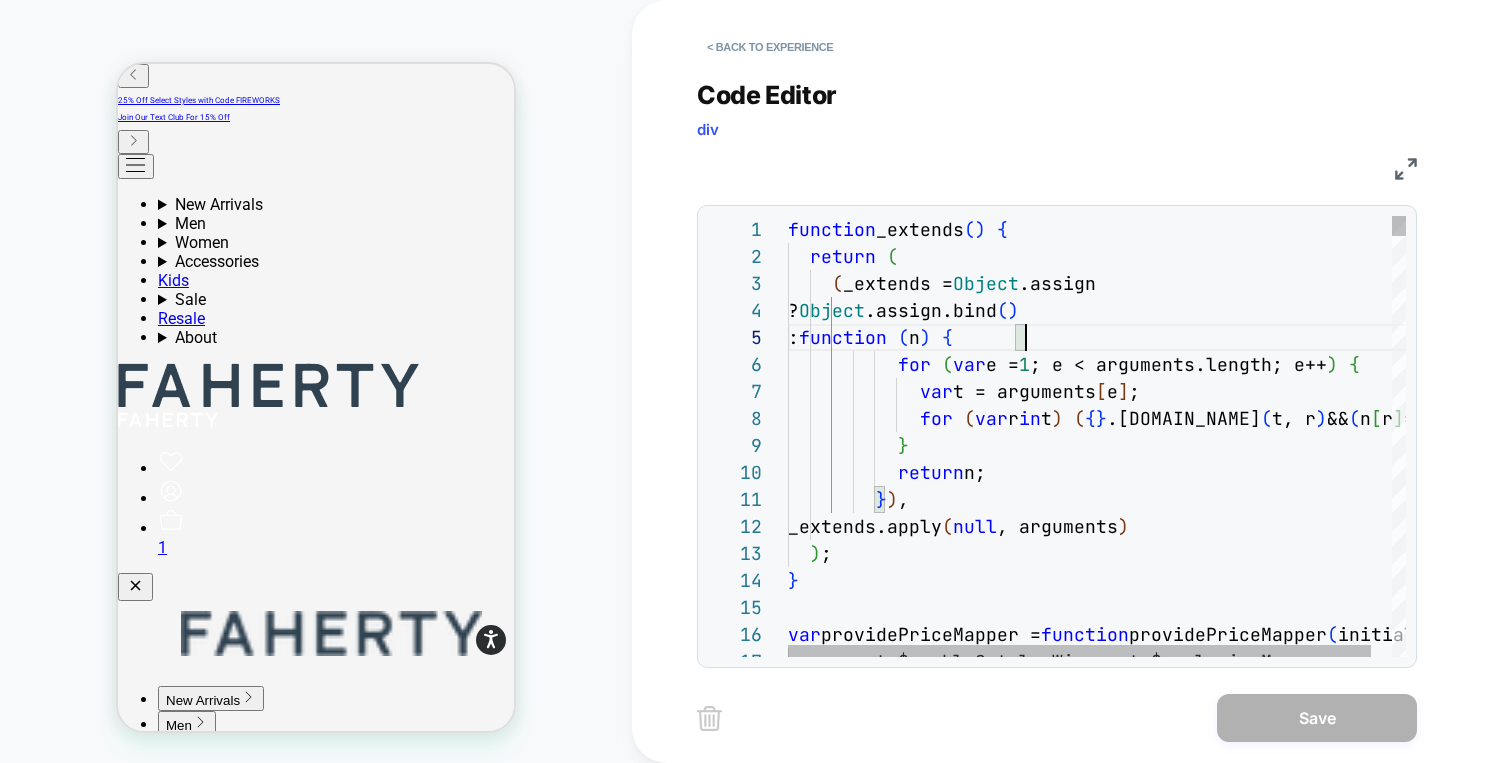 type on "*****" 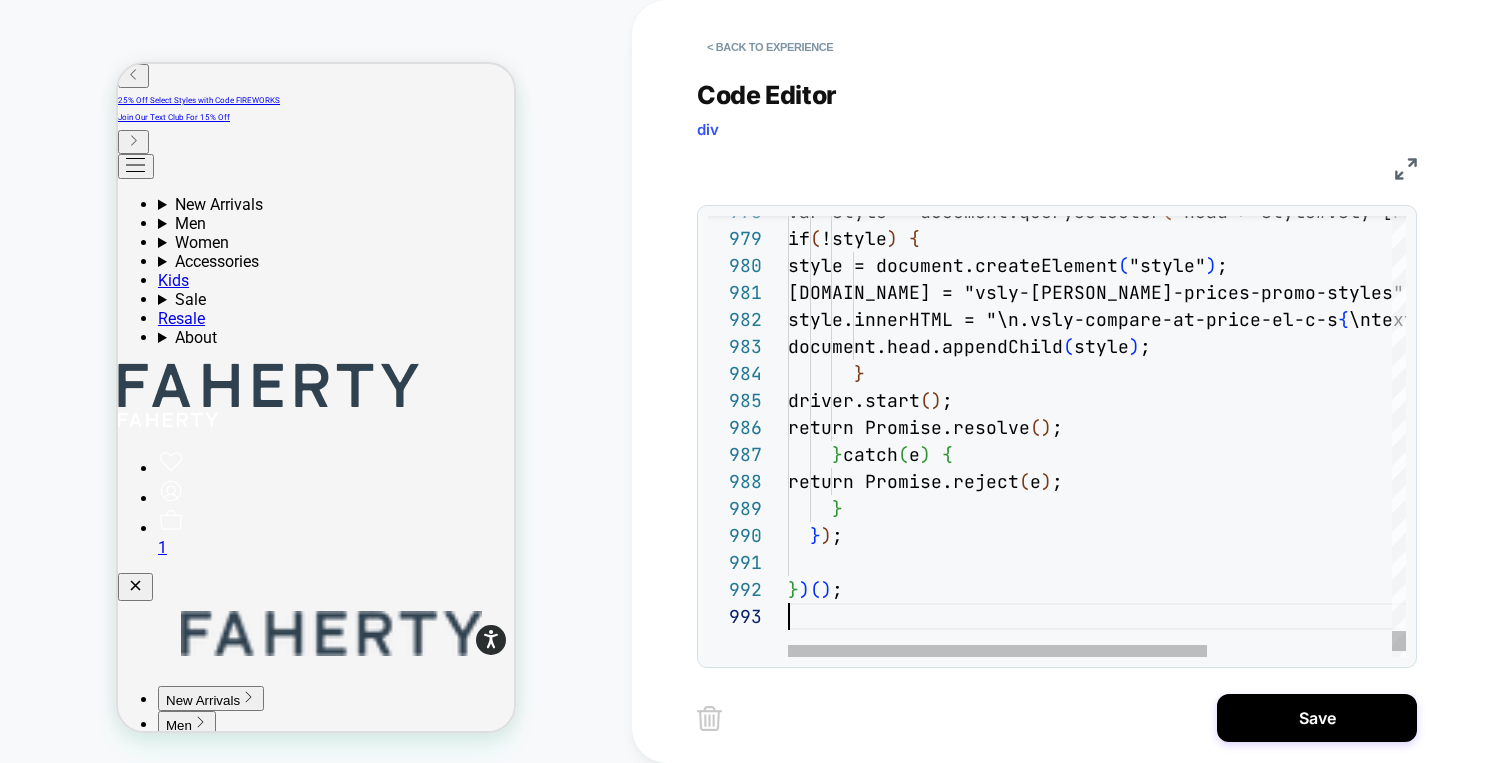 scroll, scrollTop: 54, scrollLeft: 0, axis: vertical 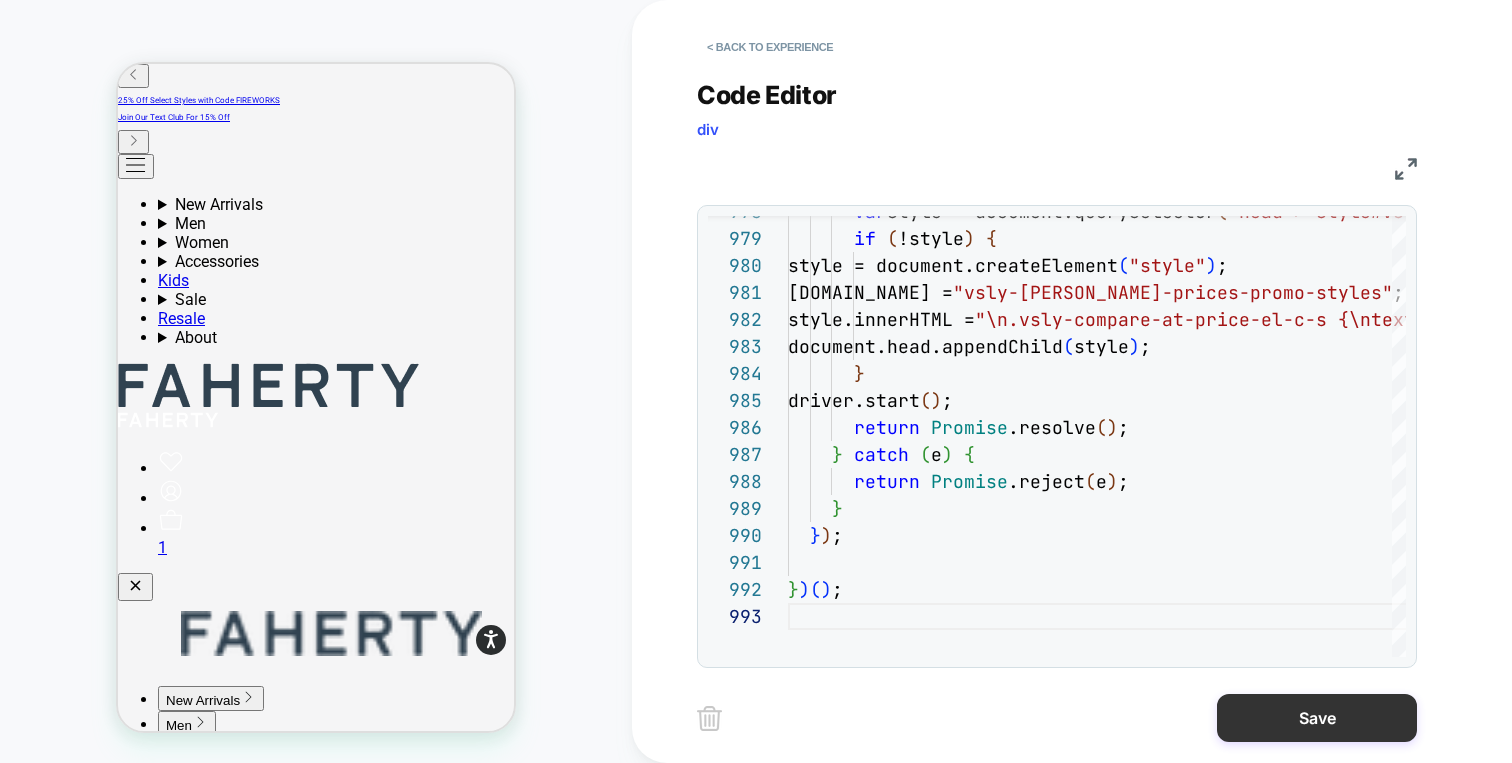 click on "Save" at bounding box center [1317, 718] 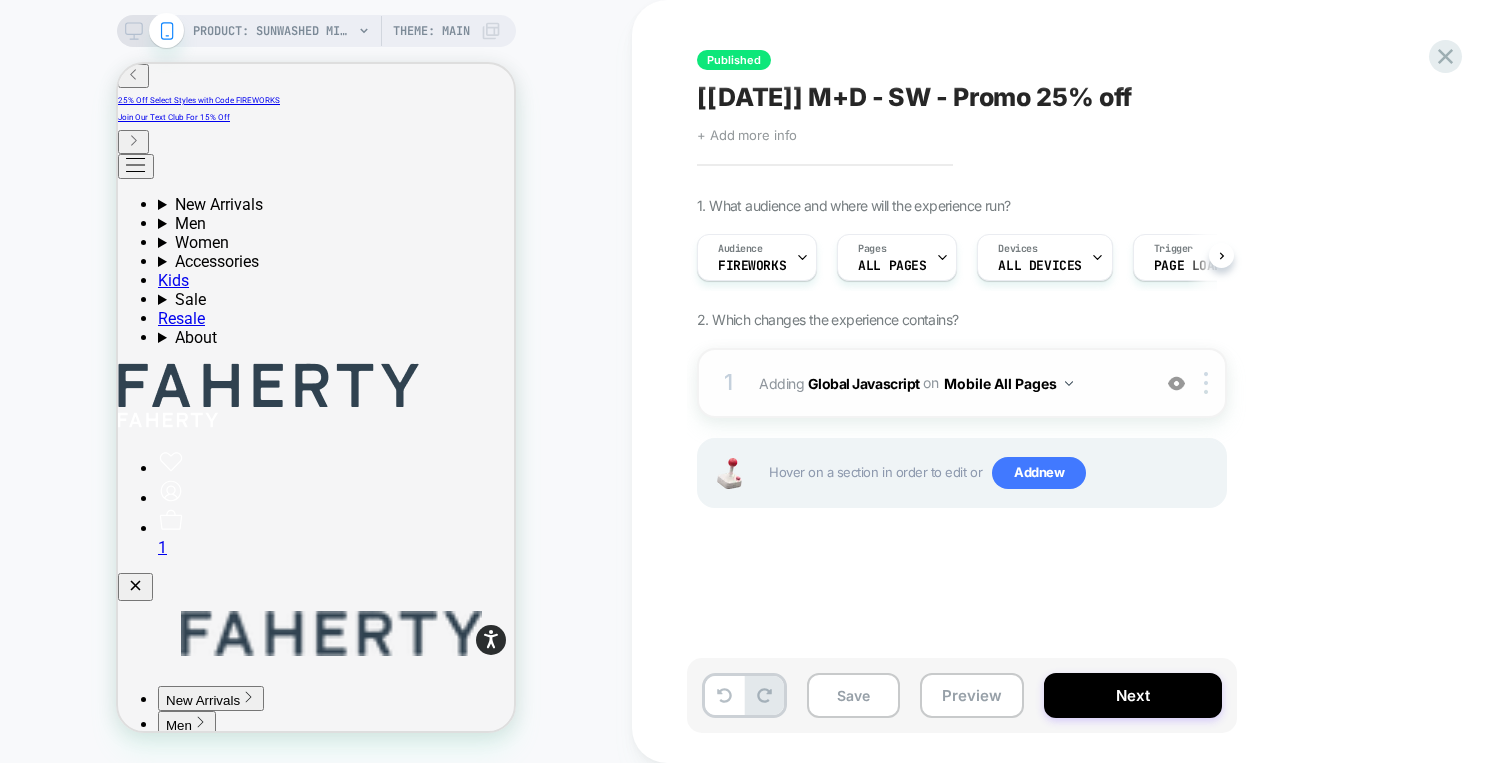 scroll, scrollTop: 0, scrollLeft: 1, axis: horizontal 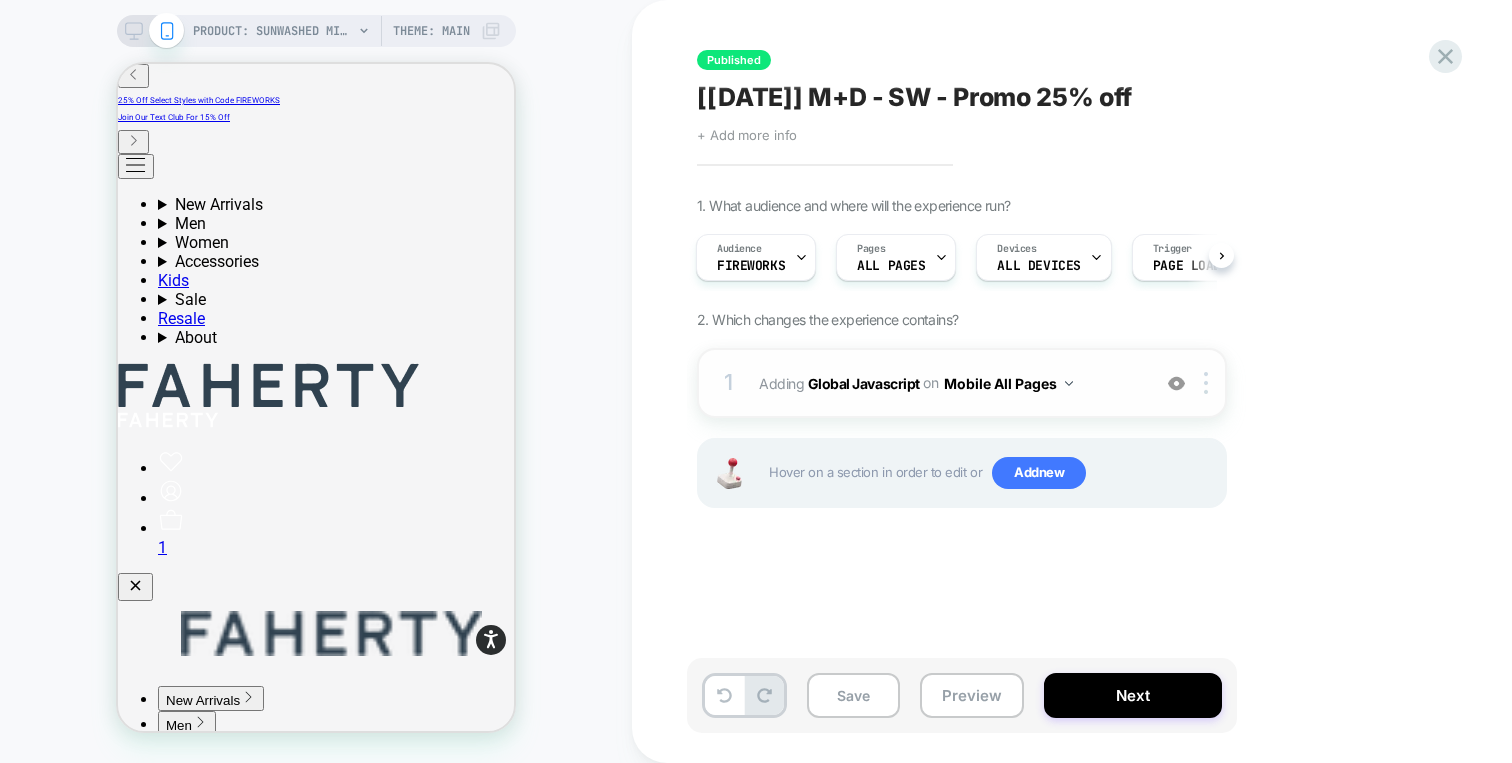 click on "Mobile All Pages" at bounding box center (1008, 383) 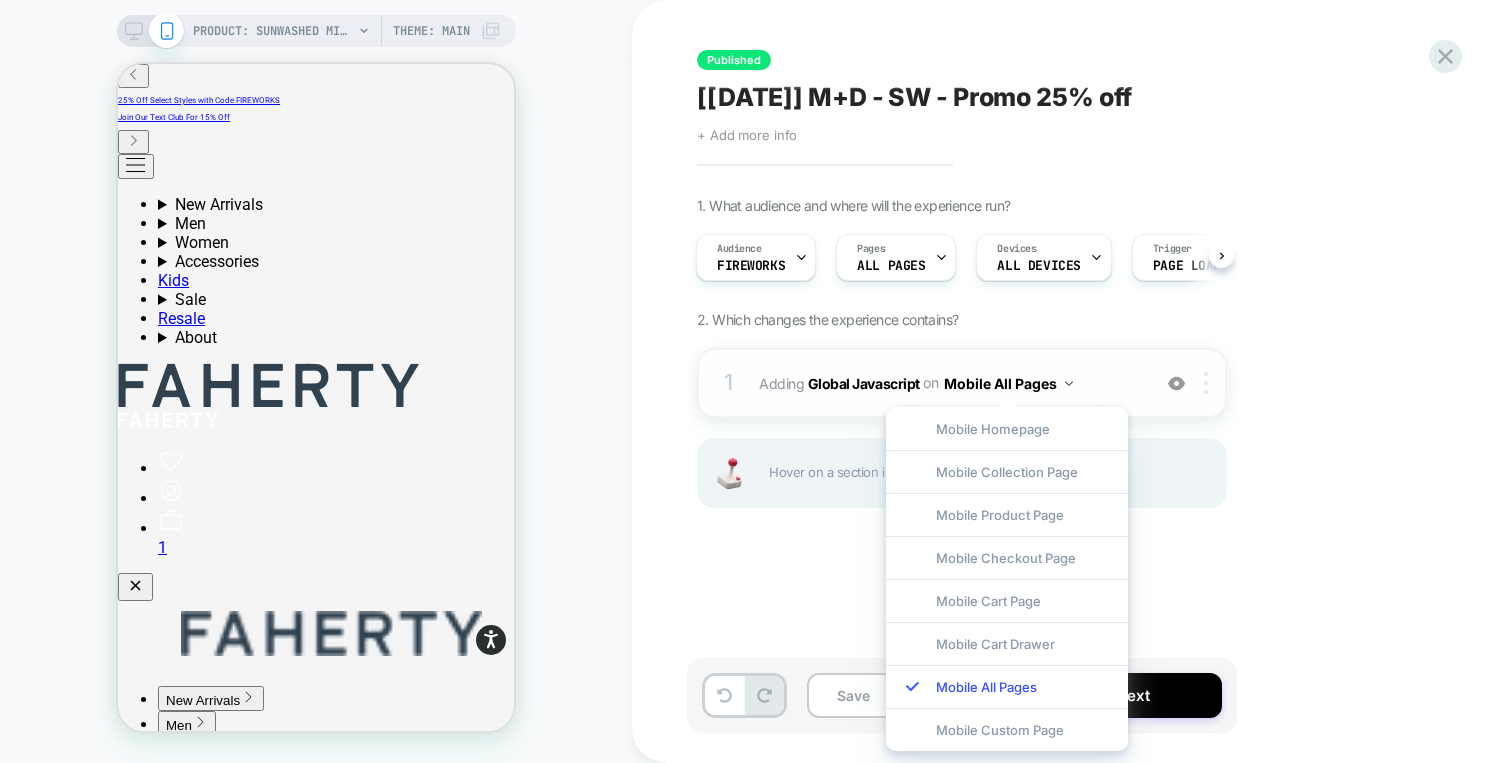 click at bounding box center (1209, 383) 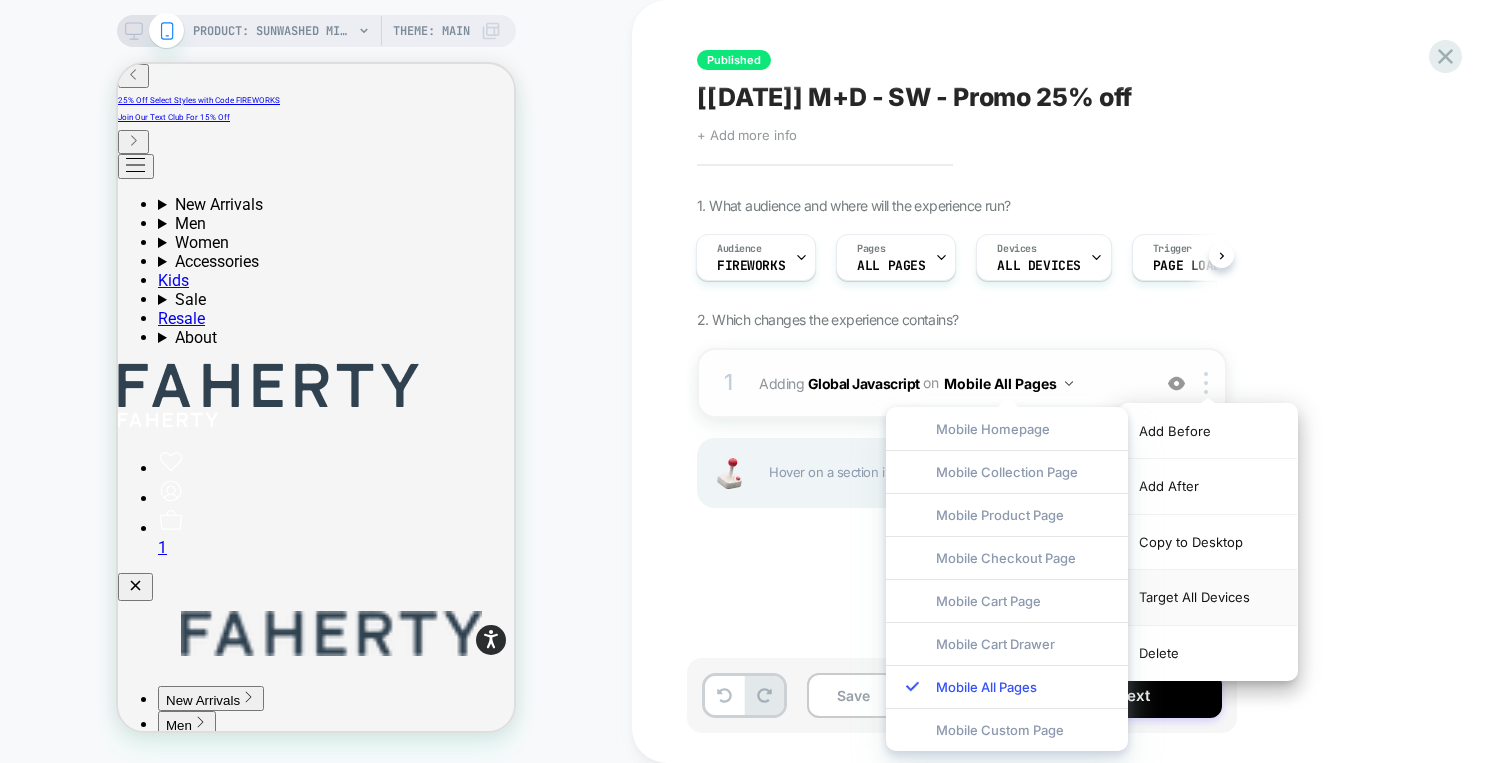 click on "Target   All Devices" at bounding box center [1208, 597] 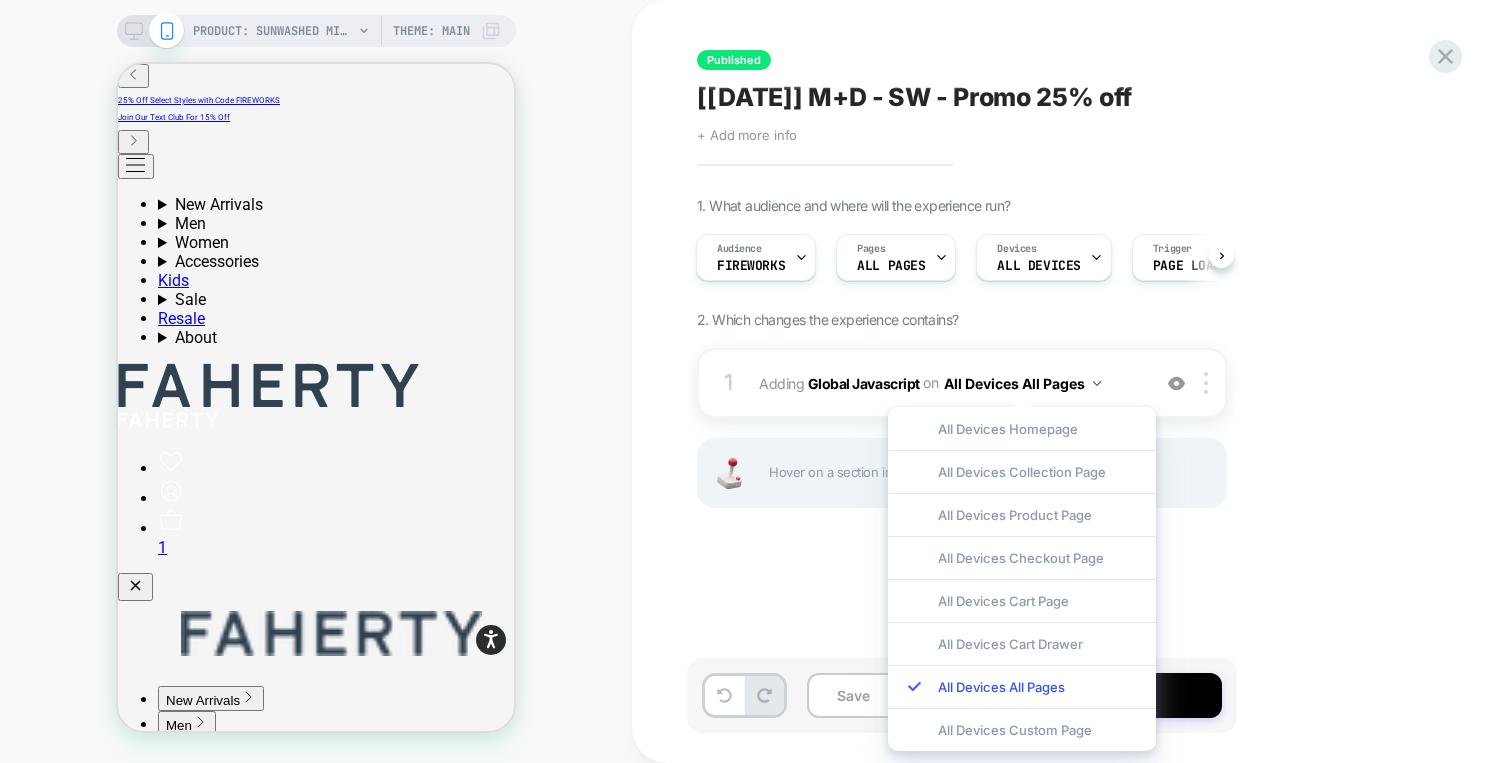 click on "Published [July 4] M+D - SW - Promo 25% off Click to edit experience details + Add more info 1. What audience and where will the experience run? Audience FIREWORKS Pages ALL PAGES Devices ALL DEVICES Trigger Page Load 2. Which changes the experience contains? 1 Adding   Global Javascript   on All Devices All Pages Add Before Add After Target   Mobile Delete Hover on a section in order to edit or  Add  new" at bounding box center [1062, 381] 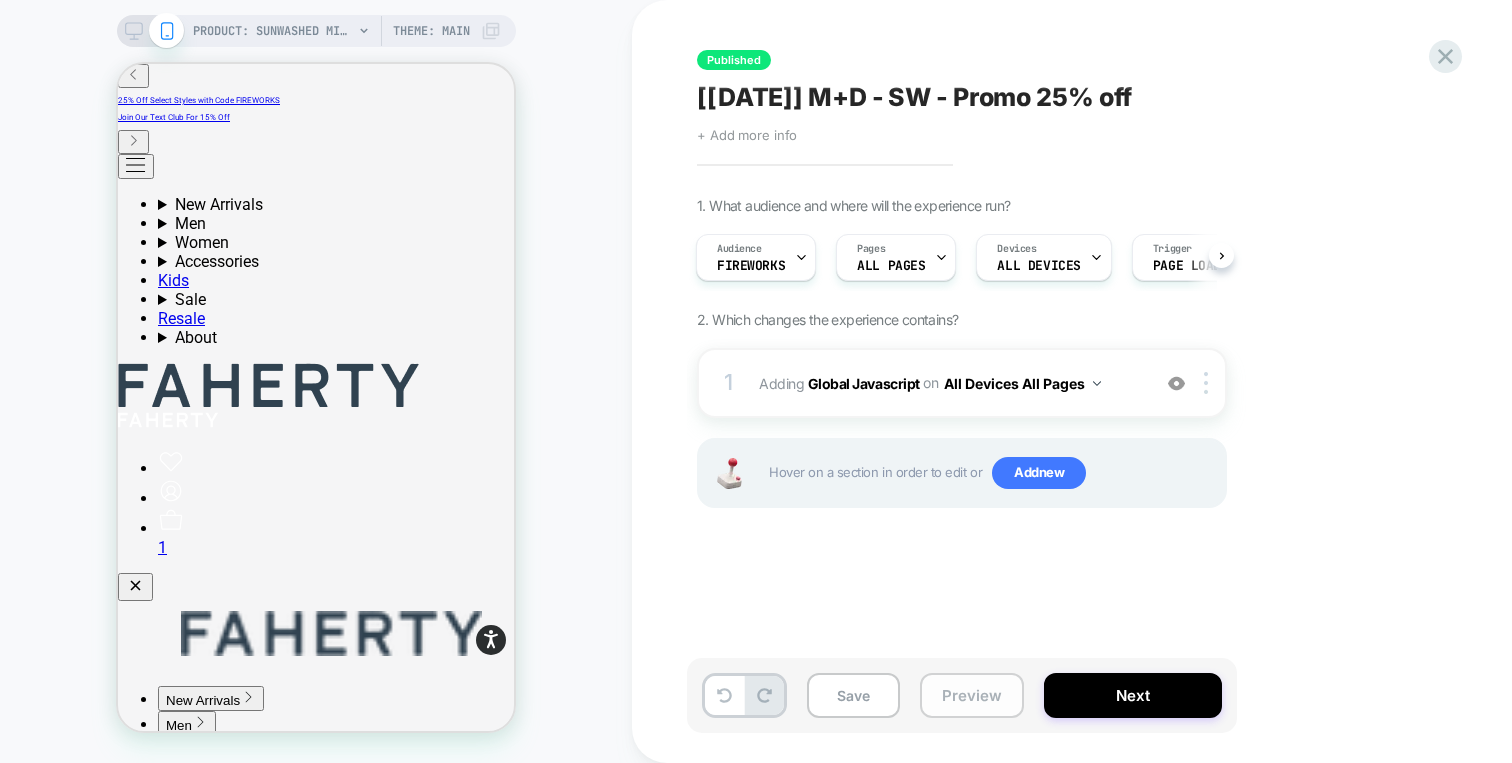 click on "Preview" at bounding box center [972, 695] 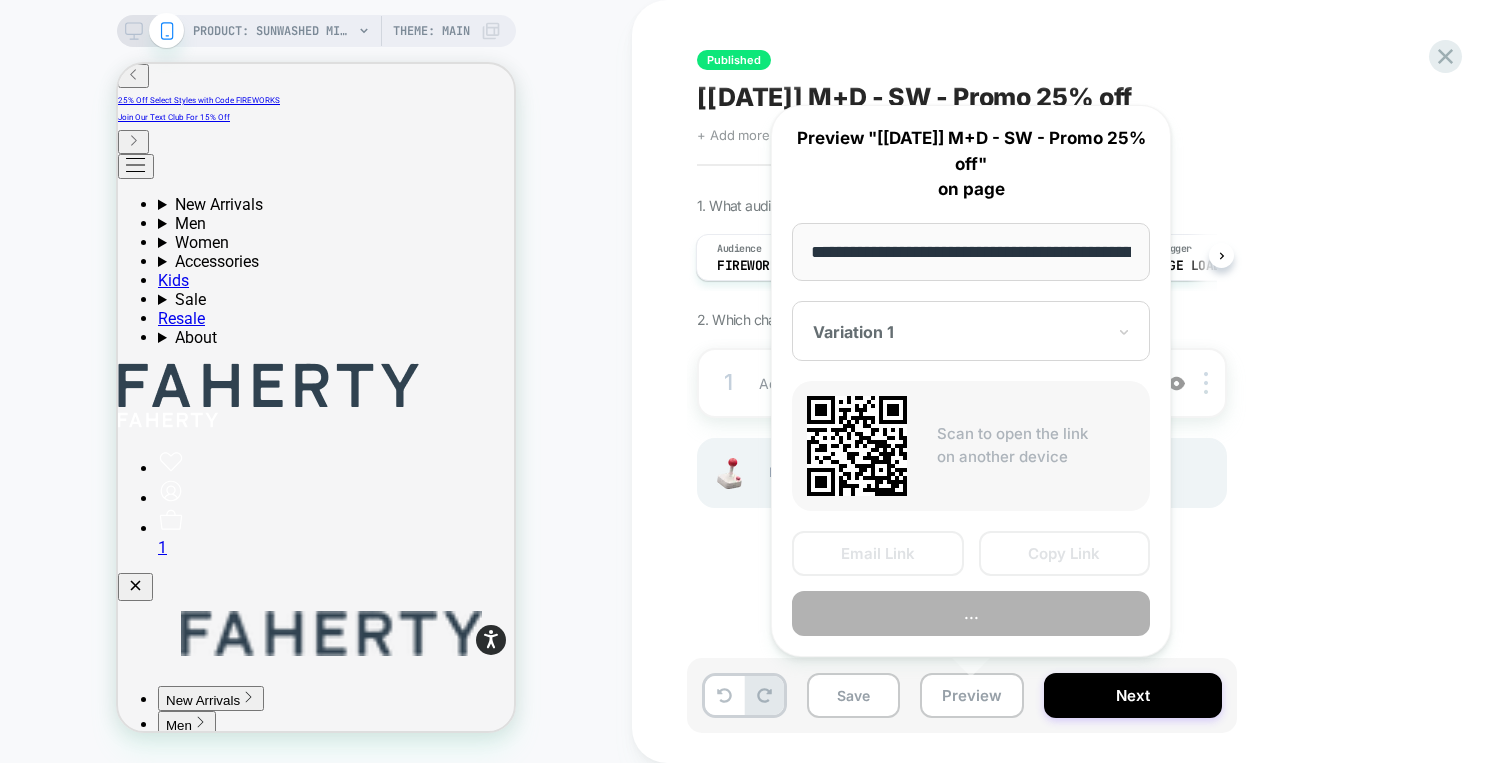 scroll, scrollTop: 0, scrollLeft: 429, axis: horizontal 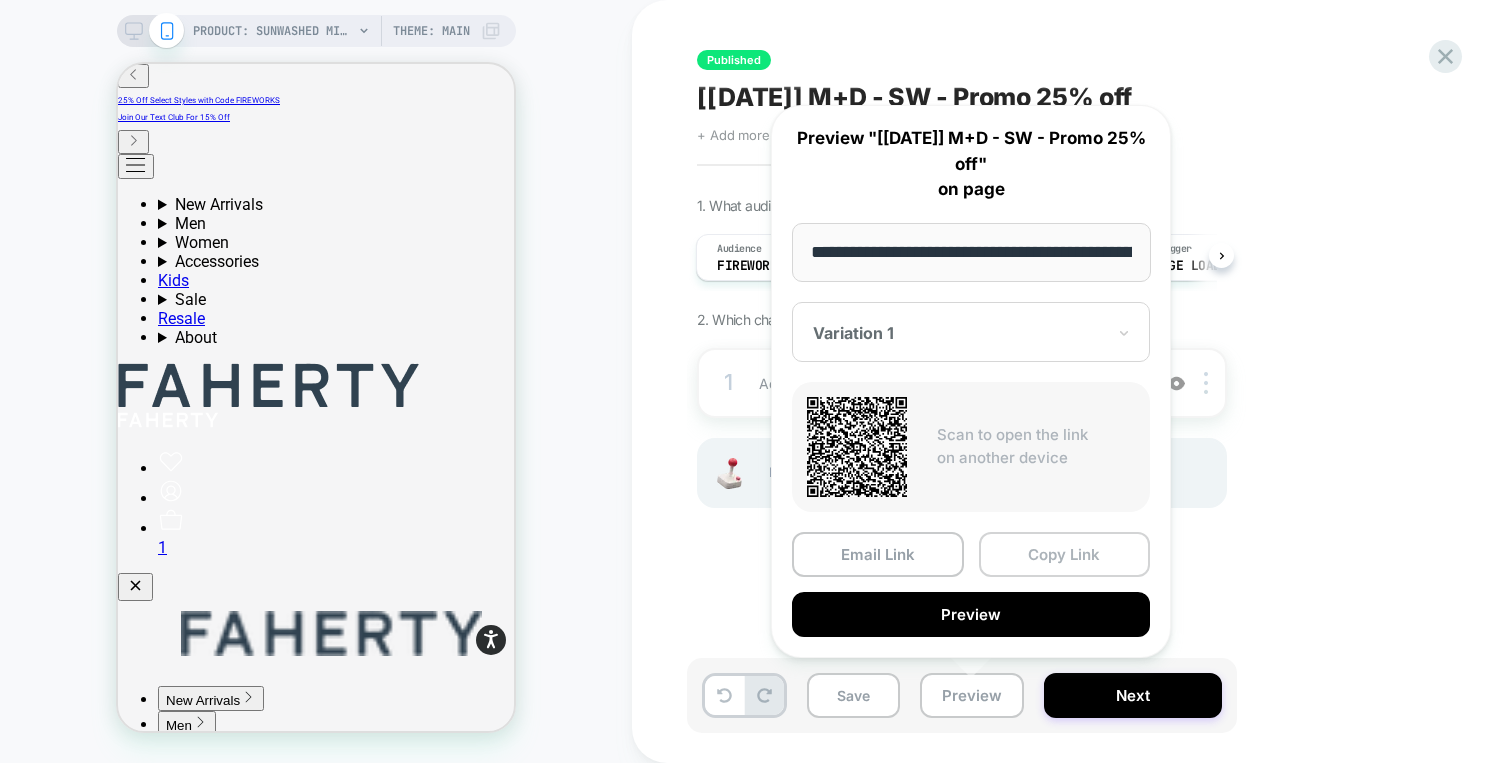 click on "Copy Link" at bounding box center [1065, 554] 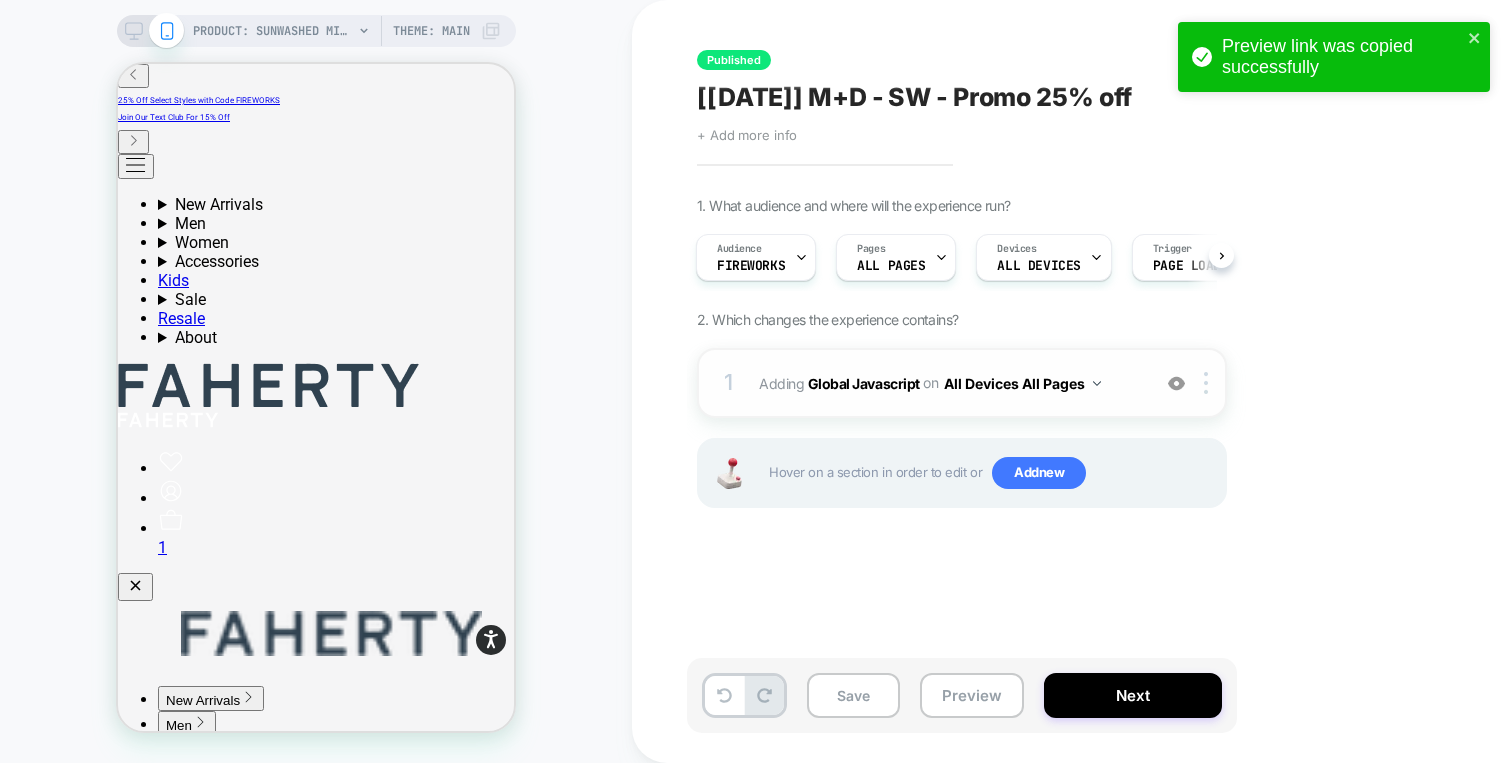click at bounding box center [1176, 383] 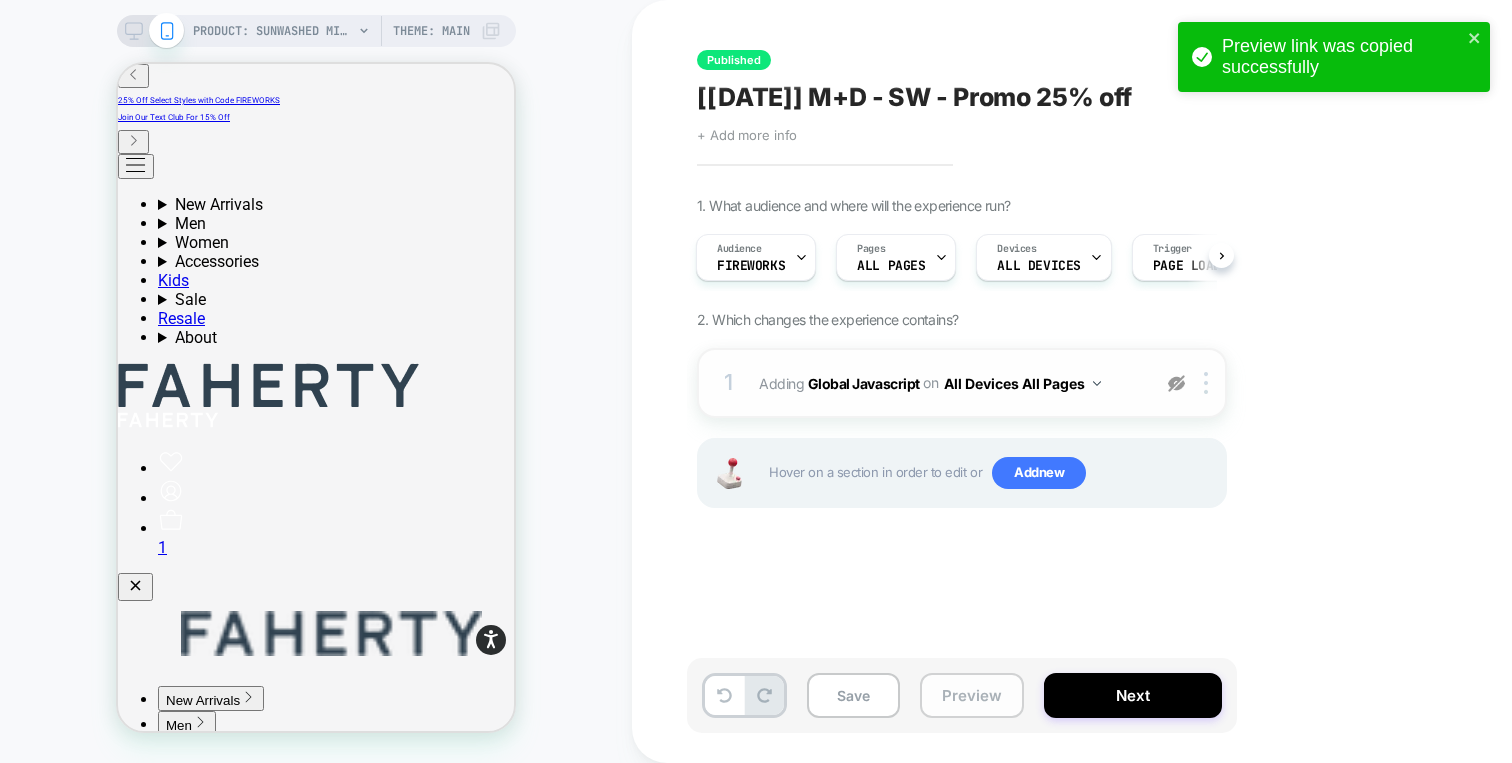 click on "Preview" at bounding box center [972, 695] 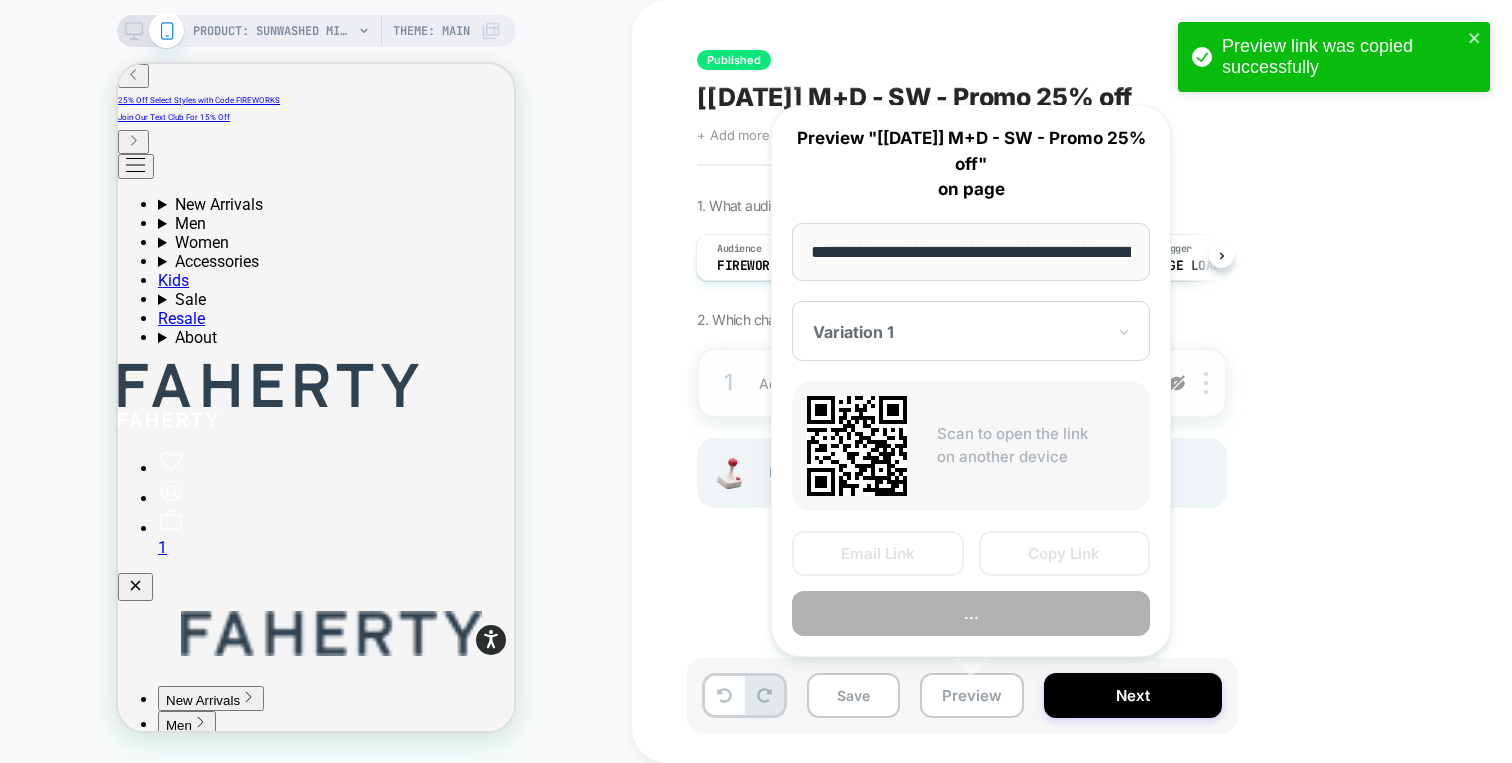 scroll, scrollTop: 0, scrollLeft: 429, axis: horizontal 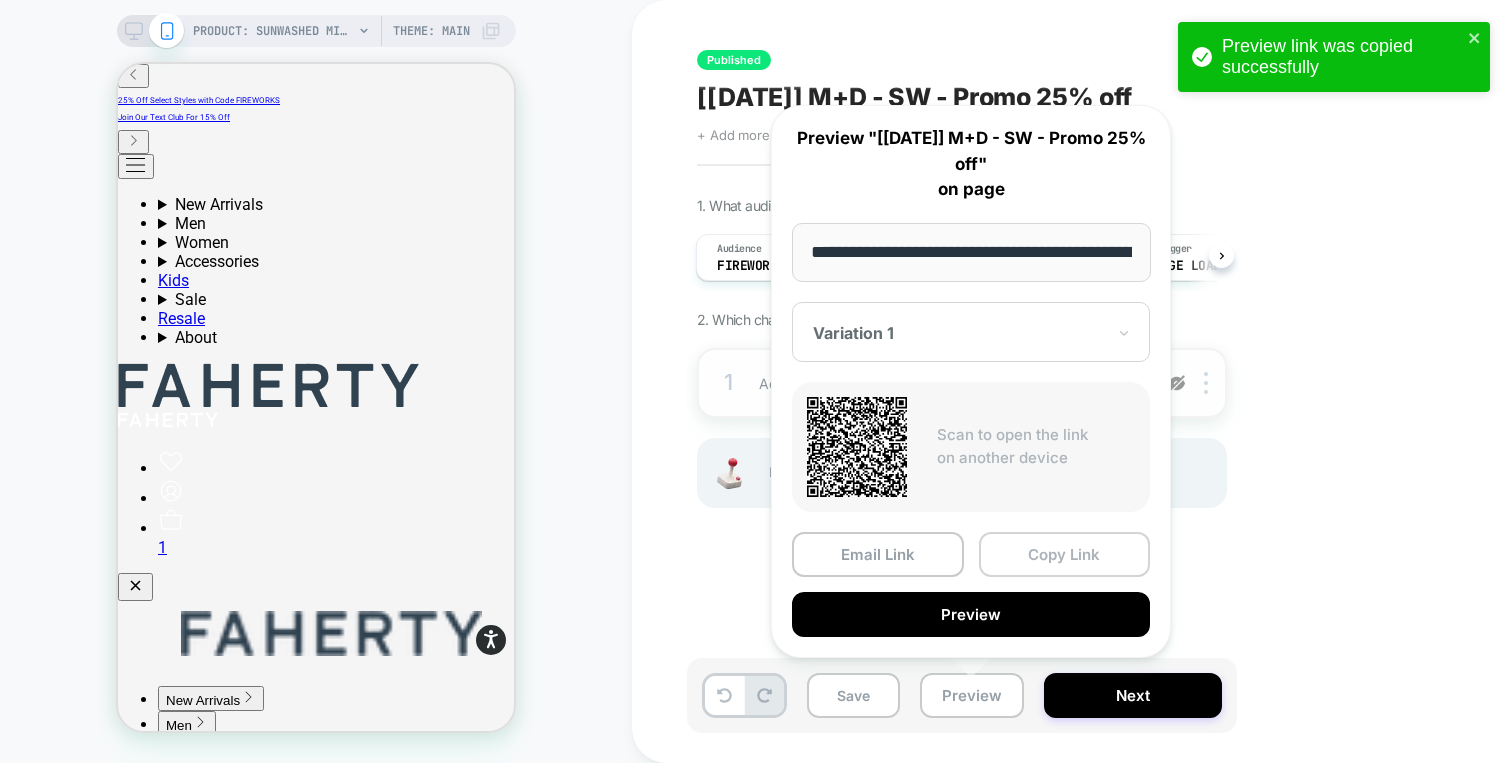 click on "Copy Link" at bounding box center (1065, 554) 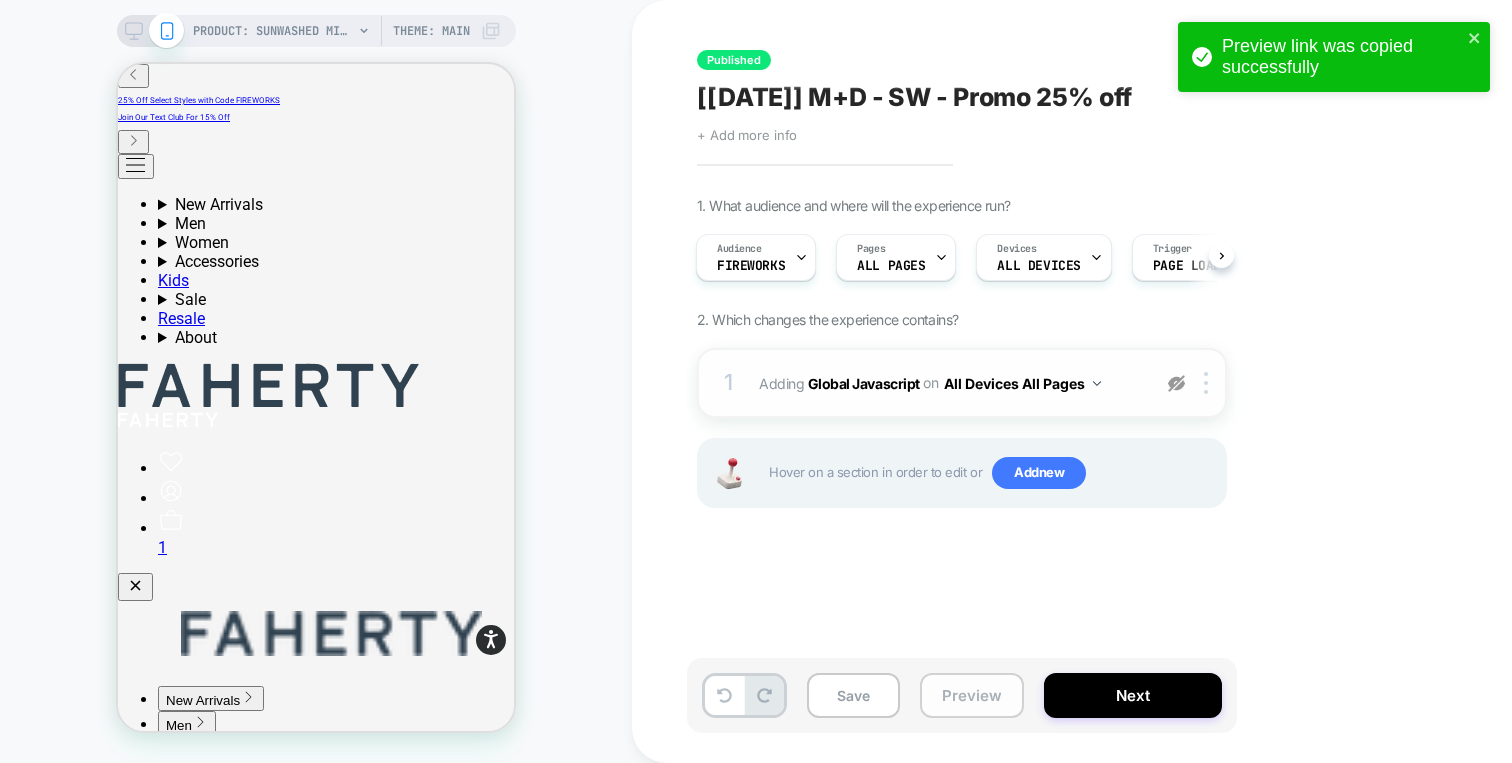 click on "Preview" at bounding box center [972, 695] 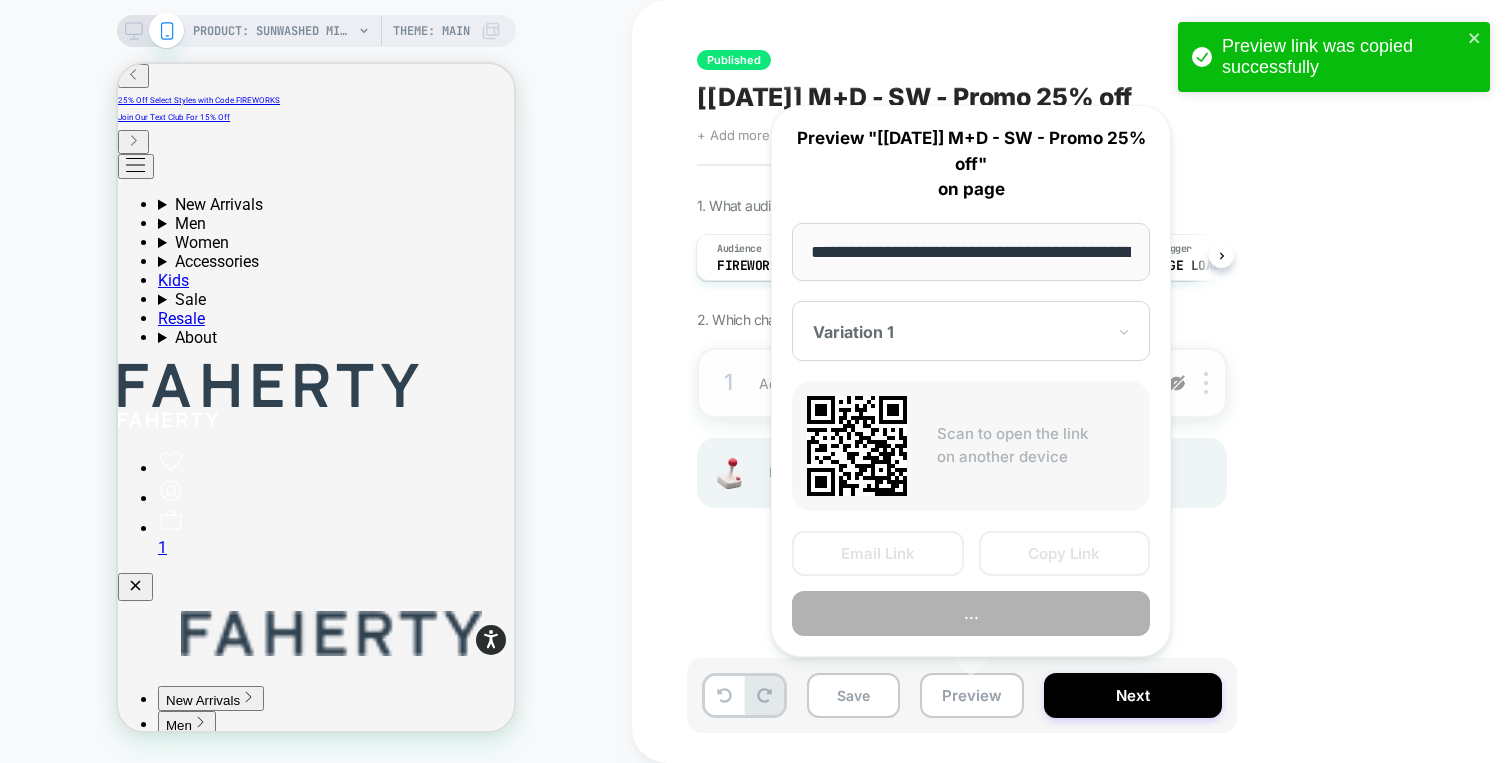 scroll, scrollTop: 0, scrollLeft: 429, axis: horizontal 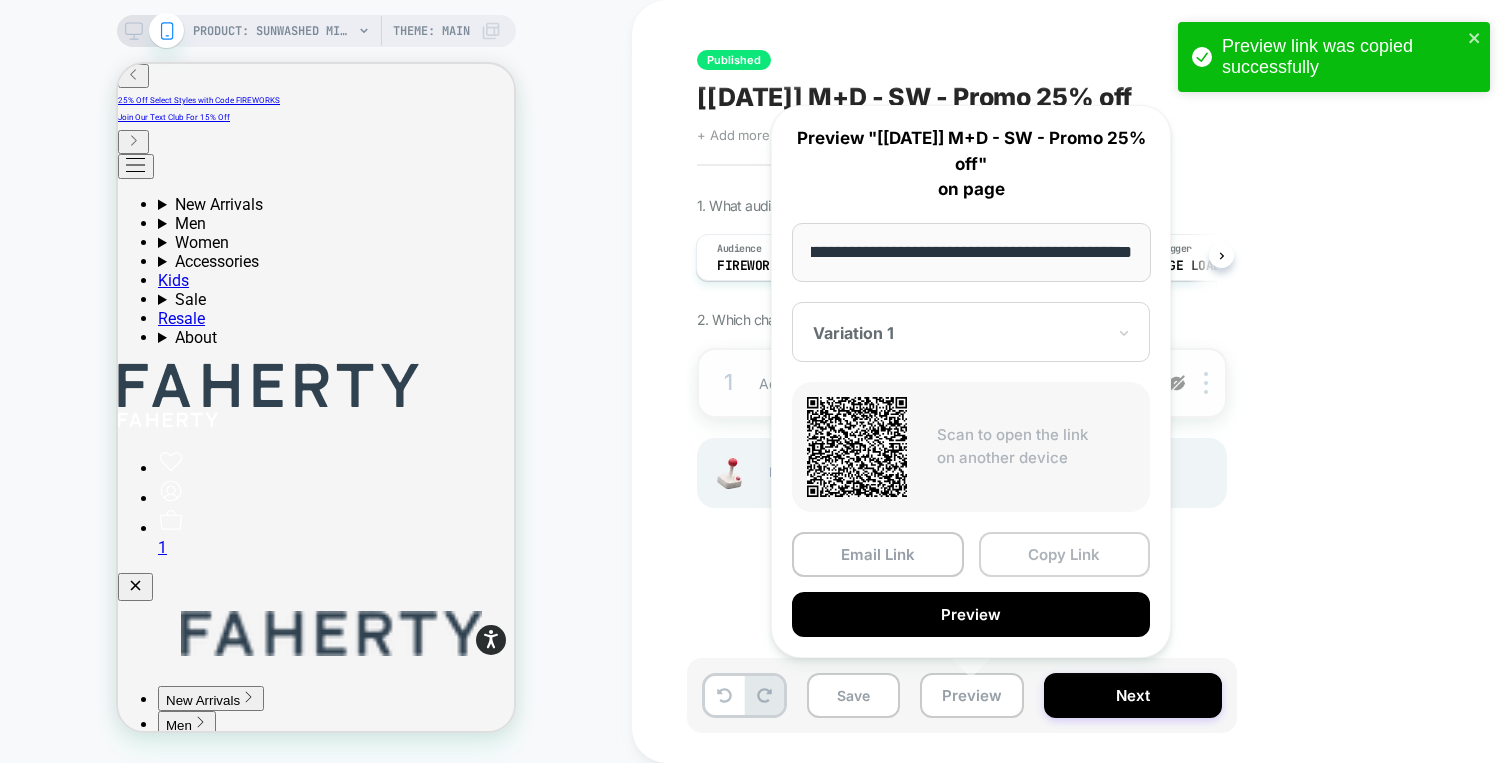 click on "Copy Link" at bounding box center (1065, 554) 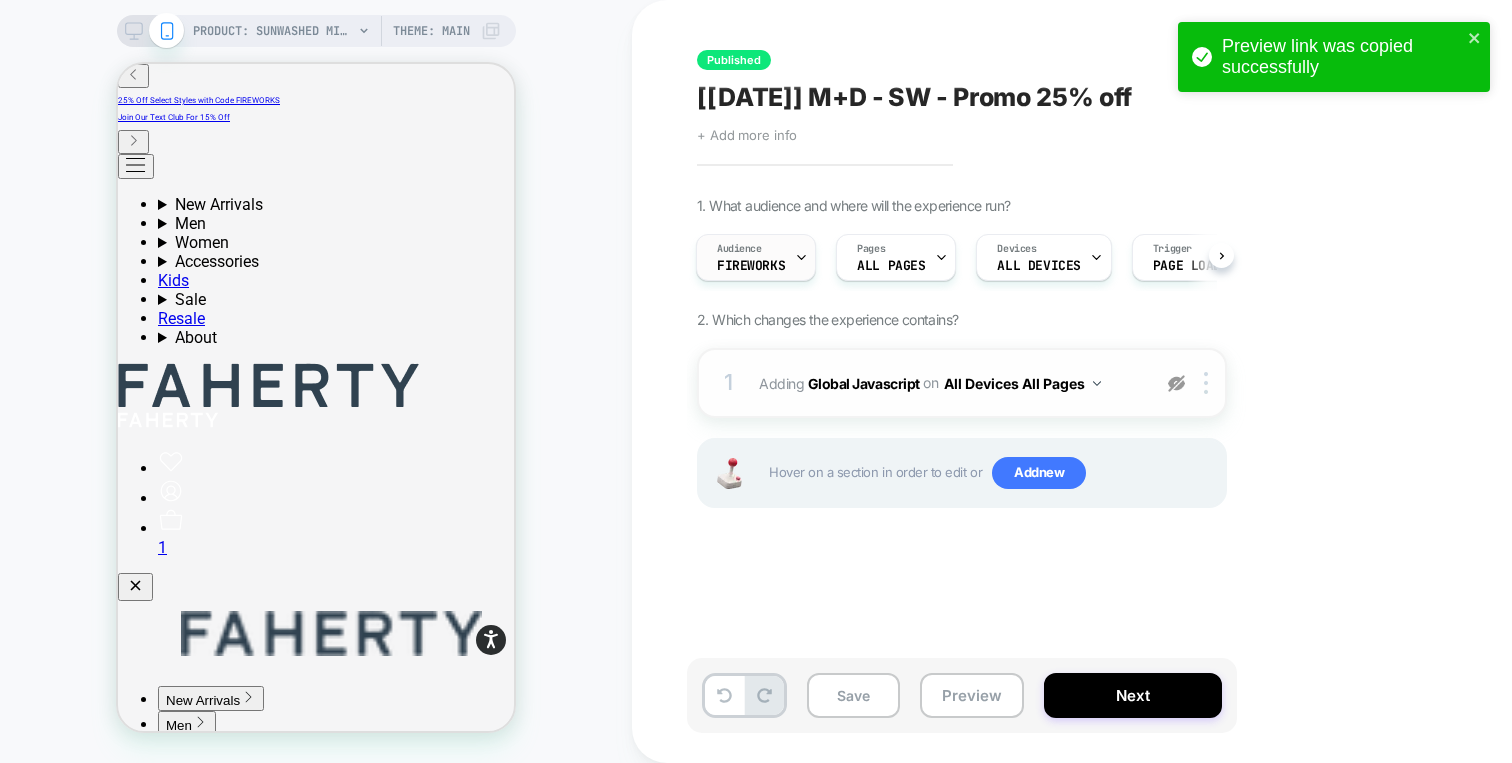 click on "Audience FIREWORKS" at bounding box center (751, 257) 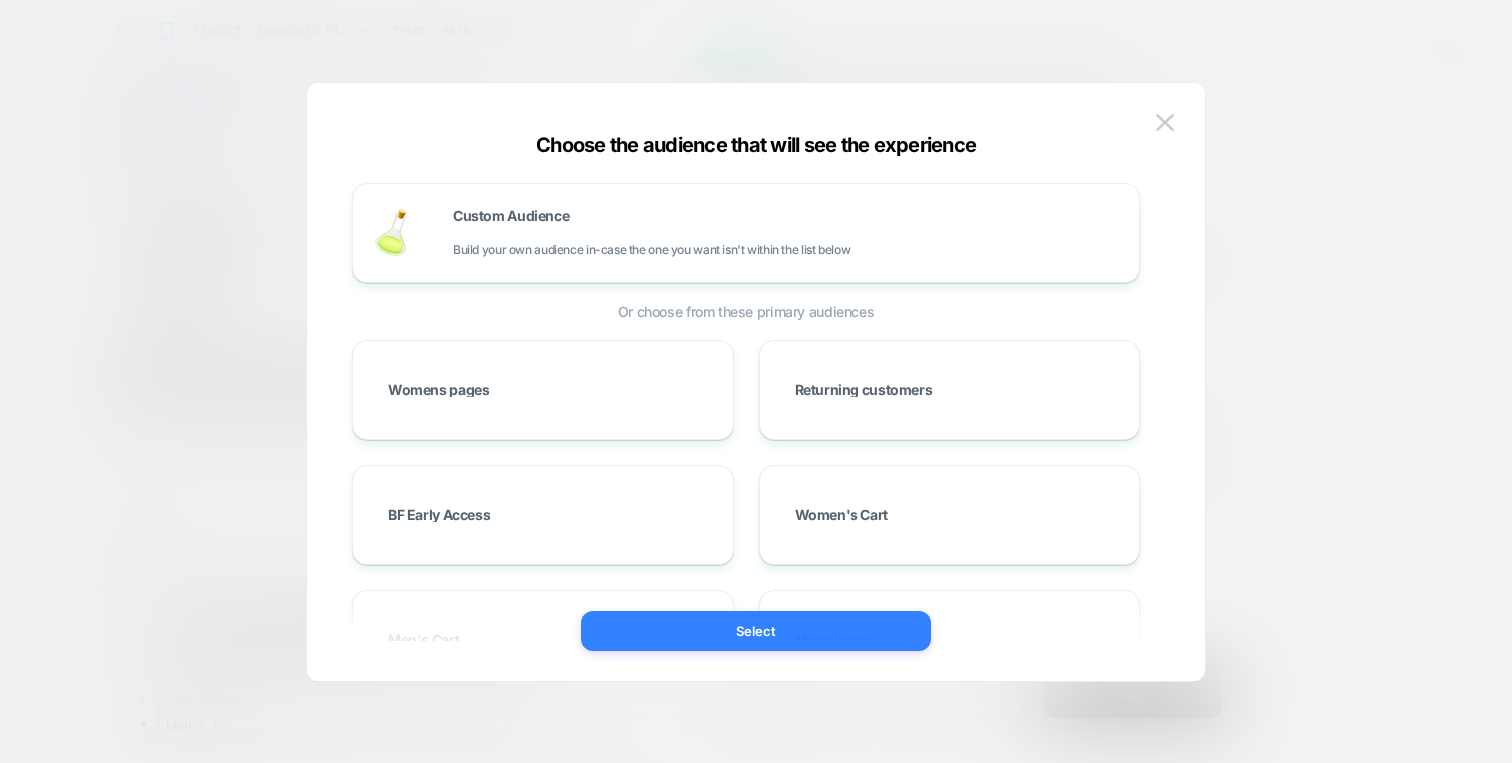 click on "Select" at bounding box center (756, 631) 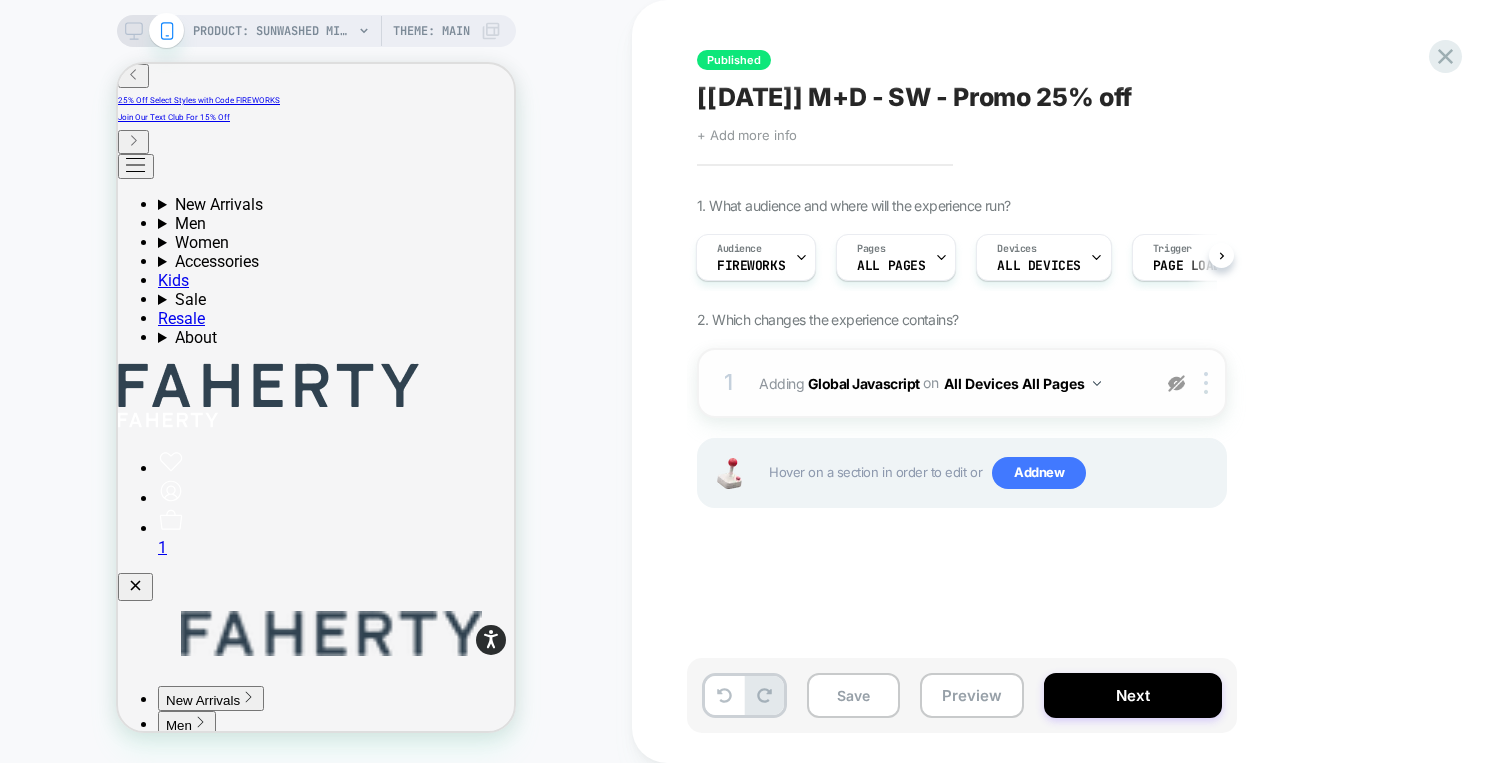 click at bounding box center [1176, 383] 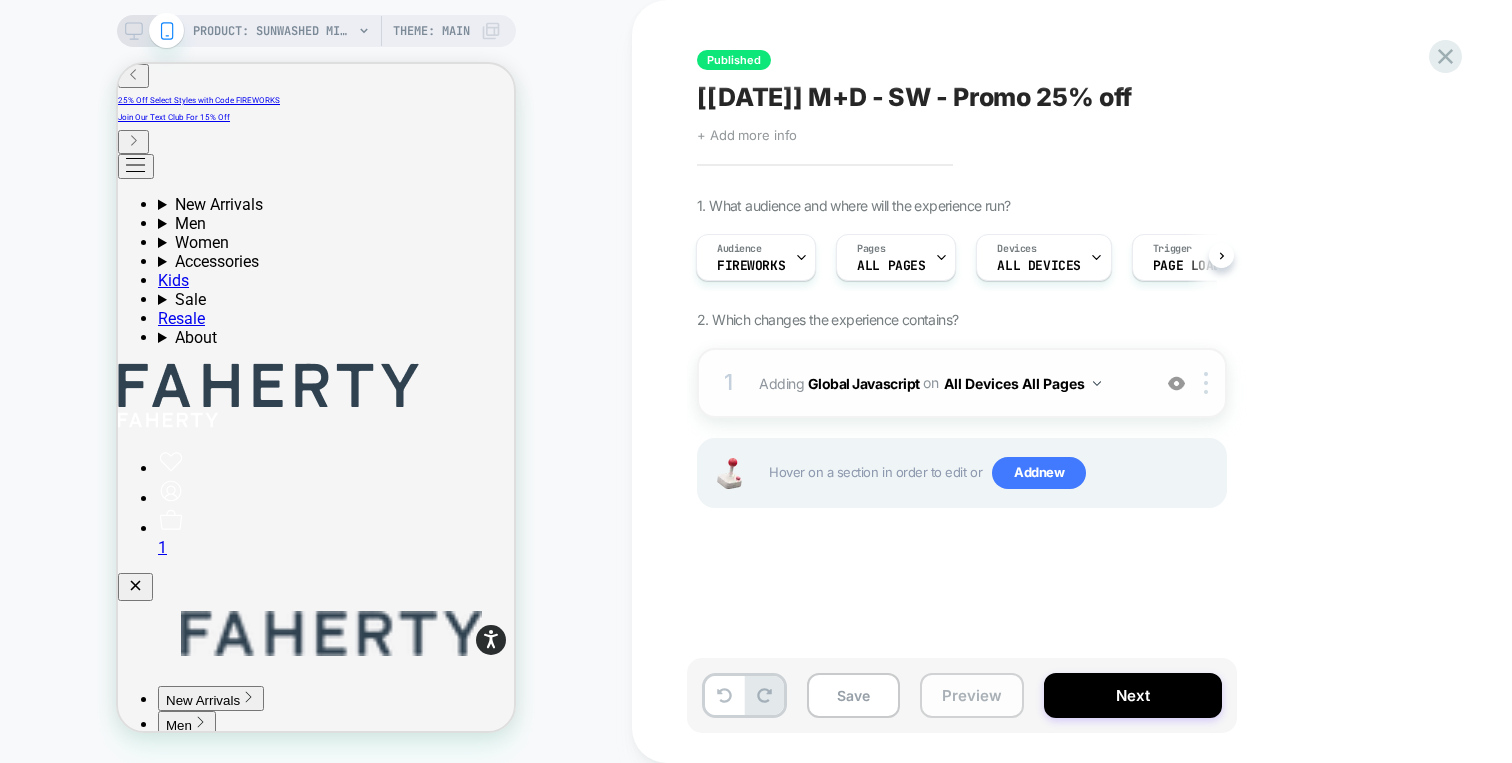 click on "Preview" at bounding box center [972, 695] 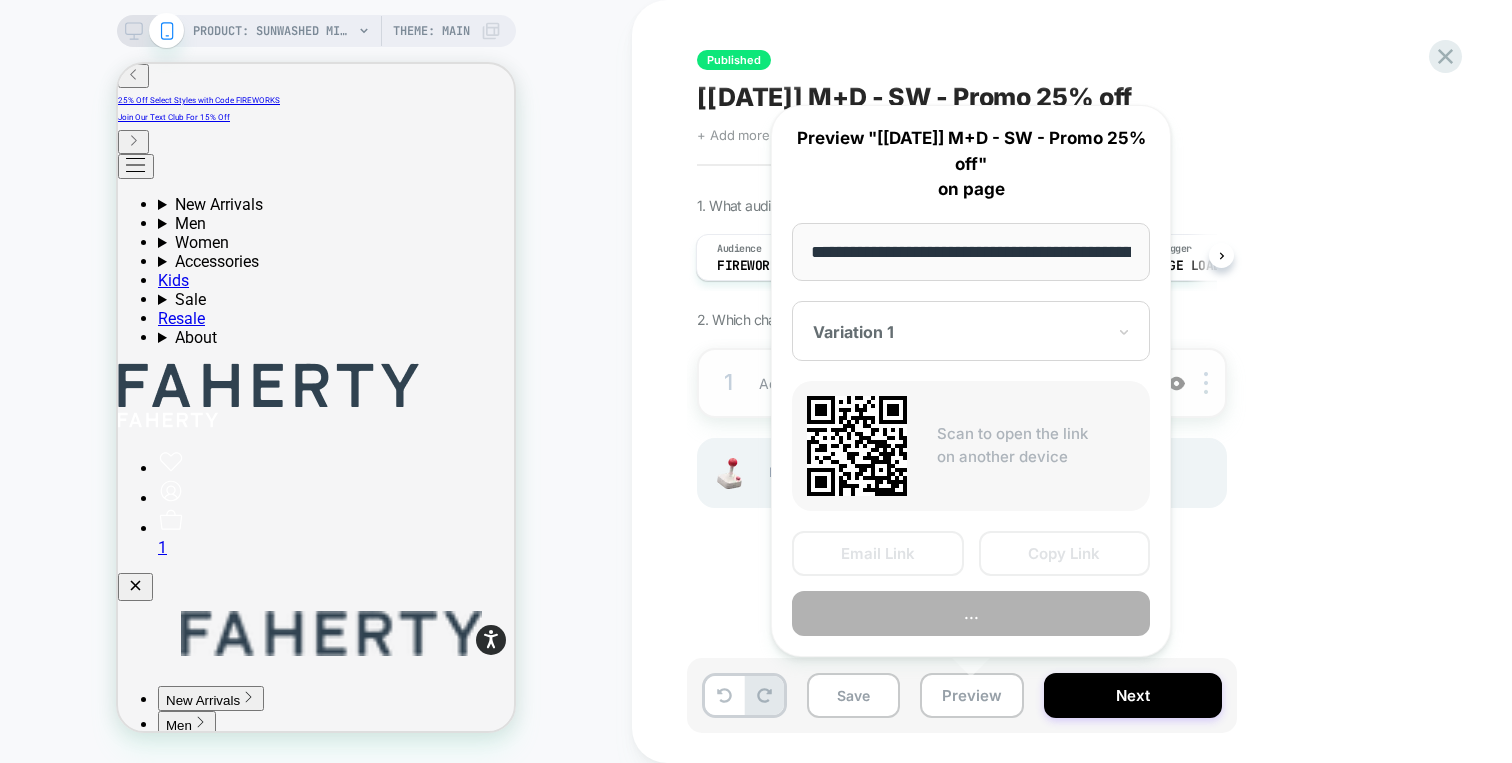 scroll, scrollTop: 0, scrollLeft: 429, axis: horizontal 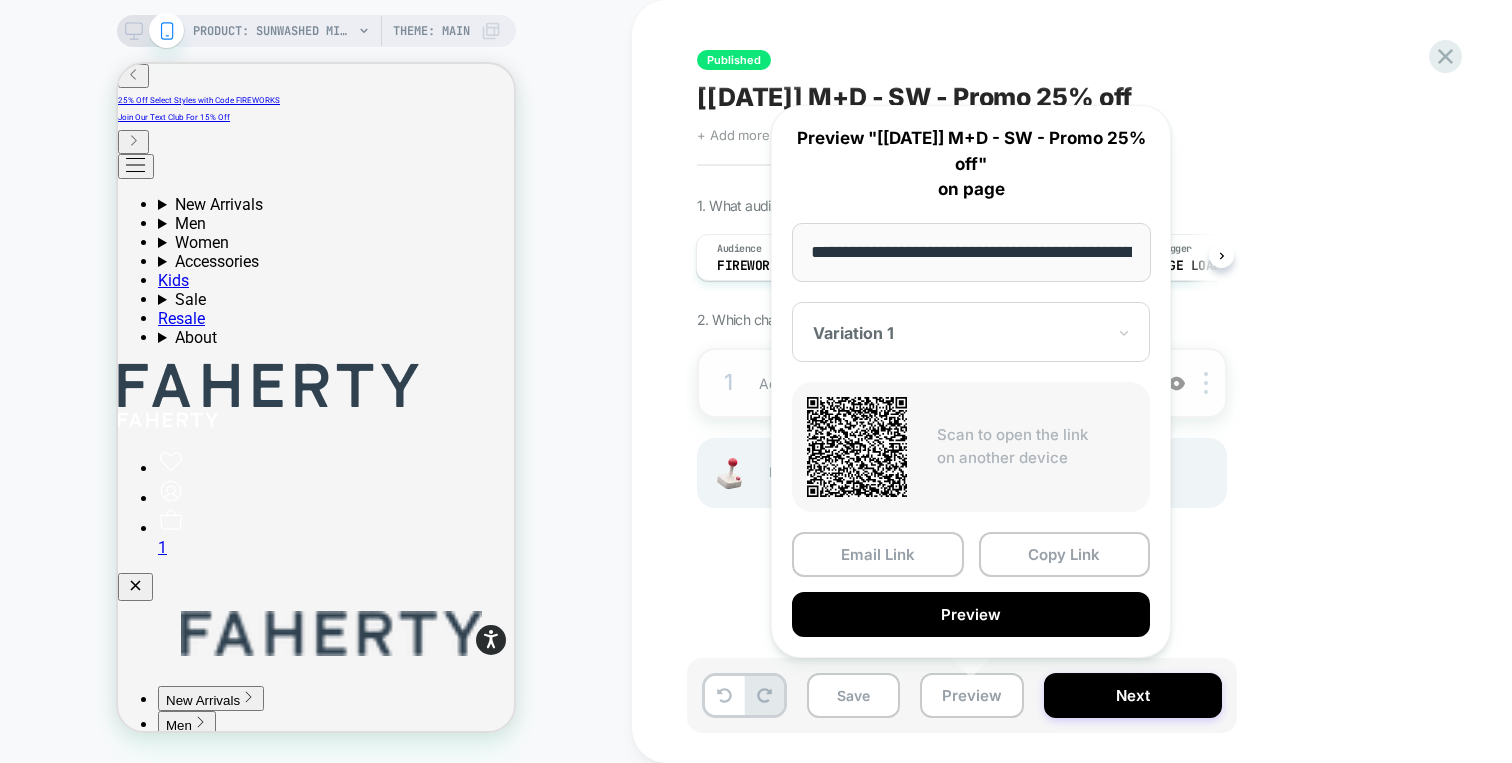 click on "1. What audience and where will the experience run? Audience FIREWORKS Pages ALL PAGES Devices ALL DEVICES Trigger Page Load 2. Which changes the experience contains? 1 Adding   Global Javascript   on All Devices All Pages Add Before Add After Target   Mobile Delete Hover on a section in order to edit or  Add  new" at bounding box center (1062, 377) 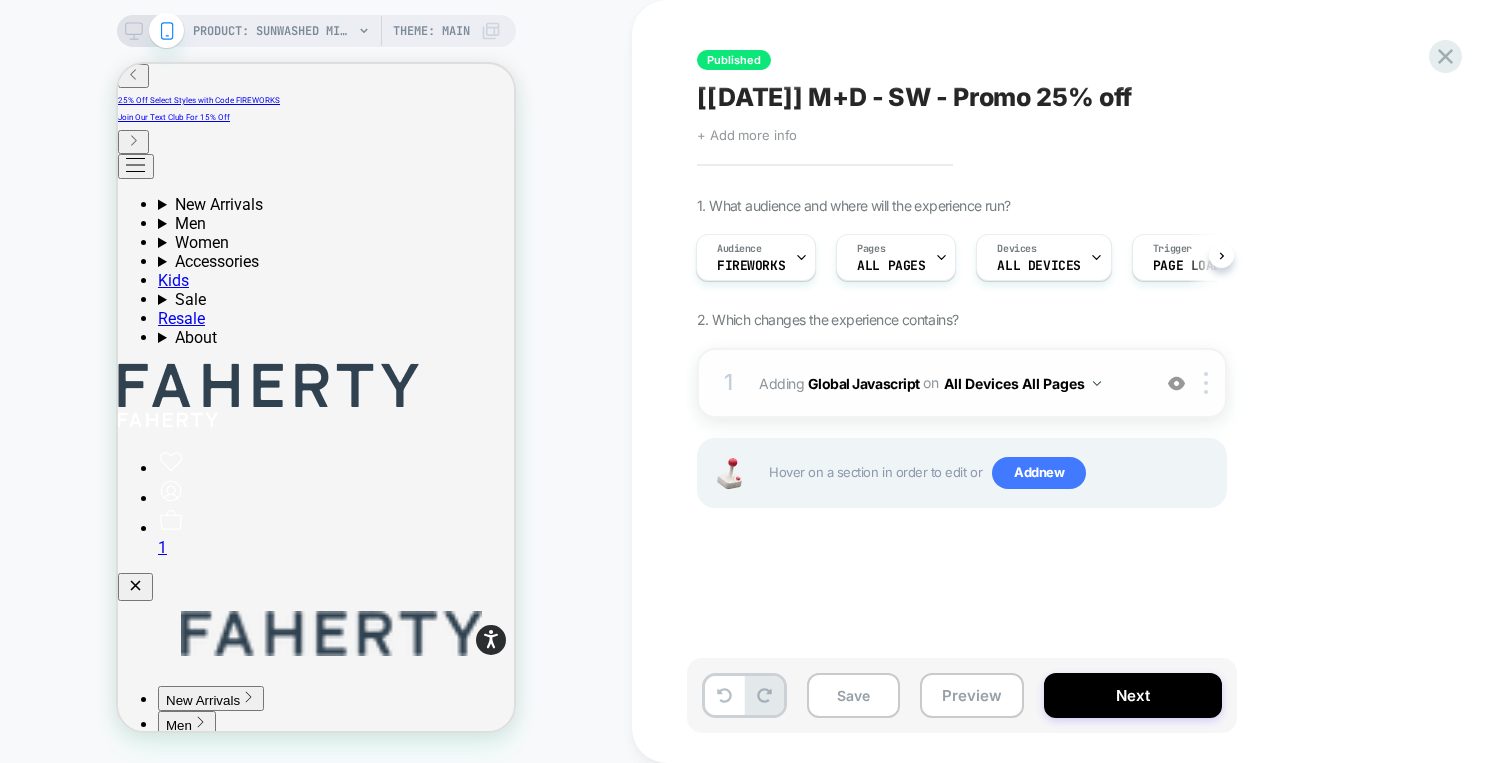 click on "Audience FIREWORKS Pages ALL PAGES Devices ALL DEVICES Trigger Page Load" at bounding box center (952, 257) 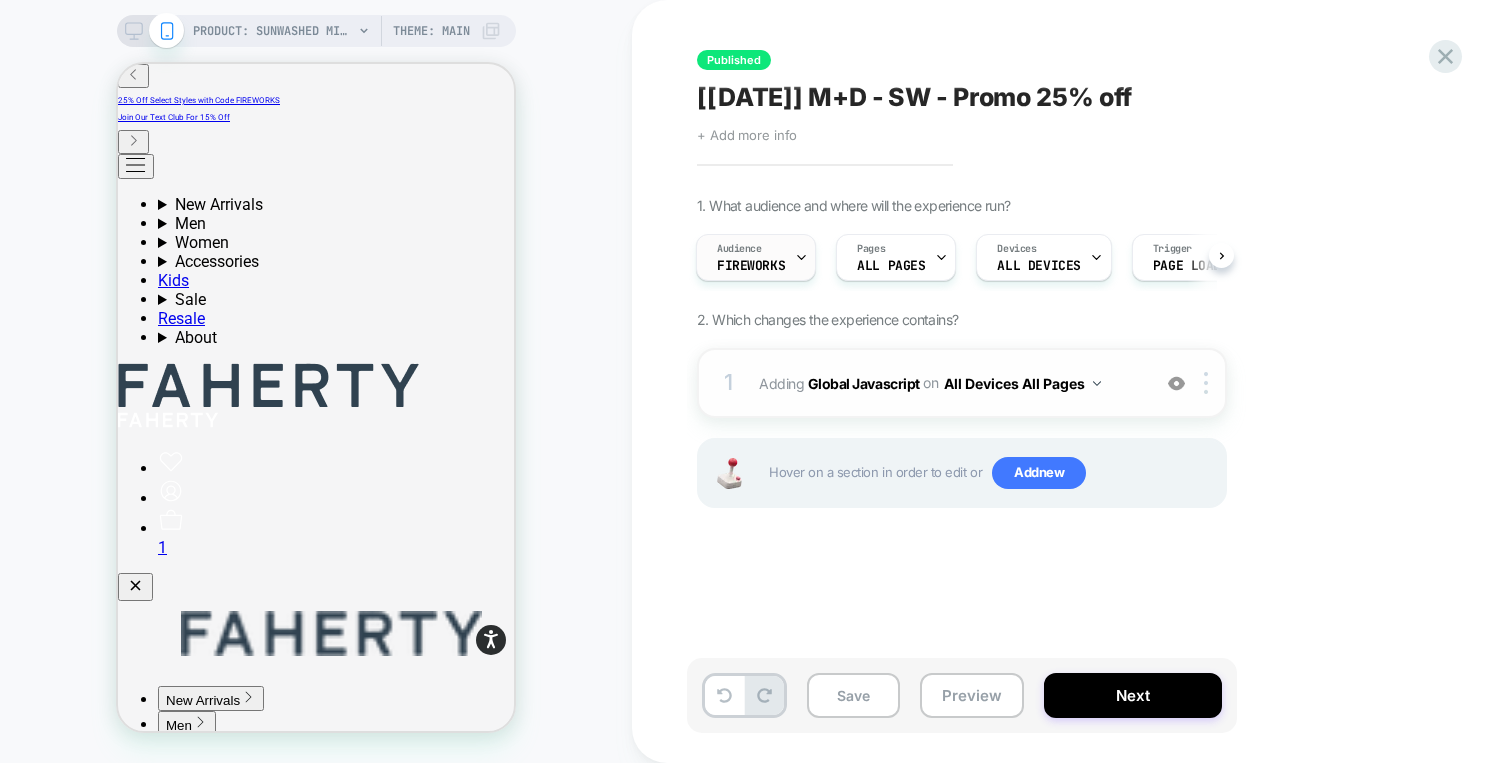 click on "Audience FIREWORKS" at bounding box center [751, 257] 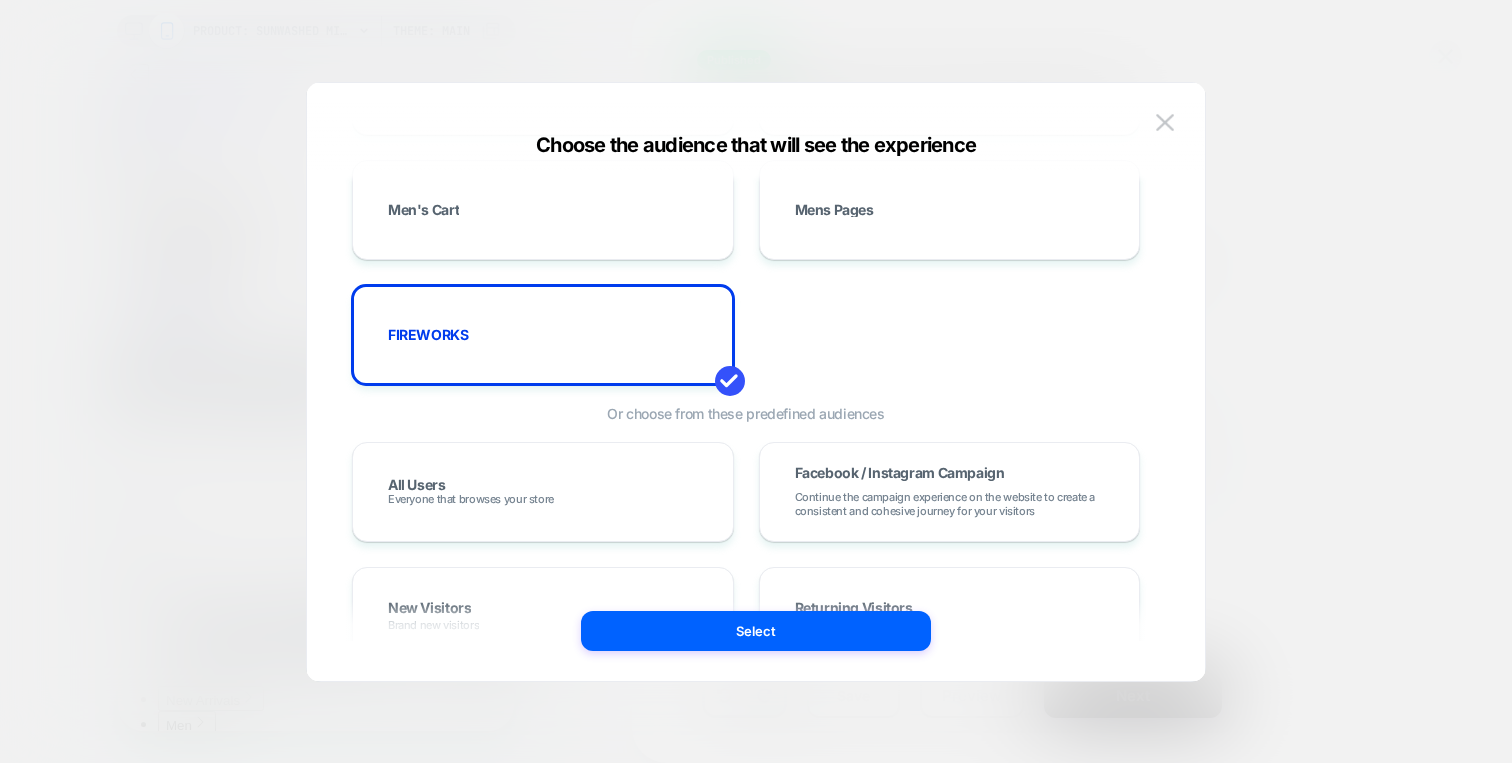 scroll, scrollTop: 498, scrollLeft: 0, axis: vertical 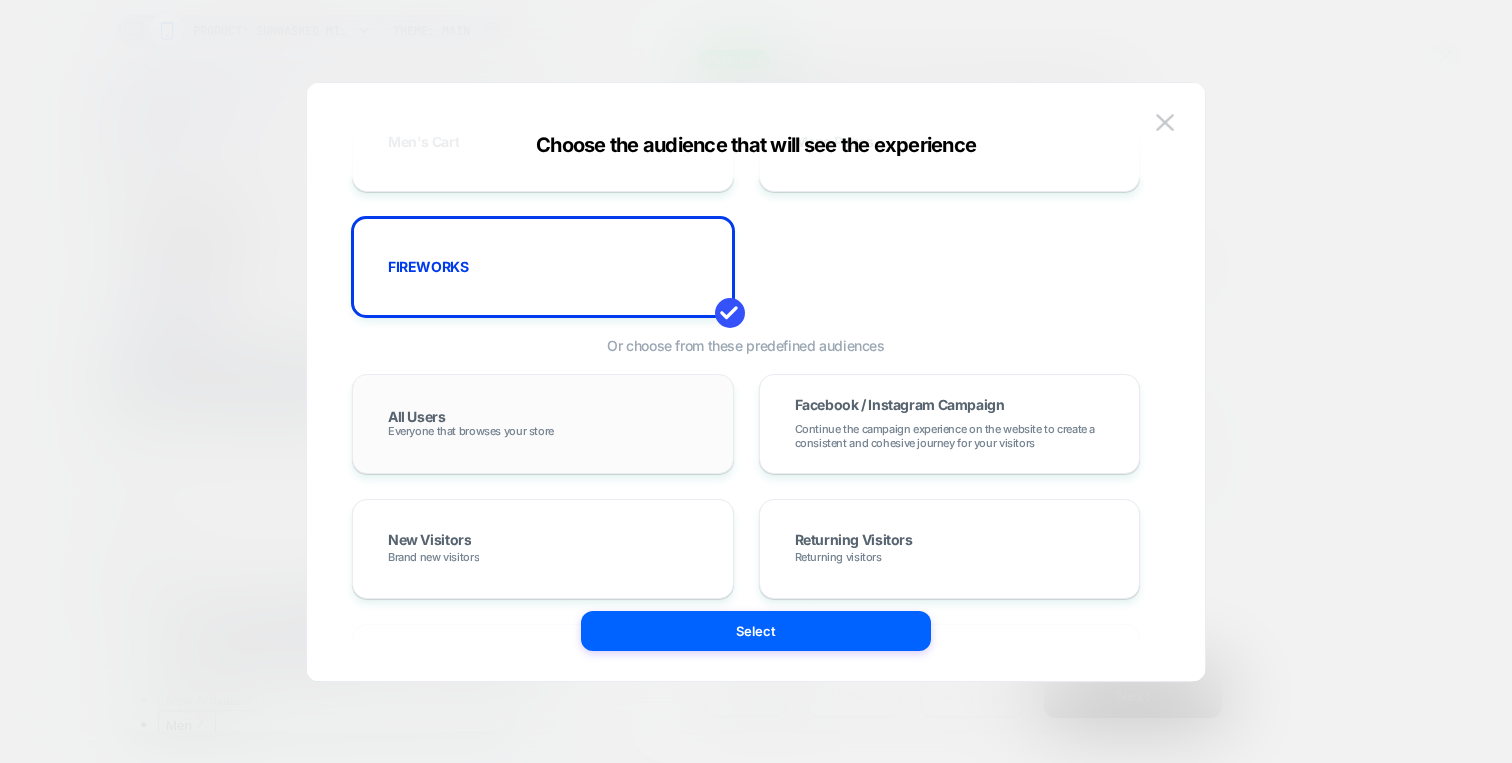 click on "All Users Everyone that browses your store" at bounding box center [543, 424] 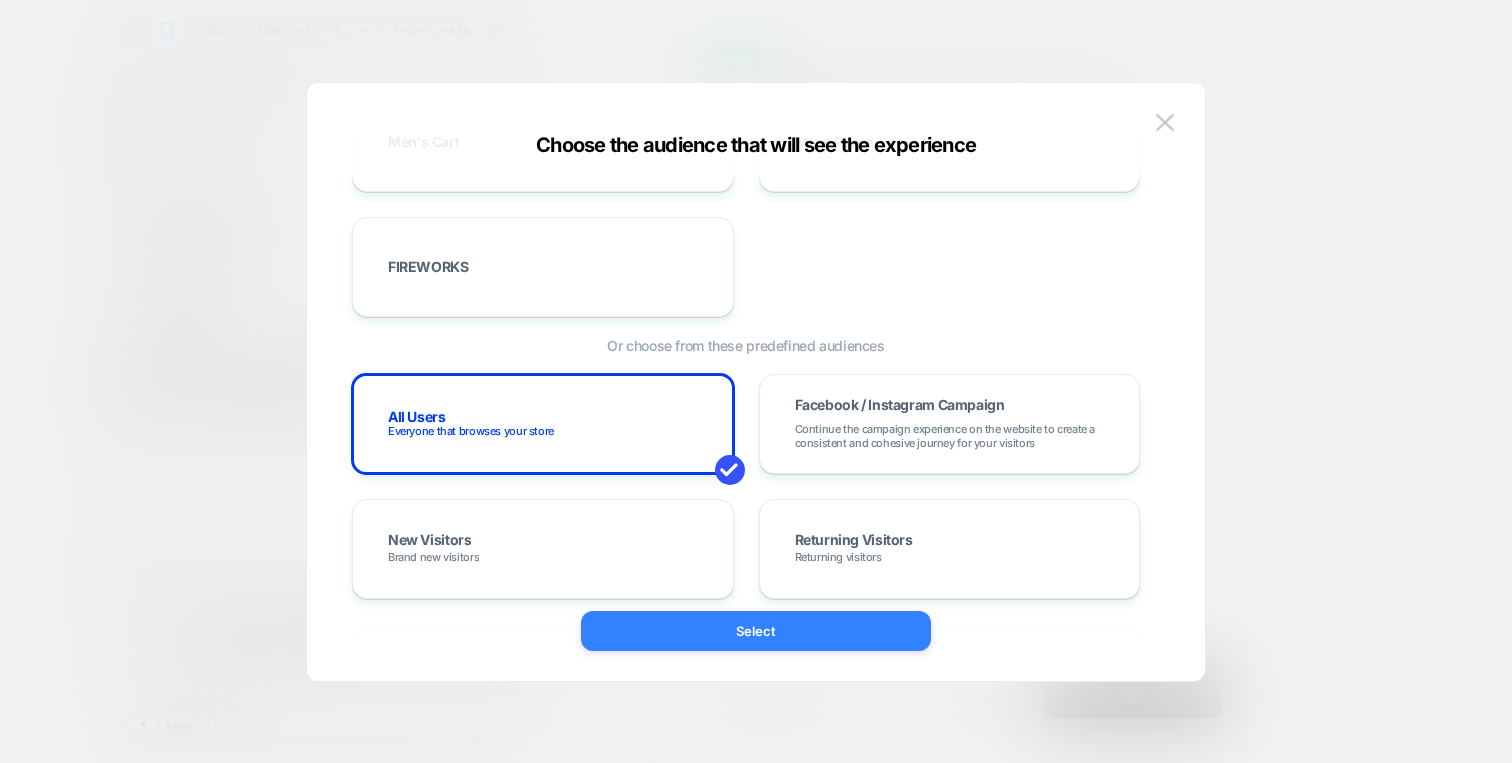 click on "Select" at bounding box center [756, 631] 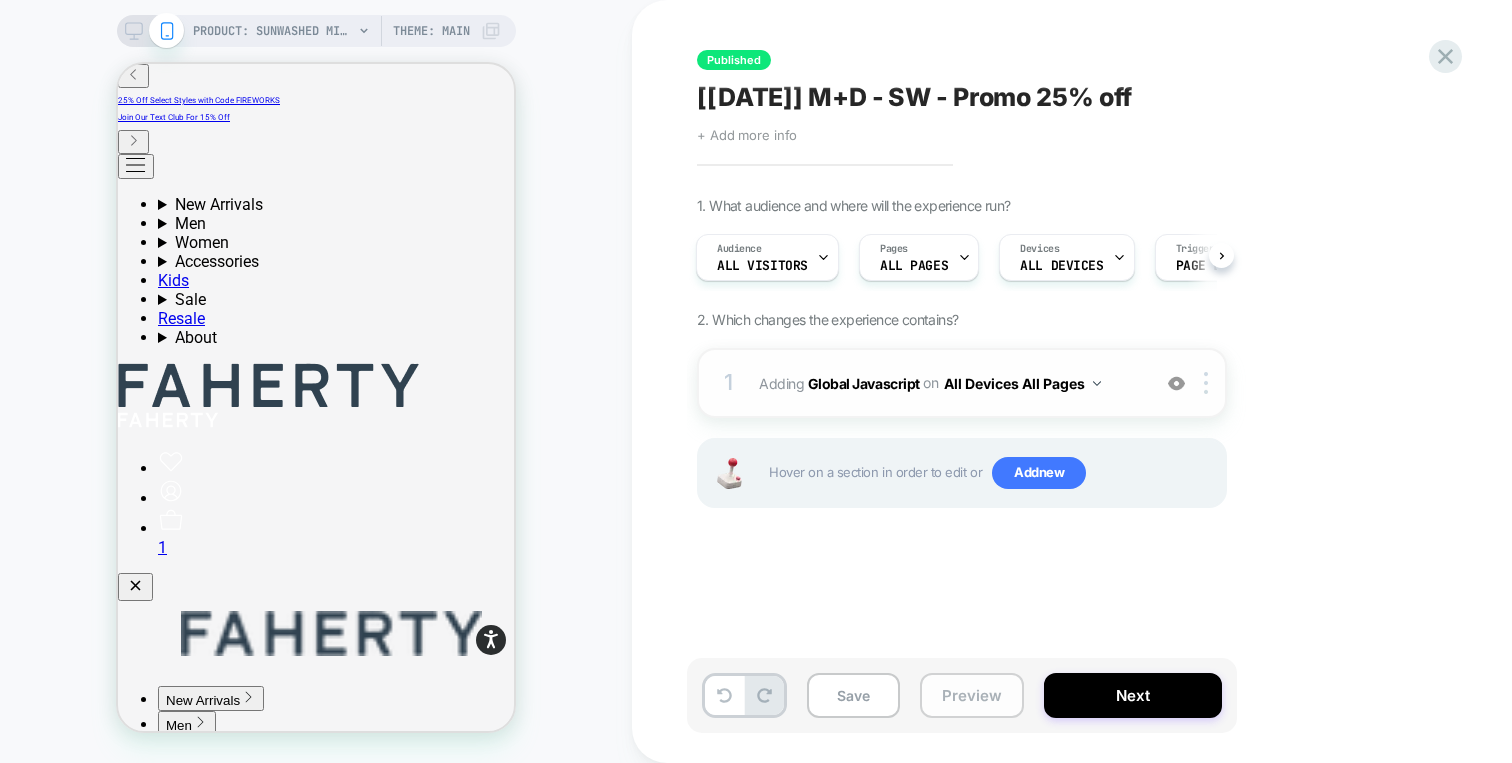 click on "Preview" at bounding box center (972, 695) 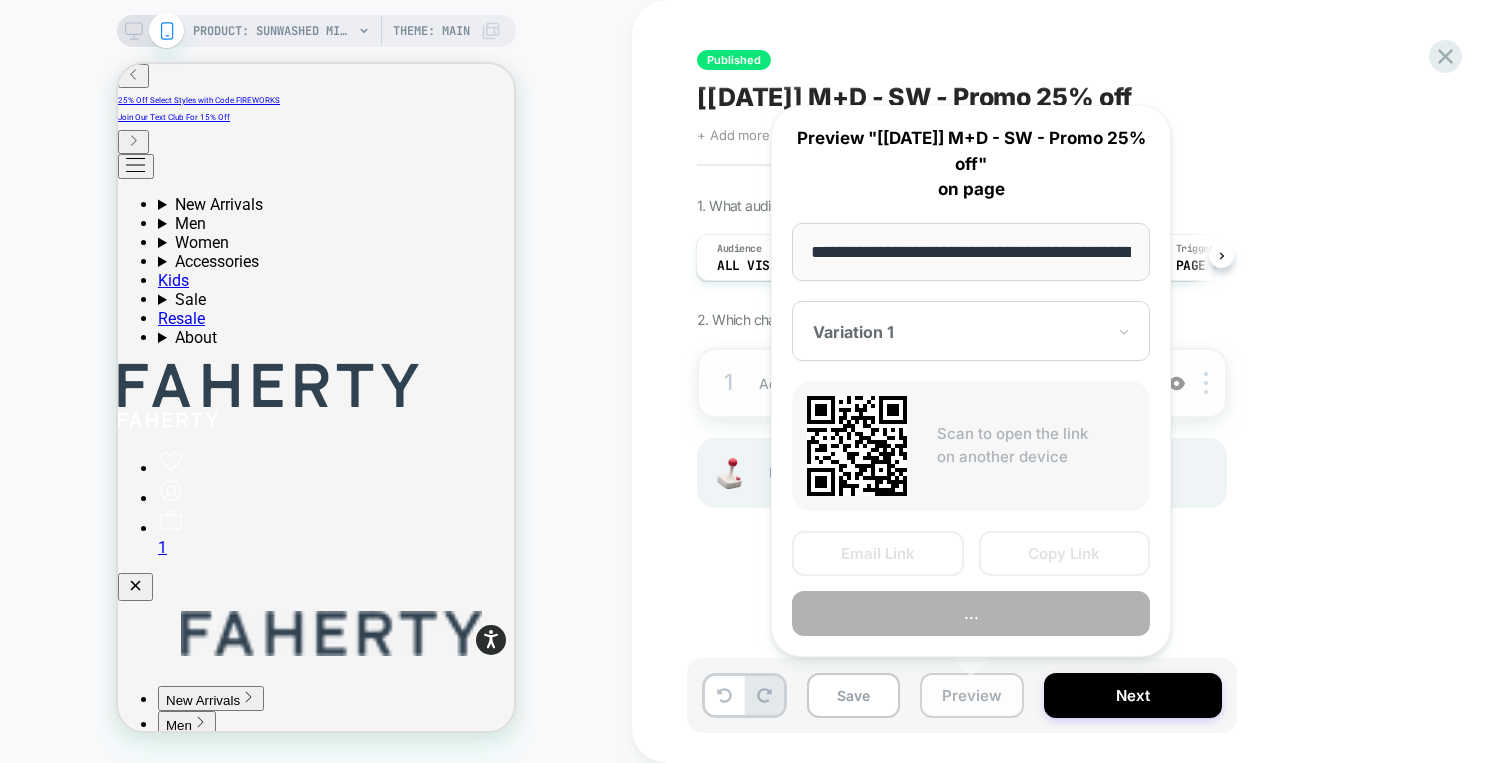 scroll, scrollTop: 0, scrollLeft: 429, axis: horizontal 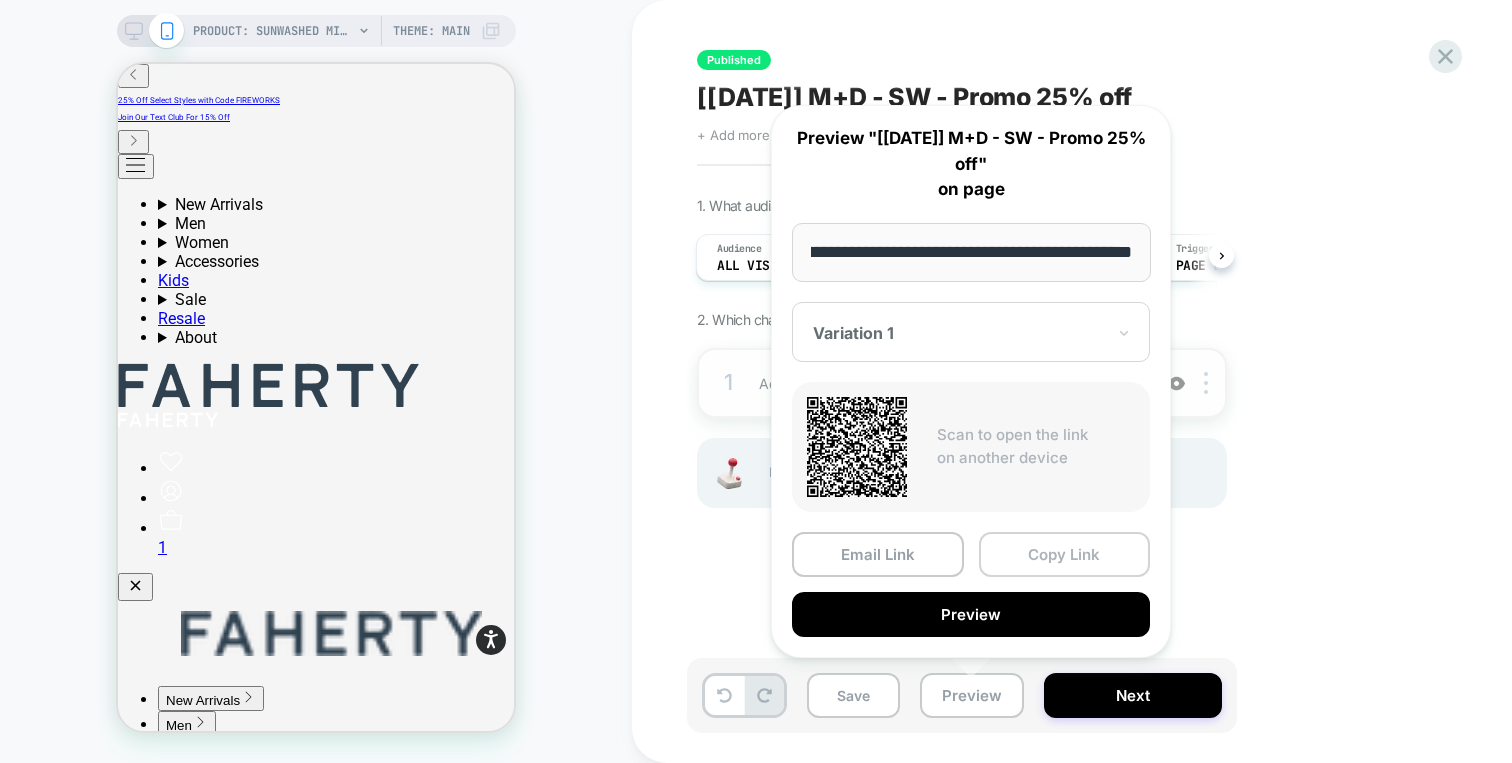 click on "Copy Link" at bounding box center (1065, 554) 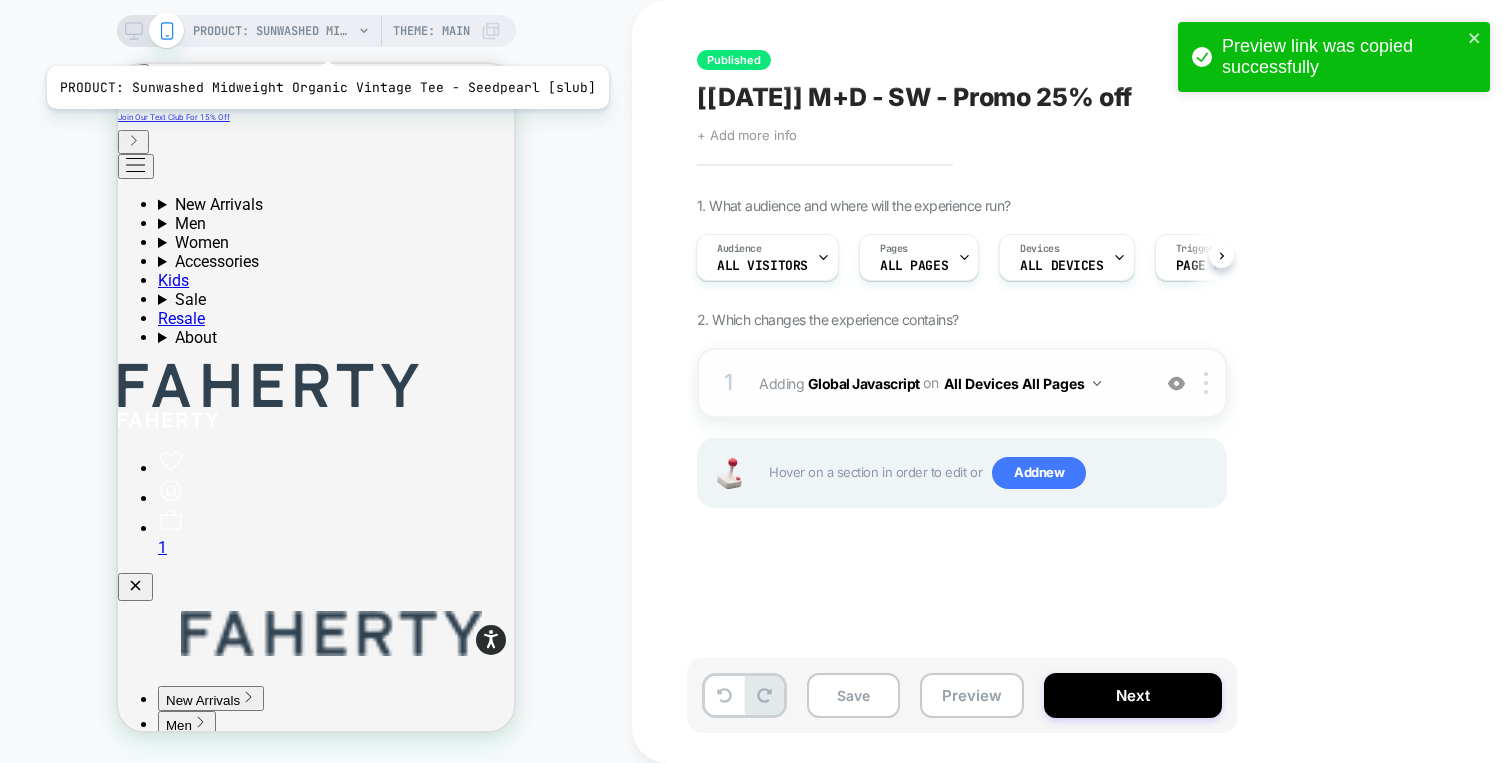 click on "PRODUCT: Sunwashed Midweight Organic Vintage Tee - Seedpearl [slub]" at bounding box center [273, 31] 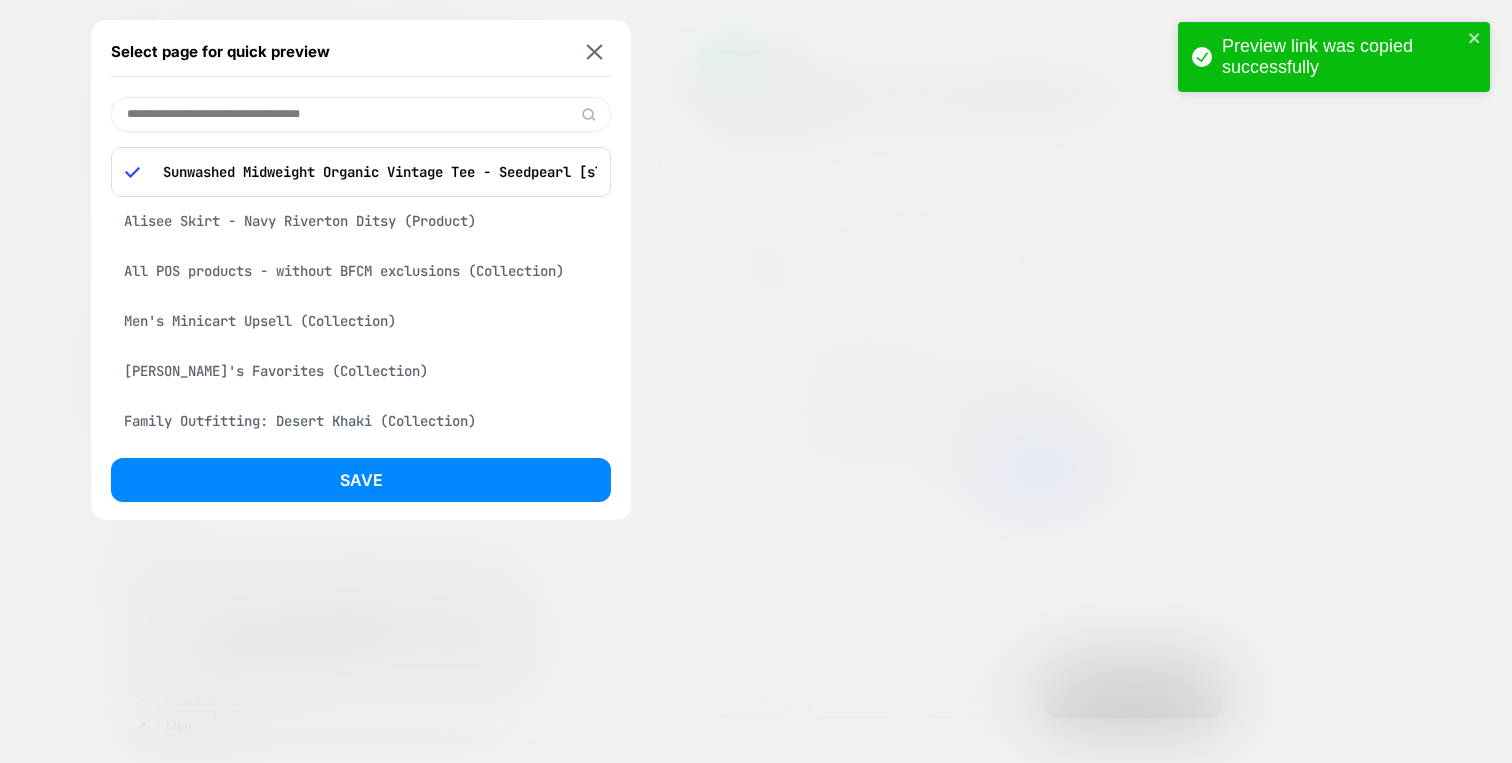 click at bounding box center [361, 114] 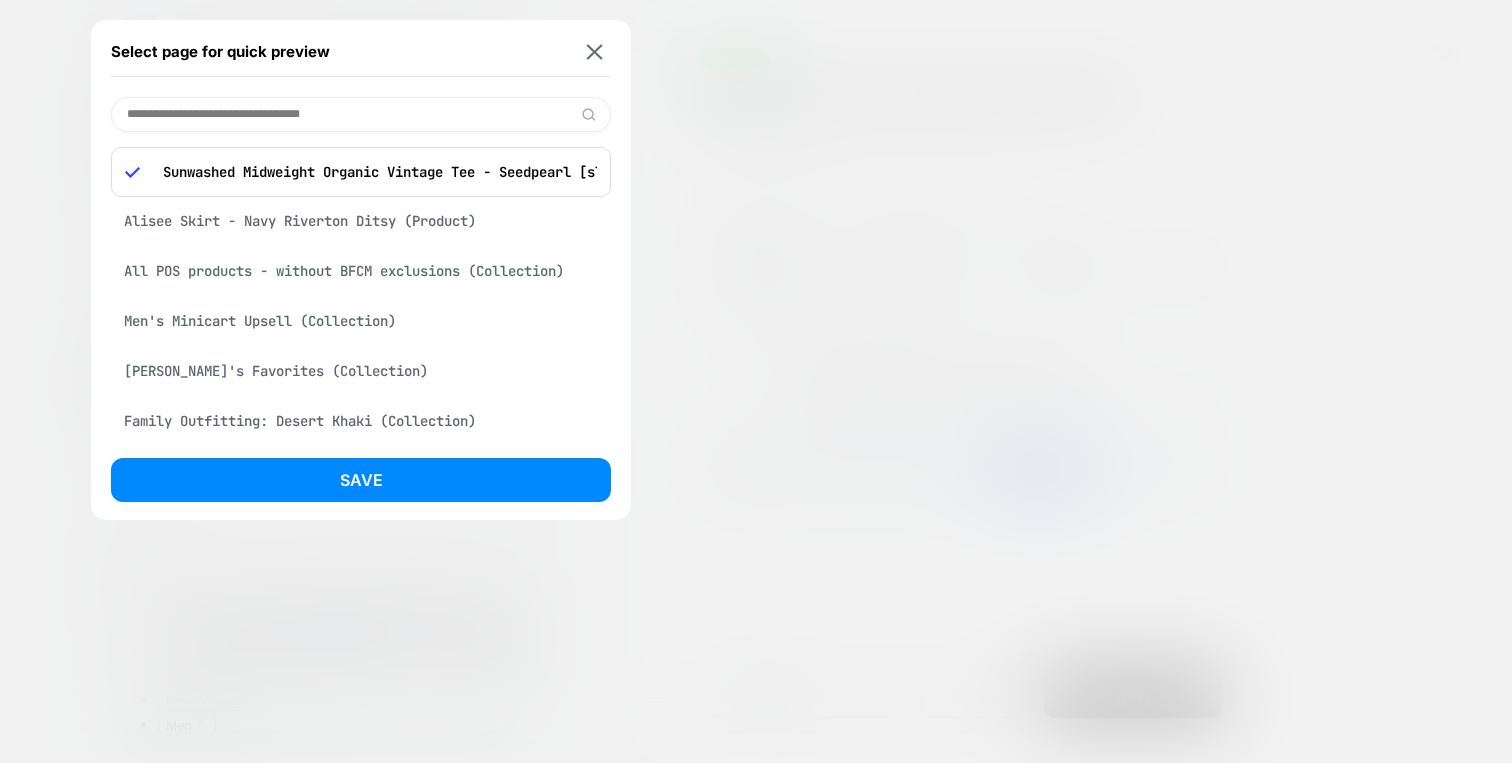 paste on "**********" 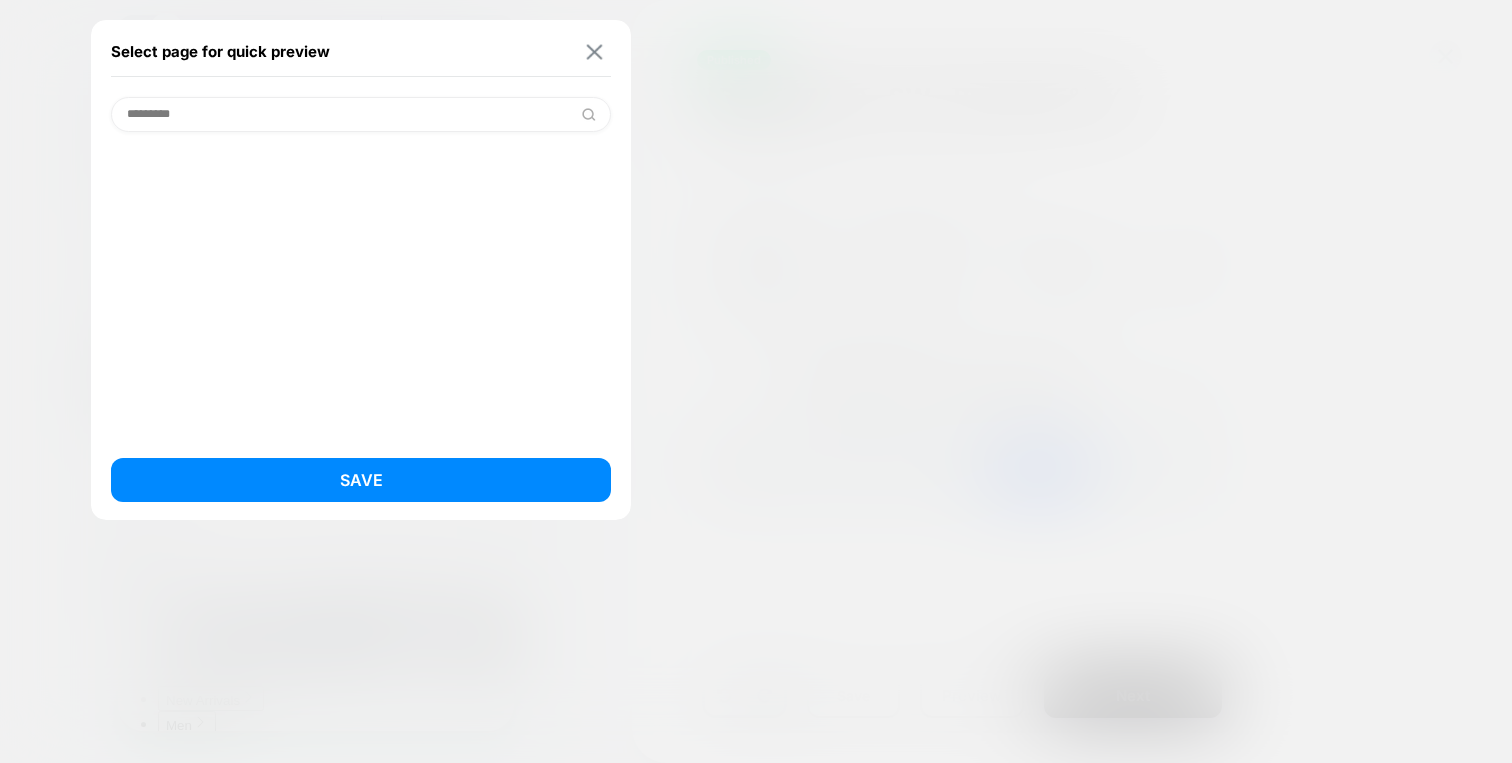 type on "*********" 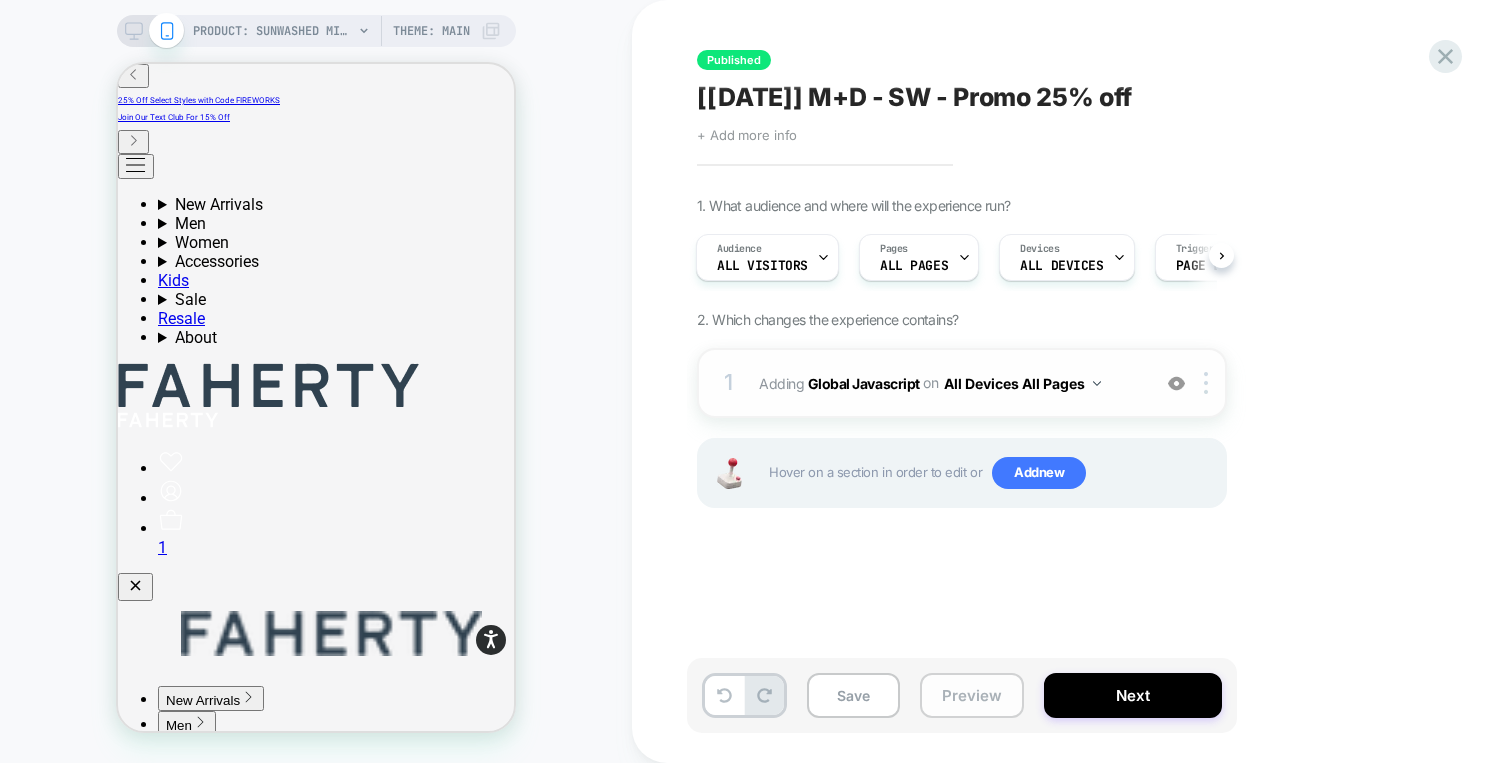 click on "Preview" at bounding box center [972, 695] 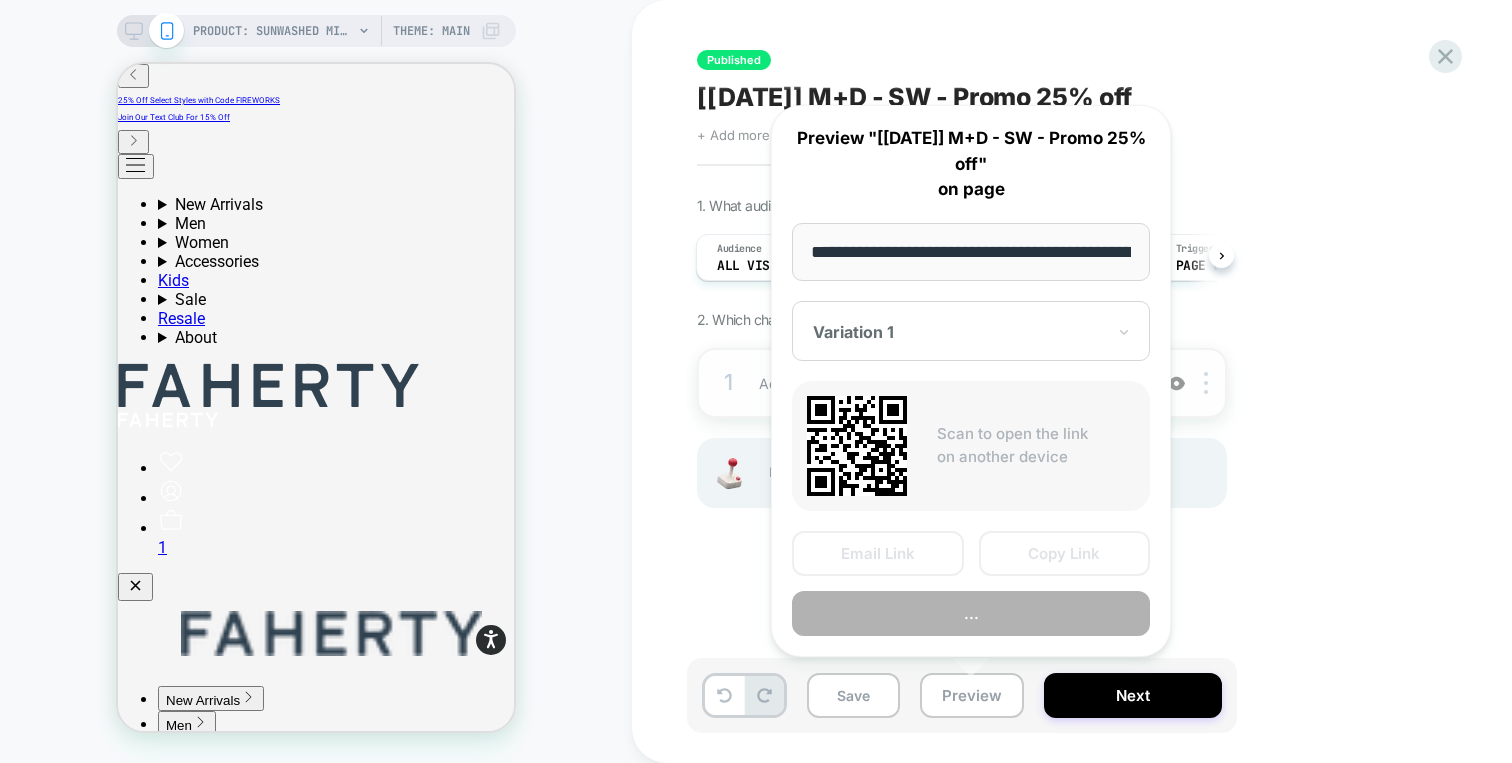 scroll, scrollTop: 0, scrollLeft: 429, axis: horizontal 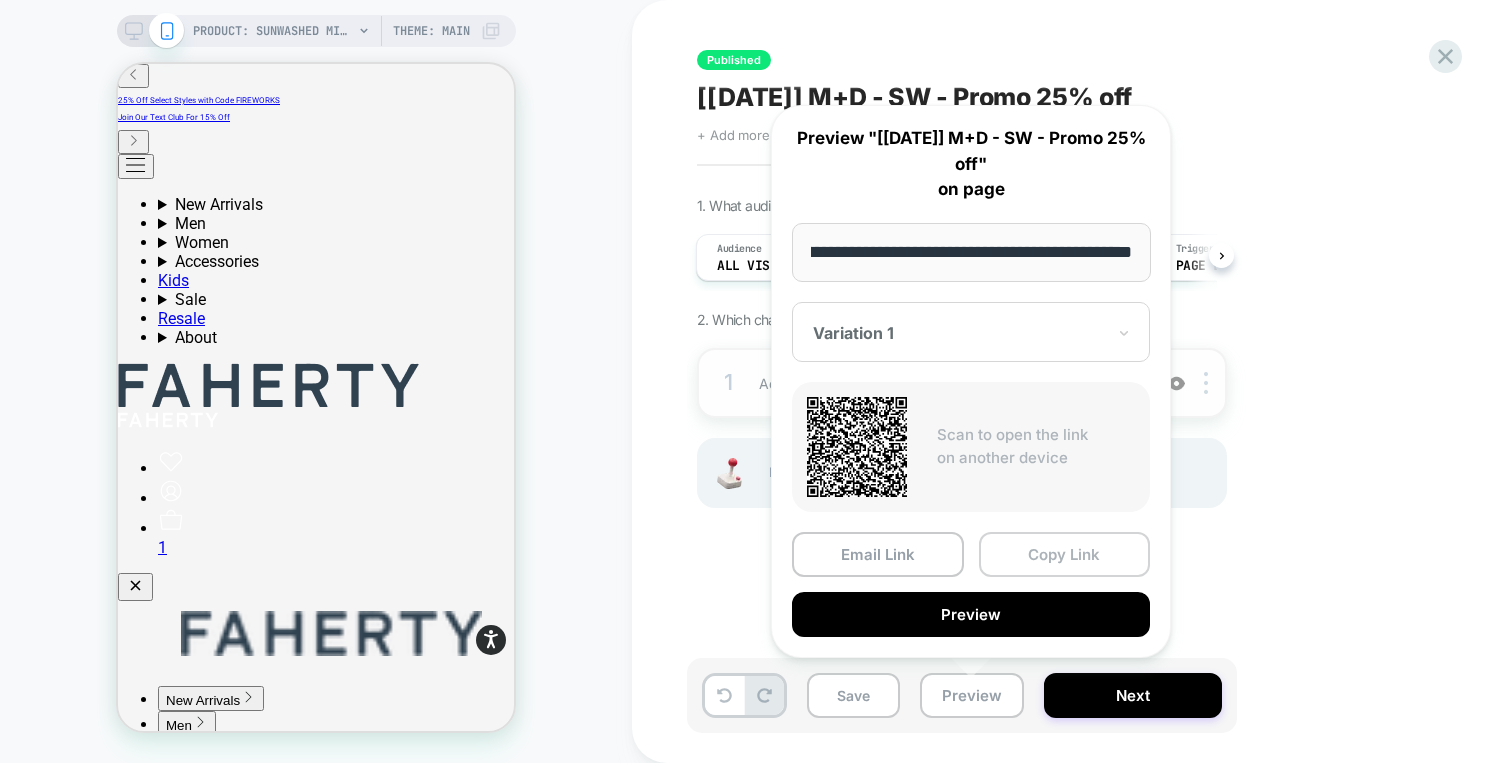 click on "Copy Link" at bounding box center (1065, 554) 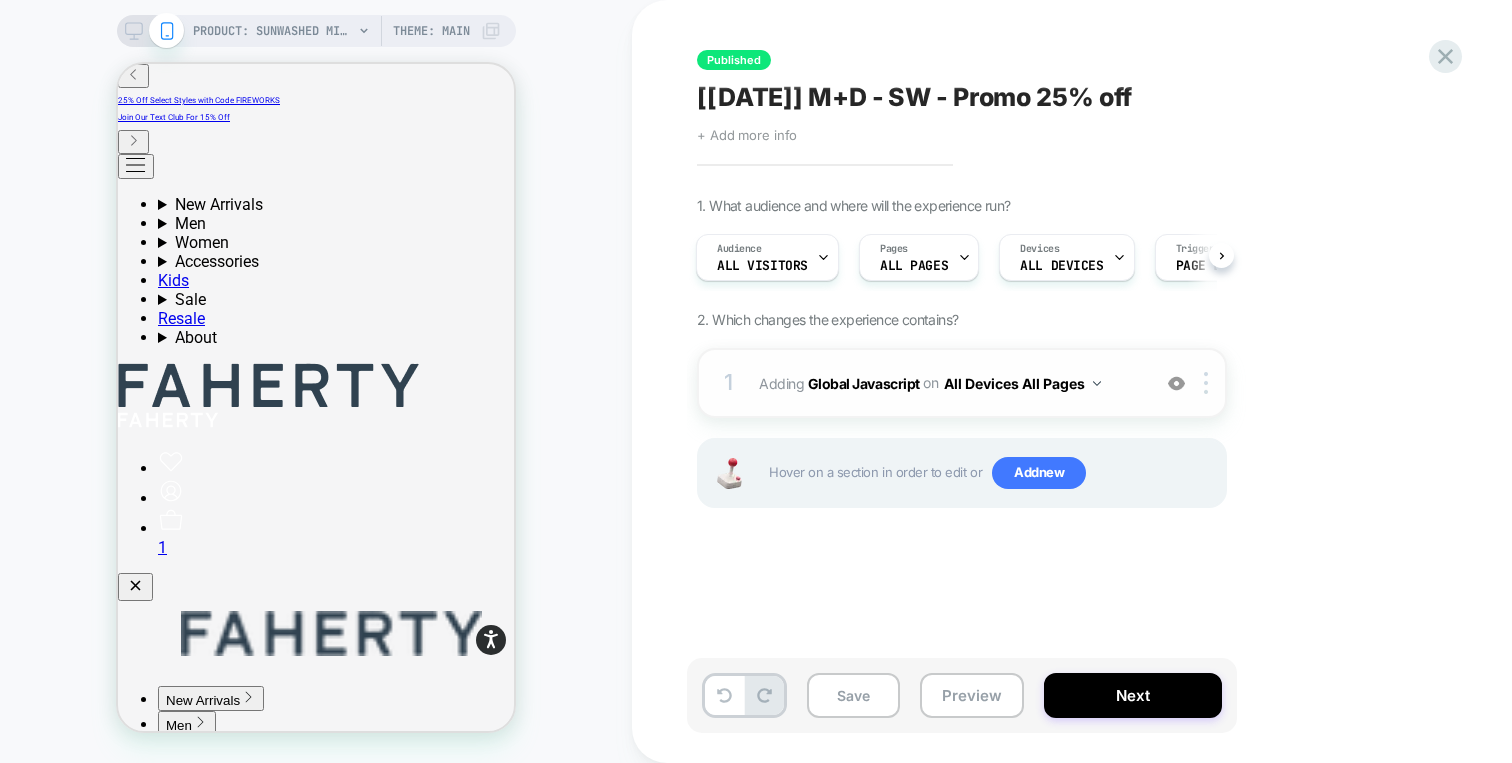 click on "PRODUCT: Sunwashed Midweight Organic Vintage Tee - Seedpearl [slub] Theme: MAIN" at bounding box center (347, 31) 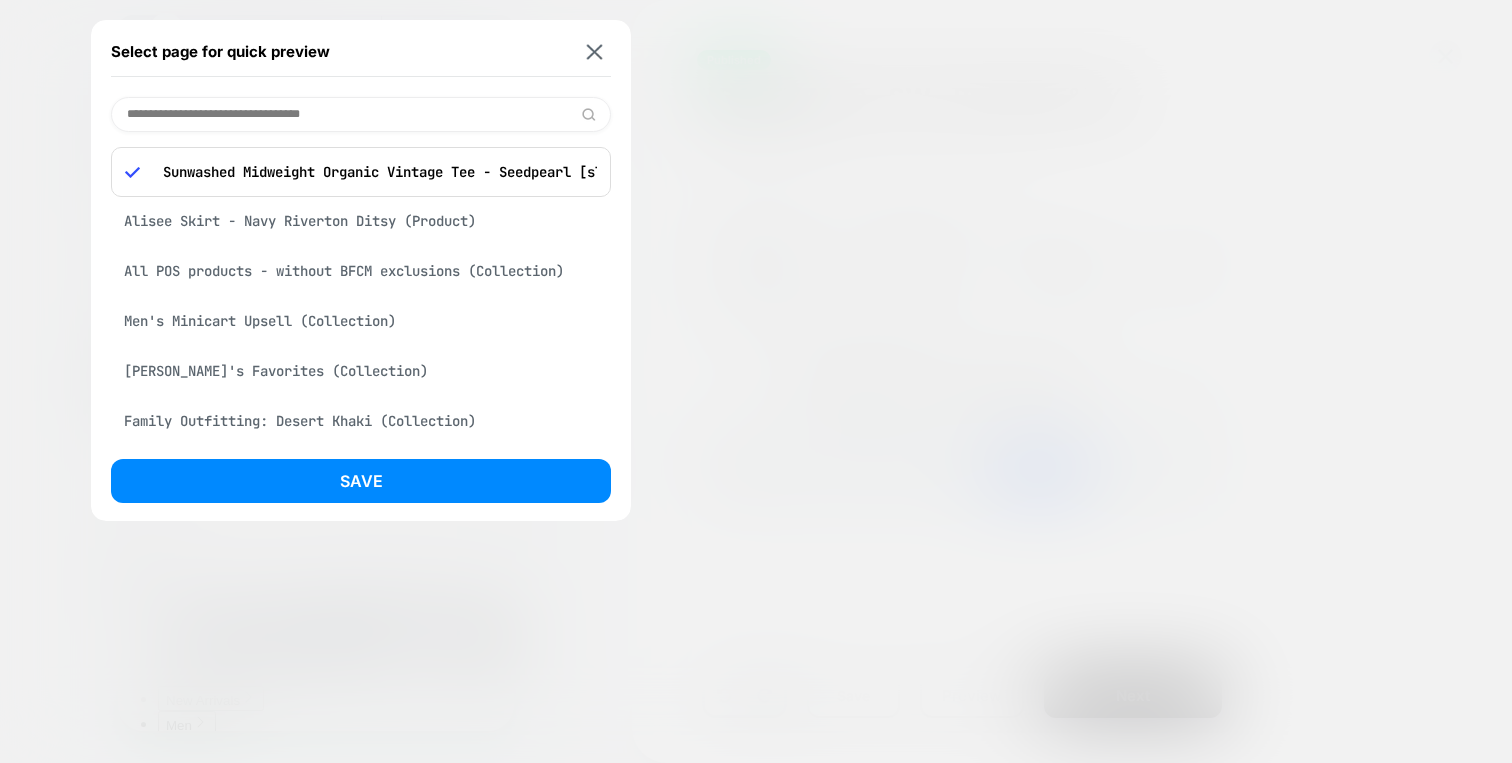 click at bounding box center (361, 114) 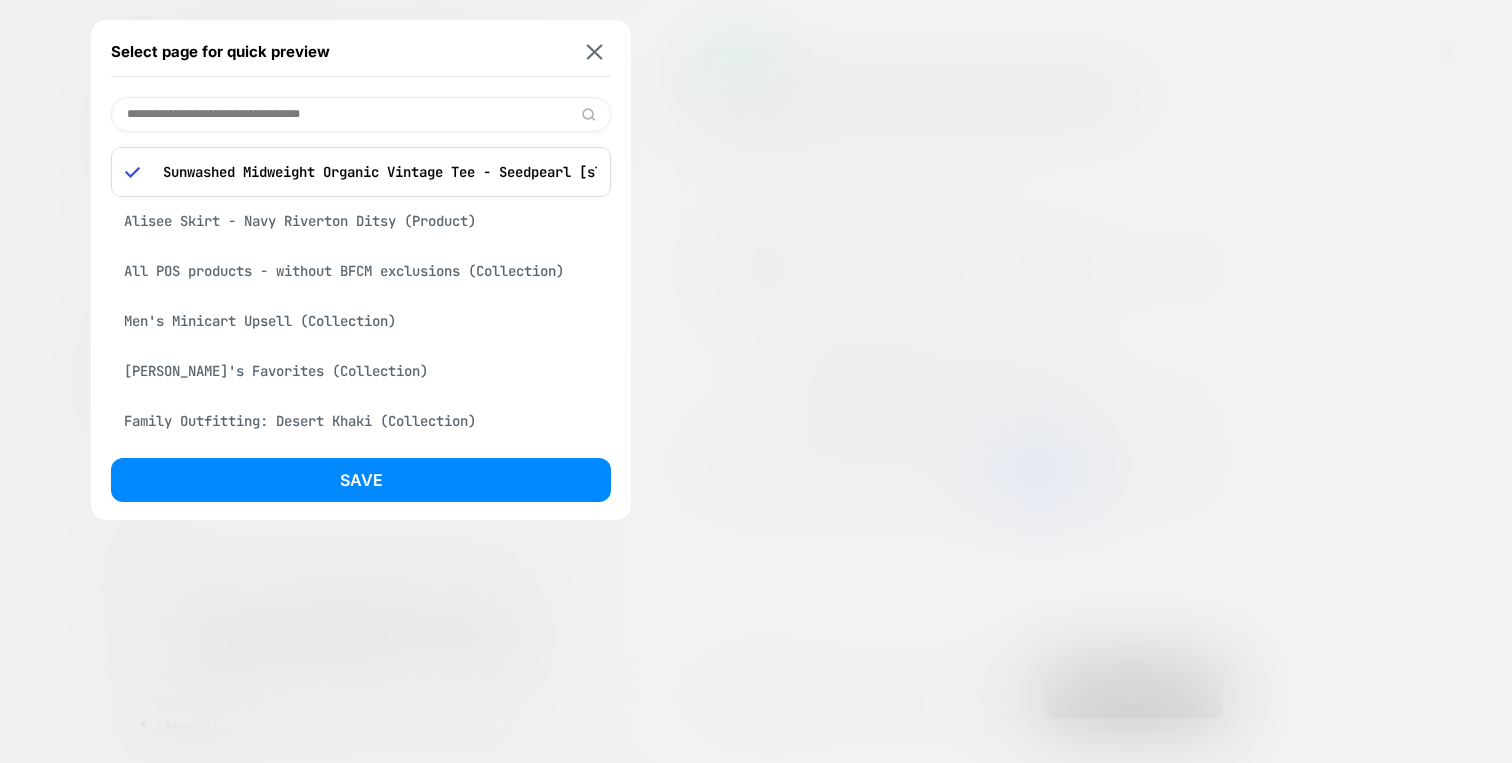 paste on "**********" 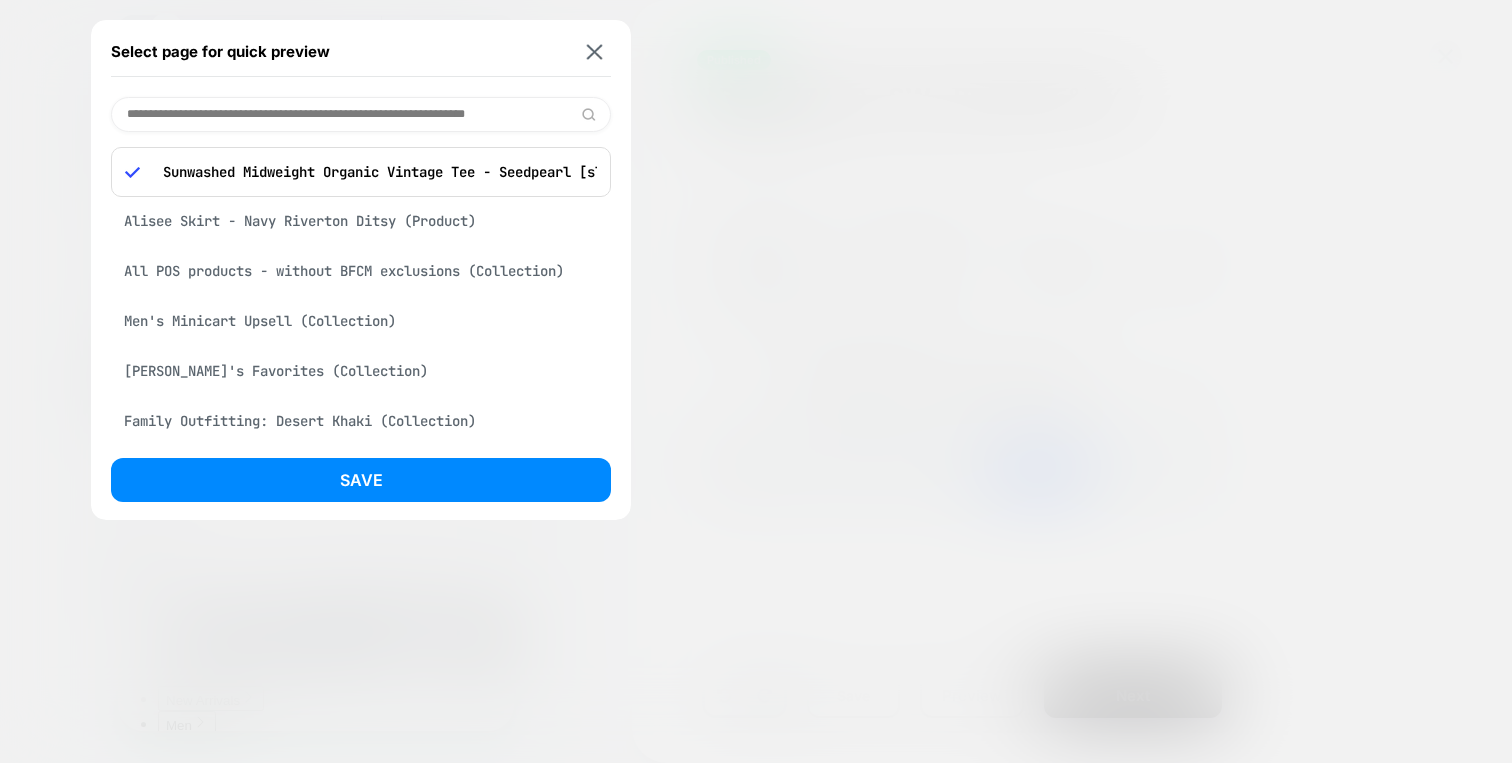 scroll, scrollTop: 0, scrollLeft: 38, axis: horizontal 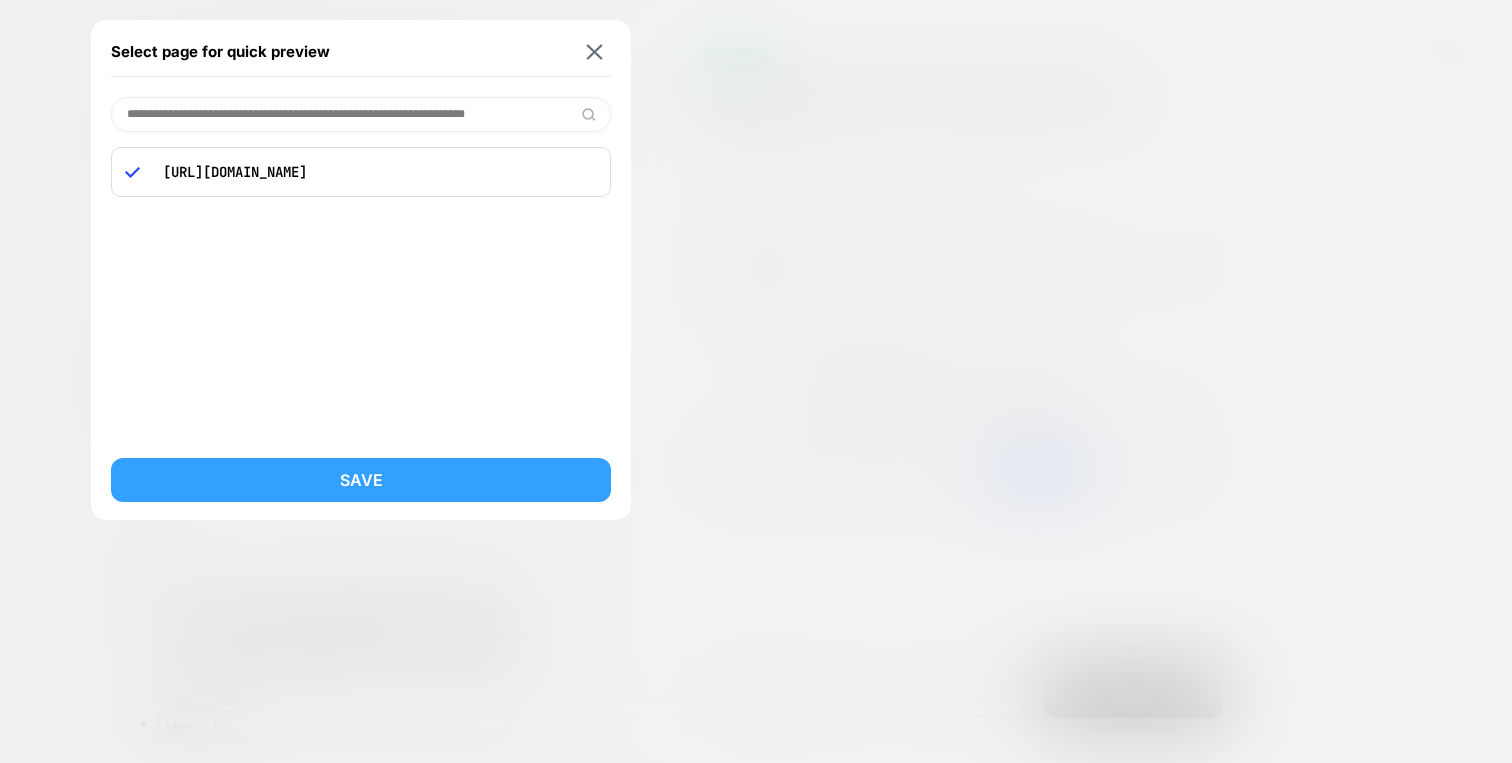 type on "**********" 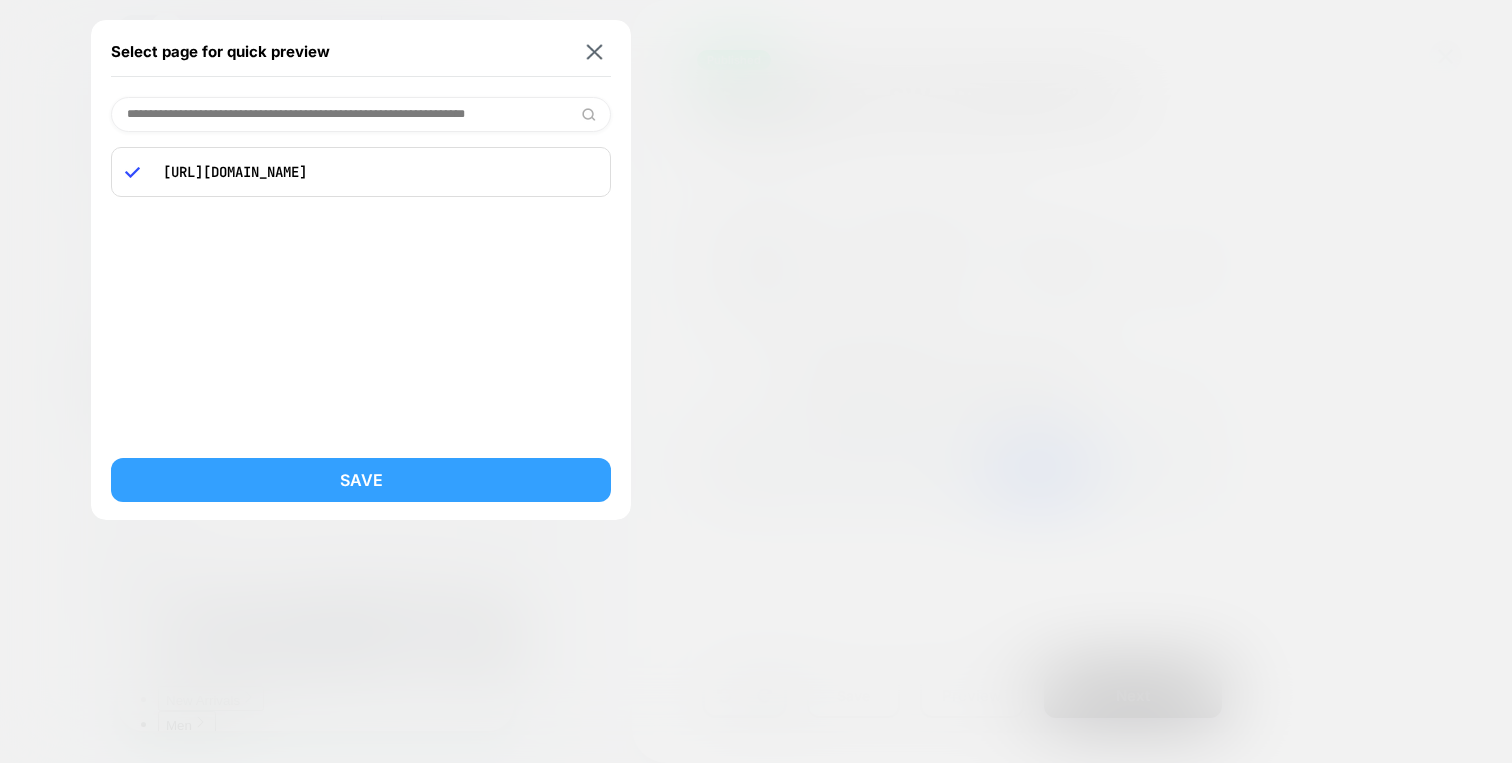 scroll, scrollTop: 0, scrollLeft: 0, axis: both 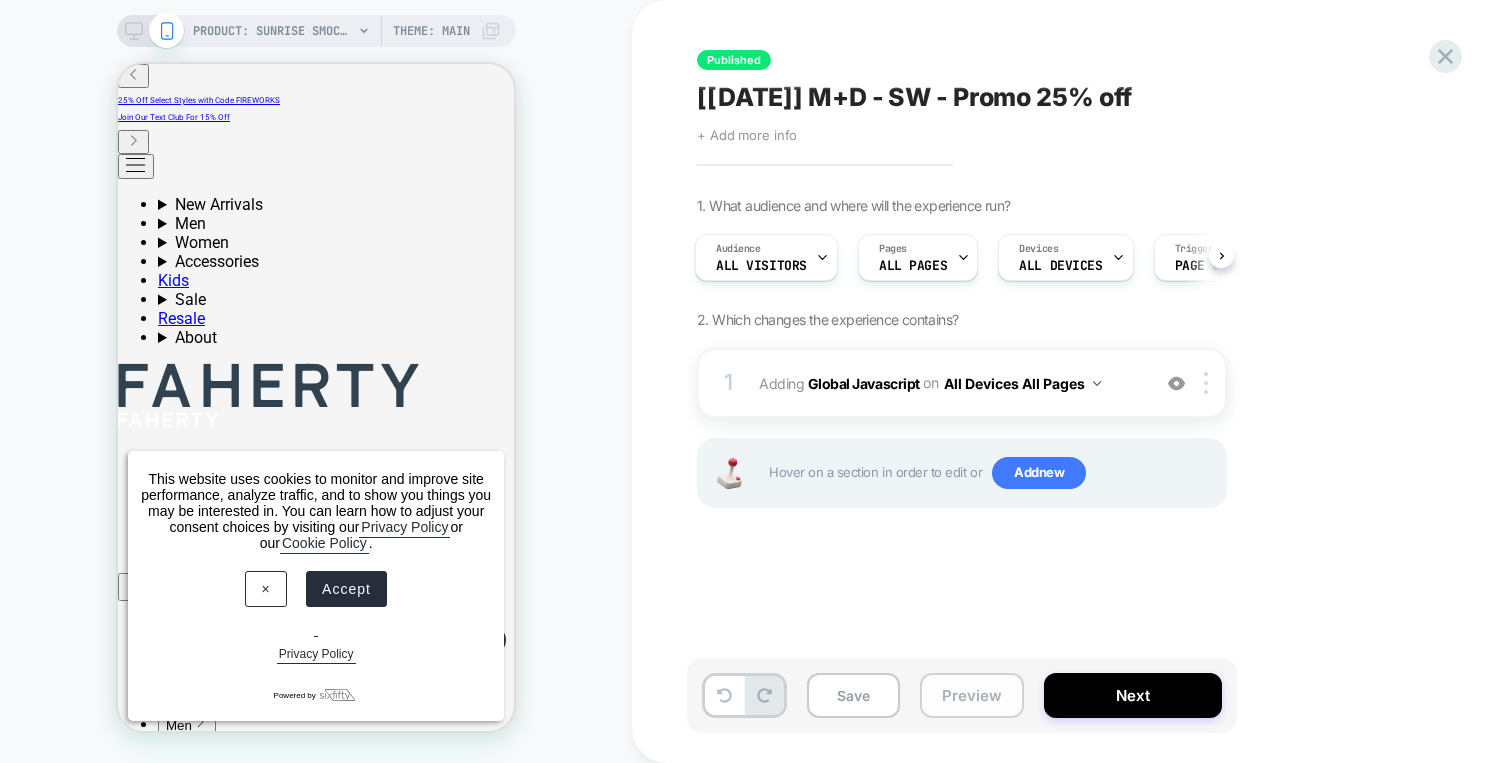 click on "Preview" at bounding box center [972, 695] 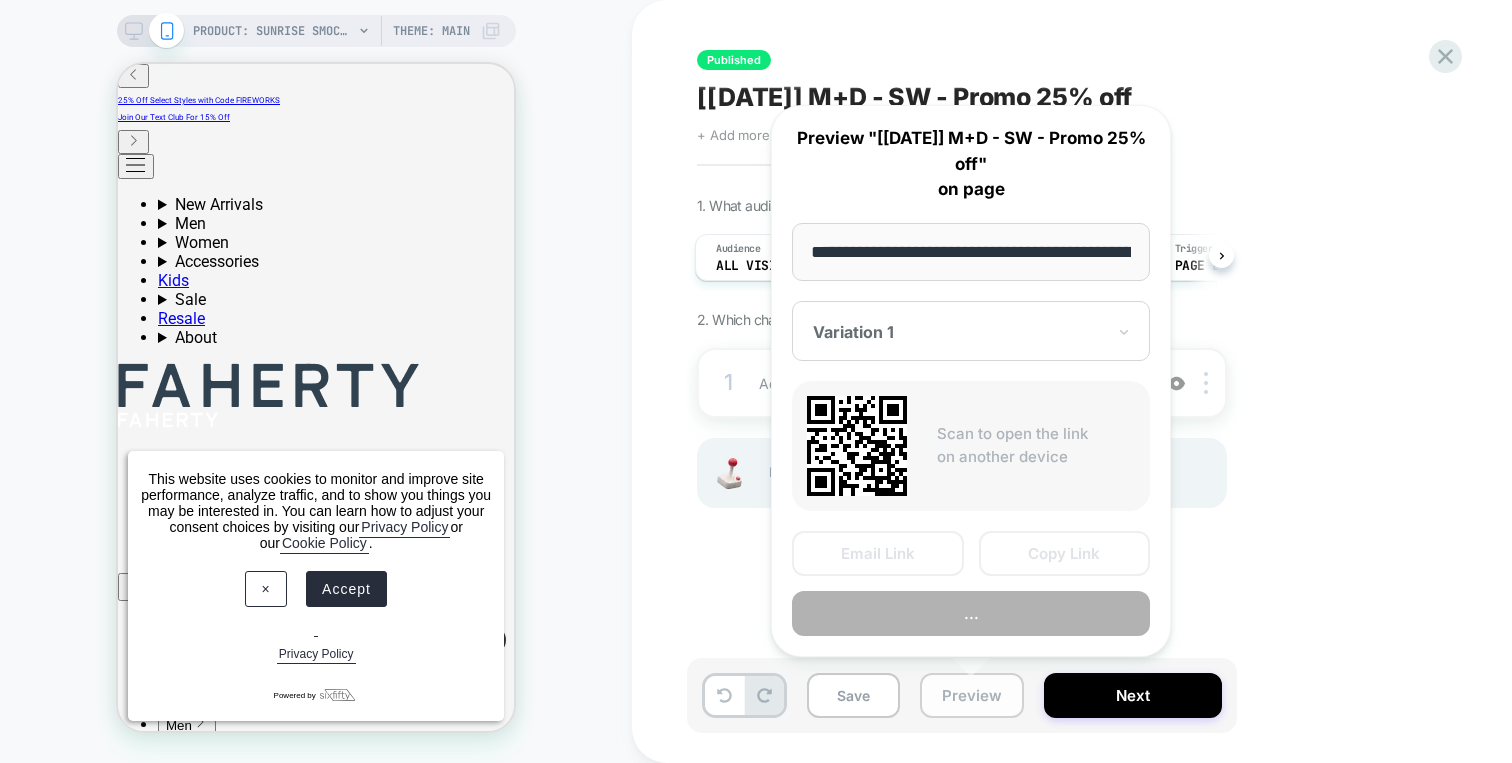 scroll, scrollTop: 0, scrollLeft: 409, axis: horizontal 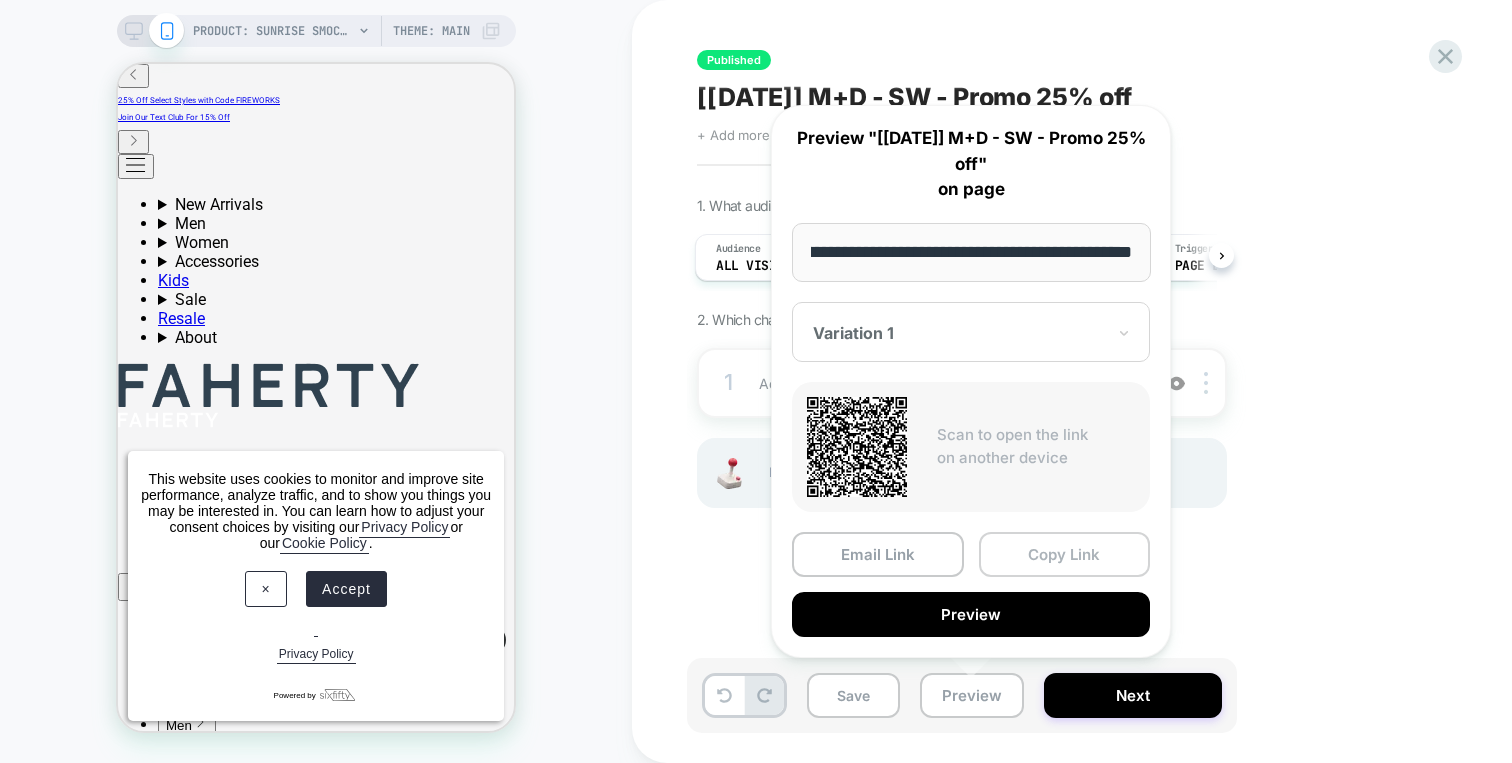 click on "Copy Link" at bounding box center [1065, 554] 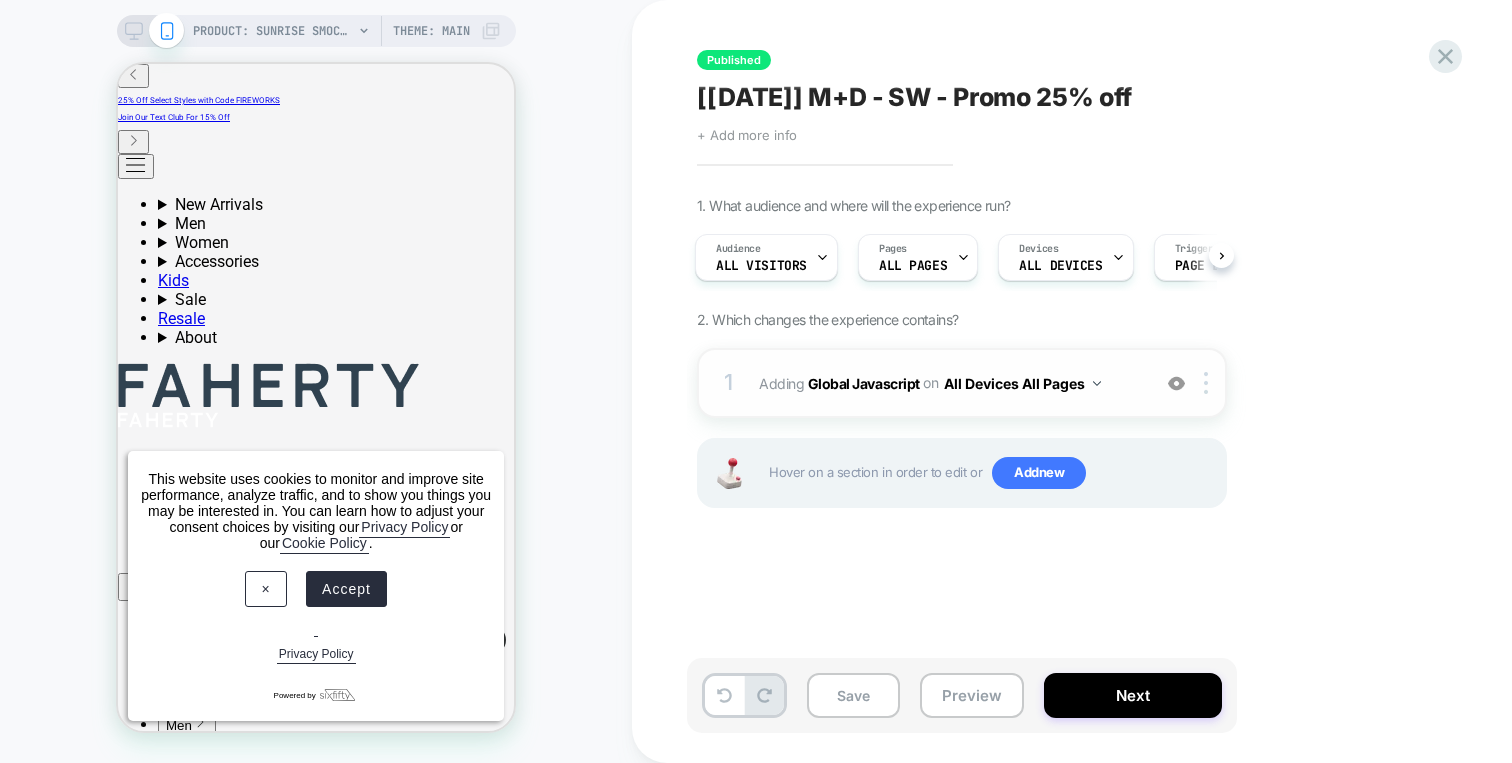 click on "1 Adding   Global Javascript   on All Devices All Pages Add Before Add After Target   Mobile Delete" at bounding box center (962, 383) 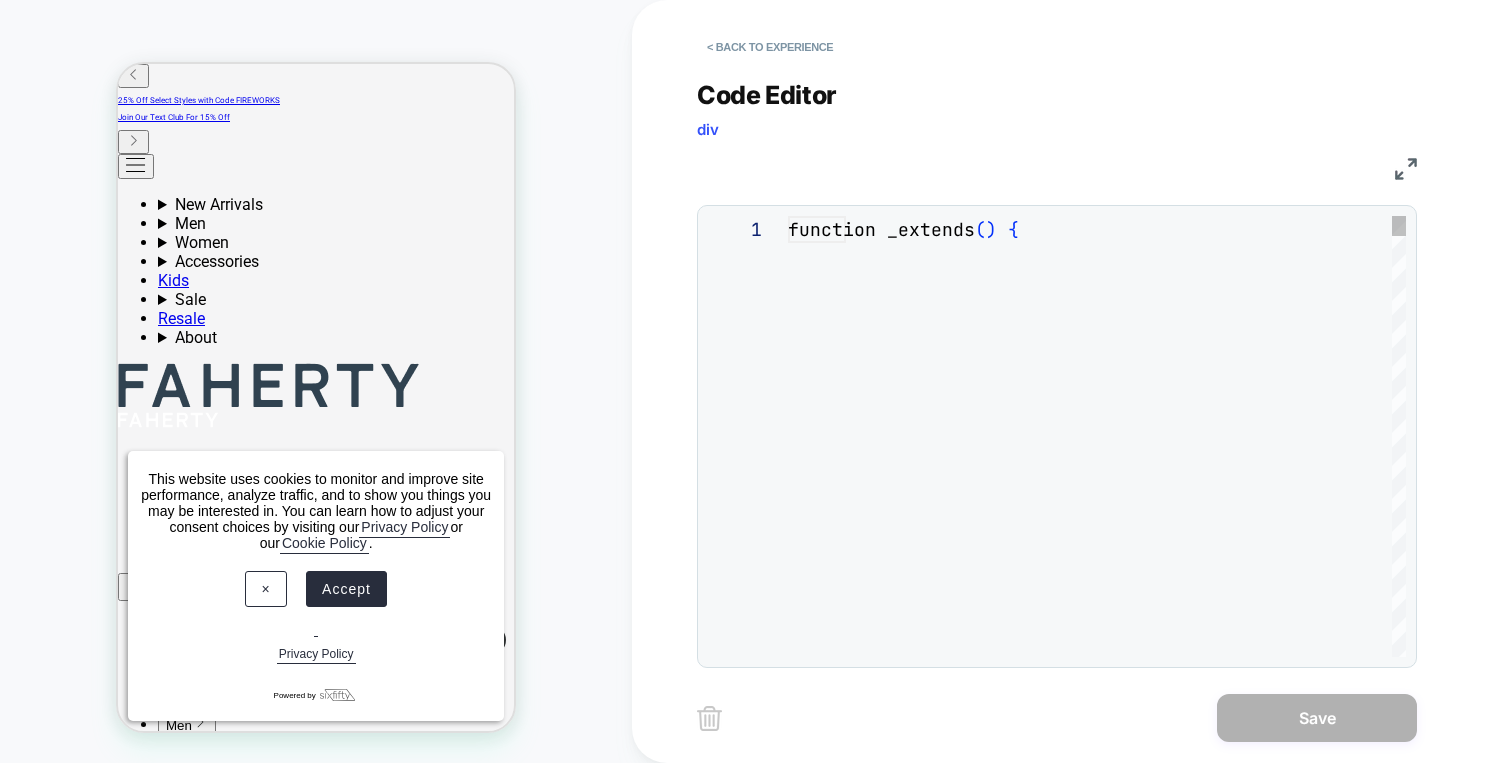 scroll, scrollTop: 135, scrollLeft: 270, axis: both 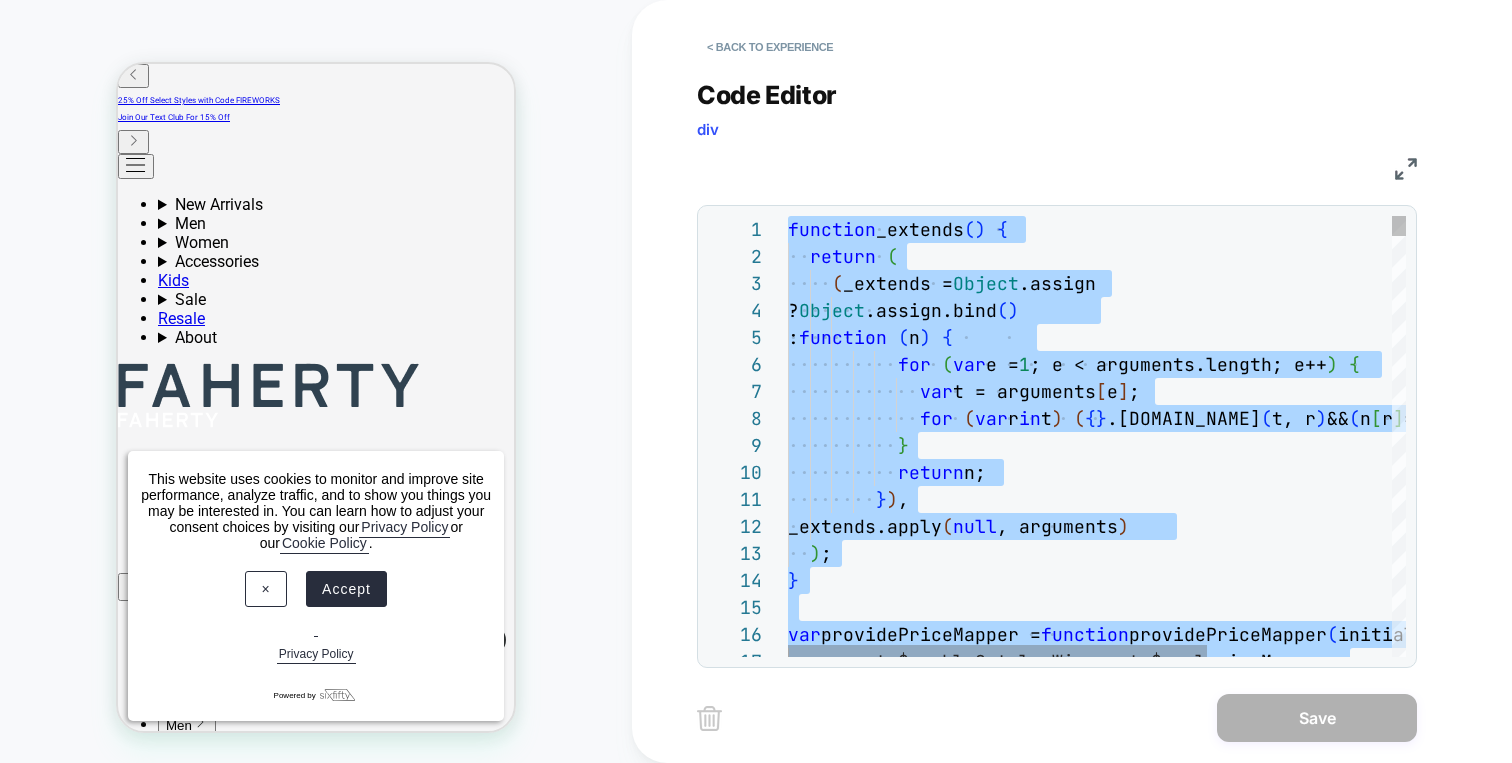 type on "*****" 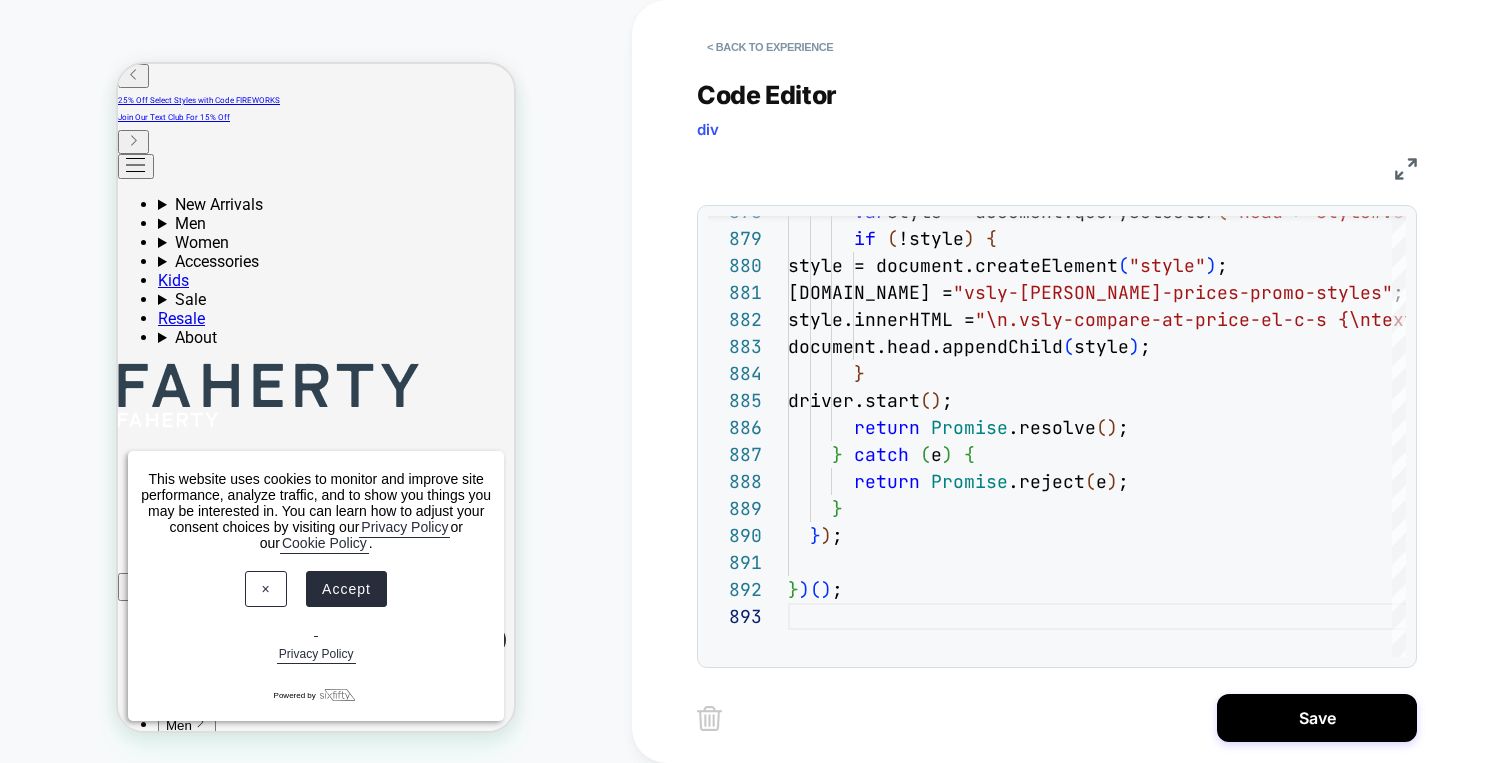 click on "< Back to experience Code Editor div JS 878 879 880 881 882 883 884 885 886 887 888 889 890 891 892 893        var  style = document.querySelector ( "head > style#vsly-faherty-prices-promo-styles" ) ;        if   ( !style )   {         style = document.createElement ( "style" ) ;         style.id =  "vsly-faherty-prices-promo-styles" ;         style.innerHTML =  "\n.vsly-compare-at-price-el-c-s {\ntext-decoratio n: line-through !important;\n color:var(--Secondar y-Charcoal-40,#aaabab) !important;\n}\n\n.vsly-pdp -c-s-after-price {\n  color: #9b4627;\n  font-size : 1.25rem;\n  line-height: 1.5rem;\n  margin-right : 5px;\n}\n\n.vsly-product-card-price-el {\n  colo r: #9b4627;\n  font-size: 14px;\n  line-height: 1. 5rem;\n  margin-left: 5px;\n}\n\n.vsly-product-car d-price-el .inline-chip {\n  margin-left: 8px;\n}\ n\n" ;         document.head.appendChild ( style ) ;        }       driver.start ( ) ; return (" at bounding box center [1072, 381] 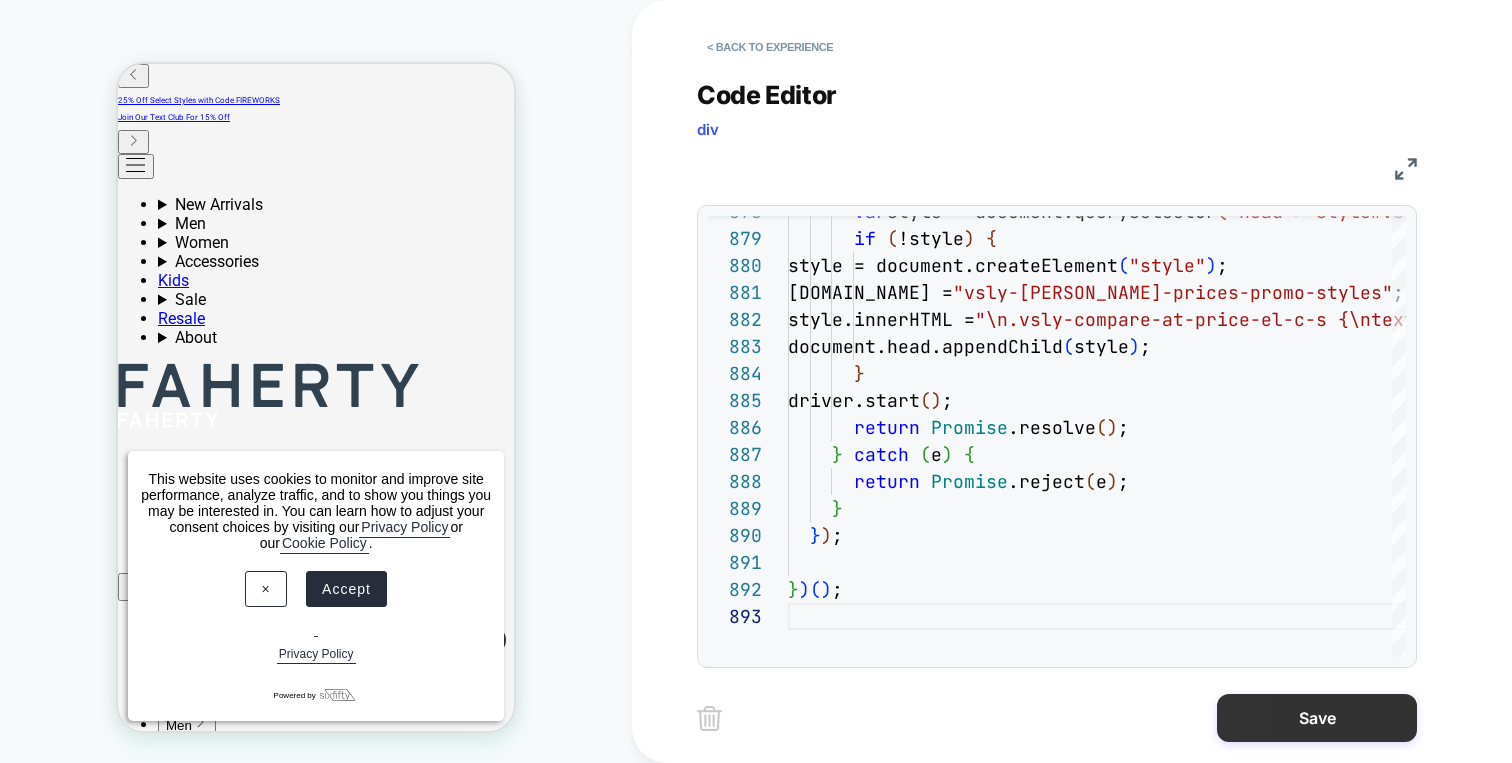click on "Save" at bounding box center (1317, 718) 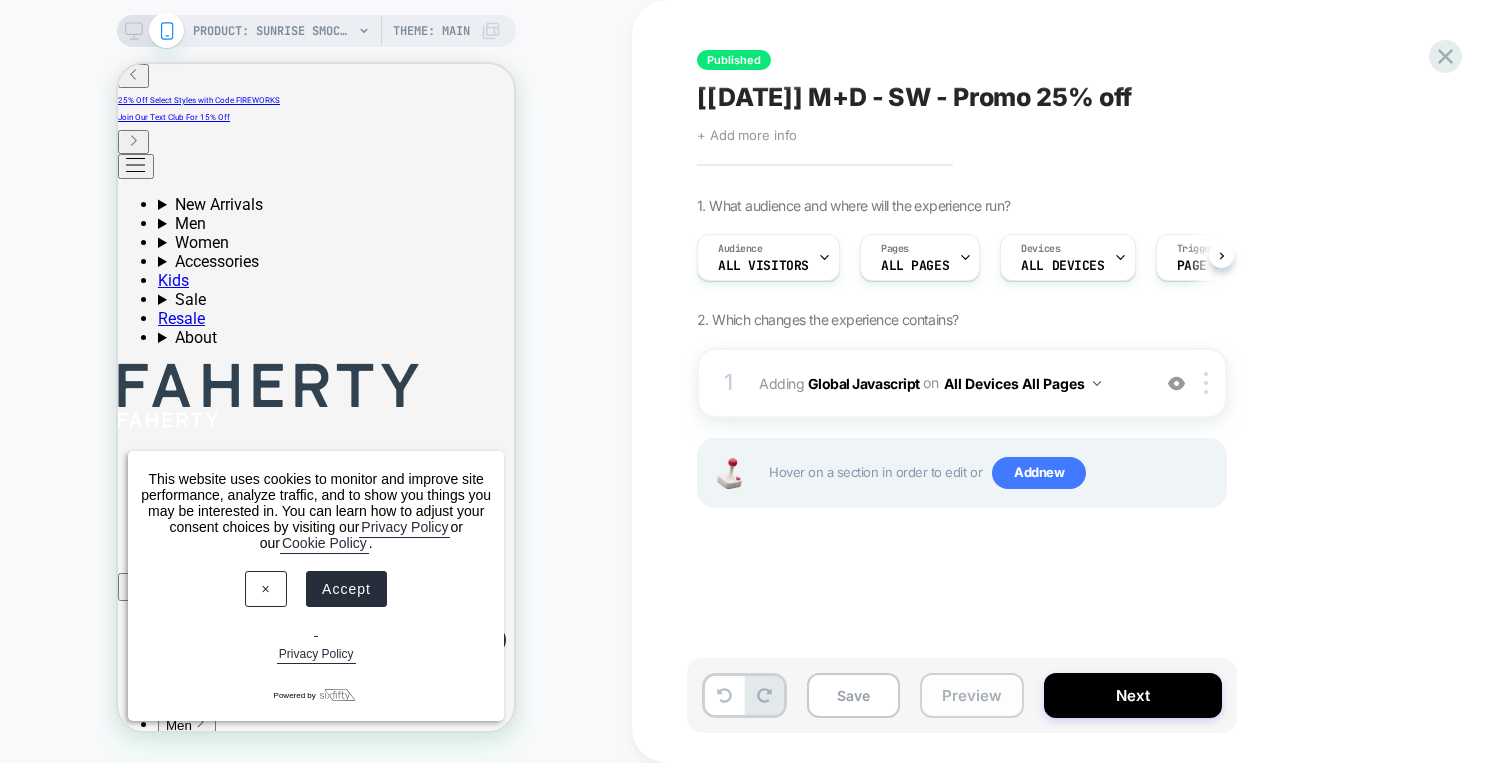 click on "Preview" at bounding box center (972, 695) 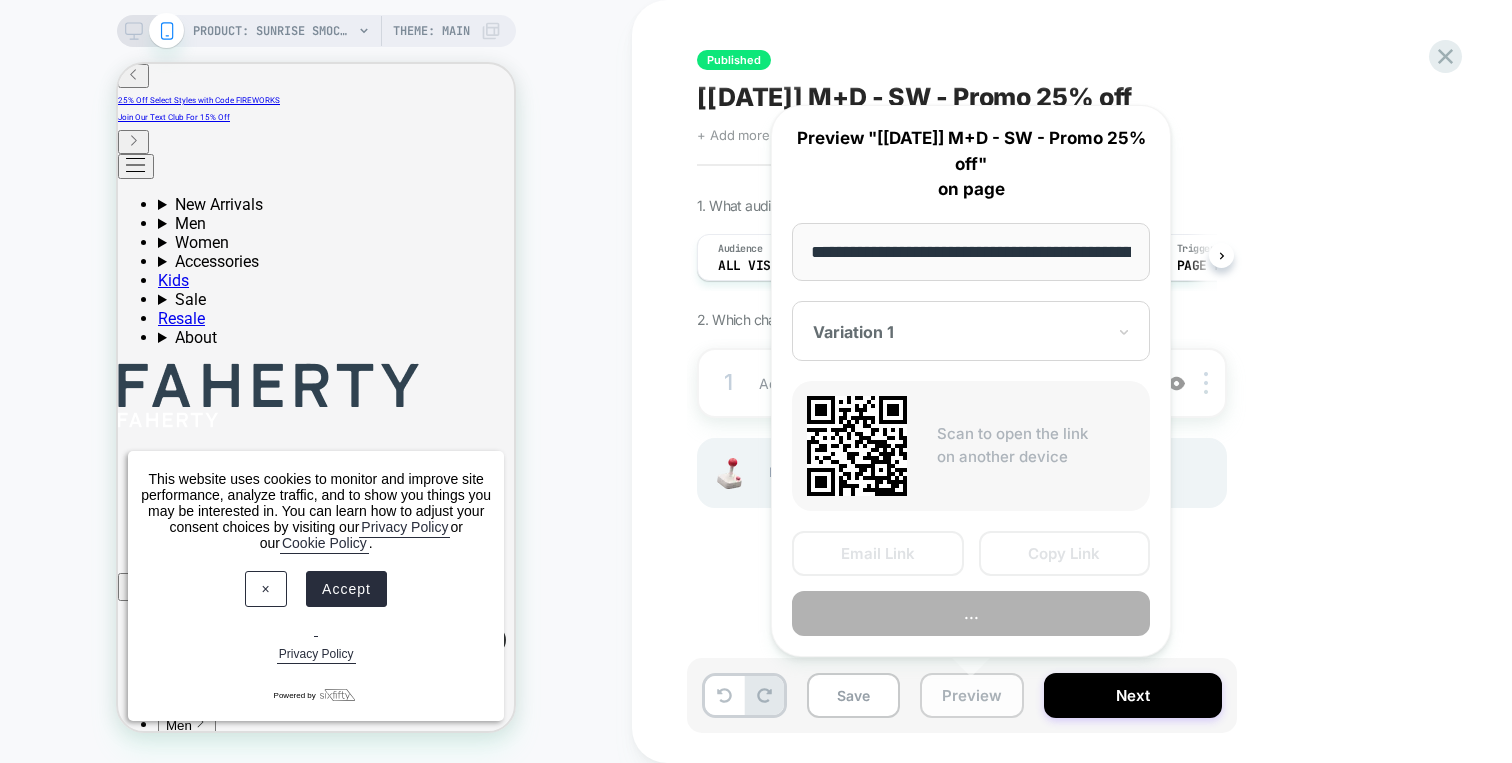 scroll, scrollTop: 0, scrollLeft: 1, axis: horizontal 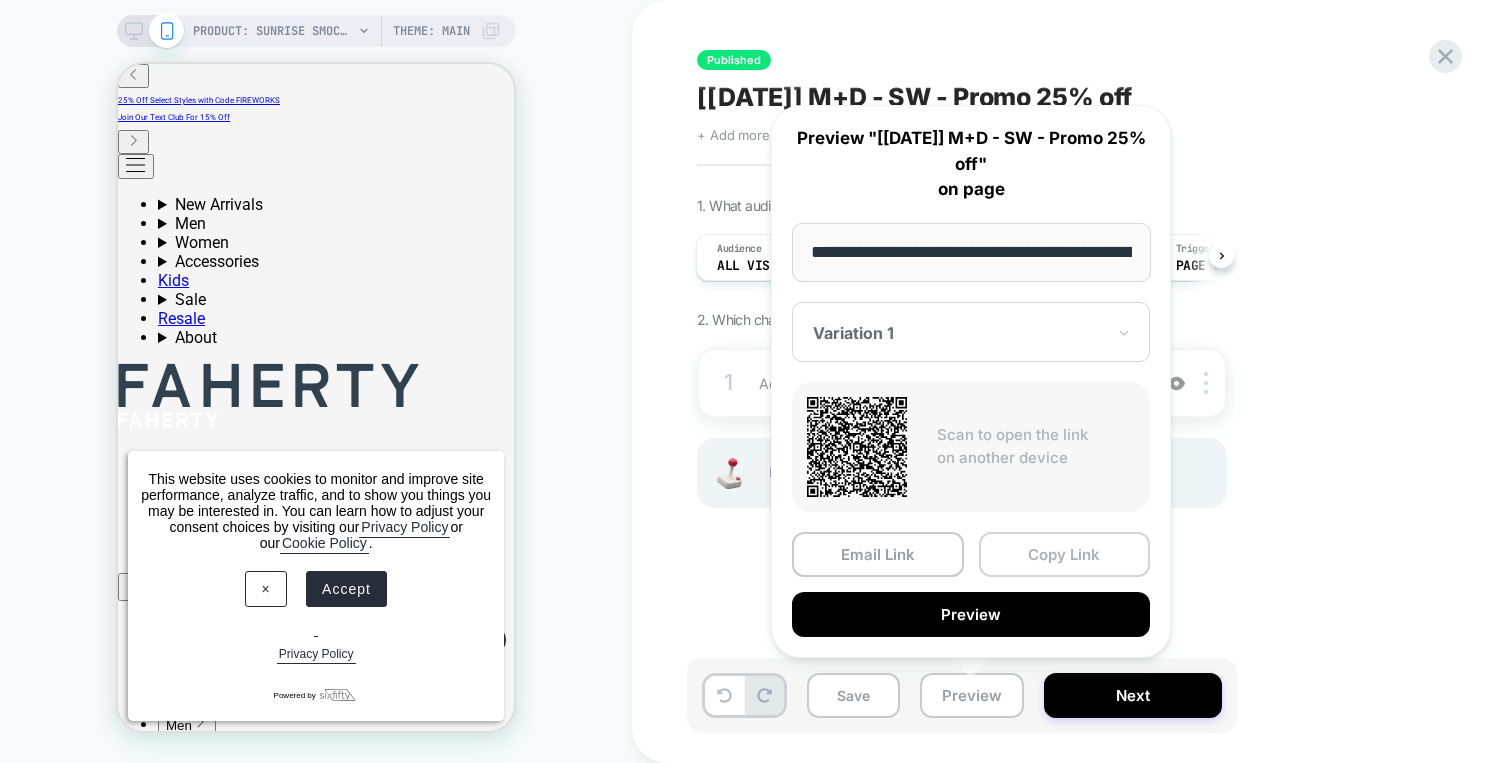 click on "Copy Link" at bounding box center (1065, 554) 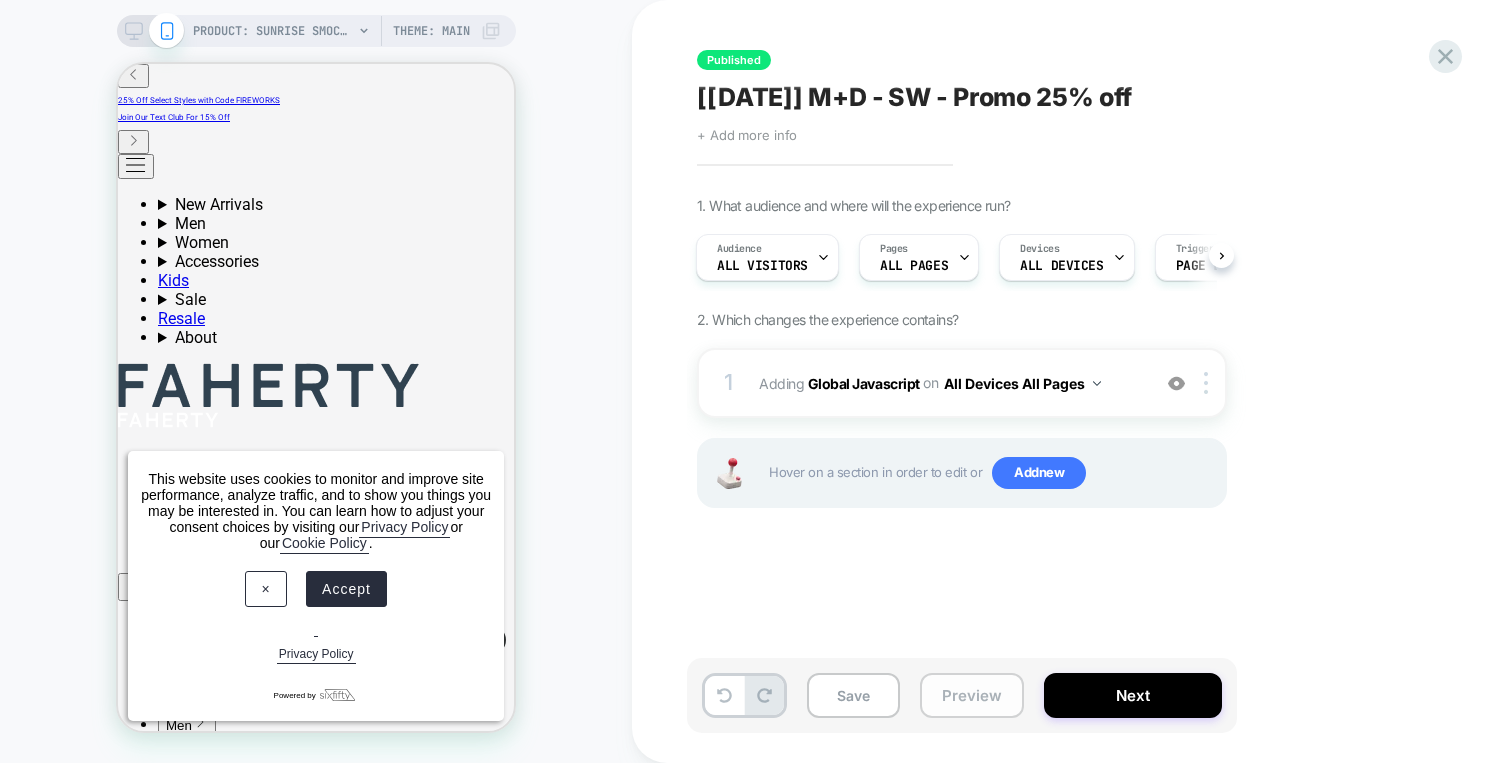 click on "Preview" at bounding box center [972, 695] 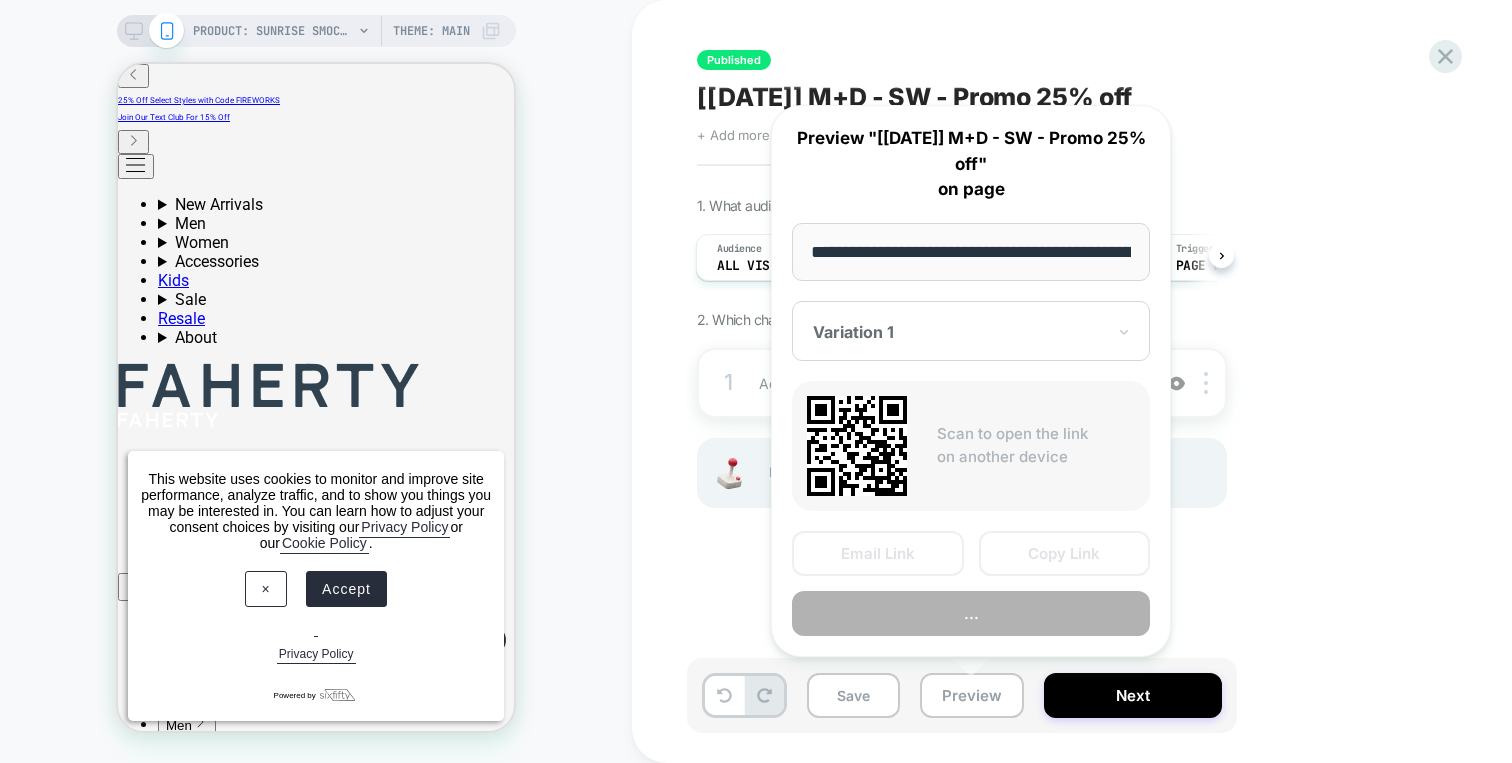 scroll, scrollTop: 0, scrollLeft: 409, axis: horizontal 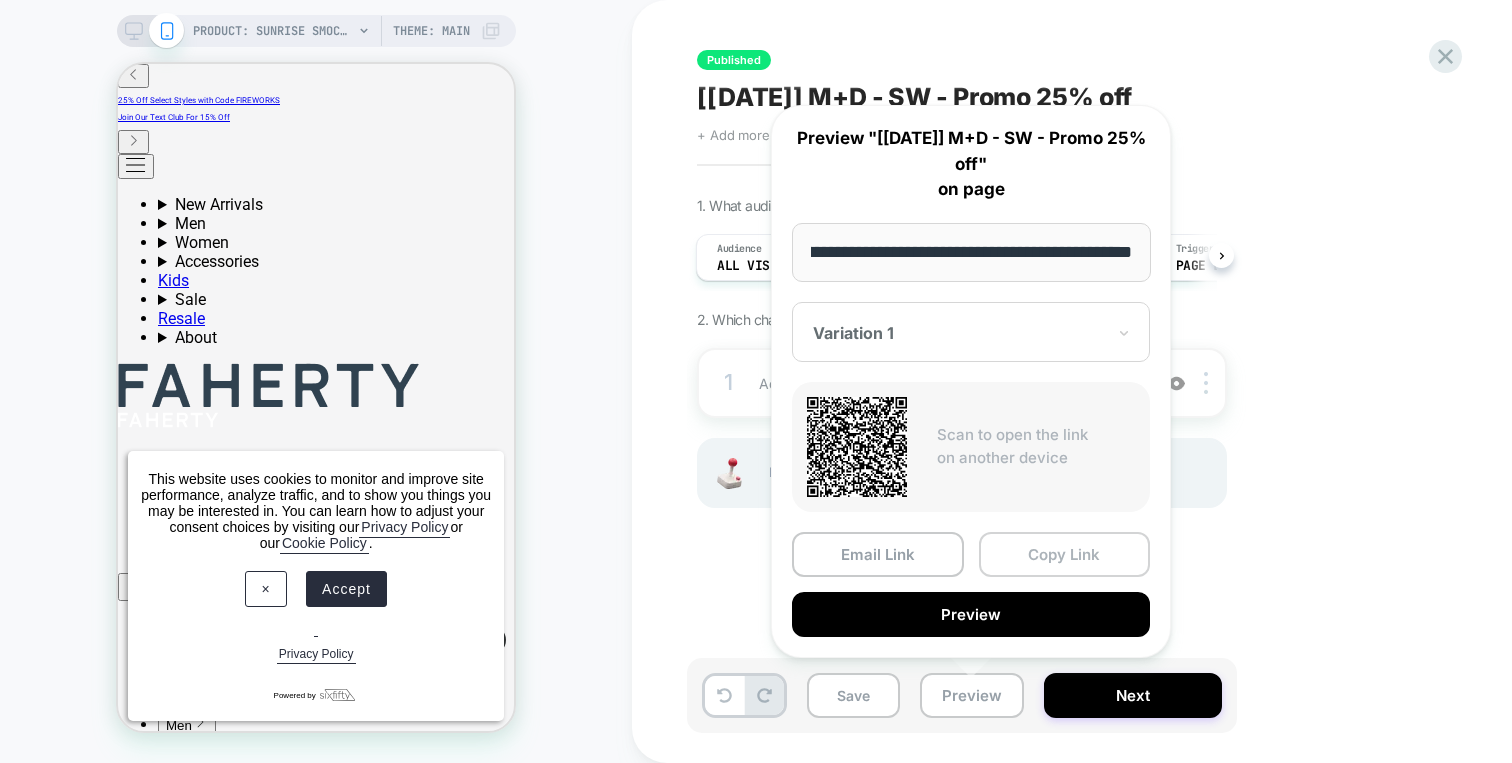 click on "Copy Link" at bounding box center [1065, 554] 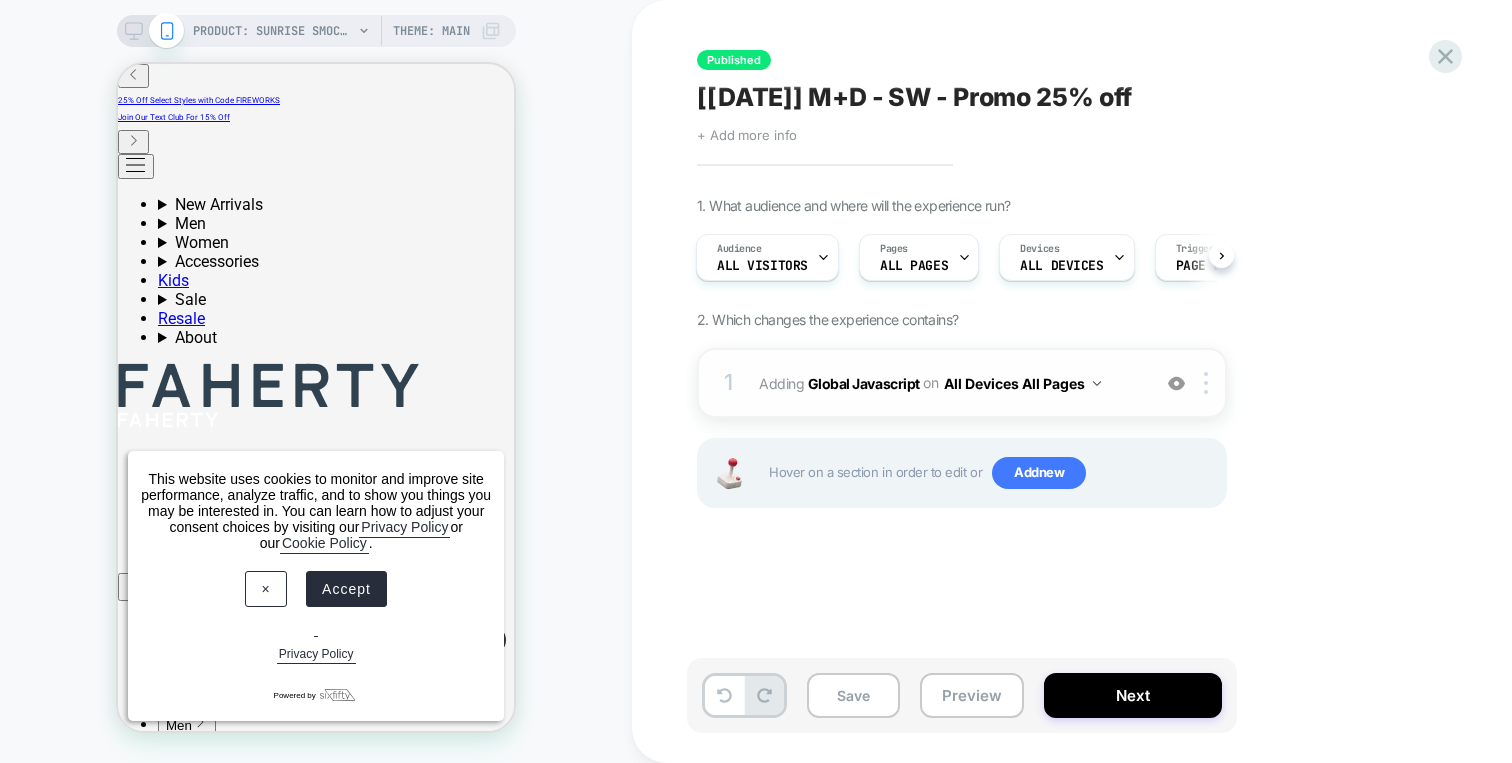 click on "1 Adding   Global Javascript   on All Devices All Pages Add Before Add After Target   Mobile Delete" at bounding box center (962, 383) 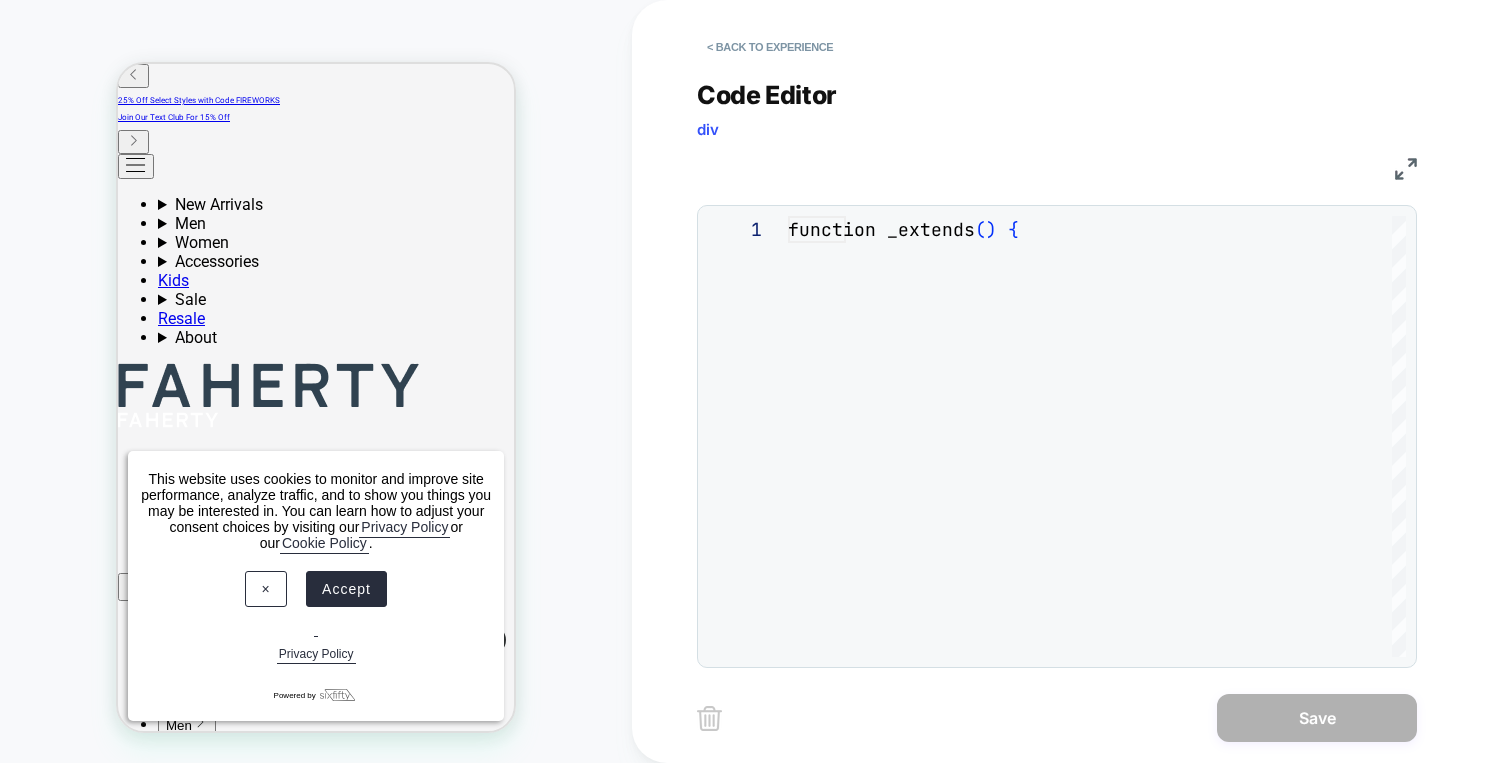 scroll, scrollTop: 270, scrollLeft: 0, axis: vertical 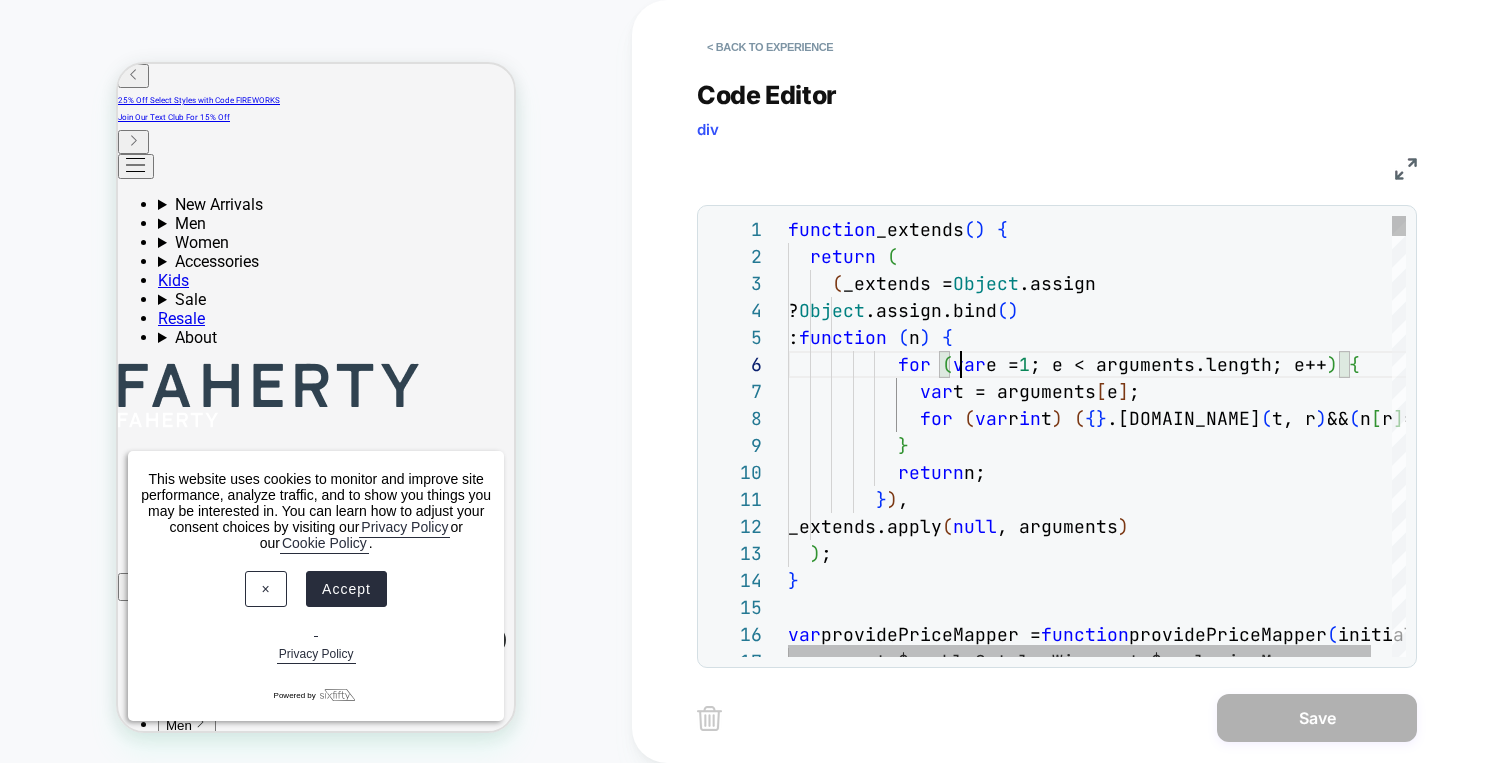 click on "function  _extends ( )   {    return   (      ( _extends =  Object .assign       ?  Object .assign.bind ( )       :  function   ( n )   {            for   ( var  e =  1 ; e < arguments.length; e++ )   {              var  t = arguments [ e ] ;              for   ( var  r  in  t )   ( { } .hasOwnProperty.call ( t, r )  &&  ( n [ r ]  = t [ r ] ) ) ;            }            return  n;          } ) ,     _extends.apply ( null , arguments )    ) ; } var  providePriceMapper =  function  providePriceMapper ( initialMapping, opts )   {    var  _opts$enableCatalogWi, _opts$exclusionMapper;" at bounding box center (1108, 16326) 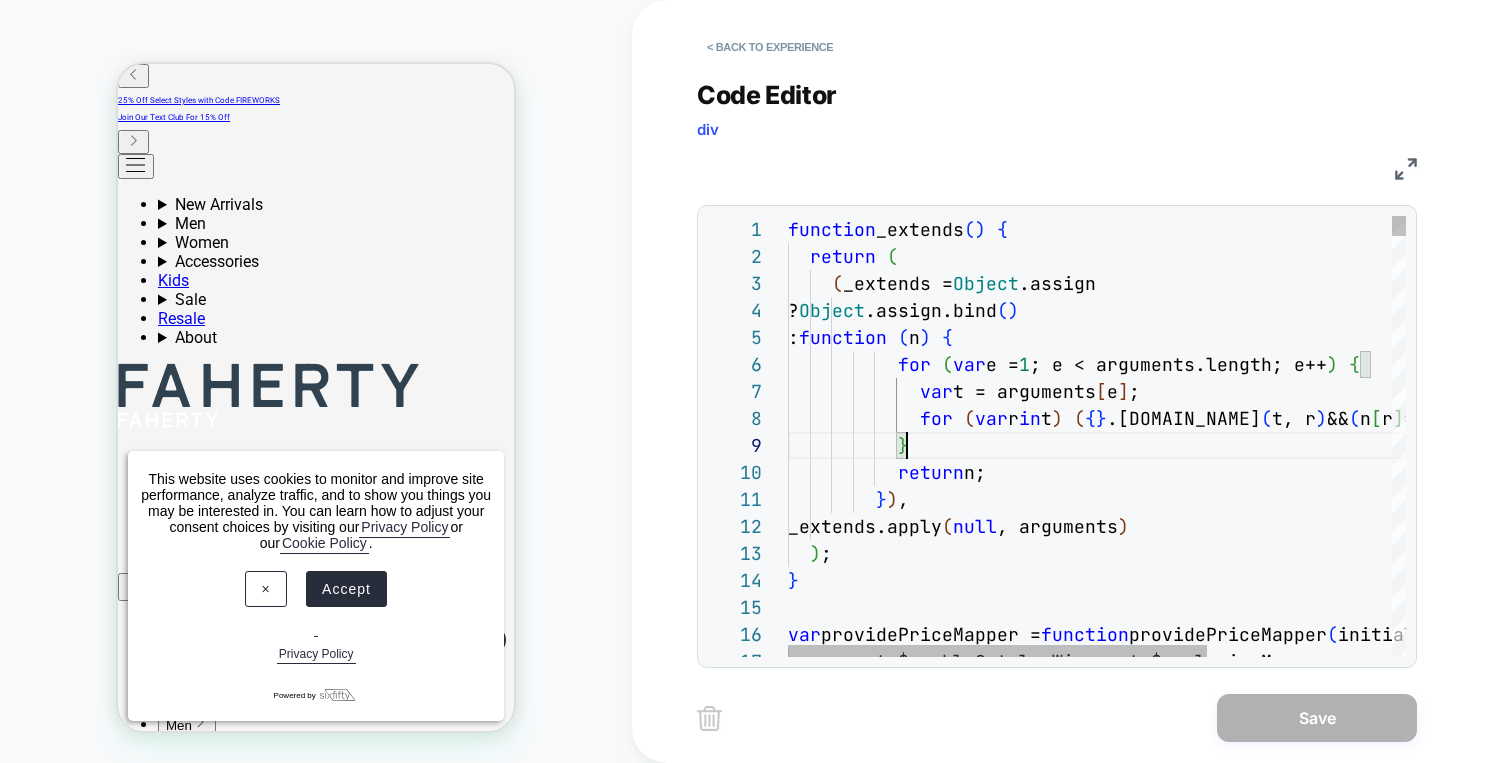 click on "function  _extends ( )   {    return   (      ( _extends =  Object .assign       ?  Object .assign.bind ( )       :  function   ( n )   {            for   ( var  e =  1 ; e < arguments.length; e++ )   {              var  t = arguments [ e ] ;              for   ( var  r  in  t )   ( { } .hasOwnProperty.call ( t, r )  &&  ( n [ r ]  = t [ r ] ) ) ;            }            return  n;          } ) ,     _extends.apply ( null , arguments )    ) ; } var  providePriceMapper =  function  providePriceMapper ( initialMapping, opts )   {    var  _opts$enableCatalogWi, _opts$exclusionMapper;" at bounding box center [1232, 16326] 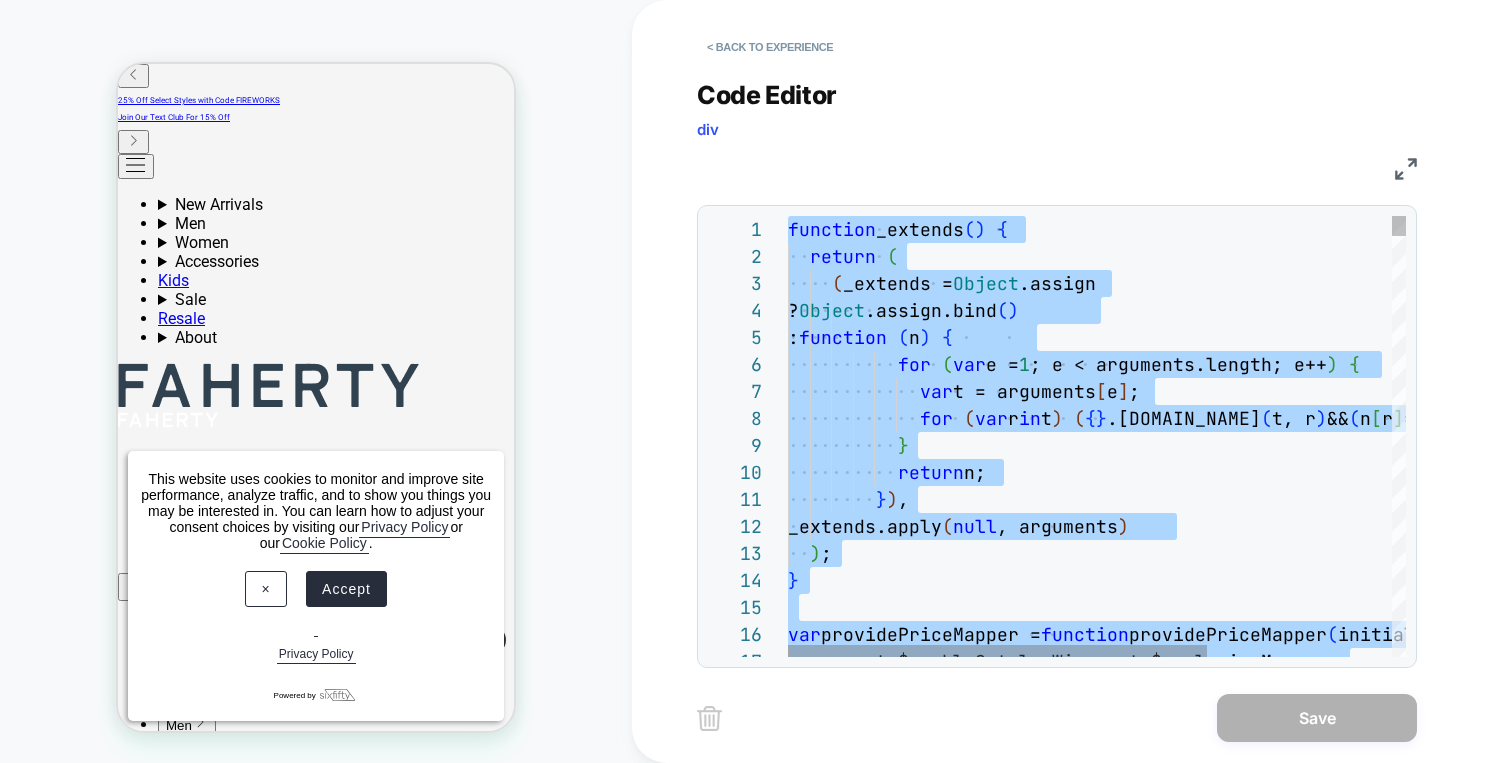 type on "**********" 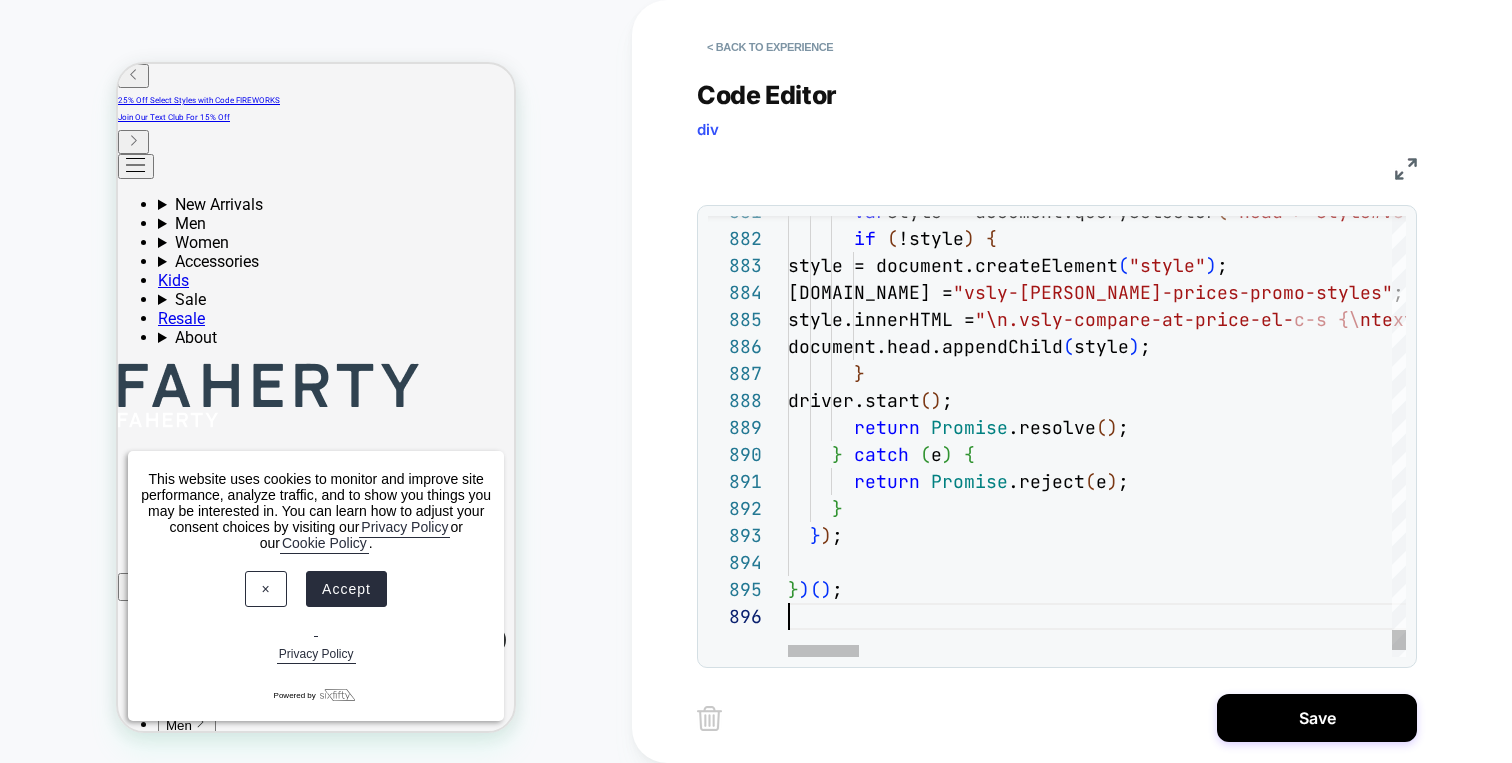 click on "< Back to experience Code Editor div JS 881 882 883 884 885 886 887 888 889 890 891 892 893 894 895 896        var  style = document.querySelector ( "head > style#vsly-faherty-prices-promo-styles" ) ;        if   ( !style )   {         style = document.createElement ( "style" ) ;         style.id =  "vsly-faherty-prices-promo-styles" ;         style.innerHTML =  "\n.vsly-compare-at-price-el- c-s {\ ntext-decoration: line-through !important;\n color :var(--Secondary-Charcoal-40,#aaabab) !important;\ n}\n\n.vsly-pdp-c-s-after-price {\n  color: #9b462 7;\n  font-size: 1.25rem;\n  line-height: 1.5rem;\ n  margin-right: 5px;\n}\n\n.vsly-product-card-pri ce-el {\n  color: #9b4627;\n  font-size: 14px;\n   line-height: 1.5rem;\n  margin-left: 5px;\n}\n\n.v sly-product-card-price-el .inline-chip {\n  margin -left: 8px;\n}\n\n" ;         document.head.appendChild ( style ) ;        }       driver.start ( ) ; return" at bounding box center [1072, 381] 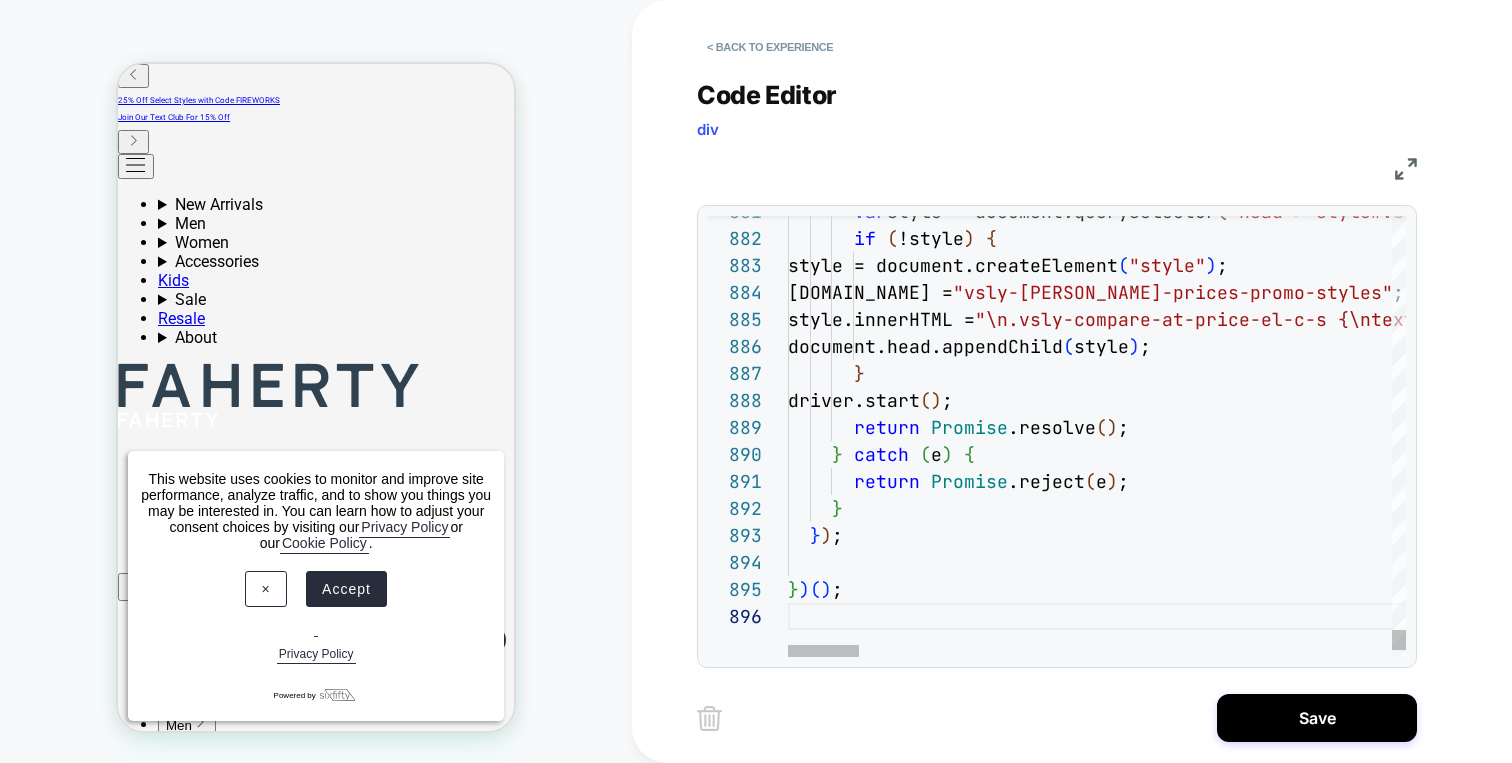 click on "< Back to experience Code Editor div JS 881 882 883 884 885 886 887 888 889 890 891 892 893 894 895 896        var  style = document.querySelector ( "head > style#vsly-faherty-prices-promo-styles" ) ;        if   ( !style )   {         style = document.createElement ( "style" ) ;         style.id =  "vsly-faherty-prices-promo-styles" ;         style.innerHTML =  "\n.vsly-compare-at-price-el-c-s {\ntext-decoratio n: line-through !important;\n color:var(--Secondar y-Charcoal-40,#aaabab) !important;\n}\n\n.vsly-pdp -c-s-after-price {\n  color: #9b4627;\n  font-size : 1.25rem;\n  line-height: 1.5rem;\n  margin-right : 5px;\n}\n\n.vsly-product-card-price-el {\n  colo r: #9b4627;\n  font-size: 14px;\n  line-height: 1. 5rem;\n  margin-left: 5px;\n}\n\n.vsly-product-car d-price-el .inline-chip {\n  margin-left: 8px;\n}\ n\n" ;         document.head.appendChild ( style ) ;        }       driver.start ( ) ; return (" at bounding box center [1072, 381] 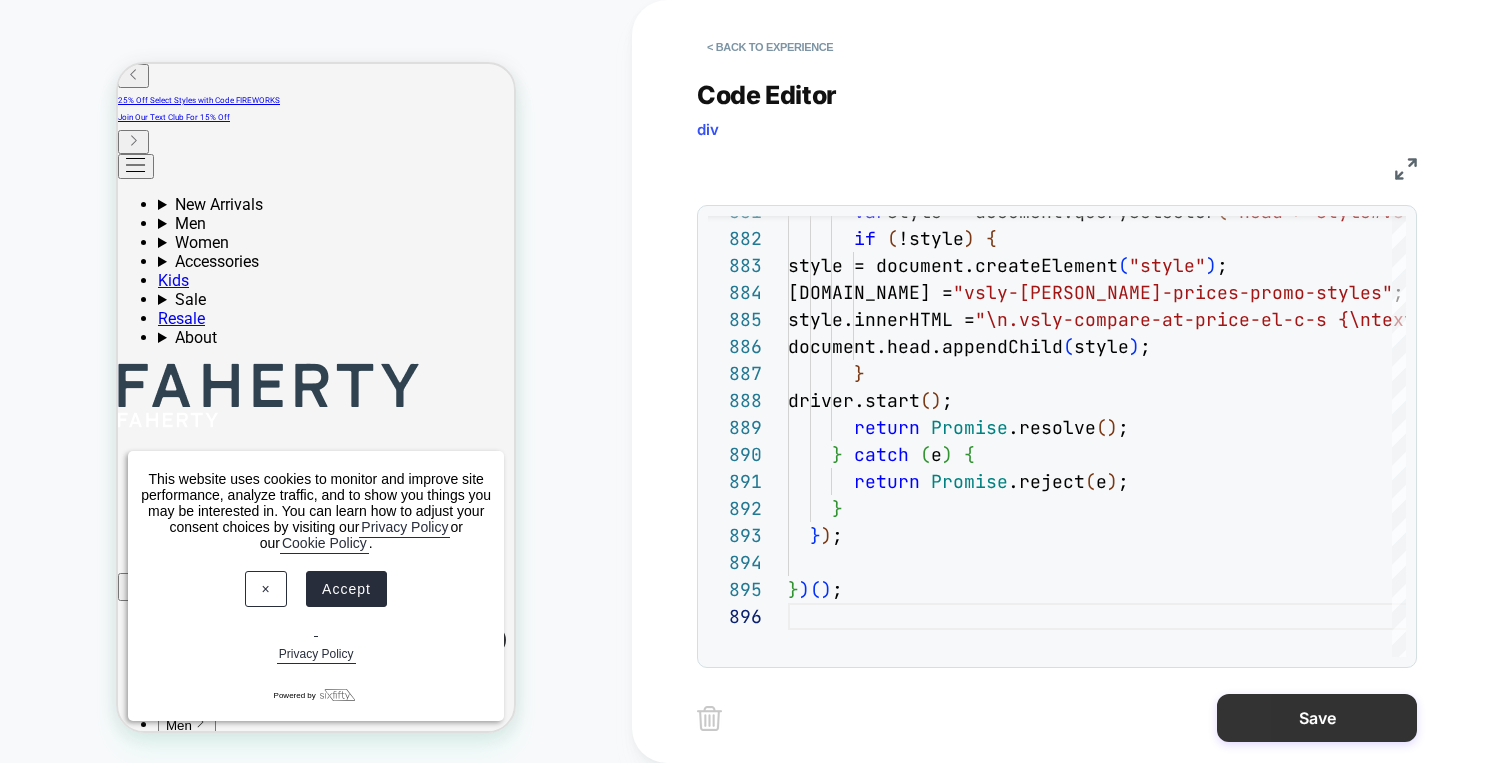 click on "Save" at bounding box center [1317, 718] 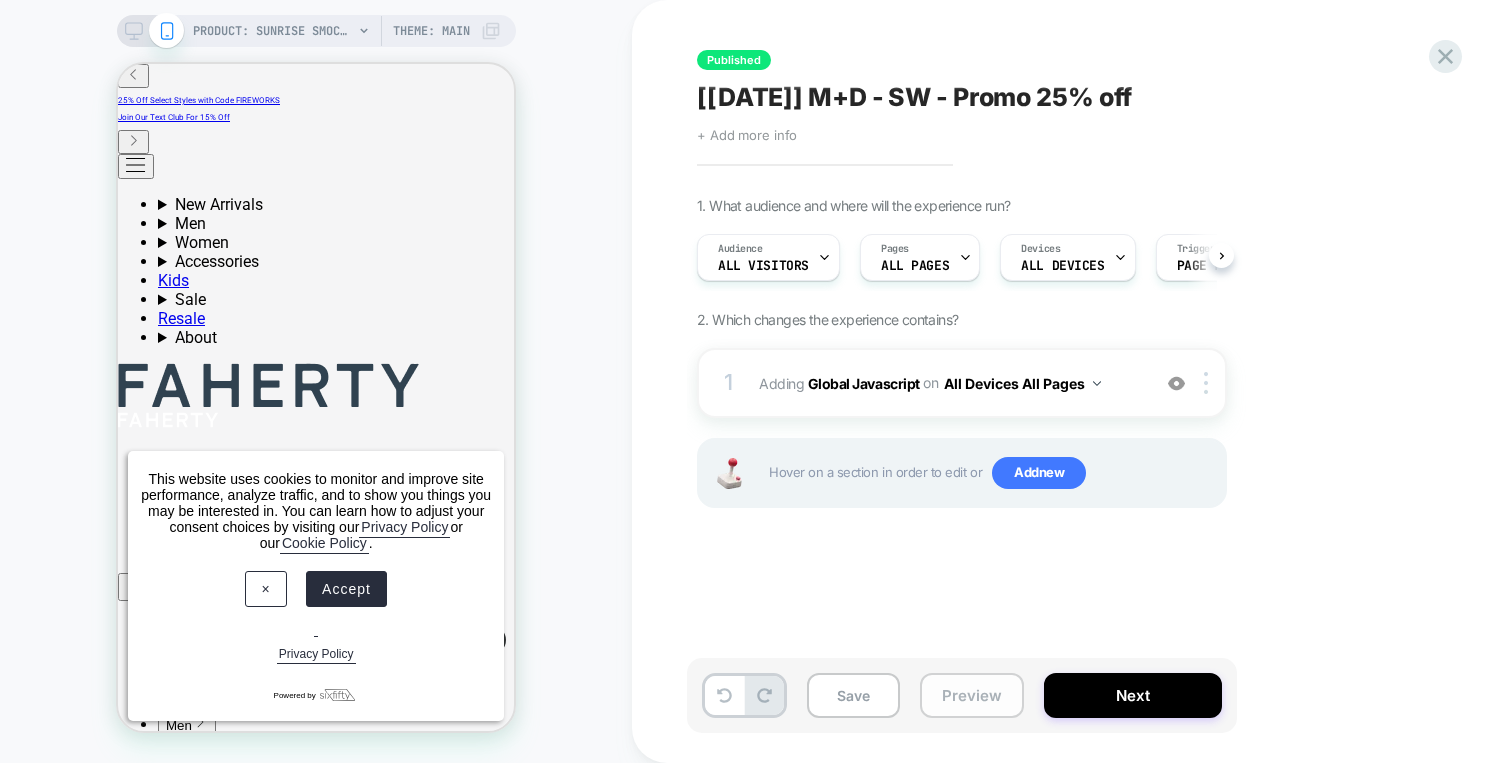 scroll, scrollTop: 0, scrollLeft: 1, axis: horizontal 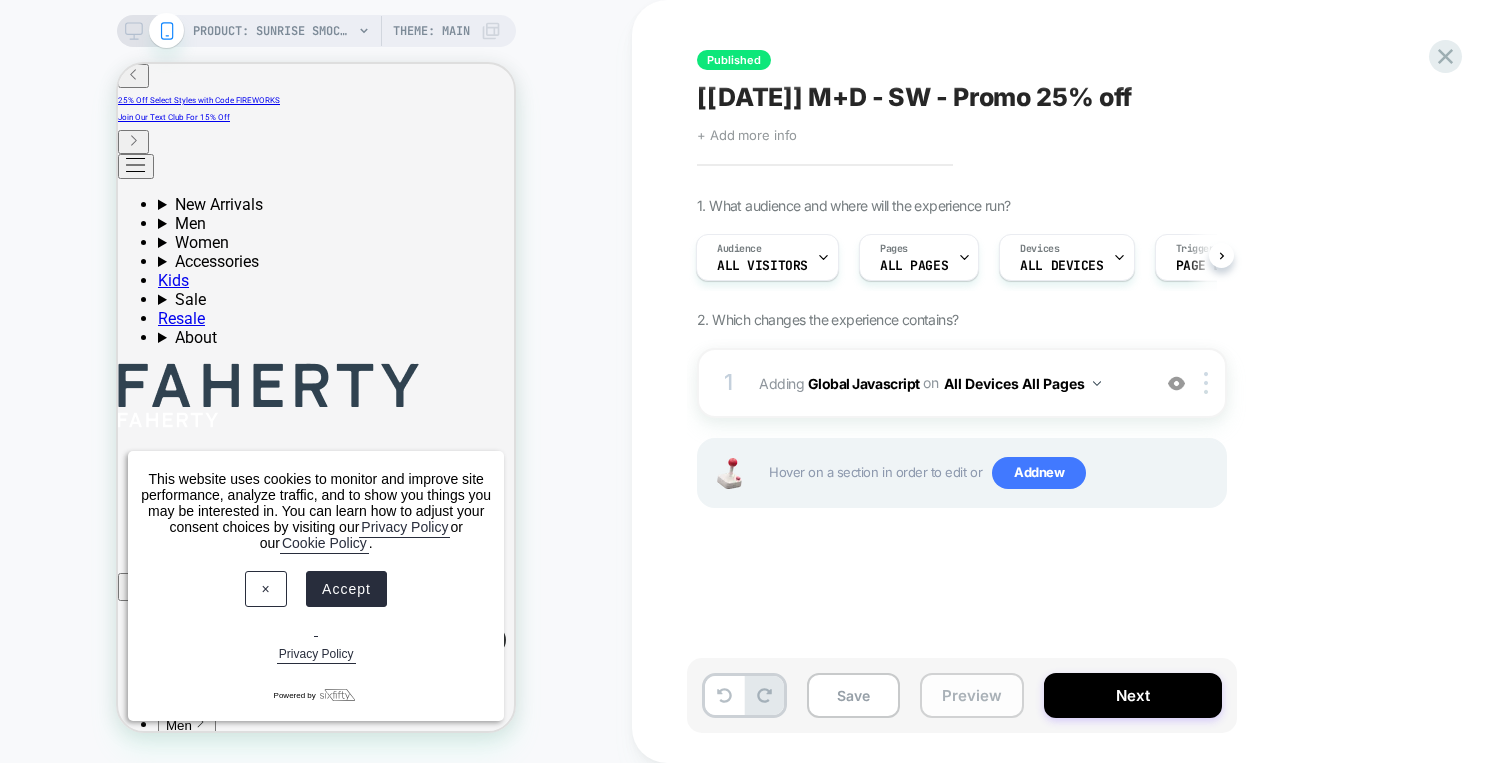 click on "Preview" at bounding box center [972, 695] 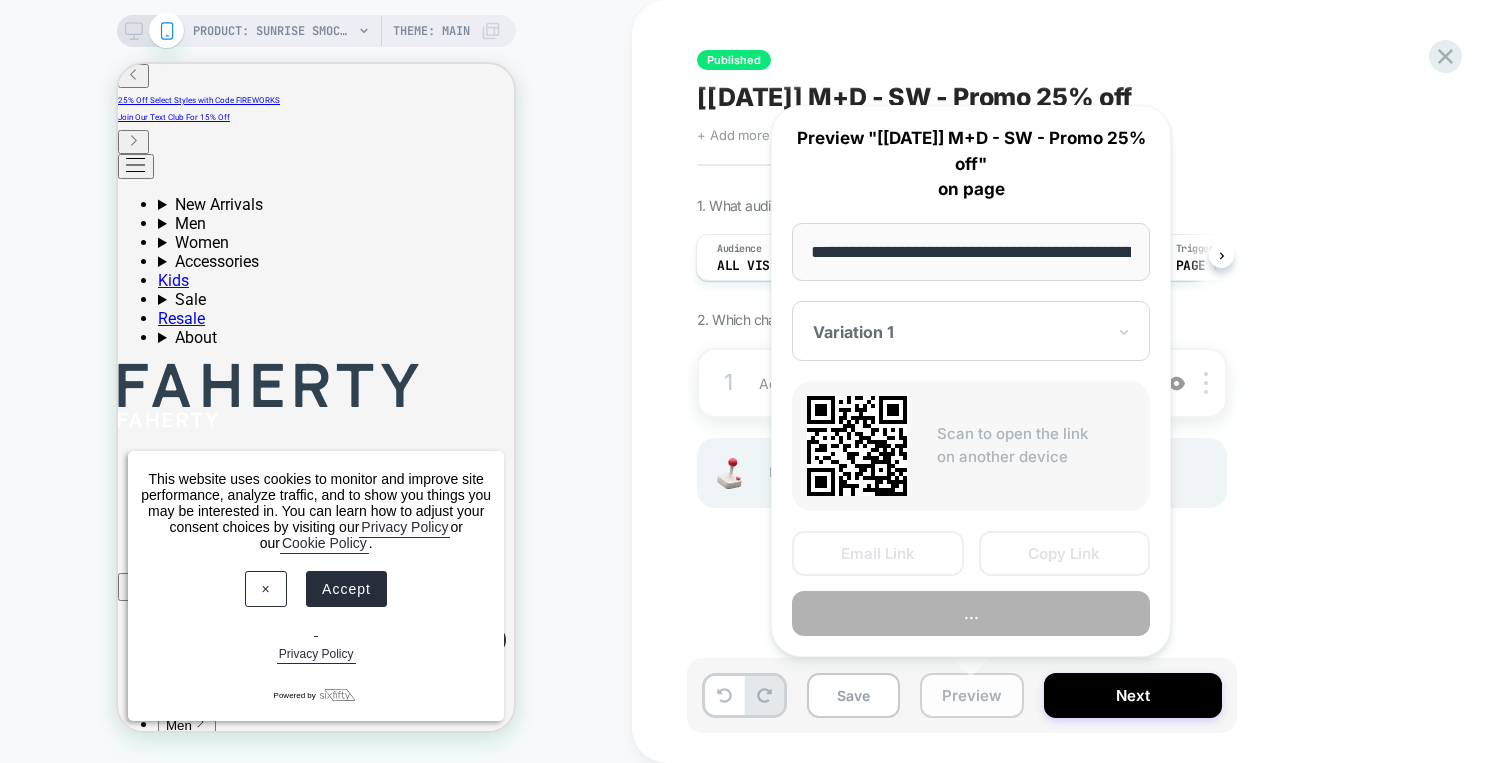 scroll, scrollTop: 0, scrollLeft: 409, axis: horizontal 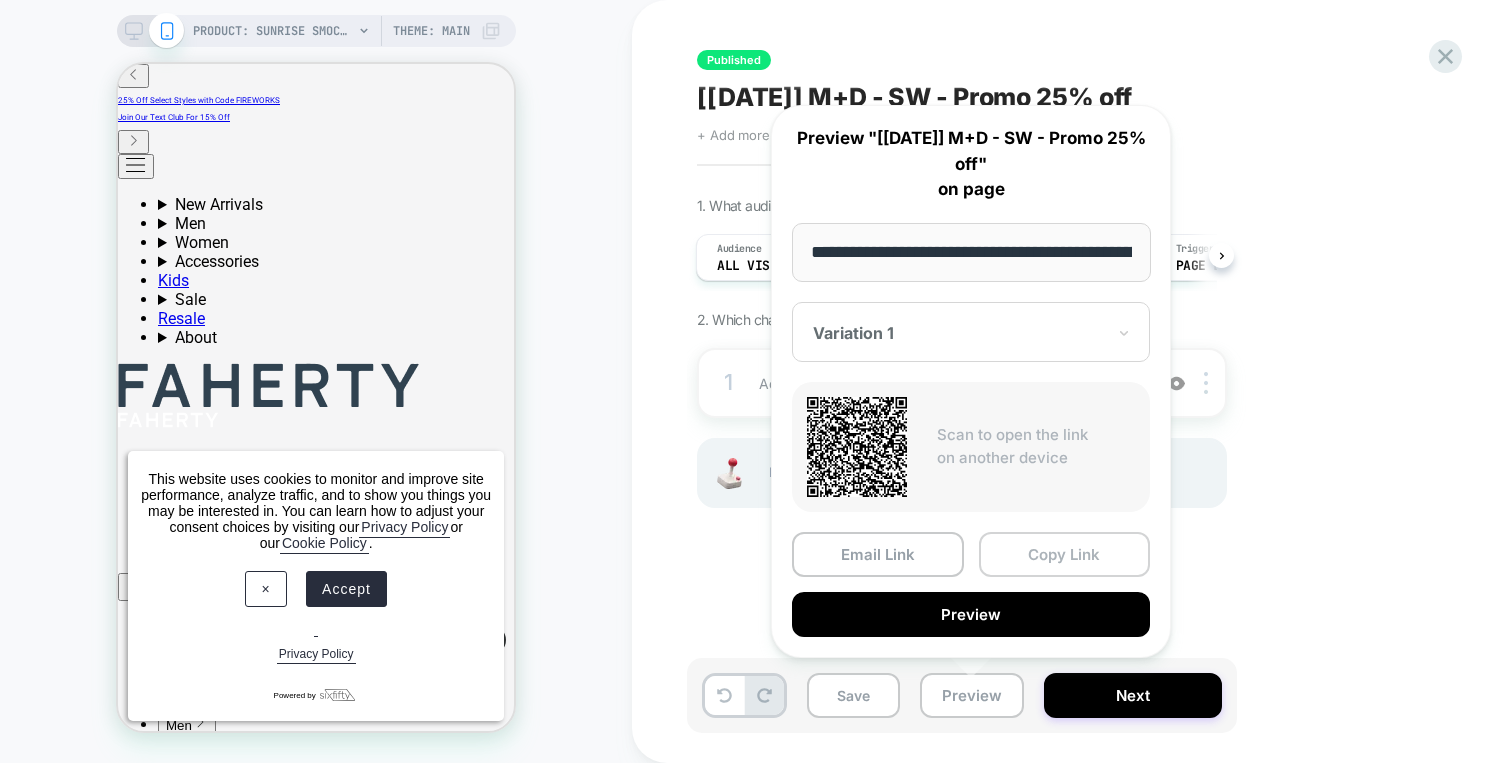 click on "Copy Link" at bounding box center (1065, 554) 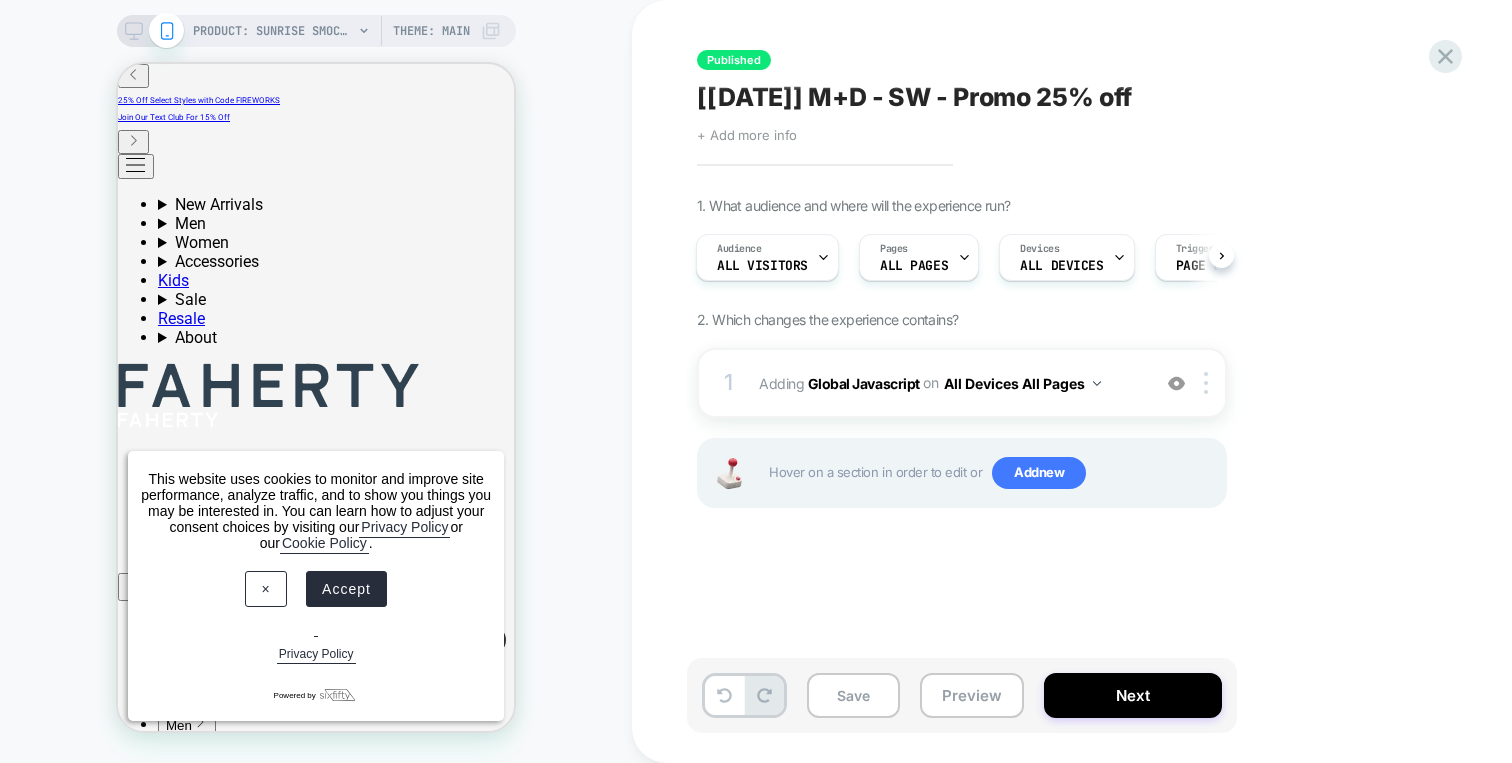 click on "1. What audience and where will the experience run? Audience All Visitors Pages ALL PAGES Devices ALL DEVICES Trigger Page Load 2. Which changes the experience contains? 1 Adding   Global Javascript   on All Devices All Pages Add Before Add After Target   Mobile Delete Hover on a section in order to edit or  Add  new" at bounding box center (1062, 377) 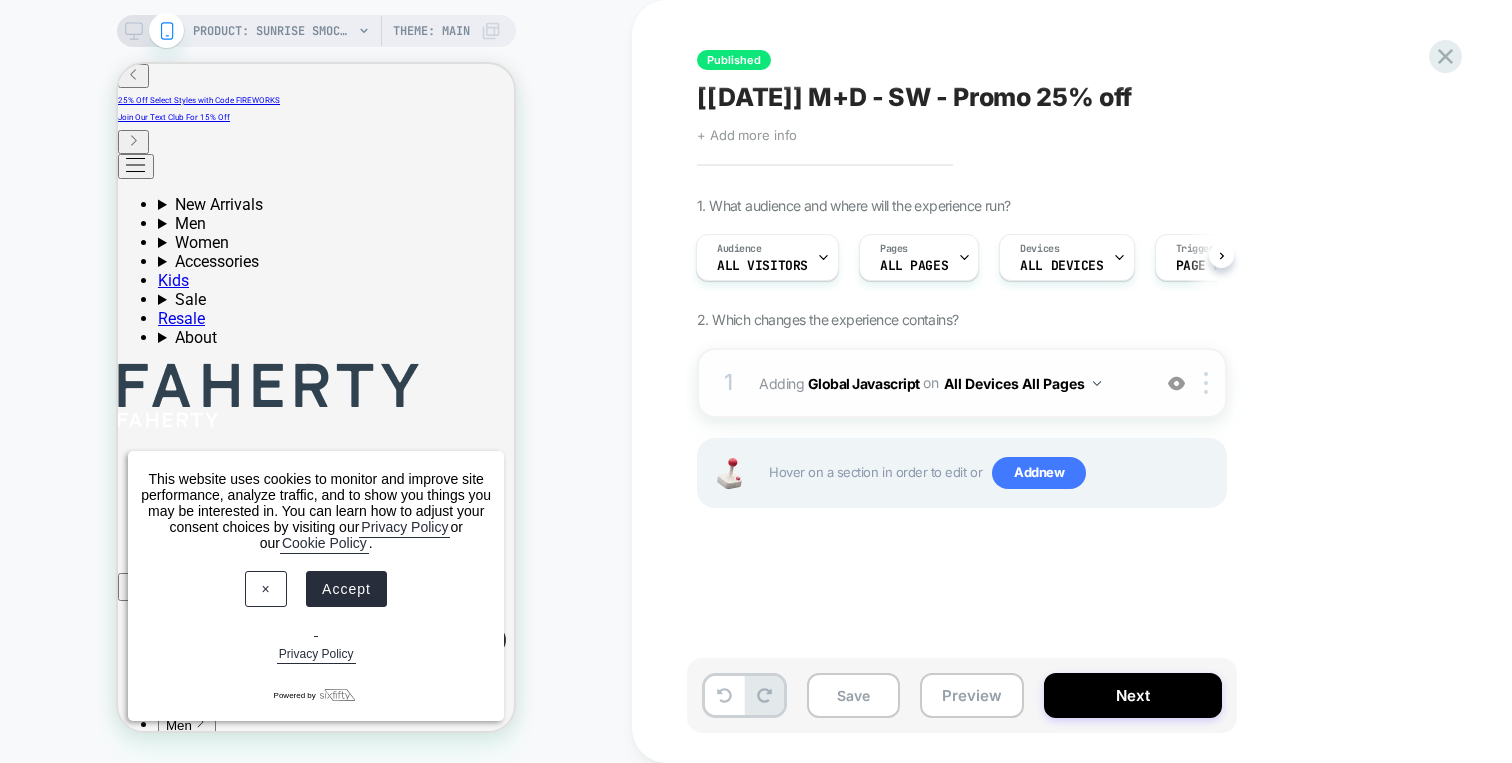 click on "1 Adding   Global Javascript   on All Devices All Pages Add Before Add After Target   Mobile Delete" at bounding box center (962, 383) 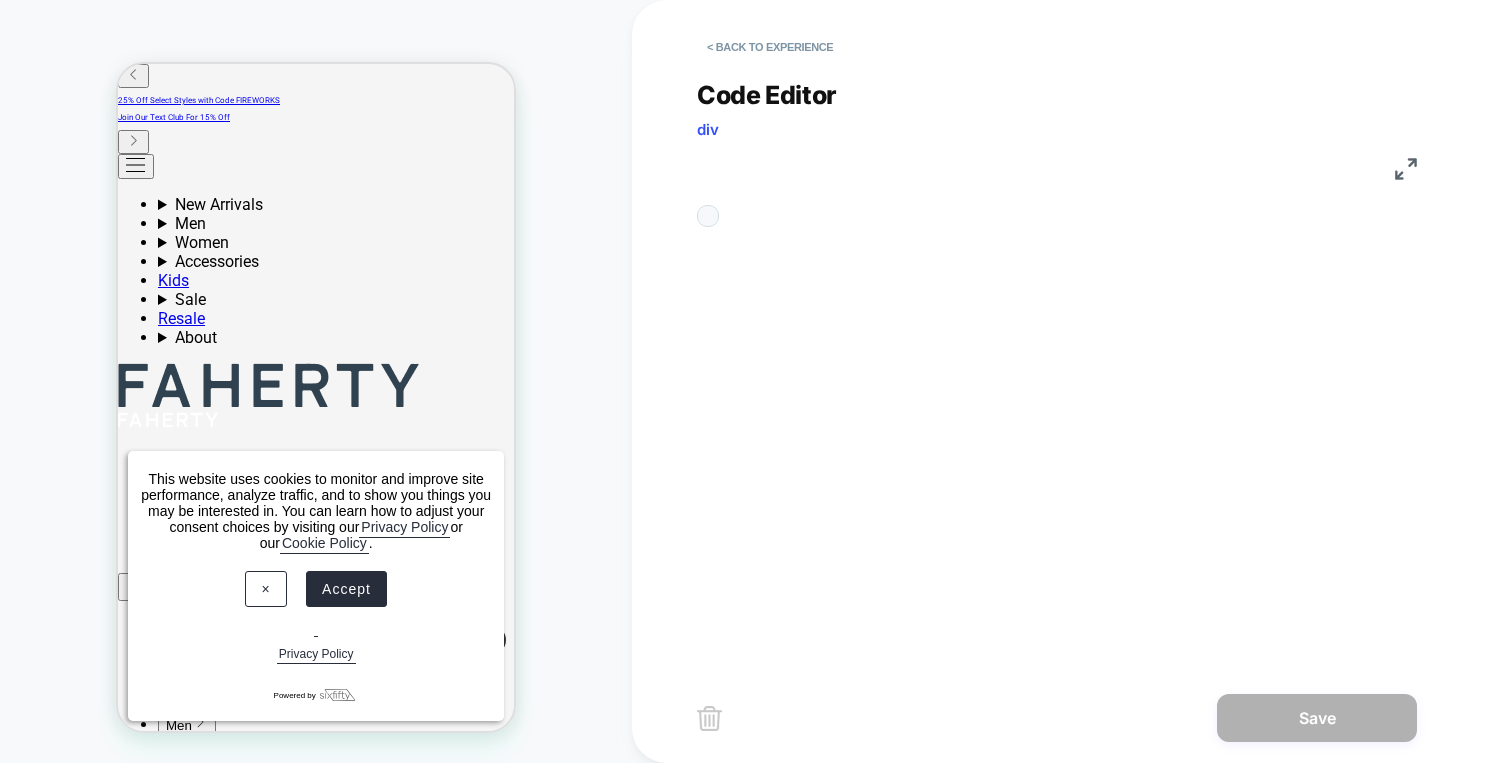 scroll, scrollTop: 270, scrollLeft: 0, axis: vertical 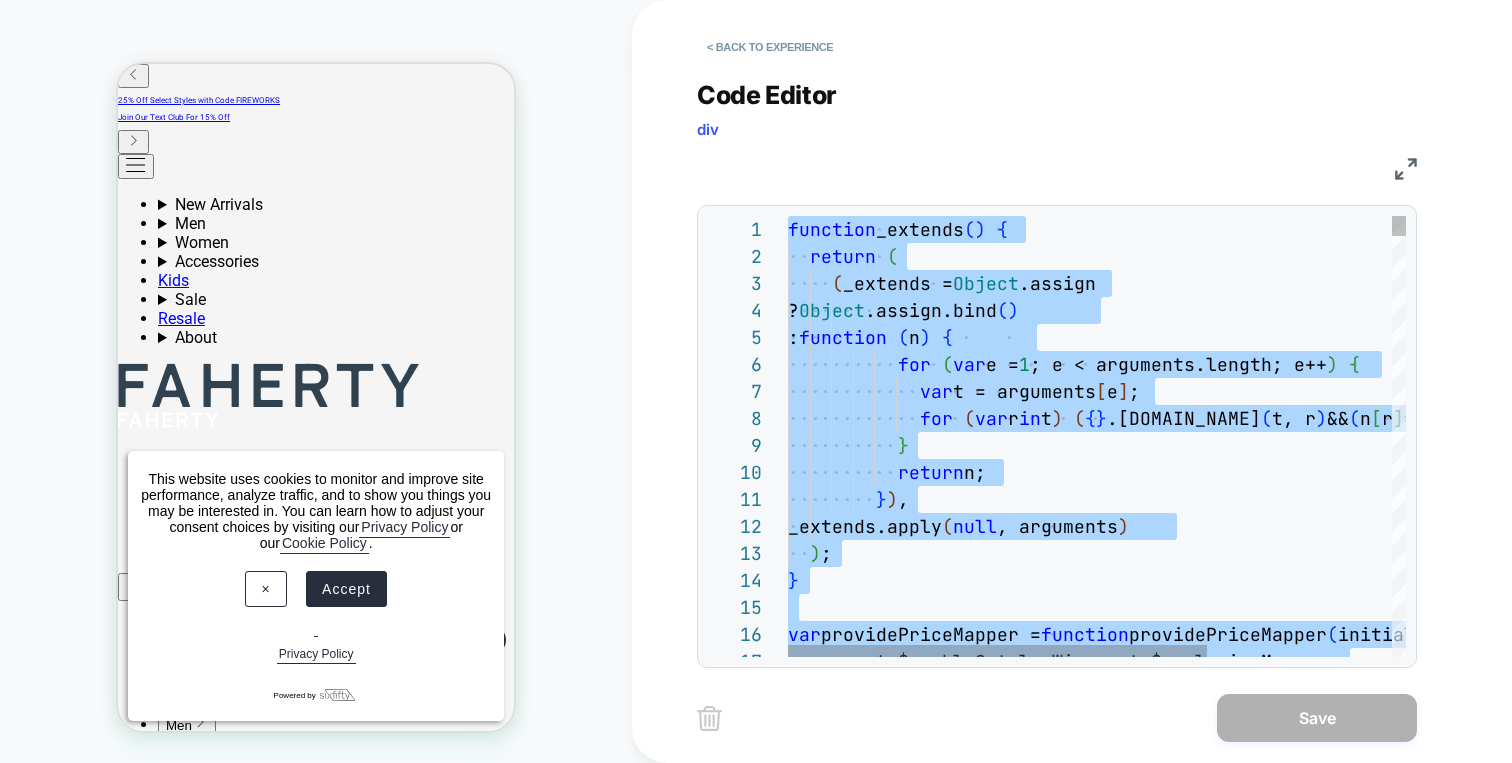 type on "**********" 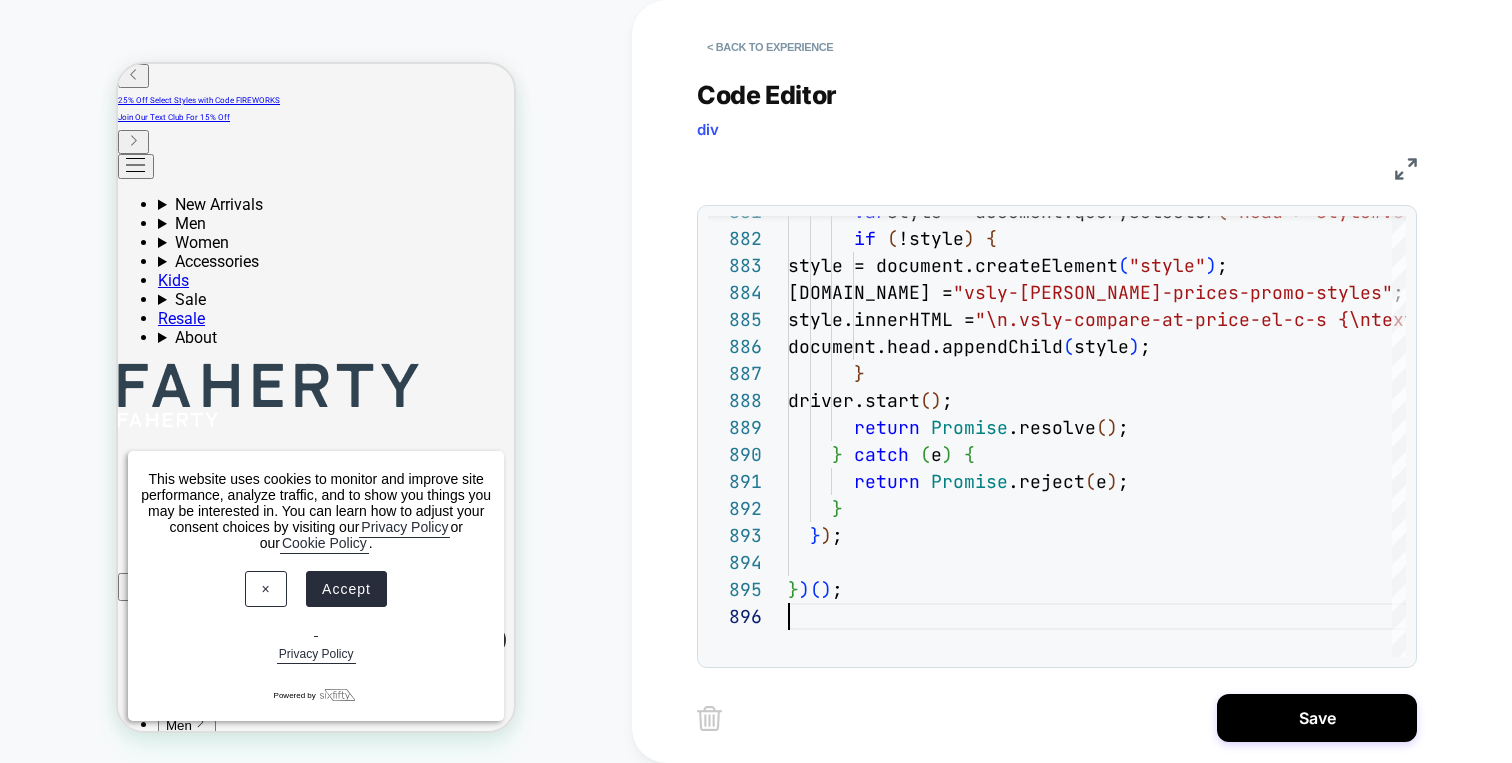 click on "< Back to experience Code Editor div JS 881 882 883 884 885 886 887 888 889 890 891 892 893 894 895 896        var  style = document.querySelector ( "head > style#vsly-faherty-prices-promo-styles" ) ;        if   ( !style )   {         style = document.createElement ( "style" ) ;         style.id =  "vsly-faherty-prices-promo-styles" ;         style.innerHTML =  "\n.vsly-compare-at-price-el-c-s {\ntext-decoratio n: line-through !important;\n color:var(--Secondar y-Charcoal-40,#aaabab) !imp ortant ;\n}\n\n.vsly-pdp-c-s-after-price {\n  color: #9b4 627;\n  font-size: 1.25rem;\n  line-height: 1.5rem ;\n  margin-right: 5px;\n}\n\n.vsly-product-card-p rice-el {\n  color: #9b4627;\n  font-size: 14px;\n   line-height: 1.5rem;\n  margin-left: 5px;\n}\n\n .vsly-product-card-price-el .inline-chip {\n  marg in-left: 8px;\n}\n\n" ;         document.head.appendChild ( style ) ;        }       driver.start ( ) ; return" at bounding box center (1072, 381) 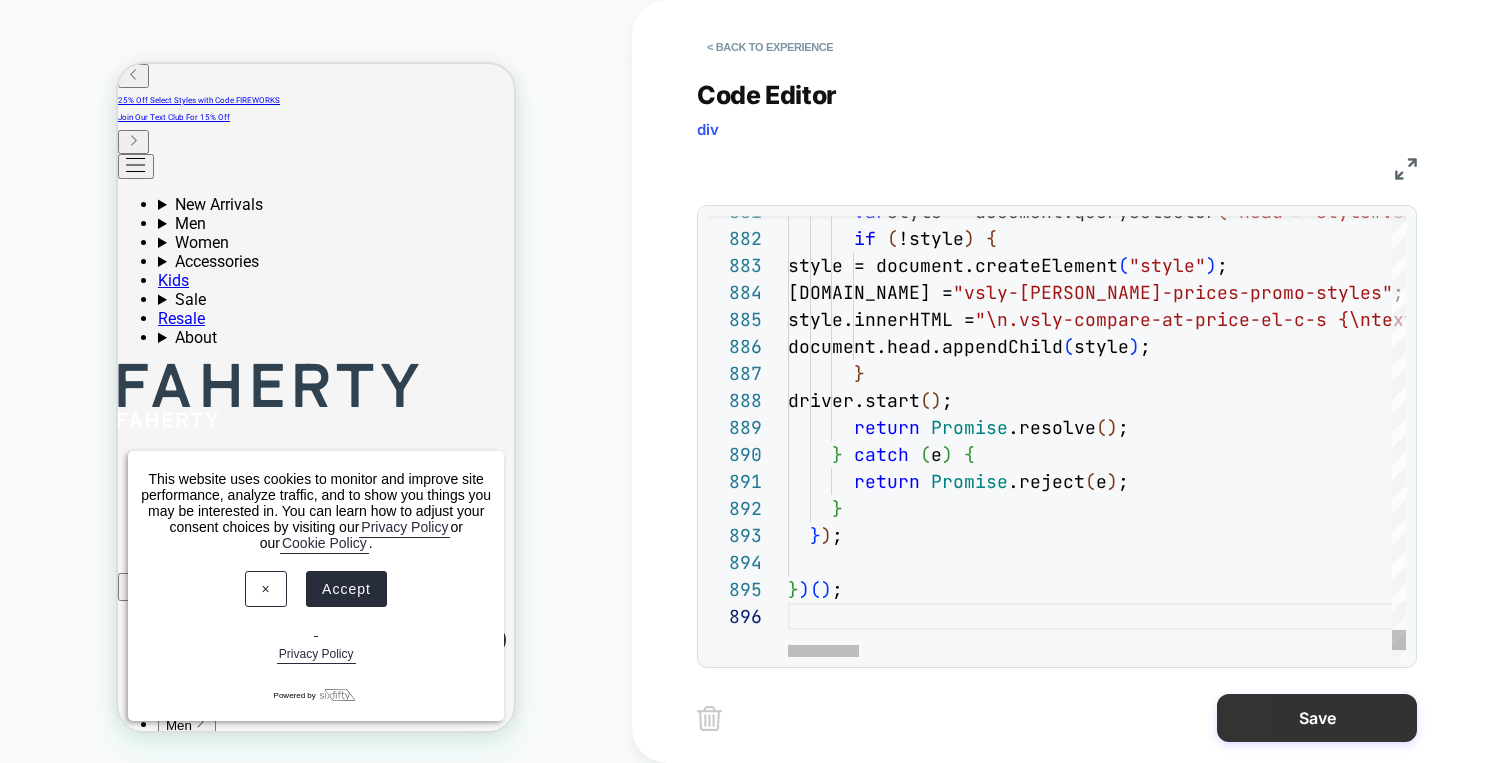 click on "Save" at bounding box center [1317, 718] 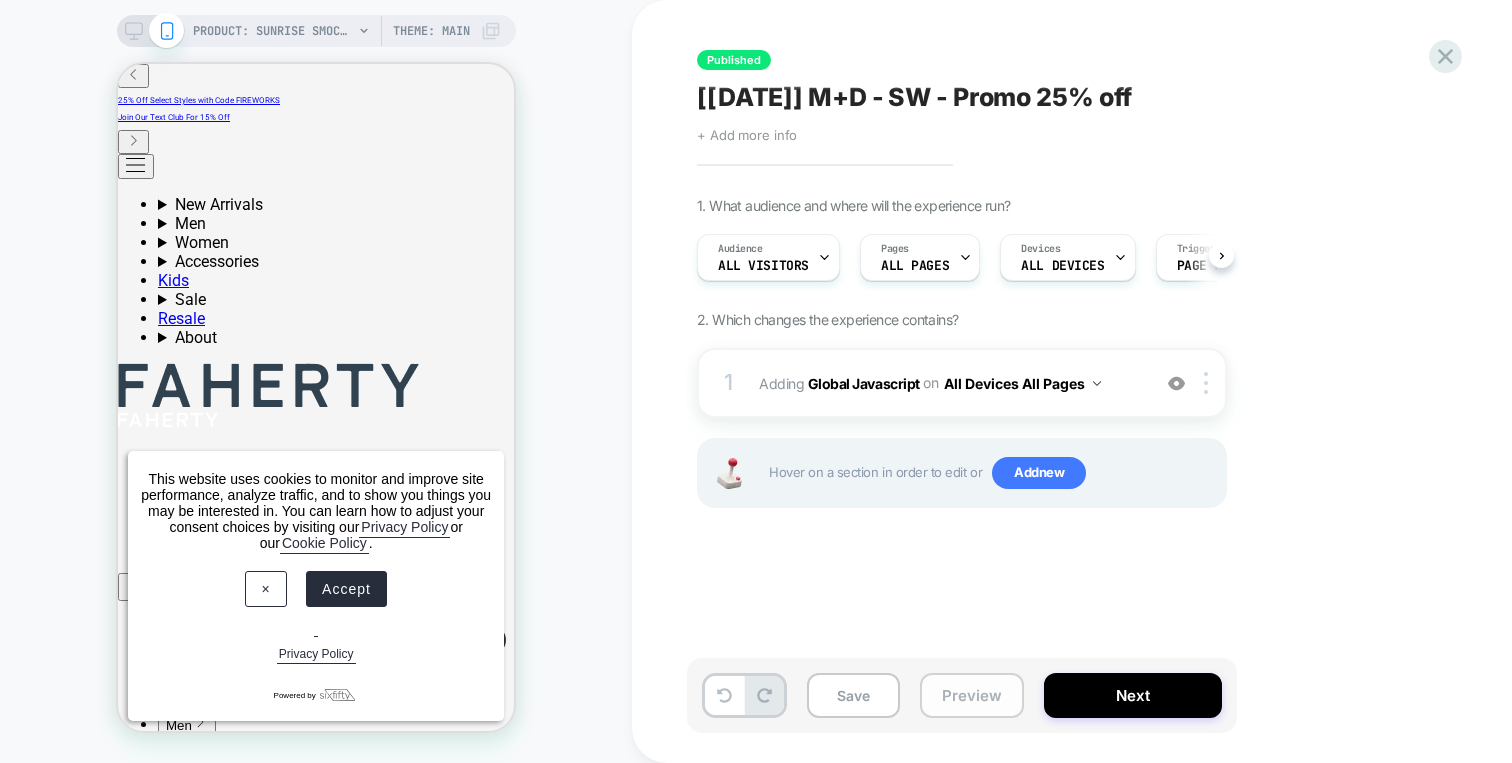 click on "Preview" at bounding box center (972, 695) 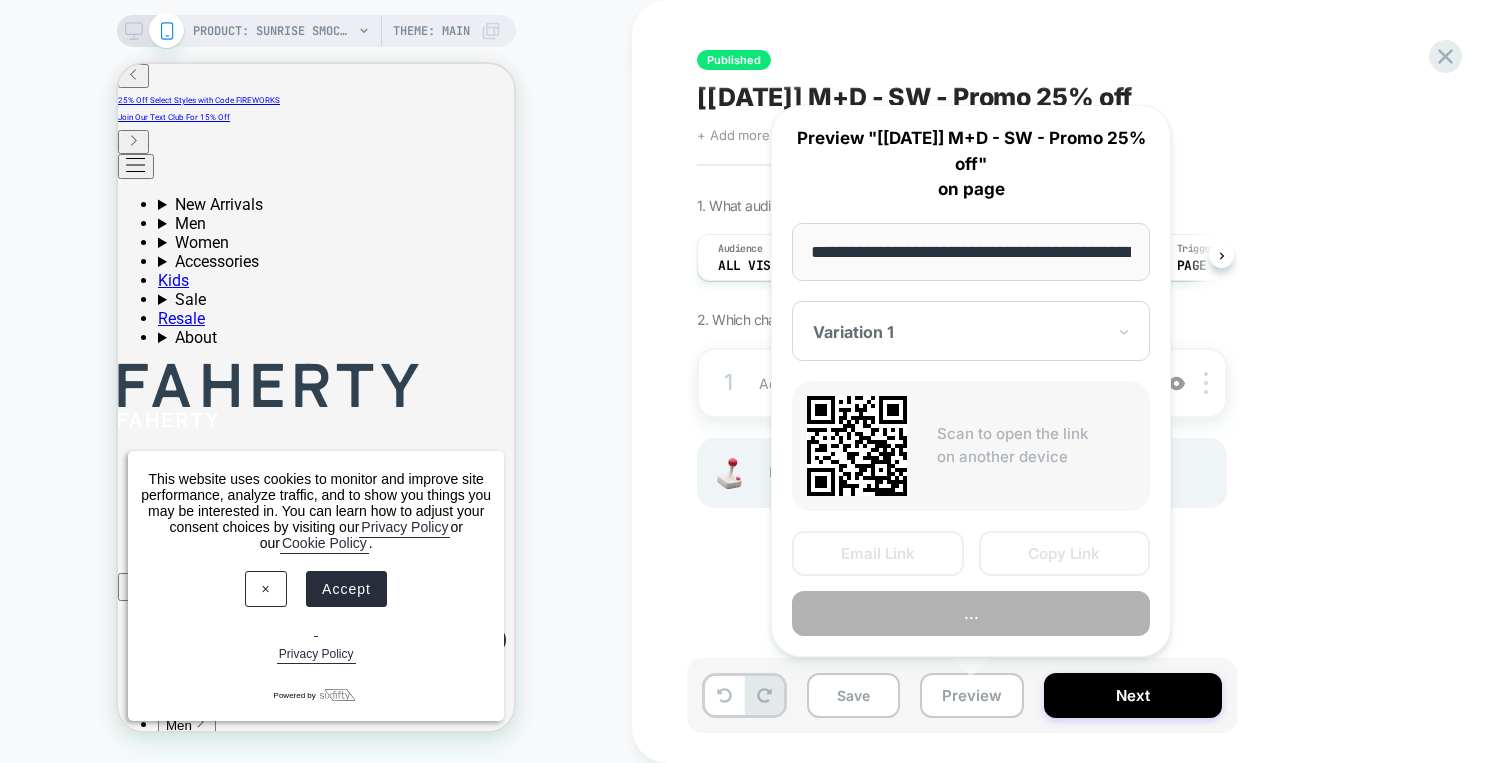 scroll, scrollTop: 0, scrollLeft: 409, axis: horizontal 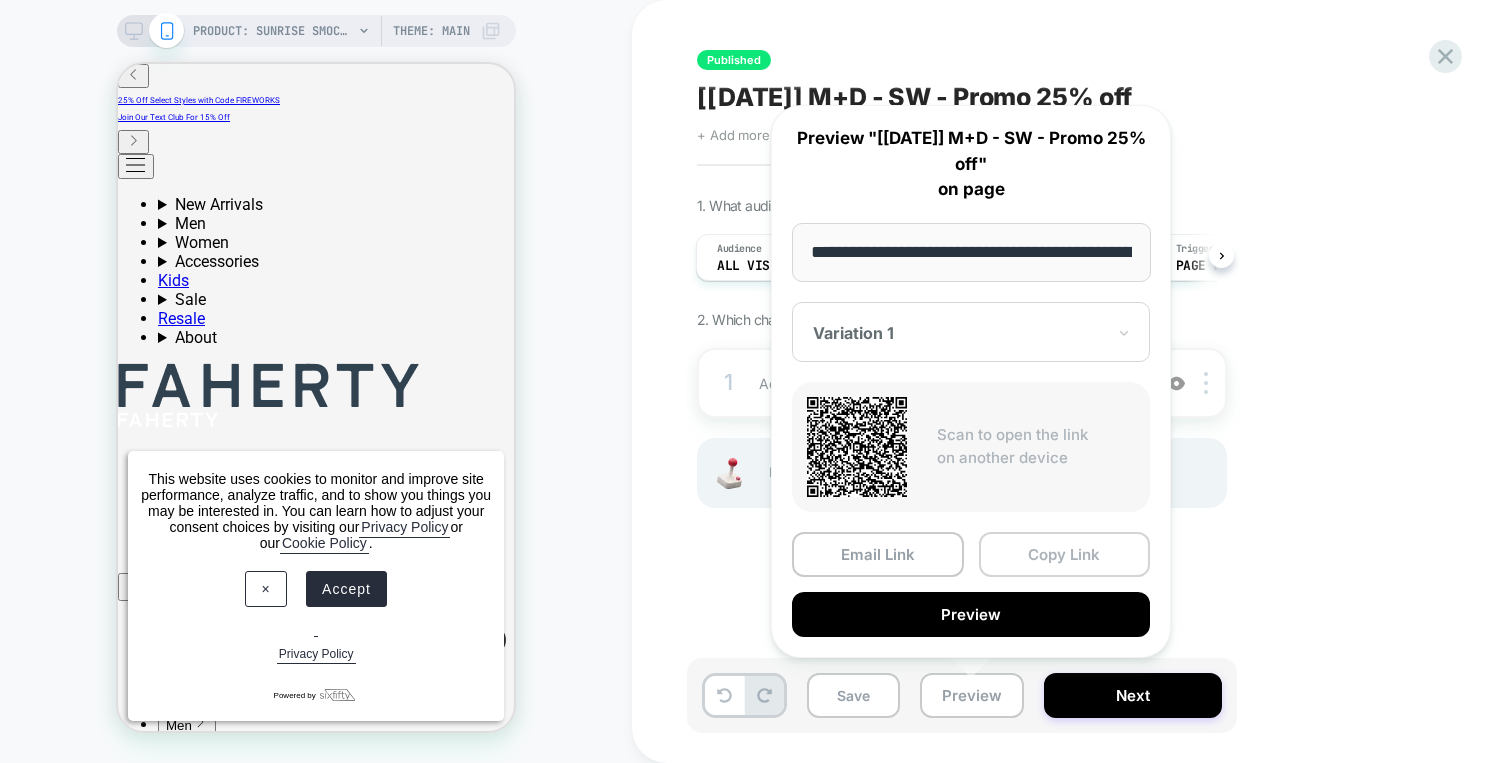 click on "Copy Link" at bounding box center [1065, 554] 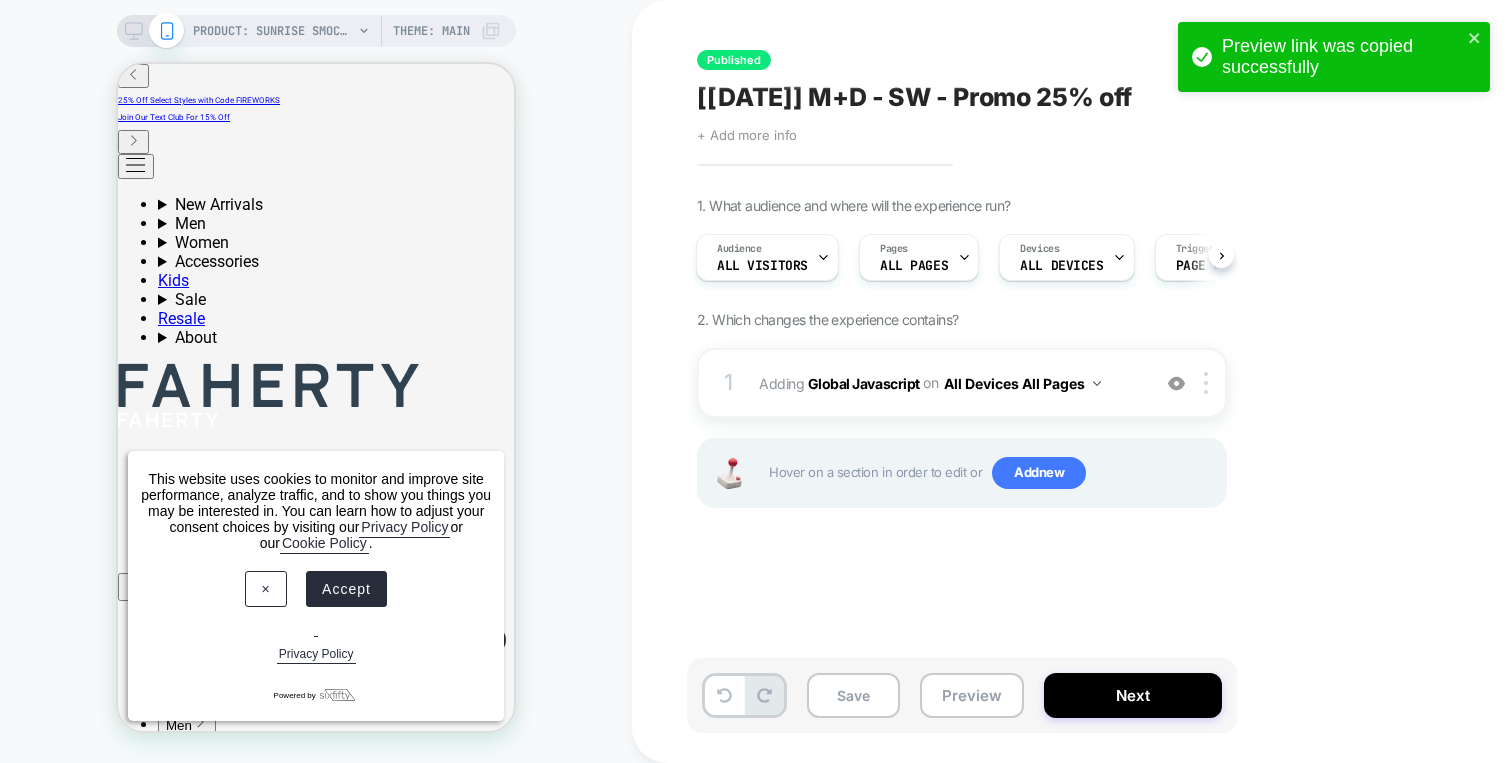 click on "Published [July 4] M+D - SW - Promo 25% off Click to edit experience details + Add more info 1. What audience and where will the experience run? Audience All Visitors Pages ALL PAGES Devices ALL DEVICES Trigger Page Load 2. Which changes the experience contains? 1 Adding   Global Javascript   on All Devices All Pages Add Before Add After Target   Mobile Delete Hover on a section in order to edit or  Add  new" at bounding box center (1062, 381) 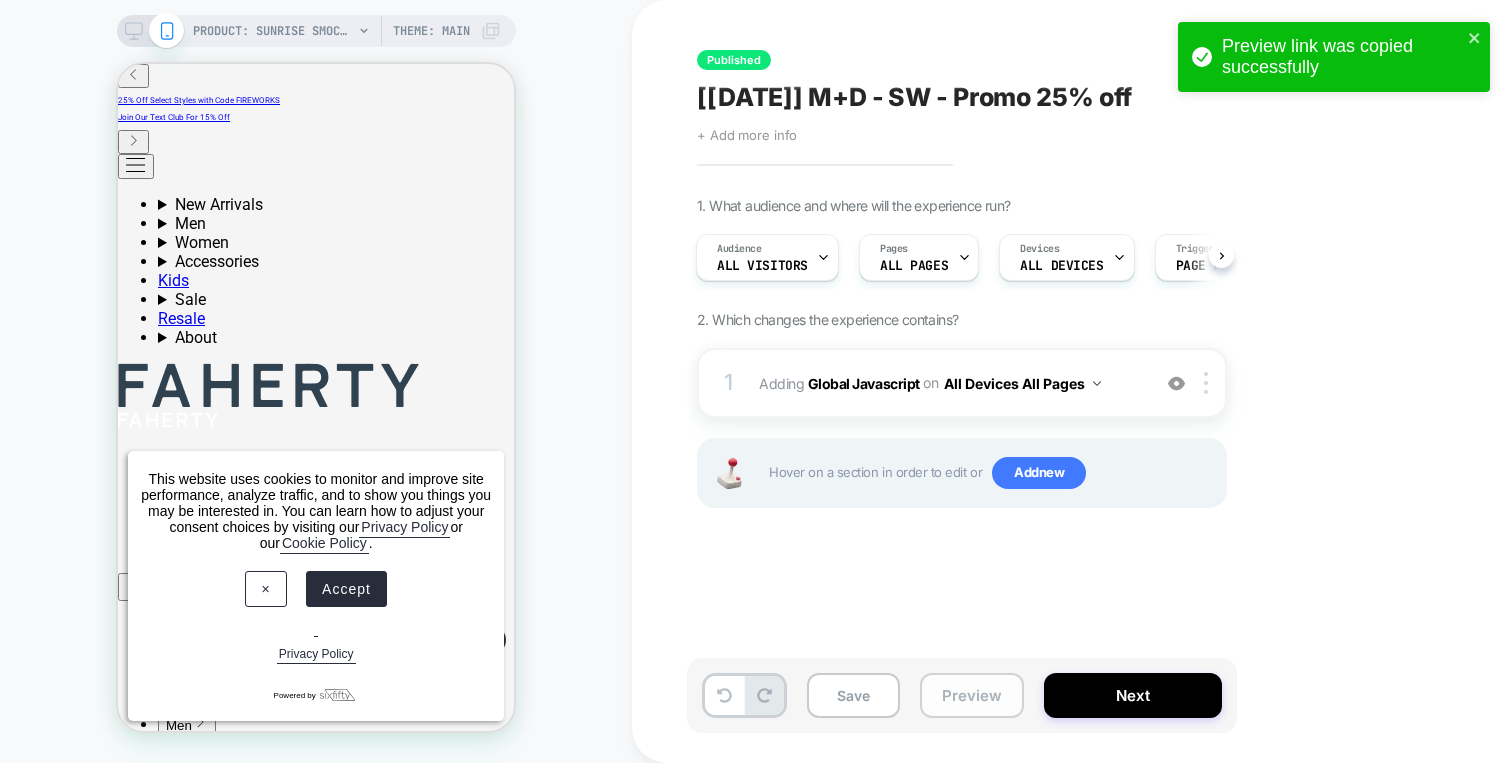 click on "Preview" at bounding box center (972, 695) 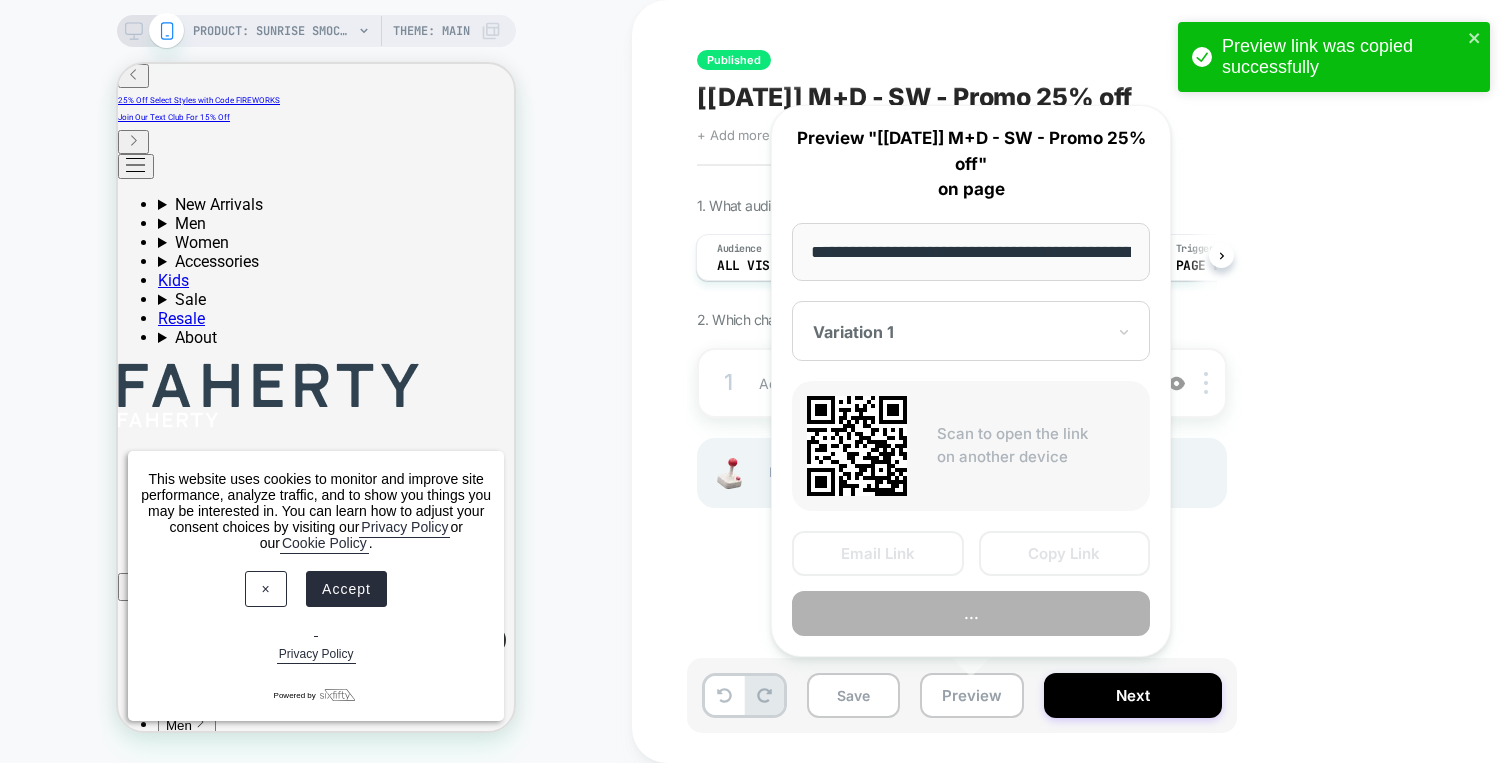 scroll, scrollTop: 0, scrollLeft: 409, axis: horizontal 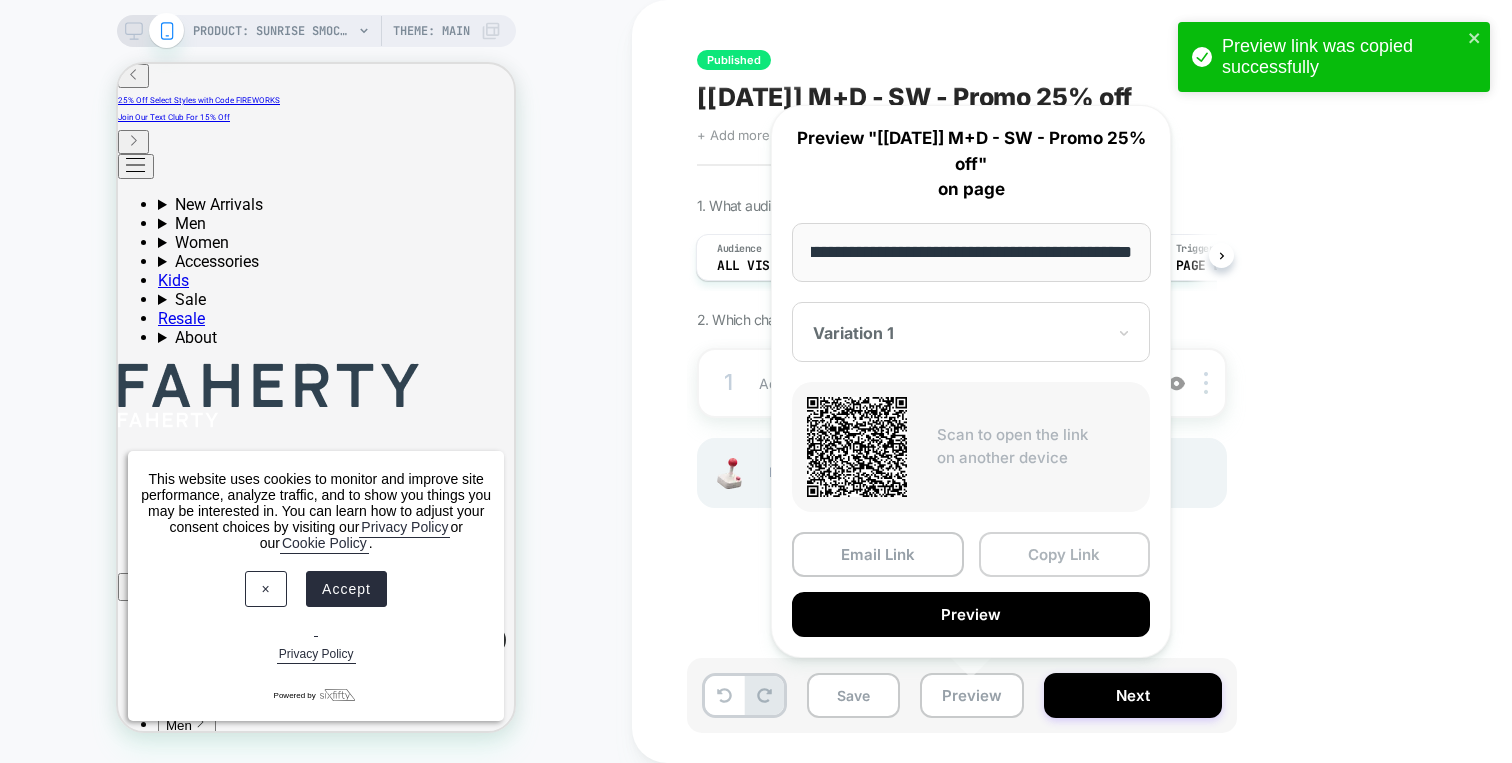 click on "Copy Link" at bounding box center [1065, 554] 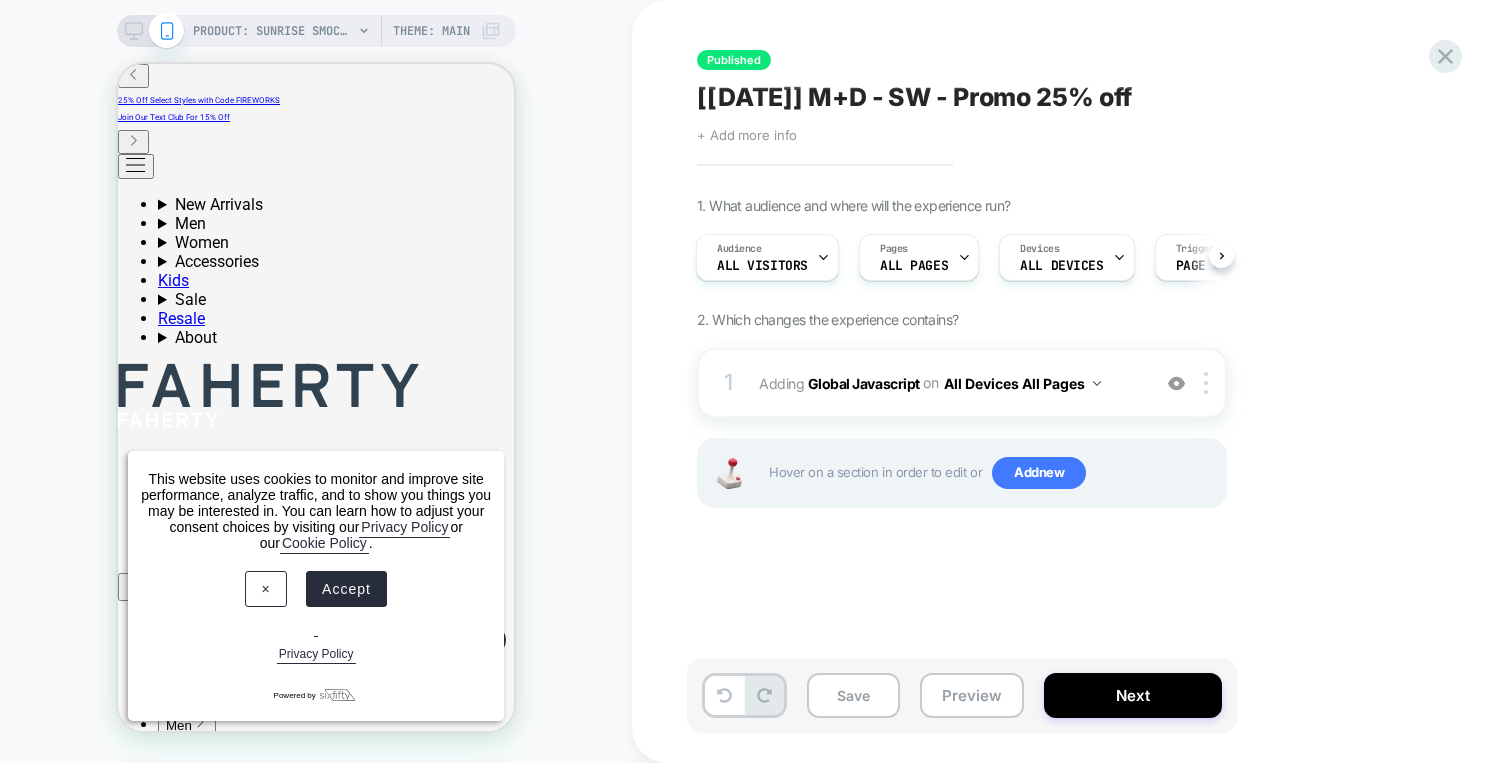click on "Published [July 4] M+D - SW - Promo 25% off Click to edit experience details + Add more info 1. What audience and where will the experience run? Audience All Visitors Pages ALL PAGES Devices ALL DEVICES Trigger Page Load 2. Which changes the experience contains? 1 Adding   Global Javascript   on All Devices All Pages Add Before Add After Target   Mobile Delete Hover on a section in order to edit or  Add  new" at bounding box center [1062, 381] 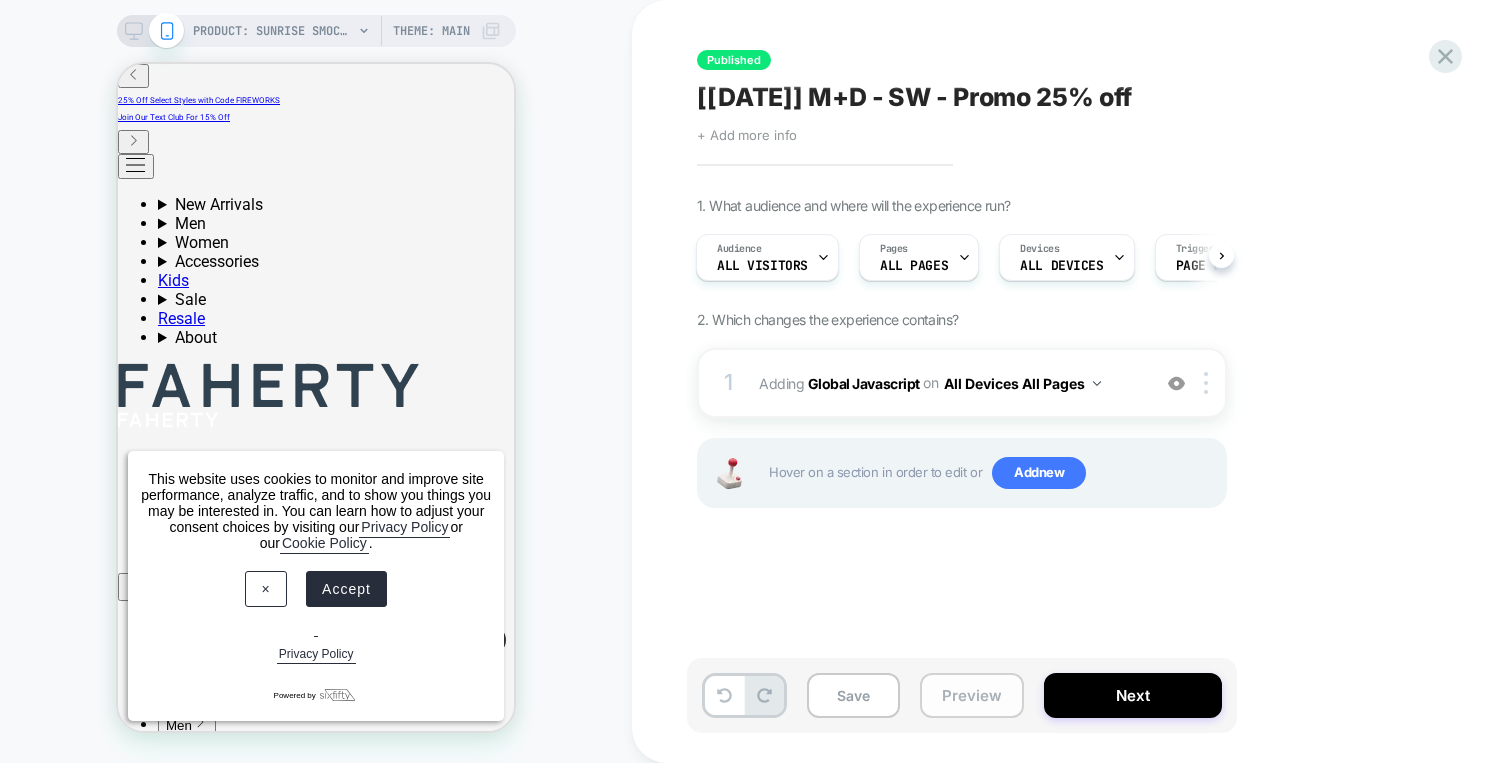 click on "Preview" at bounding box center (972, 695) 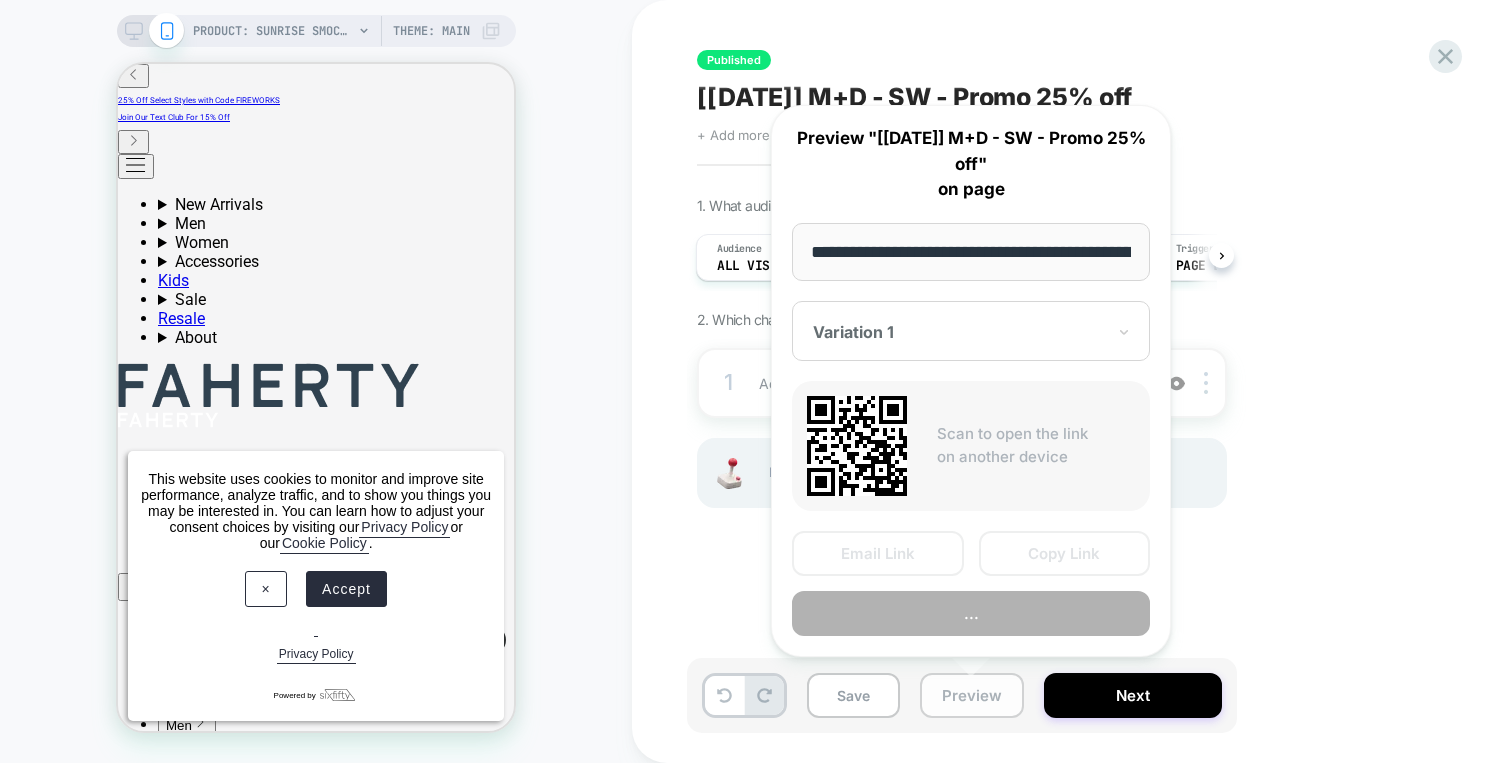 scroll, scrollTop: 0, scrollLeft: 409, axis: horizontal 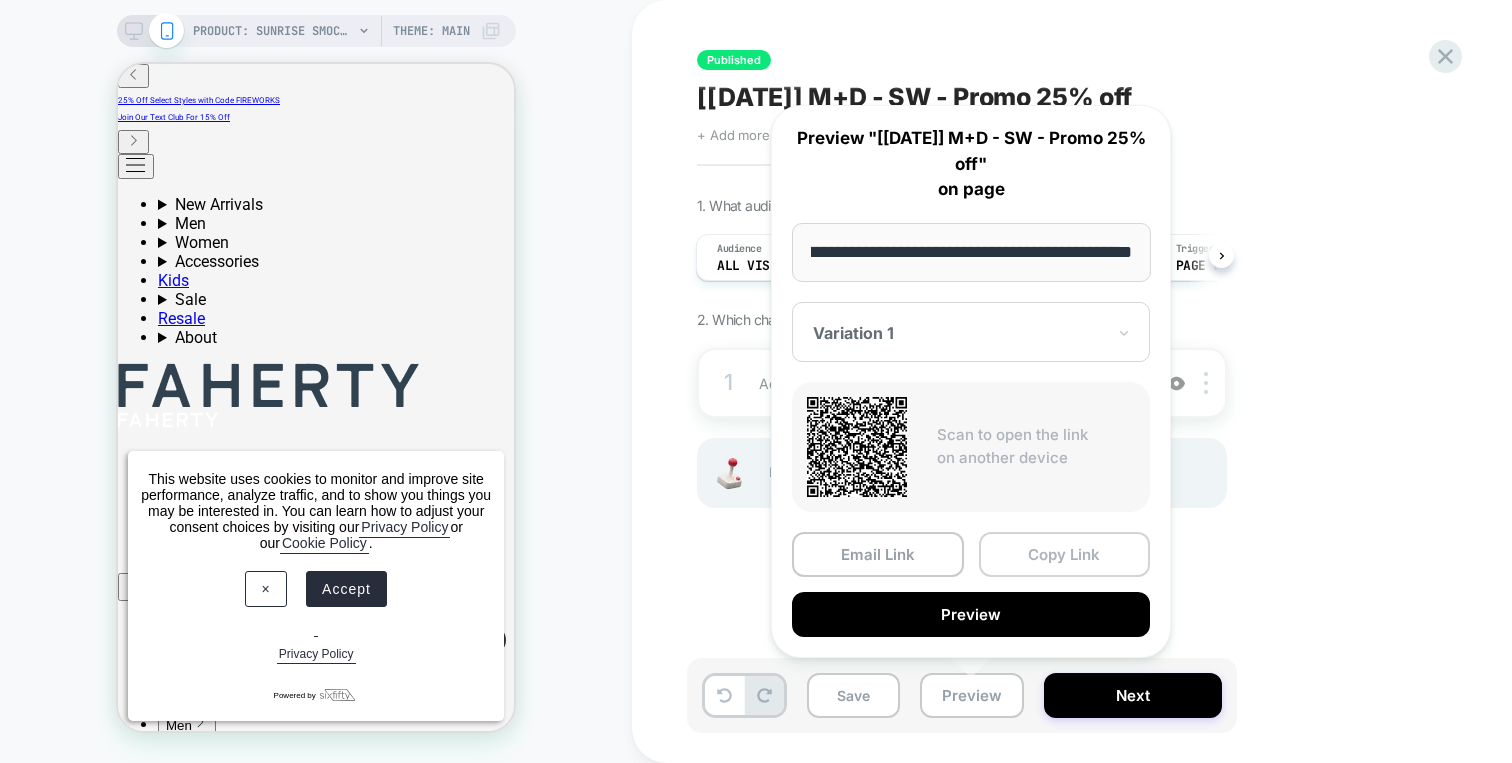 click on "Copy Link" at bounding box center [1065, 554] 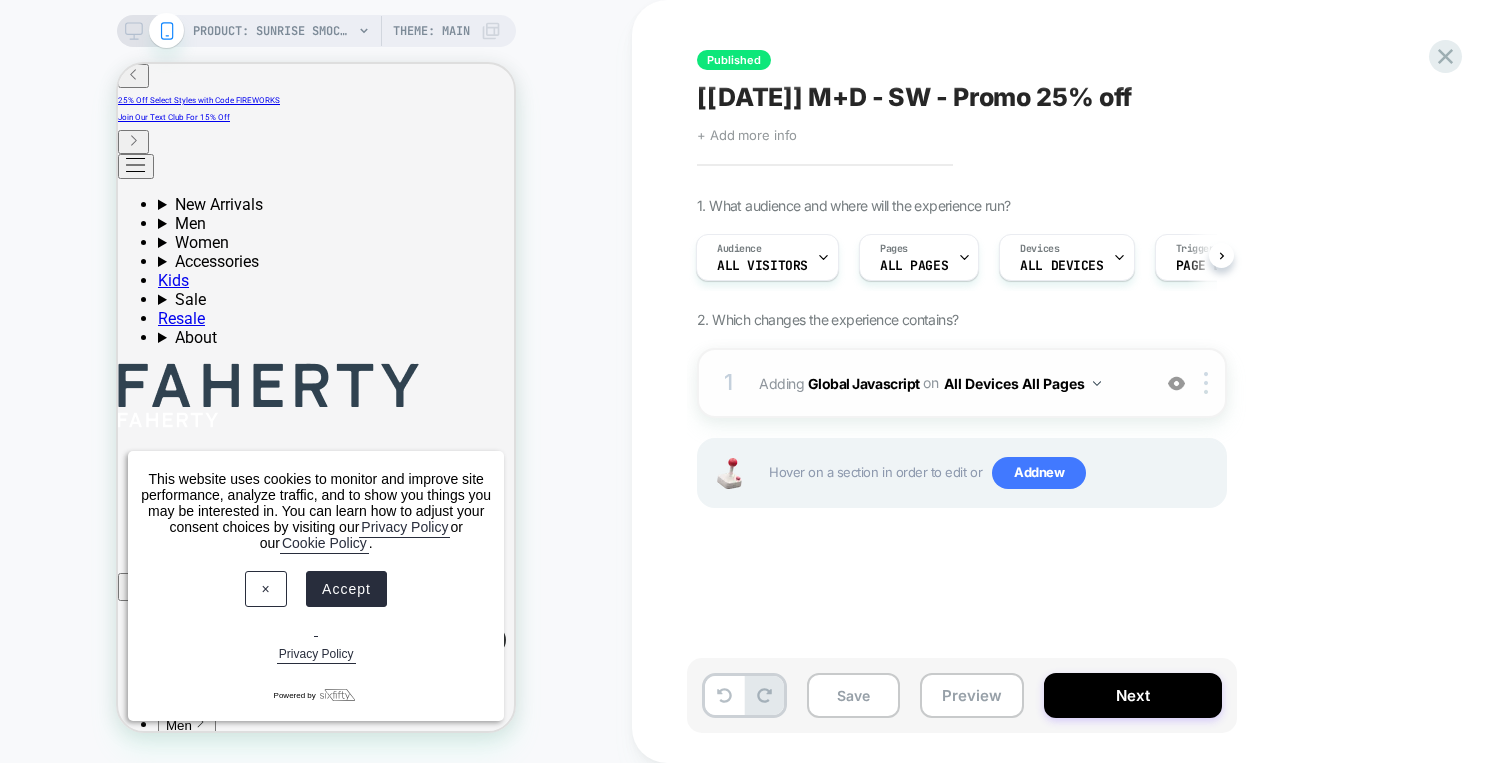 click on "1 Adding   Global Javascript   on All Devices All Pages Add Before Add After Target   Mobile Delete" at bounding box center (962, 383) 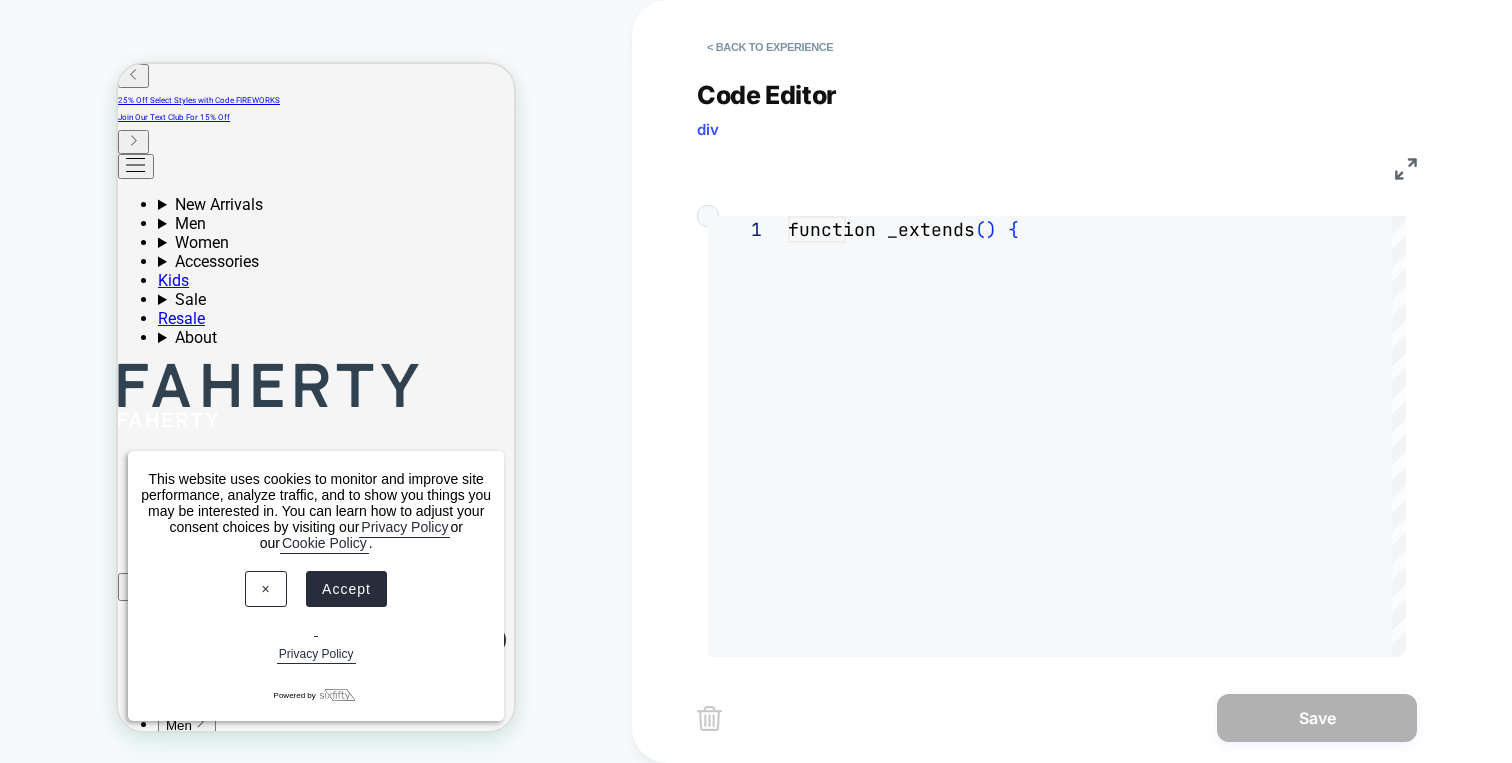 scroll, scrollTop: 270, scrollLeft: 0, axis: vertical 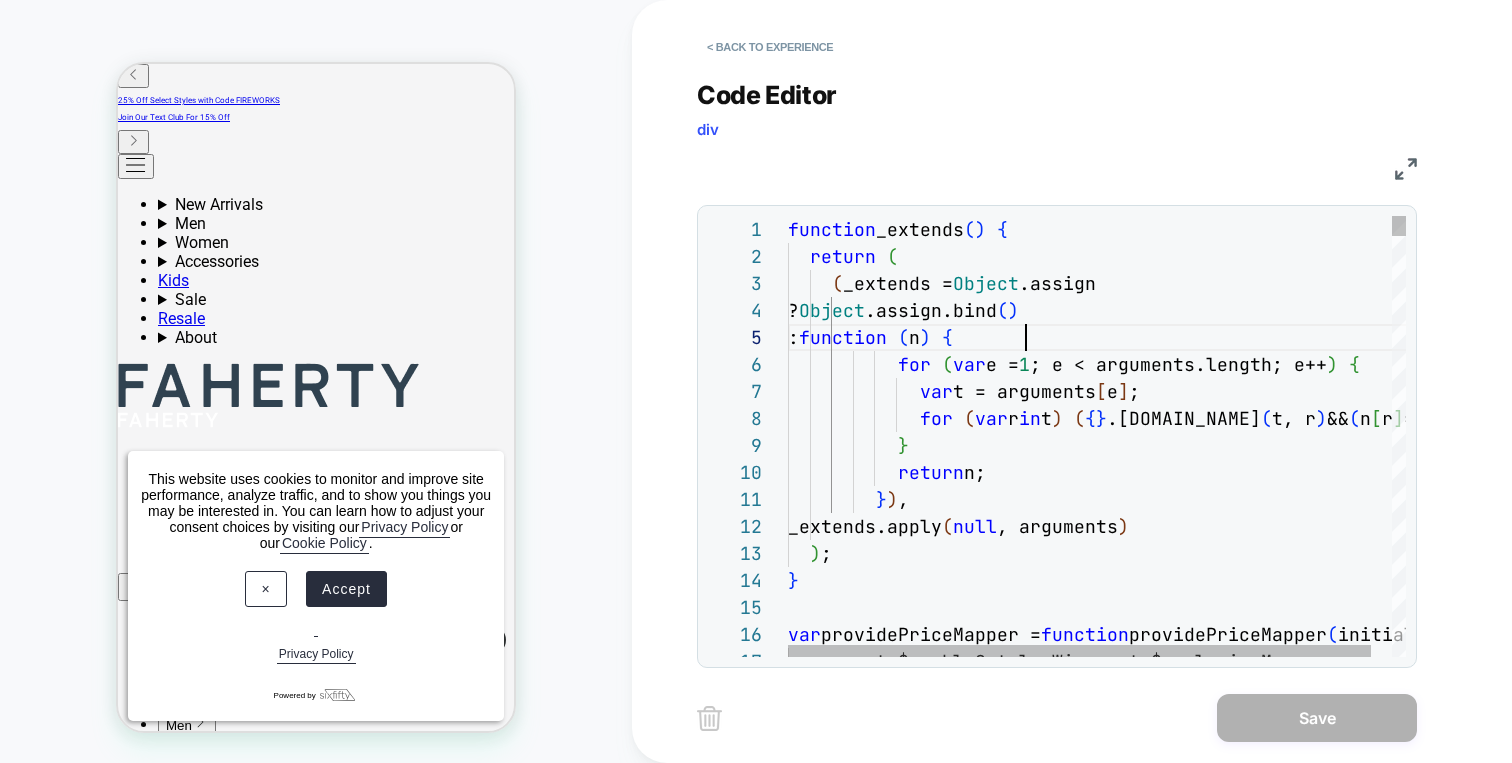 click on "function  _extends ( )   {    return   (      ( _extends =  Object .assign       ?  Object .assign.bind ( )       :  function   ( n )   {            for   ( var  e =  1 ; e < arguments.length; e++ )   {              var  t = arguments [ e ] ;              for   ( var  r  in  t )   ( { } .hasOwnProperty.call ( t, r )  &&  ( n [ r ]  = t [ r ] ) ) ;            }            return  n;          } ) ,     _extends.apply ( null , arguments )    ) ; } var  providePriceMapper =  function  providePriceMapper ( initialMapping, opts )   {    var  _opts$enableCatalogWi, _opts$exclusionMapper;" at bounding box center [1108, 16447] 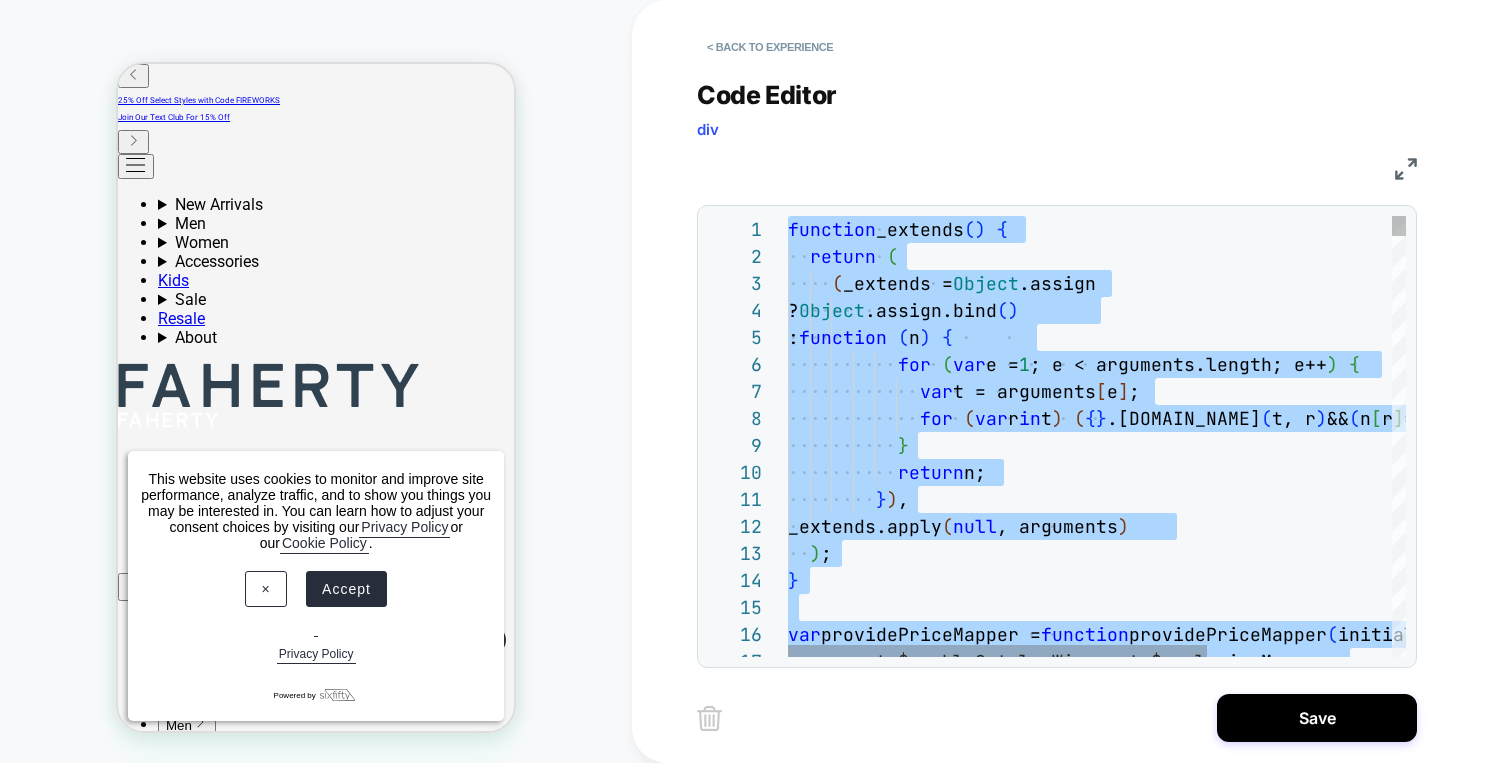 type on "**********" 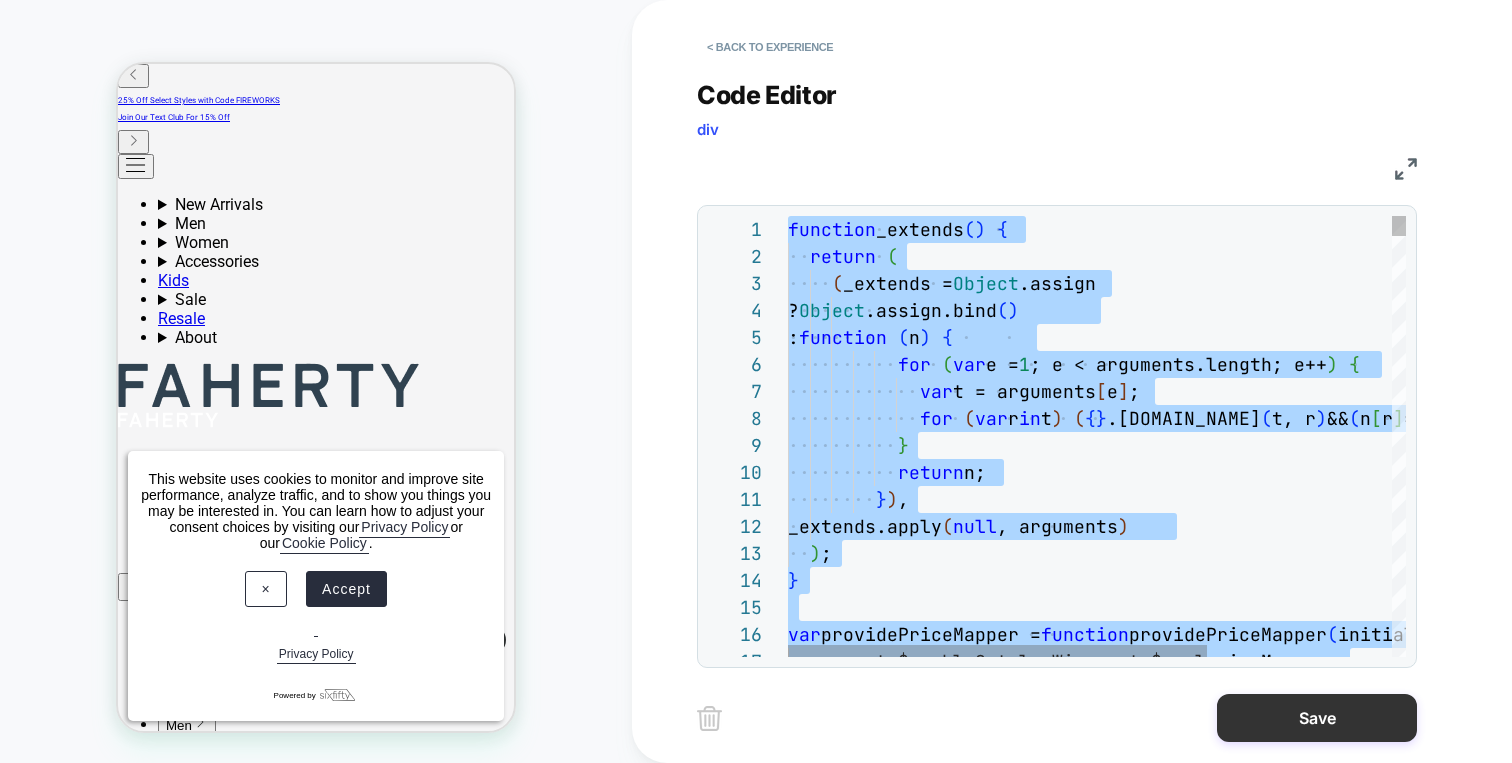 scroll, scrollTop: 162, scrollLeft: 0, axis: vertical 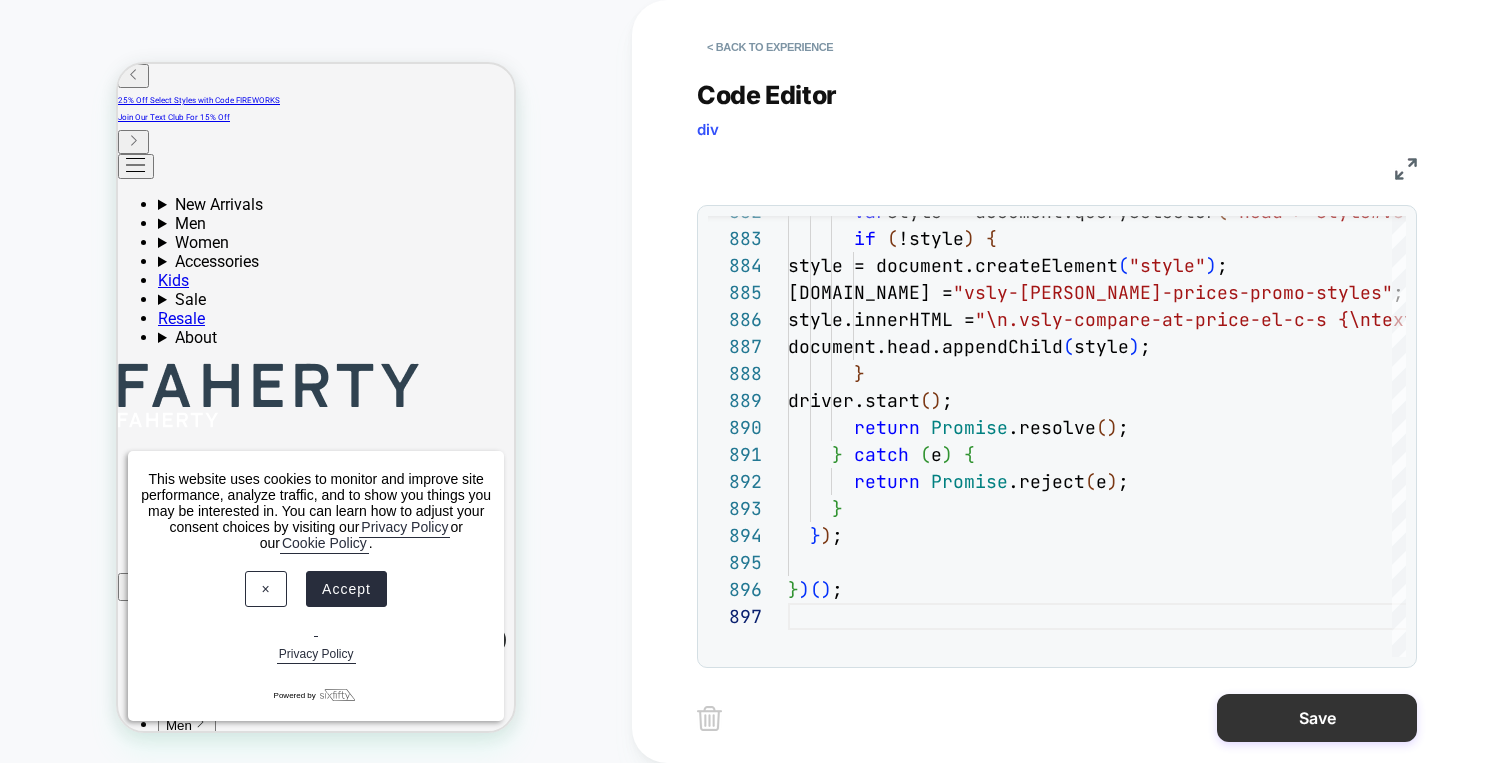 click on "Save" at bounding box center [1317, 718] 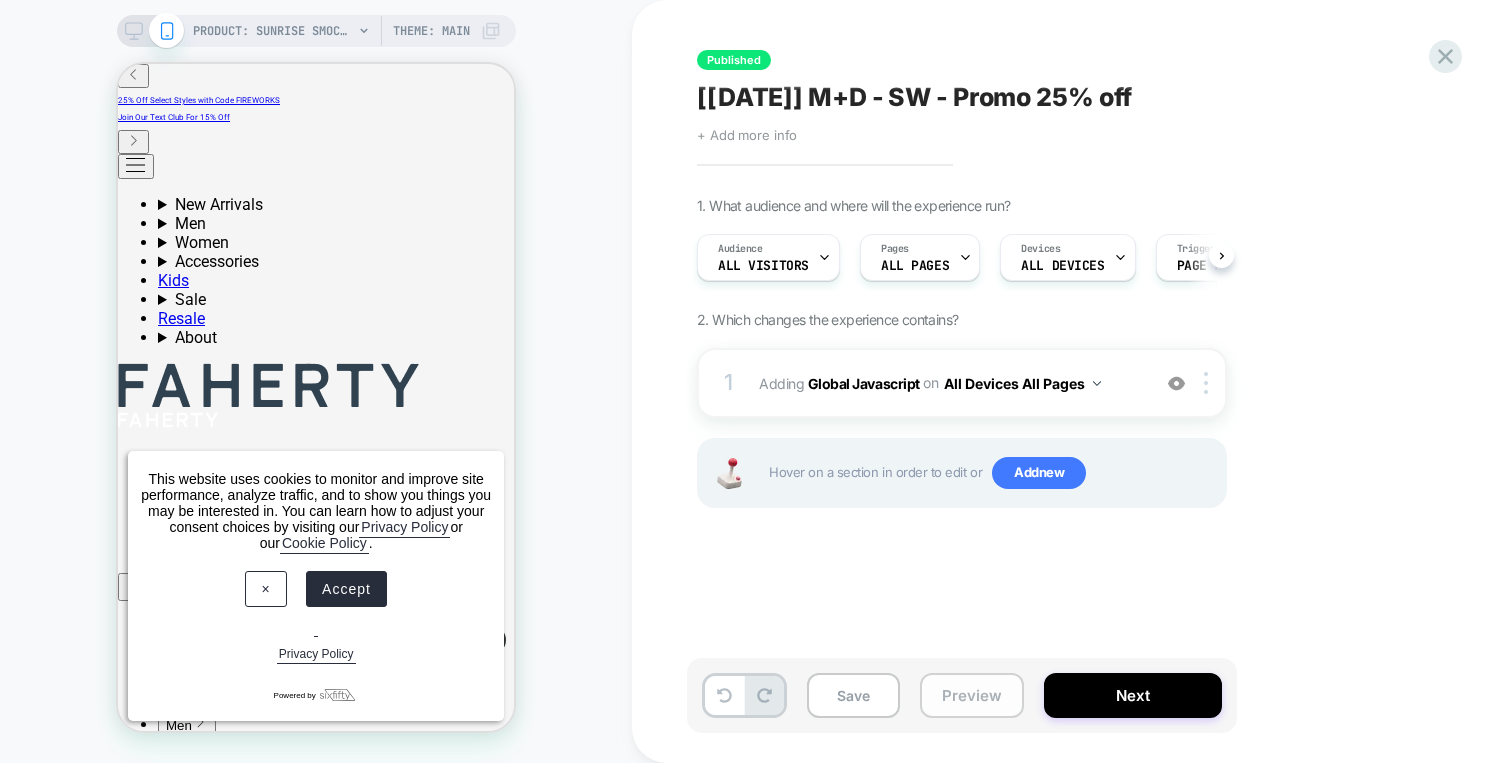click on "Preview" at bounding box center (972, 695) 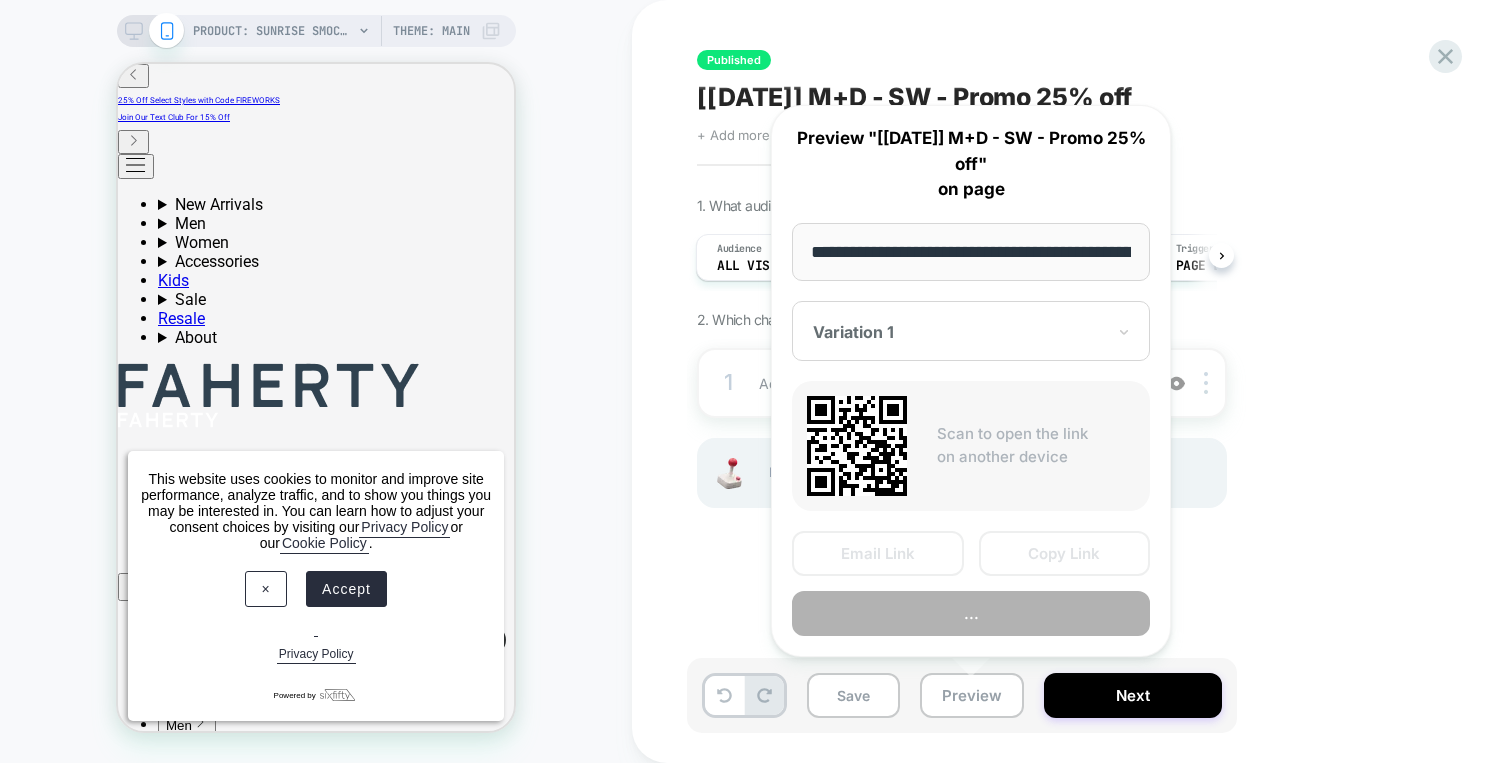 scroll, scrollTop: 0, scrollLeft: 409, axis: horizontal 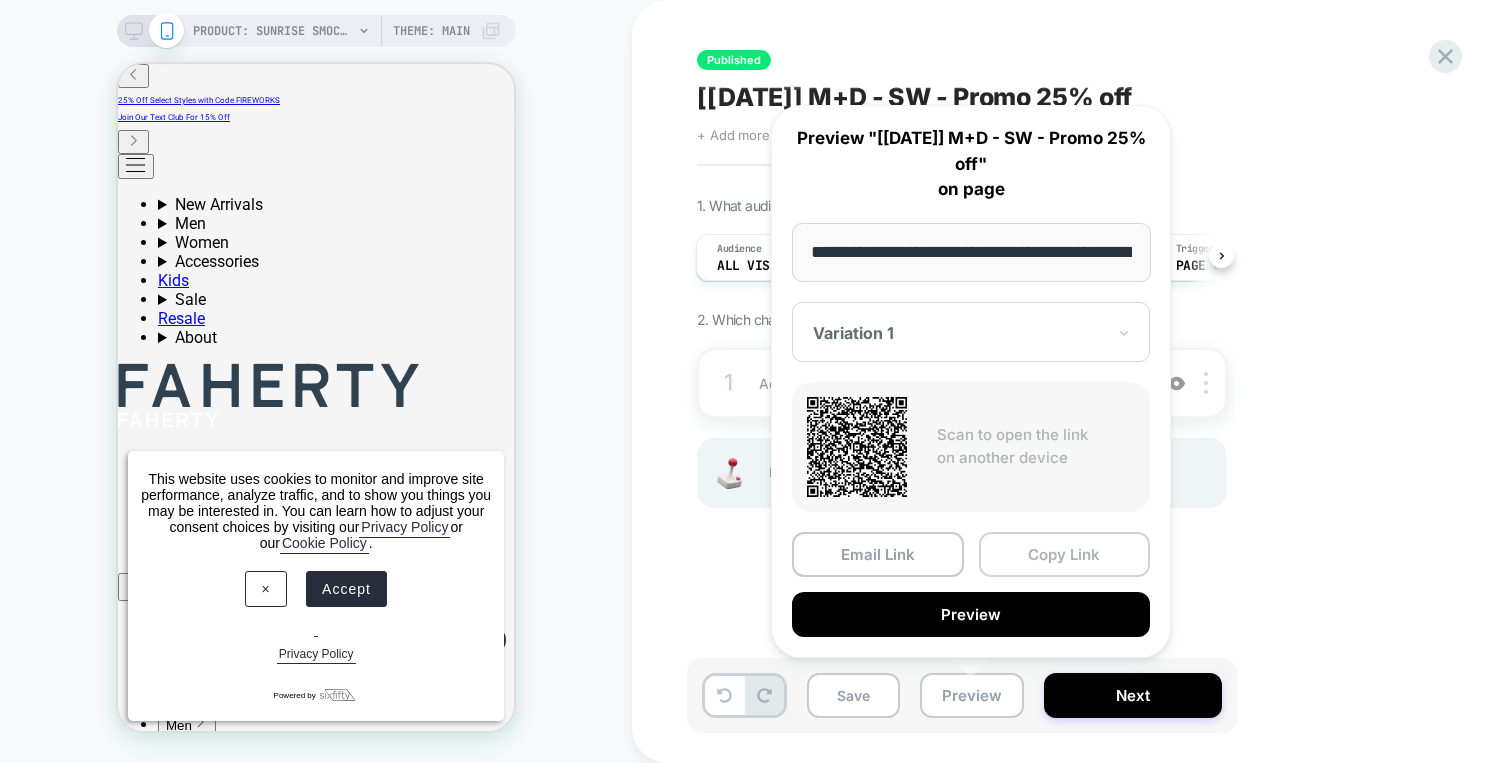 click on "Copy Link" at bounding box center [1065, 554] 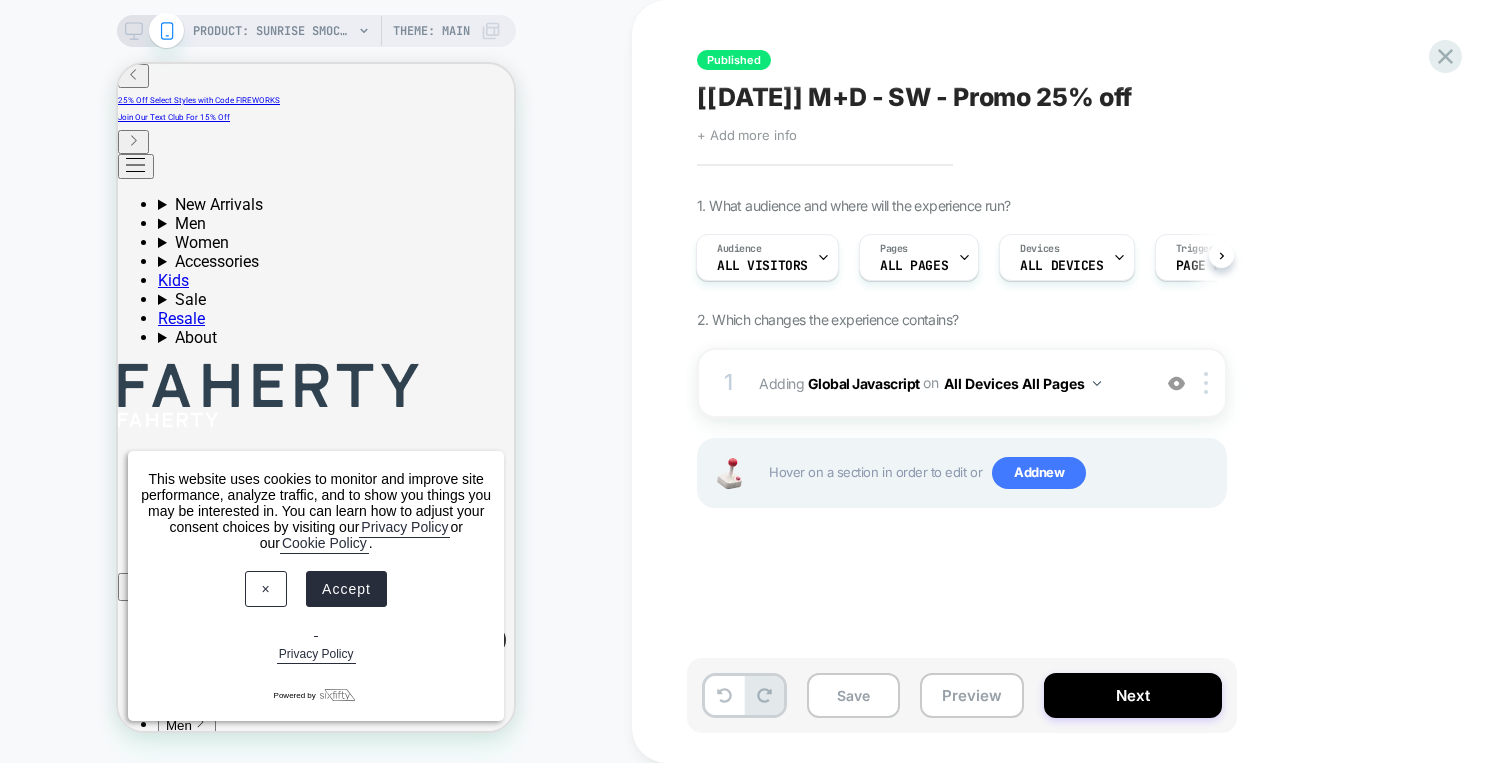 click on "Audience All Visitors Pages ALL PAGES Devices ALL DEVICES Trigger Page Load" at bounding box center (952, 257) 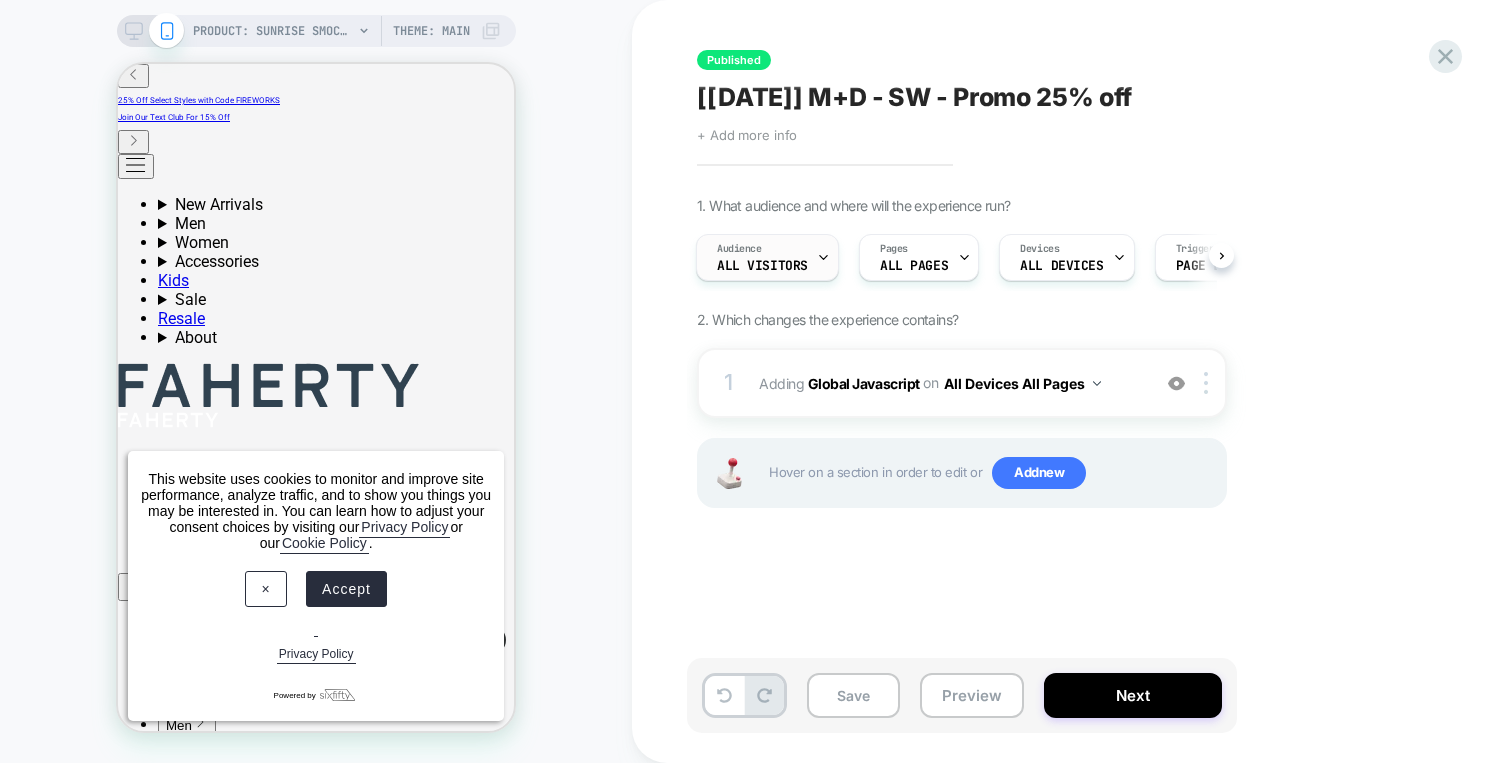 click on "Audience All Visitors" at bounding box center [762, 257] 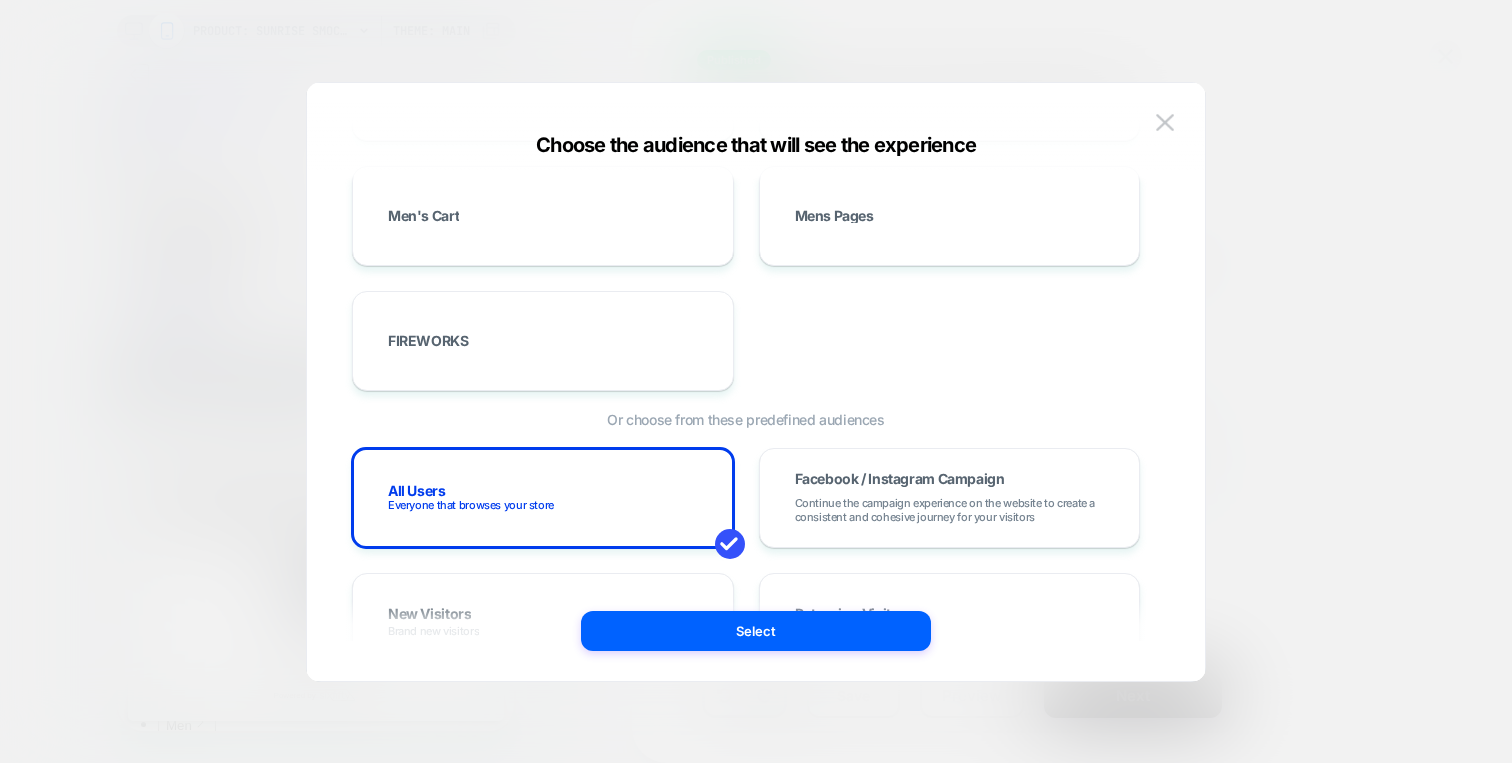 scroll, scrollTop: 442, scrollLeft: 0, axis: vertical 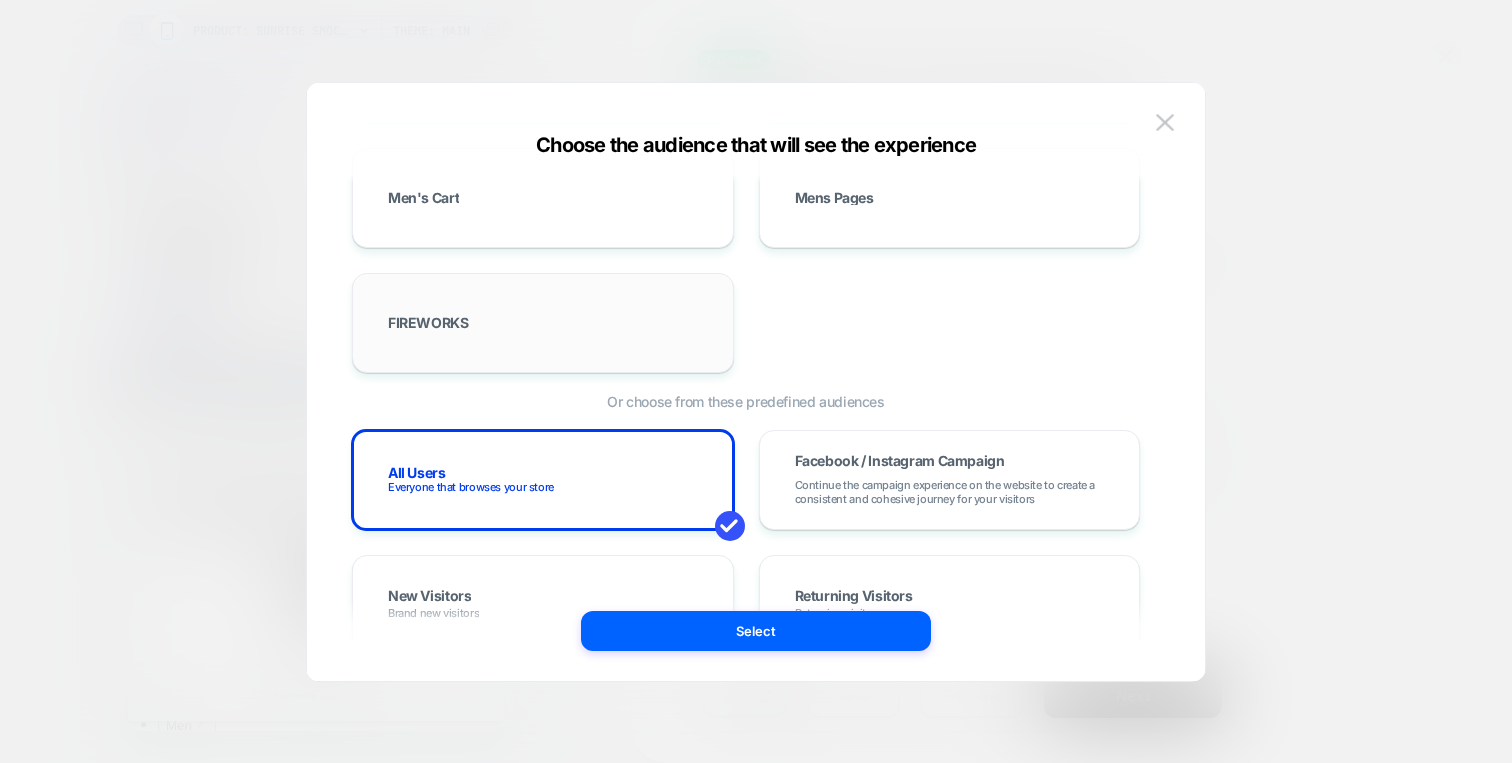click on "FIREWORKS" at bounding box center (543, 323) 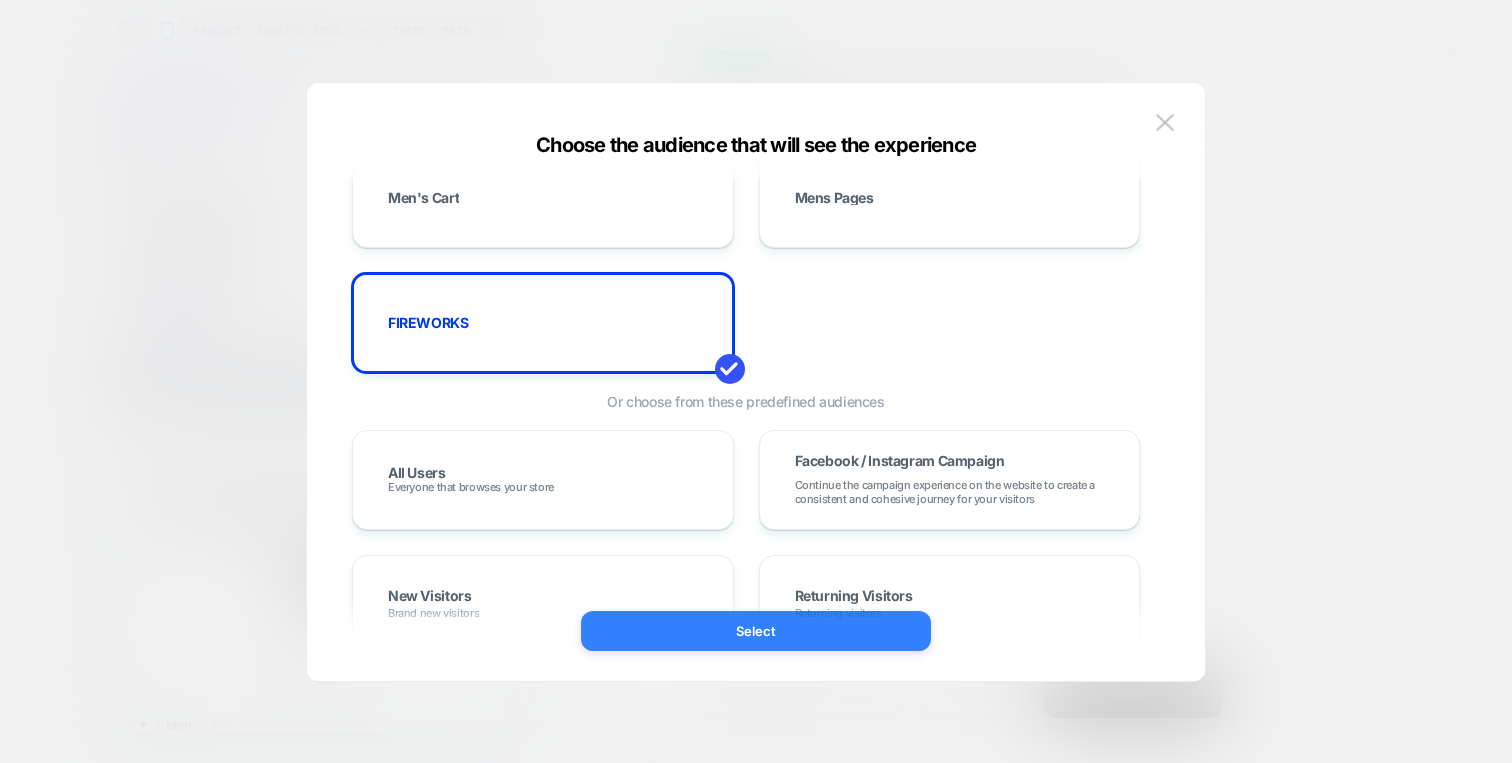 click on "Select" at bounding box center (756, 631) 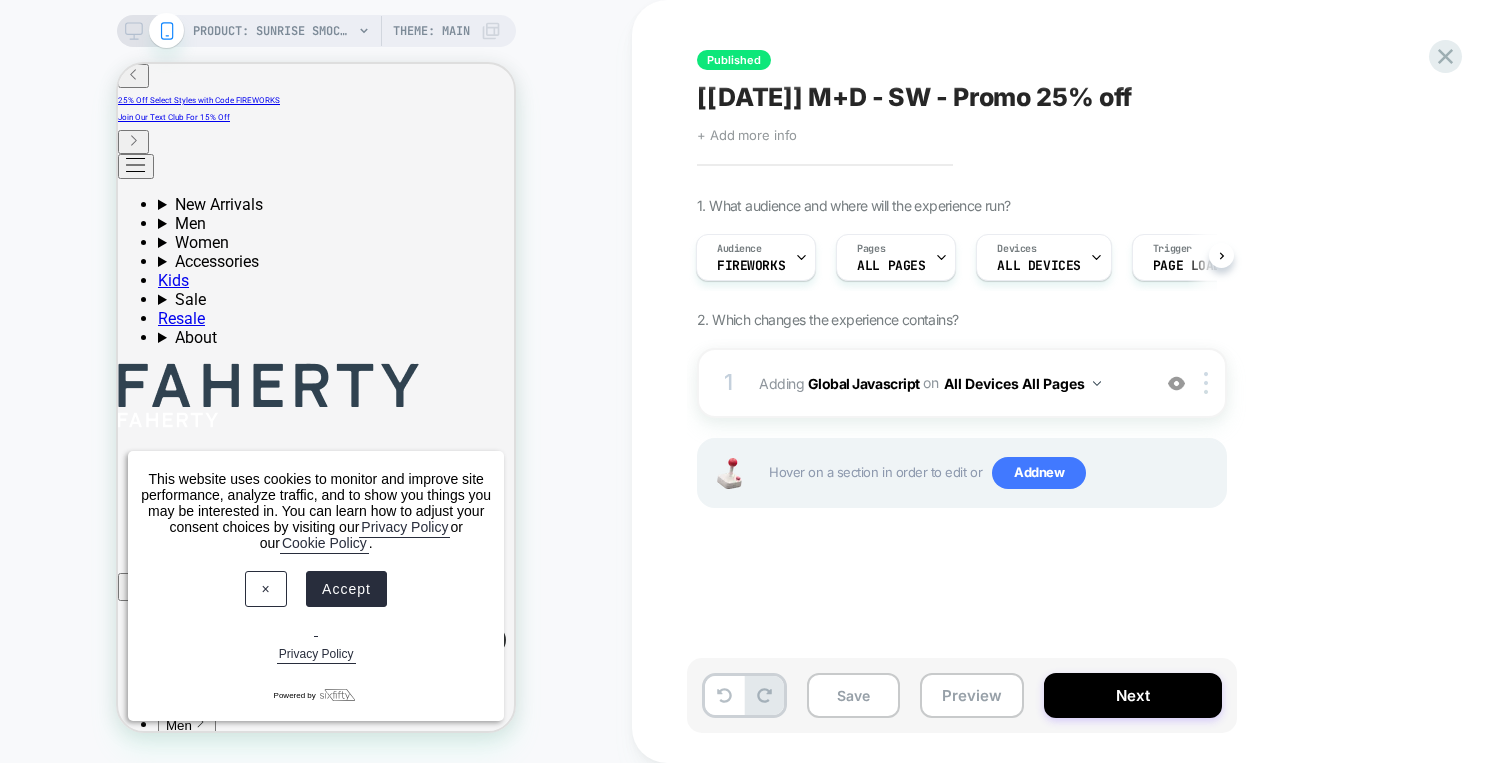 click on "Published [July 4] M+D - SW - Promo 25% off Click to edit experience details + Add more info 1. What audience and where will the experience run? Audience FIREWORKS Pages ALL PAGES Devices ALL DEVICES Trigger Page Load 2. Which changes the experience contains? 1 Adding   Global Javascript   on All Devices All Pages Add Before Add After Target   Mobile Delete Hover on a section in order to edit or  Add  new" at bounding box center (1062, 381) 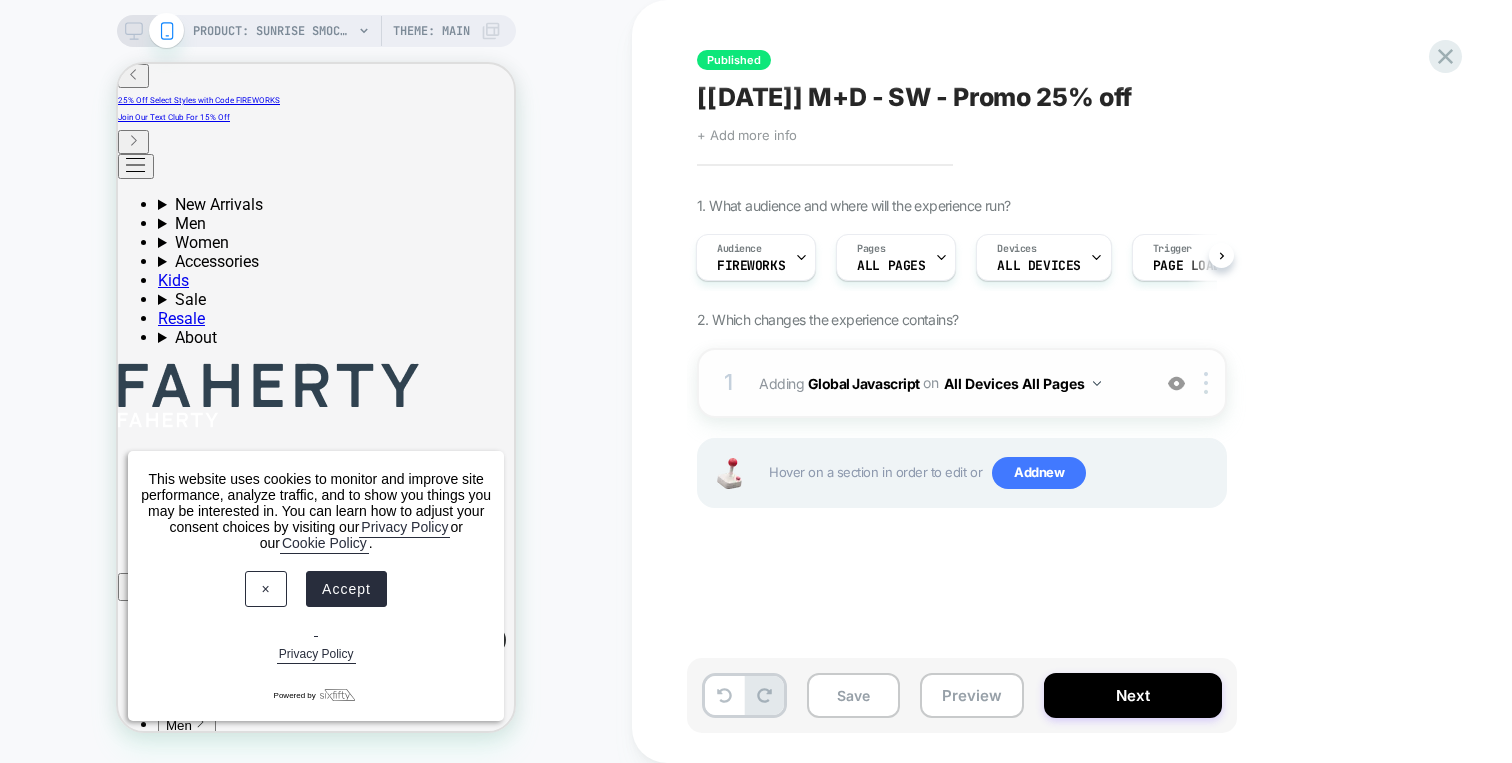 click on "Adding   Global Javascript   on All Devices All Pages" at bounding box center [949, 383] 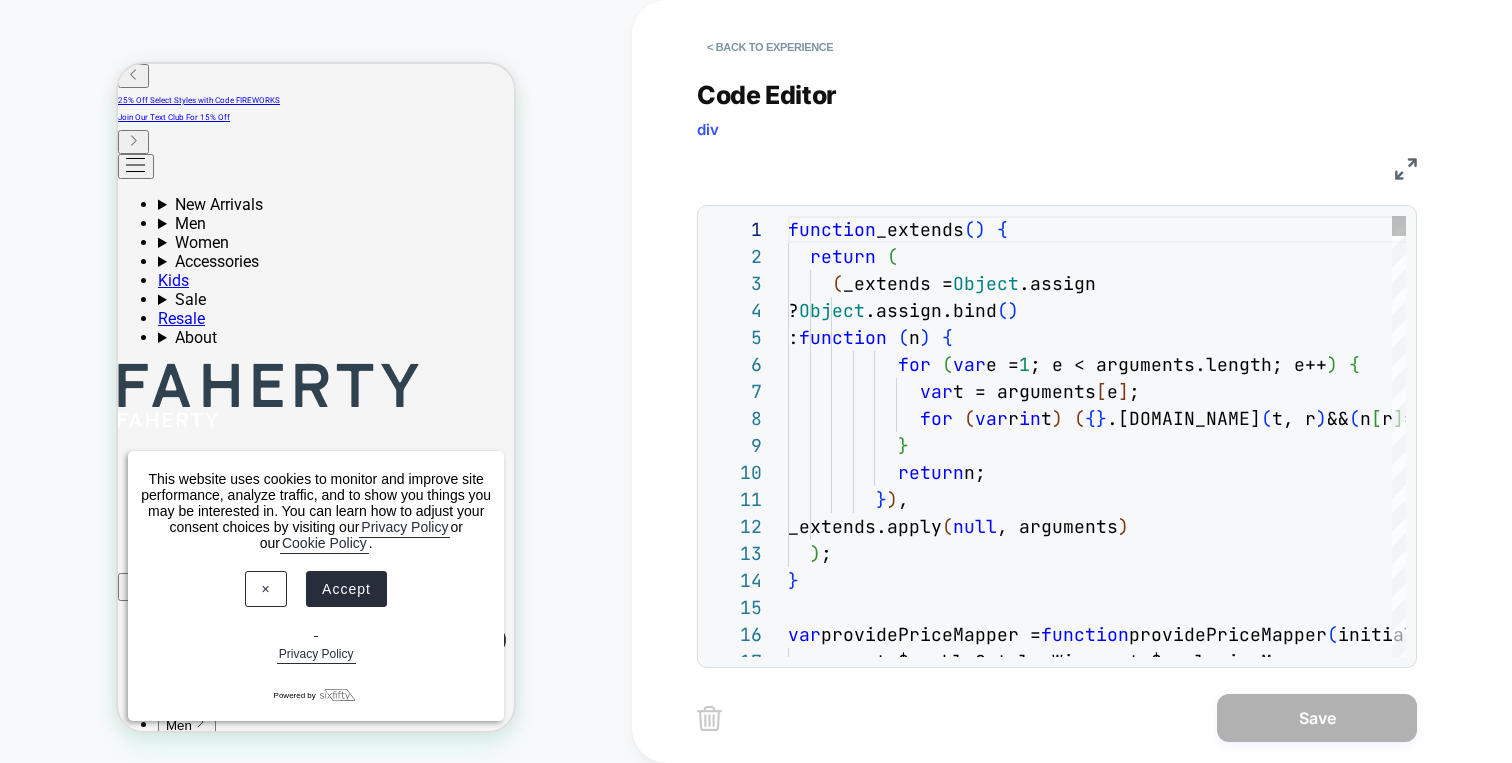 scroll, scrollTop: 162, scrollLeft: 335, axis: both 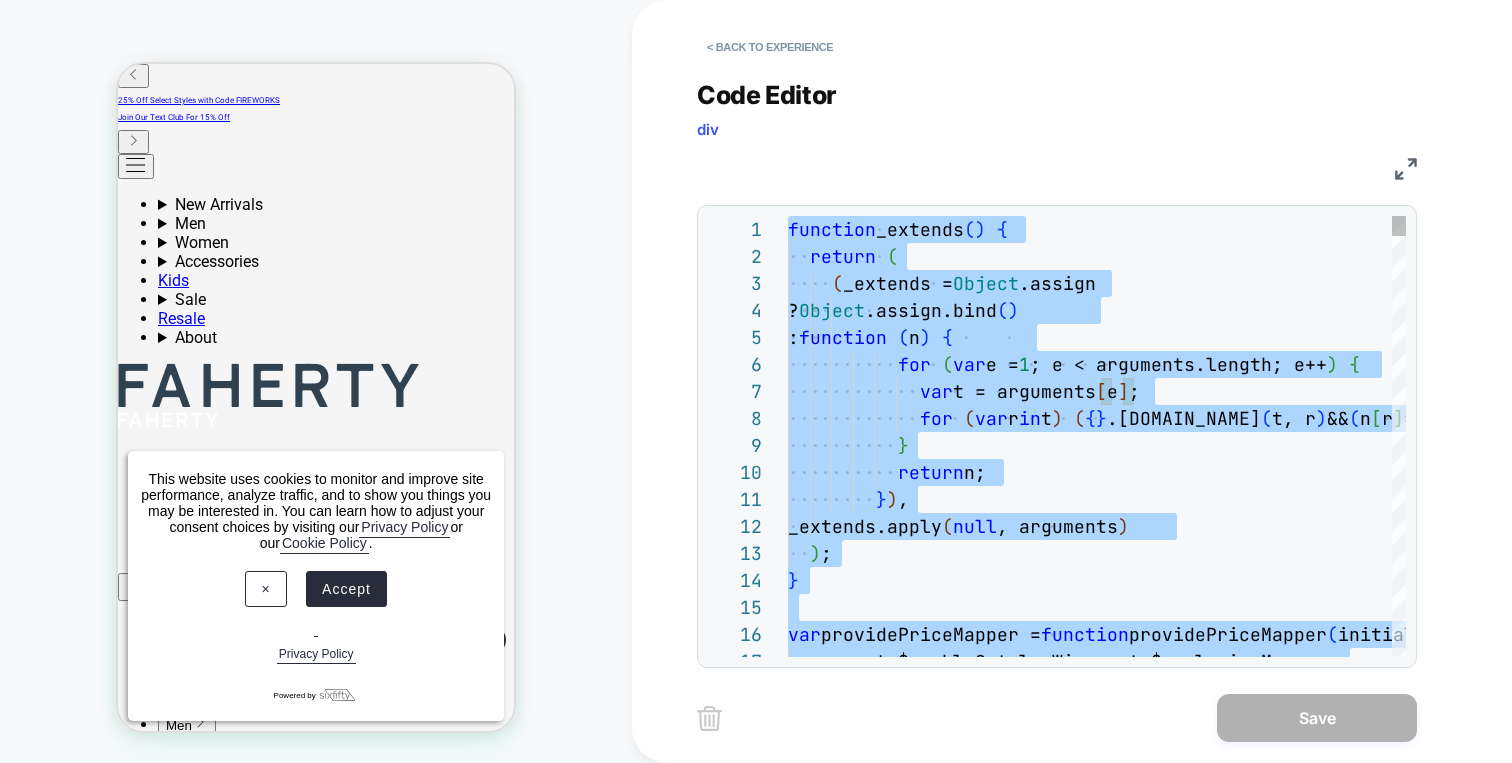 type on "**********" 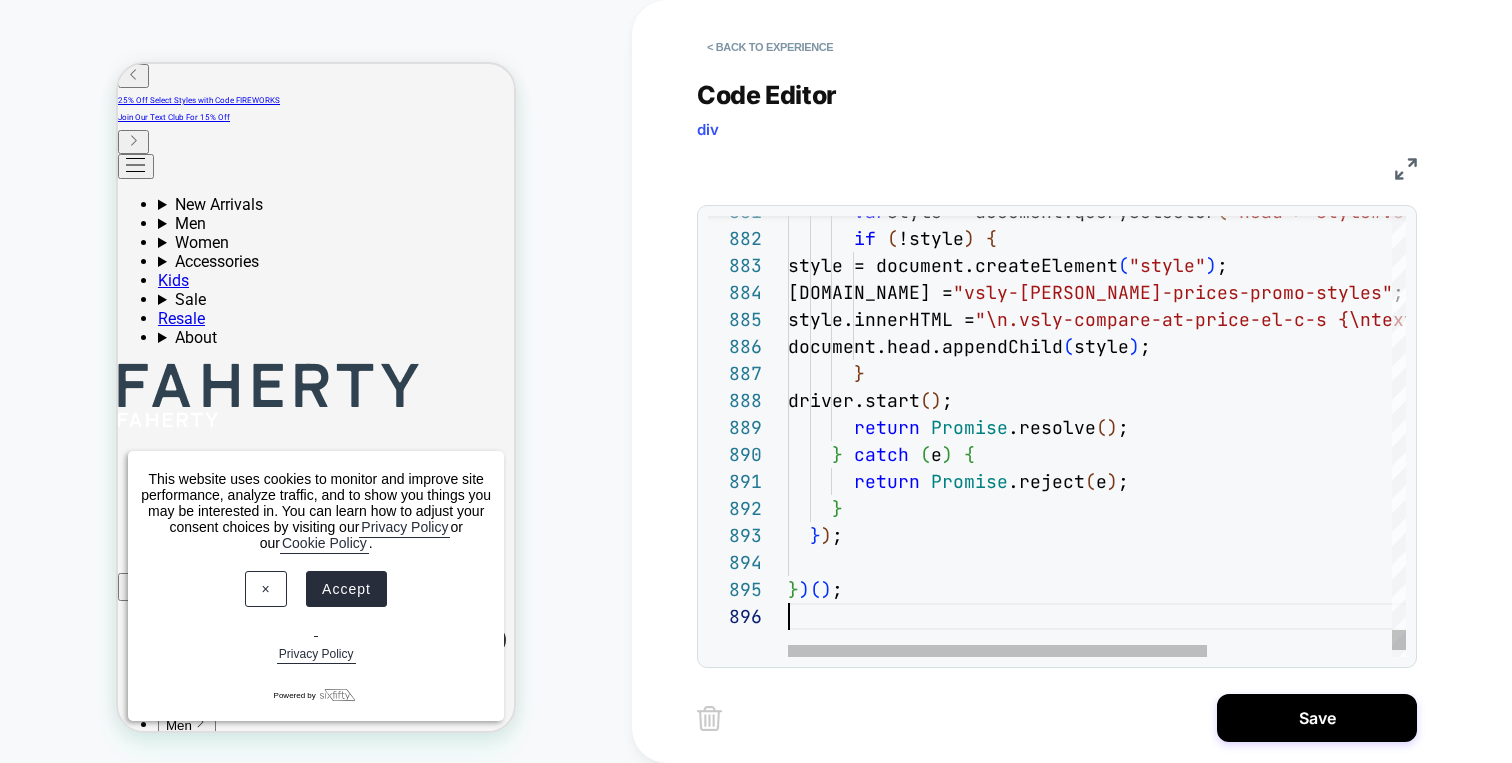 scroll, scrollTop: 135, scrollLeft: 0, axis: vertical 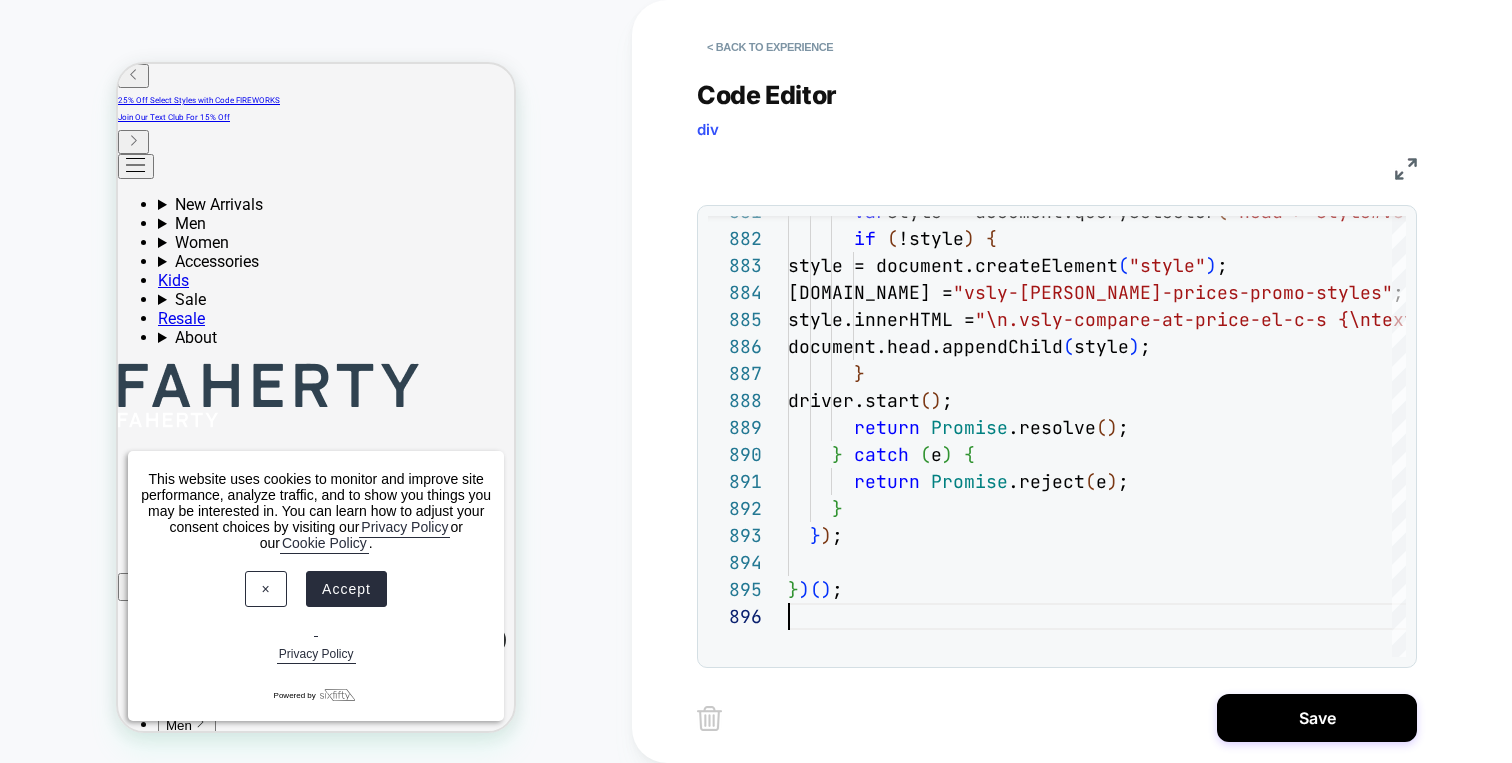 click on "< Back to experience Code Editor div JS 881 882 883 884 885 886 887 888 889 890 891 892 893 894 895 896        var  style = document.querySelector ( "head > style#vsly-faherty-prices-promo-styles" ) ;        if   ( !style )   {         style = document.createElement ( "style" ) ;         style.id =  "vsly-faherty-prices-promo-styles" ;         style.innerHTML =  "\n.vsly-compare-at-price-el-c-s {\ntext-decoratio n: line-through !important;\n color:var(--Secondar y-Charcoal-40,#aaab ab) !i mportant;\n}\n\n.vsly-pdp-c-s-after-price {\n  col or: #9b4627;\n  font-size: 1.25rem;\n  line-height : 1.5rem;\n  margin-right: 5px;\n}\n\n.vsly-produc t-card-price-el {\n  color: #9b4627;\n  font-size:  14px;\n  line-height: 1.5rem;\n  margin-left: 5px ;\n}\n\n.vsly-product-card-price-el .inline-chip { \n  margin-left: 8px;\n}\n\n" ;         document.head.appendChild ( style ) ;        }       driver.start ( ) ; return" at bounding box center [1072, 381] 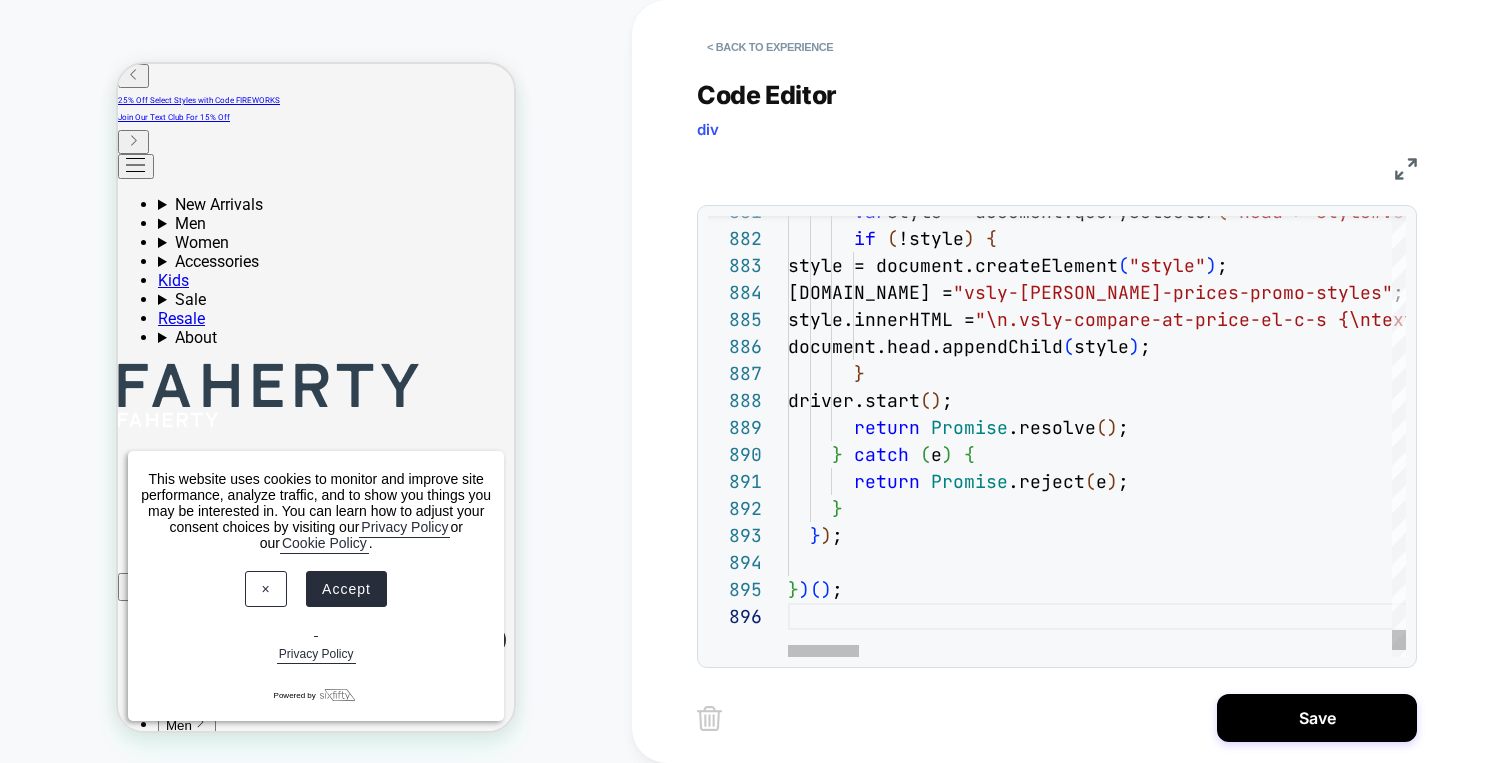 click on "< Back to experience Code Editor div JS 881 882 883 884 885 886 887 888 889 890 891 892 893 894 895 896        var  style = document.querySelector ( "head > style#vsly-faherty-prices-promo-styles" ) ;        if   ( !style )   {         style = document.createElement ( "style" ) ;         style.id =  "vsly-faherty-prices-promo-styles" ;         style.innerHTML =  "\n.vsly-compare-at-price-el-c-s {\ntext-decoratio n: line-through !important;\n color:var(--Secondar y-Charcoal-40,#aaabab) !important;\n}\n\n.vsly-pdp -c-s-after-price {\n  color: #9b4627;\n  font-size : 1.25rem;\n  line-height: 1.5rem;\n  margin-right : 5px;\n}\n\n.vsly-product-card-price-el {\n  colo r: #9b4627;\n  font-size: 14px;\n  line-height: 1. 5rem;\n  margin-left: 5px;\n}\n\n.vsly-product-car d-price-el .inline-chip {\n  margin-left: 8px;\n}\ n\n" ;         document.head.appendChild ( style ) ;        }       driver.start ( ) ; return (" at bounding box center [1072, 381] 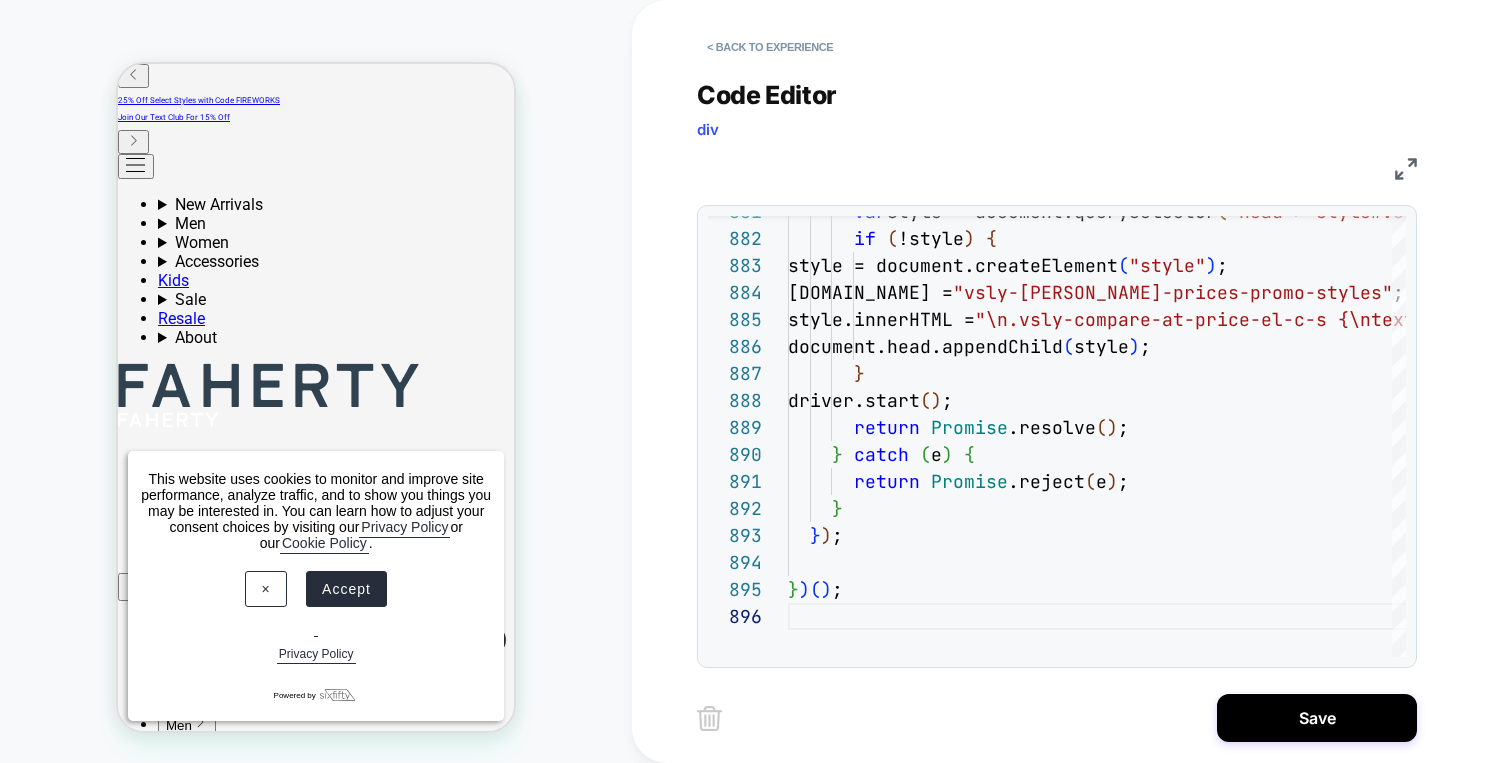 click on "Save" at bounding box center (1057, 718) 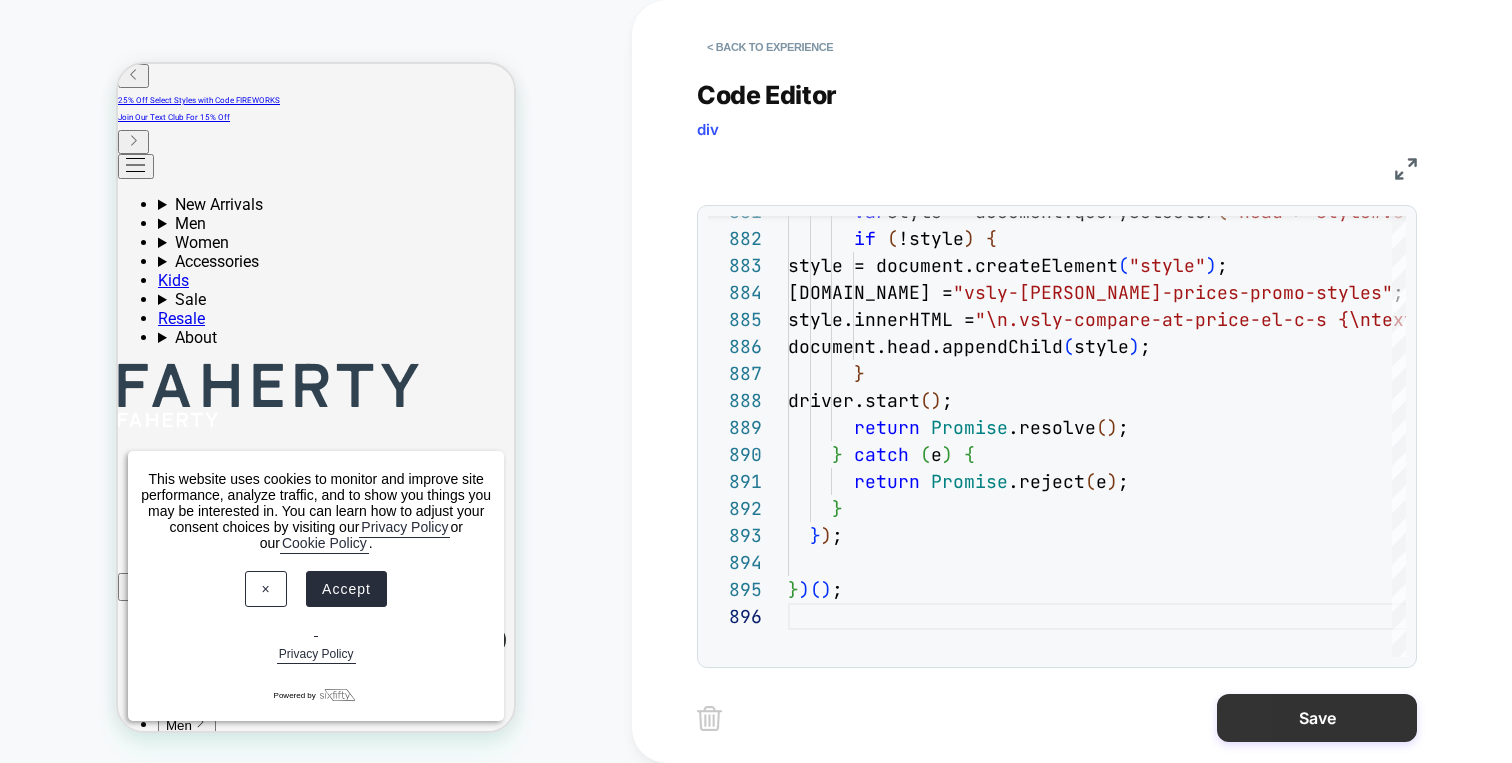 click on "Save" at bounding box center (1317, 718) 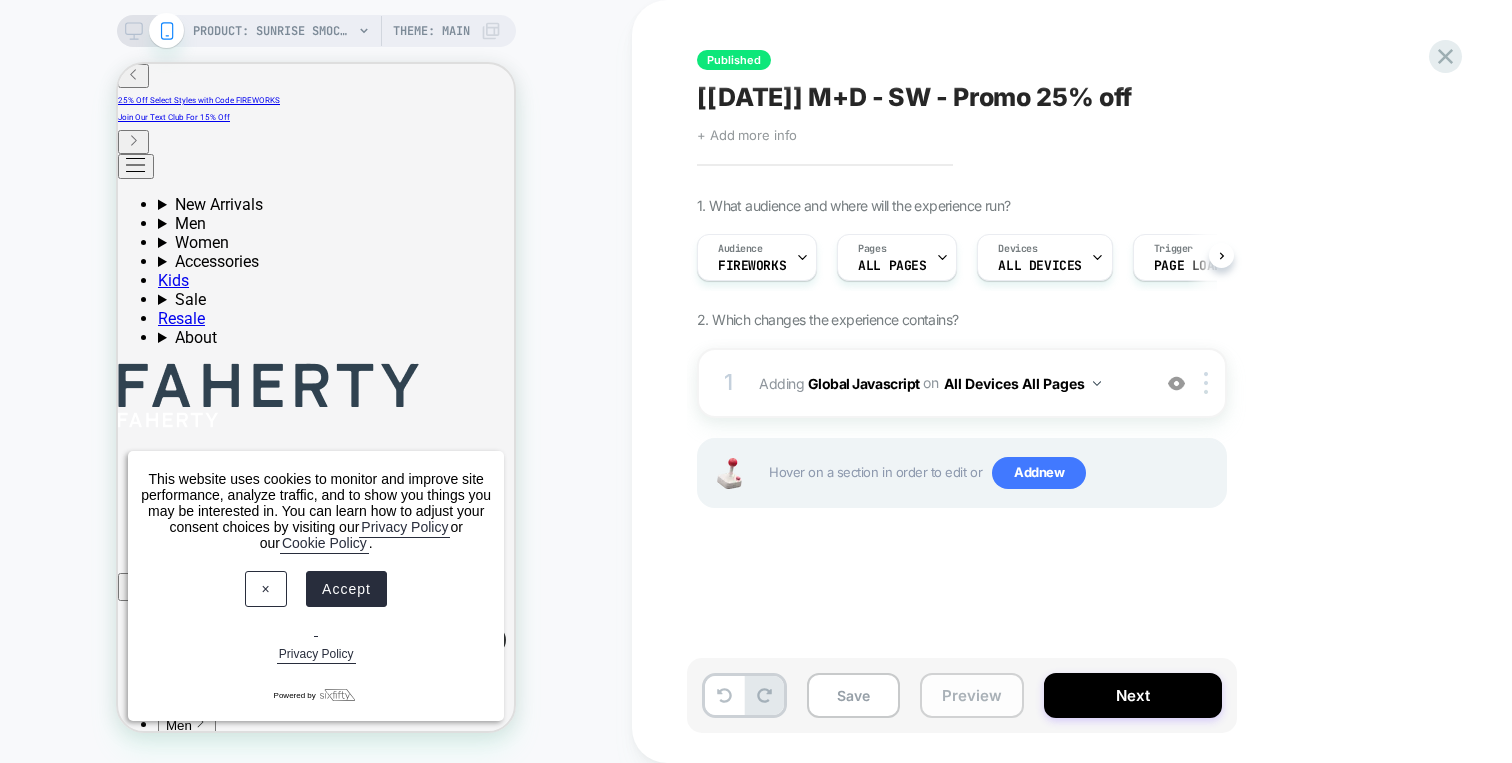 scroll, scrollTop: 0, scrollLeft: 1, axis: horizontal 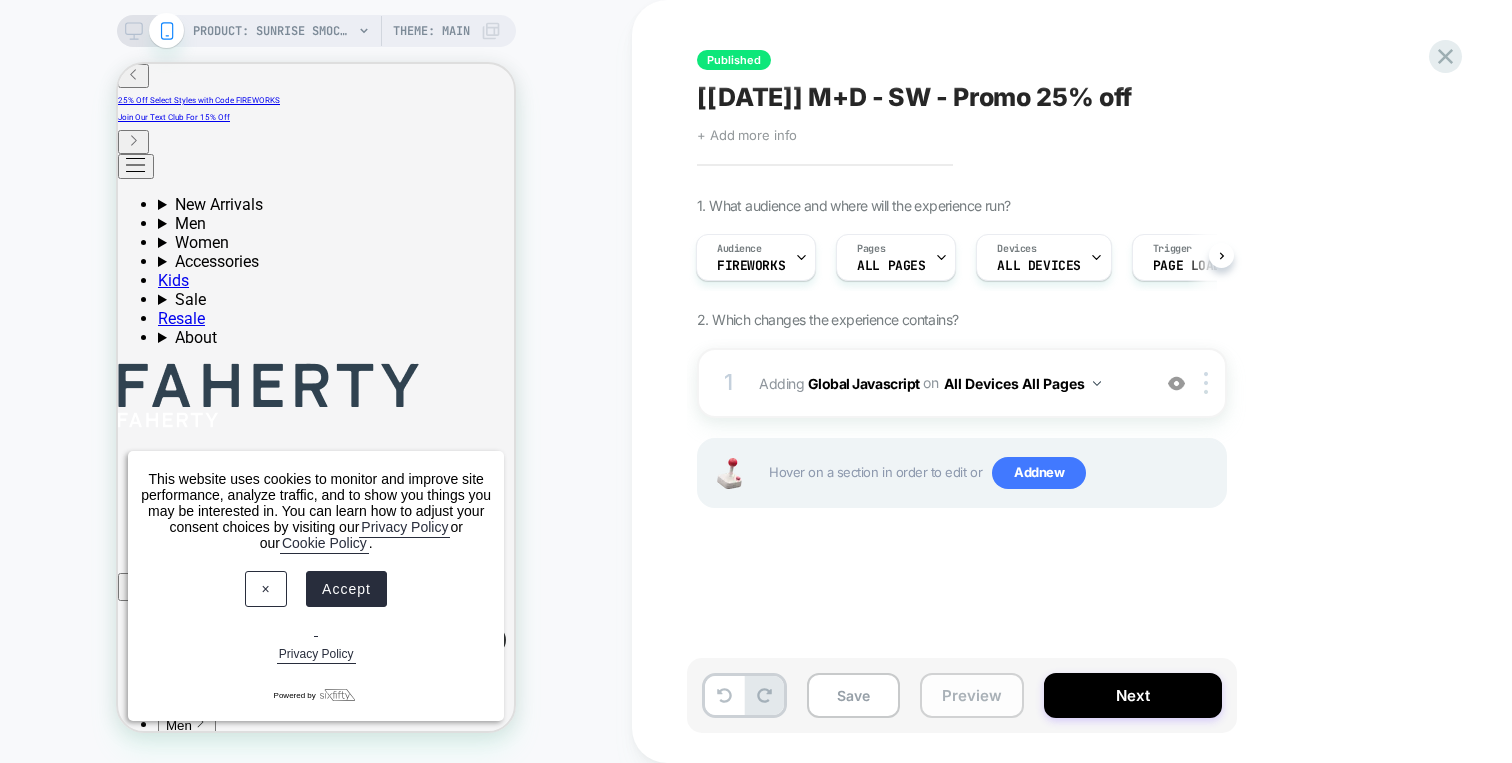 click on "Preview" at bounding box center [972, 695] 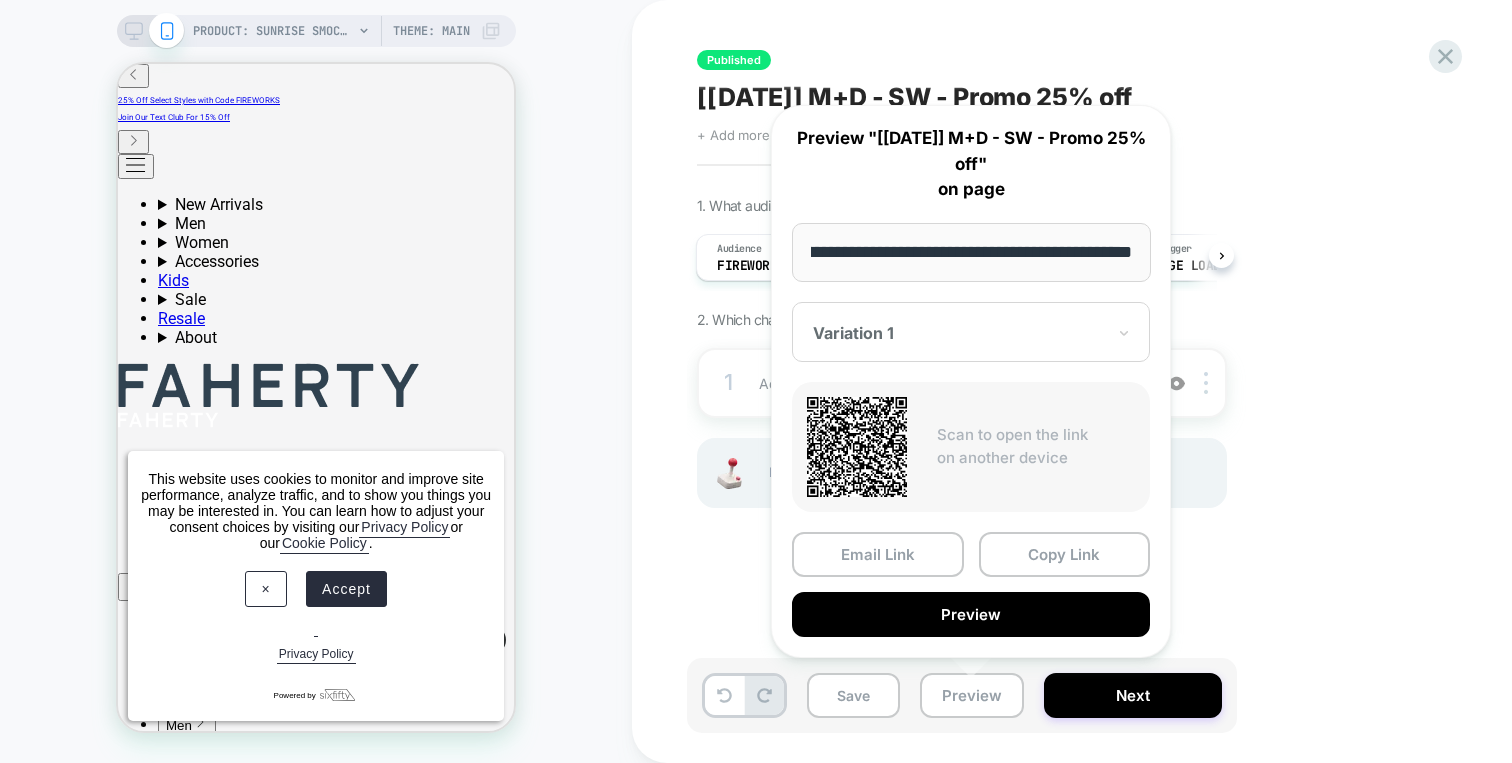 scroll, scrollTop: 0, scrollLeft: 0, axis: both 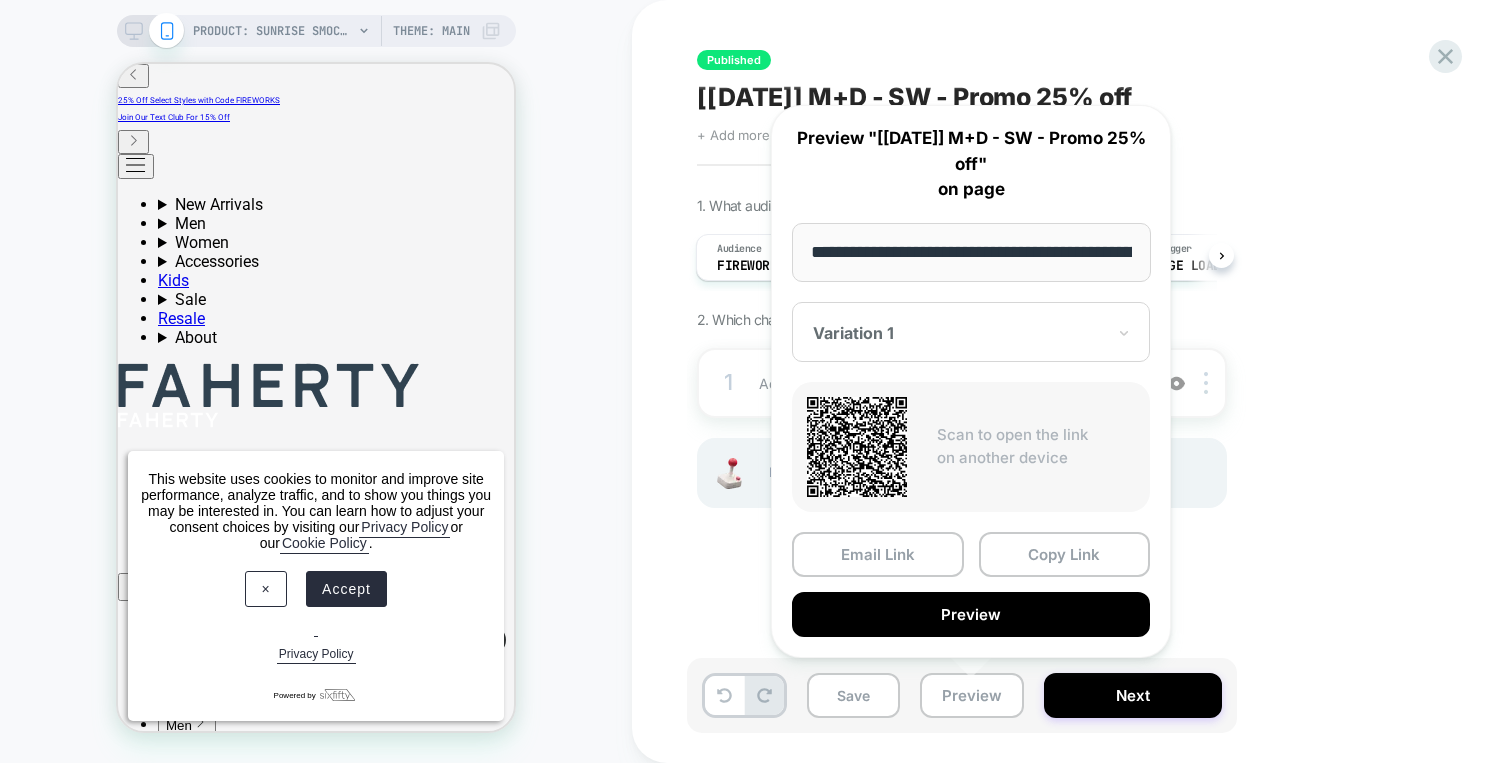 click on "**********" at bounding box center (971, 381) 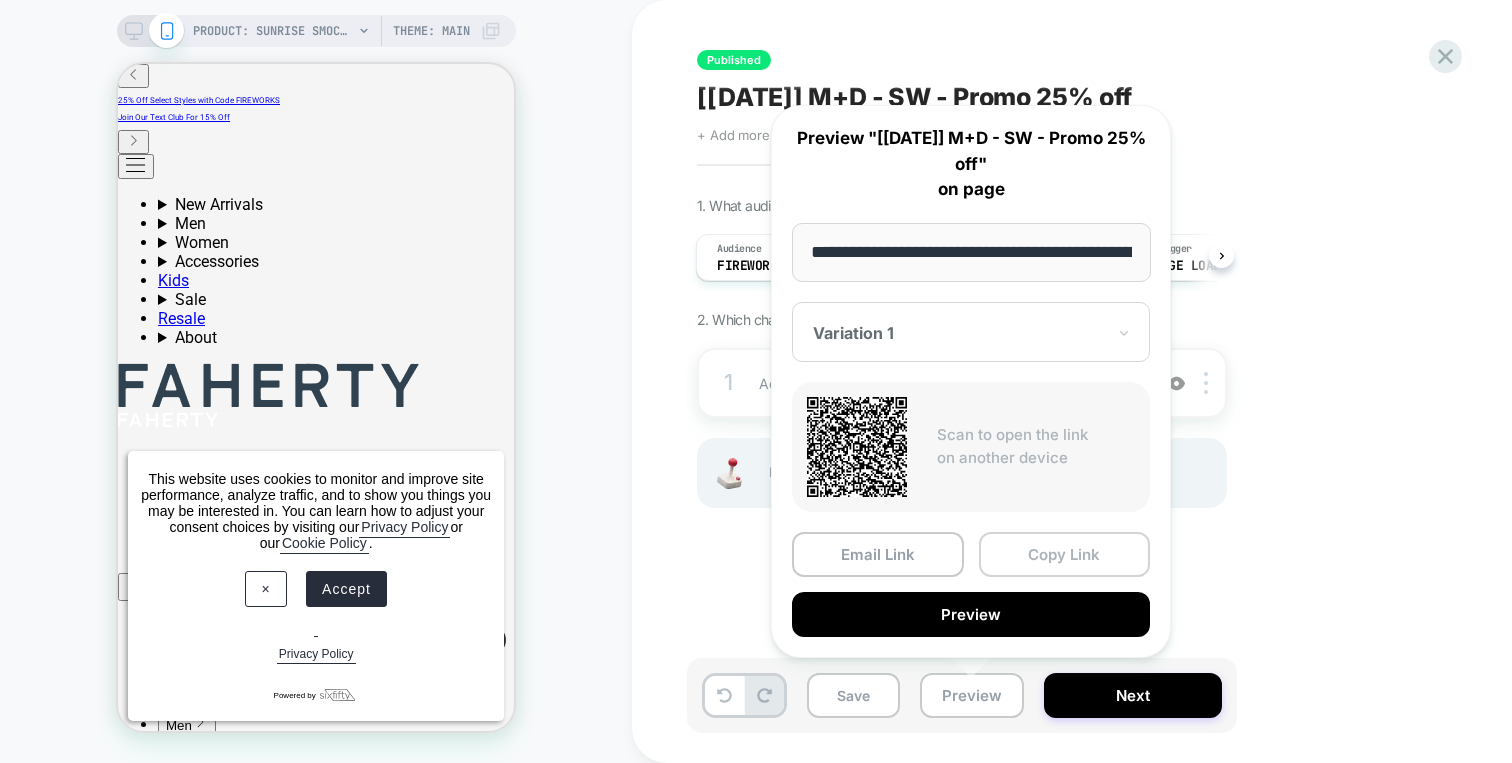 click on "Copy Link" at bounding box center (1065, 554) 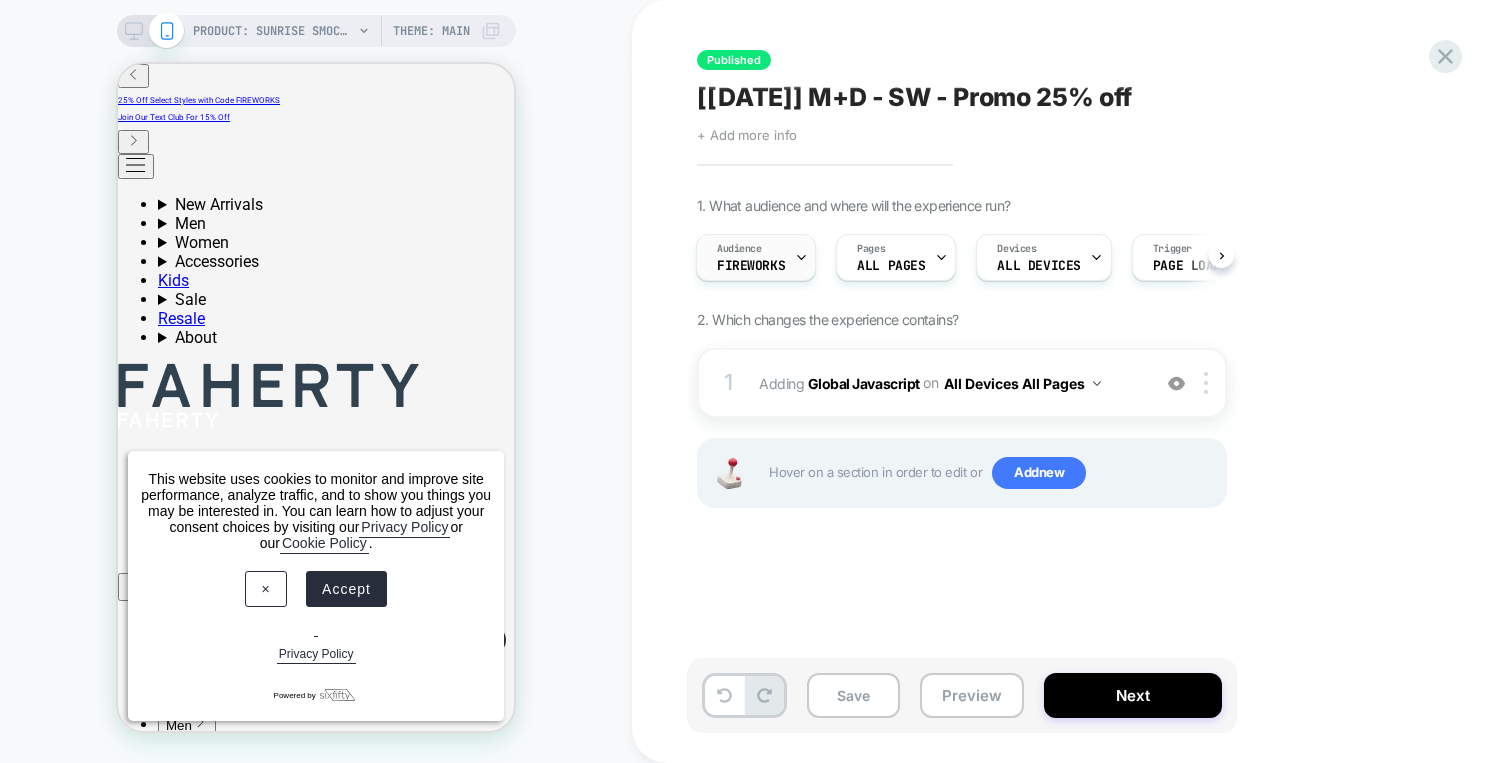 click on "Audience" at bounding box center [739, 249] 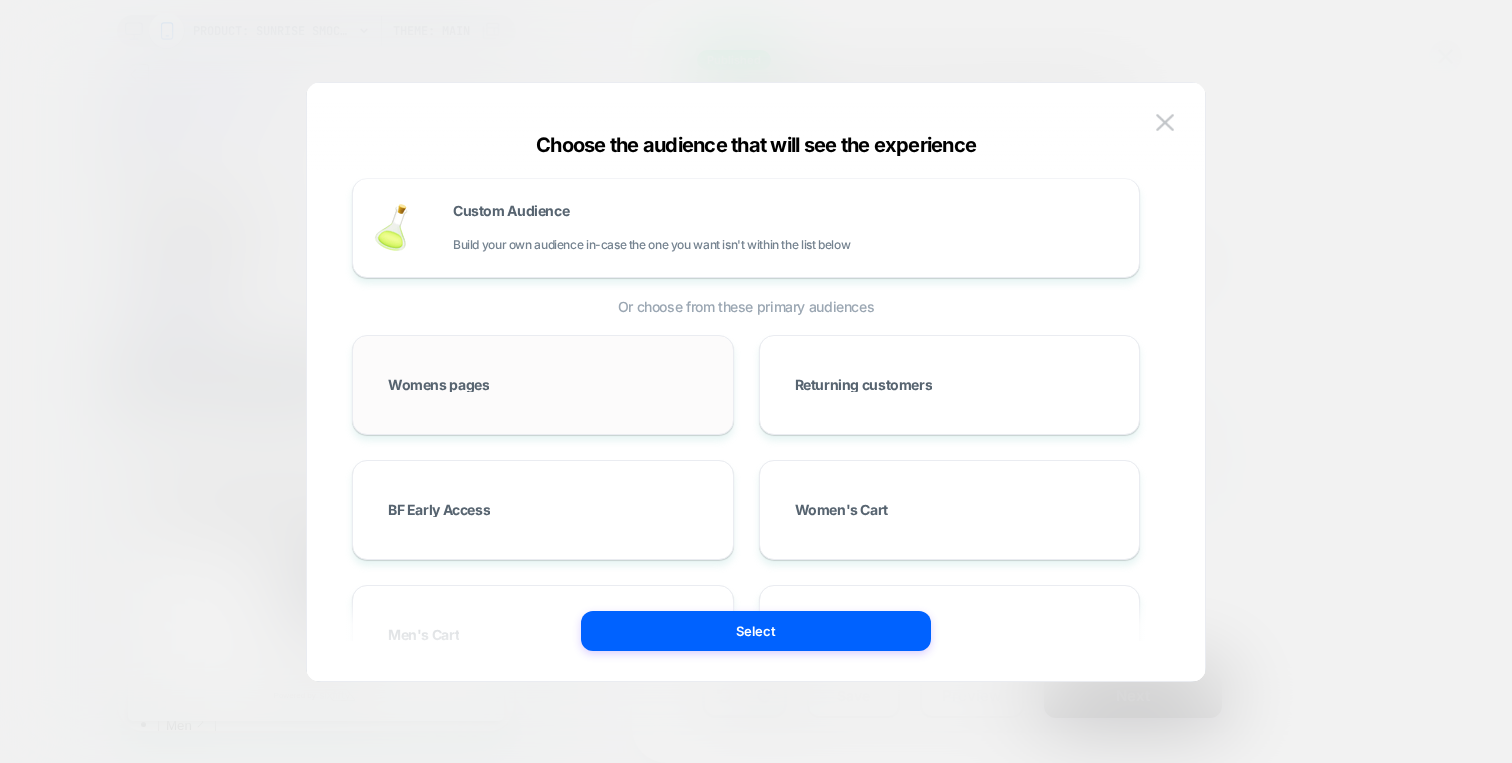 scroll, scrollTop: 0, scrollLeft: 0, axis: both 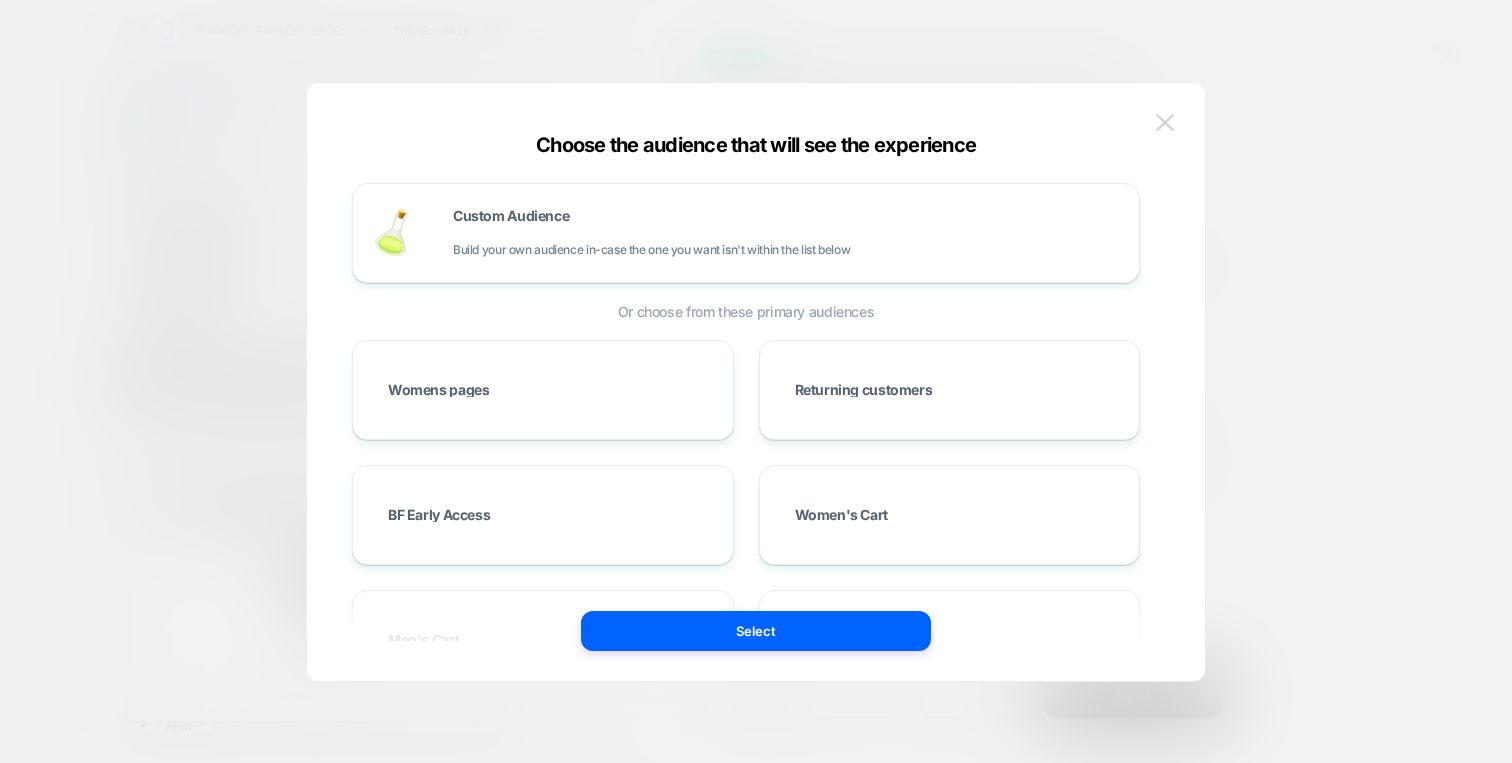 click at bounding box center [1165, 122] 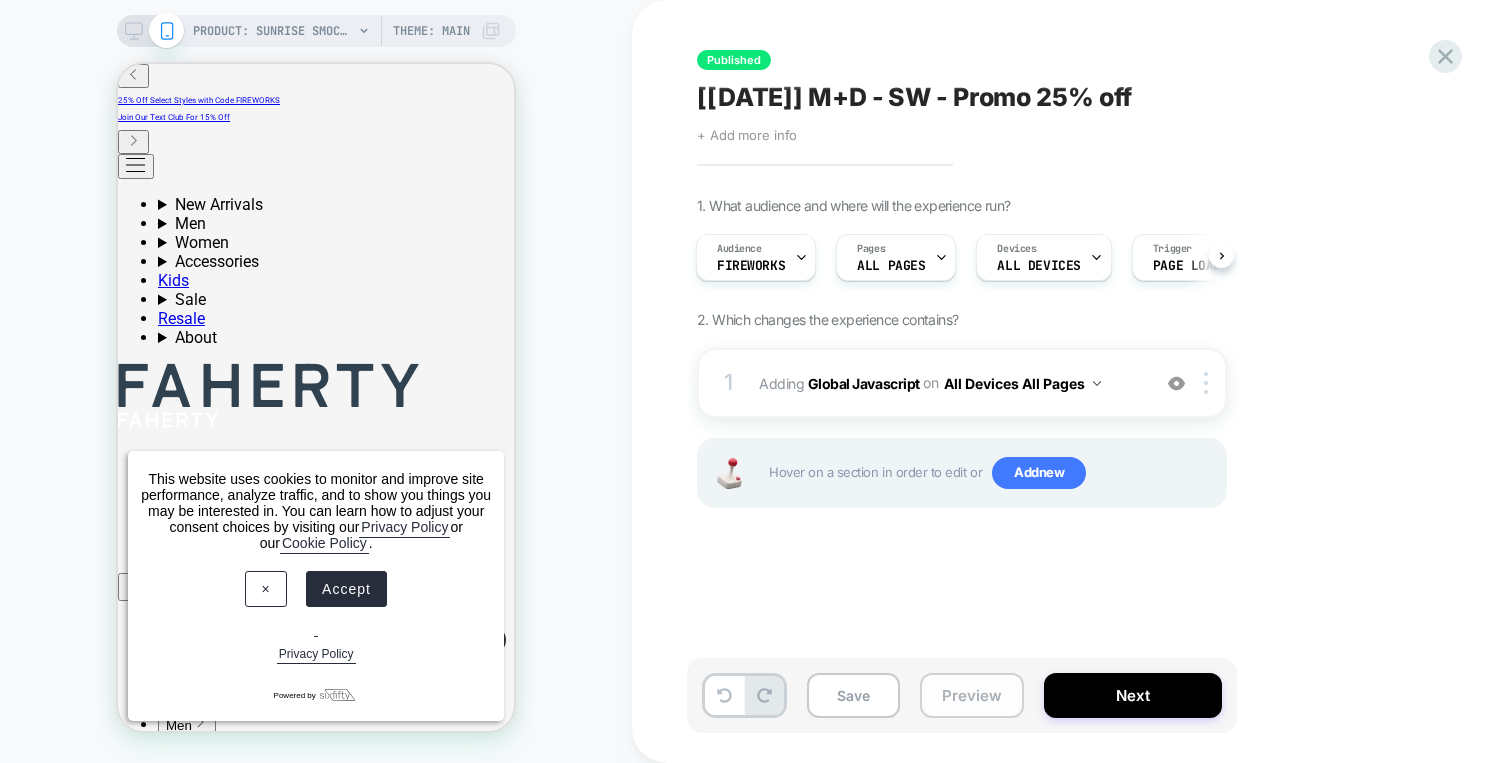 click on "Preview" at bounding box center (972, 695) 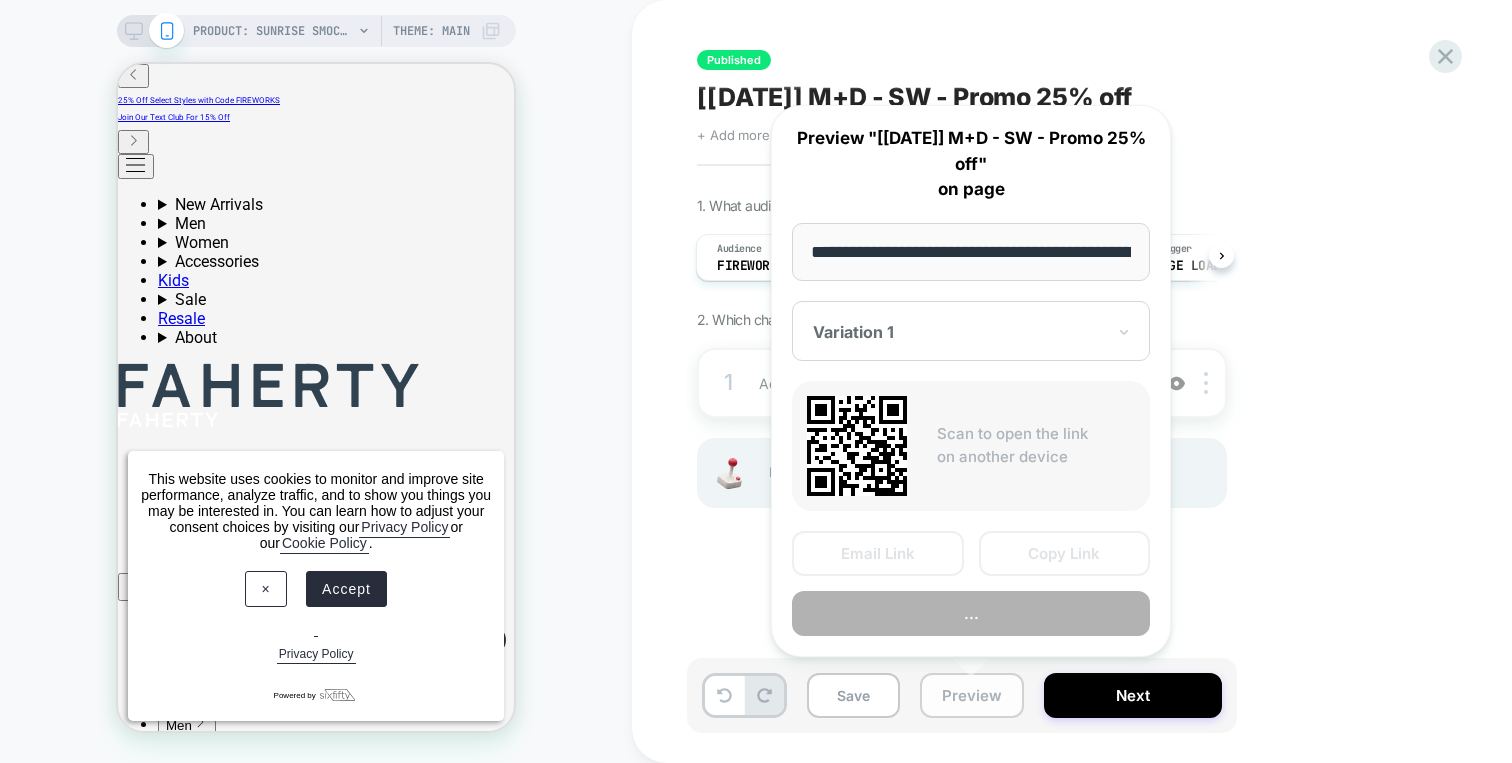 scroll, scrollTop: 0, scrollLeft: 409, axis: horizontal 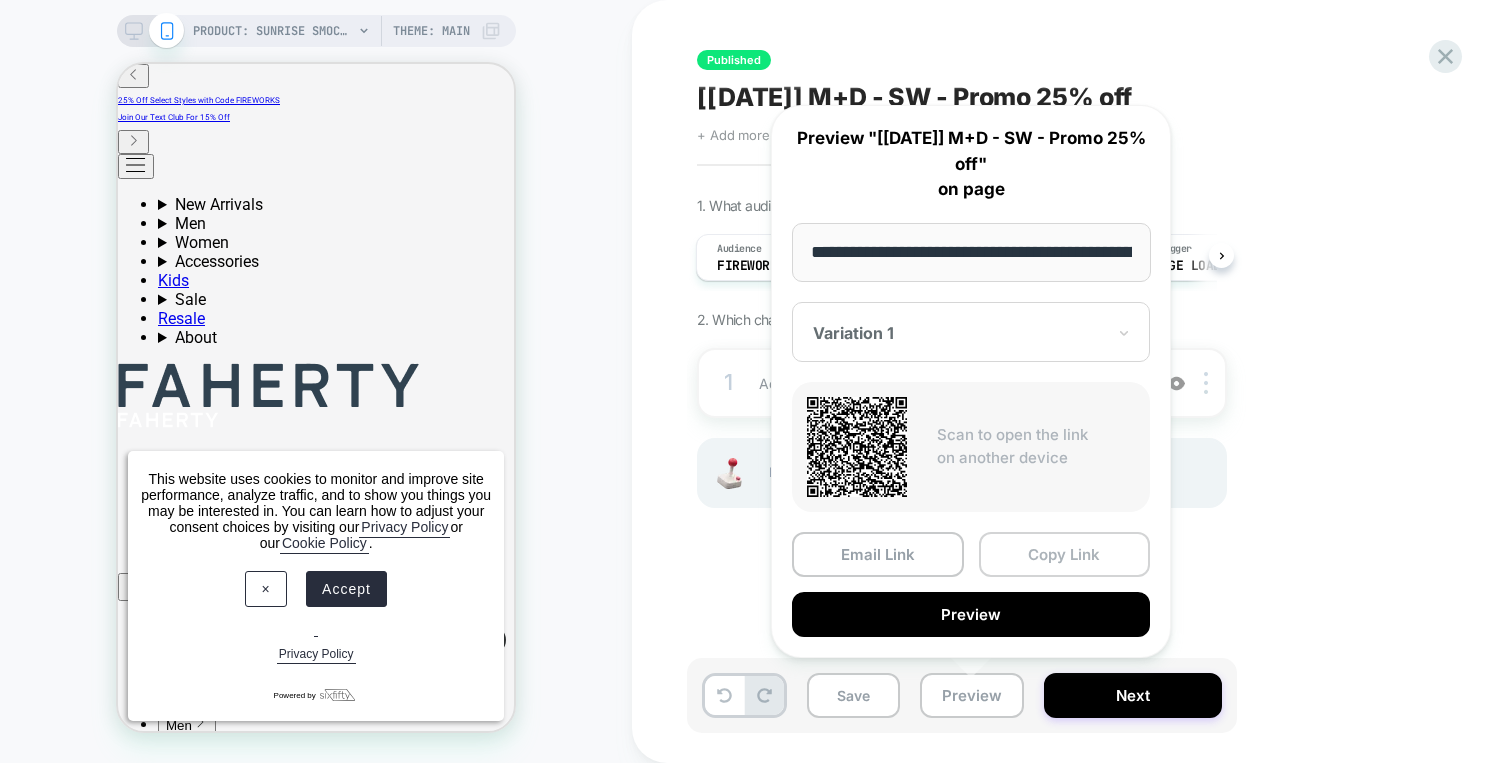 click on "Copy Link" at bounding box center (1065, 554) 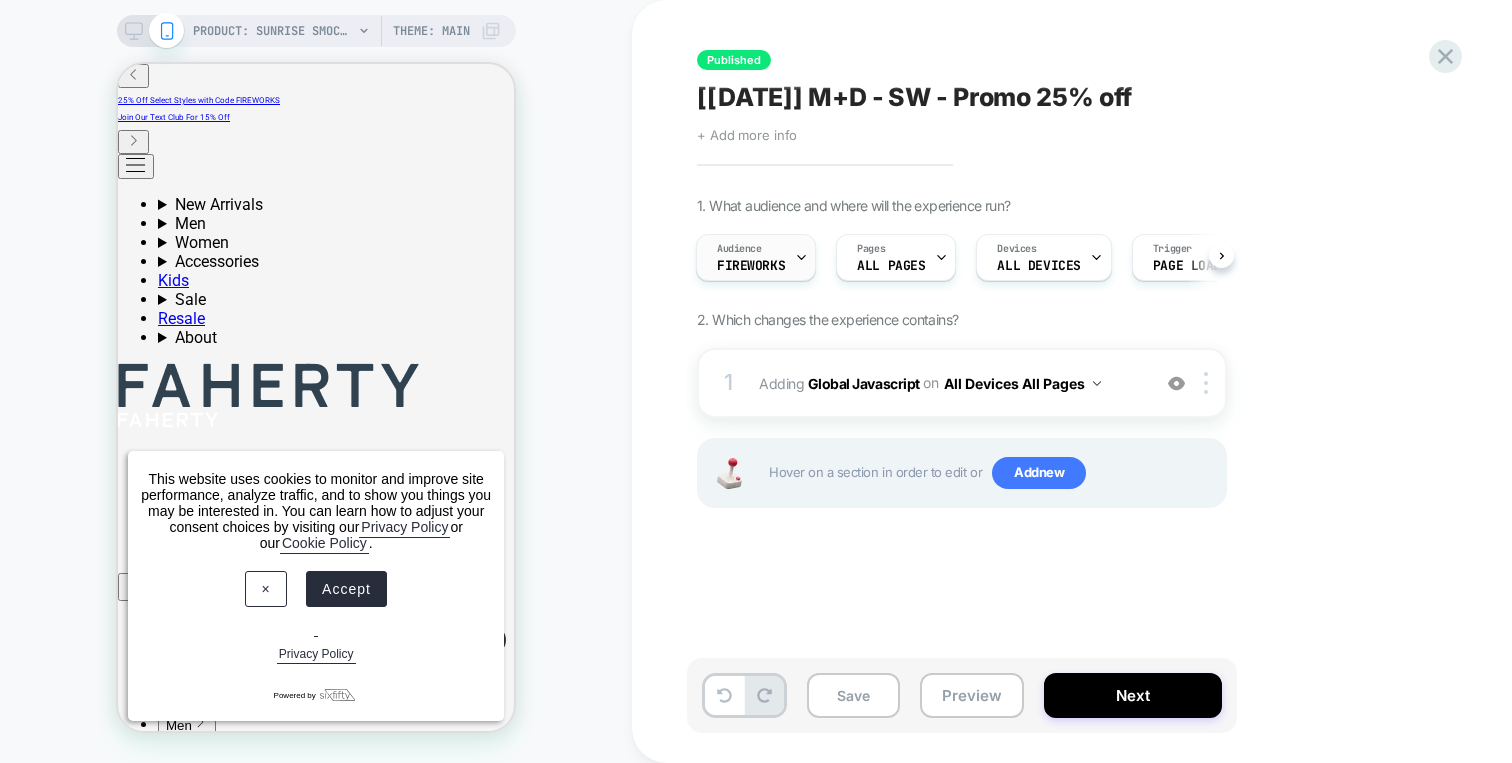 click on "FIREWORKS" at bounding box center (751, 266) 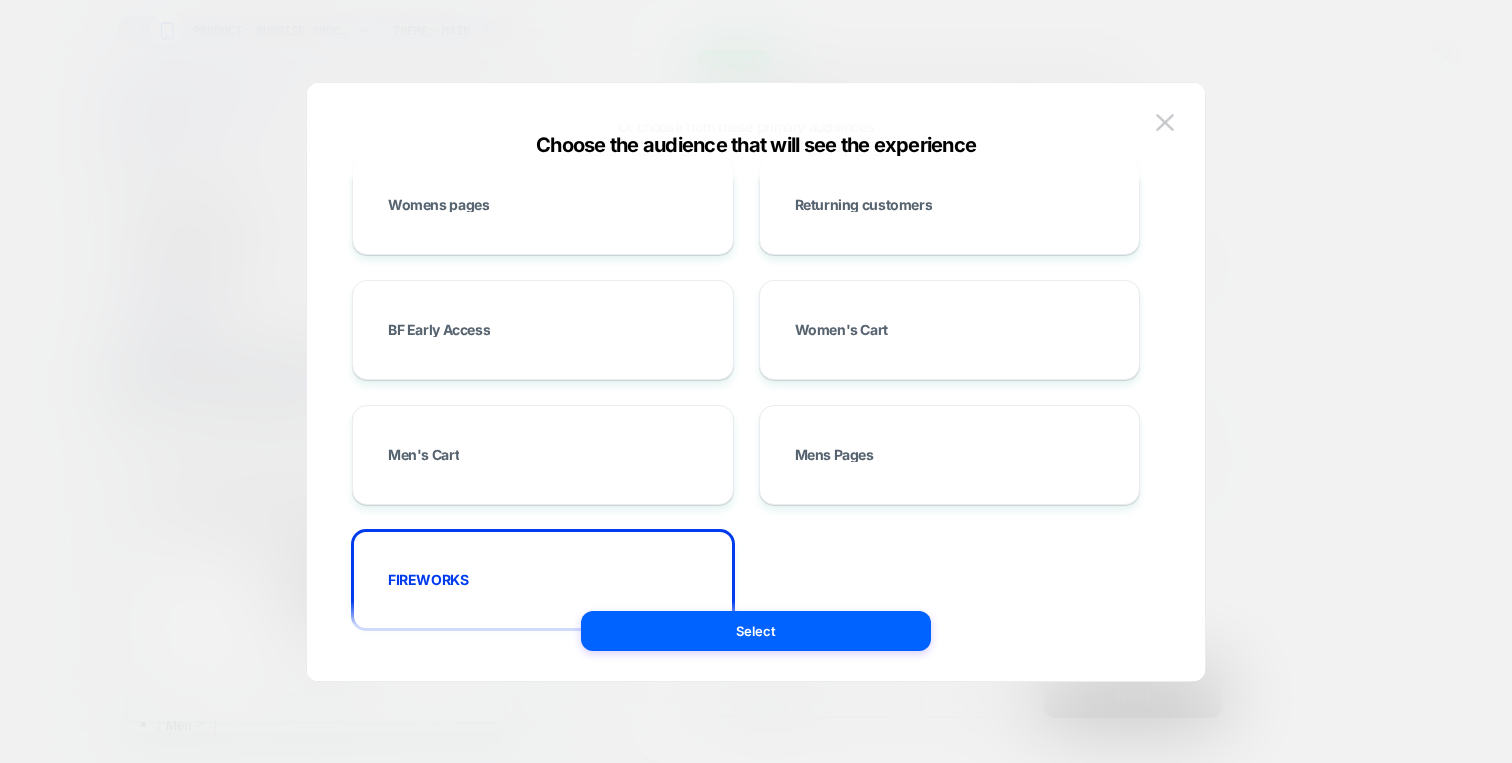 scroll, scrollTop: 0, scrollLeft: 0, axis: both 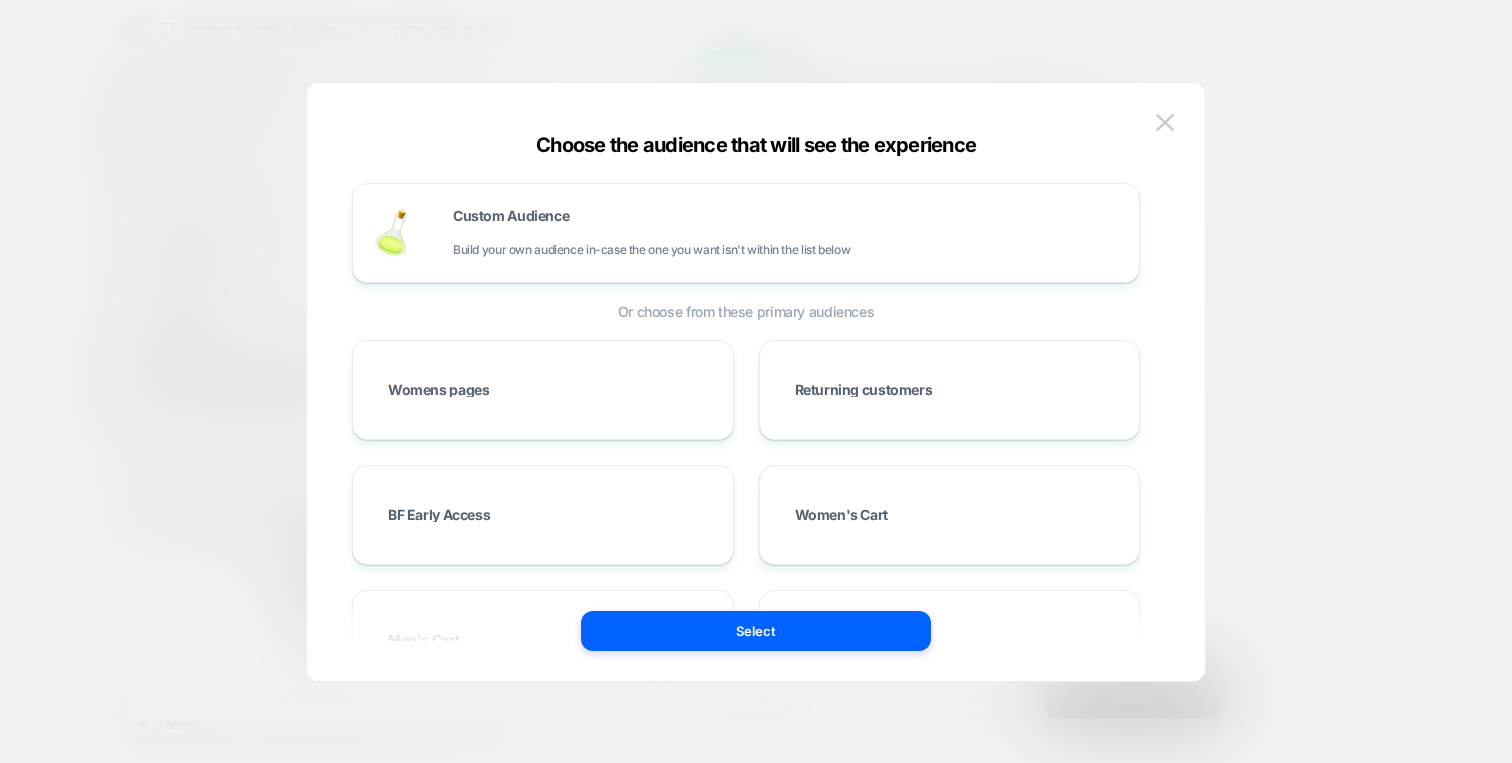 drag, startPoint x: 990, startPoint y: 138, endPoint x: 539, endPoint y: 137, distance: 451.0011 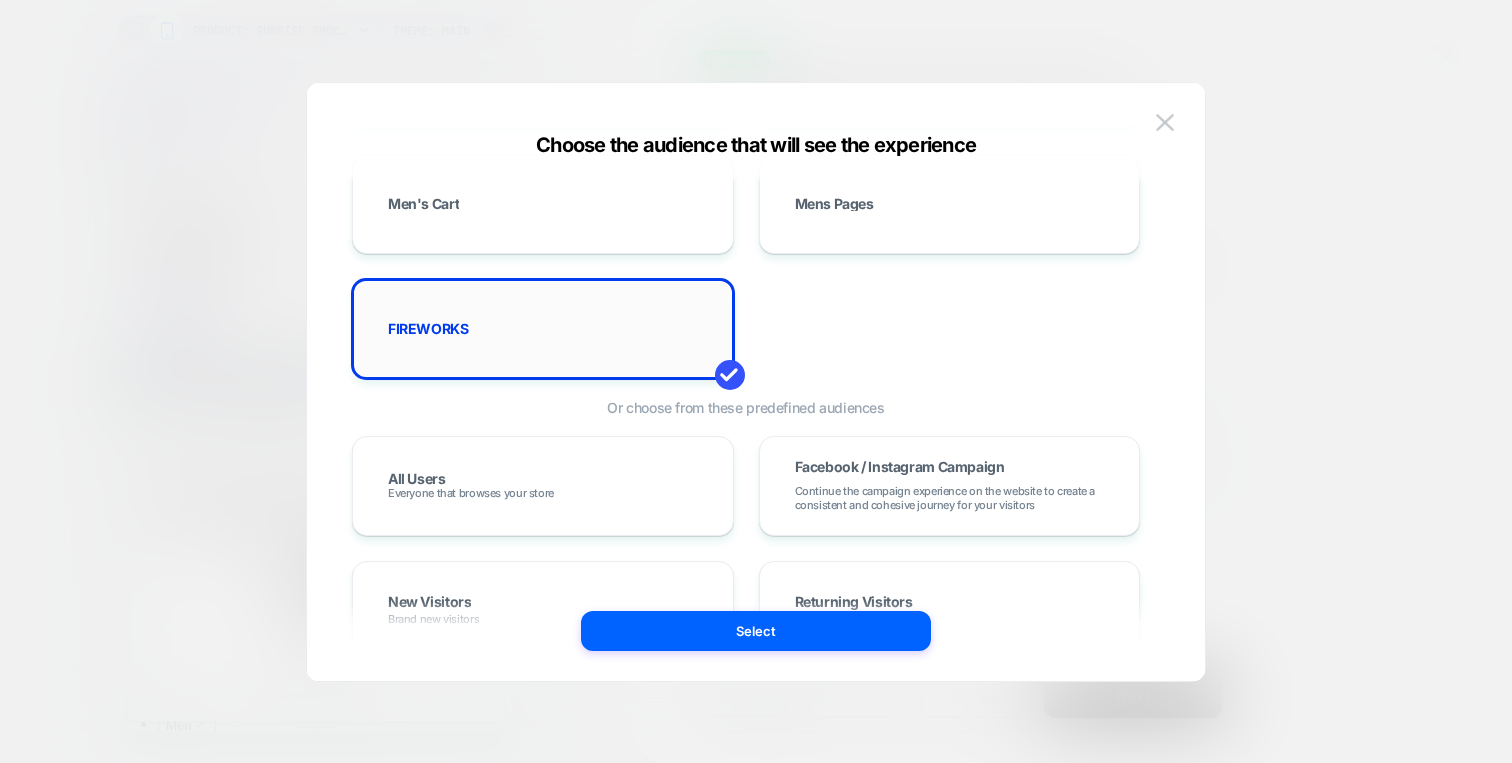 scroll, scrollTop: 446, scrollLeft: 0, axis: vertical 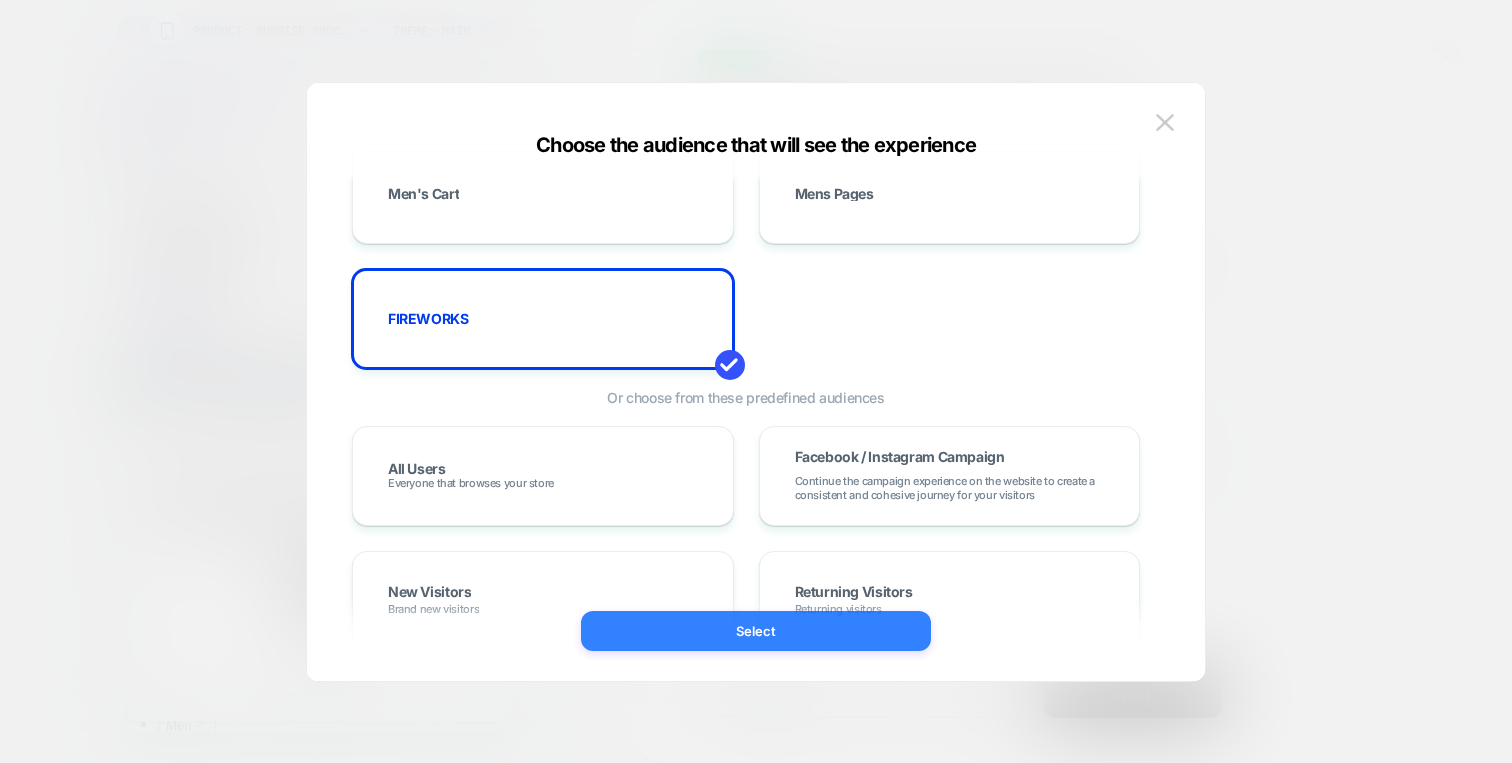 click on "Select" at bounding box center [756, 631] 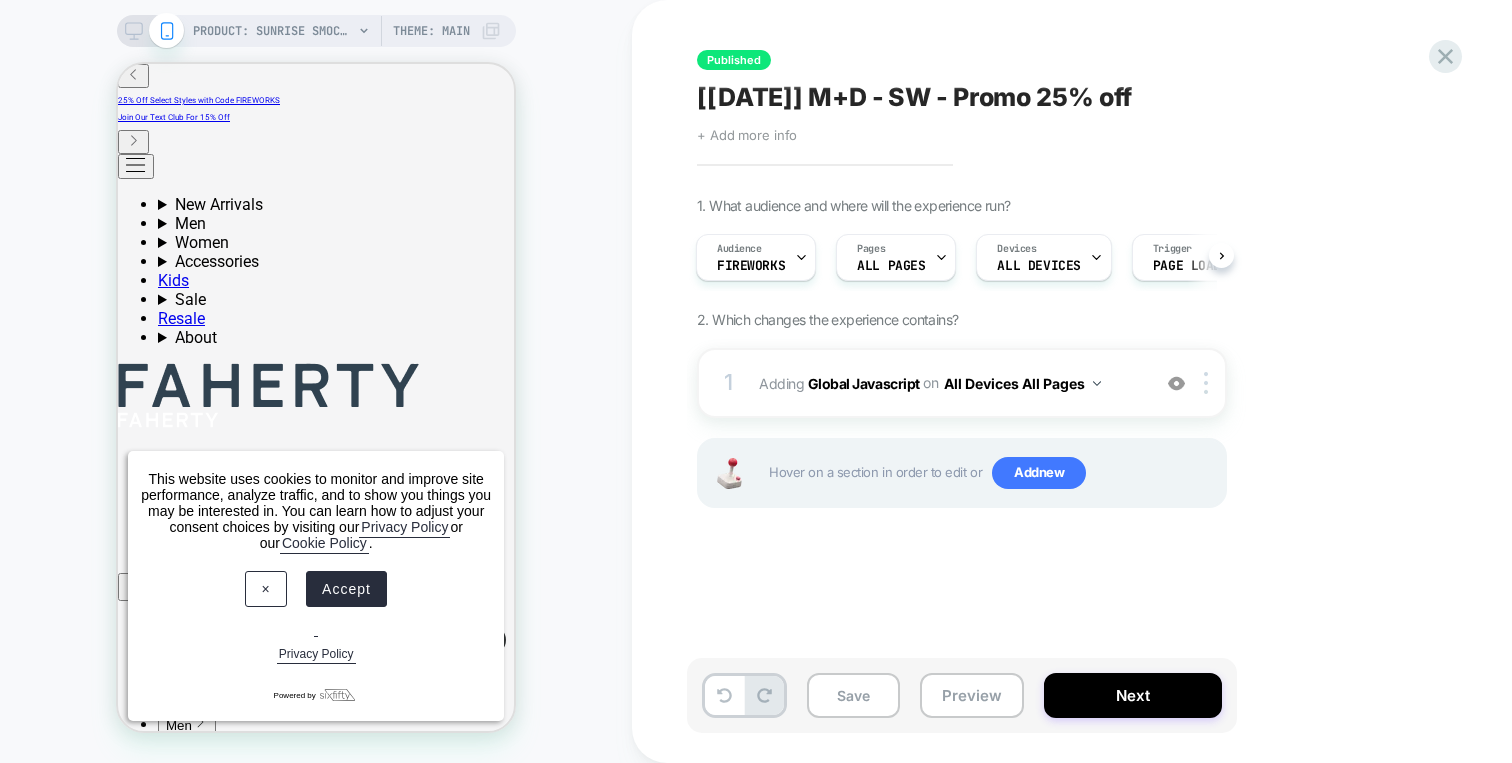 click on "Published [July 4] M+D - SW - Promo 25% off Click to edit experience details + Add more info 1. What audience and where will the experience run? Audience FIREWORKS Pages ALL PAGES Devices ALL DEVICES Trigger Page Load 2. Which changes the experience contains? 1 Adding   Global Javascript   on All Devices All Pages Add Before Add After Target   Mobile Delete Hover on a section in order to edit or  Add  new" at bounding box center [1062, 381] 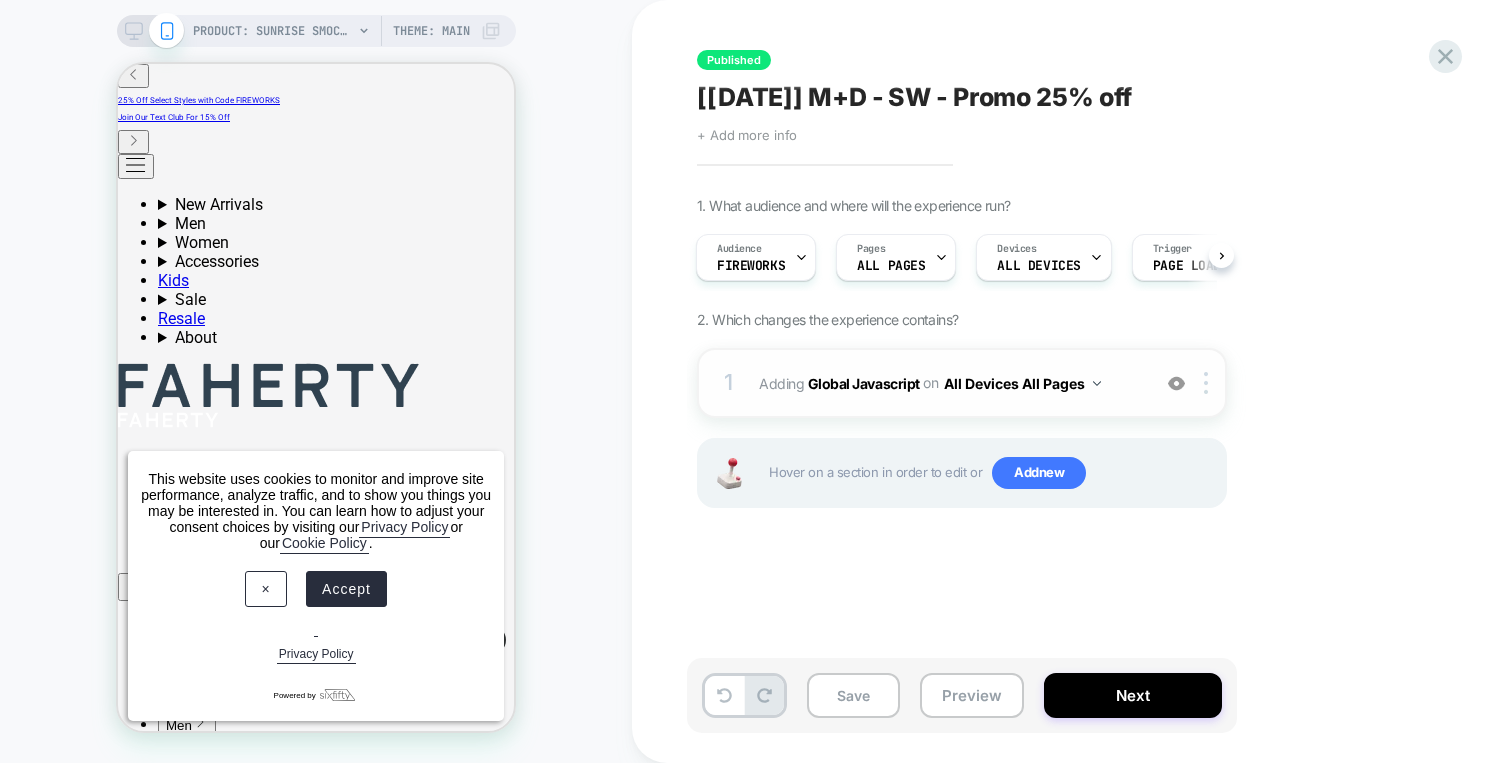 click on "Adding   Global Javascript   on All Devices All Pages" at bounding box center [949, 383] 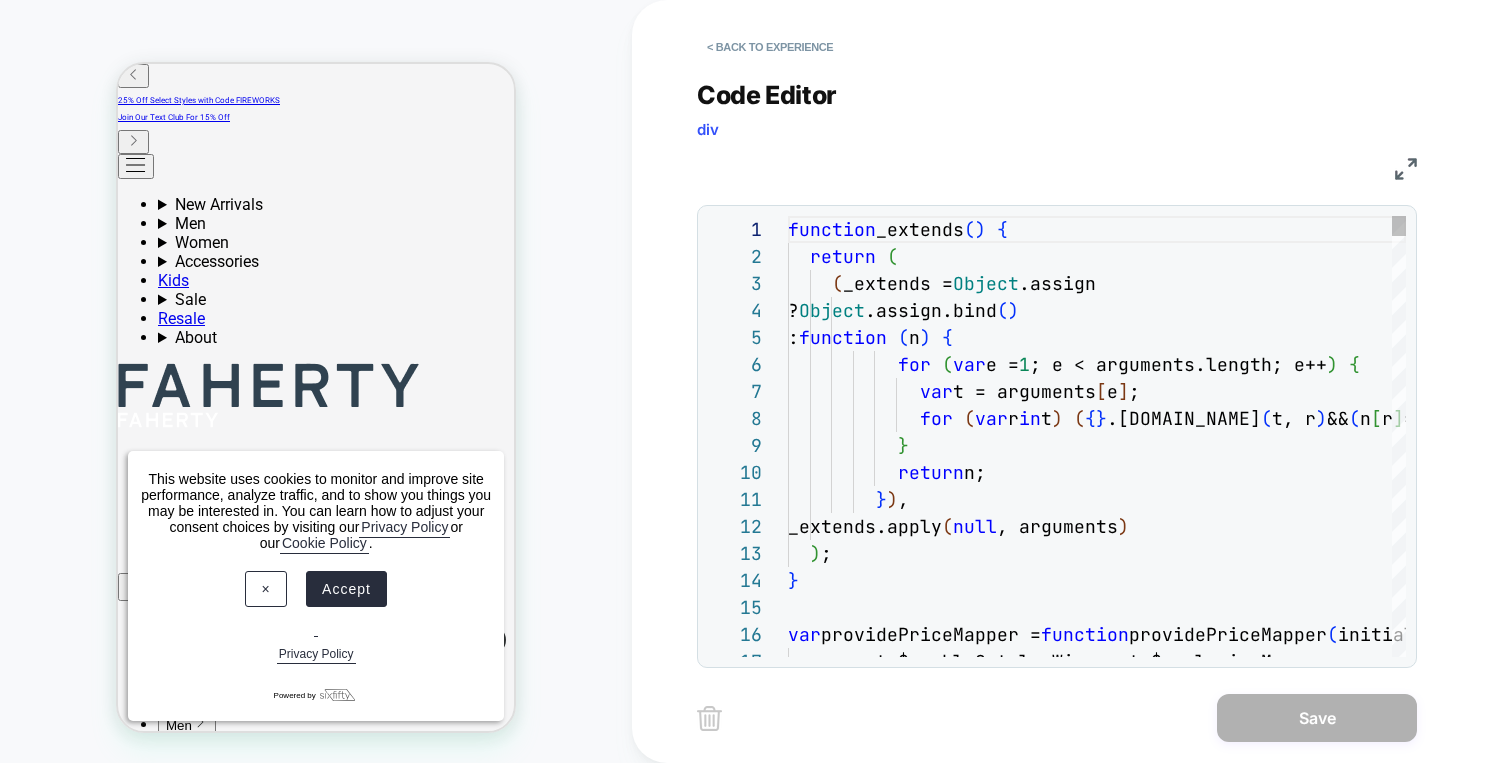 scroll, scrollTop: 270, scrollLeft: 0, axis: vertical 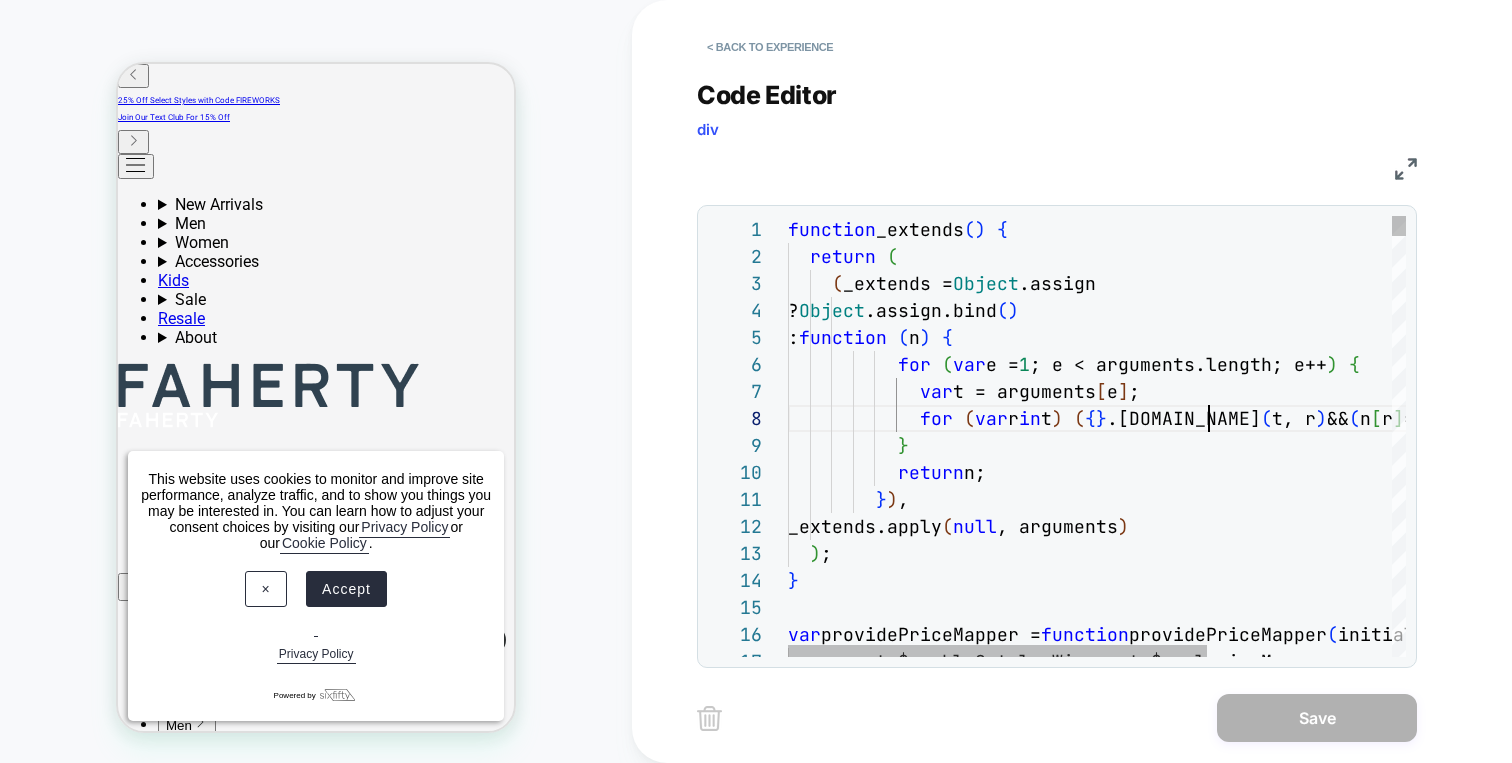 click on "function  _extends ( )   {    return   (      ( _extends =  Object .assign       ?  Object .assign.bind ( )       :  function   ( n )   {            for   ( var  e =  1 ; e < arguments.length; e++ )   {              var  t = arguments [ e ] ;              for   ( var  r  in  t )   ( { } .hasOwnProperty.call ( t, r )  &&  ( n [ r ]  = t [ r ] ) ) ;            }            return  n;          } ) ,     _extends.apply ( null , arguments )    ) ; } var  providePriceMapper =  function  providePriceMapper ( initialMapping, opts )   {    var  _opts$enableCatalogWi, _opts$exclusionMapper;" at bounding box center [1232, 16447] 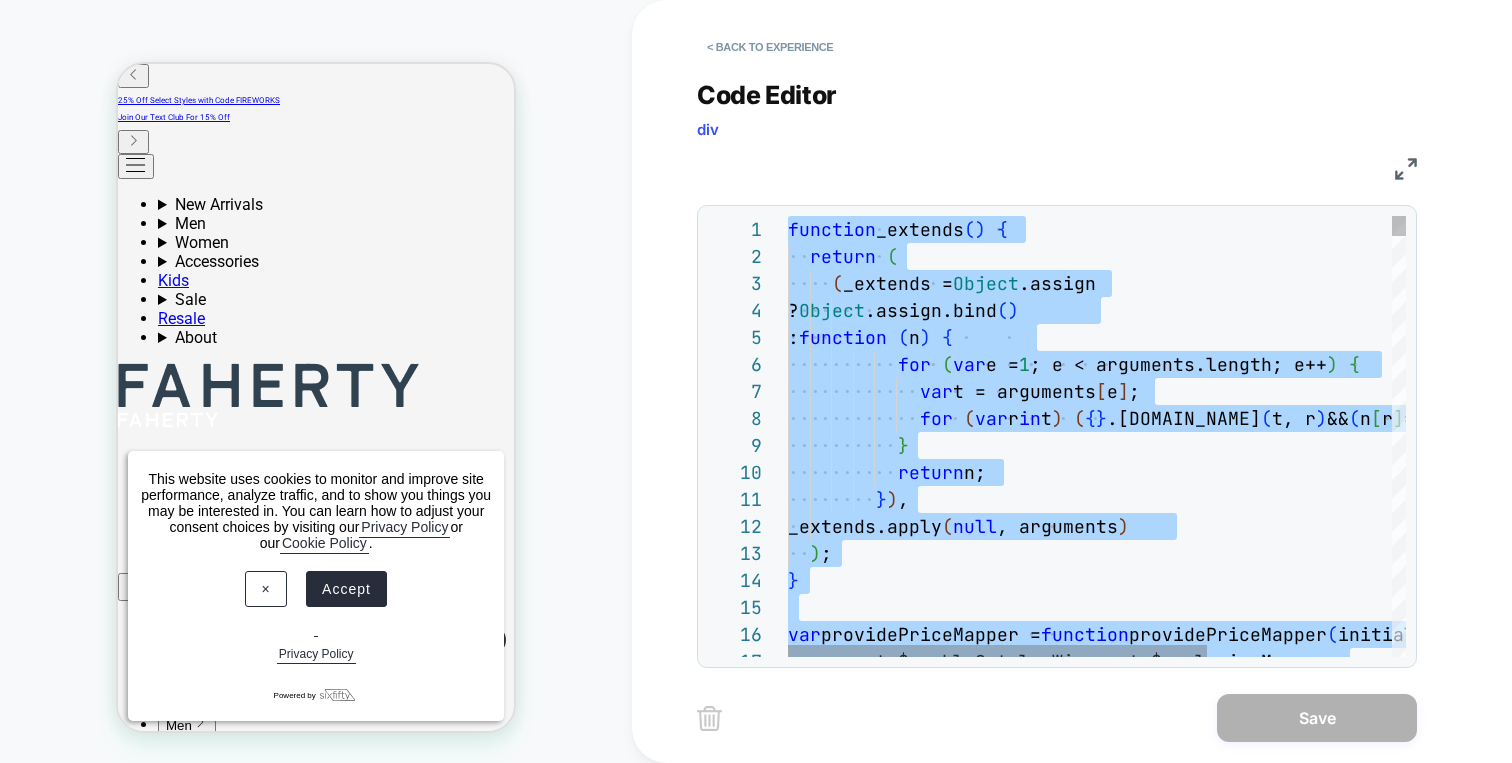 type on "**********" 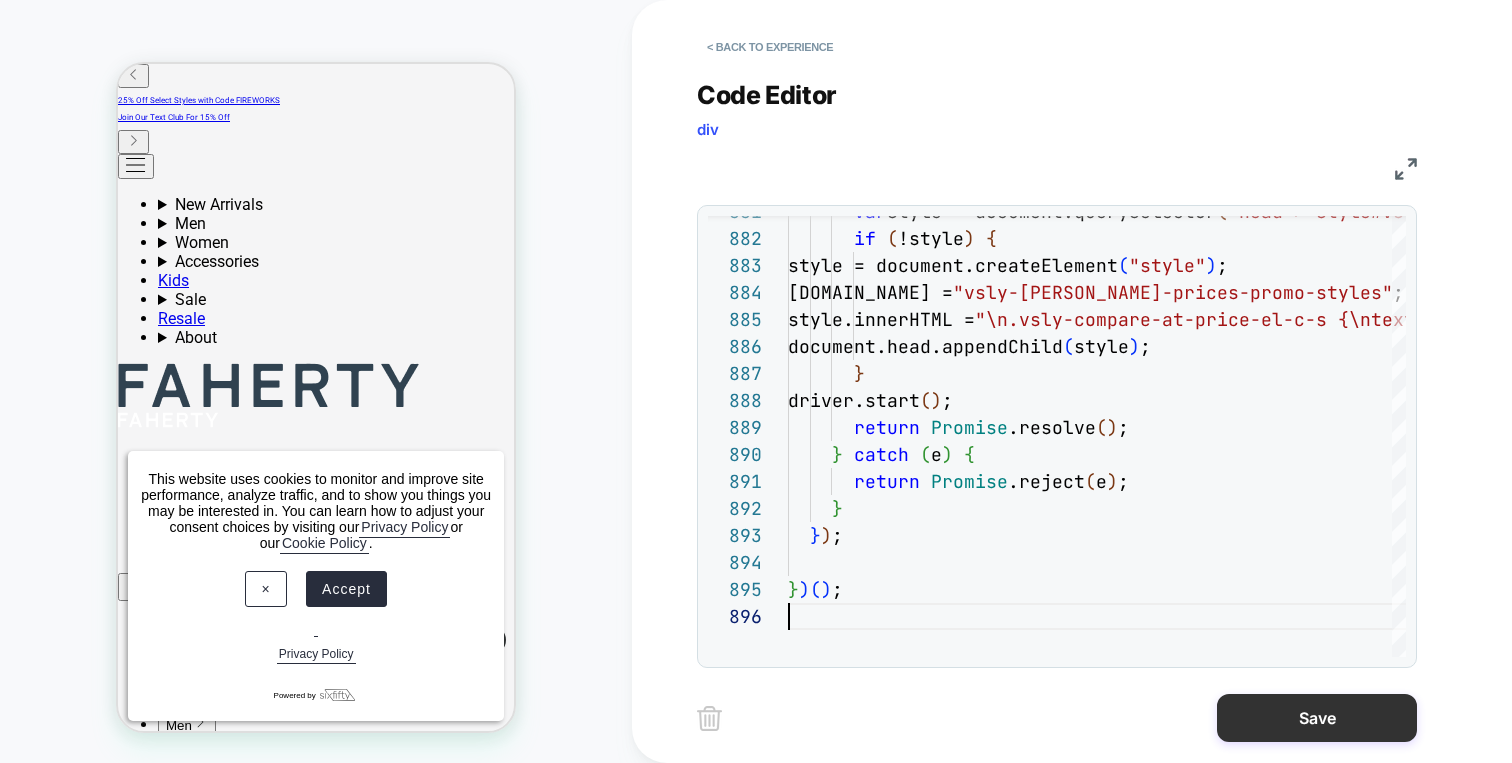 click on "Save" at bounding box center [1317, 718] 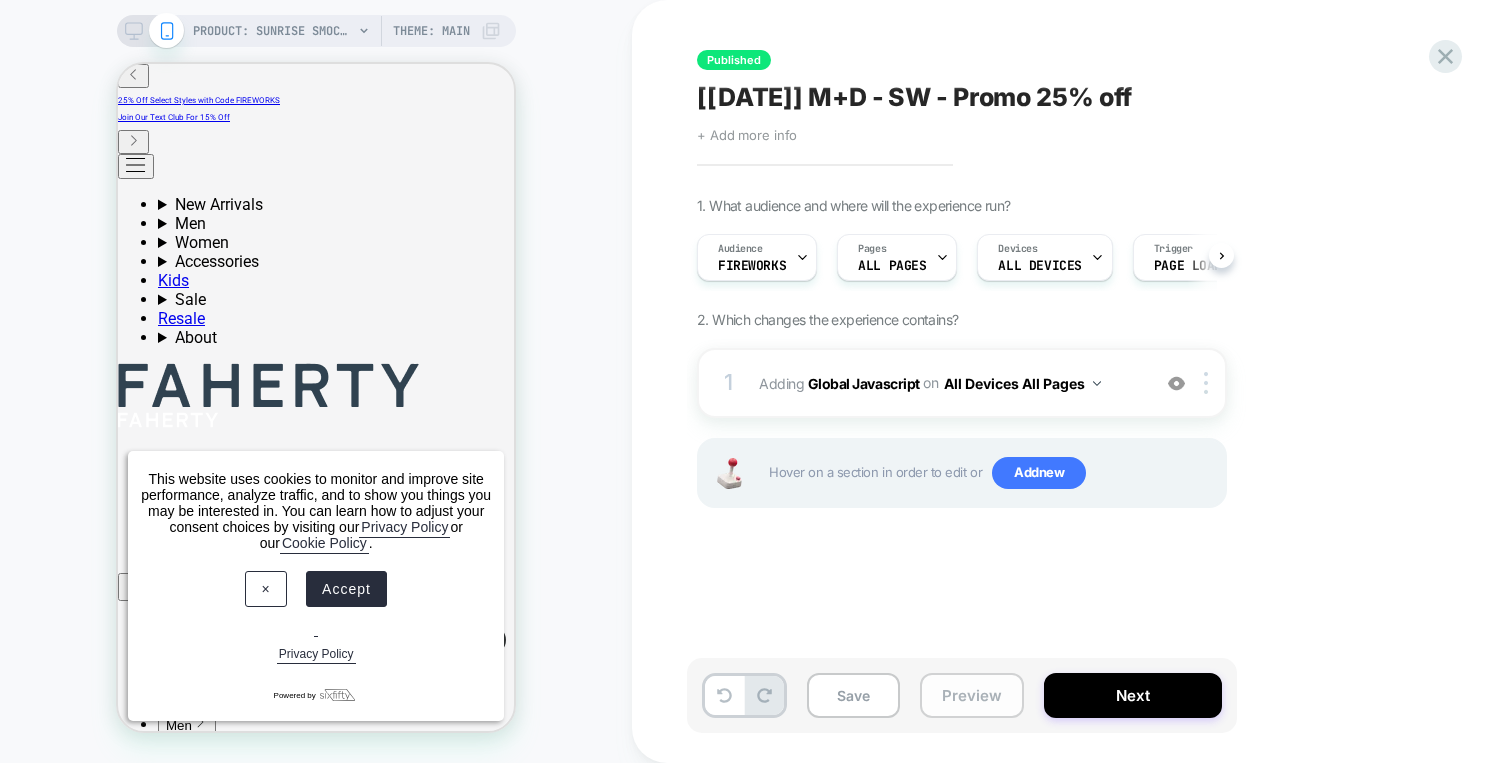scroll, scrollTop: 0, scrollLeft: 1, axis: horizontal 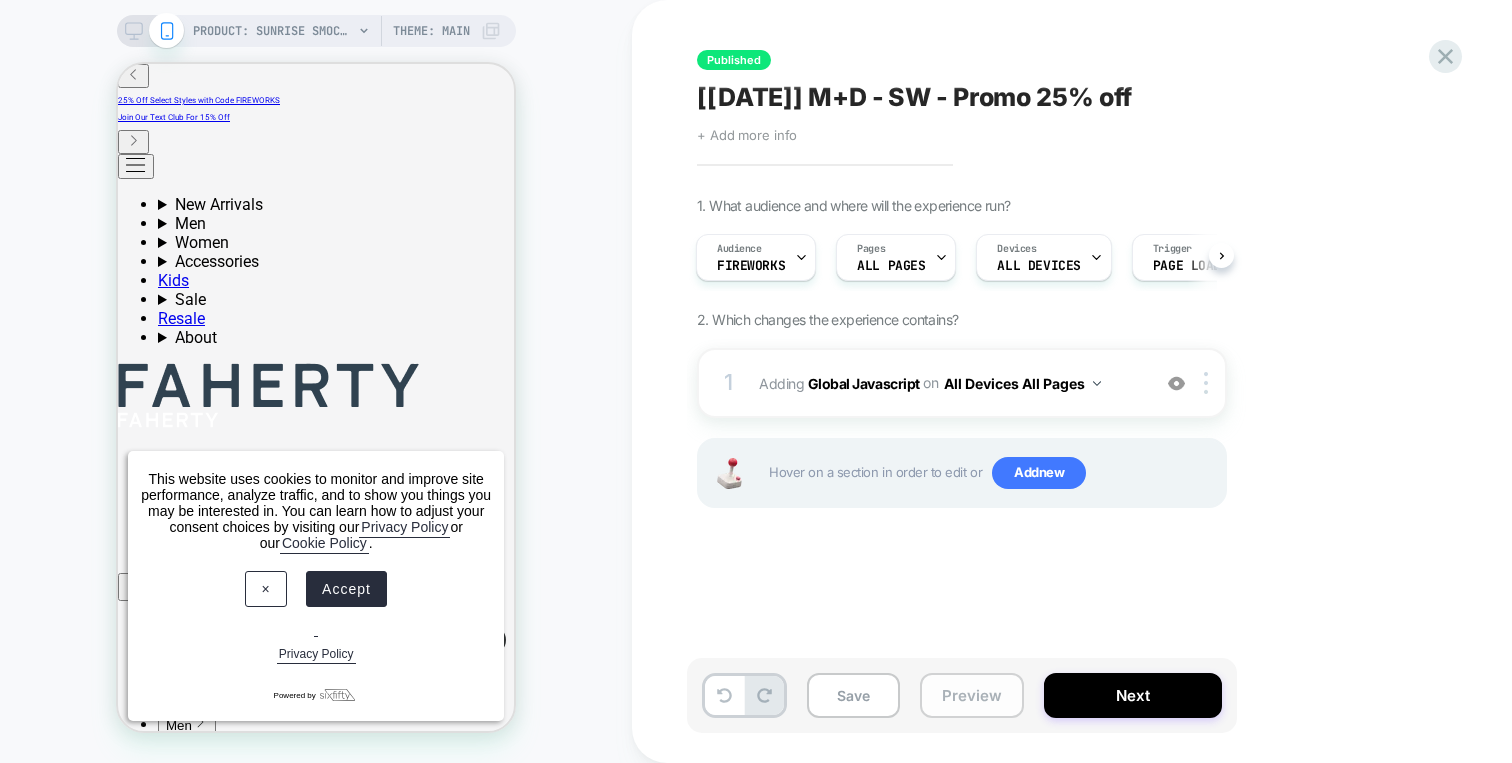 click on "Preview" at bounding box center [972, 695] 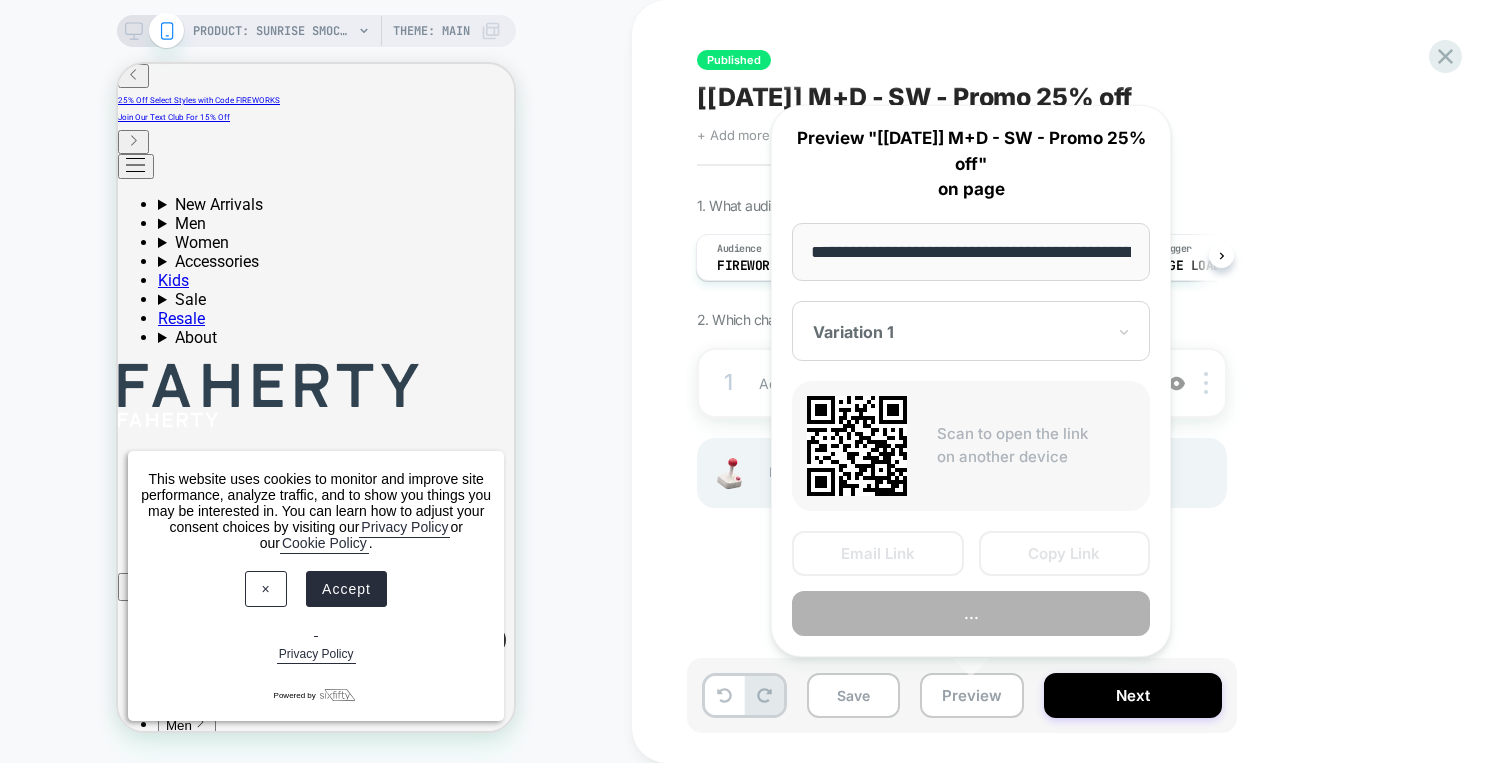 scroll, scrollTop: 0, scrollLeft: 409, axis: horizontal 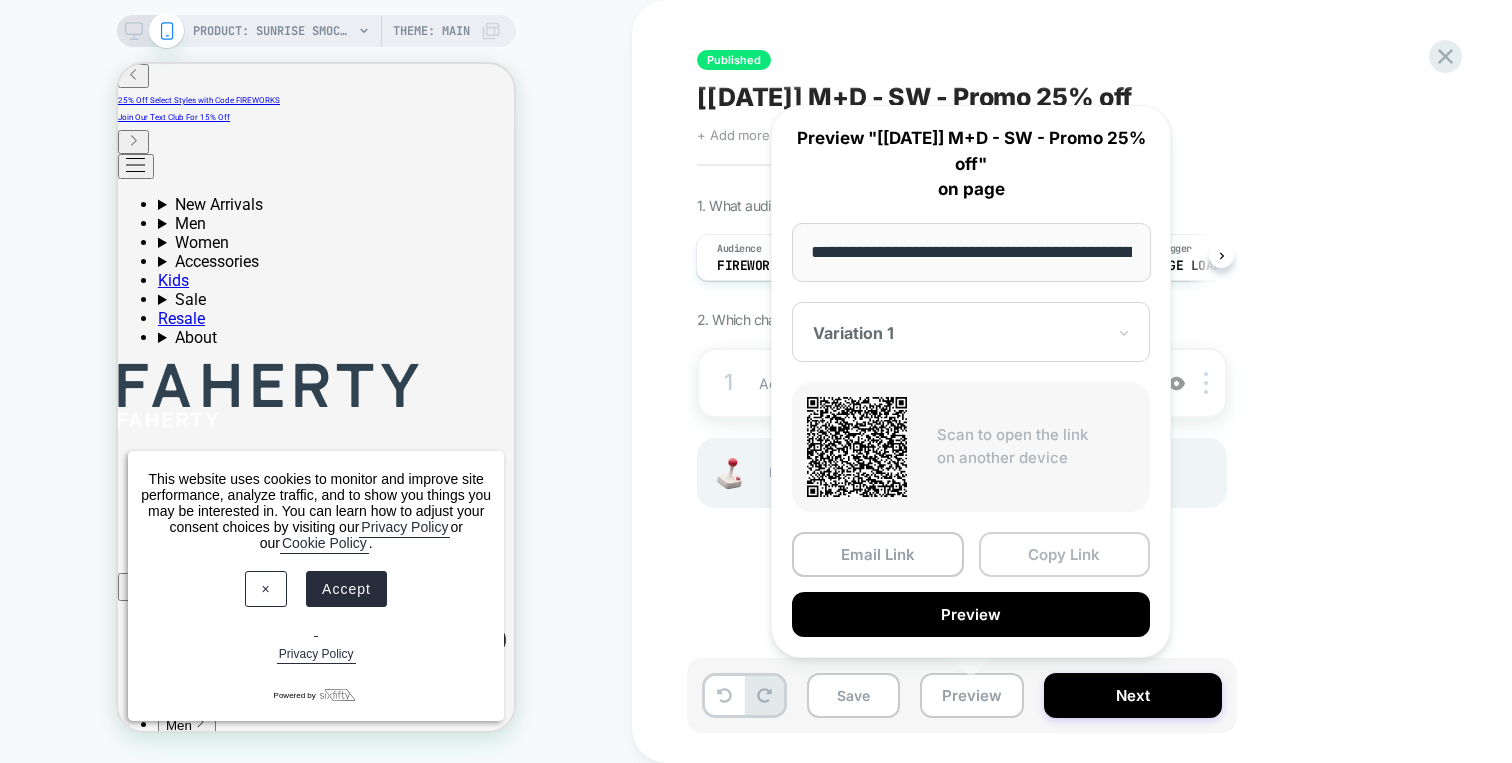 click on "Copy Link" at bounding box center [1065, 554] 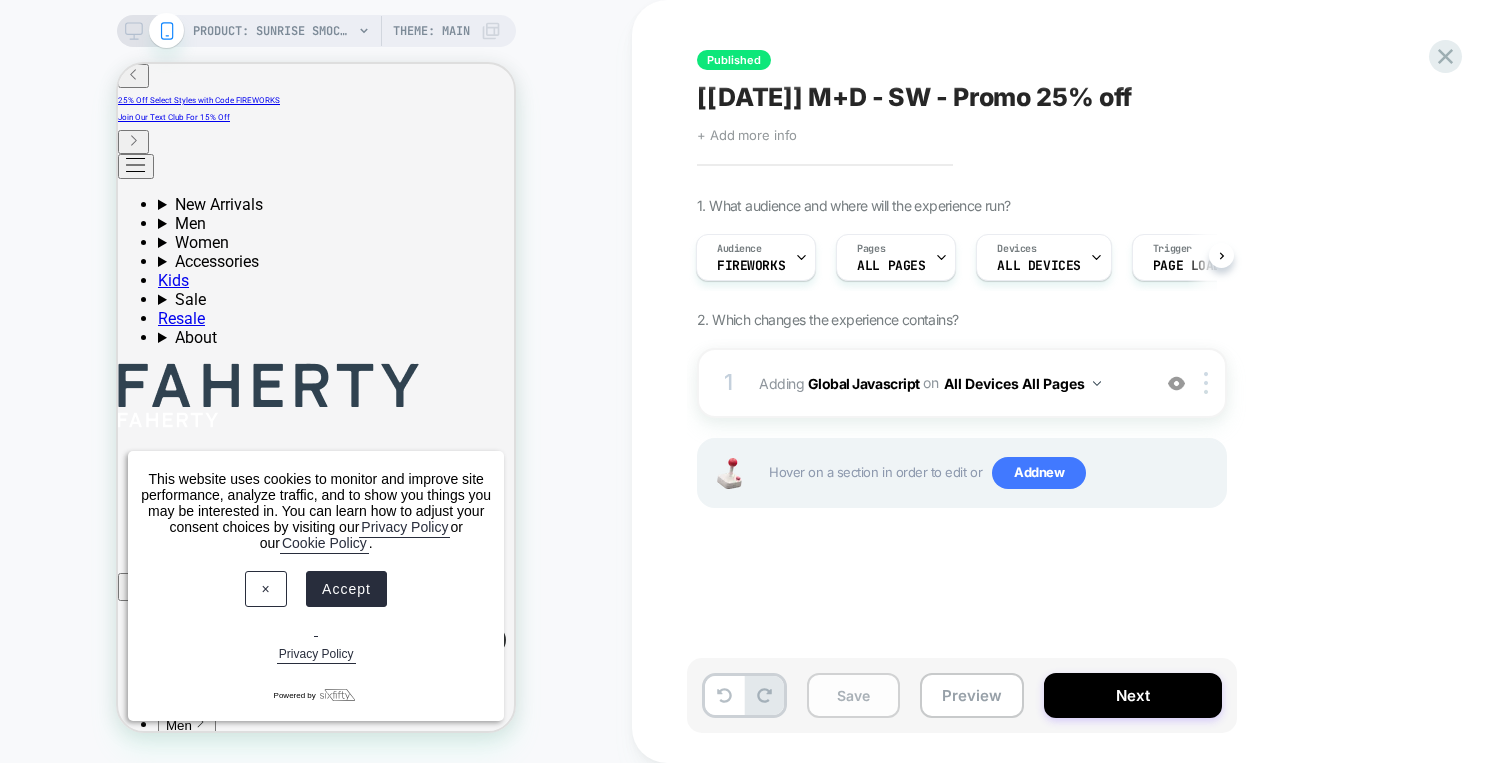 click on "Save" at bounding box center [853, 695] 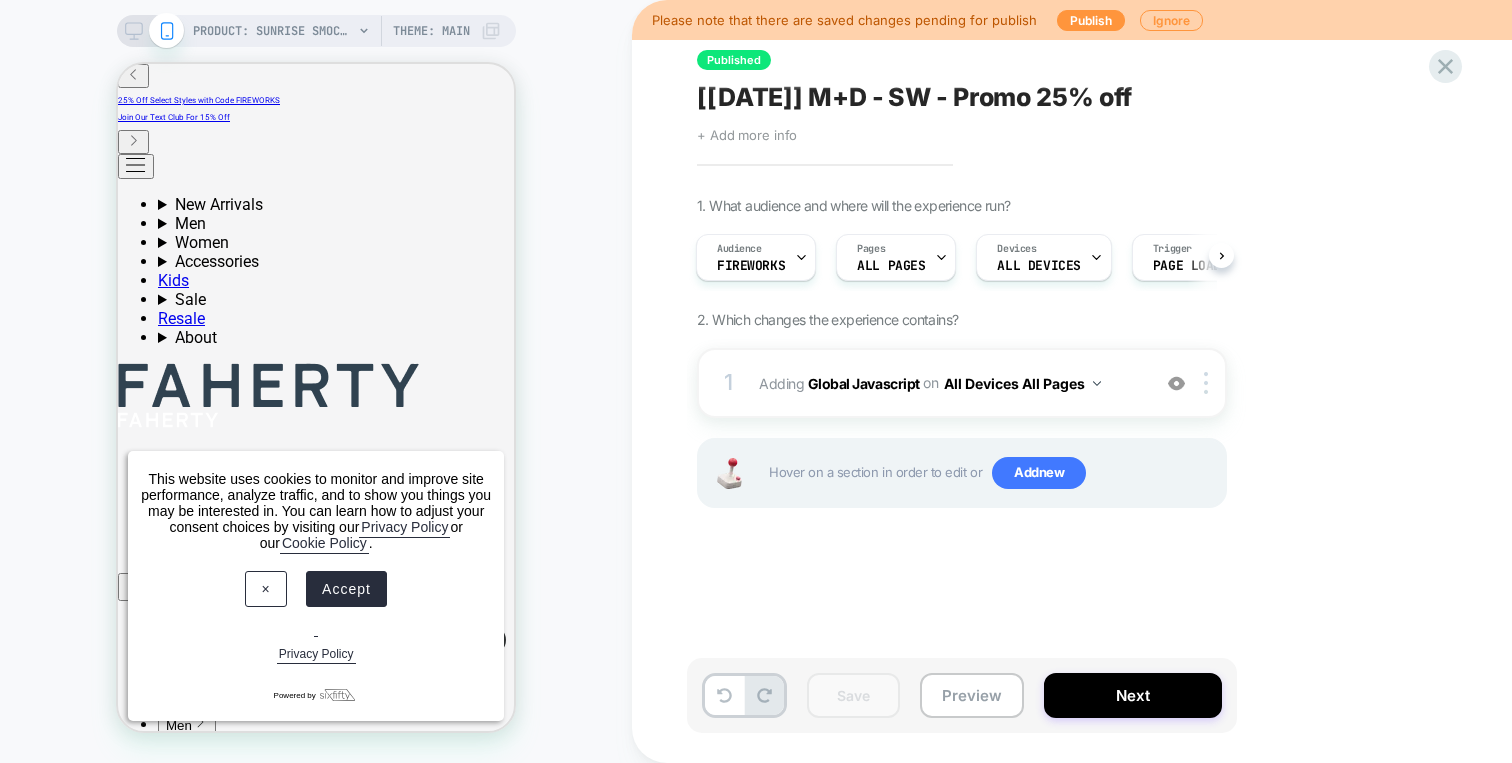 click on "1 Adding   Global Javascript   on All Devices All Pages Add Before Add After Target   Mobile Delete Hover on a section in order to edit or  Add  new" at bounding box center (962, 453) 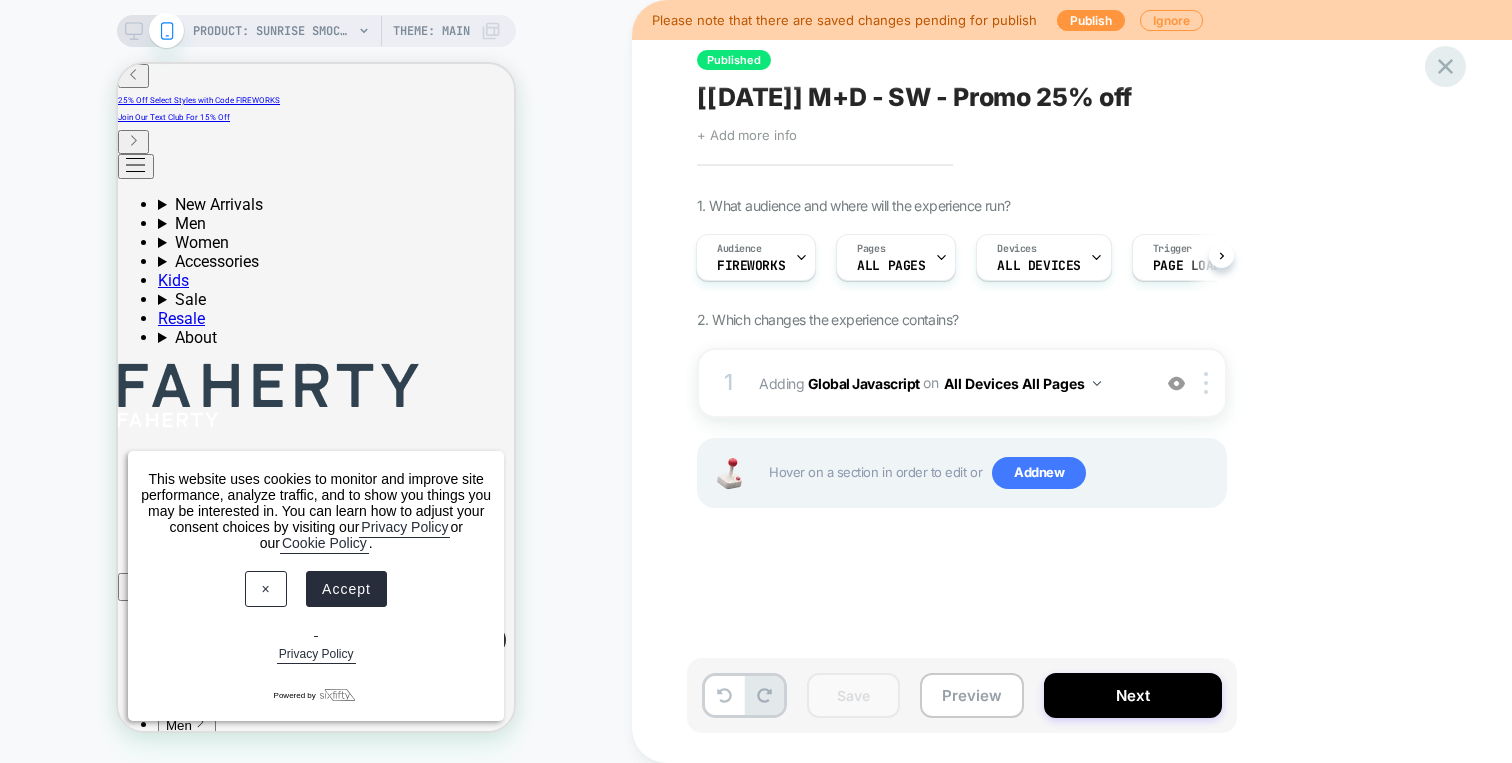 click 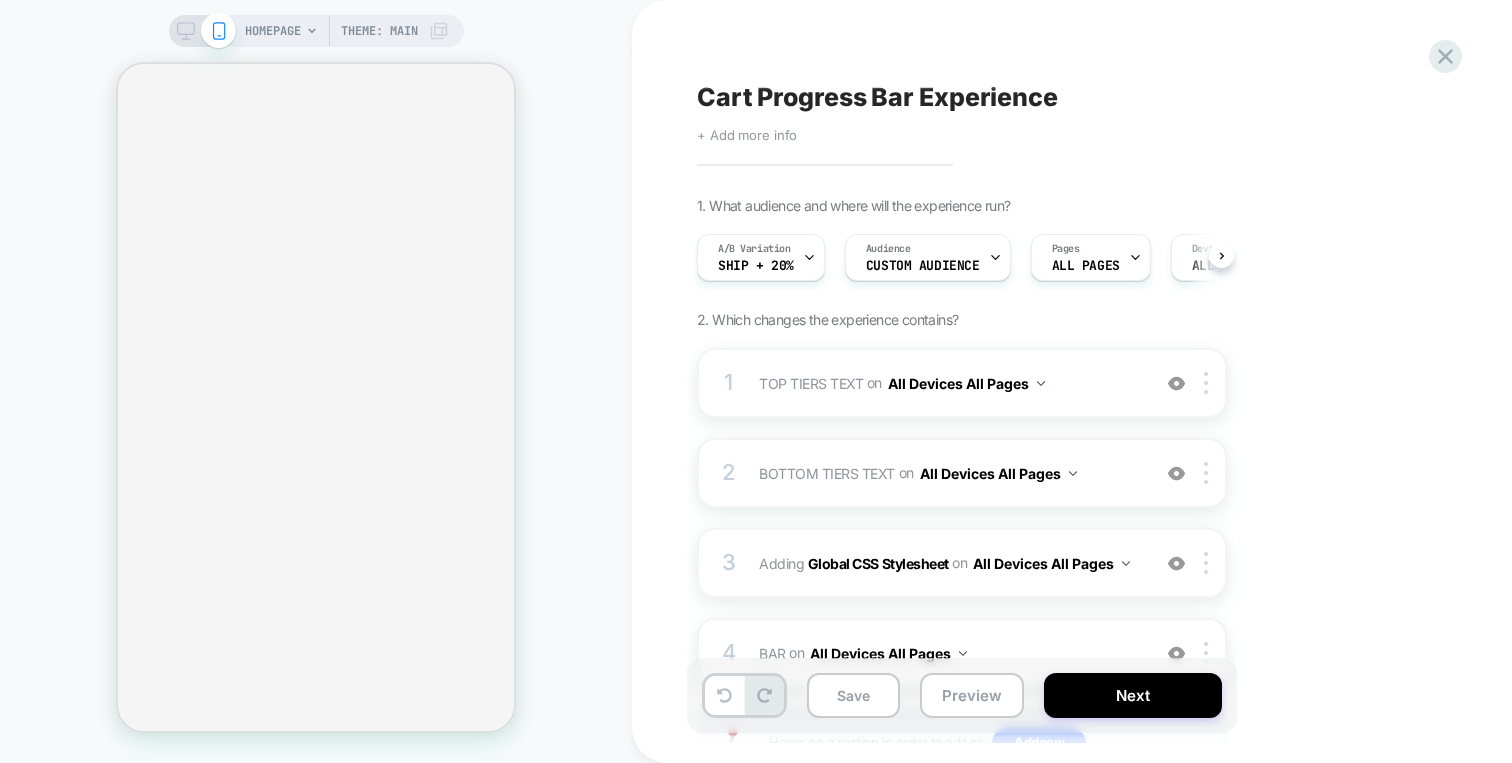 scroll, scrollTop: 0, scrollLeft: 0, axis: both 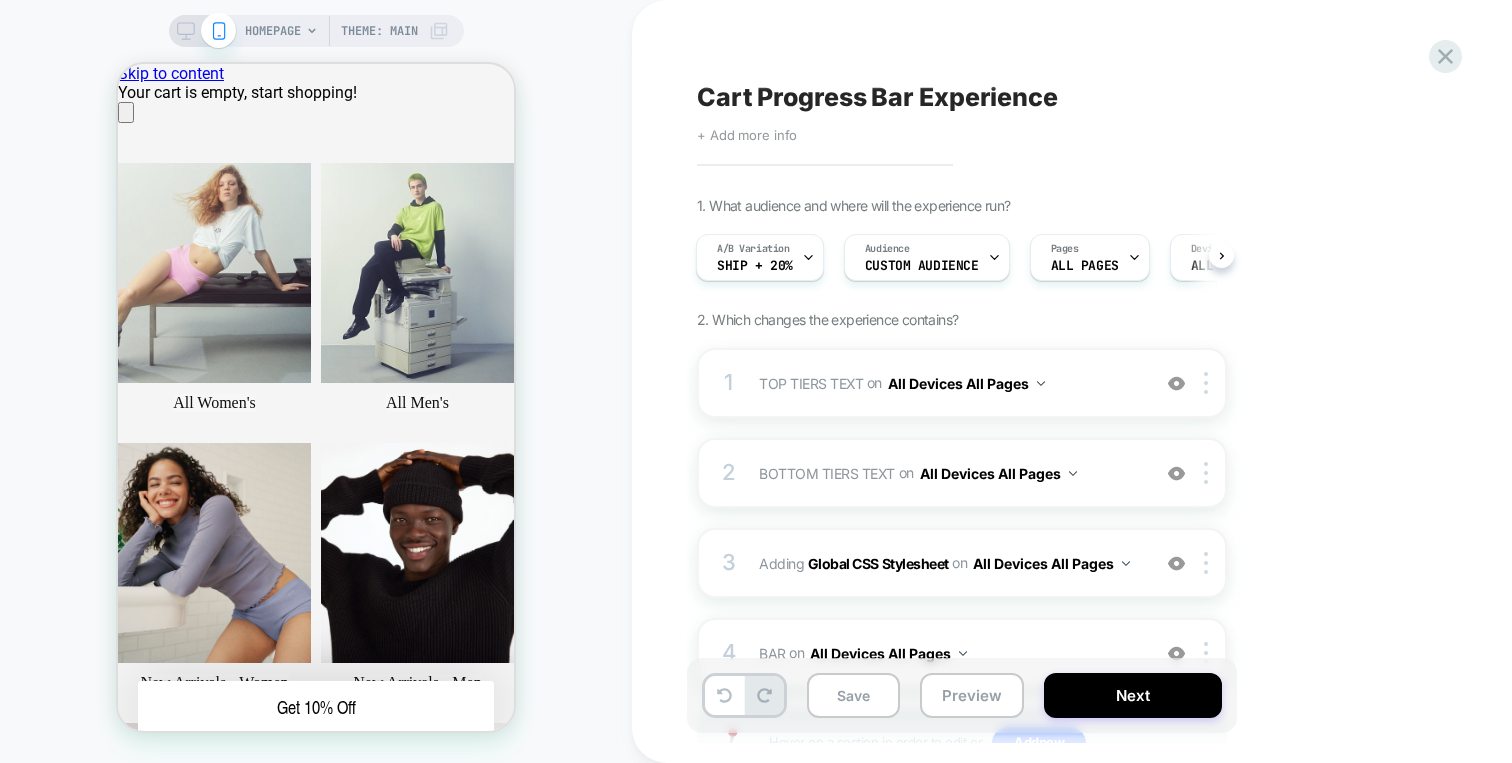 click on "HOMEPAGE Theme: MAIN" at bounding box center (316, 381) 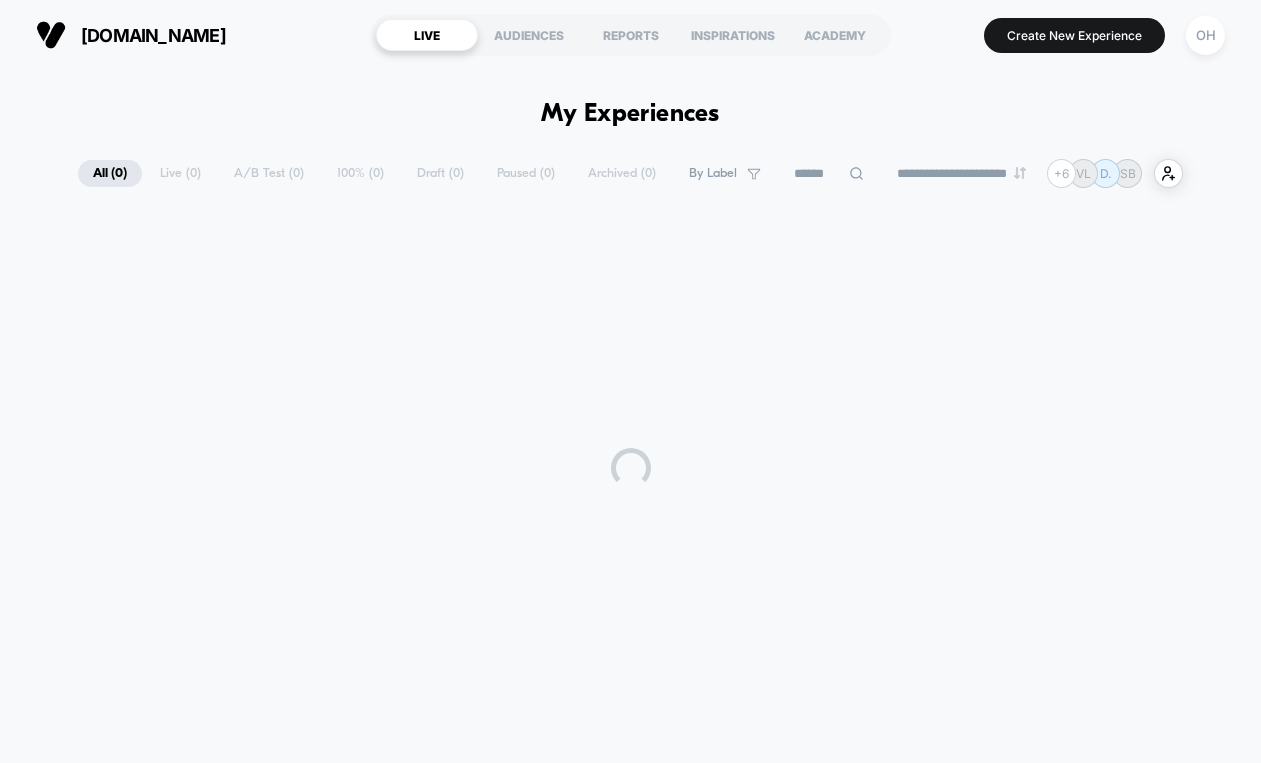 scroll, scrollTop: 0, scrollLeft: 0, axis: both 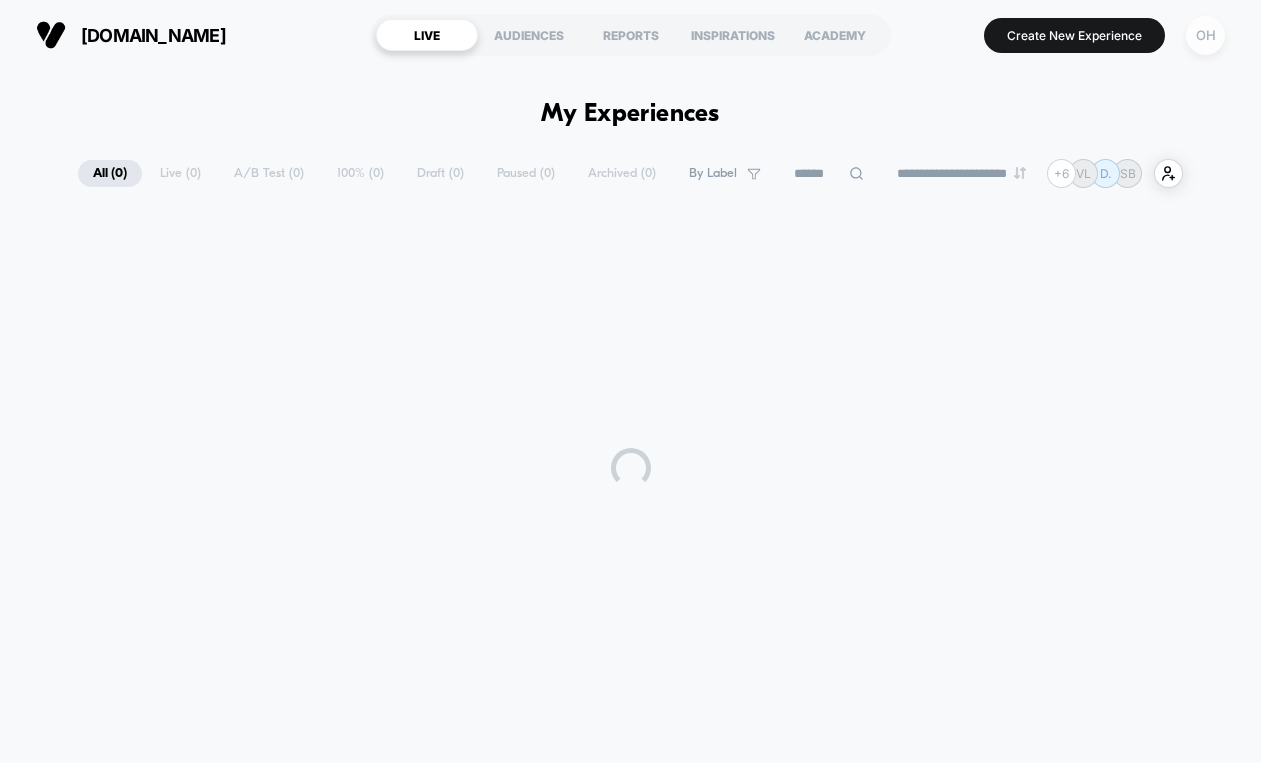 click on "OH" at bounding box center (1205, 35) 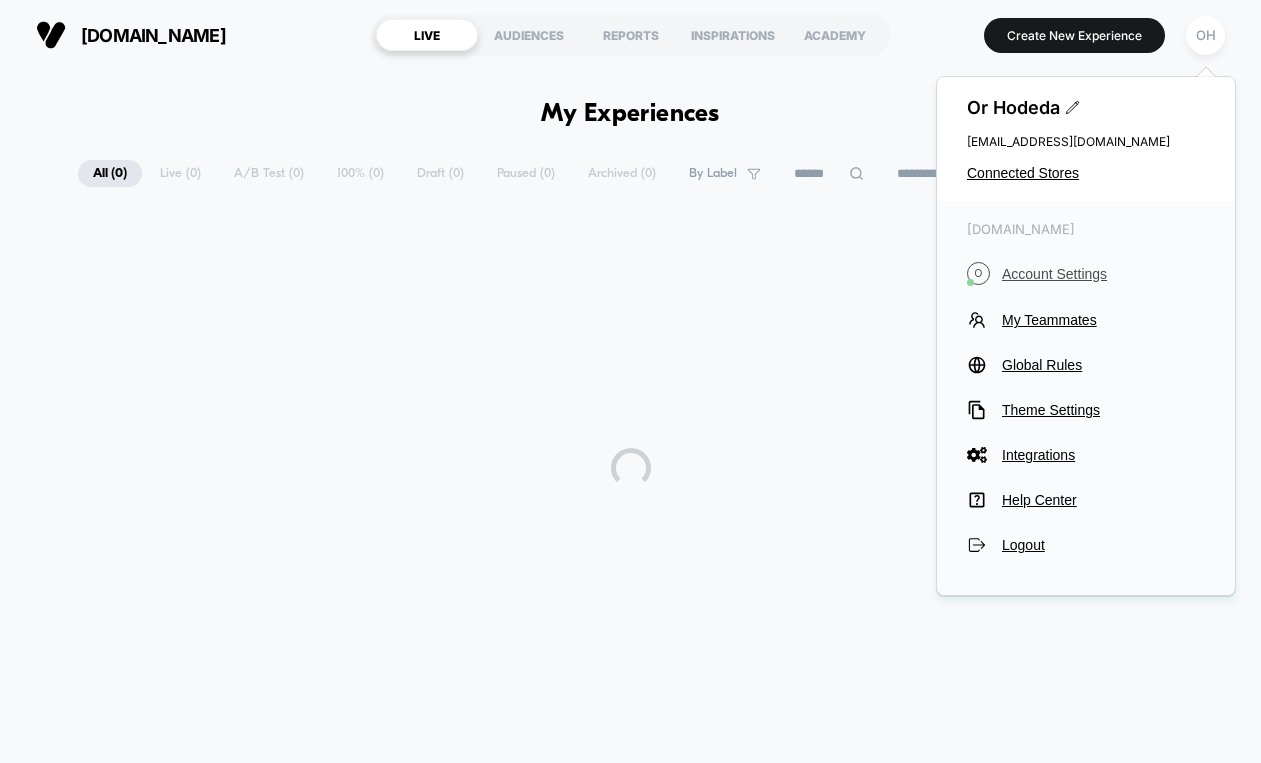 click on "Account Settings" at bounding box center [1103, 274] 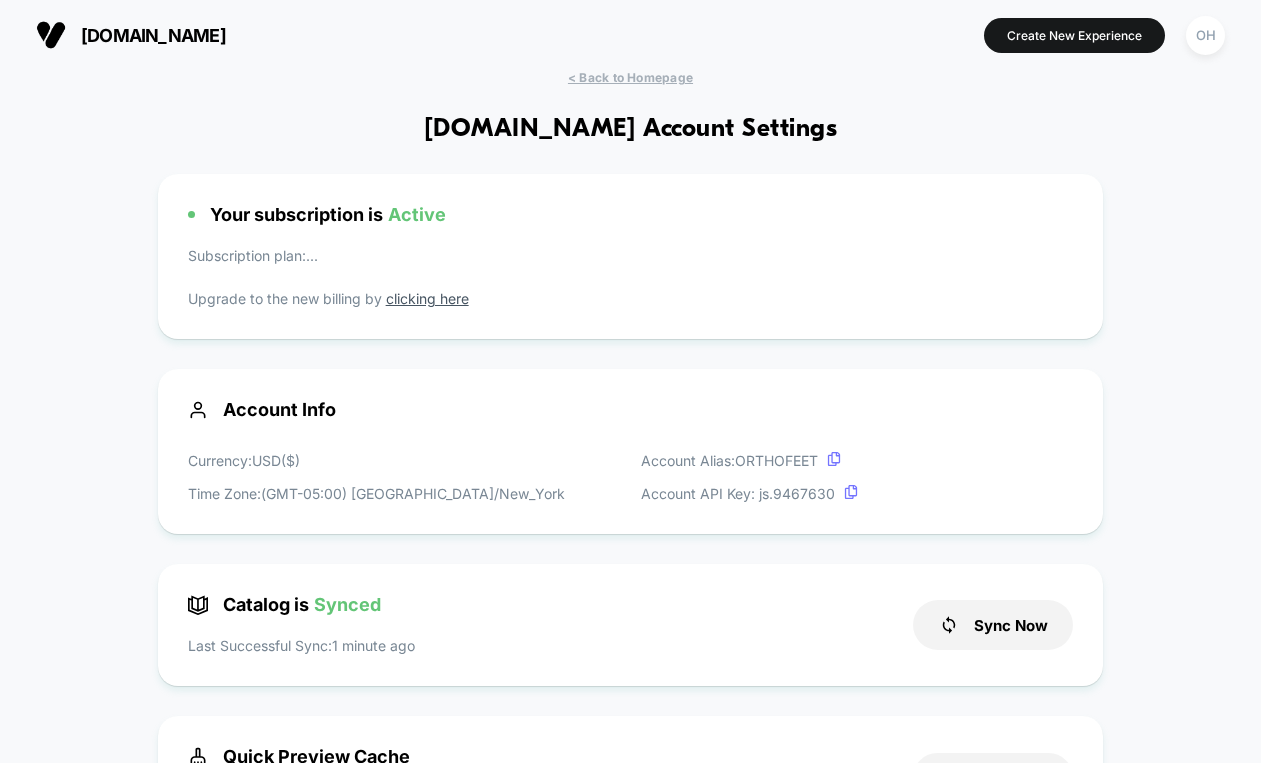 scroll, scrollTop: 270, scrollLeft: 0, axis: vertical 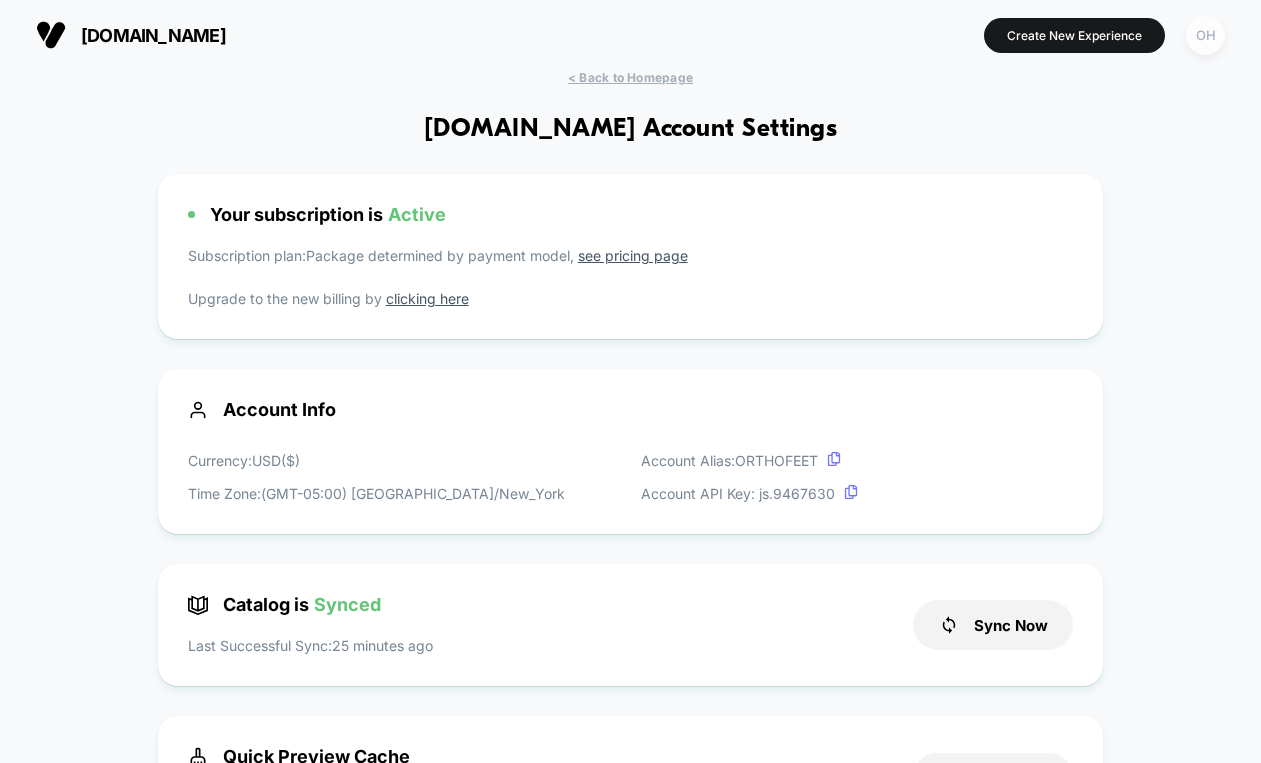 click on "OH" at bounding box center [1205, 35] 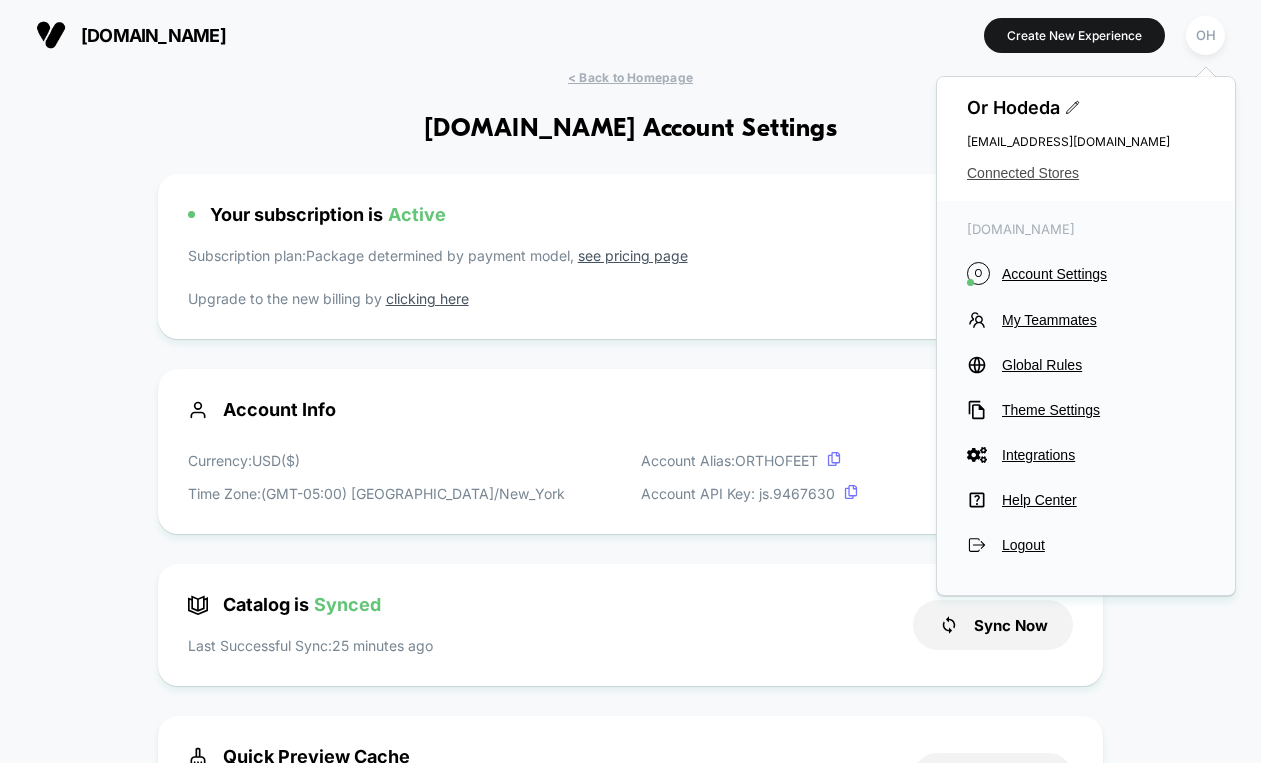 click on "Connected Stores" at bounding box center [1086, 173] 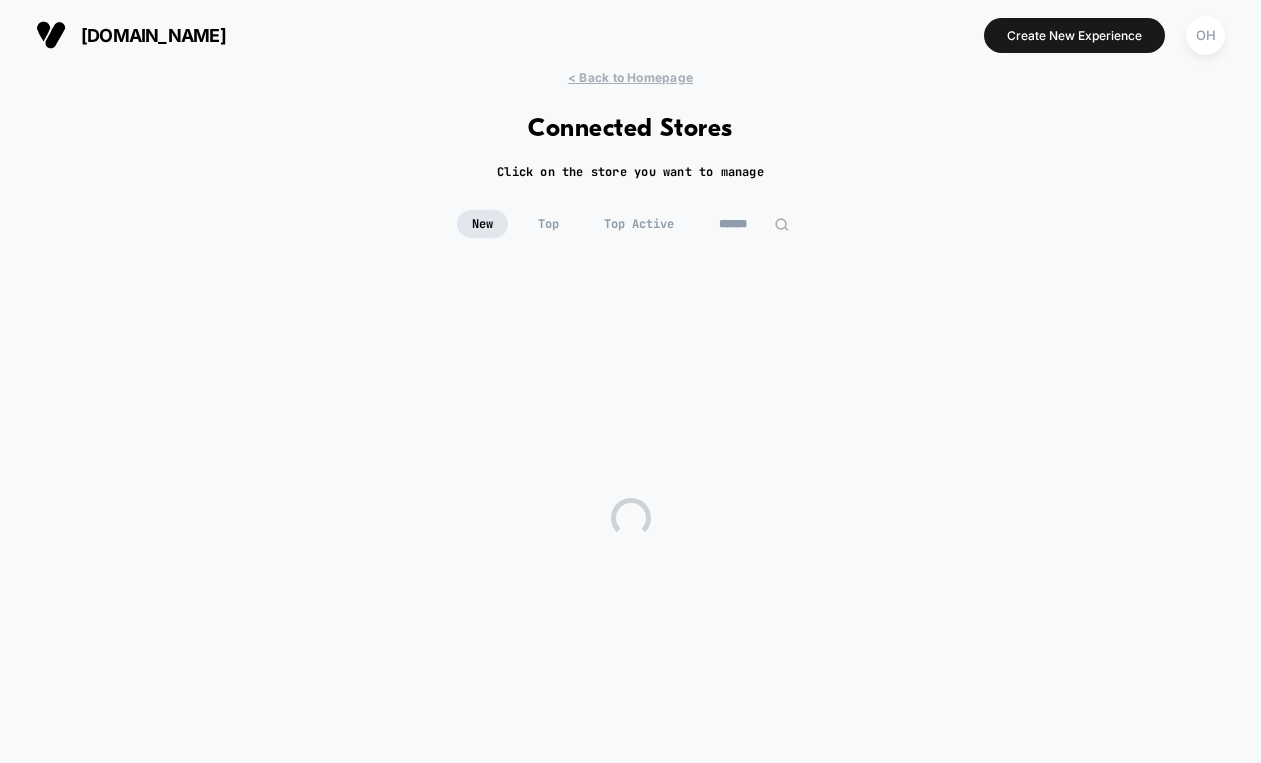 click at bounding box center [754, 224] 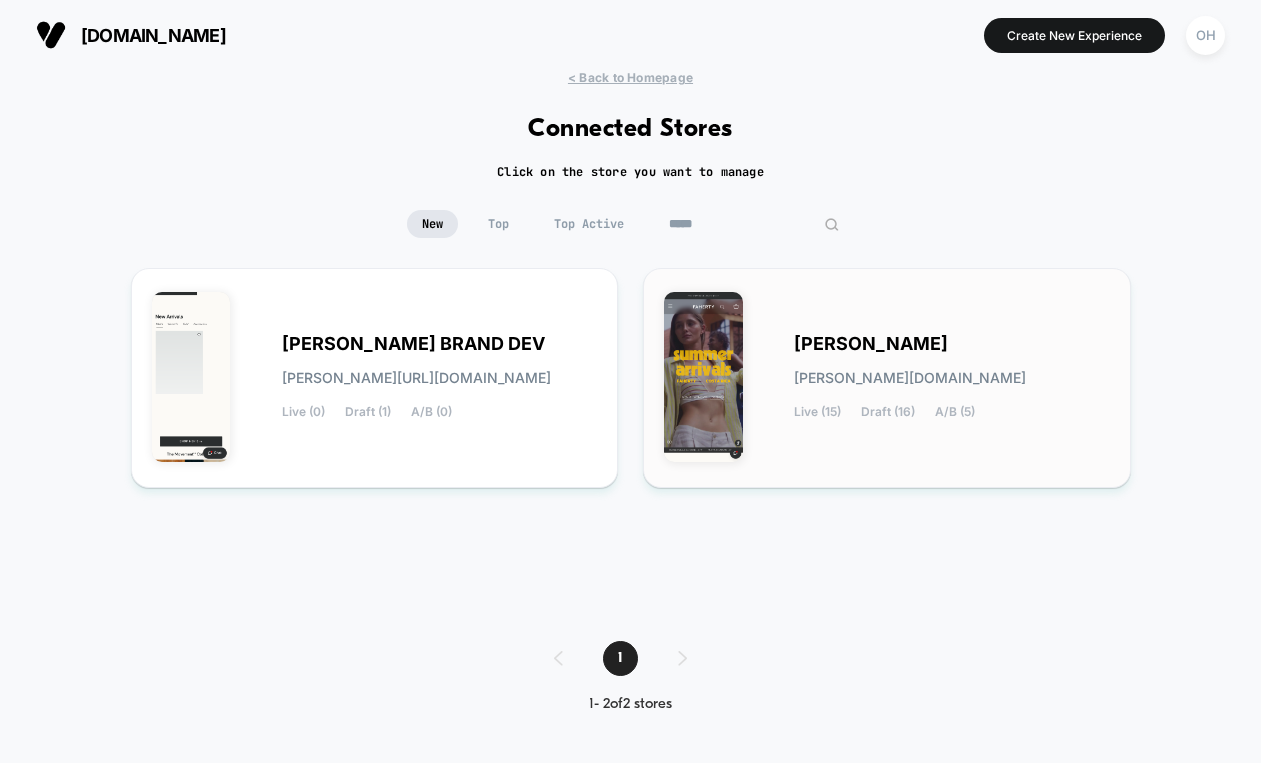 type on "*****" 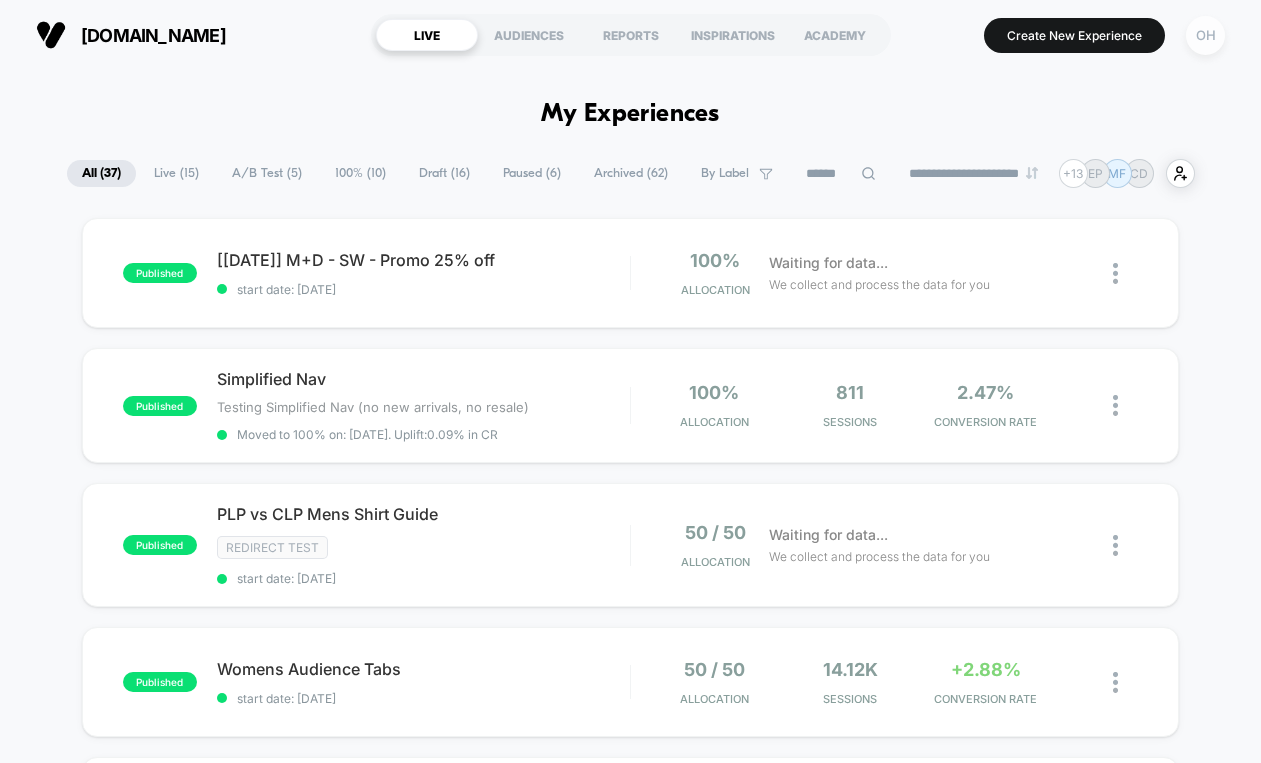 click on "OH" at bounding box center (1205, 35) 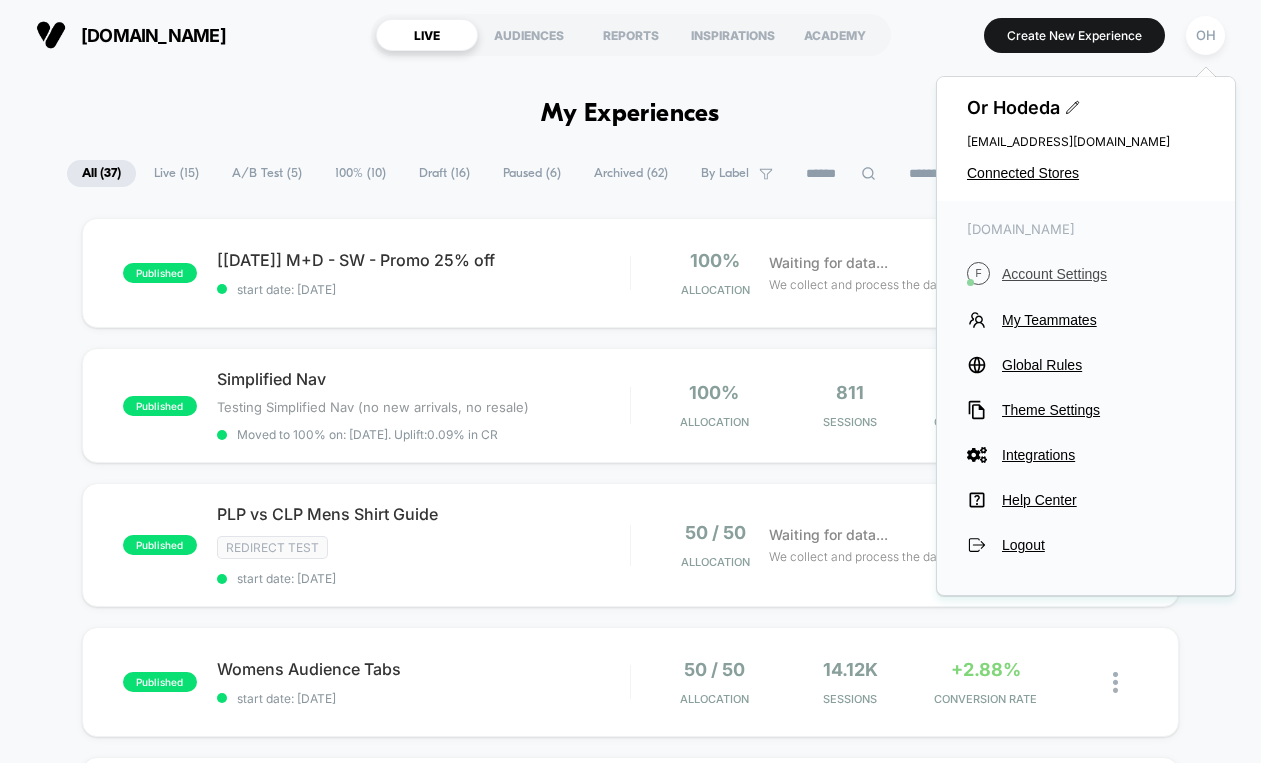 click on "Account Settings" at bounding box center (1103, 274) 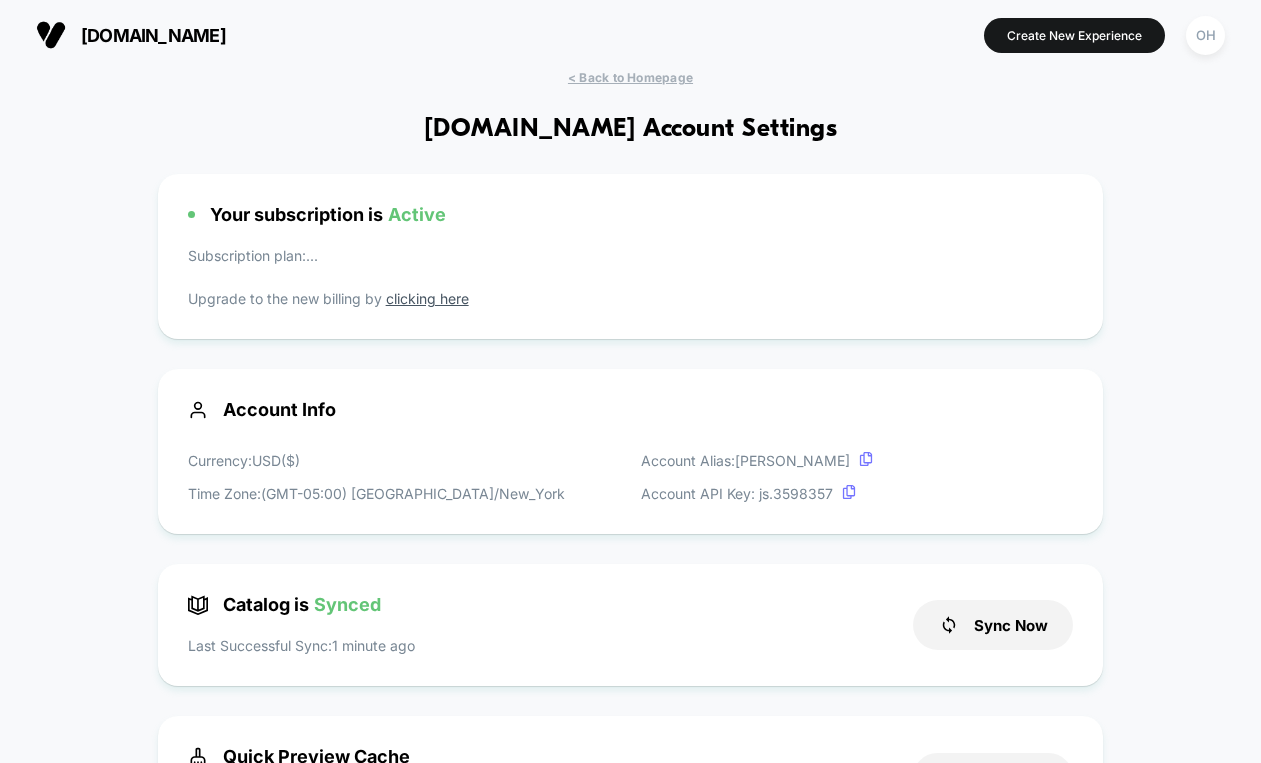 scroll, scrollTop: 270, scrollLeft: 0, axis: vertical 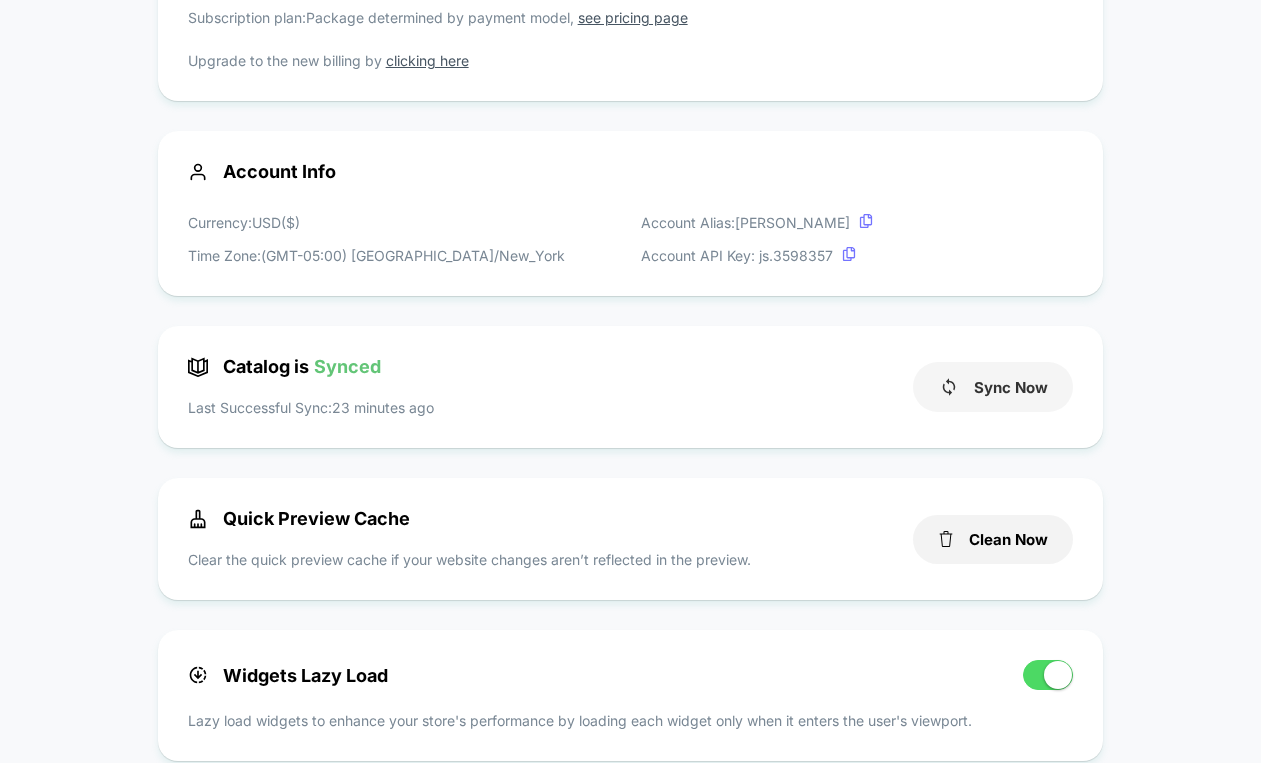 click on "Sync Now" at bounding box center [993, 387] 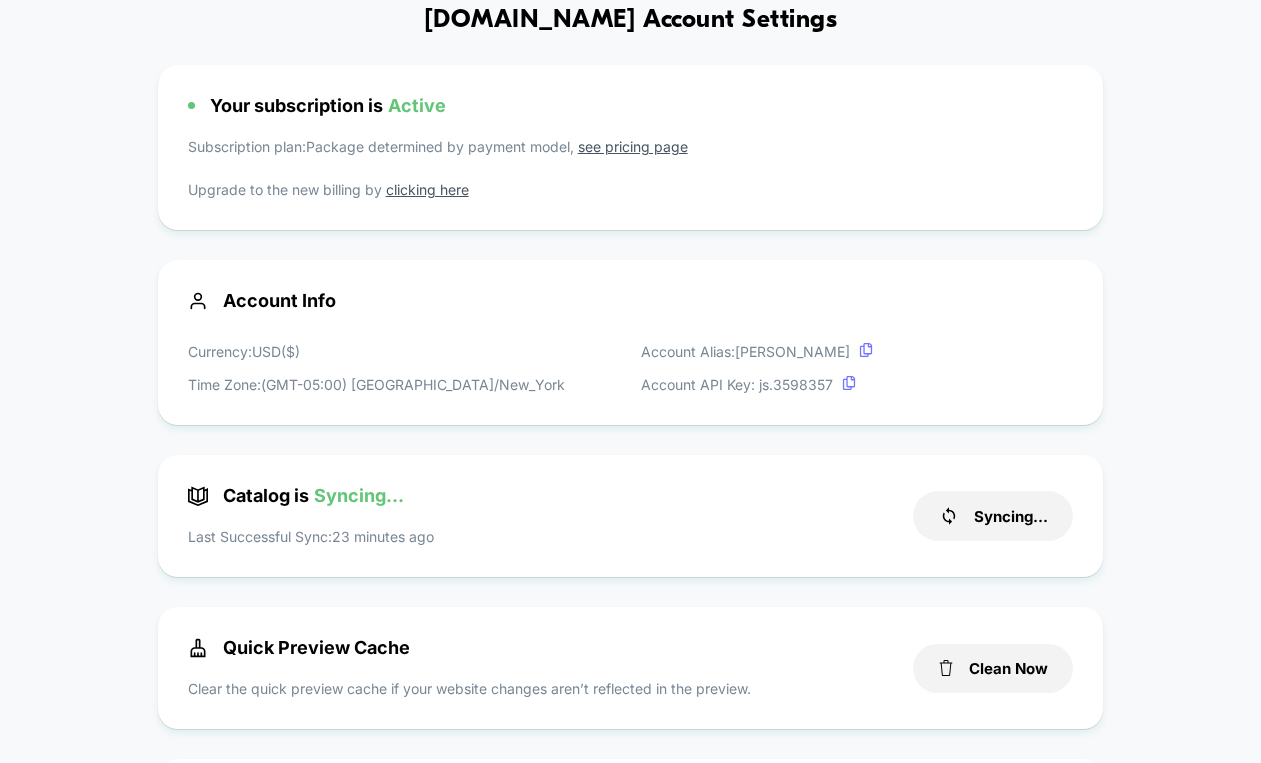 scroll, scrollTop: 0, scrollLeft: 0, axis: both 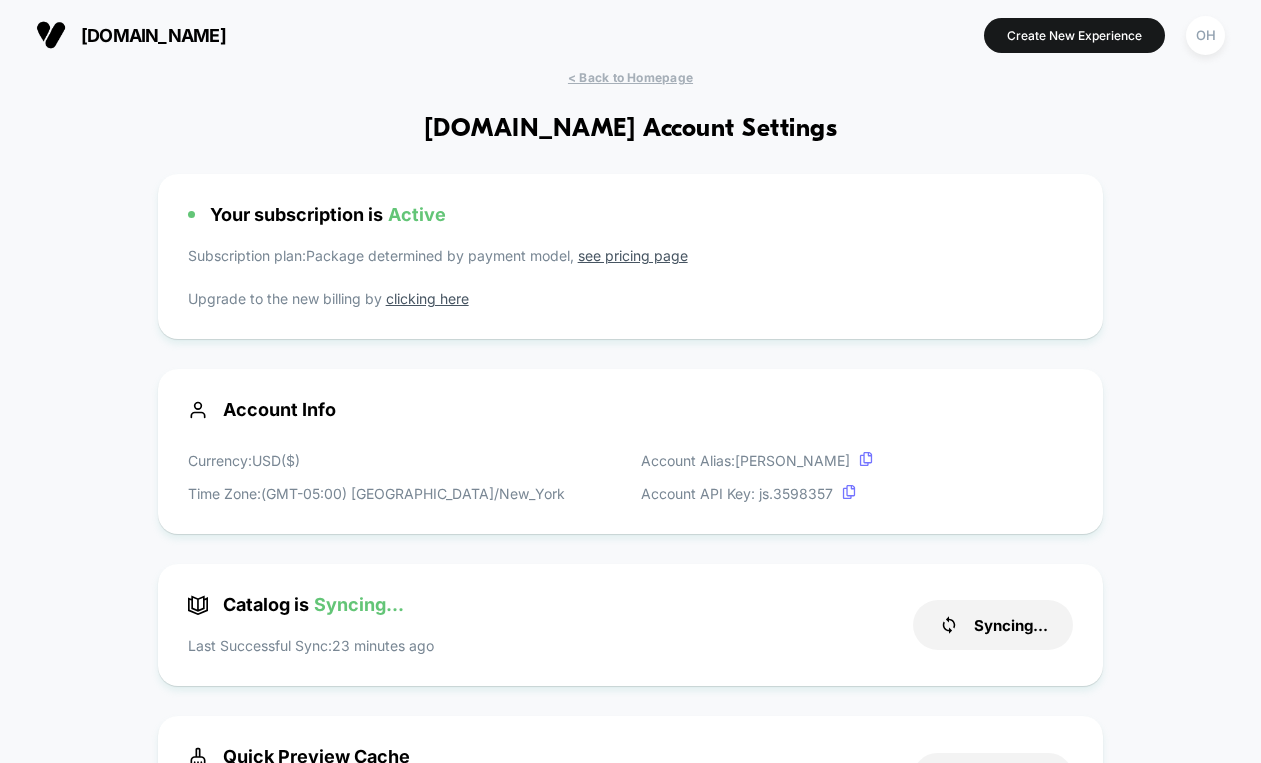 click on "fahertybrand.com Create New Experience OH" at bounding box center (630, 35) 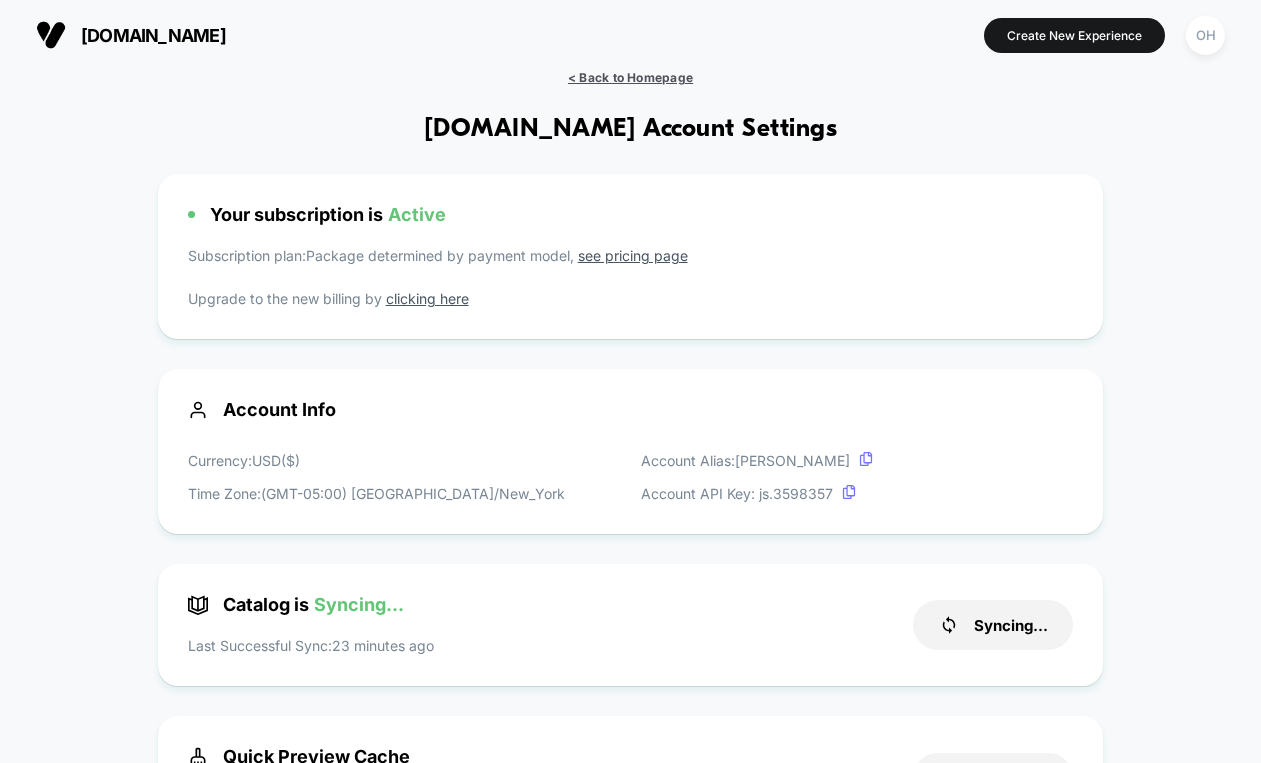 click on "< Back to Homepage" at bounding box center (630, 77) 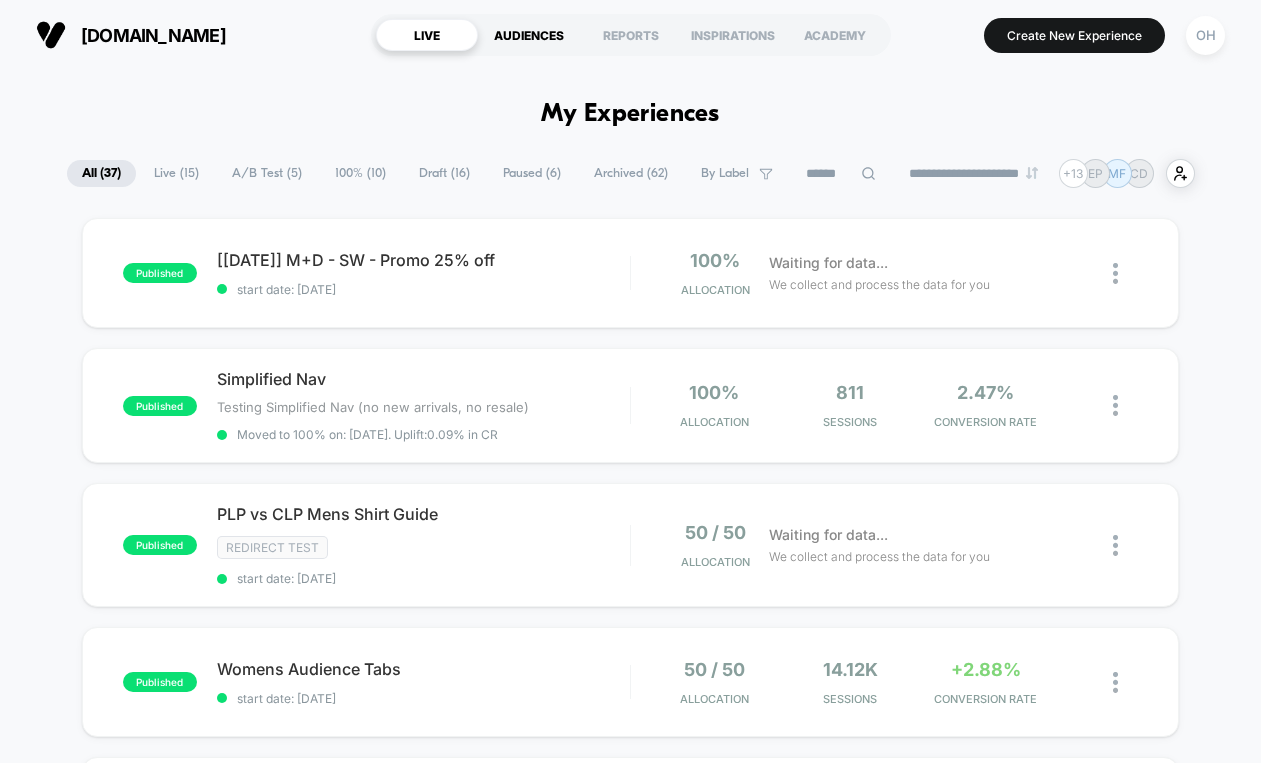 click on "AUDIENCES" at bounding box center [529, 35] 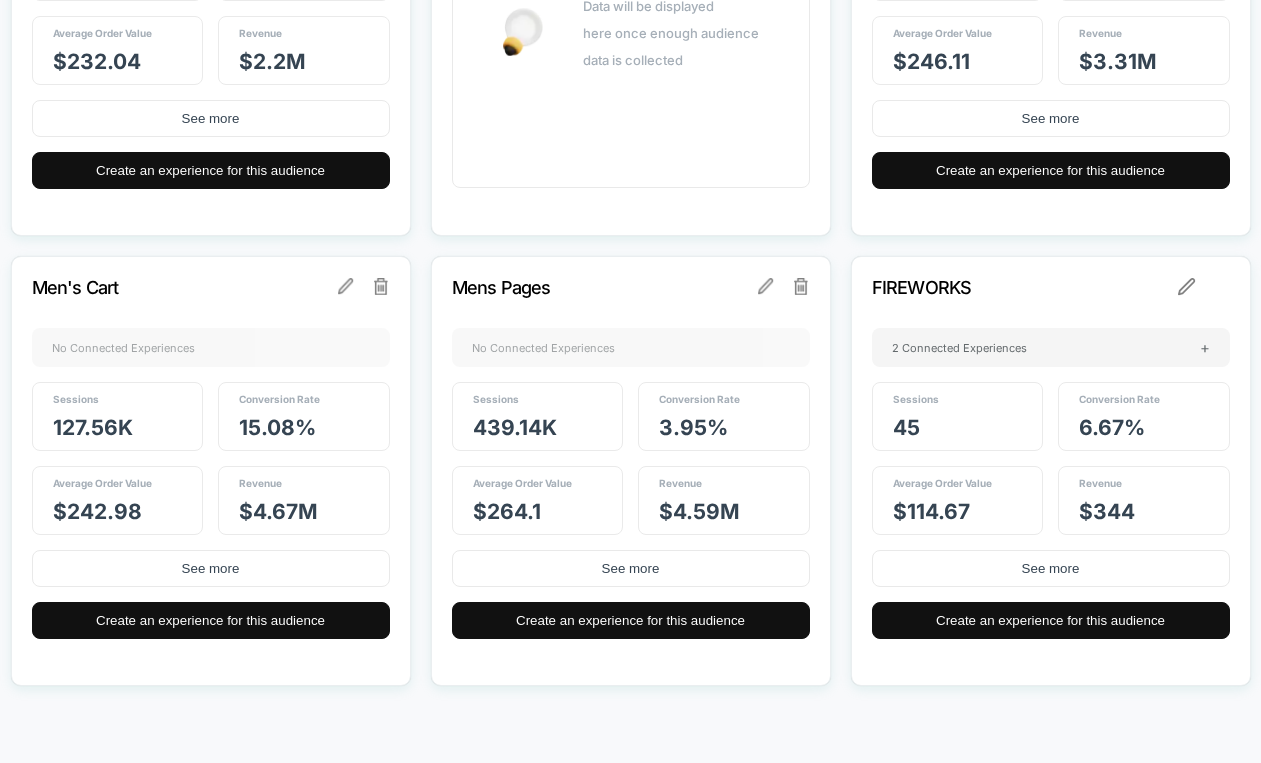 scroll, scrollTop: 1419, scrollLeft: 0, axis: vertical 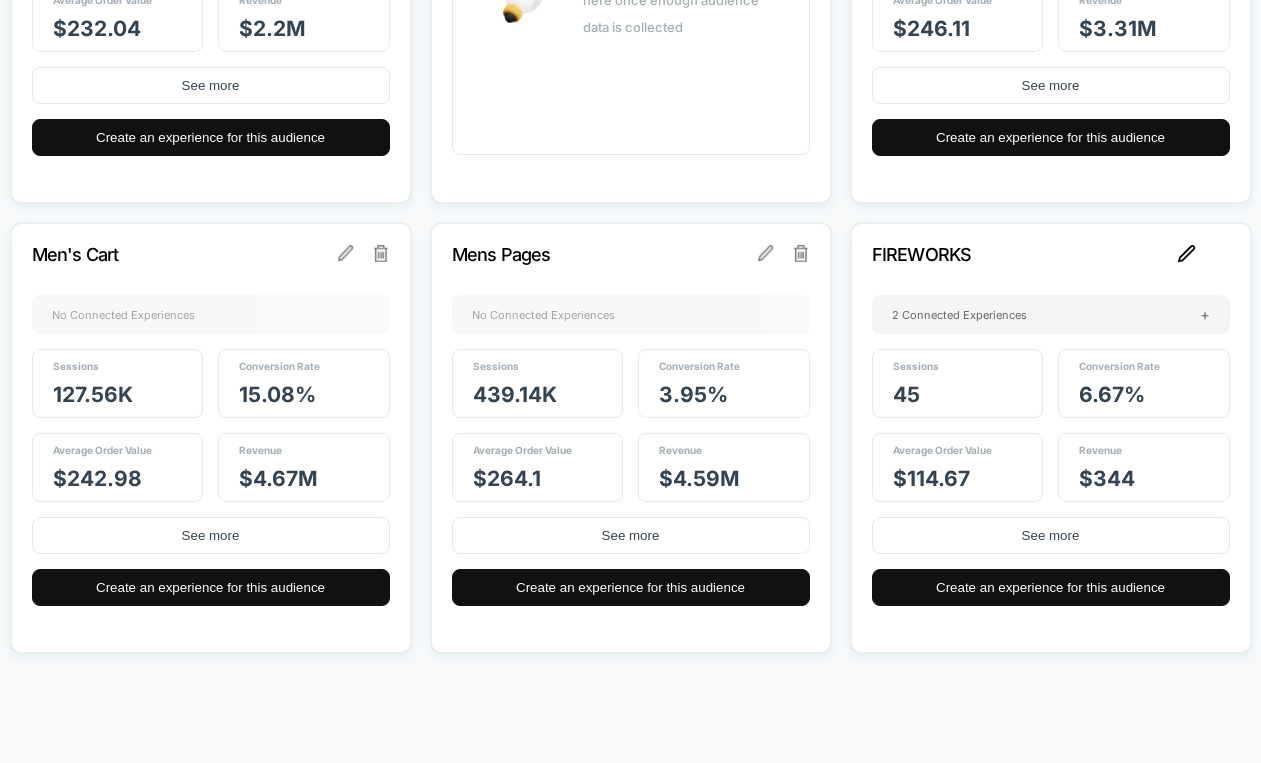 click at bounding box center (1187, 254) 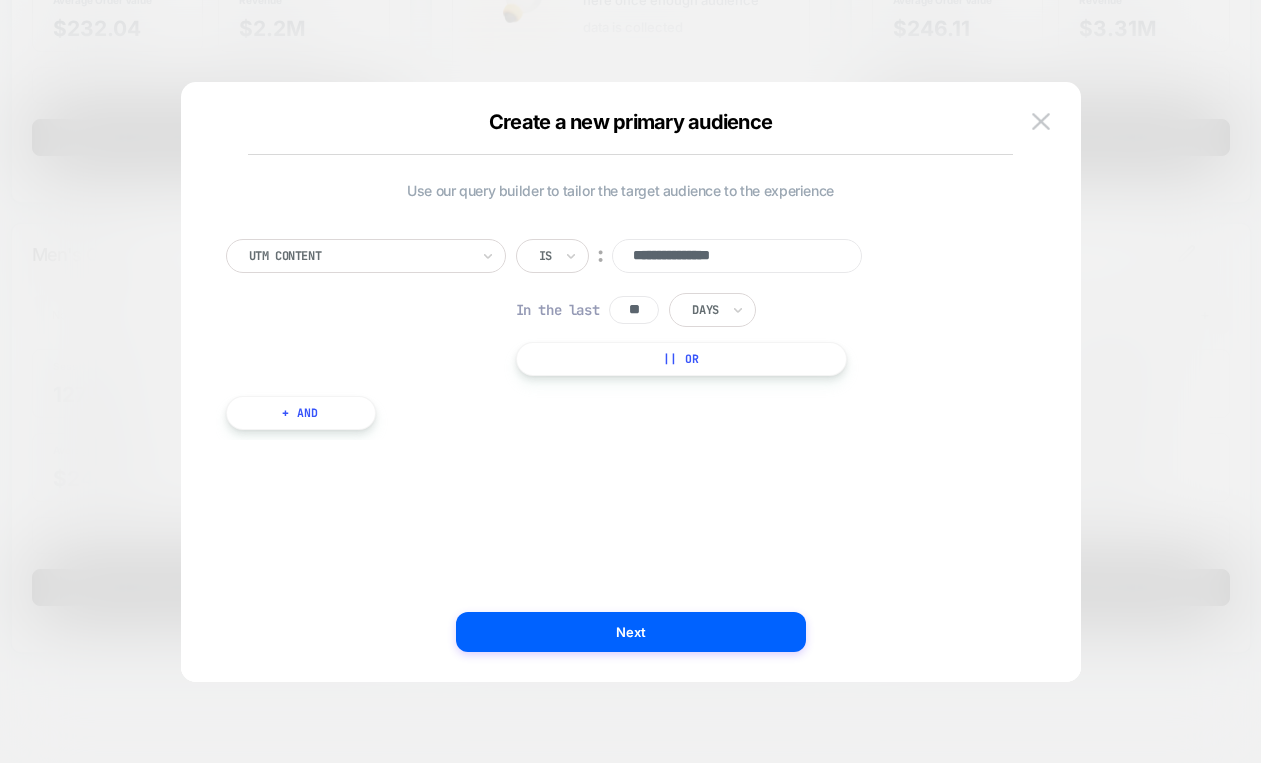 click at bounding box center [630, 381] 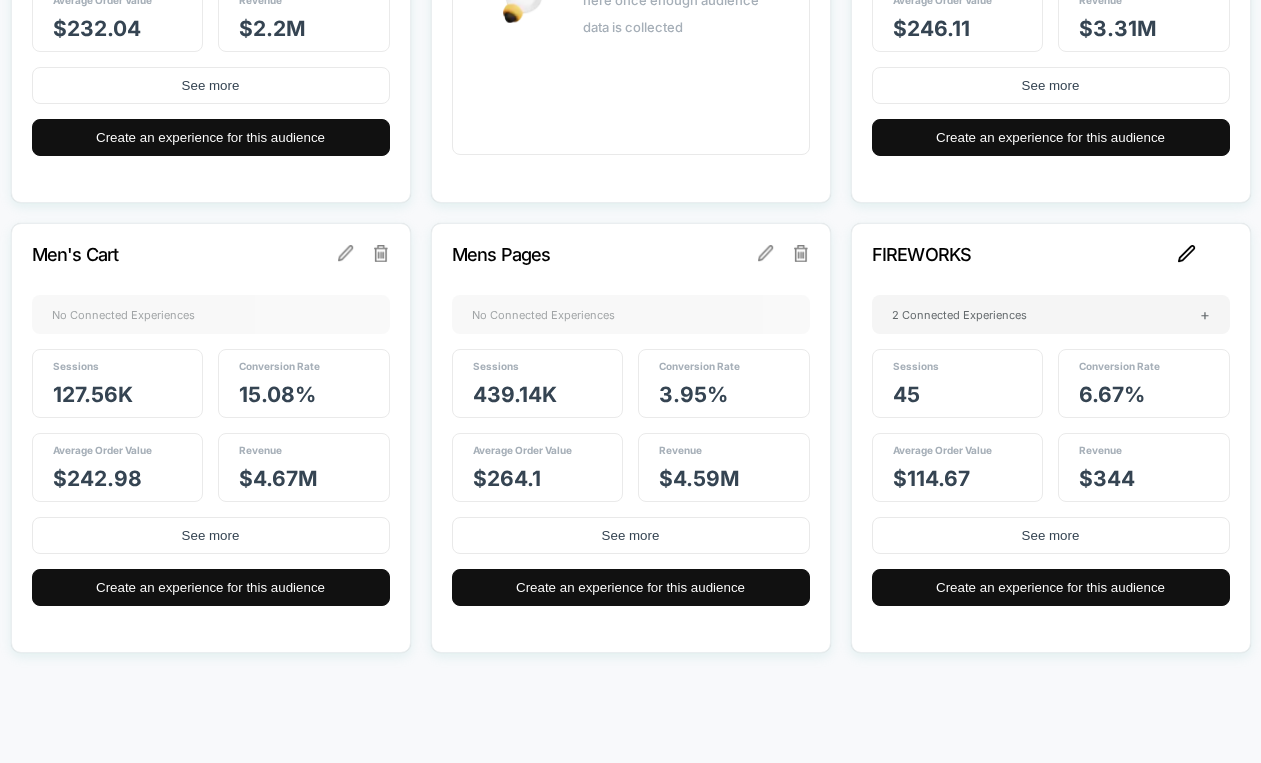 click at bounding box center [1187, 254] 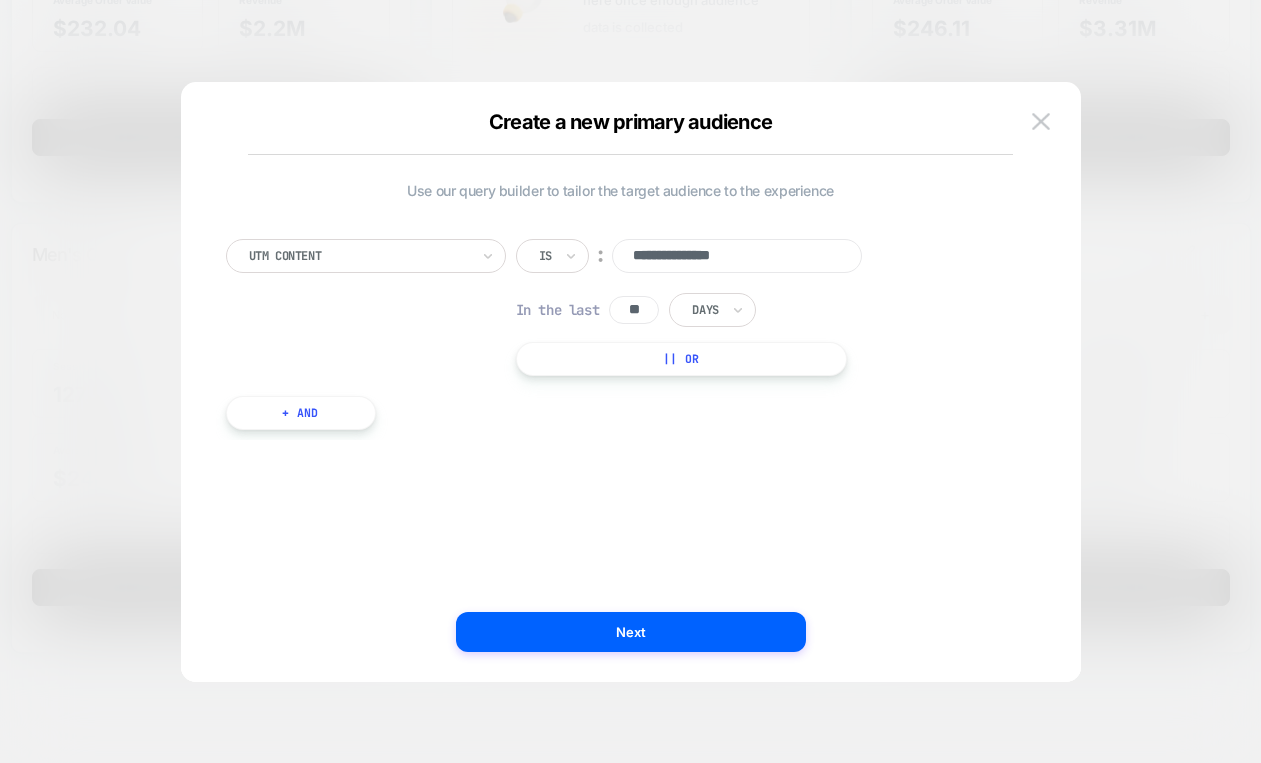 click on "**********" at bounding box center (737, 256) 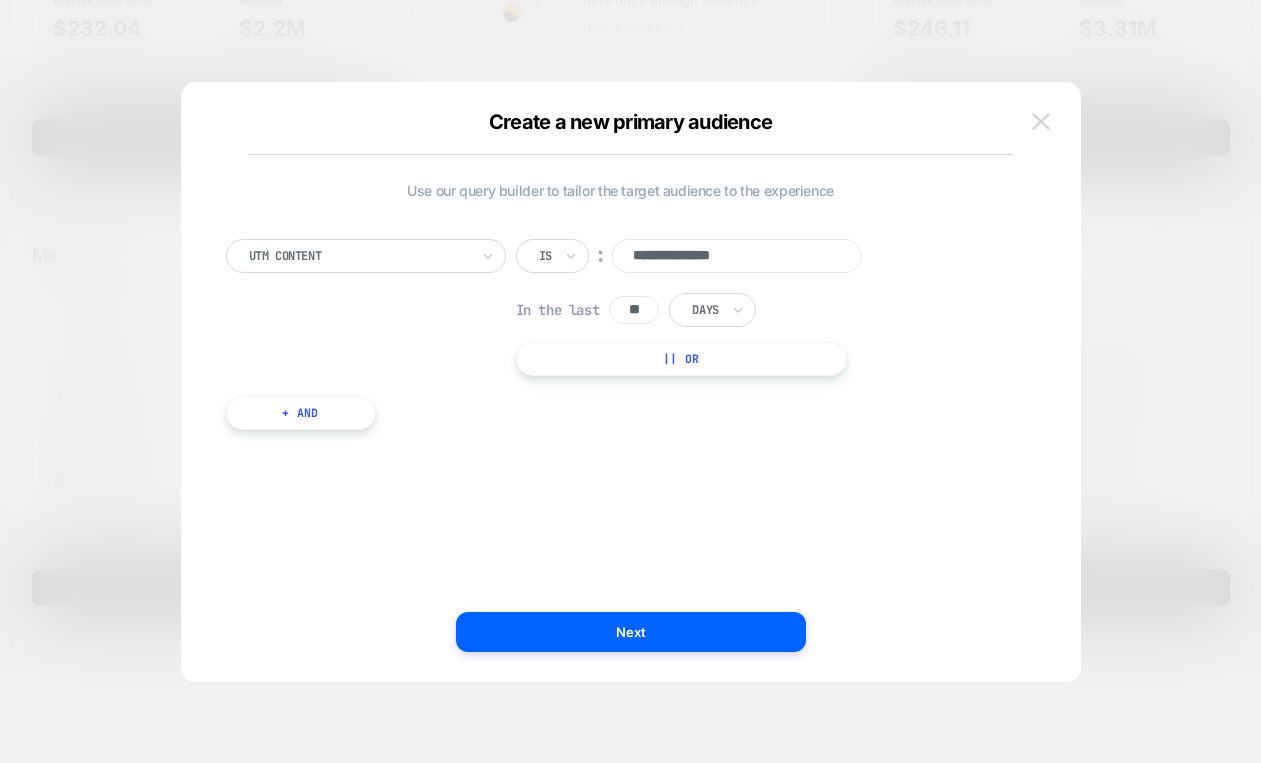 click at bounding box center (1041, 121) 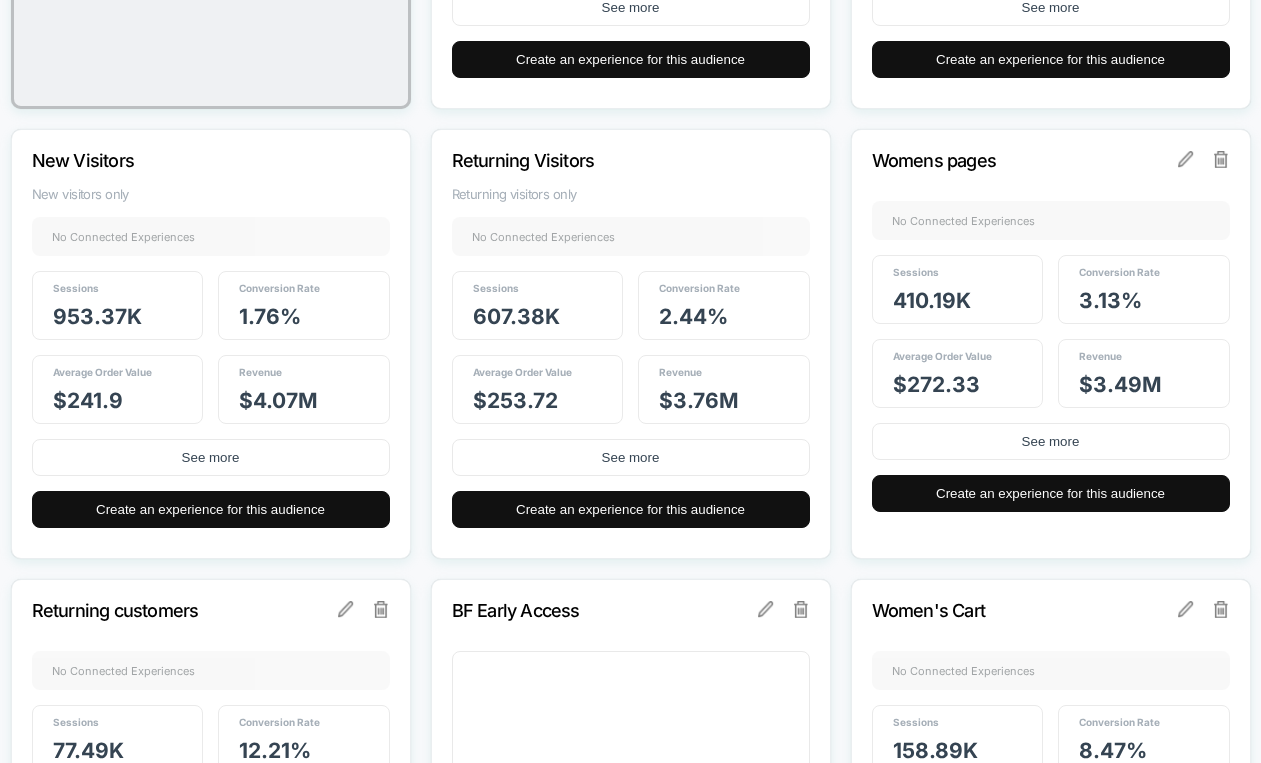 scroll, scrollTop: 0, scrollLeft: 0, axis: both 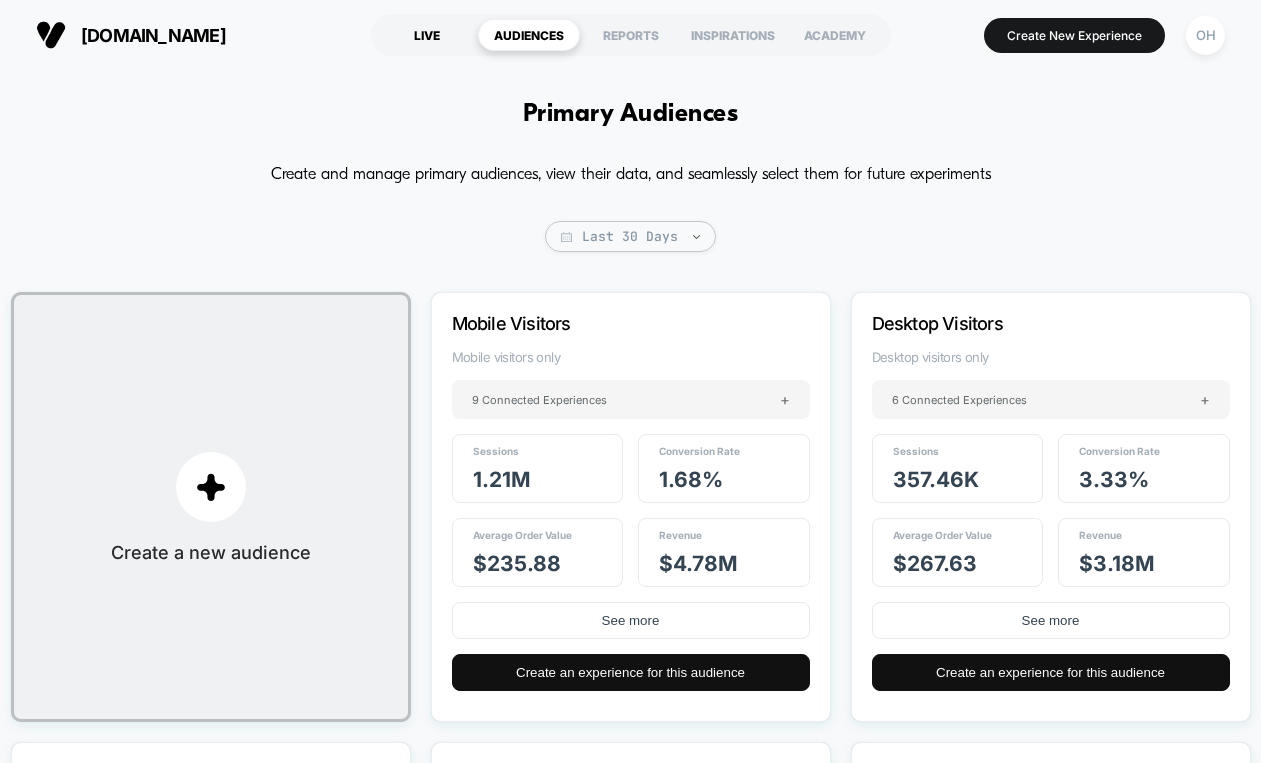 click on "LIVE" at bounding box center [427, 35] 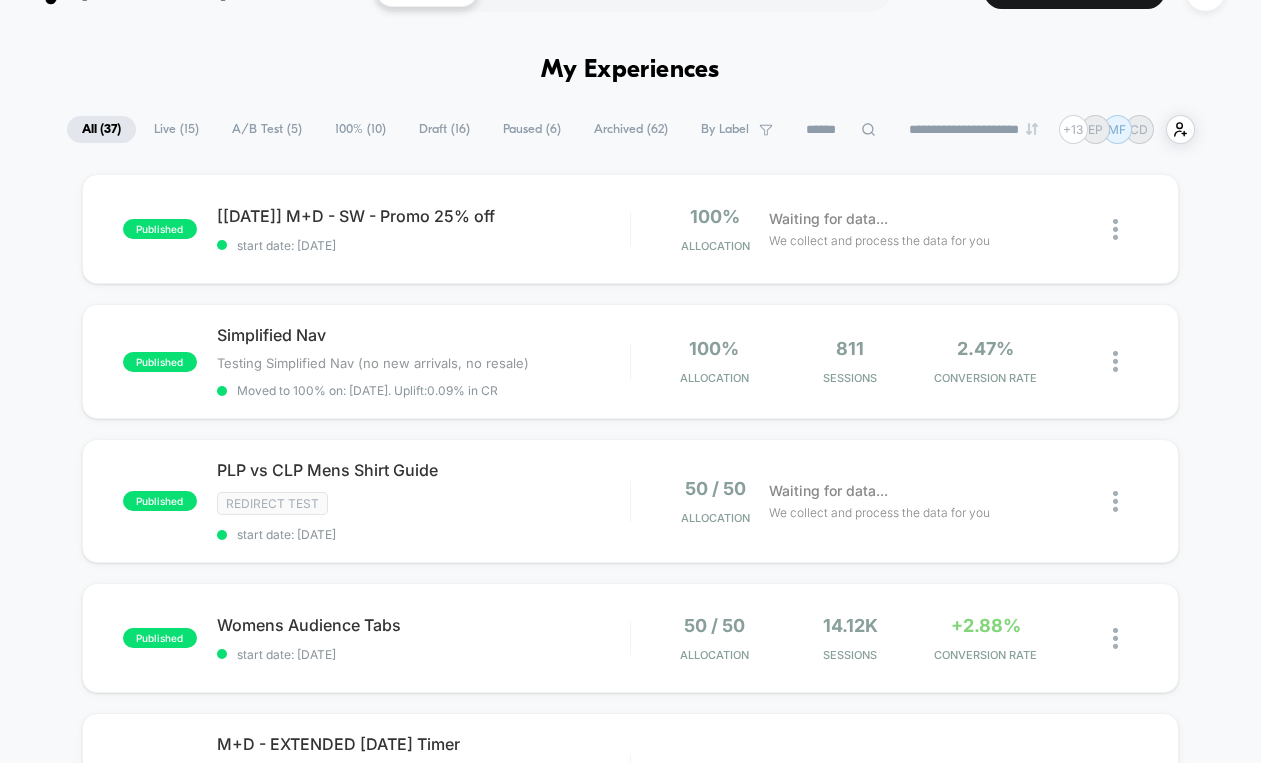 scroll, scrollTop: 0, scrollLeft: 0, axis: both 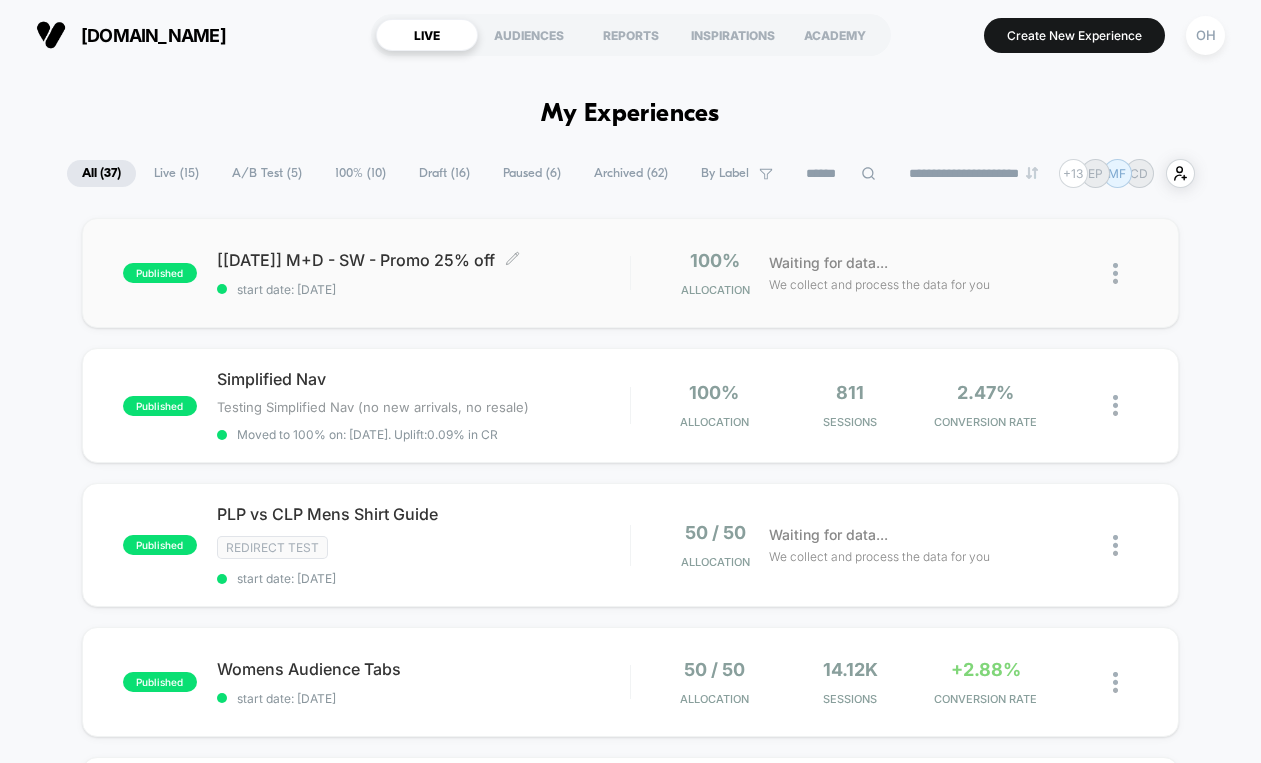 click on "[July 4] M+D - SW - Promo 25% off Click to edit experience details" at bounding box center [423, 260] 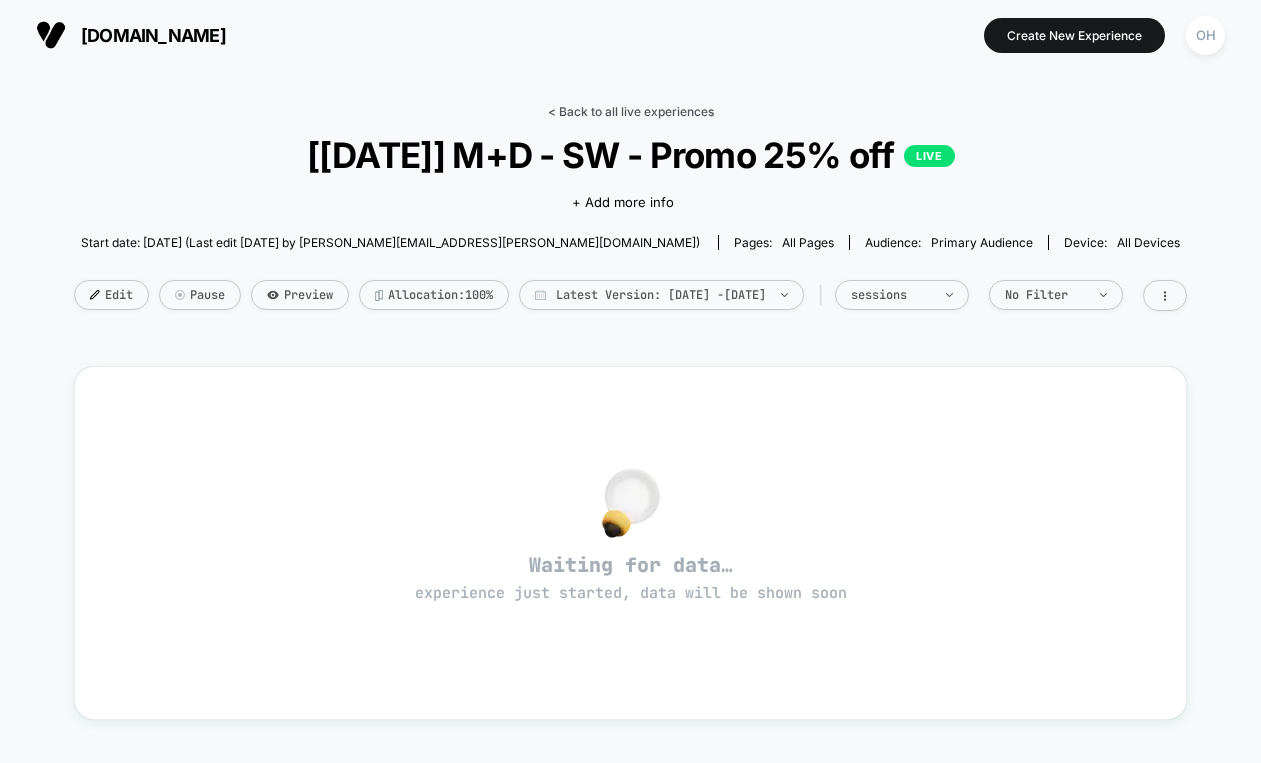 click on "< Back to all live experiences" at bounding box center (631, 111) 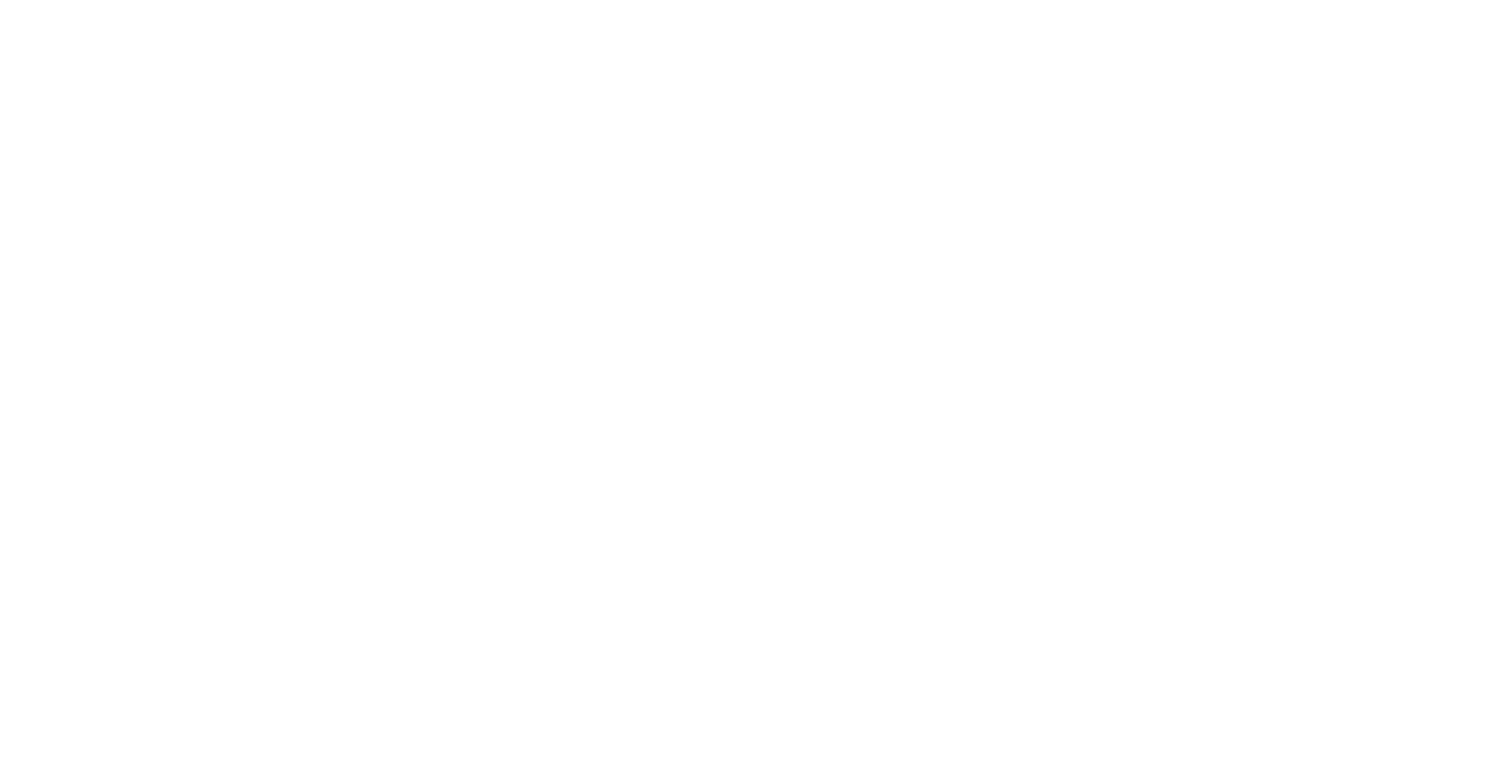 scroll, scrollTop: 0, scrollLeft: 0, axis: both 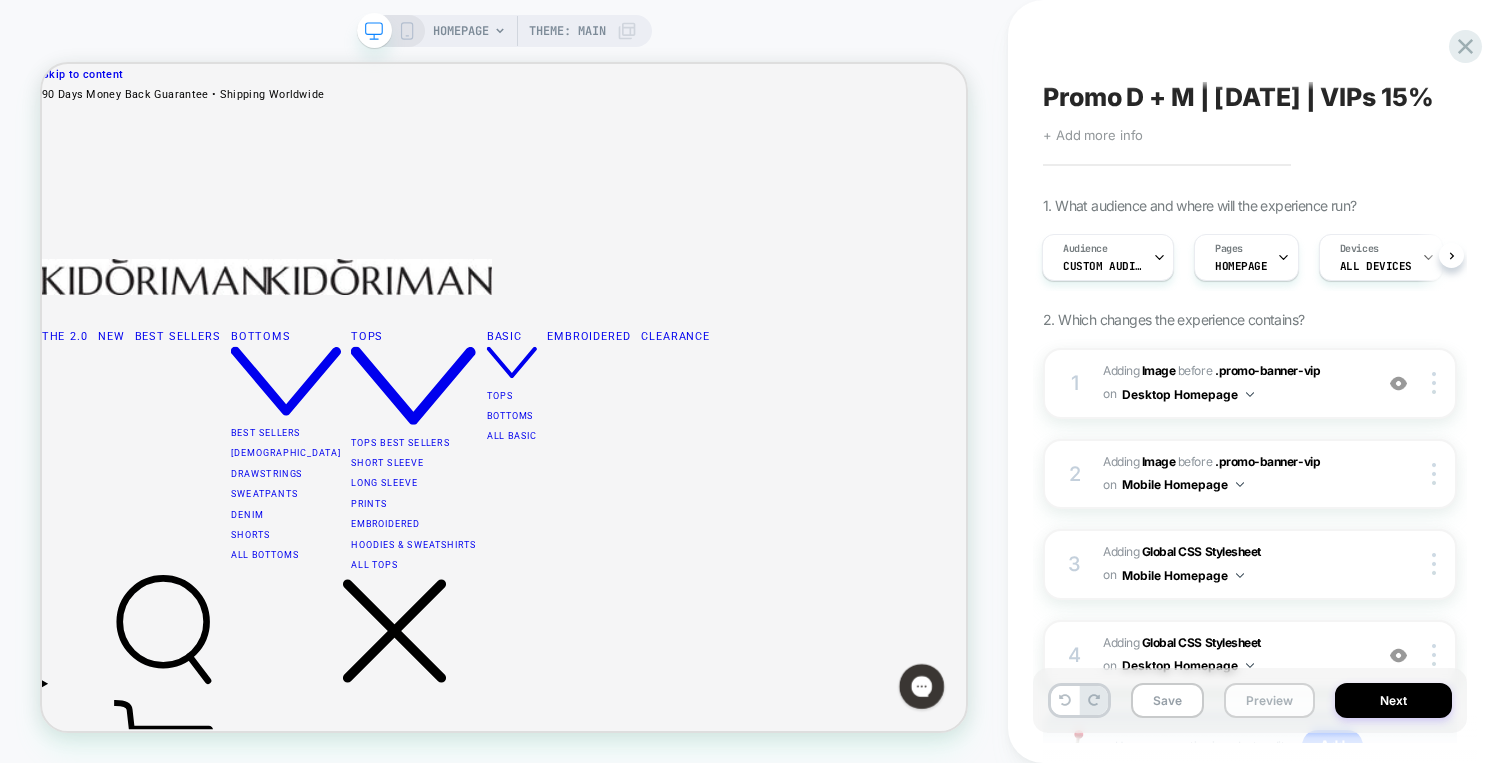 click on "Preview" at bounding box center (1269, 700) 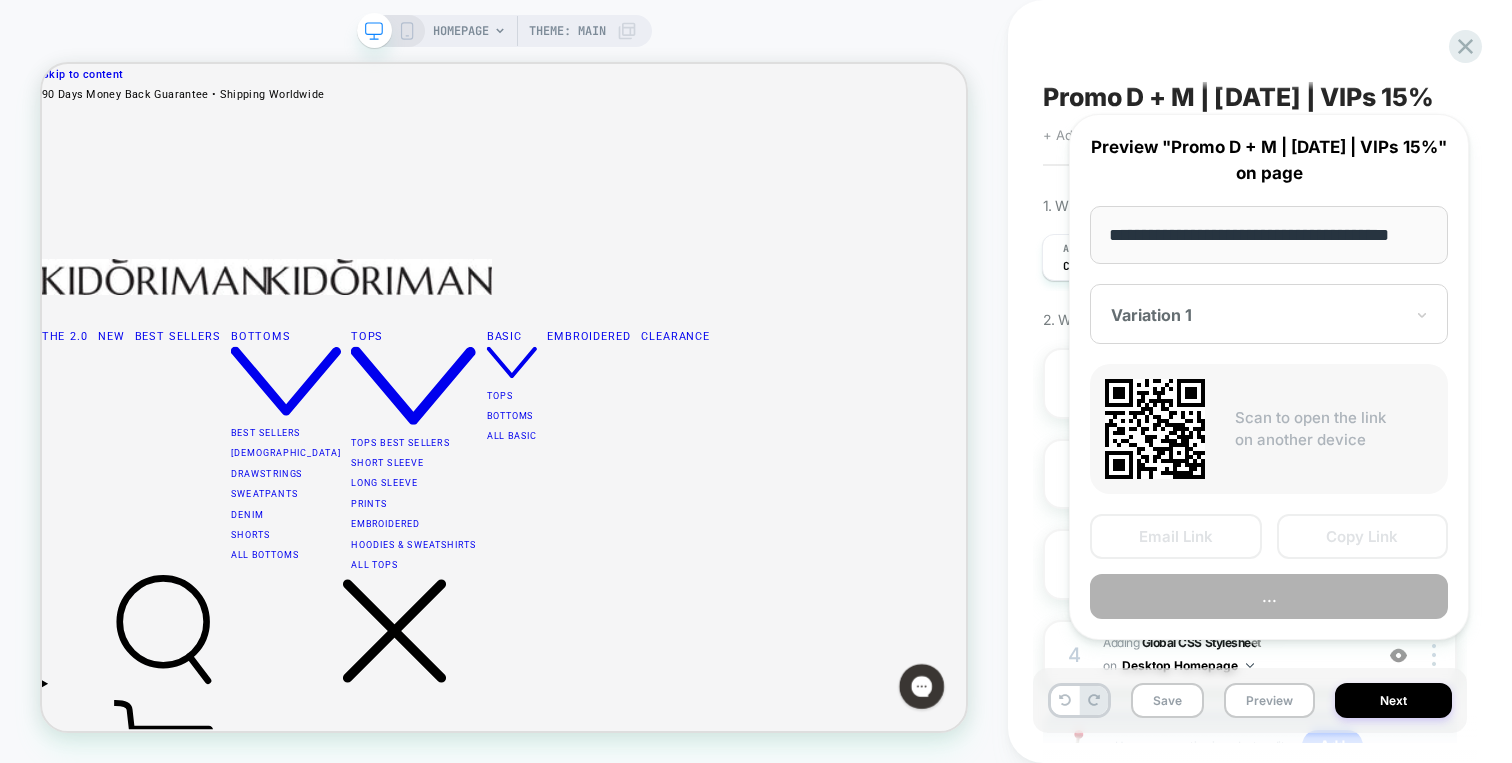 scroll, scrollTop: 0, scrollLeft: 21, axis: horizontal 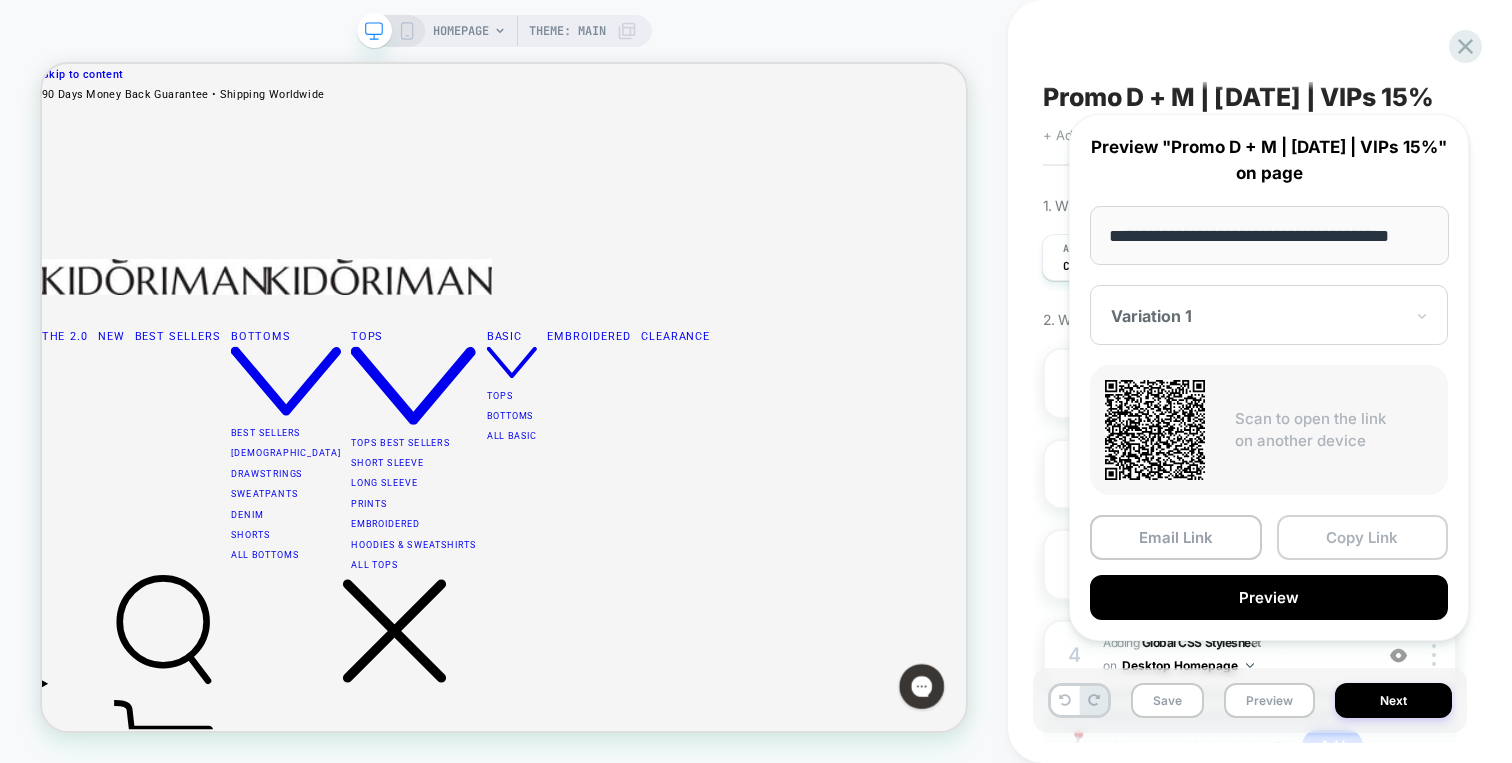 click on "Copy Link" at bounding box center (1363, 537) 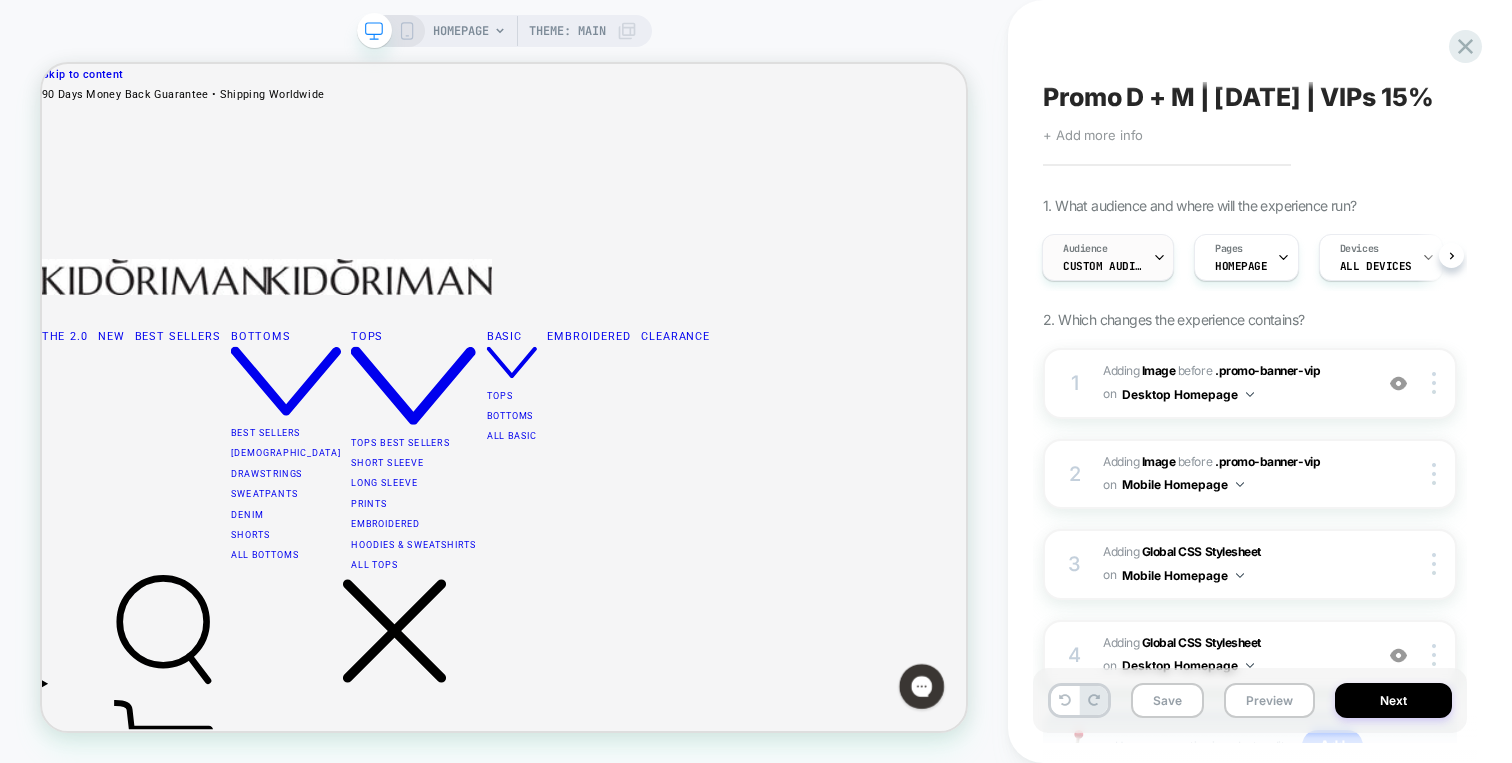 click on "Audience Custom Audience" at bounding box center [1103, 257] 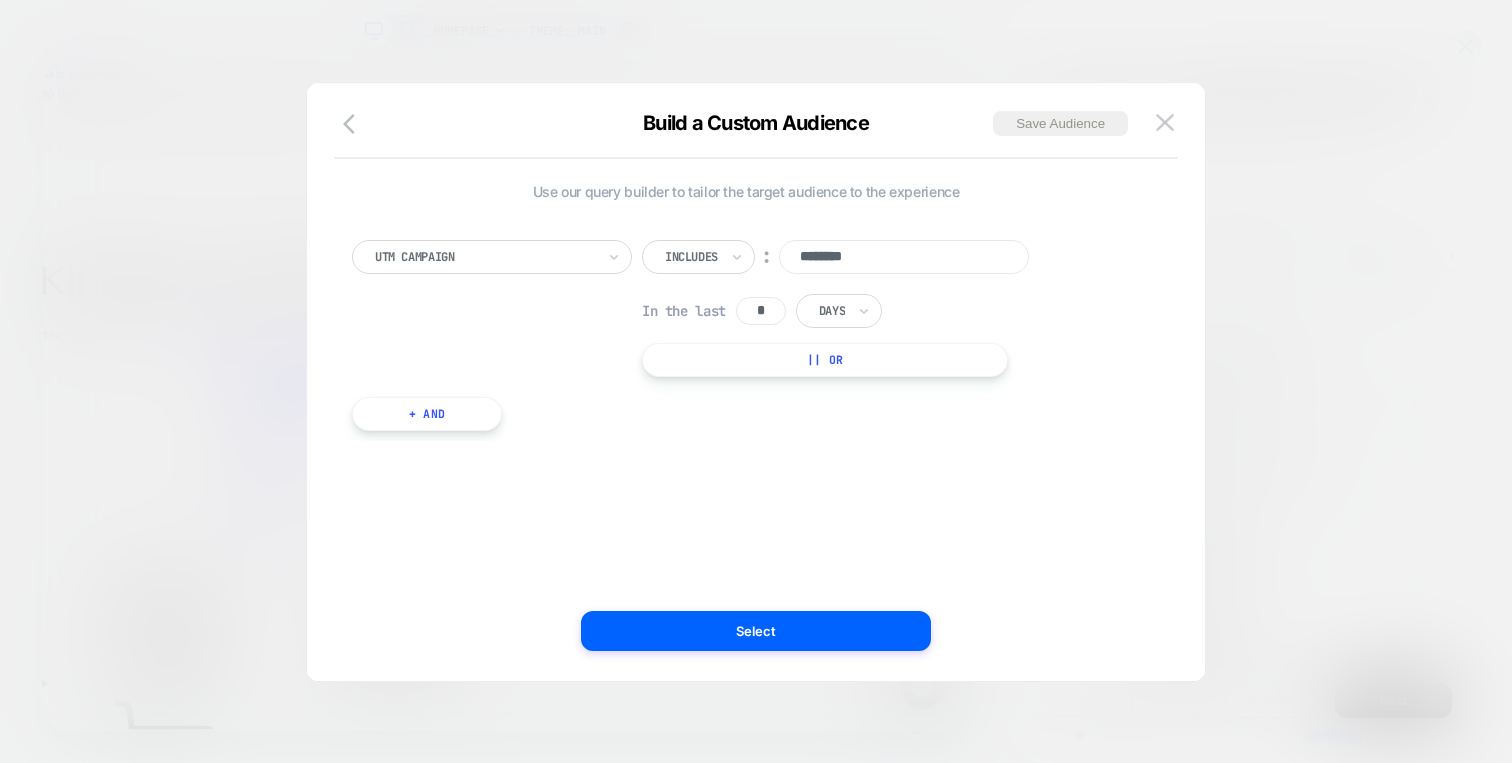 click on "********" at bounding box center (904, 257) 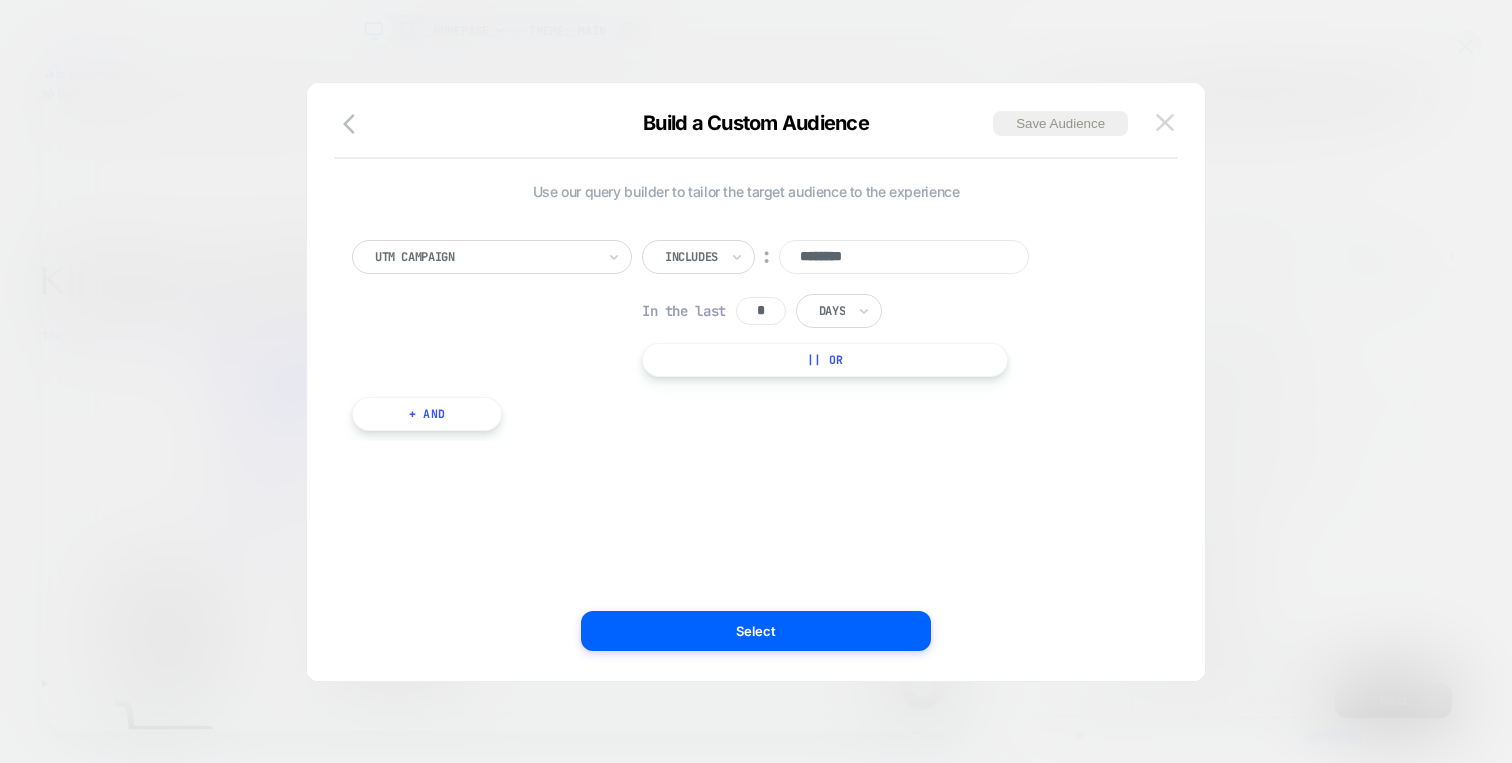 click at bounding box center (1165, 123) 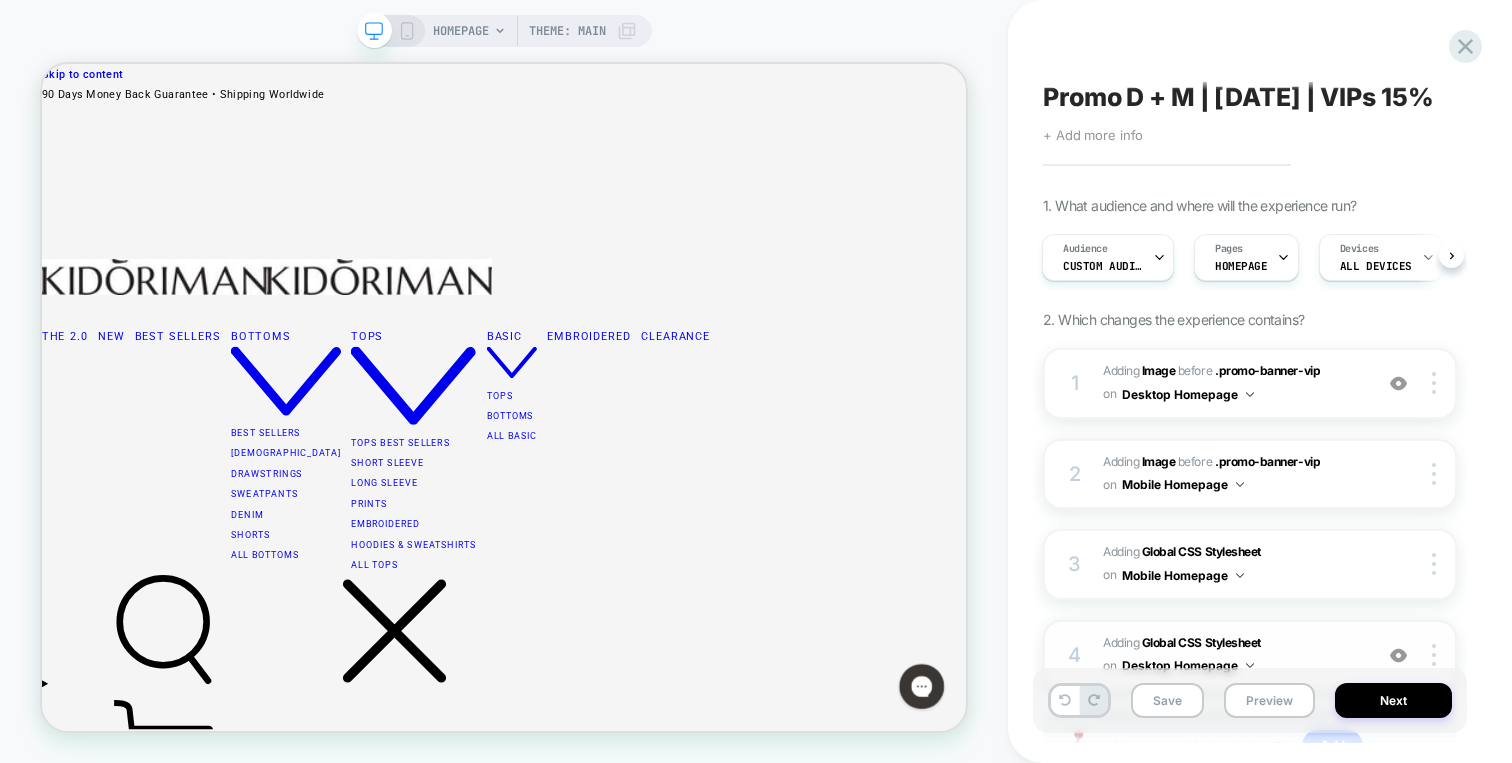 scroll, scrollTop: 165, scrollLeft: 0, axis: vertical 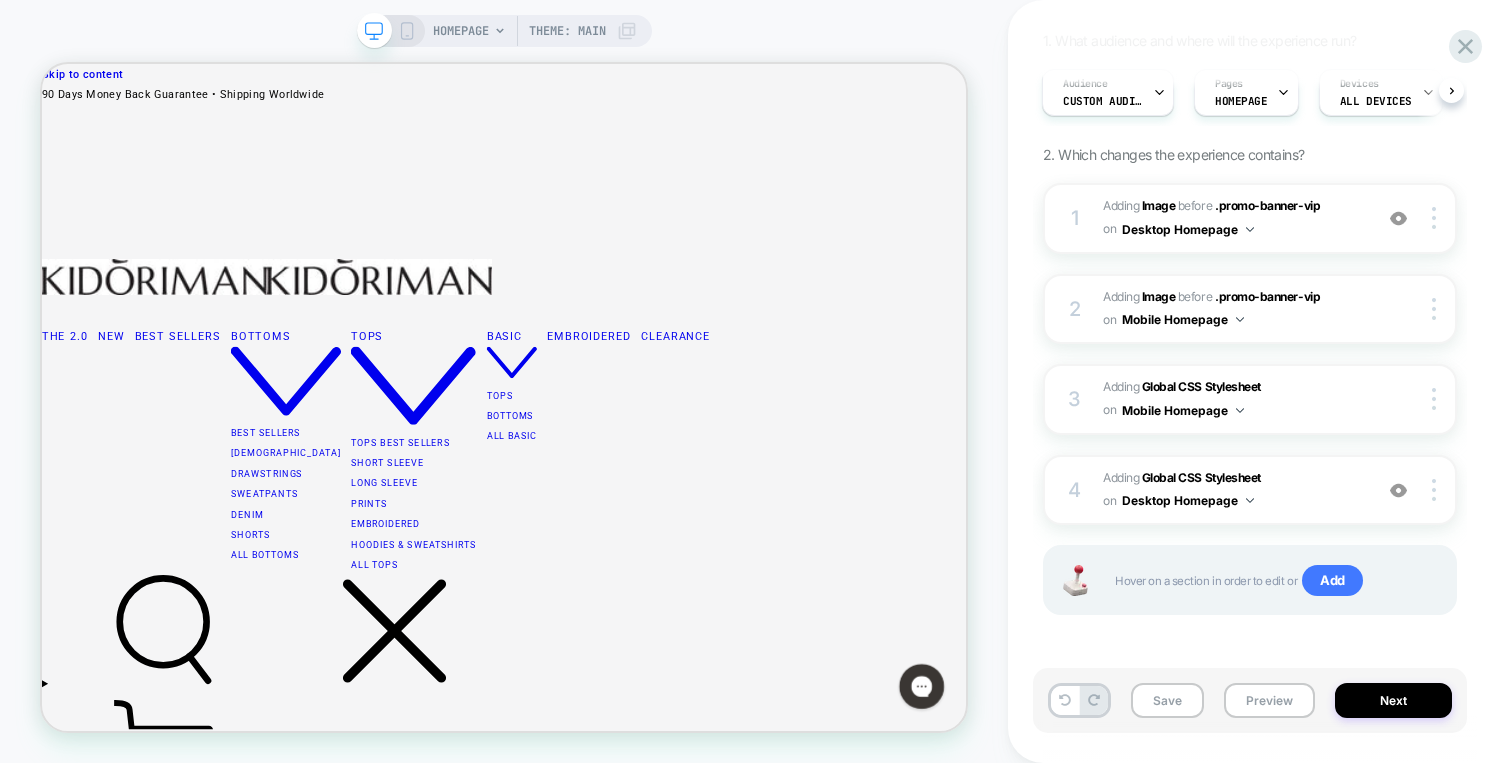 click on "Hover on a section in order to edit or  Add" at bounding box center [1250, 580] 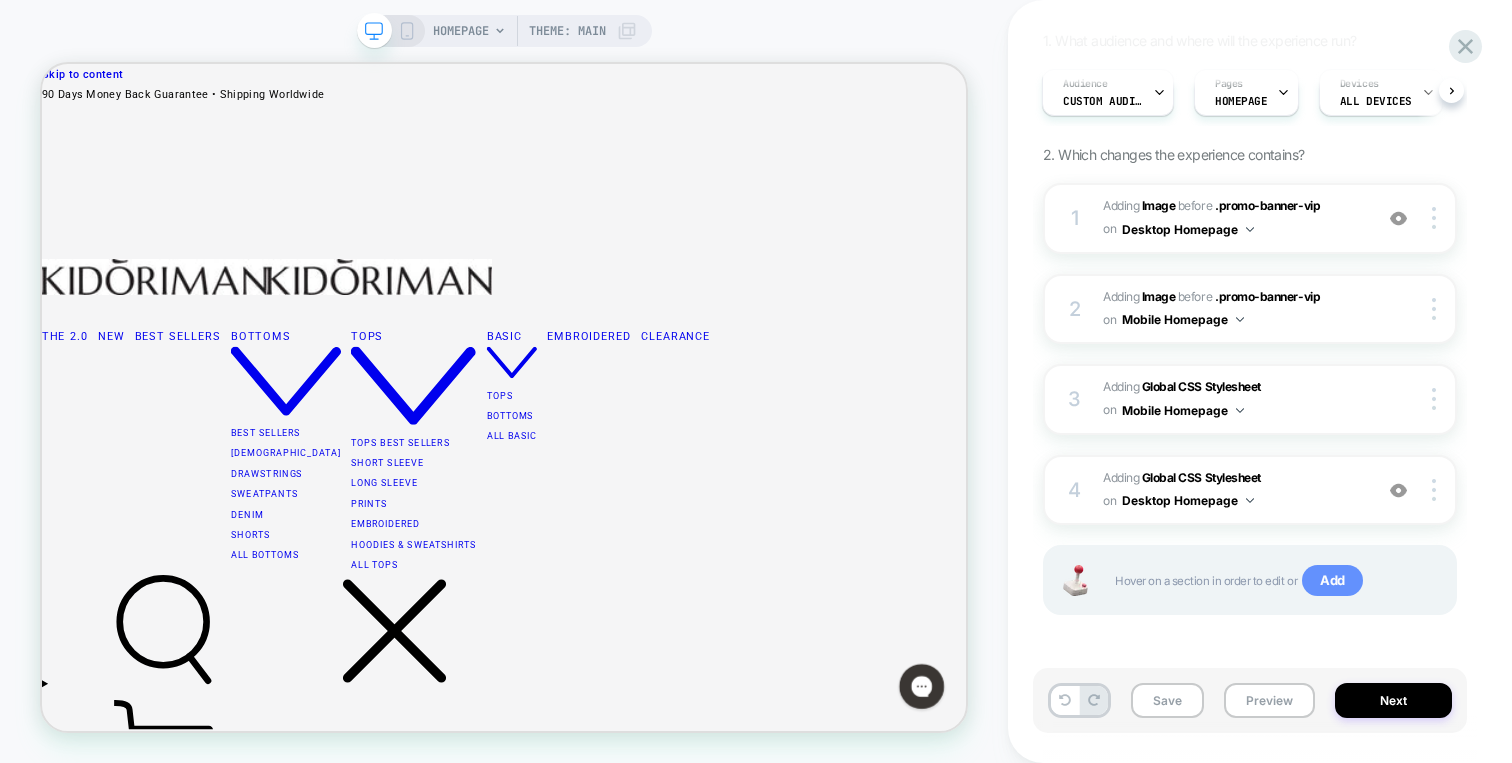 click on "Add" at bounding box center [1332, 581] 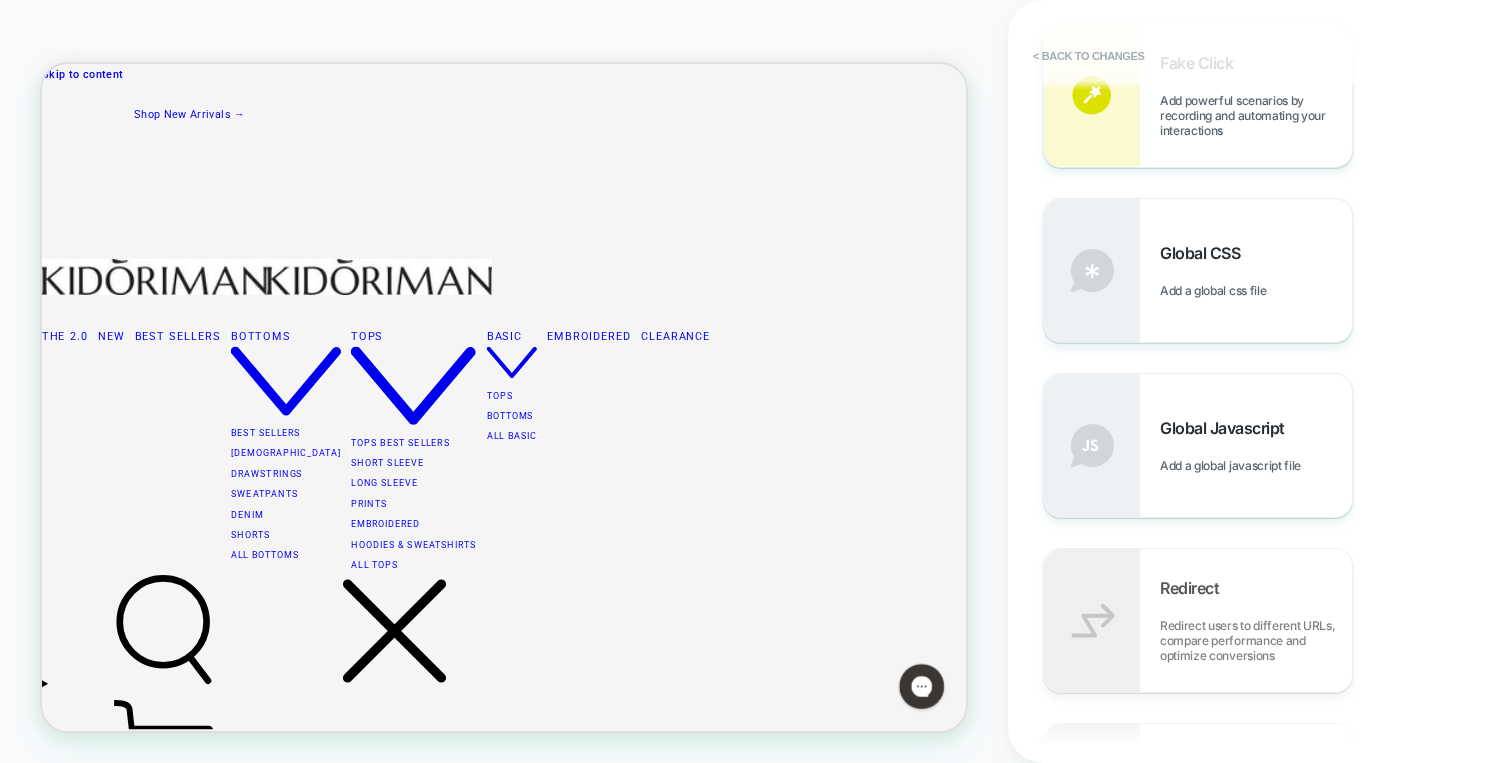 scroll, scrollTop: 860, scrollLeft: 0, axis: vertical 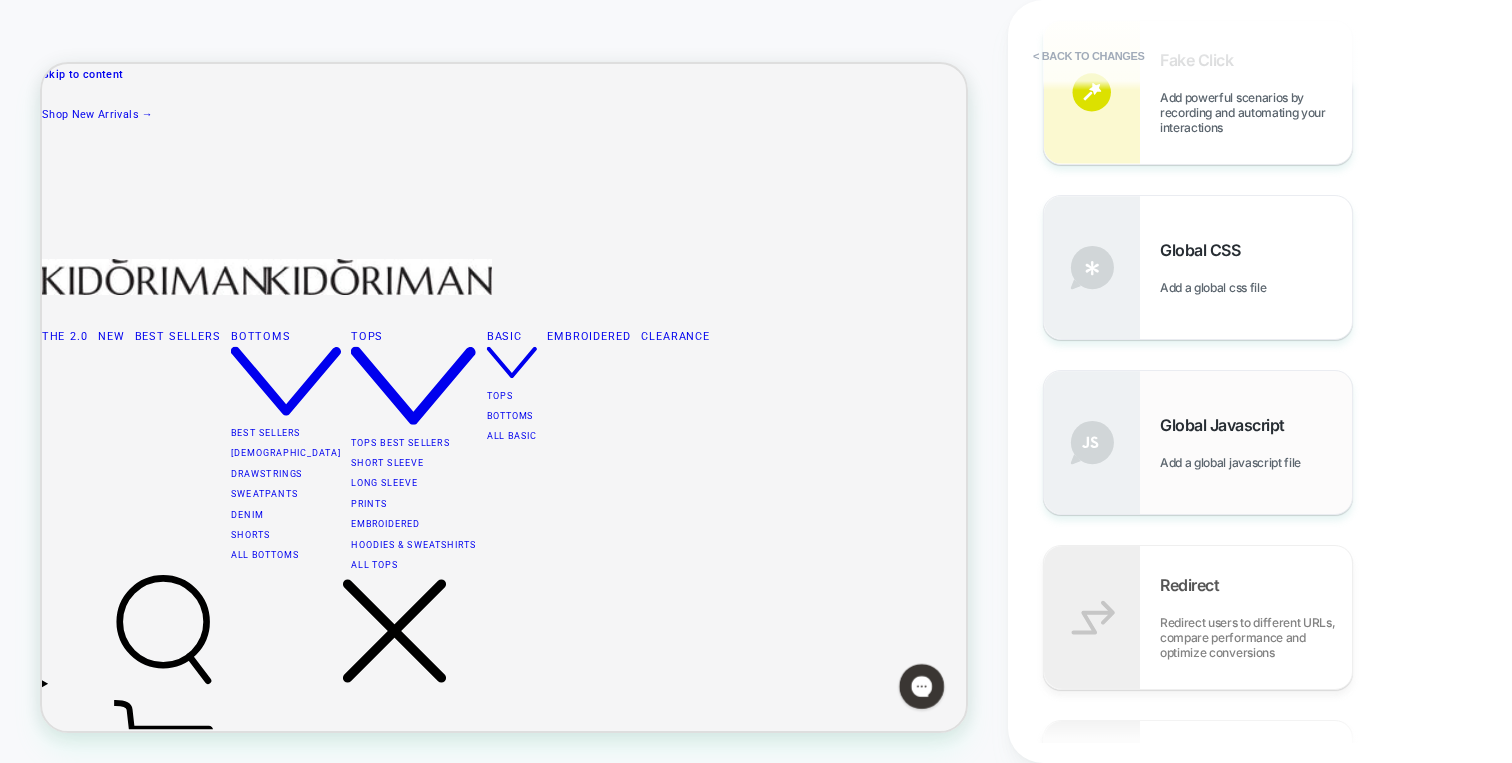 click on "Global Javascript Add a global javascript file" at bounding box center [1198, 442] 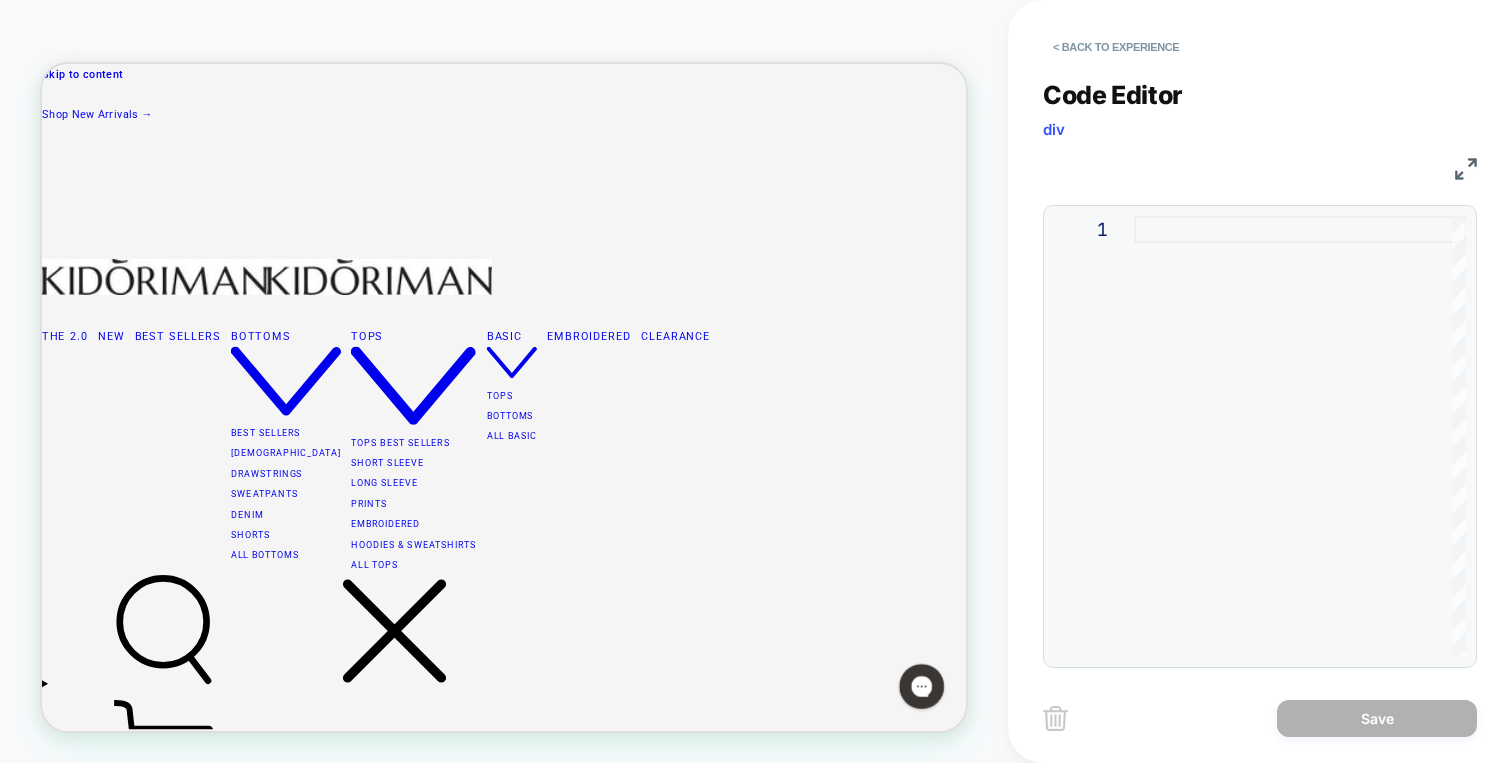 click at bounding box center (1300, 436) 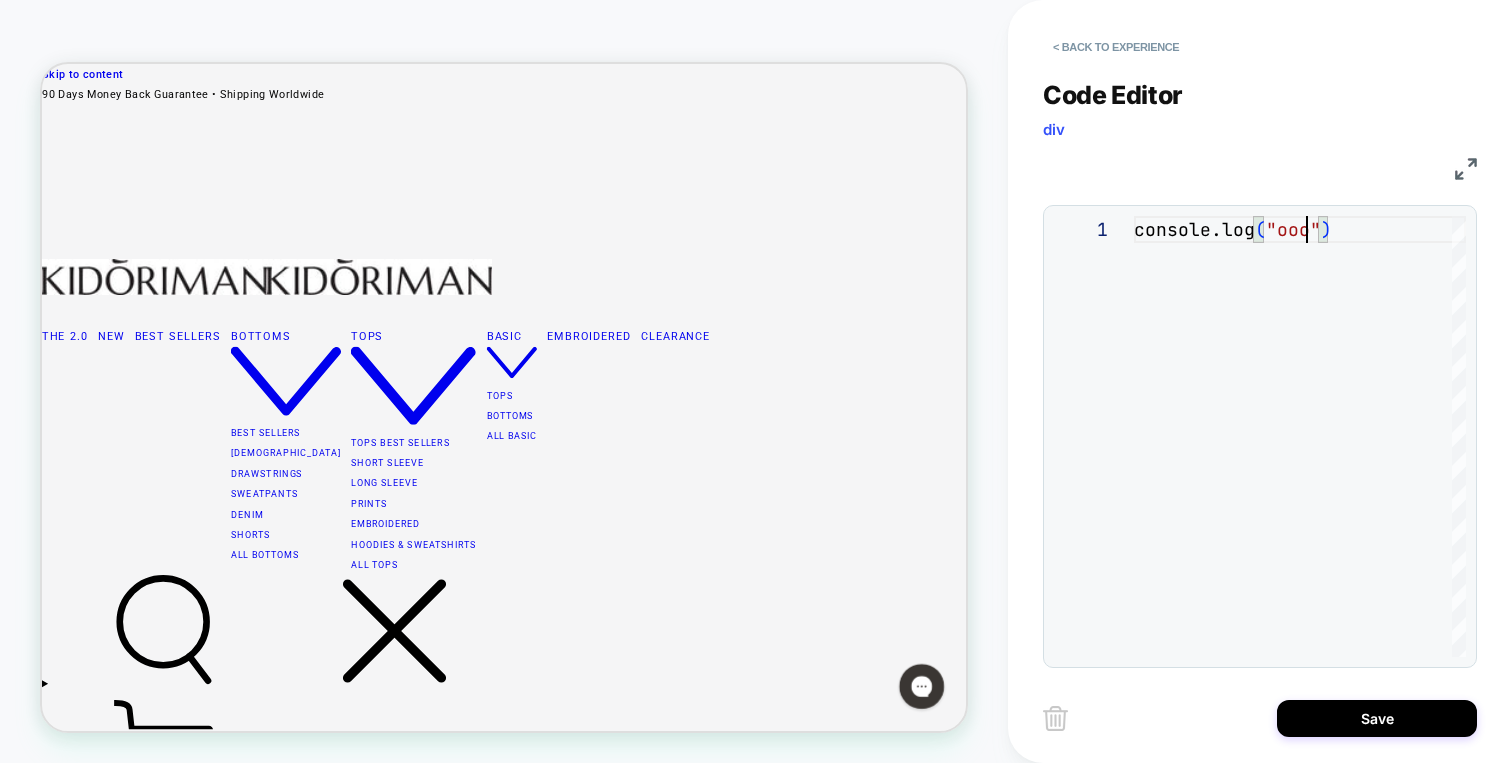 scroll, scrollTop: 0, scrollLeft: 173, axis: horizontal 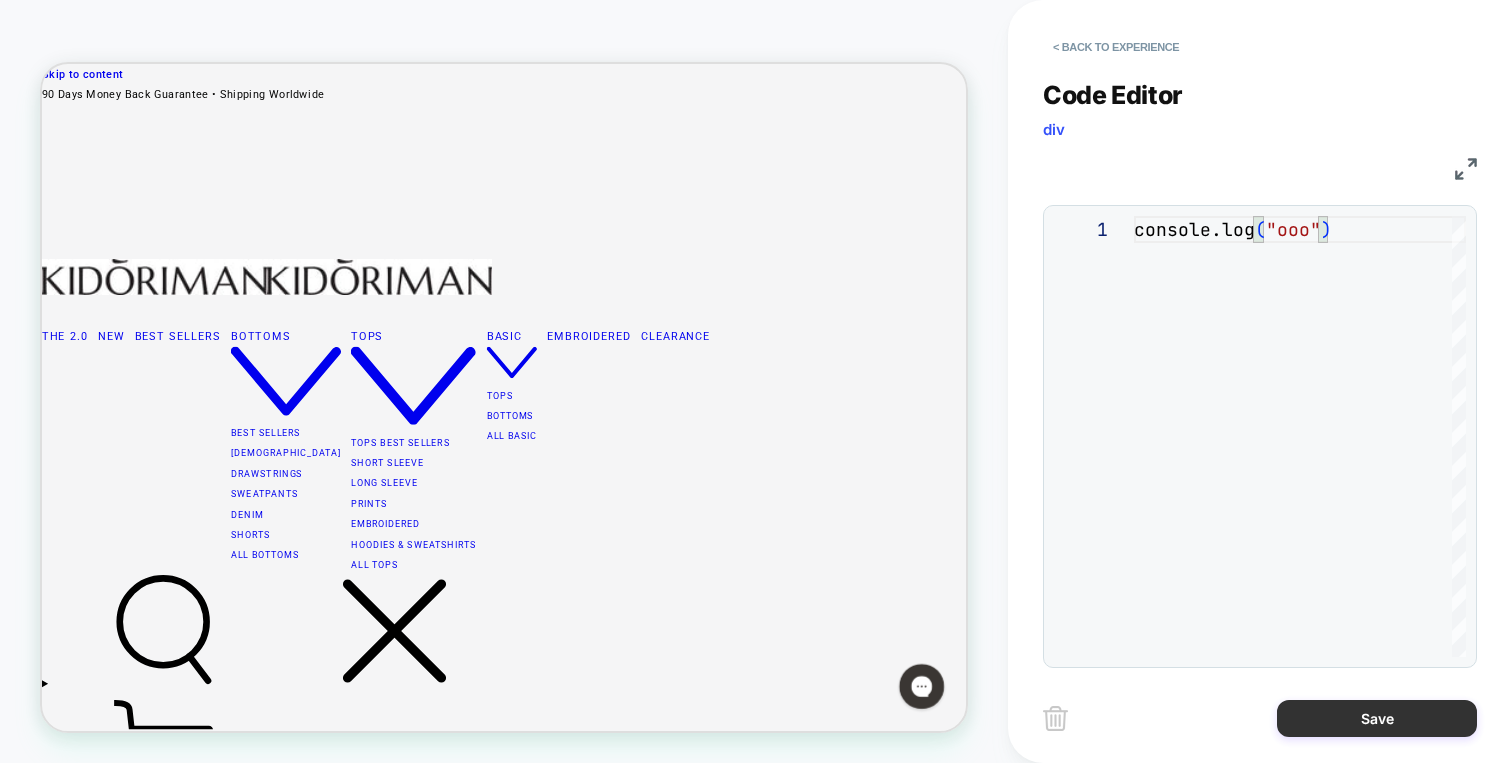 type on "**********" 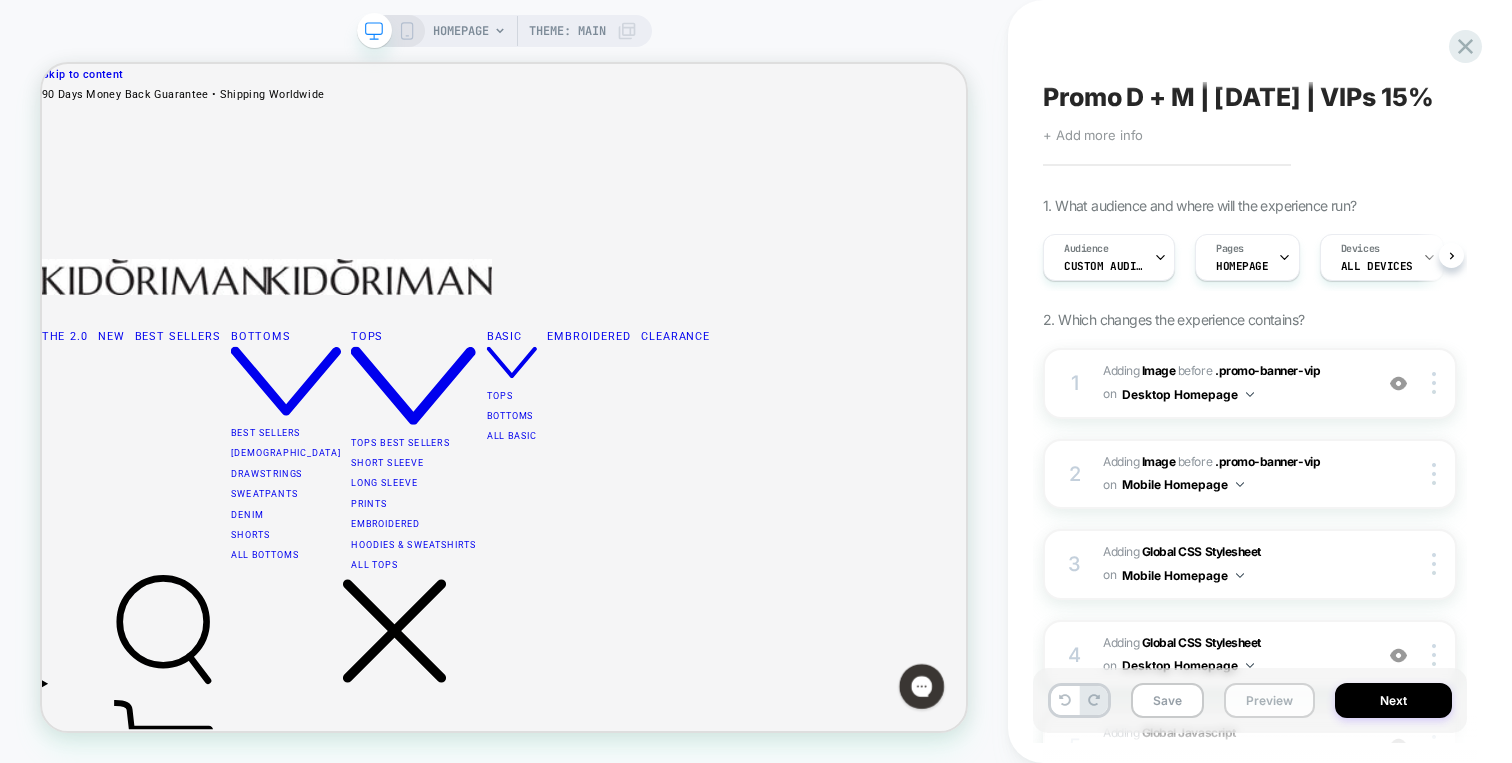 click on "Preview" at bounding box center [1269, 700] 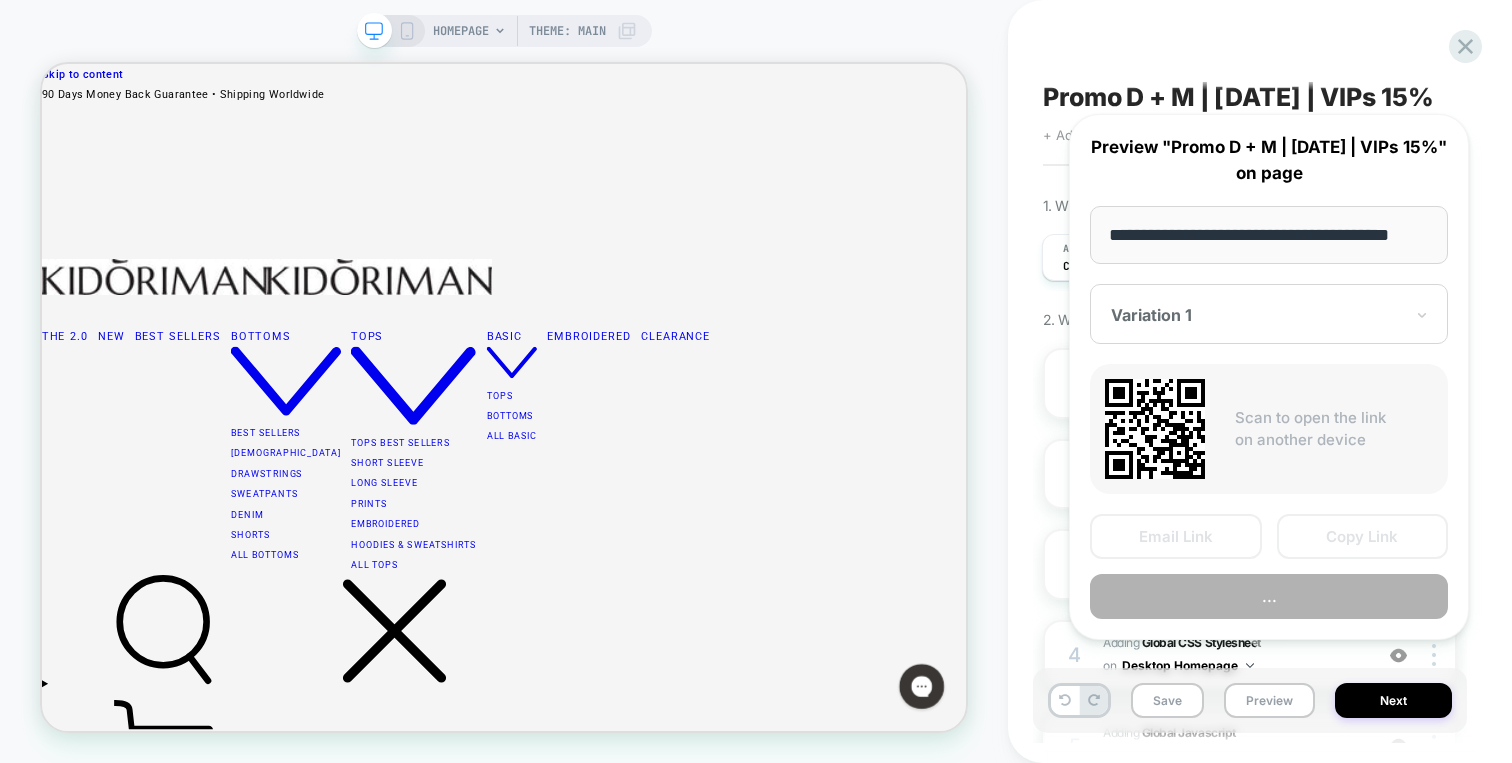 scroll, scrollTop: 0, scrollLeft: 21, axis: horizontal 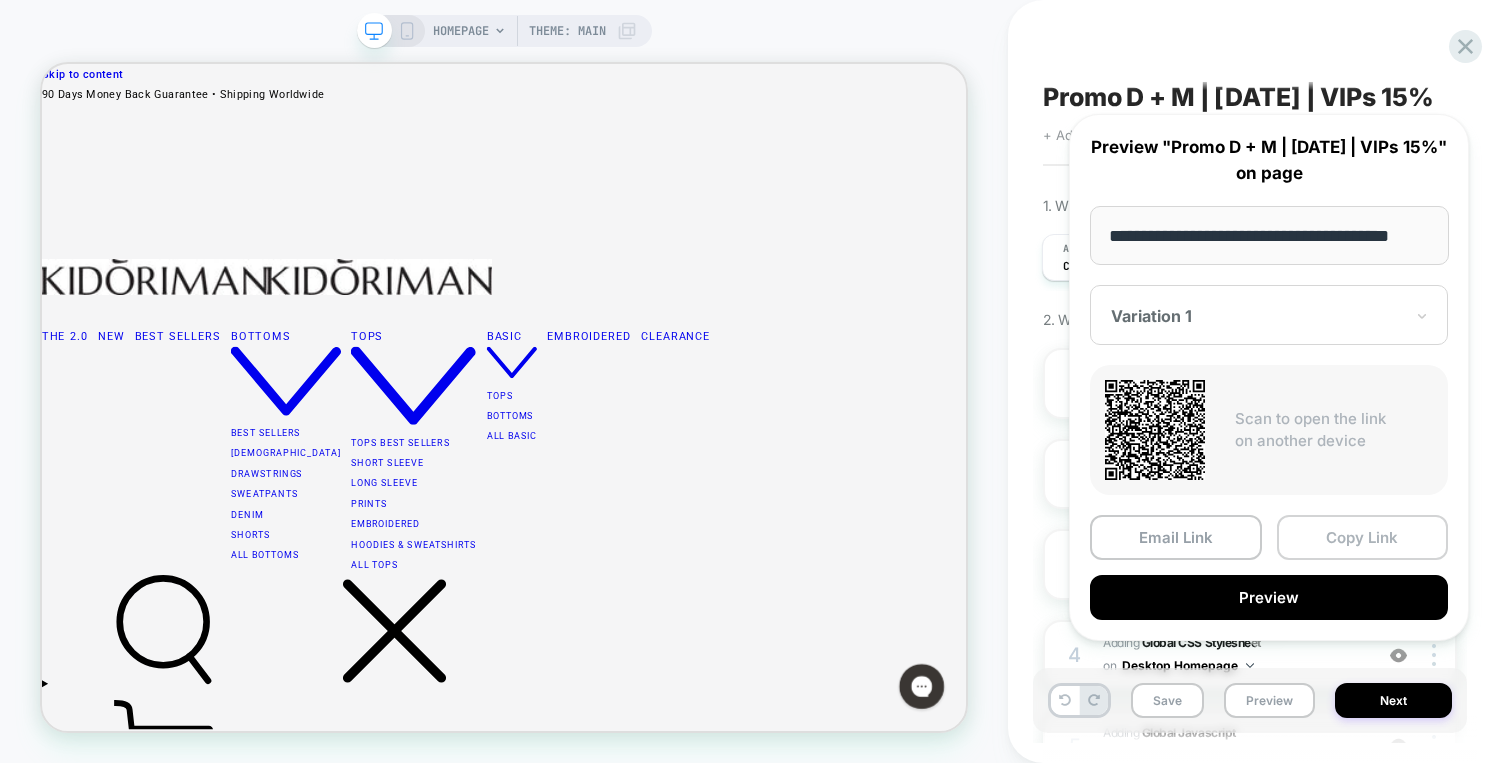 click on "Copy Link" at bounding box center [1363, 537] 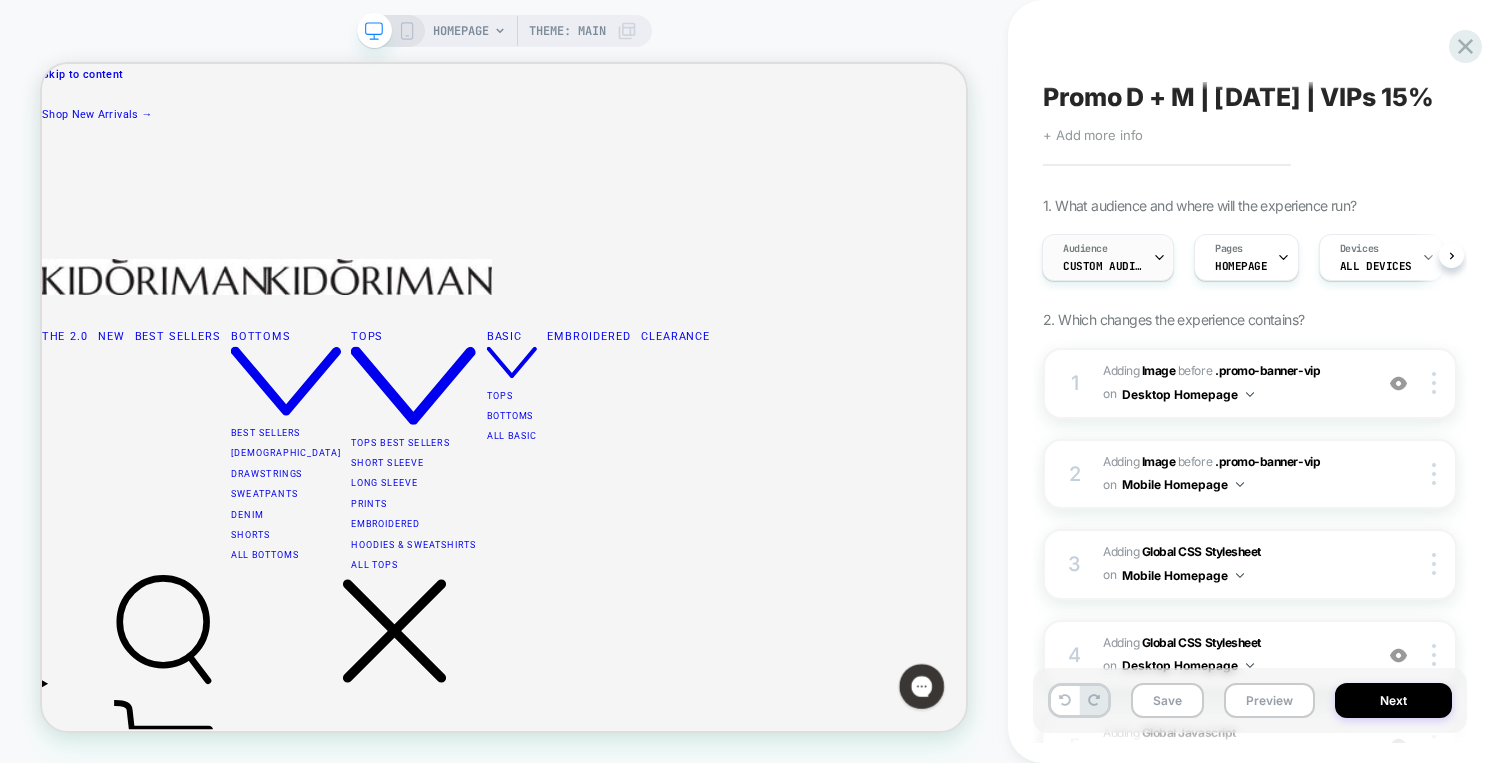 click on "Audience" at bounding box center (1085, 249) 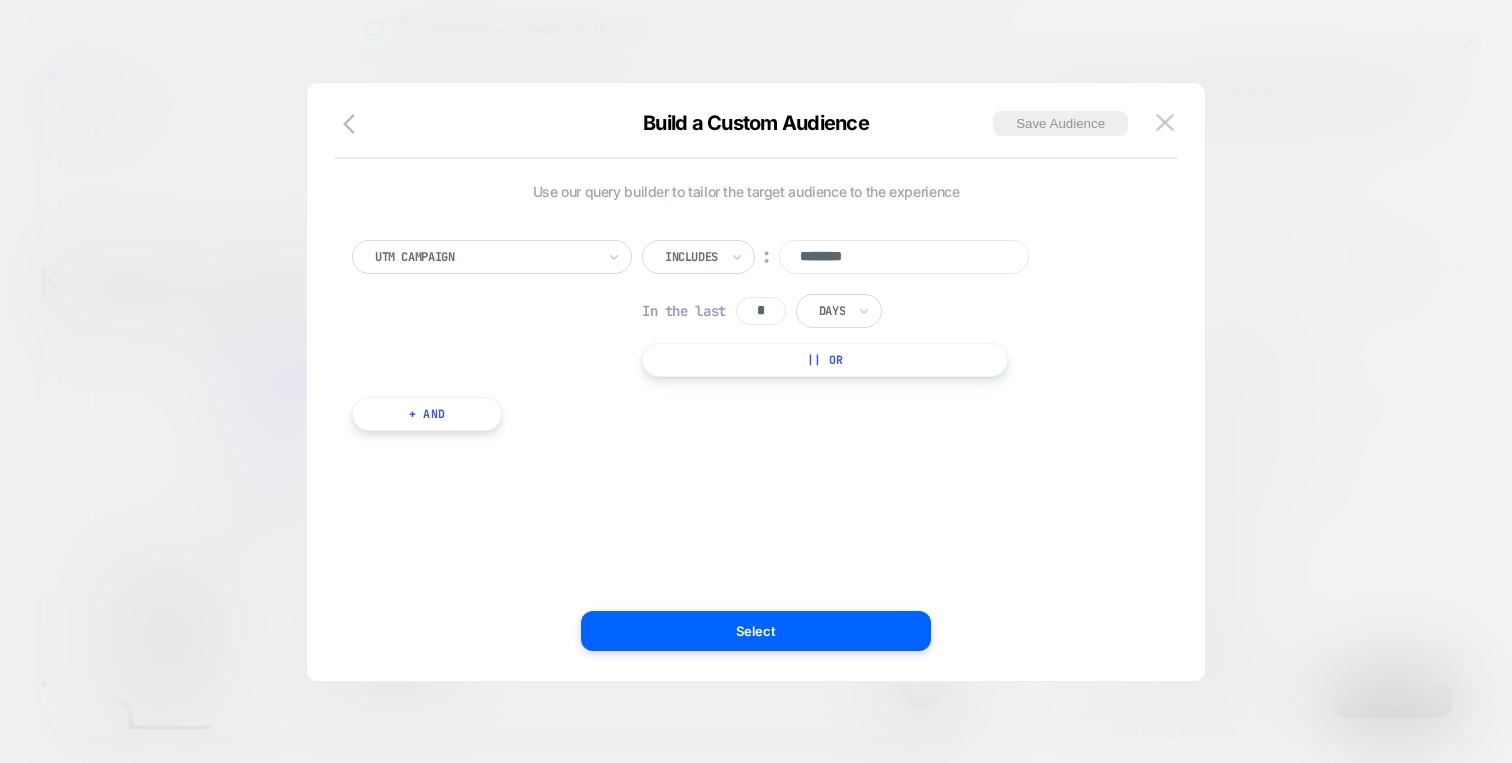 click on "********" at bounding box center (904, 257) 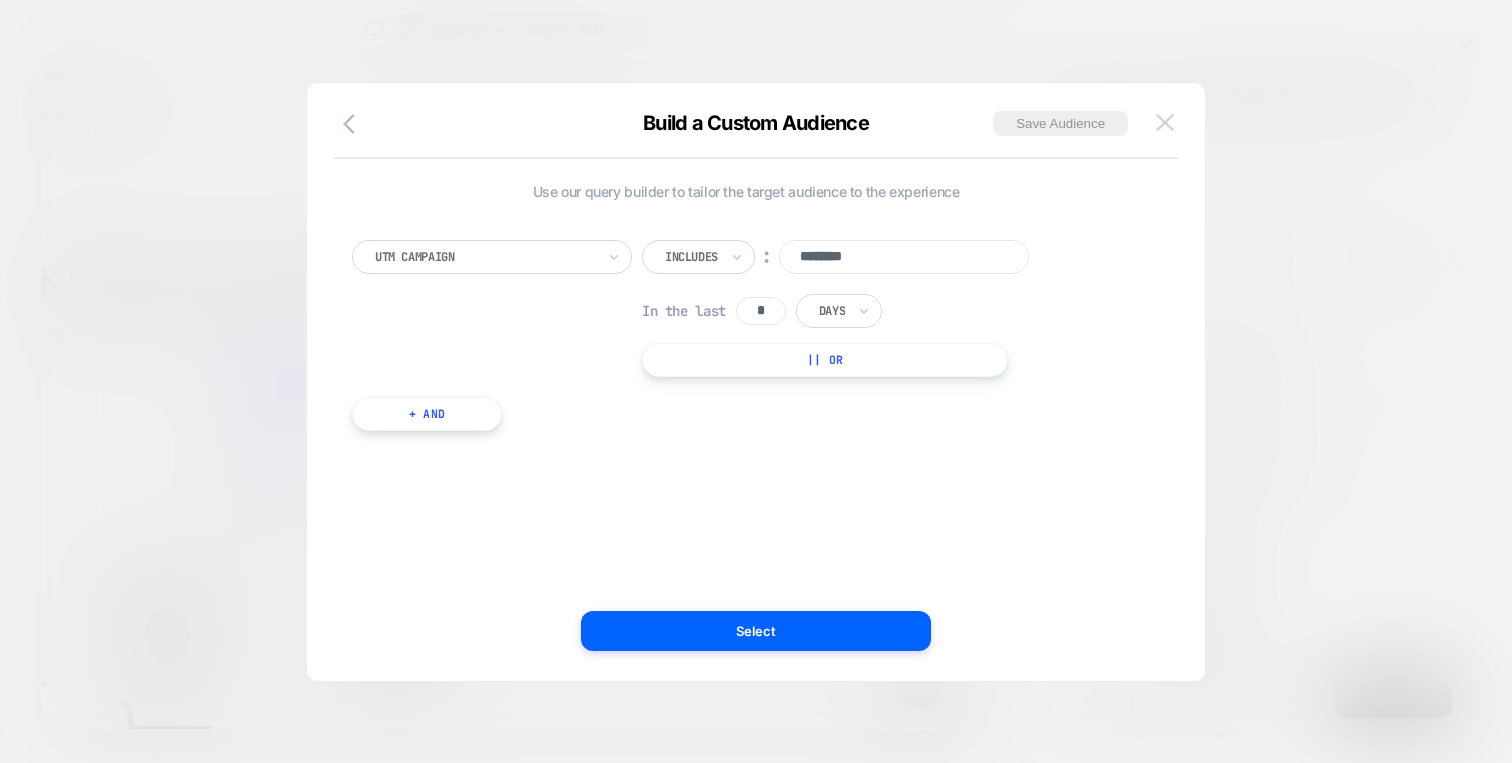 click at bounding box center (1165, 122) 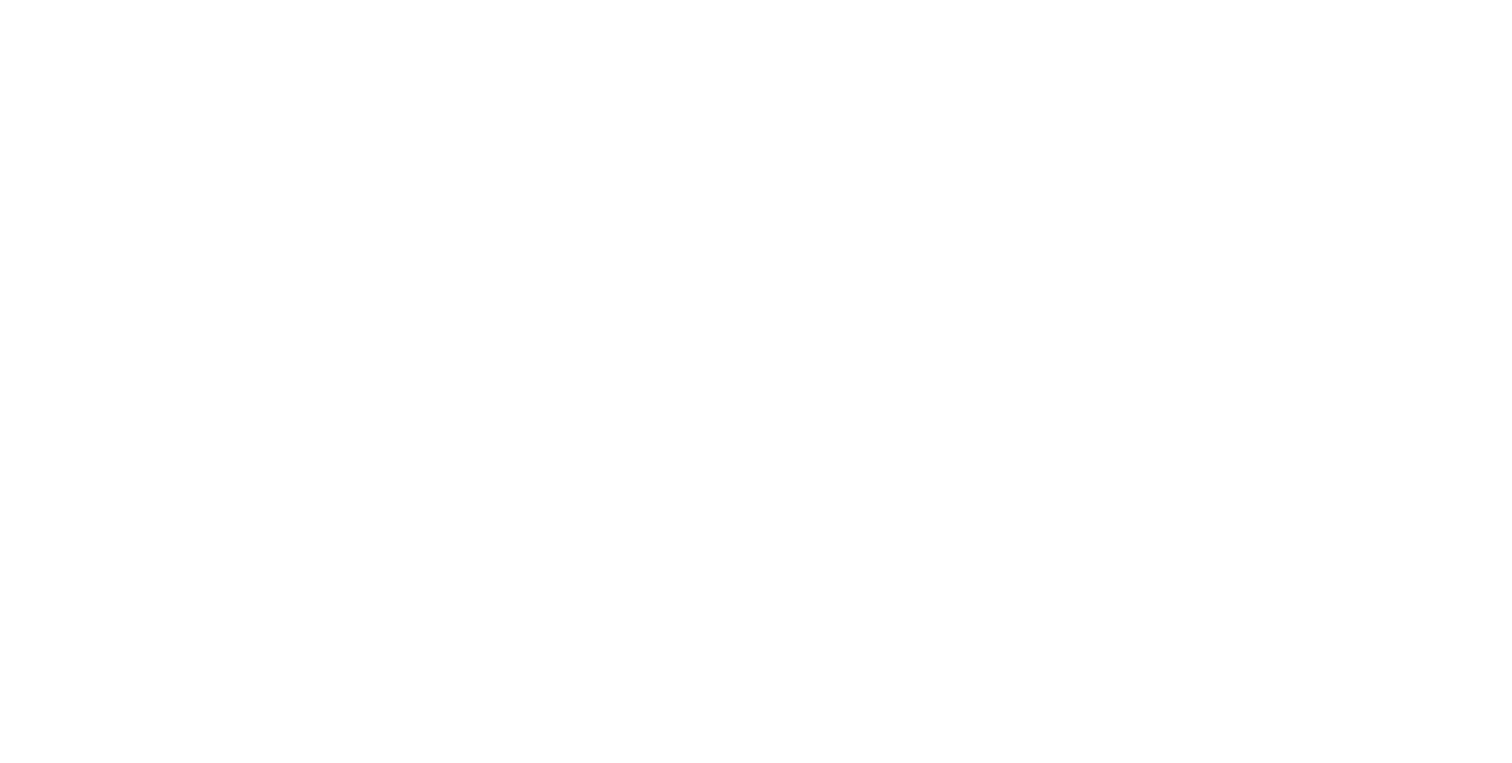 scroll, scrollTop: 0, scrollLeft: 0, axis: both 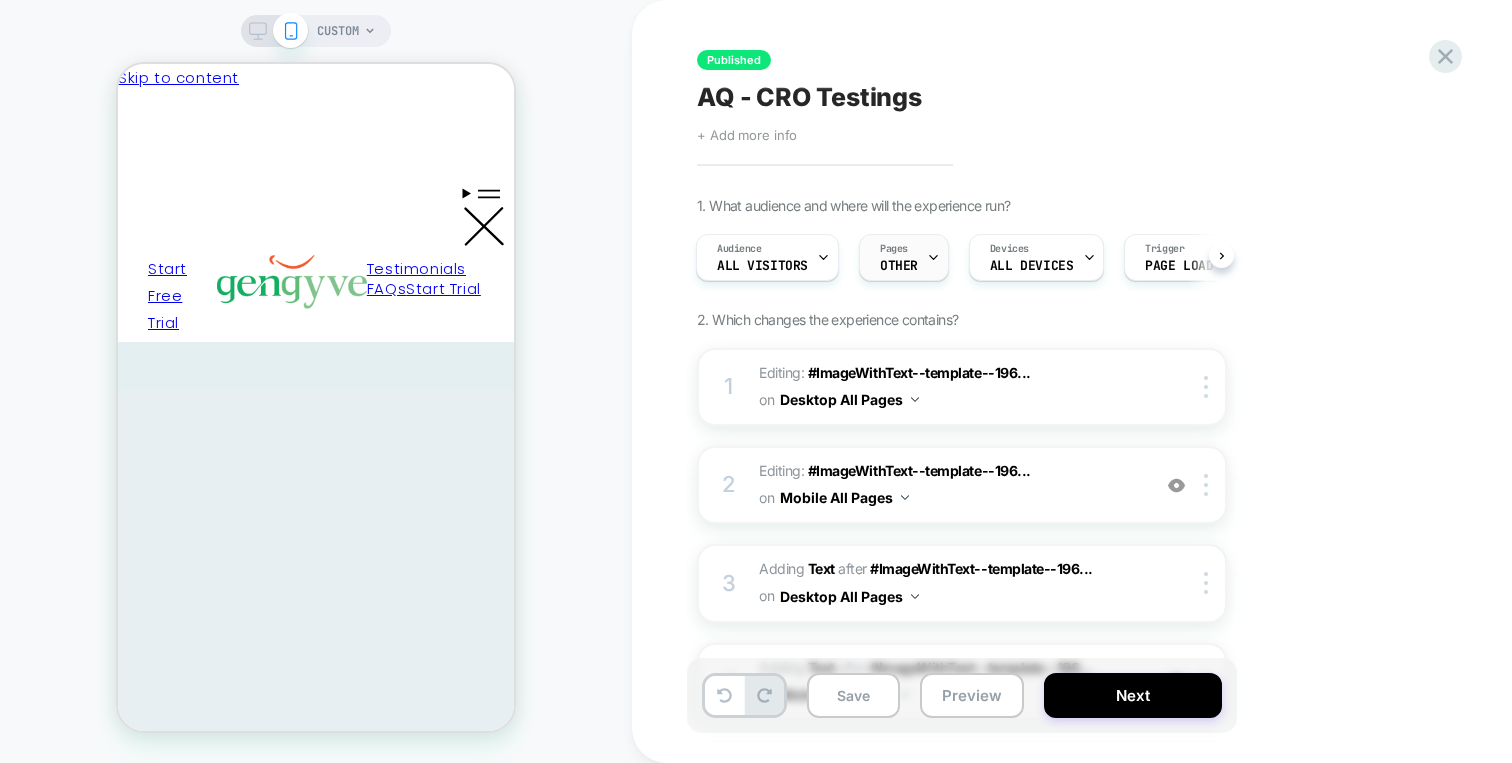 click on "Pages OTHER" at bounding box center (899, 257) 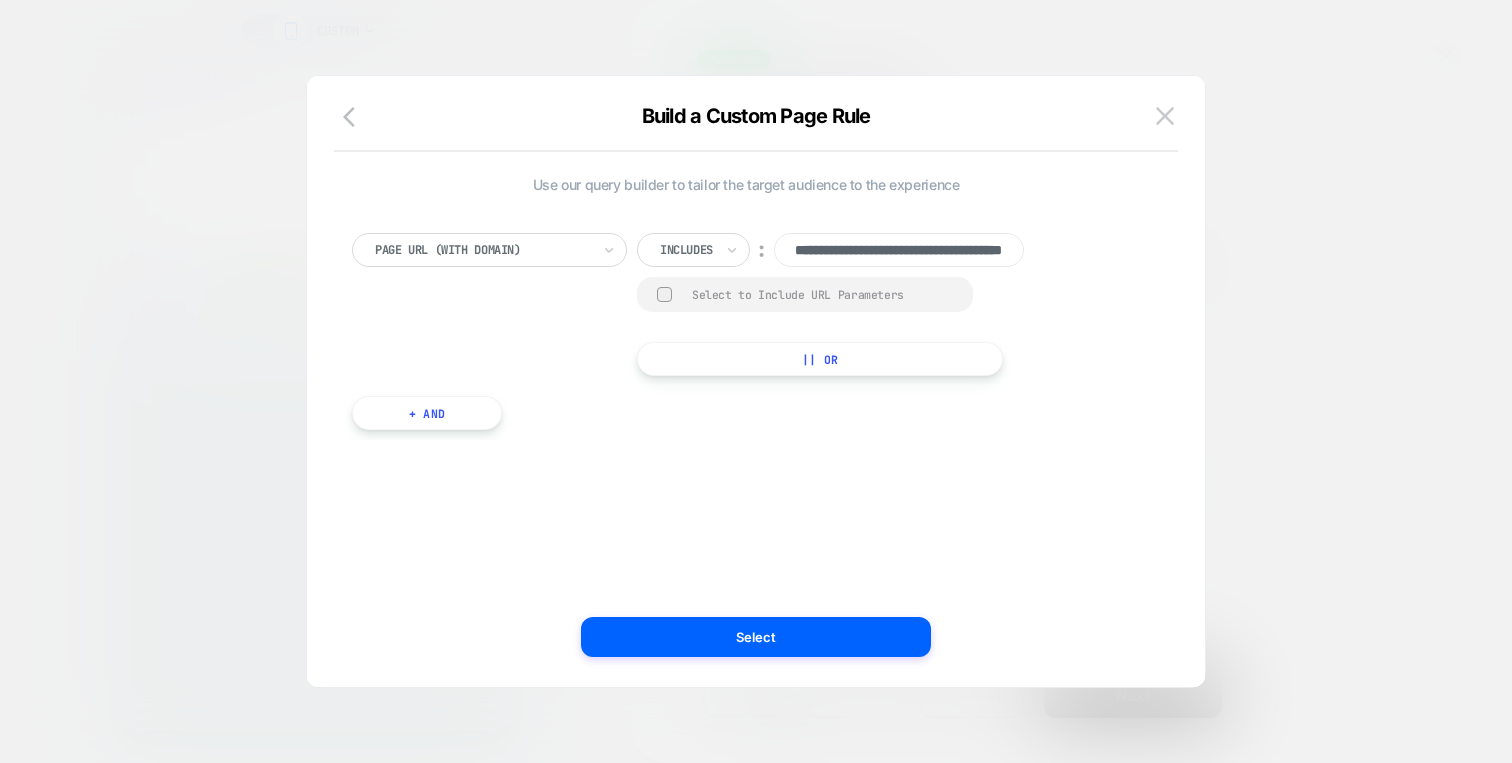 scroll, scrollTop: 0, scrollLeft: 137, axis: horizontal 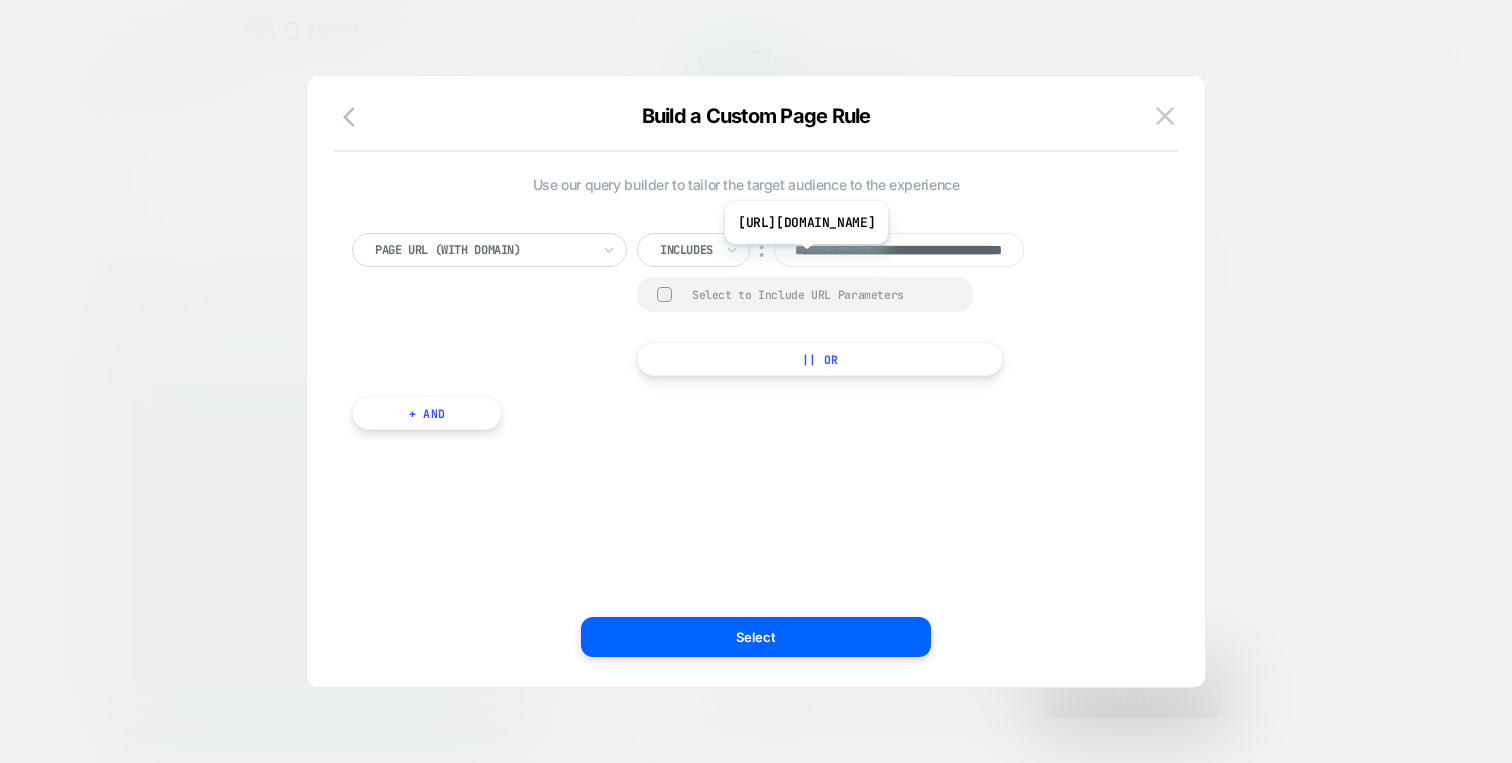 click on "**********" at bounding box center [899, 250] 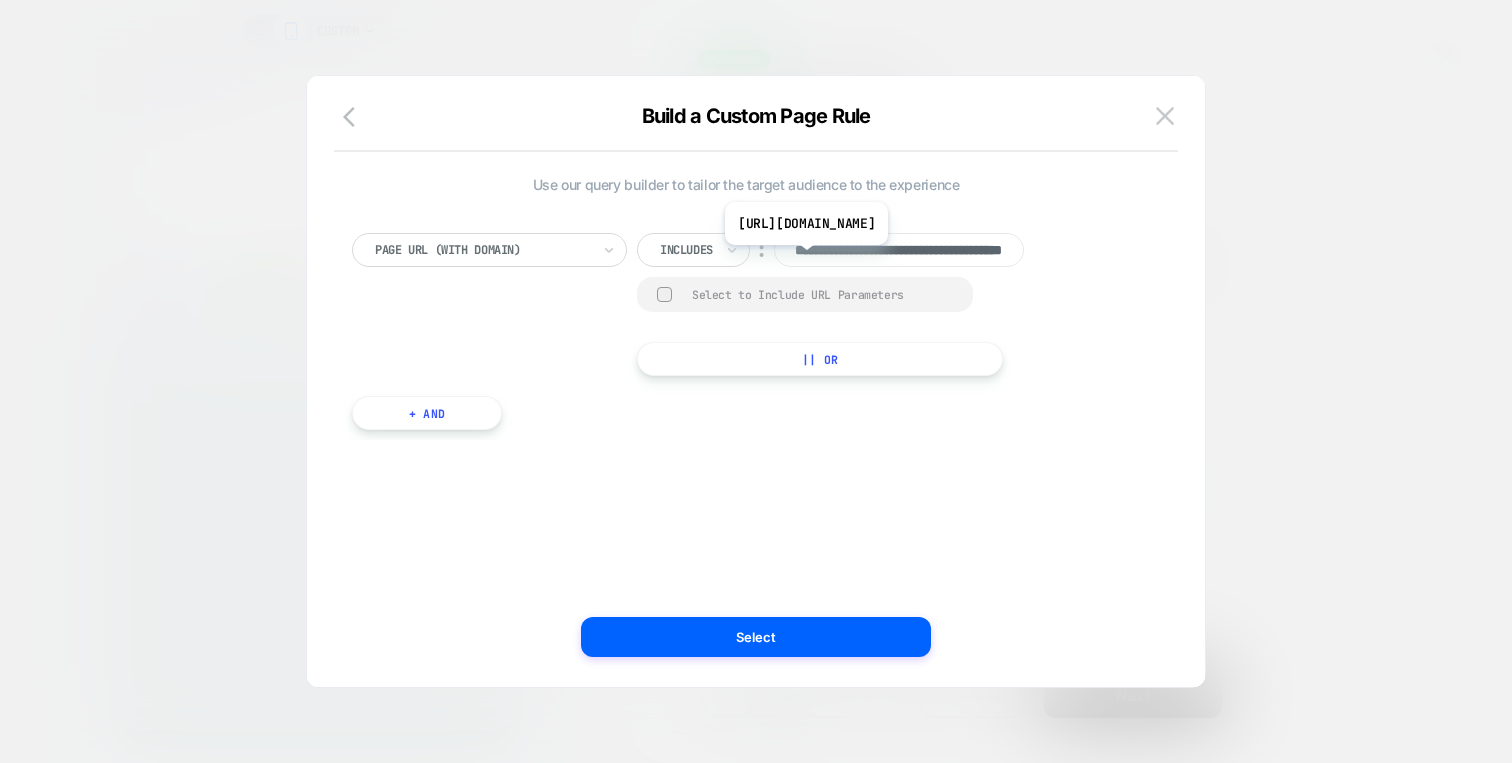 click on "**********" at bounding box center [899, 250] 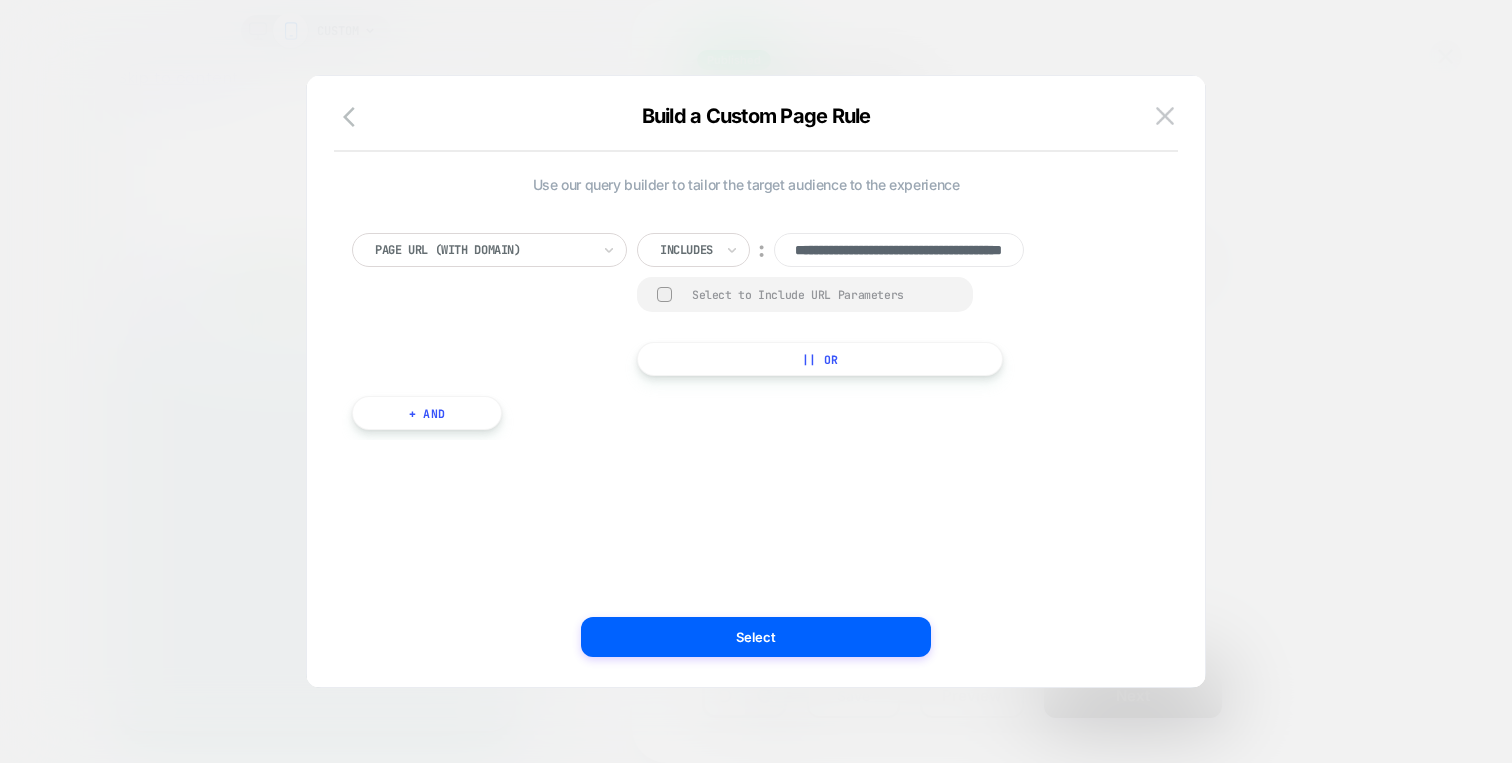 click on "Build a Custom Page Rule" at bounding box center [756, 128] 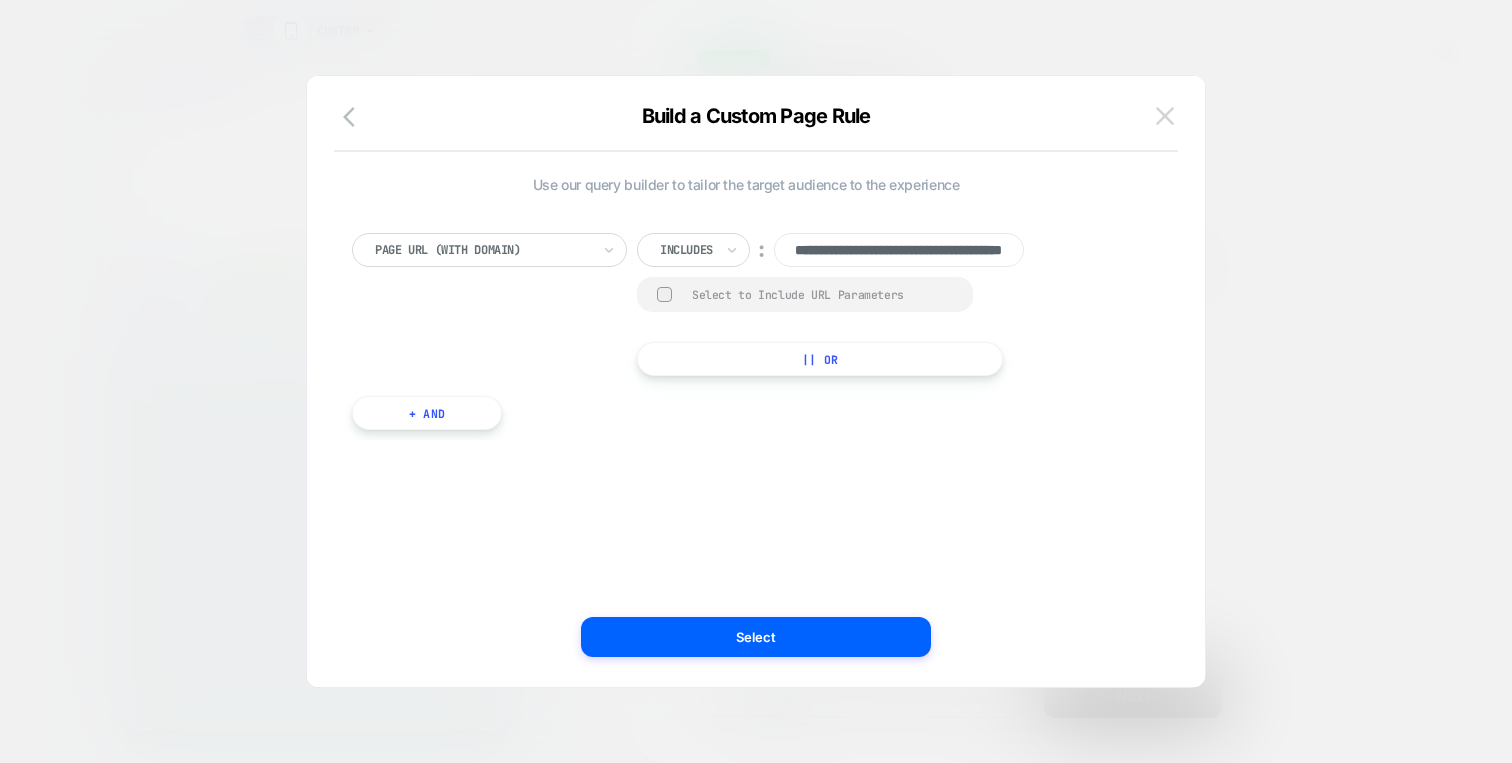 click at bounding box center [1165, 115] 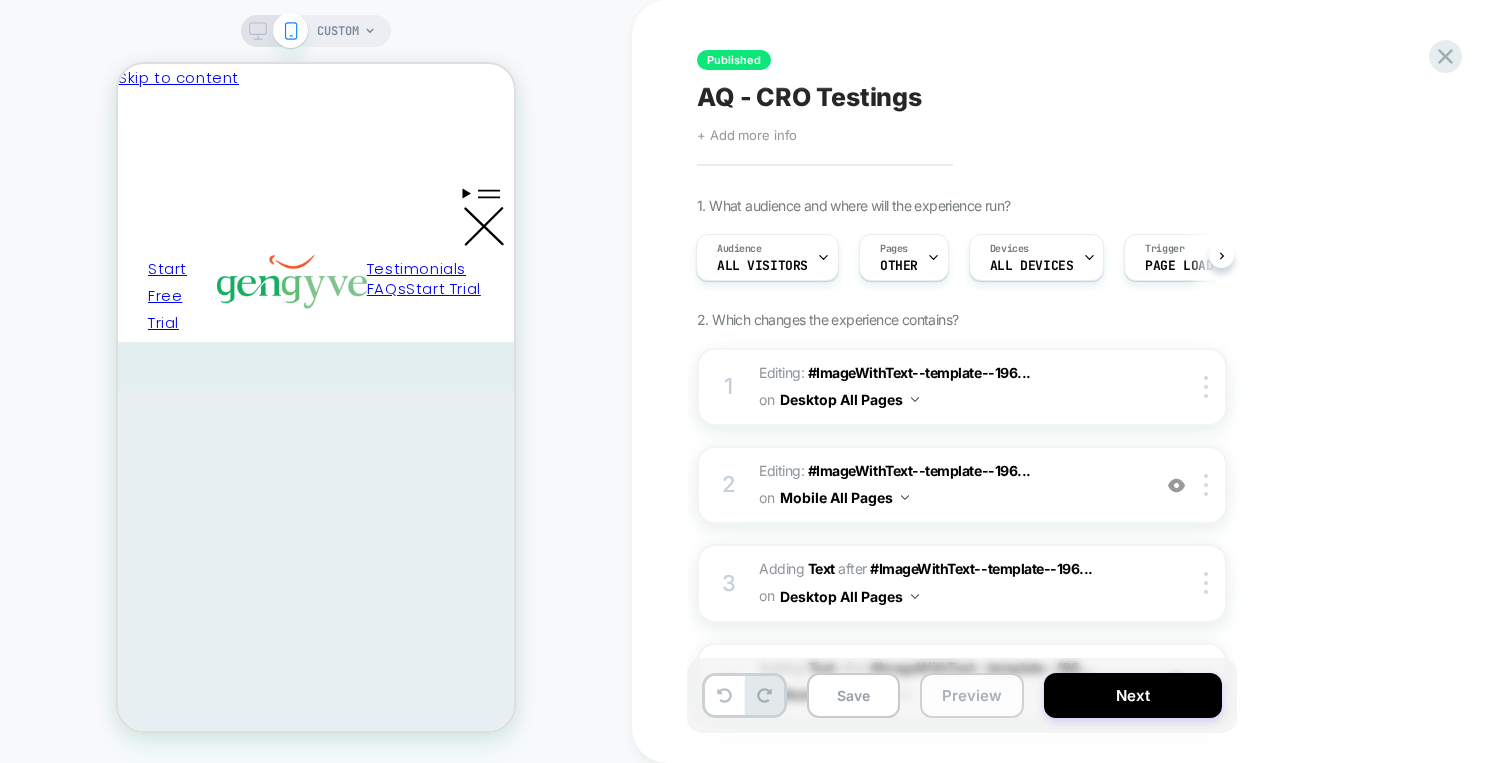 click on "Preview" at bounding box center [972, 695] 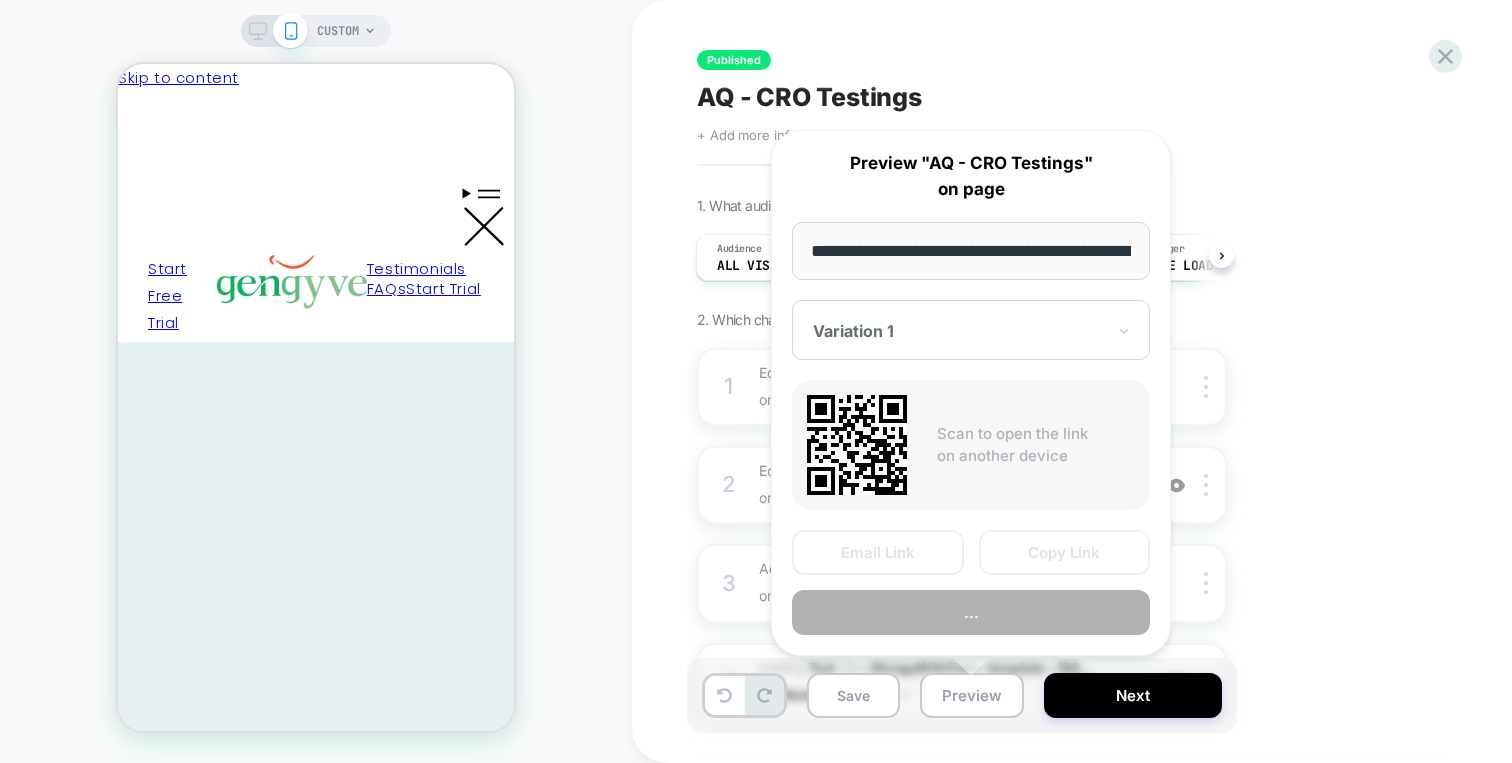 scroll, scrollTop: 0, scrollLeft: 191, axis: horizontal 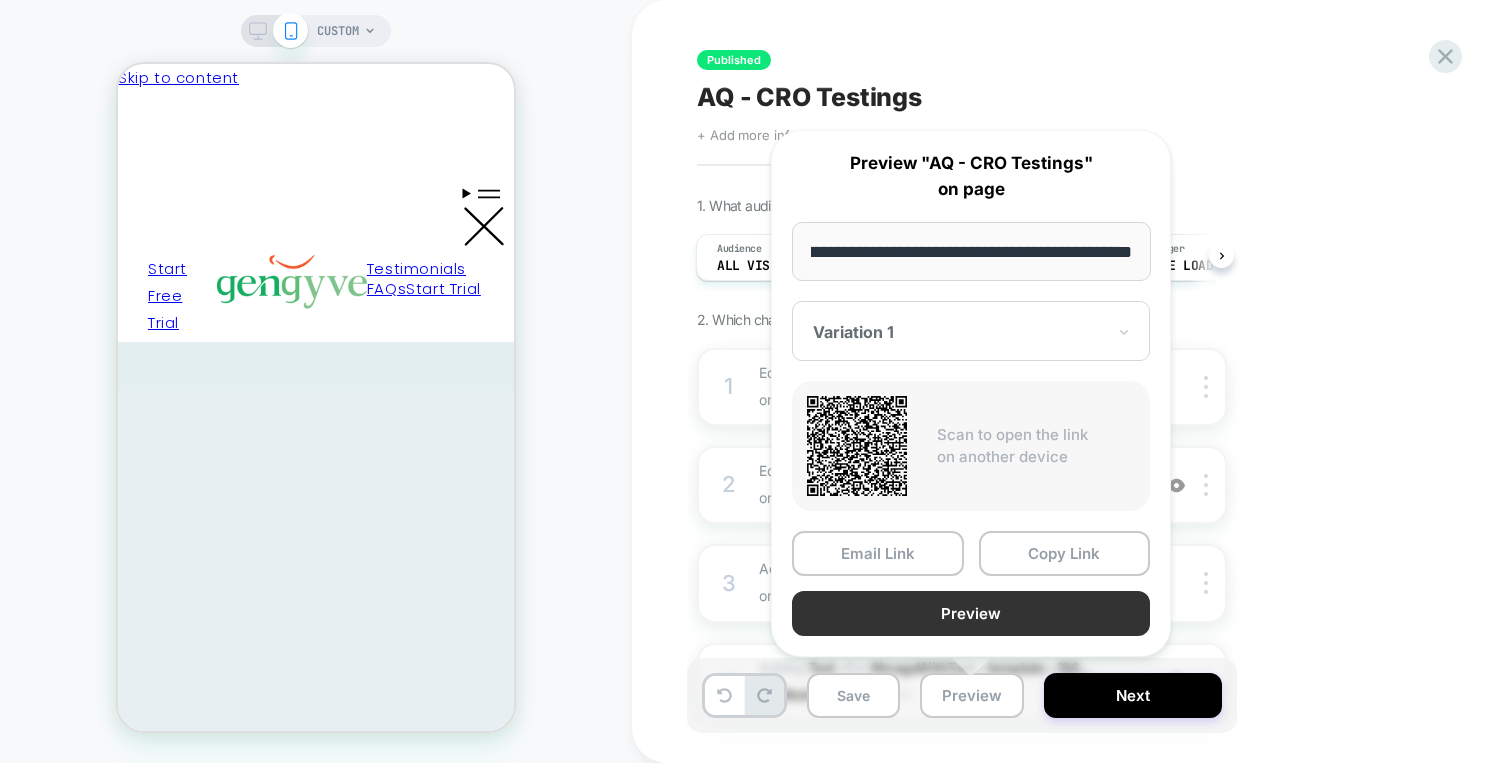click on "Preview" at bounding box center [971, 613] 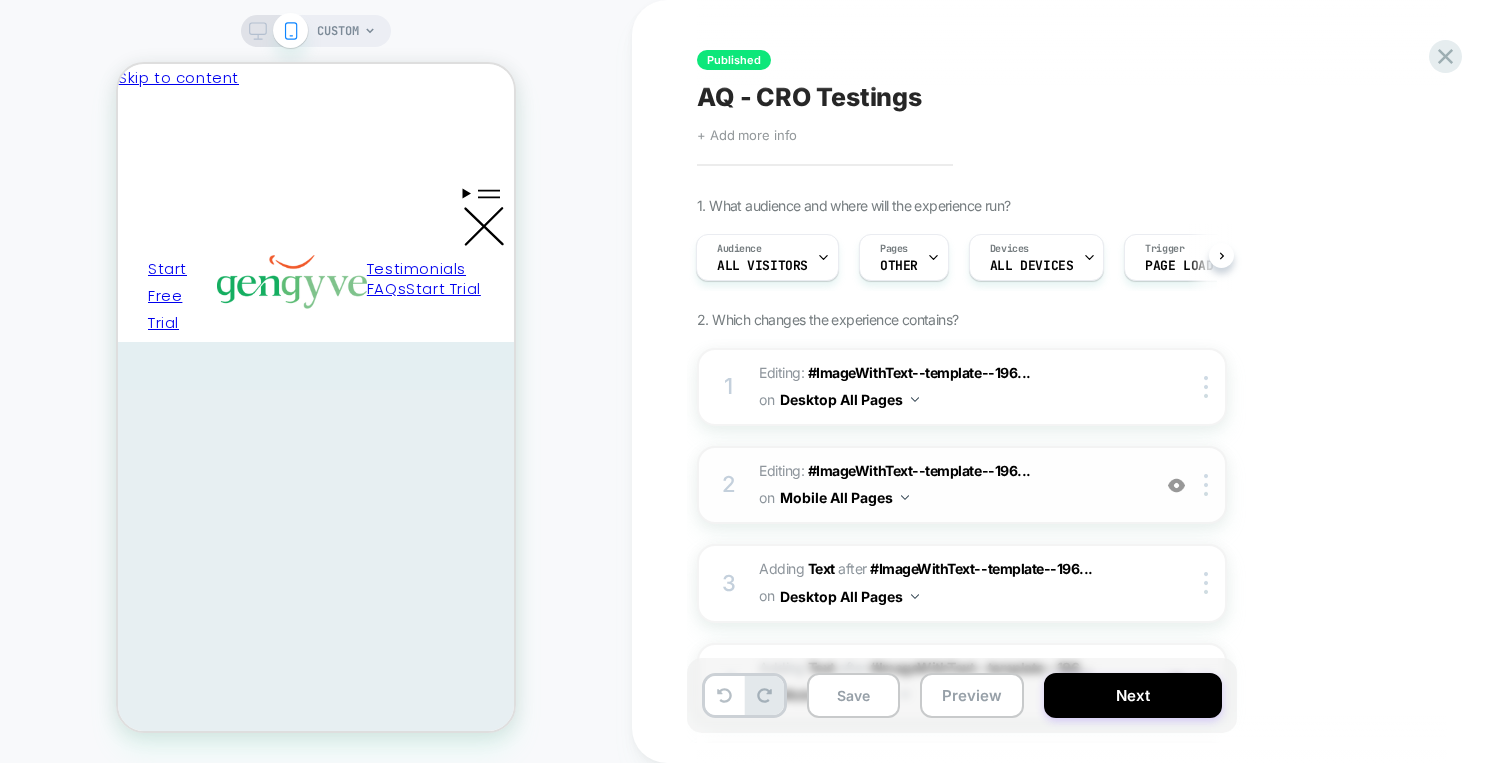 click at bounding box center [1176, 485] 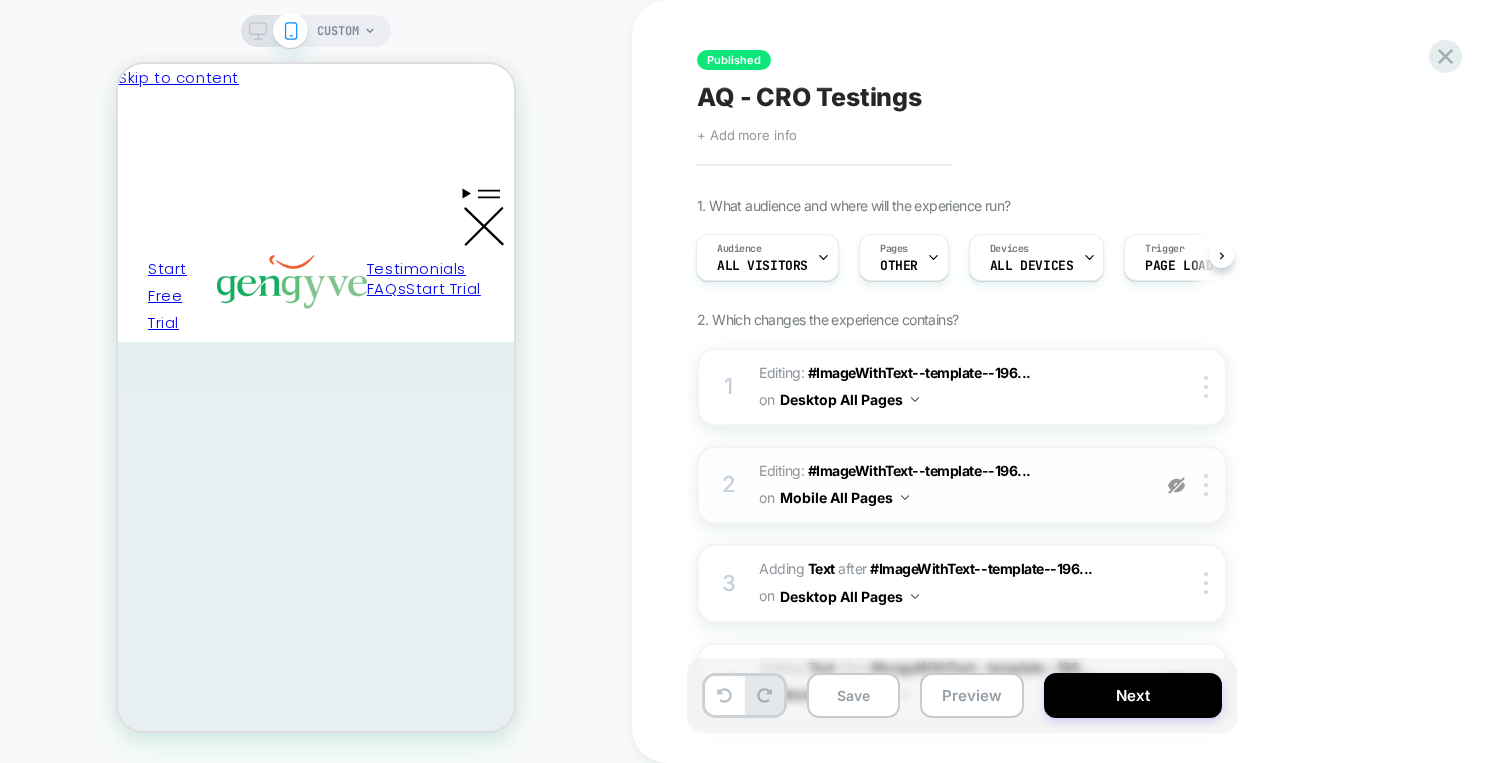 click at bounding box center [1176, 485] 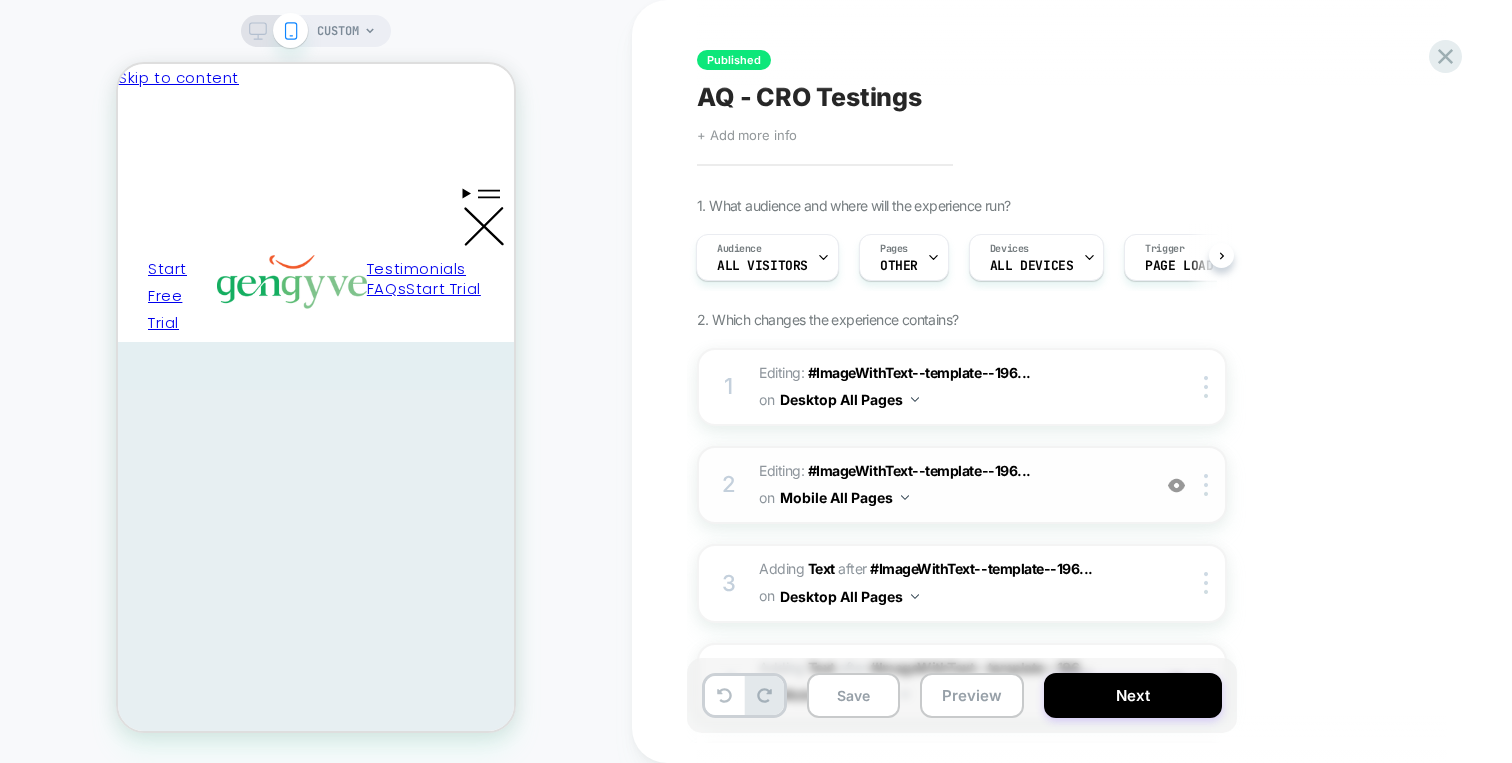 click 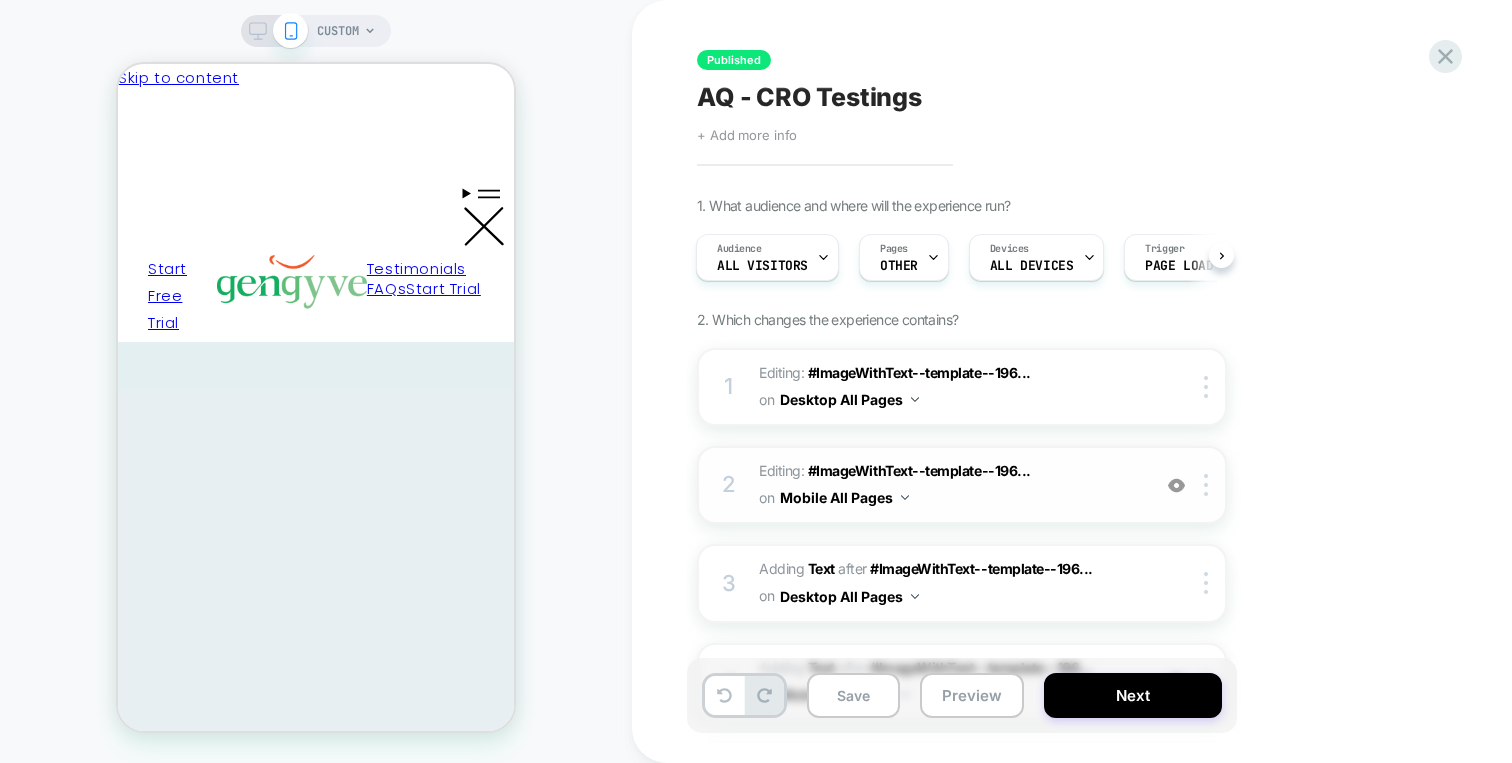 scroll, scrollTop: 0, scrollLeft: 0, axis: both 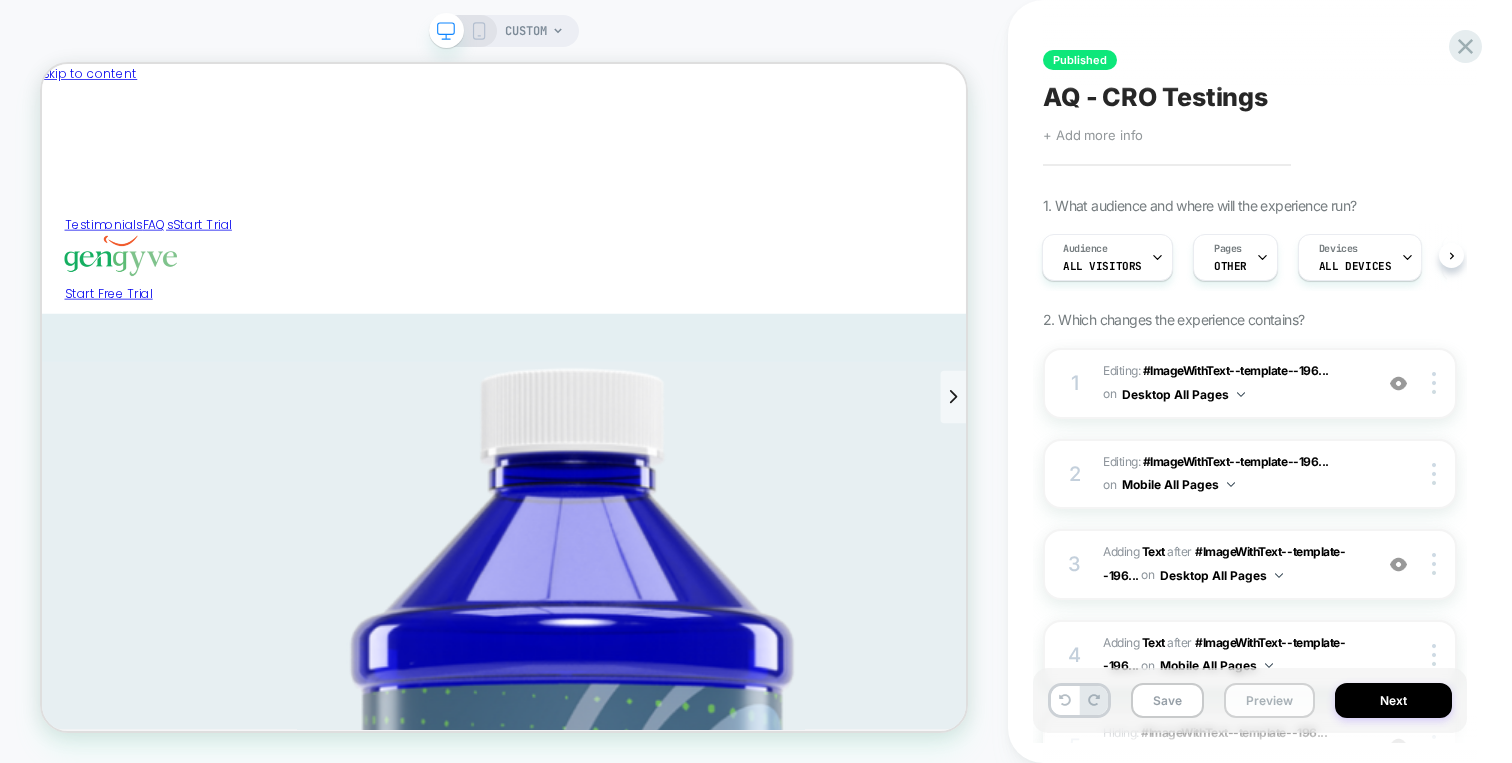 click on "Preview" at bounding box center [1269, 700] 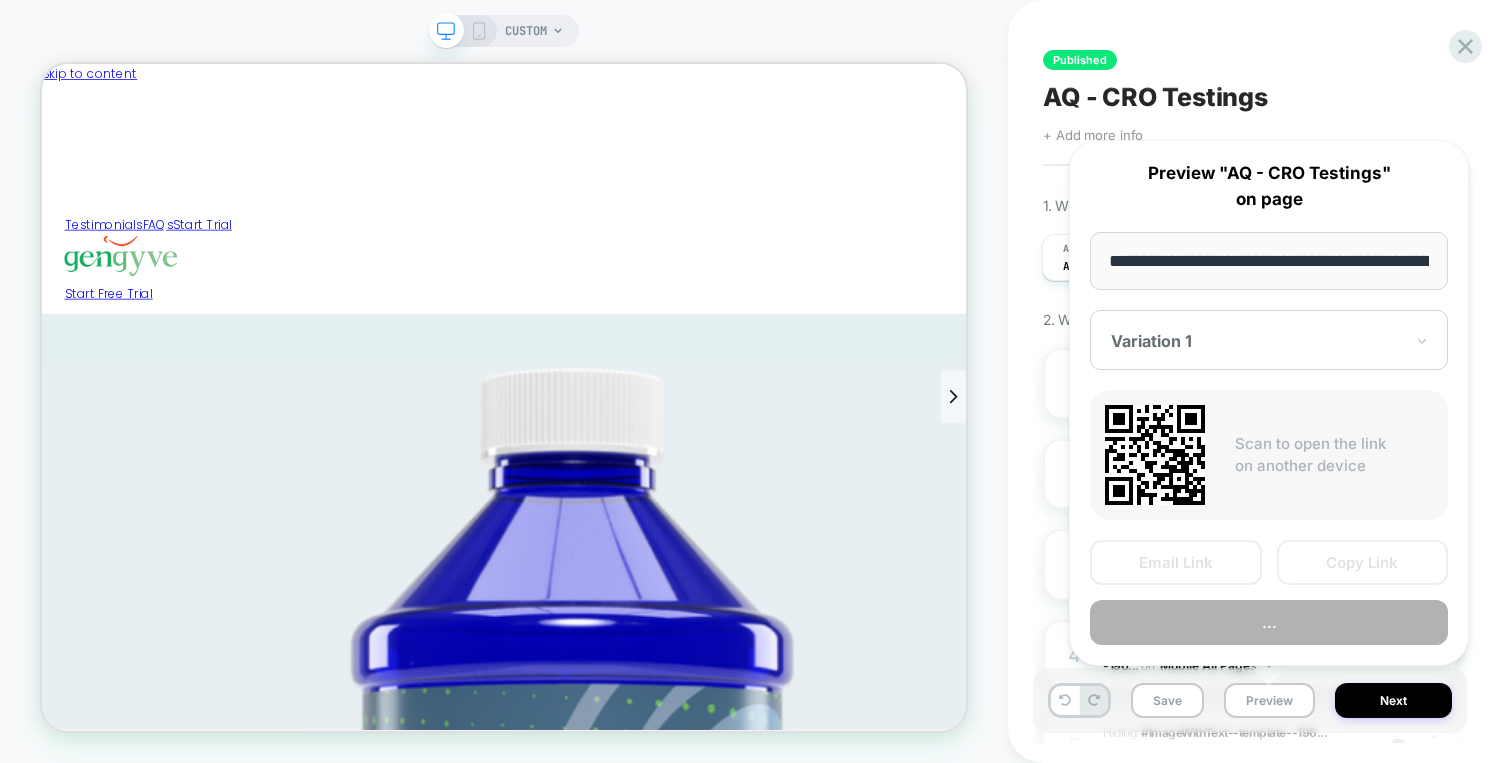 scroll, scrollTop: 0, scrollLeft: 191, axis: horizontal 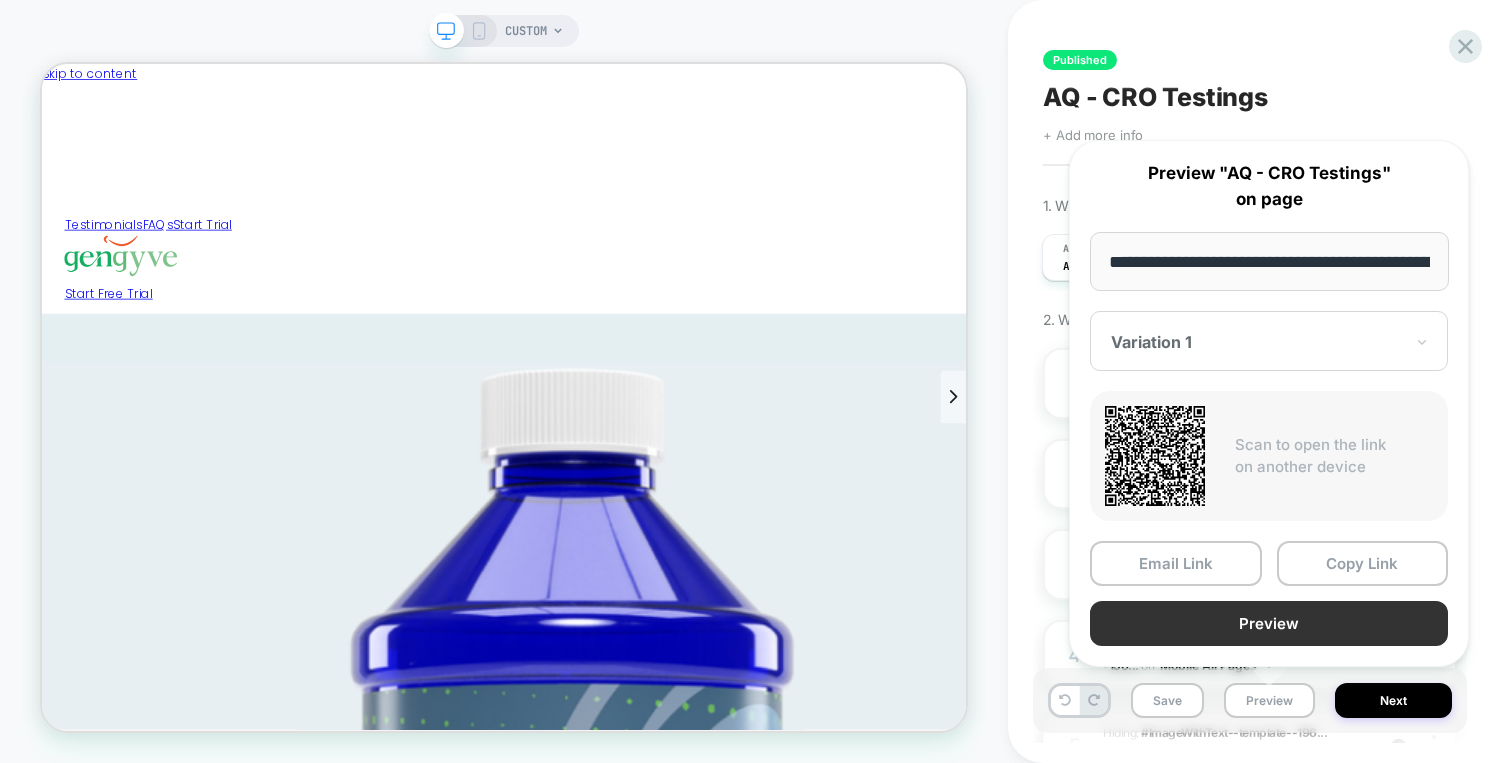 click on "Preview" at bounding box center (1269, 623) 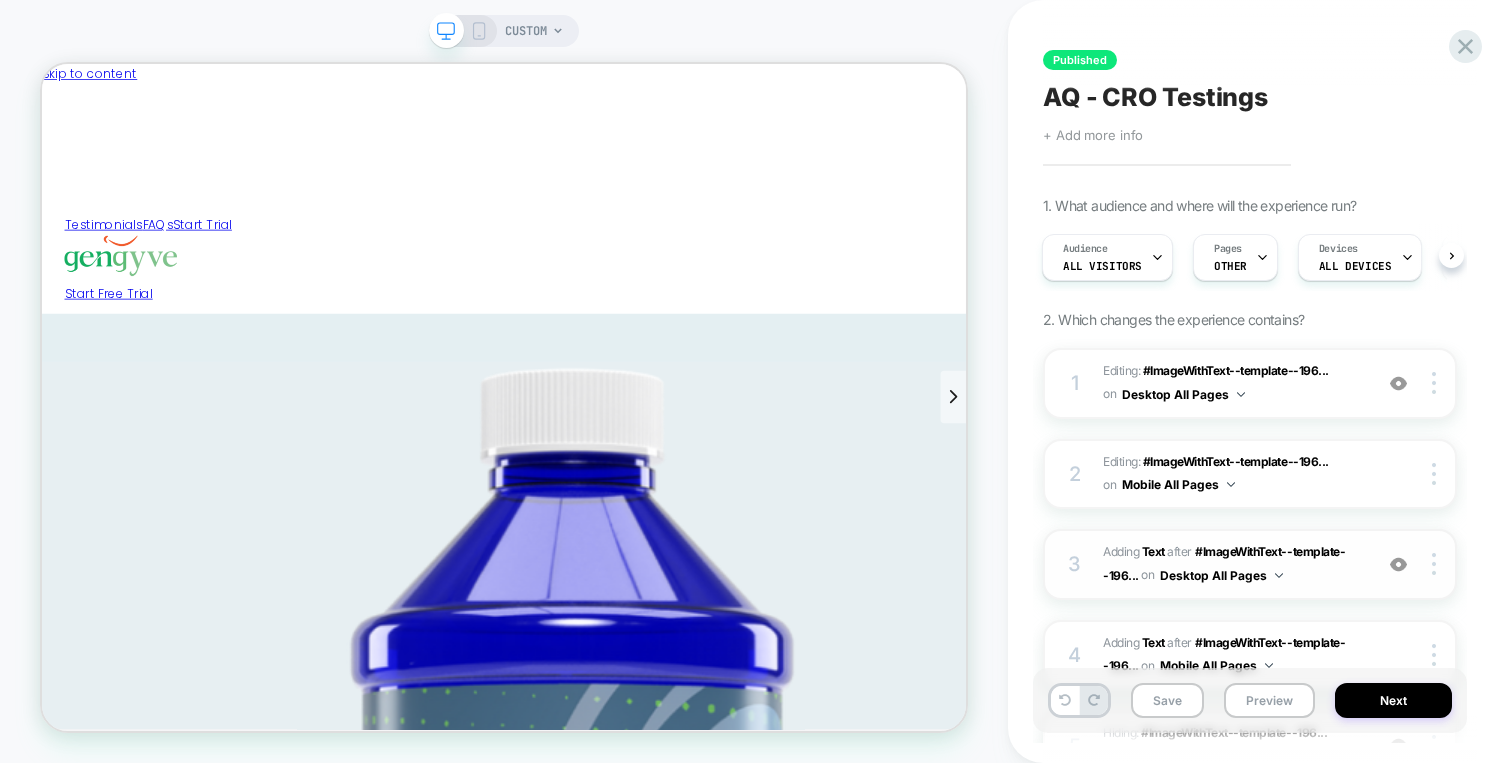 click at bounding box center (1398, 564) 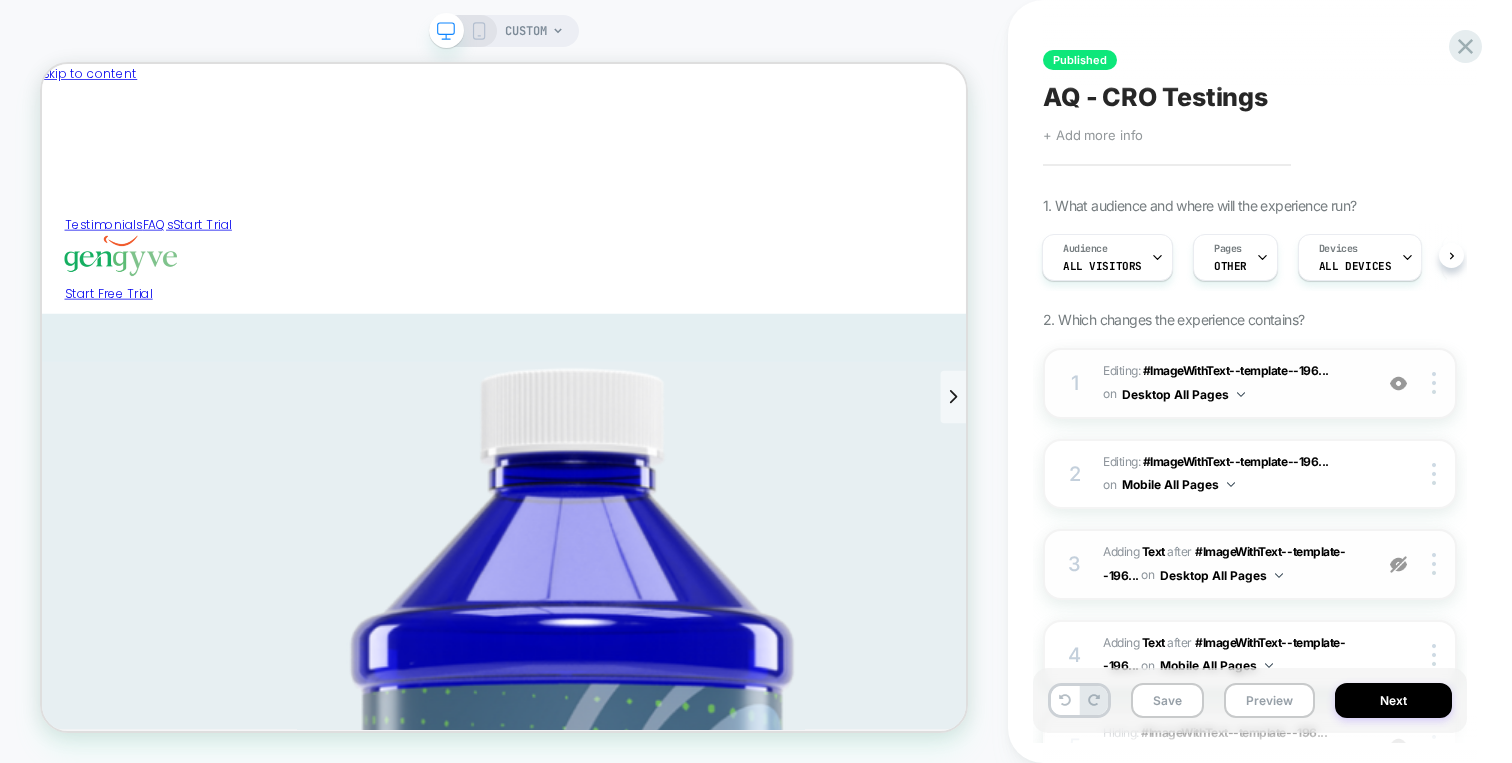 click at bounding box center [1398, 383] 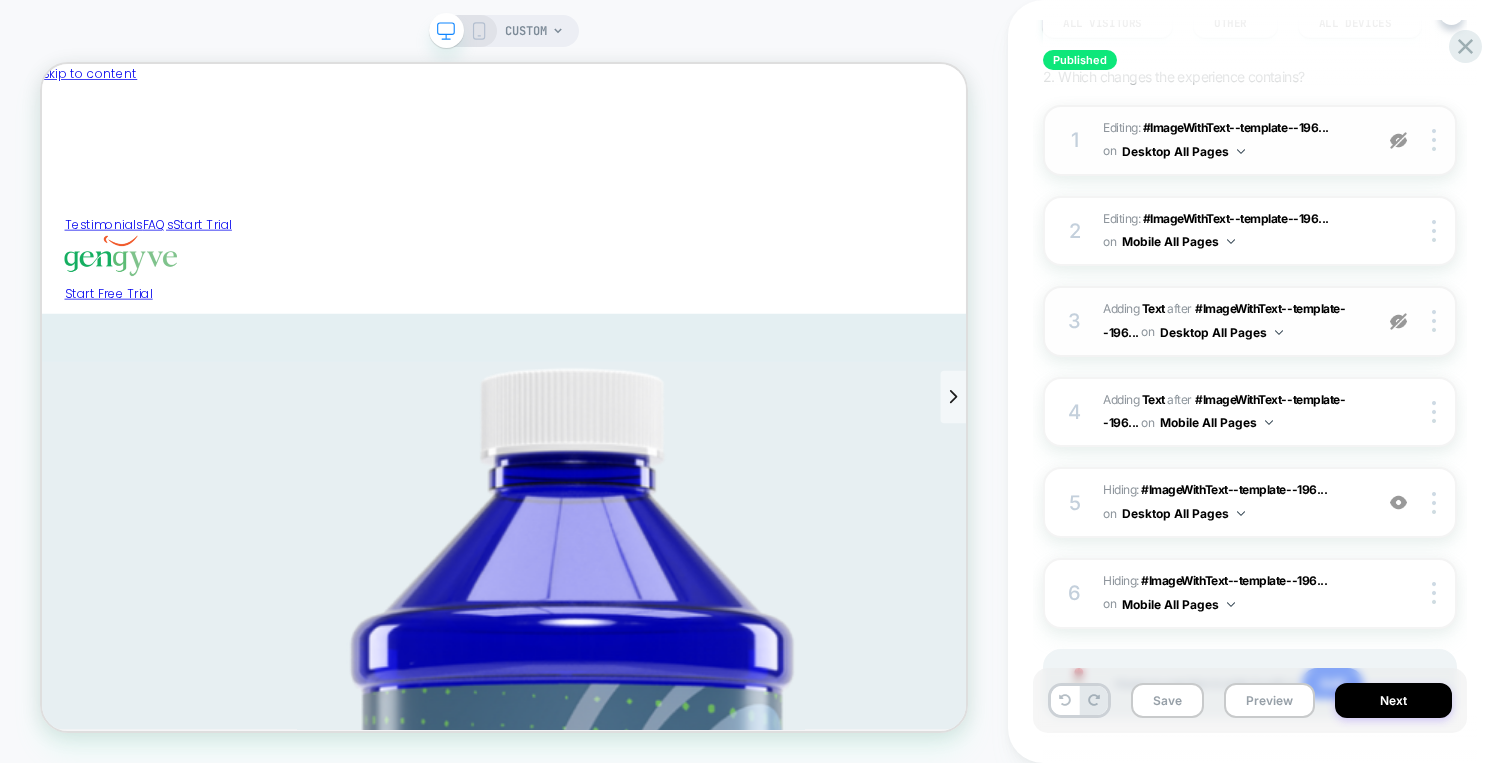 scroll, scrollTop: 247, scrollLeft: 0, axis: vertical 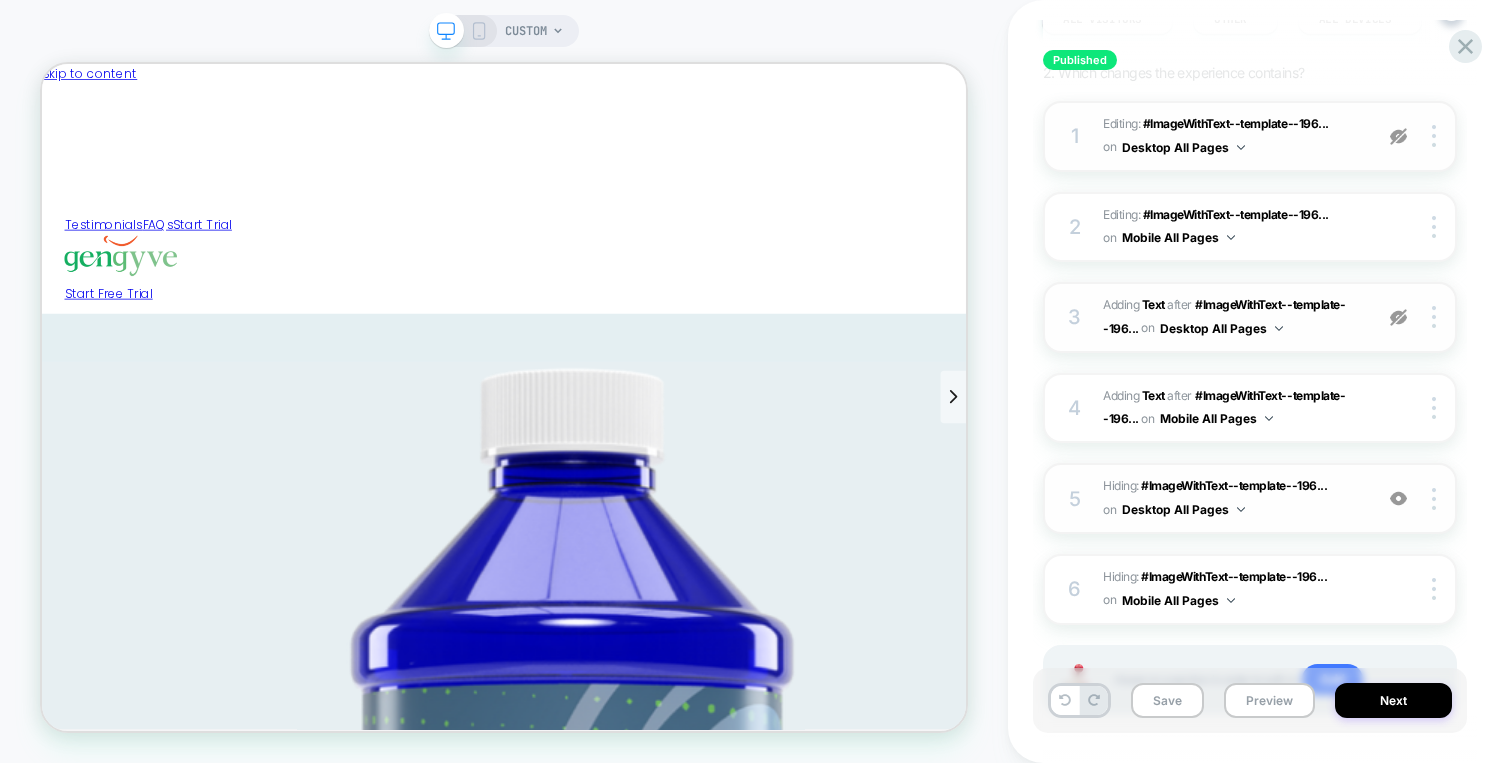 click at bounding box center (1398, 498) 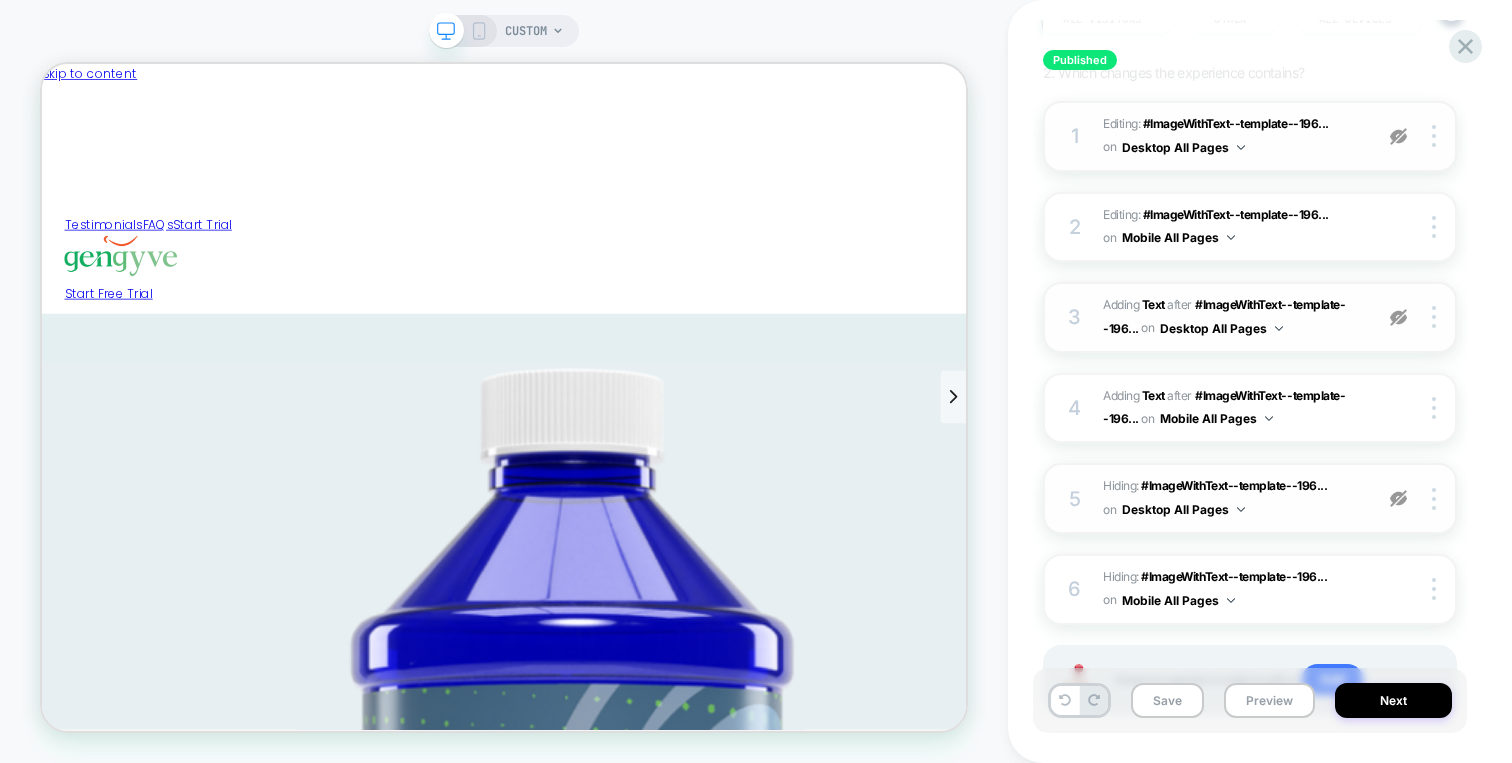 scroll, scrollTop: 345, scrollLeft: 0, axis: vertical 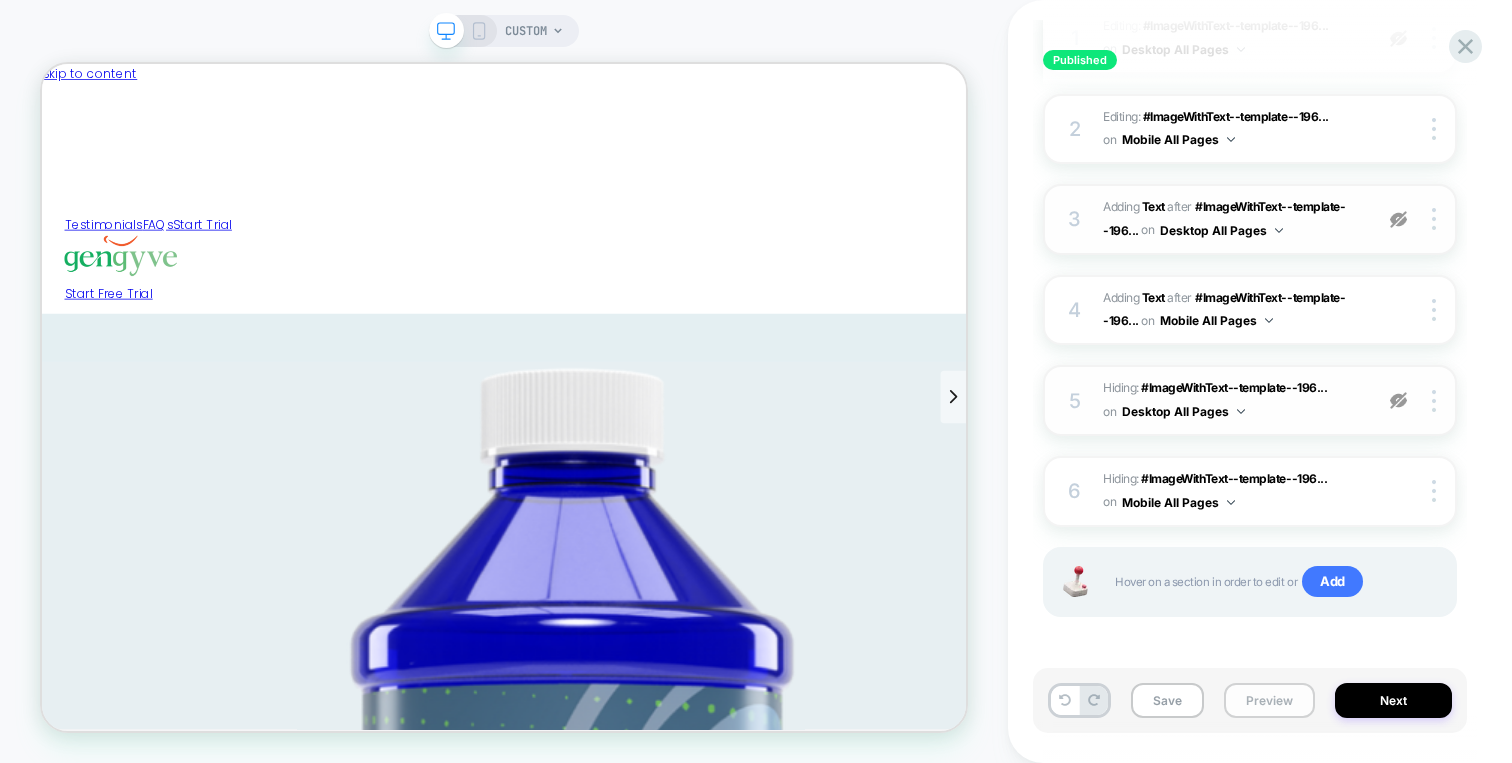 click on "Preview" at bounding box center [1269, 700] 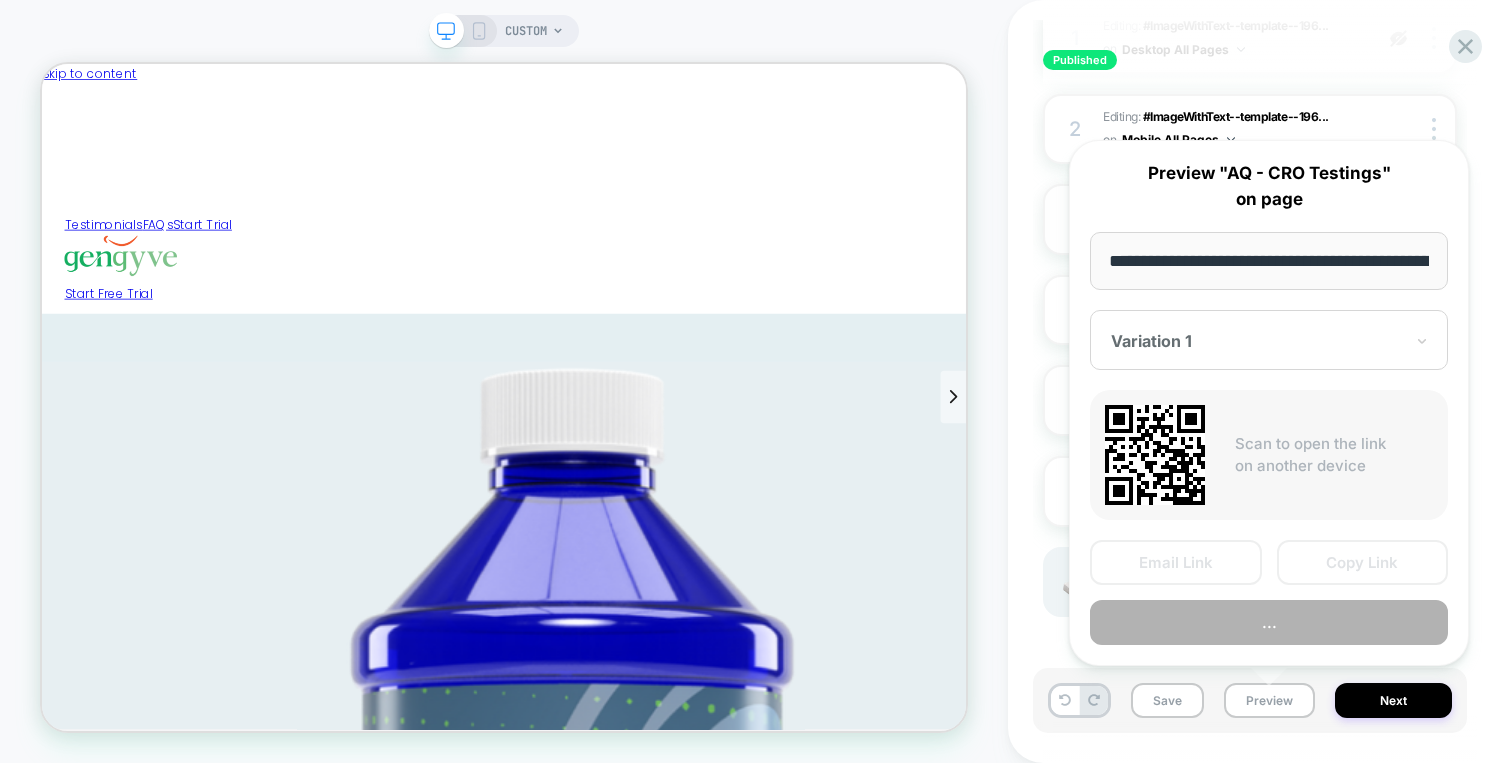 scroll, scrollTop: 0, scrollLeft: 191, axis: horizontal 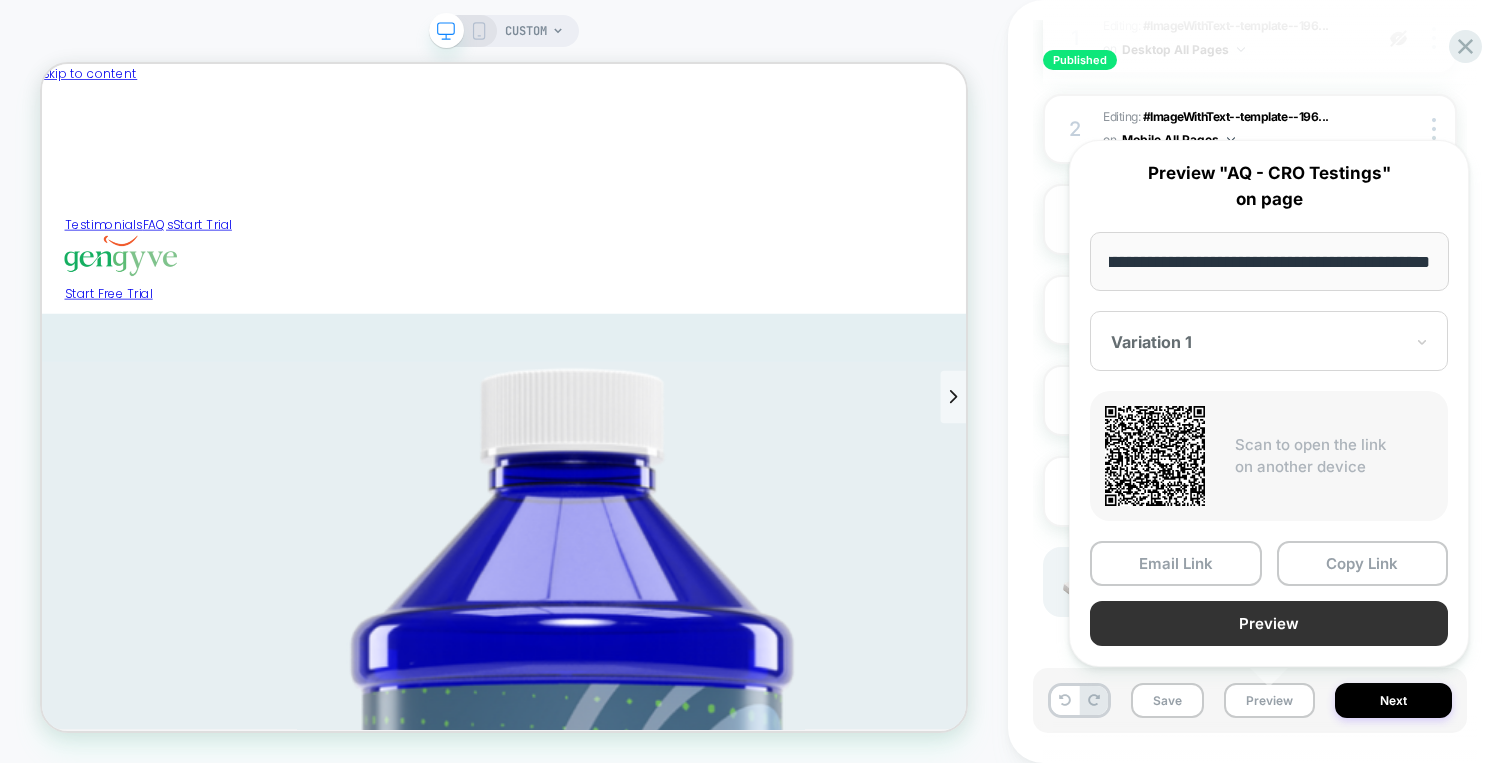 click on "Preview" at bounding box center (1269, 623) 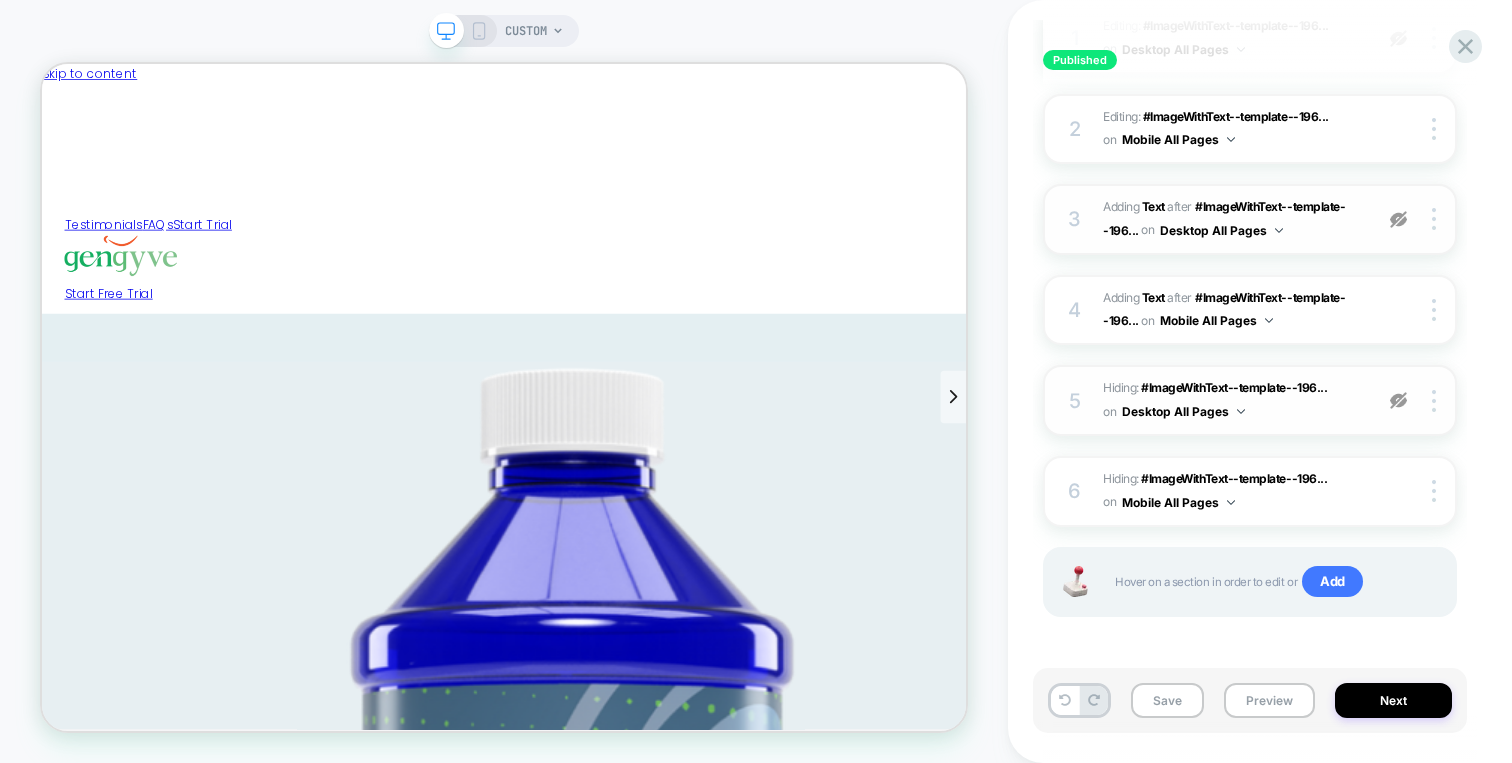 click at bounding box center (1398, 400) 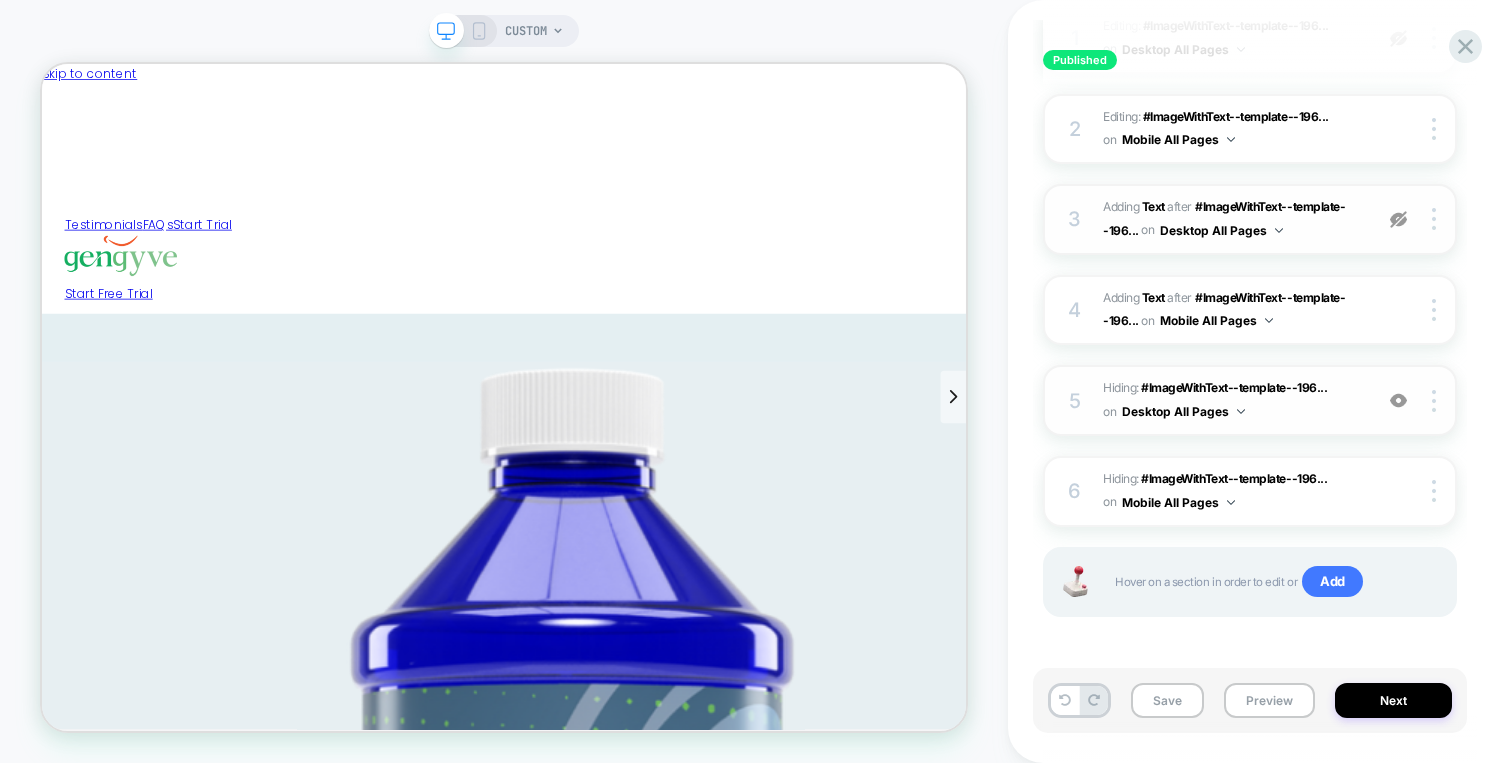 click at bounding box center (1398, 400) 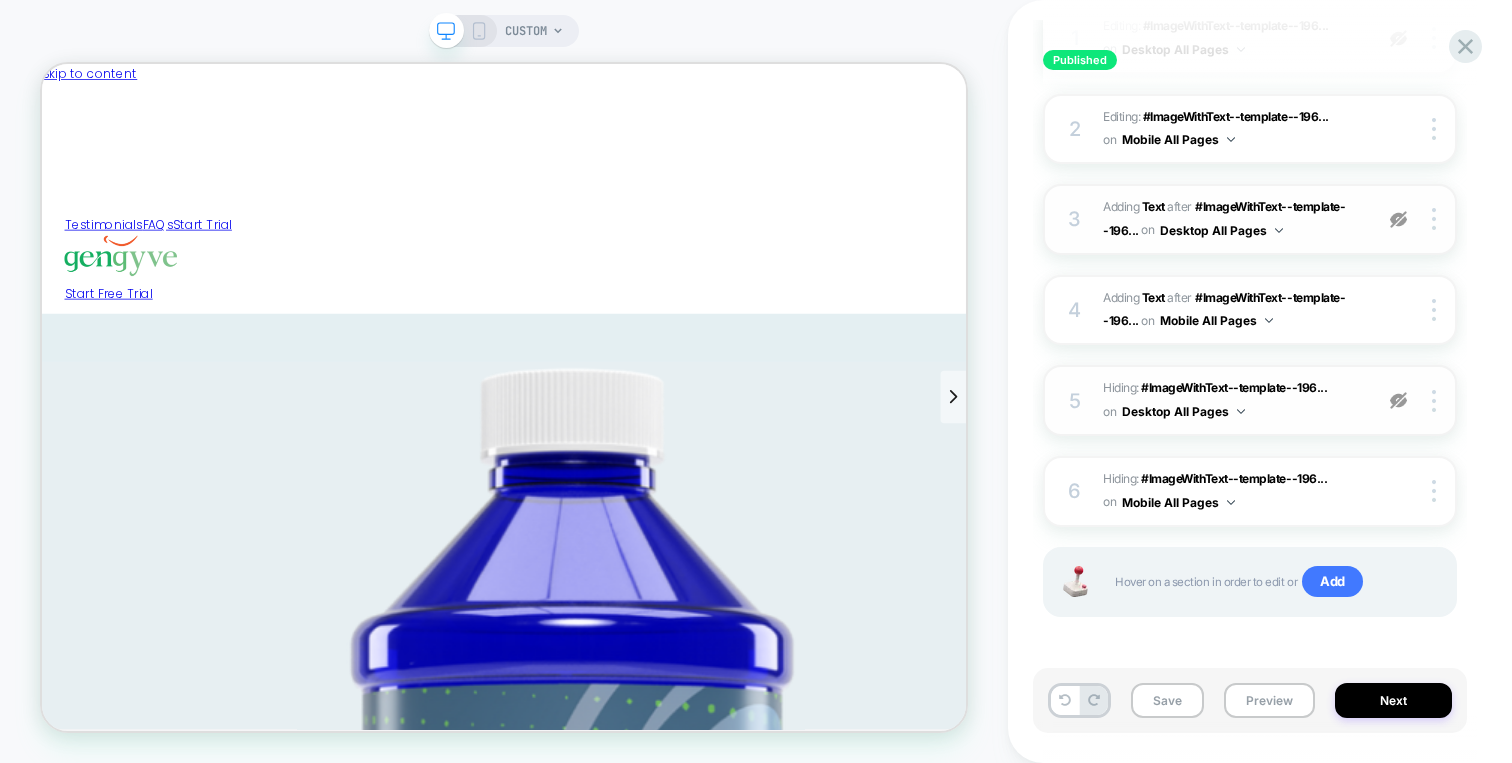 click at bounding box center [1398, 400] 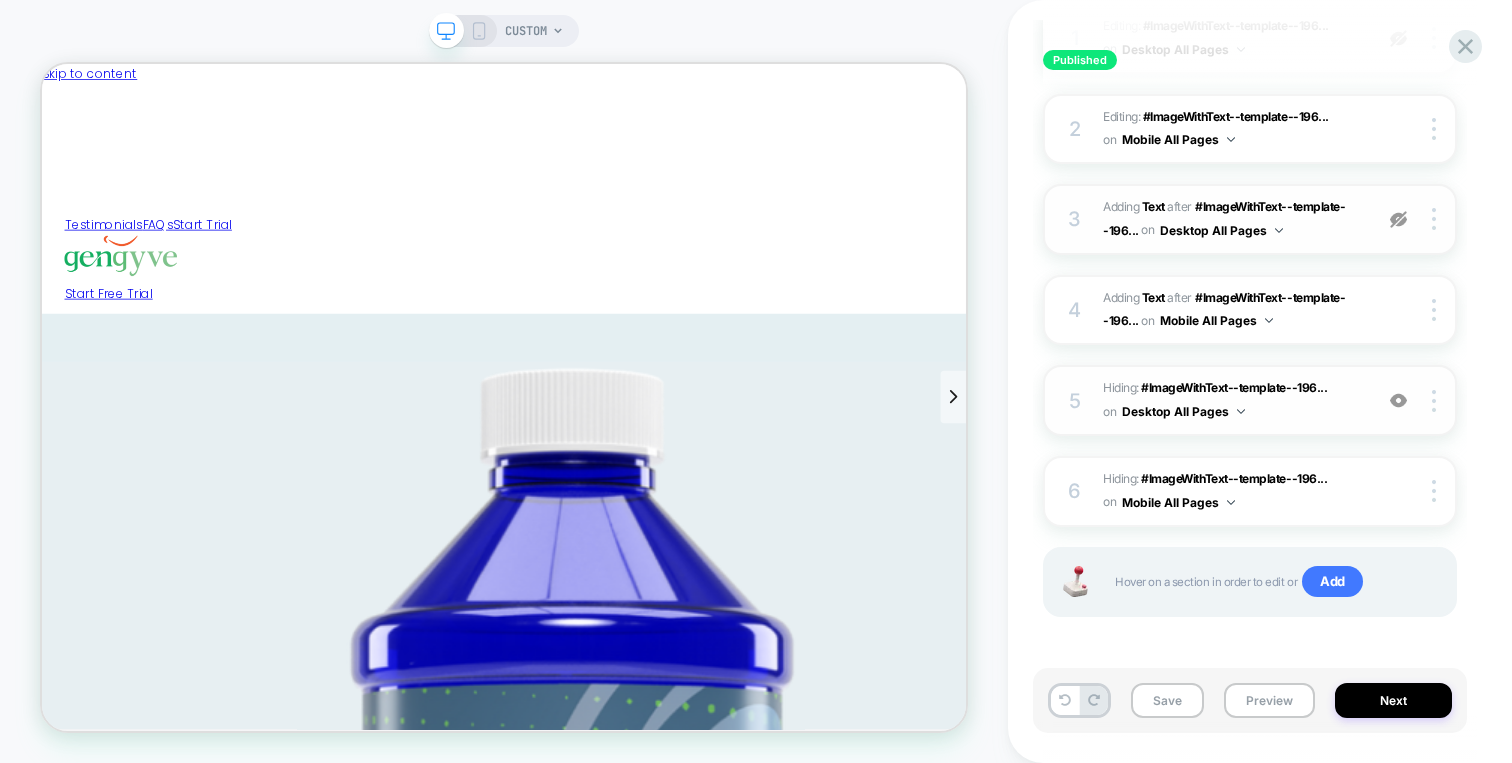click at bounding box center (1398, 219) 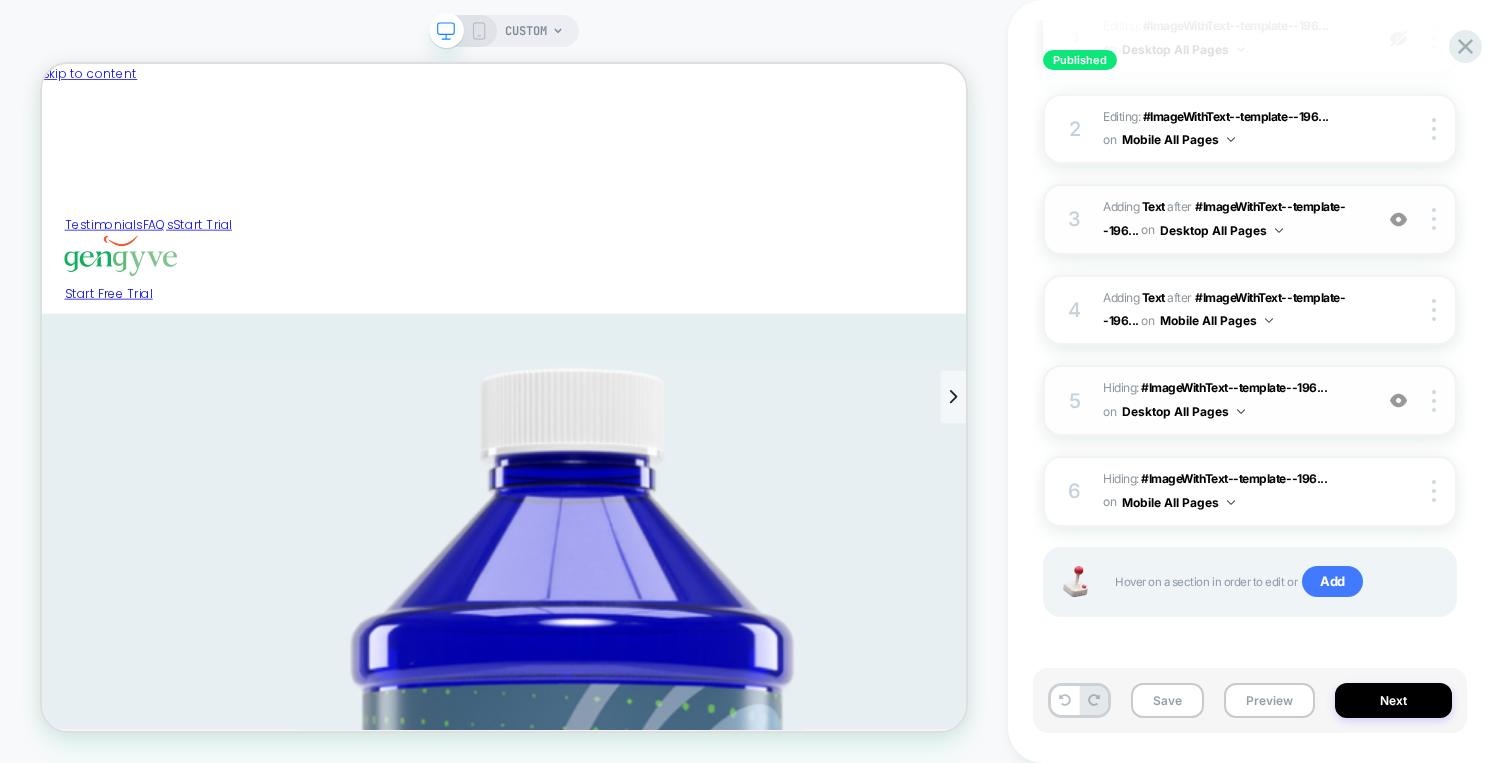 scroll, scrollTop: 301, scrollLeft: 0, axis: vertical 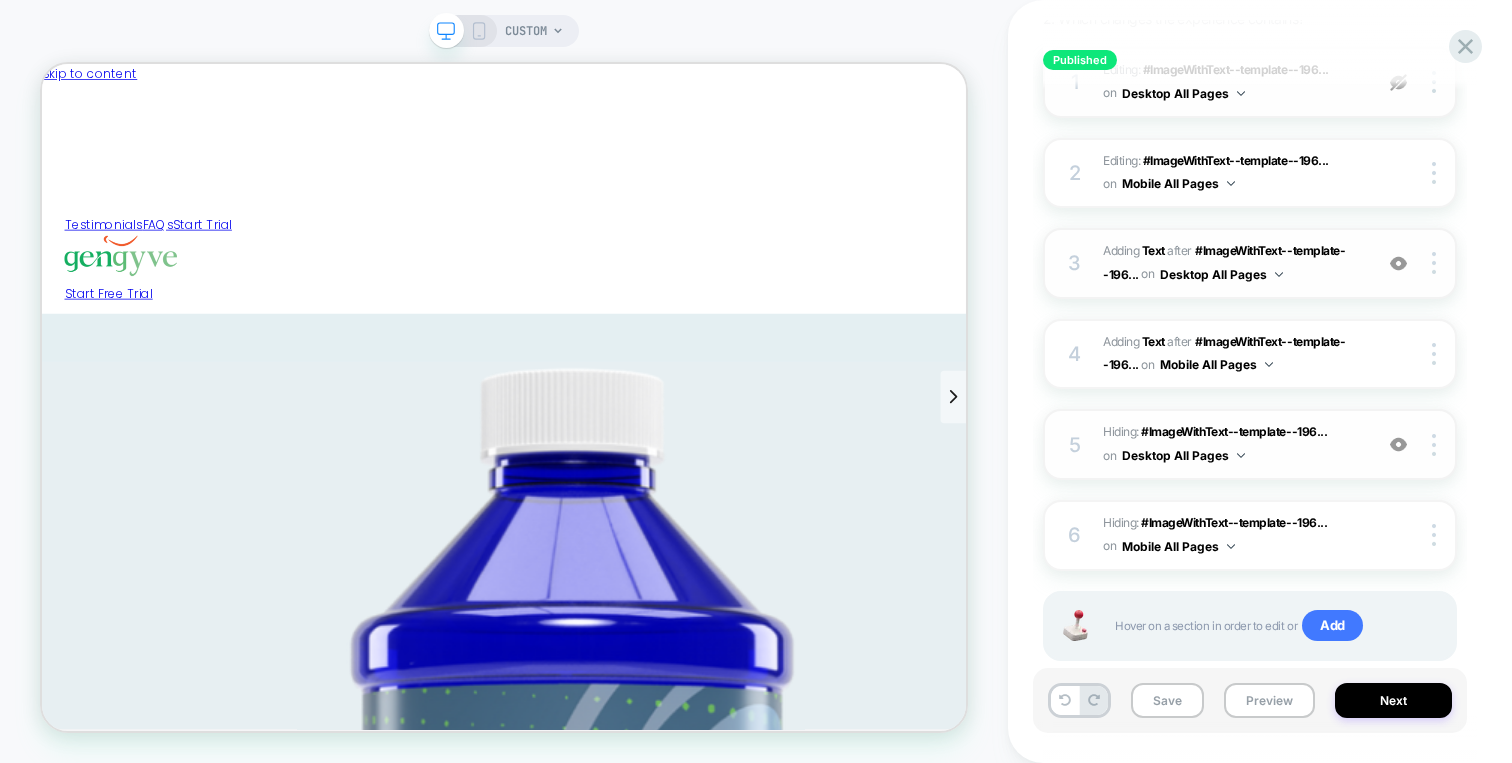 click at bounding box center [1398, 263] 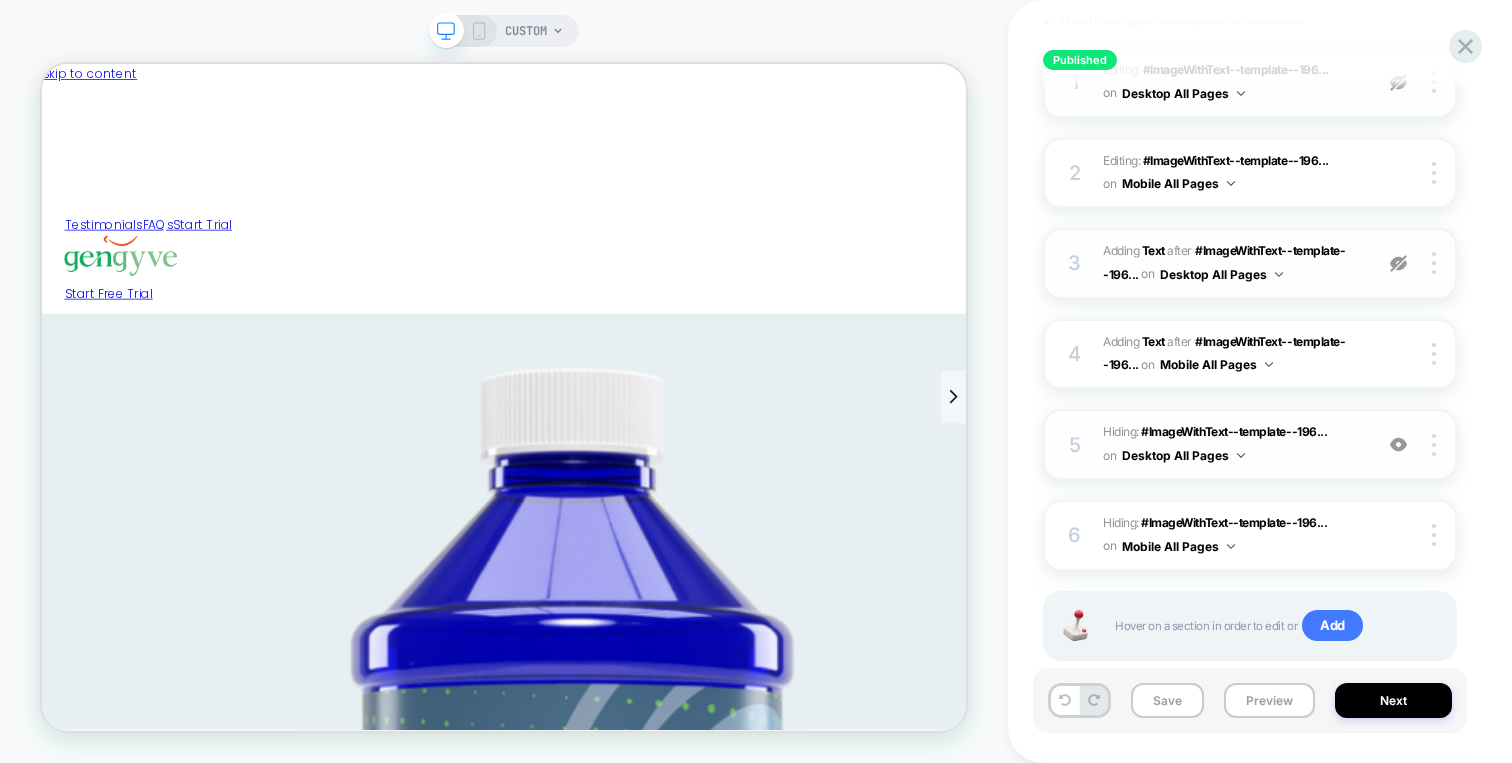 click at bounding box center (1398, 263) 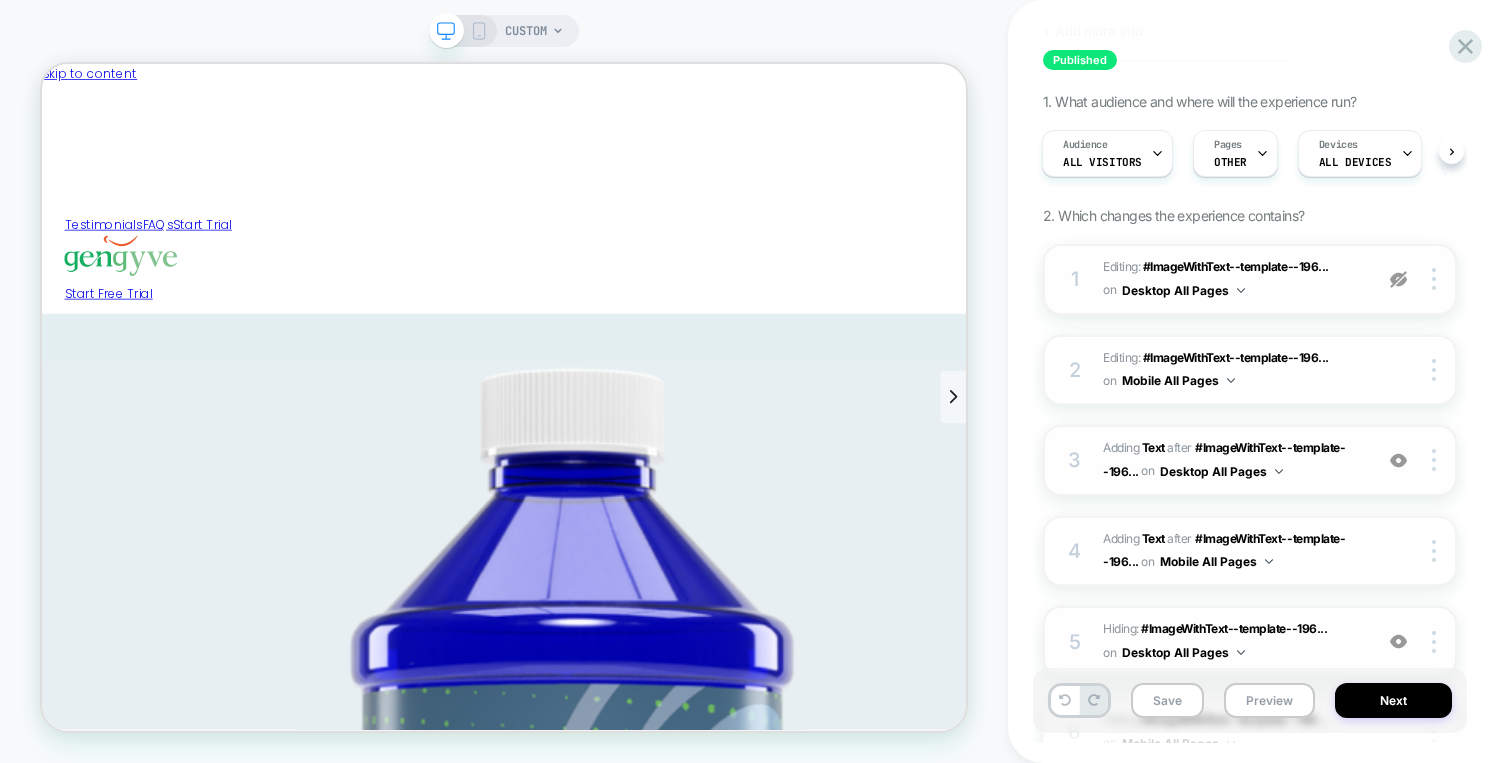 scroll, scrollTop: 92, scrollLeft: 0, axis: vertical 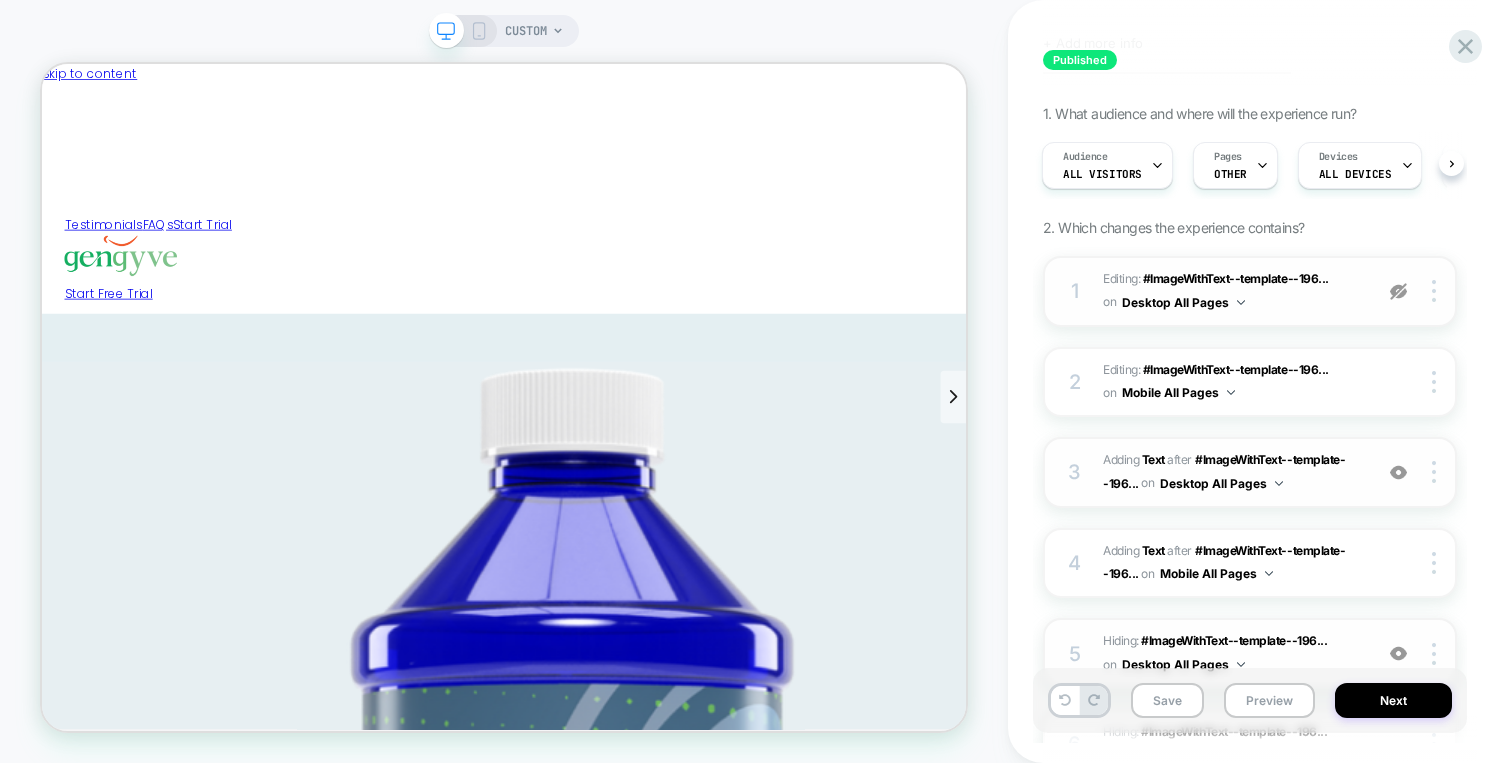 click at bounding box center (1398, 291) 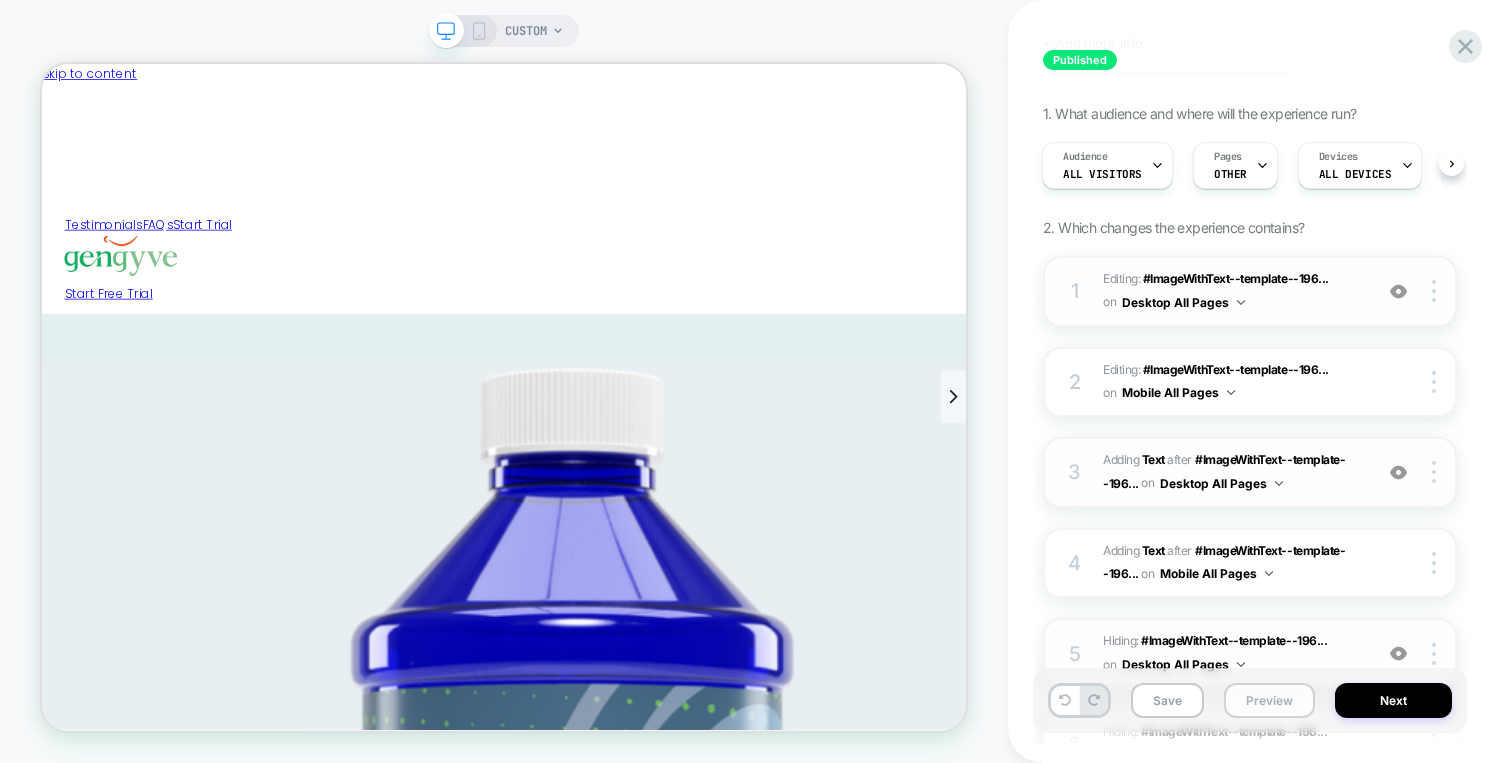 click on "Preview" at bounding box center (1269, 700) 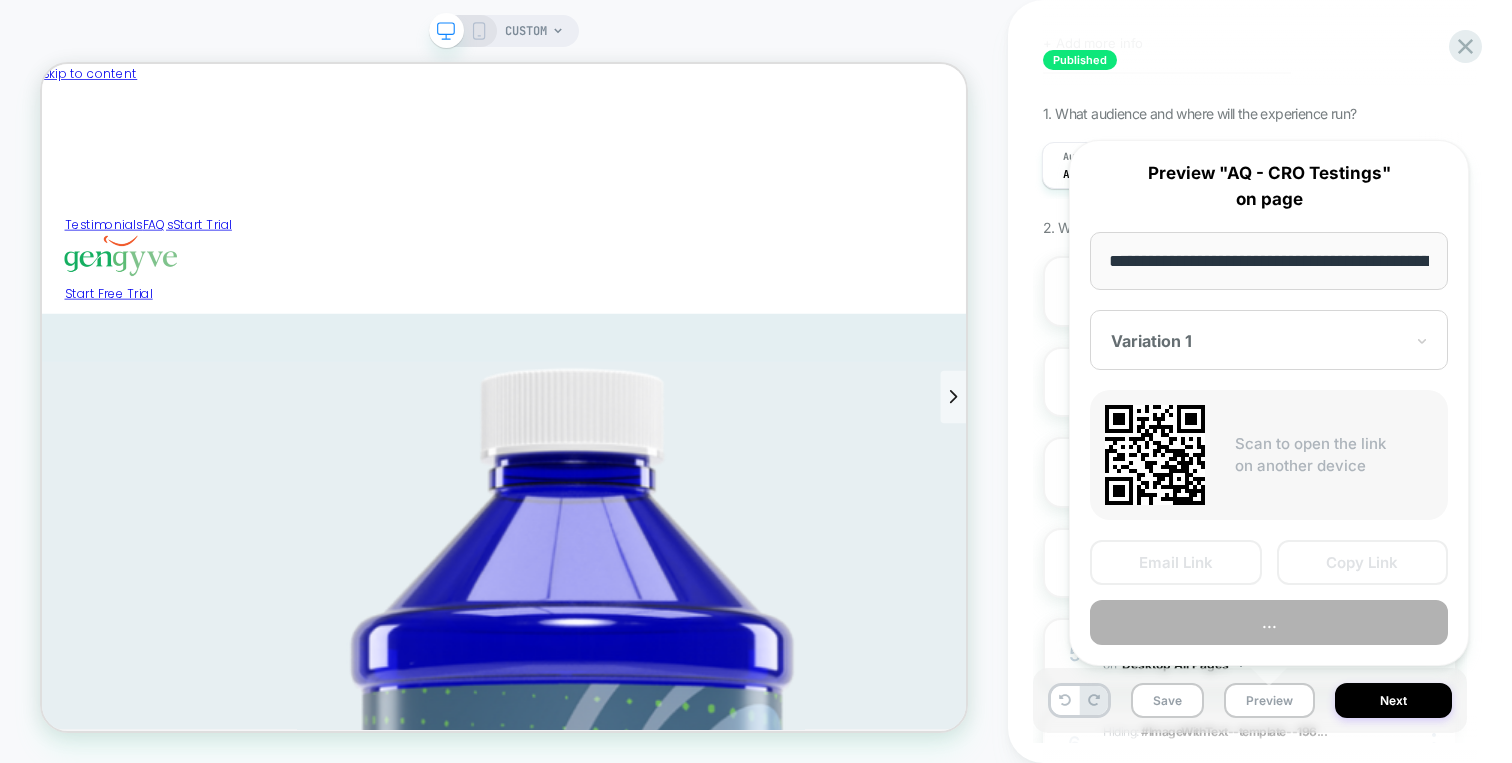scroll, scrollTop: 0, scrollLeft: 191, axis: horizontal 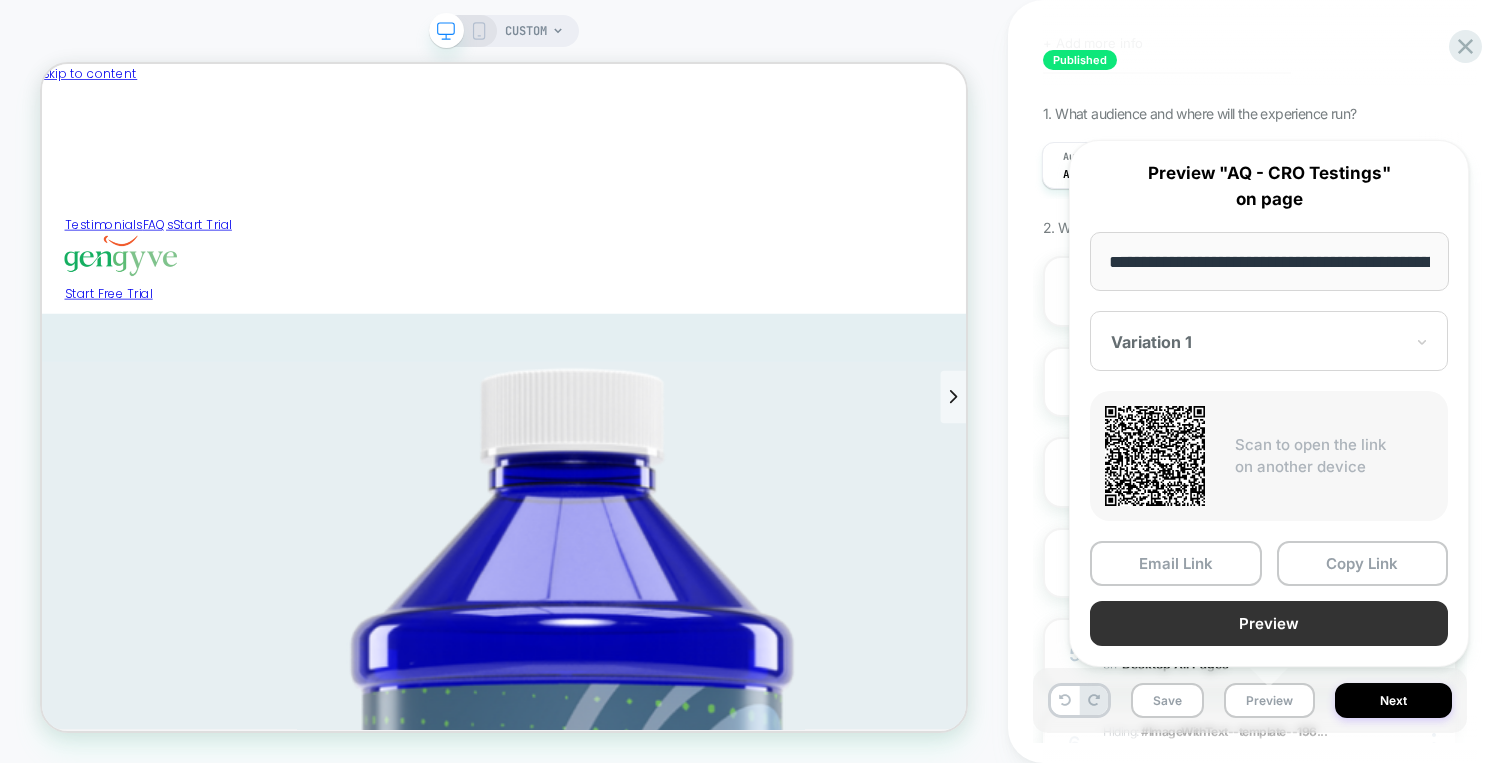 click on "Preview" at bounding box center (1269, 623) 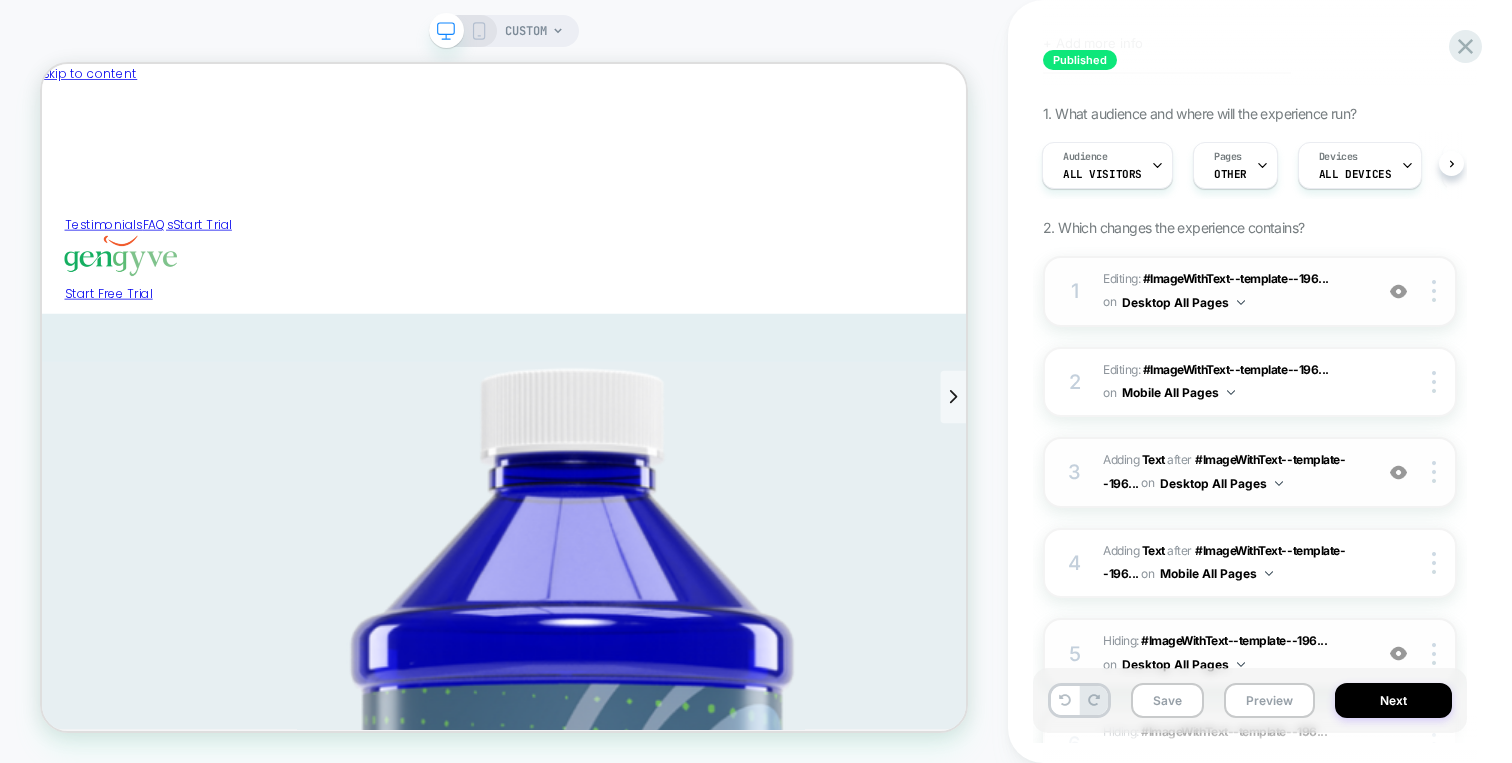 click on "Click to edit experience details + Add more info" at bounding box center [1250, 35] 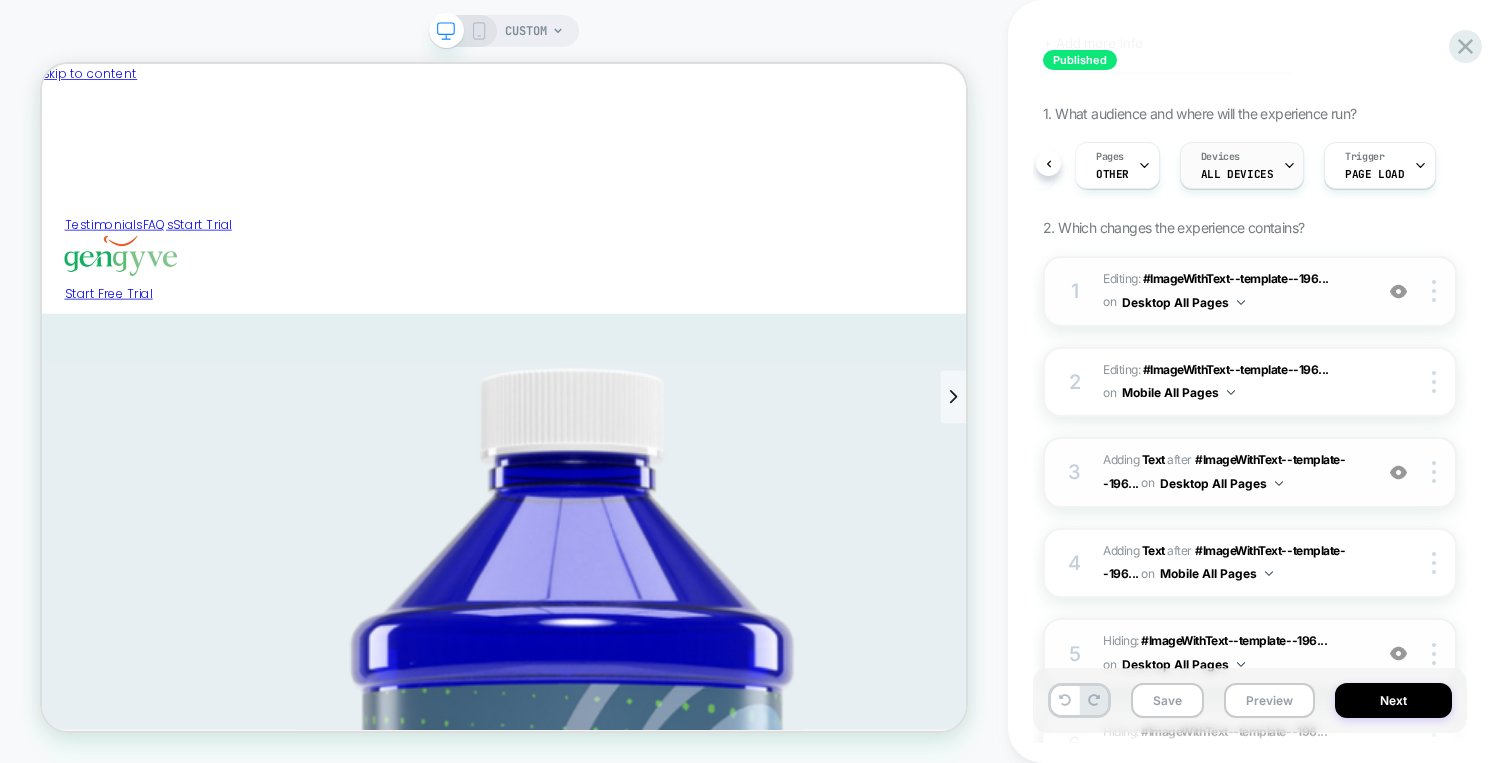 scroll, scrollTop: 0, scrollLeft: 142, axis: horizontal 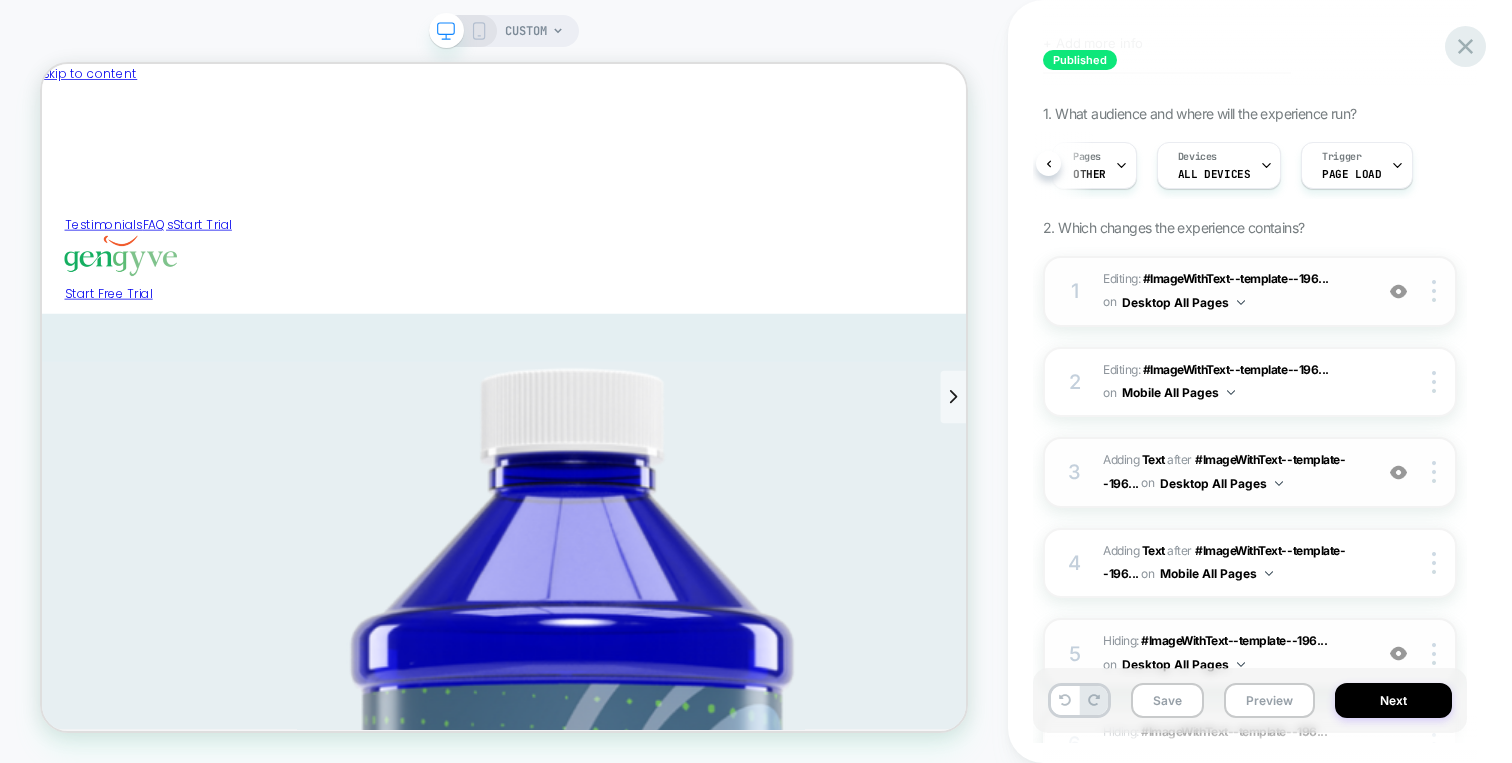 click 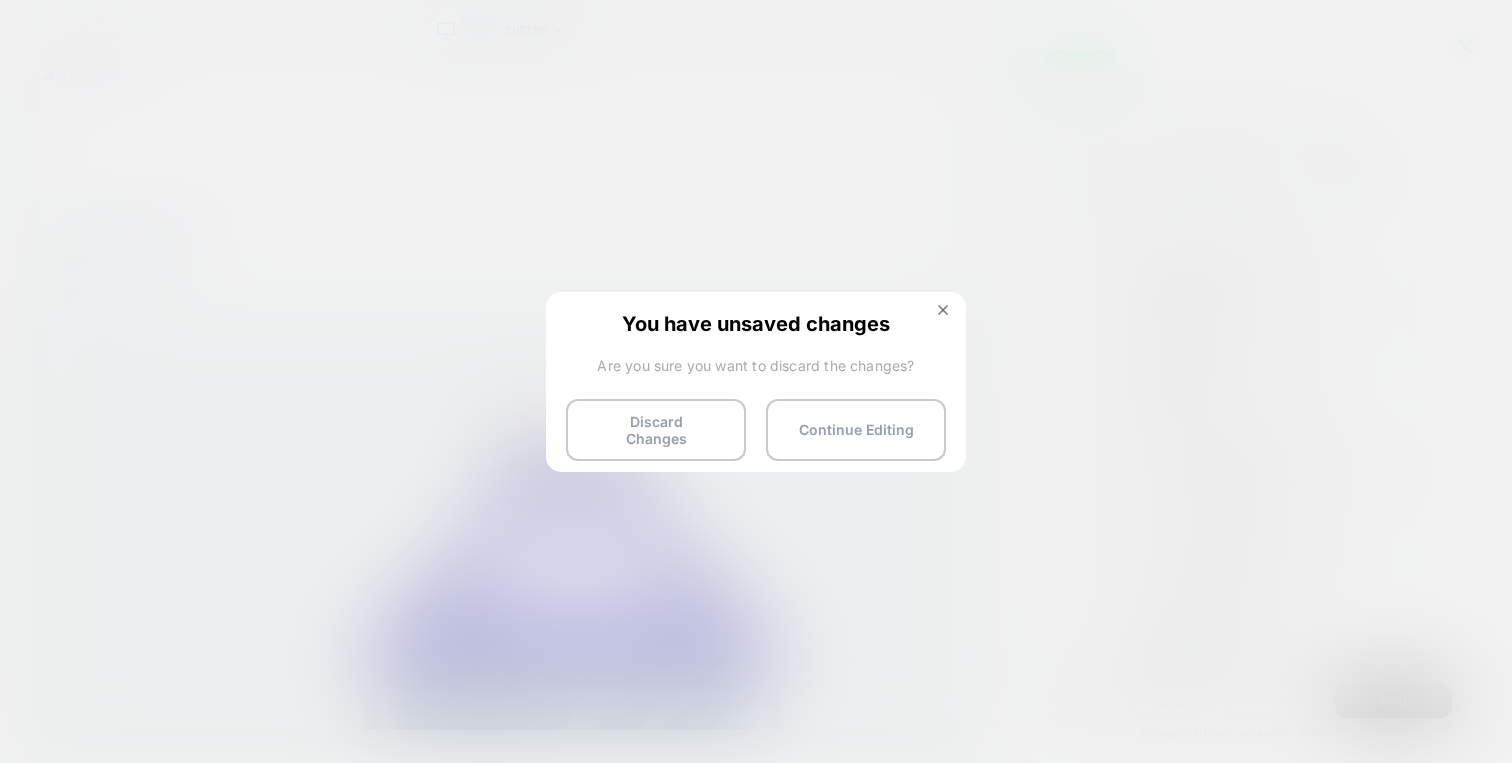 click on "You have unsaved changes Are you sure you want to discard the changes? Discard Changes Continue Editing" at bounding box center [756, 380] 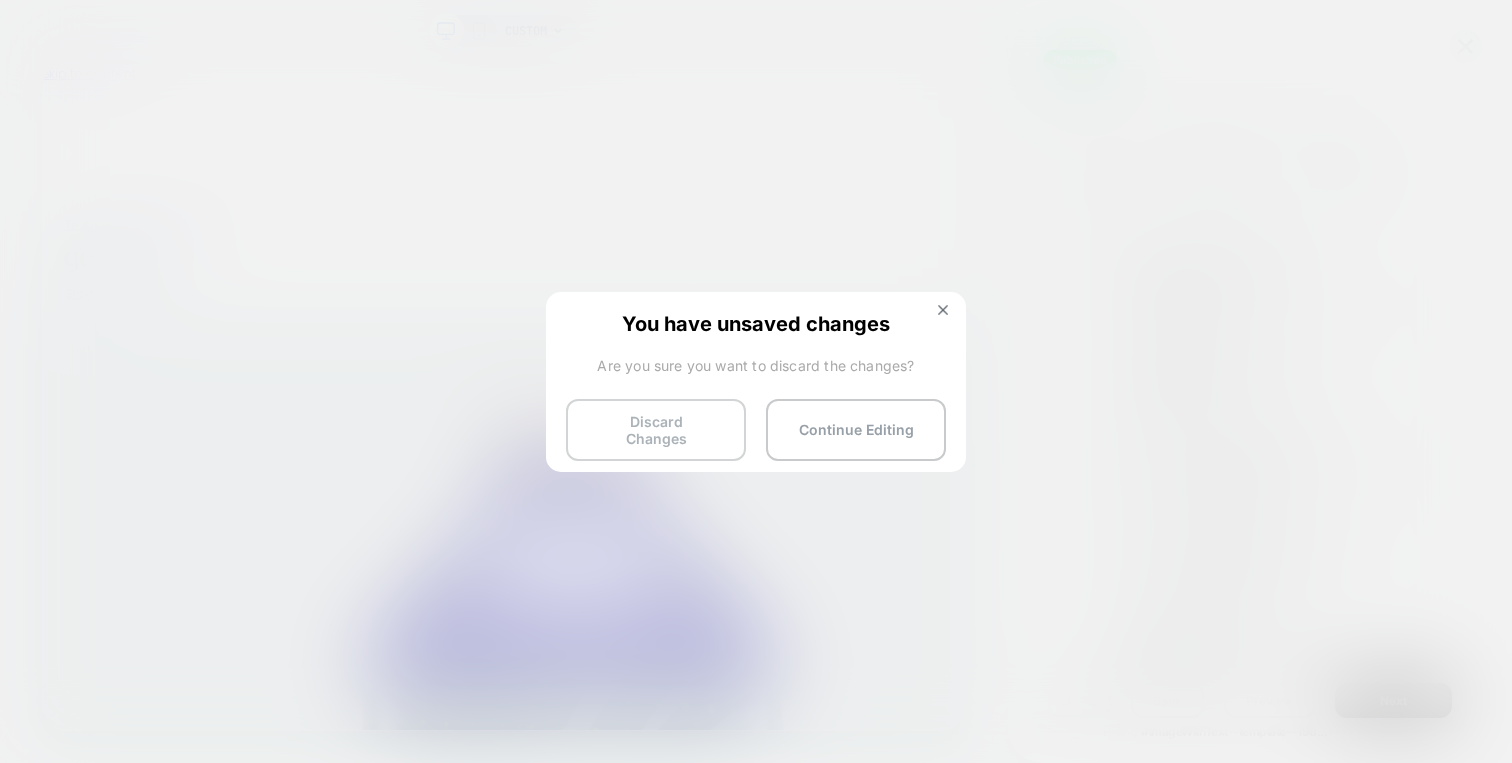 click on "Discard Changes" at bounding box center (656, 430) 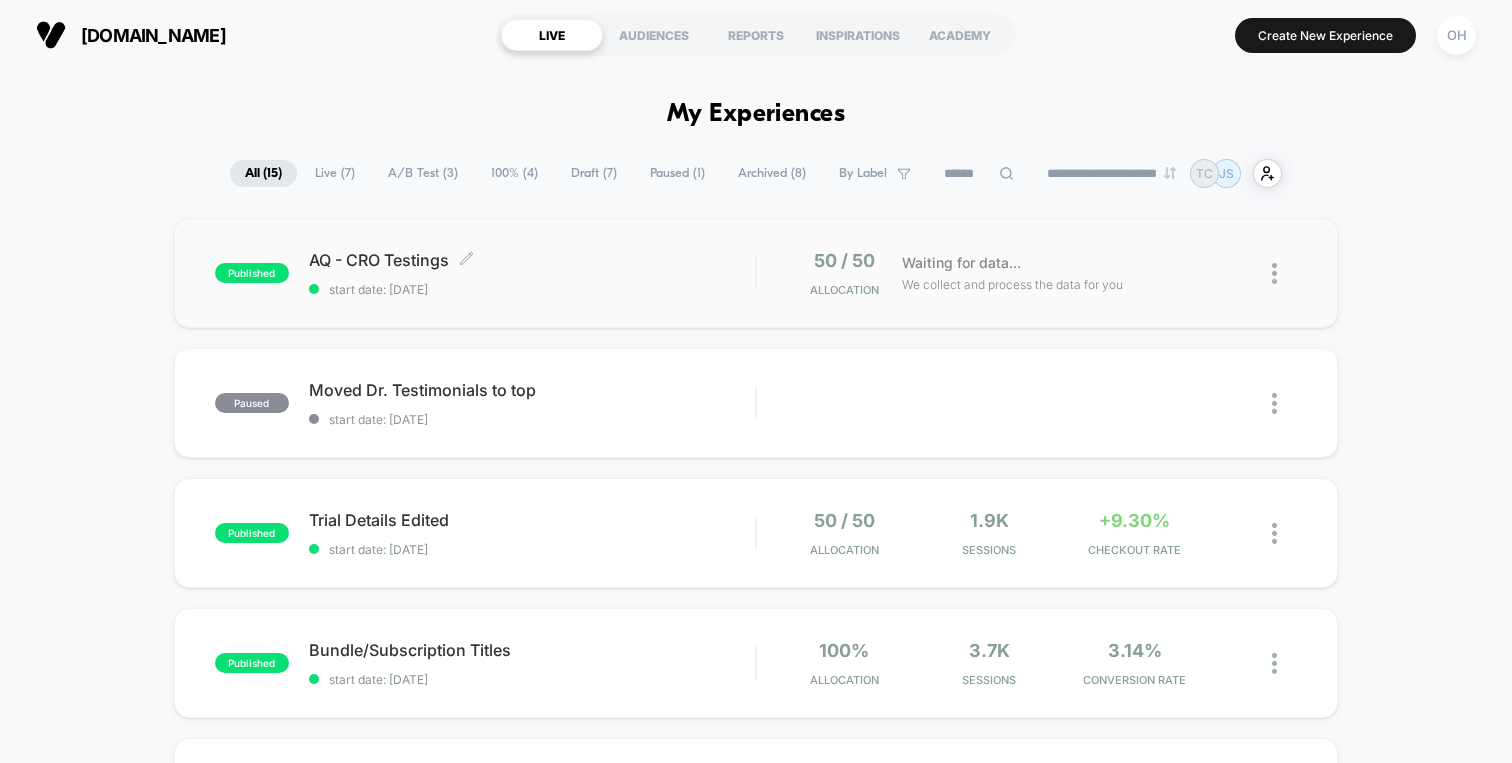 click on "AQ - CRO Testings Click to edit experience details" at bounding box center (532, 260) 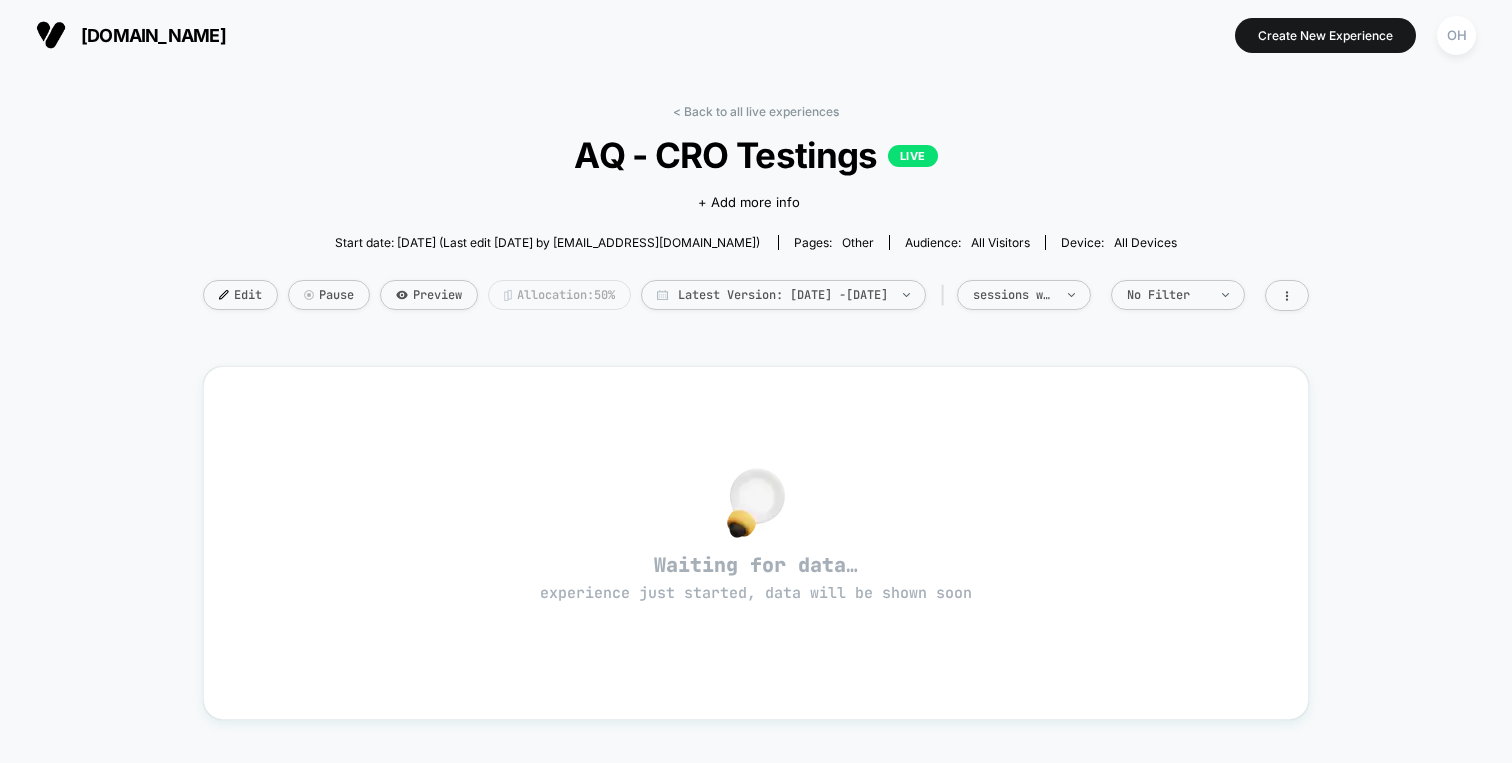 click on "Allocation:  50%" at bounding box center [559, 295] 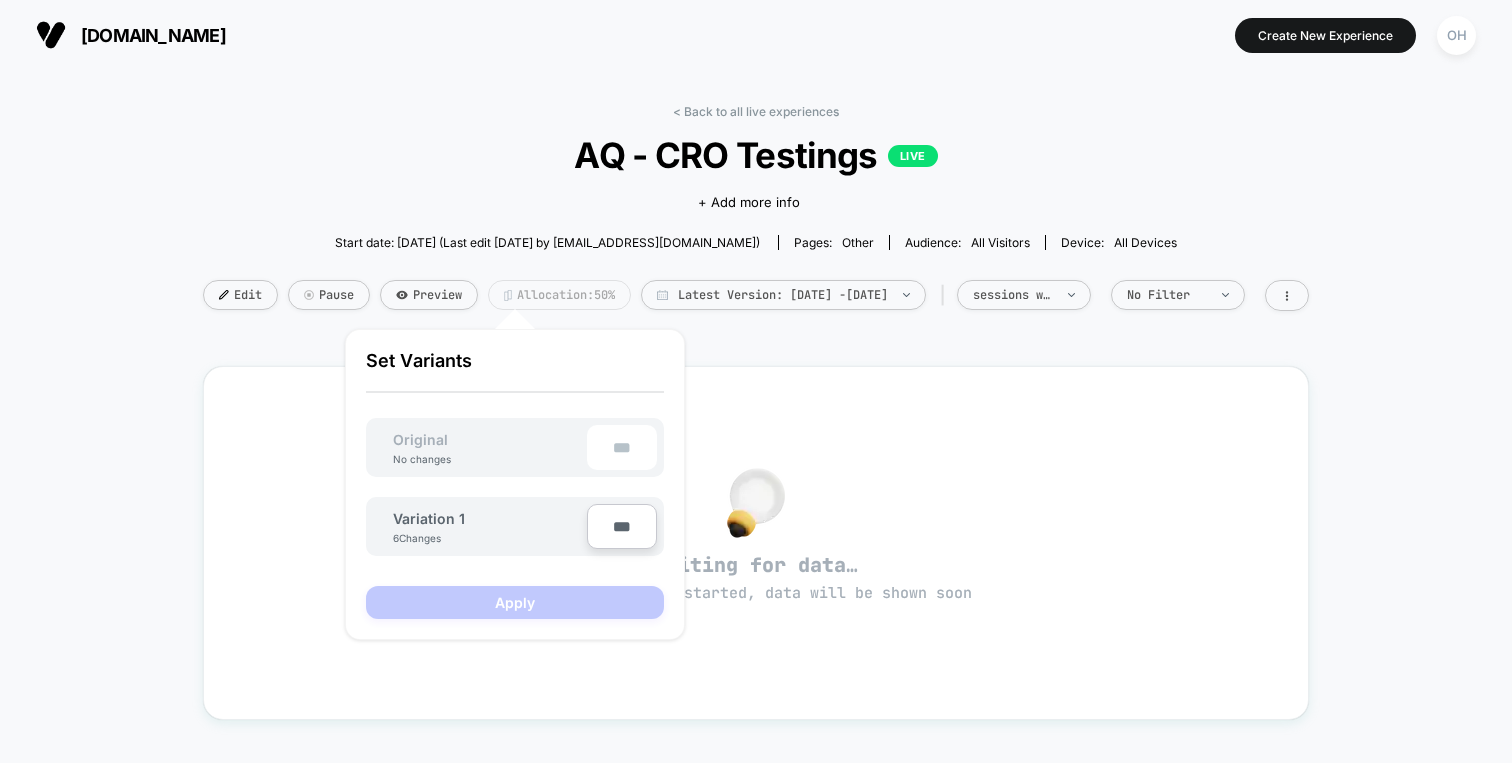 click on "Allocation:  50%" at bounding box center (559, 295) 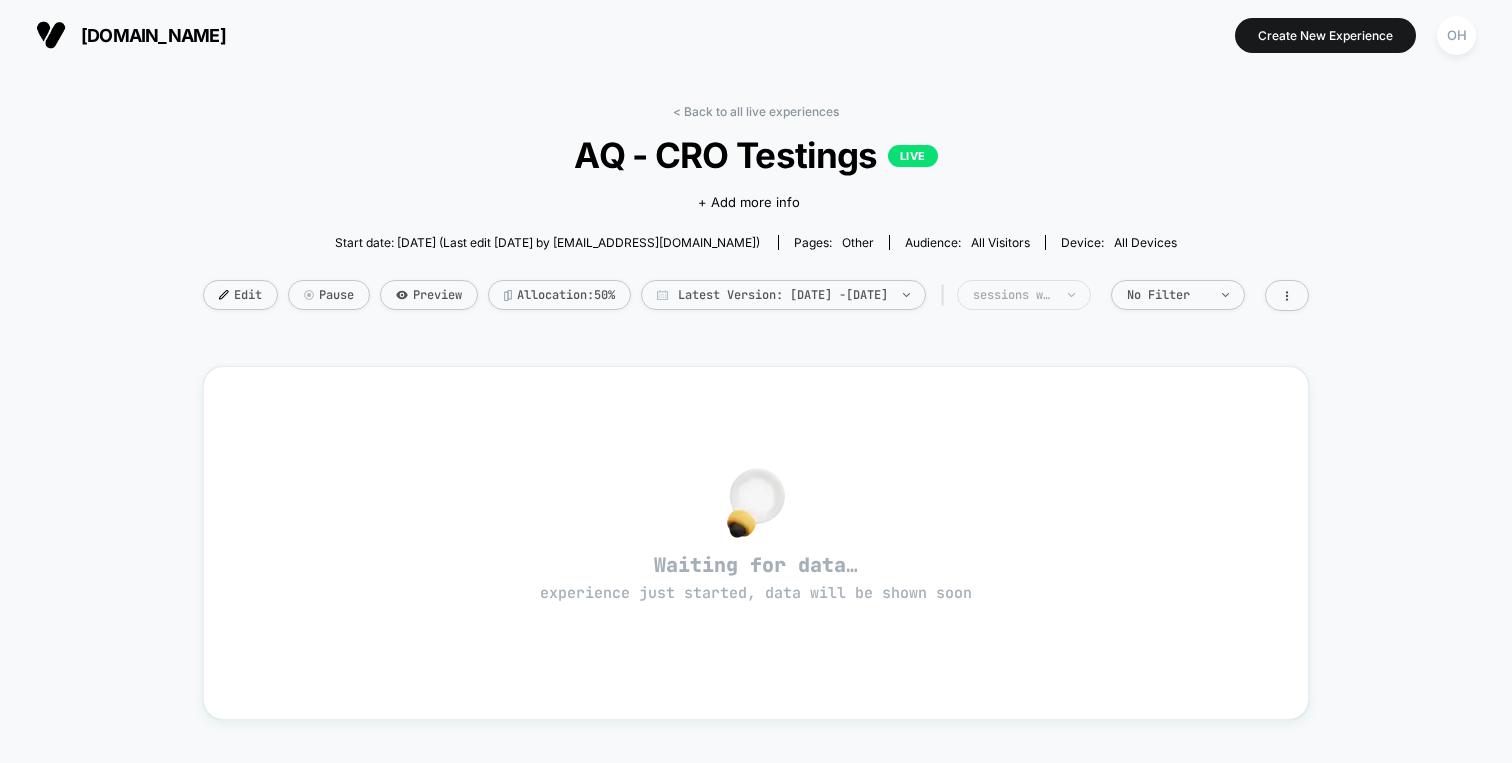click on "sessions with impression" at bounding box center (1024, 295) 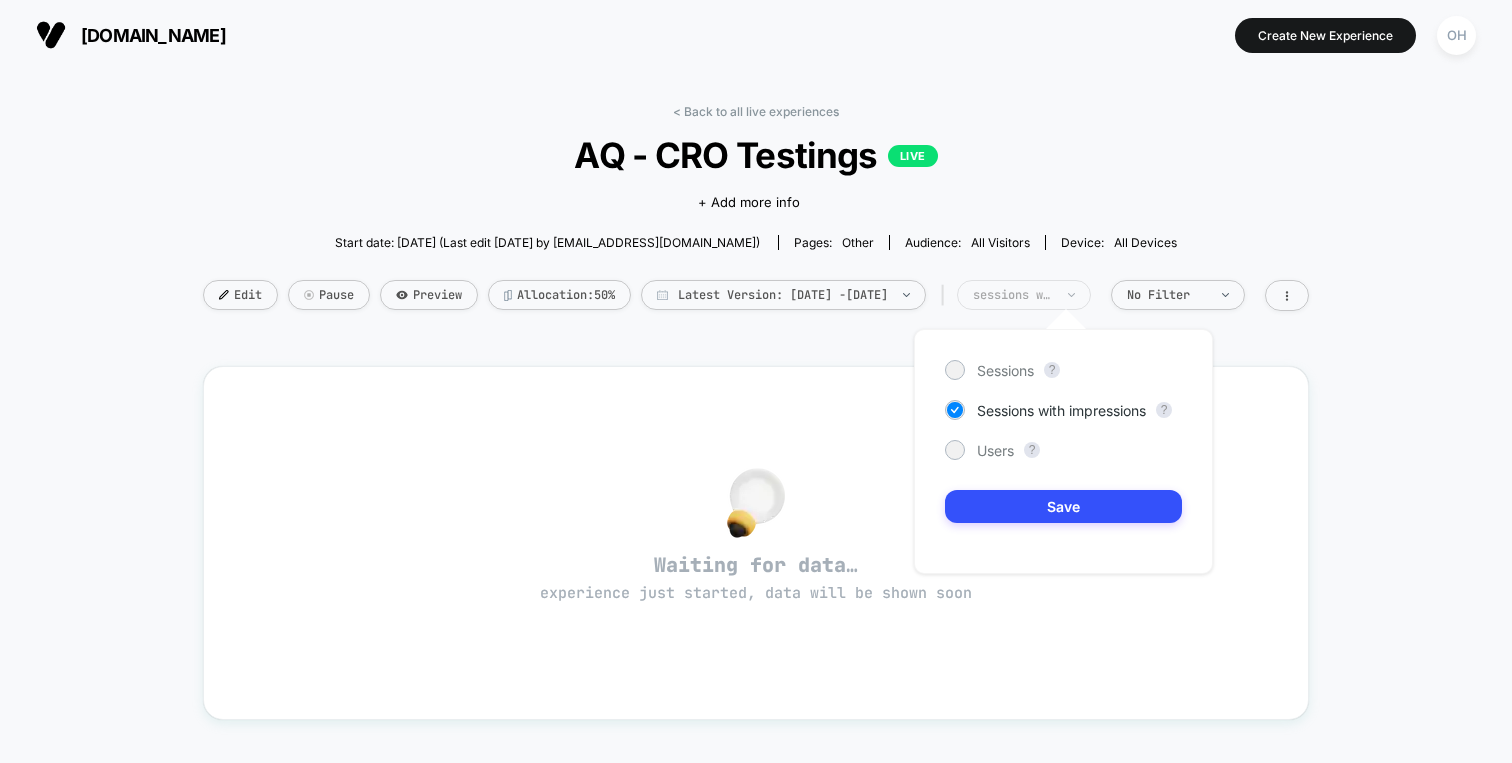 click on "sessions with impression" at bounding box center [1024, 295] 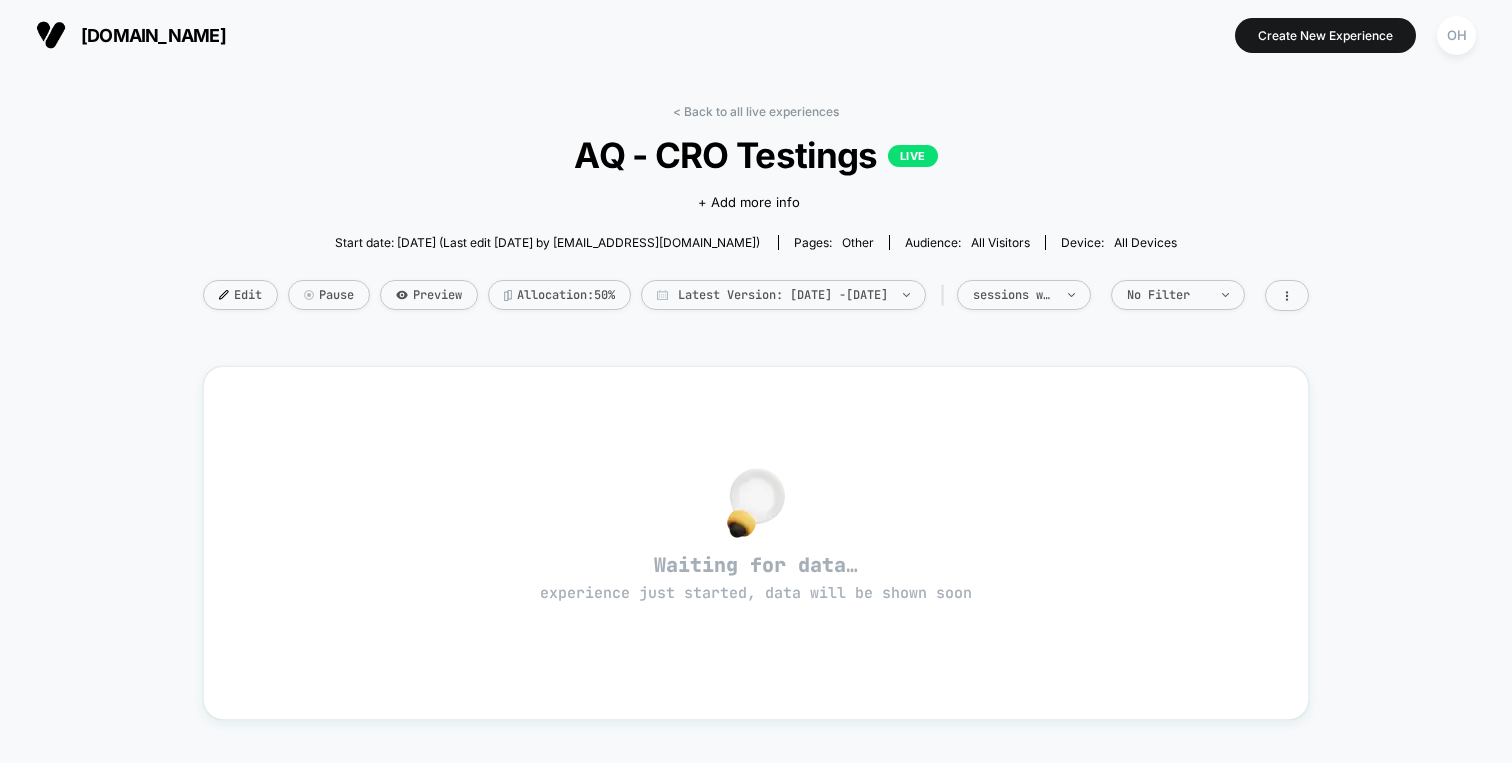 click on "< Back to all live experiences  AQ - CRO Testings LIVE Click to edit experience details + Add more info Start date: 6/20/2025 (Last edit 6/24/2025 by admin@speerscreative.ca) Pages: other Audience: All Visitors Device: all devices Edit Pause  Preview Allocation:  50% Latest Version:     Jun 20, 2025    -    Jul 1, 2025 |   sessions with impression   No Filter" at bounding box center (756, 220) 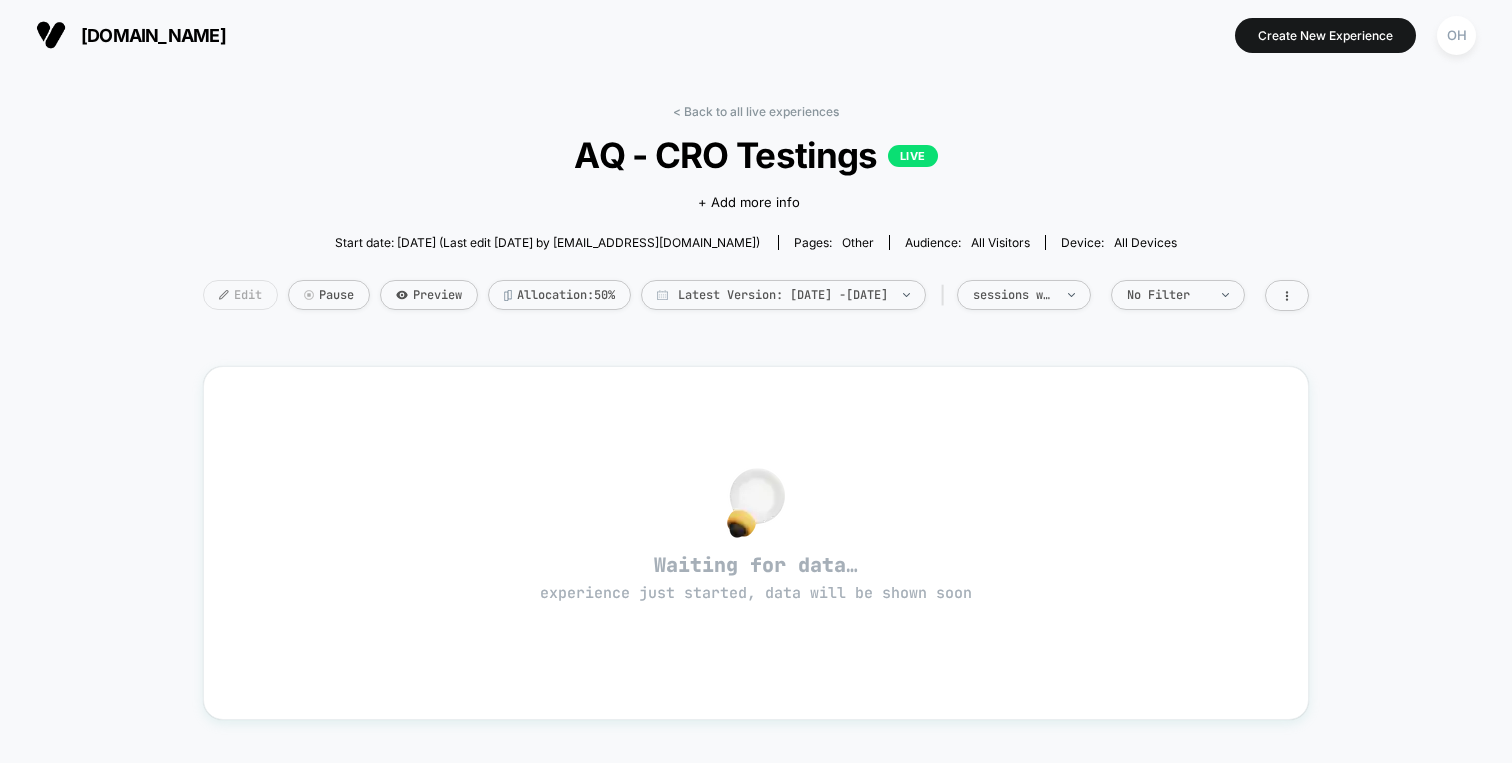 click on "Edit" at bounding box center [240, 295] 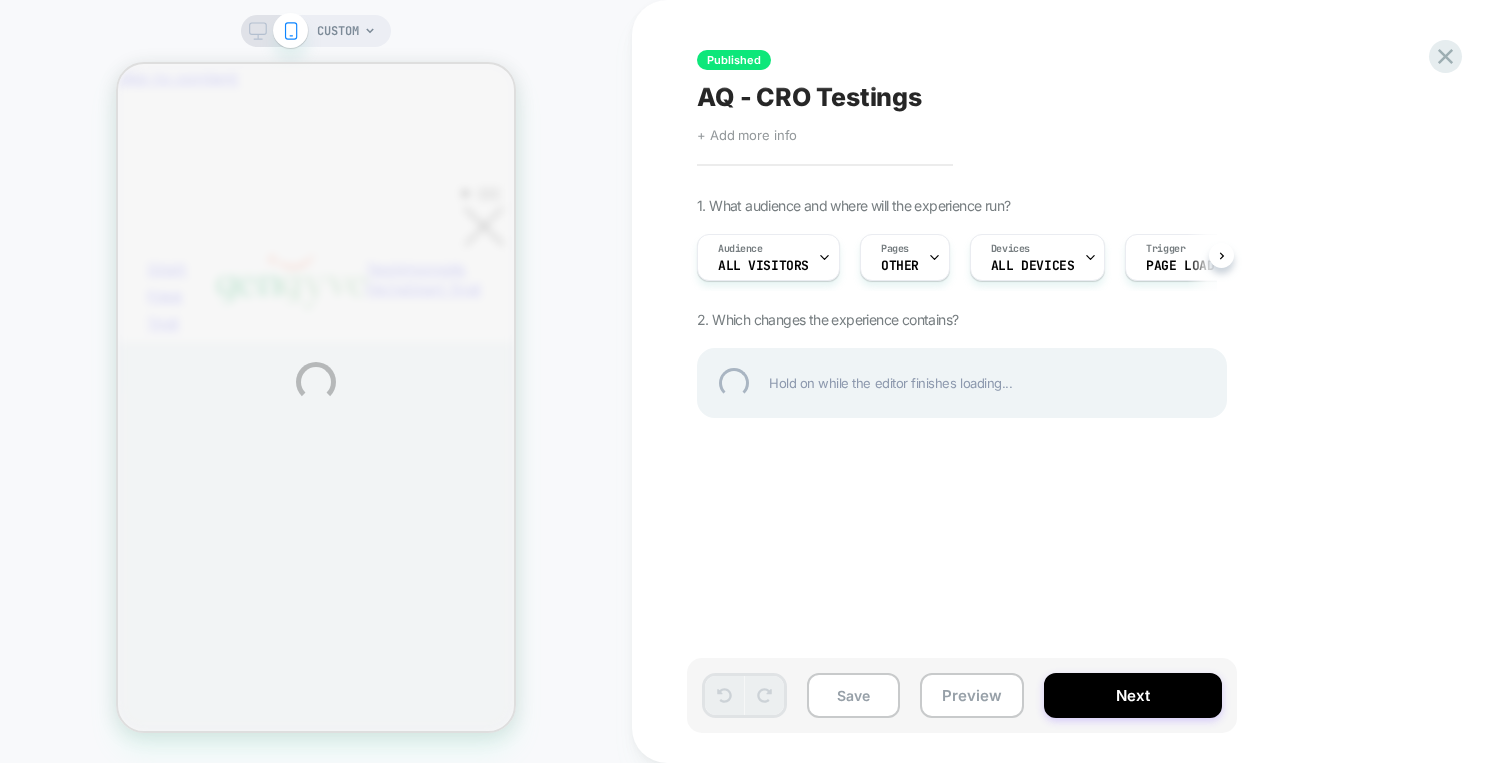scroll, scrollTop: 0, scrollLeft: 0, axis: both 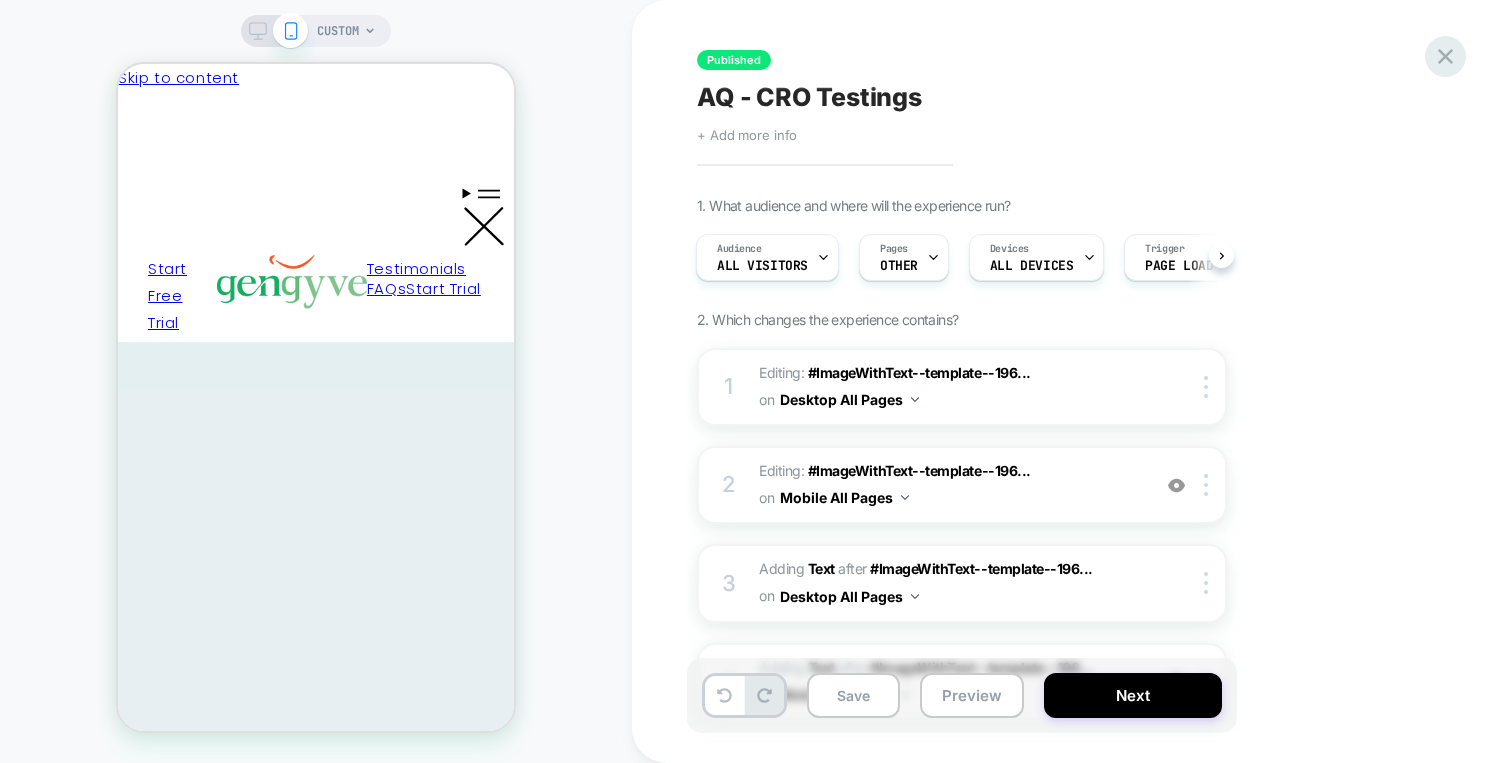 click at bounding box center [1445, 56] 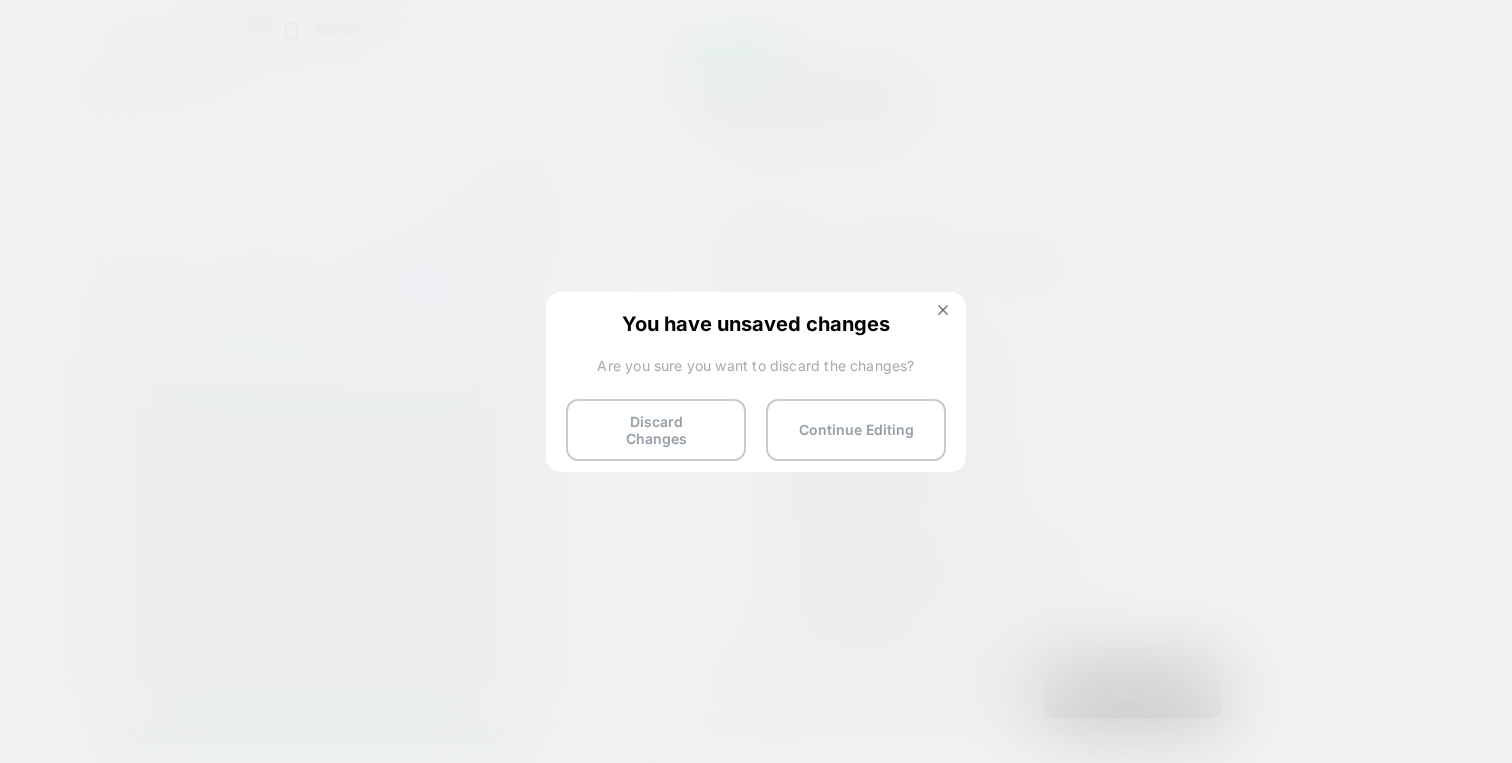 click on "Discard Changes" at bounding box center [656, 430] 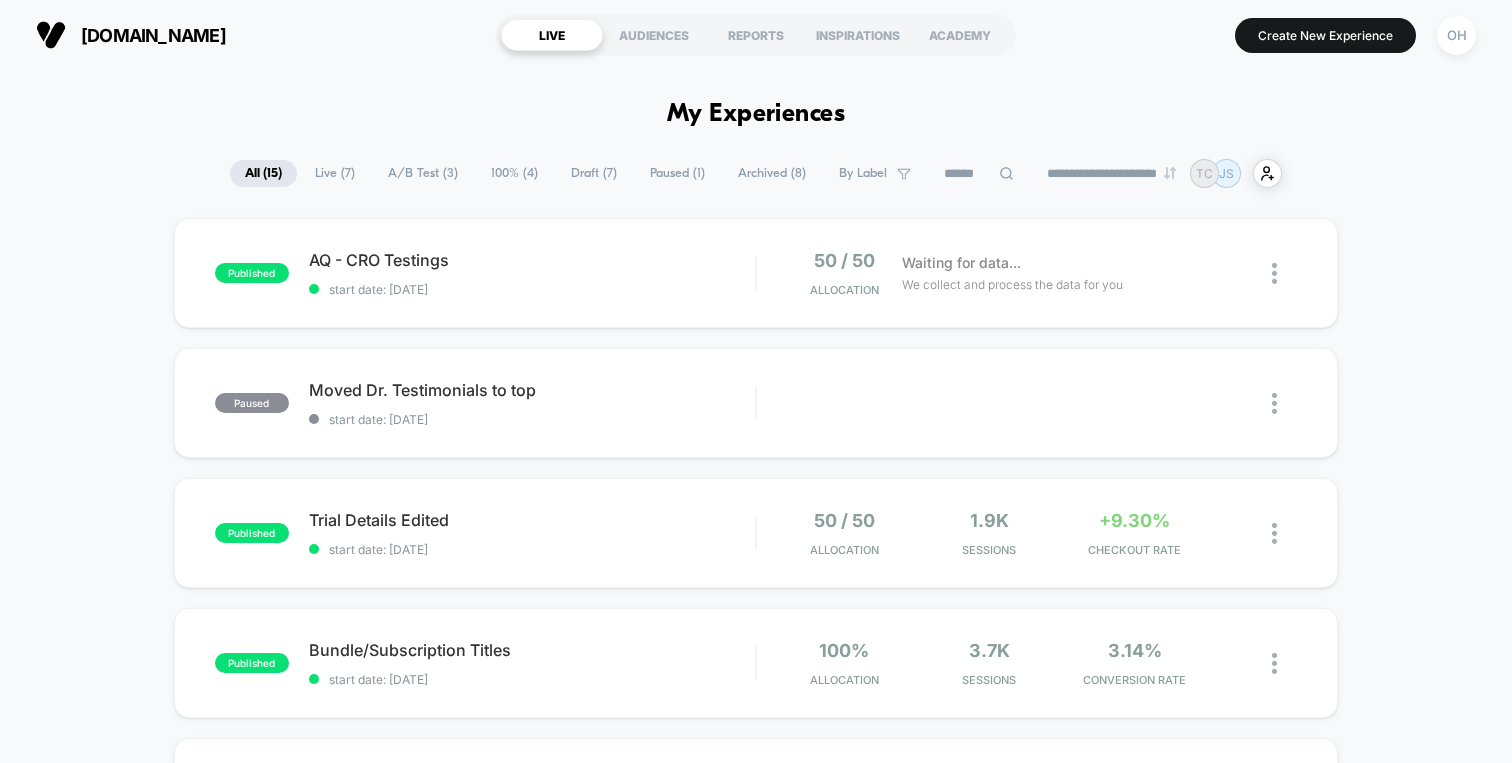 click on "**********" at bounding box center (756, 1885) 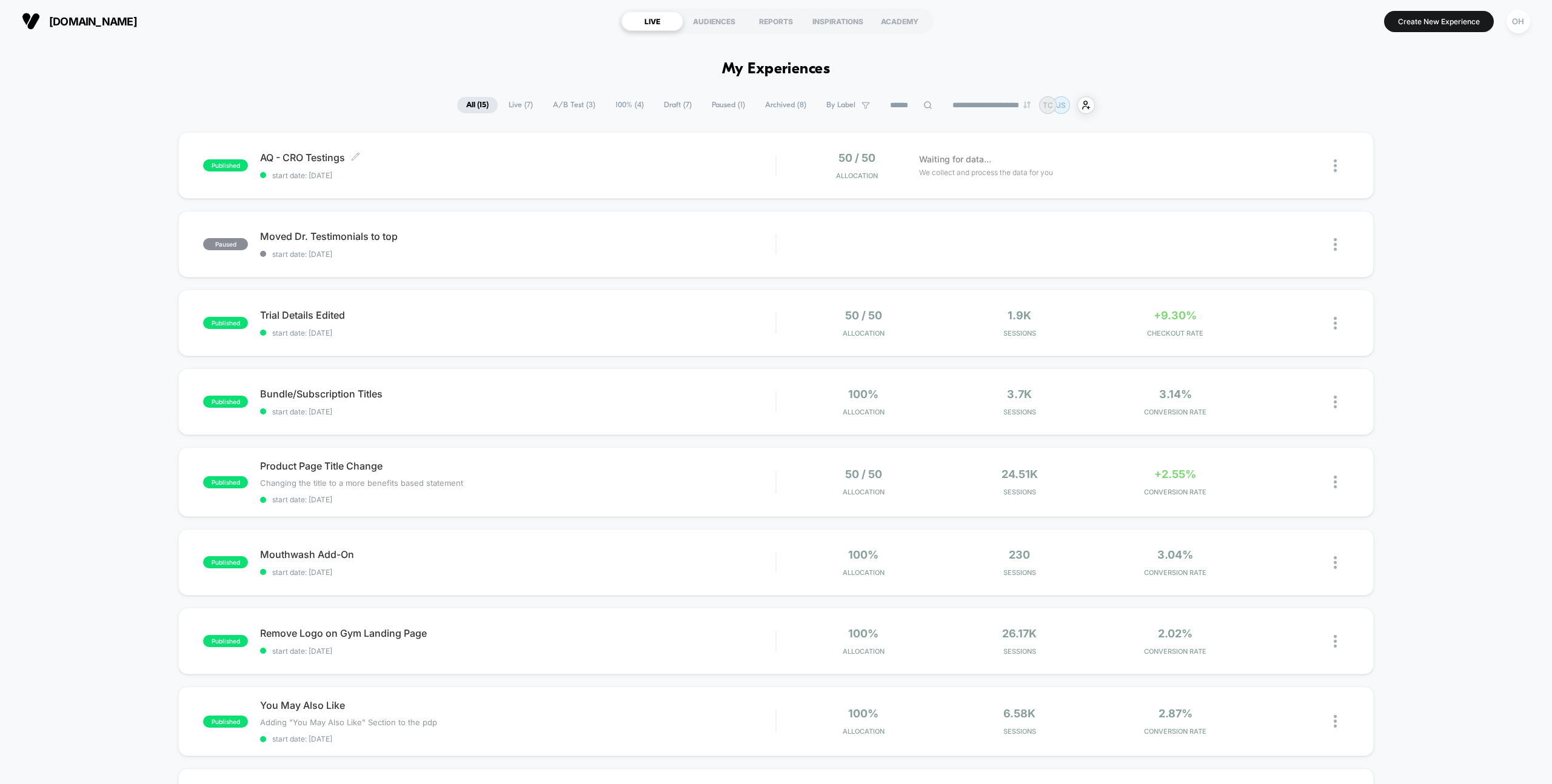 drag, startPoint x: 498, startPoint y: 159, endPoint x: 468, endPoint y: 127, distance: 43.863424 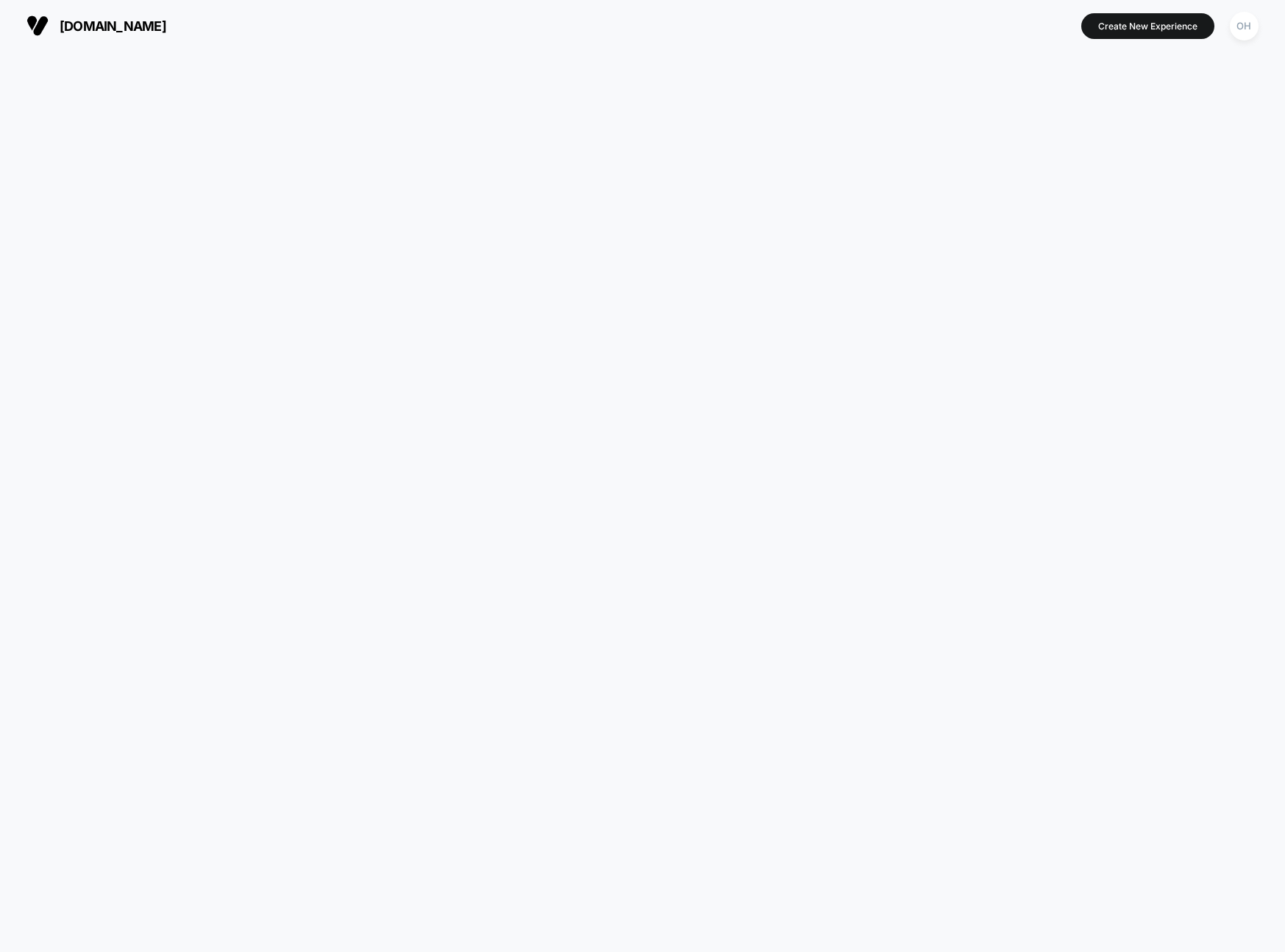 scroll, scrollTop: 0, scrollLeft: 0, axis: both 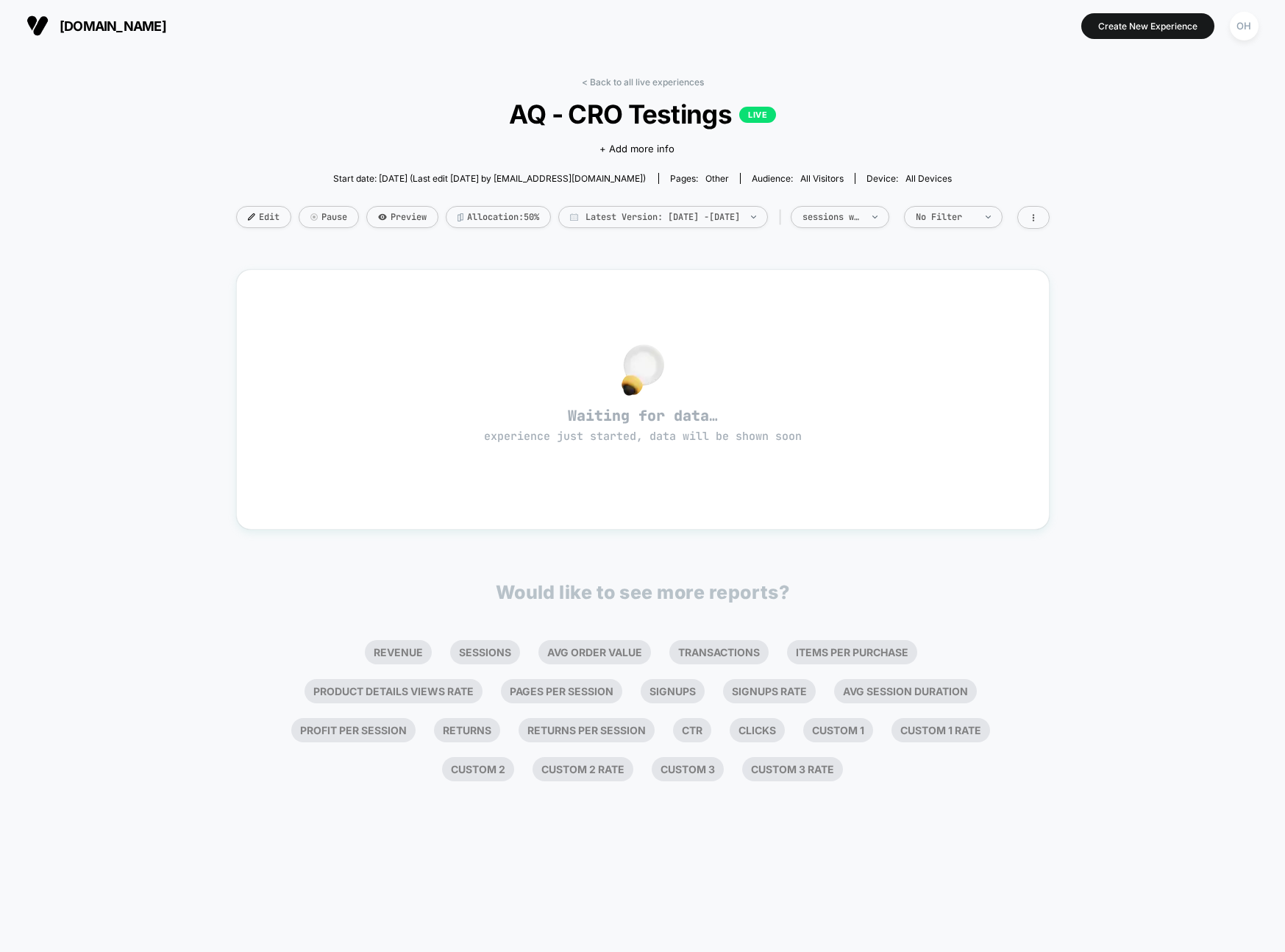 click on "< Back to all live experiences  AQ - CRO Testings LIVE Click to edit experience details + Add more info Start date: [DATE] (Last edit [DATE] by [EMAIL_ADDRESS][DOMAIN_NAME]) Pages: other Audience: All Visitors Device: all devices Edit Pause  Preview Allocation:  50% Latest Version:     [DATE]    -    [DATE] |   sessions with impression   No Filter Waiting for data… experience just started, data will be shown soon Would like to see more reports? Revenue Sessions Avg Order Value Transactions Items Per Purchase Product Details Views Rate Pages Per Session Signups Signups Rate Avg Session Duration Profit Per Session Returns Returns Per Session Ctr Clicks Custom 1 Custom 1 Rate Custom 2 Custom 2 Rate Custom 3 Custom 3 Rate" at bounding box center (642, 502) 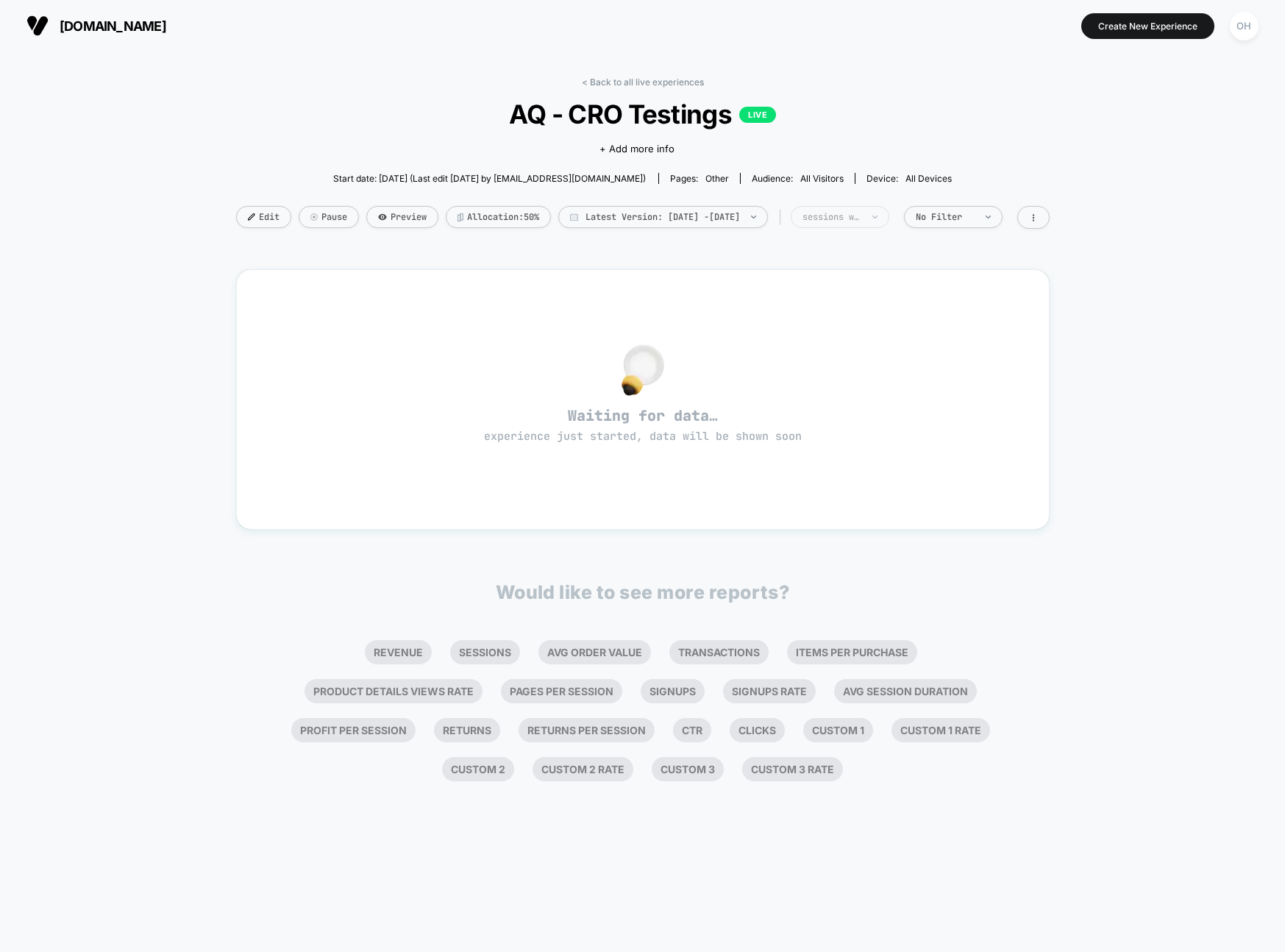 click on "sessions with impression" at bounding box center (840, 217) 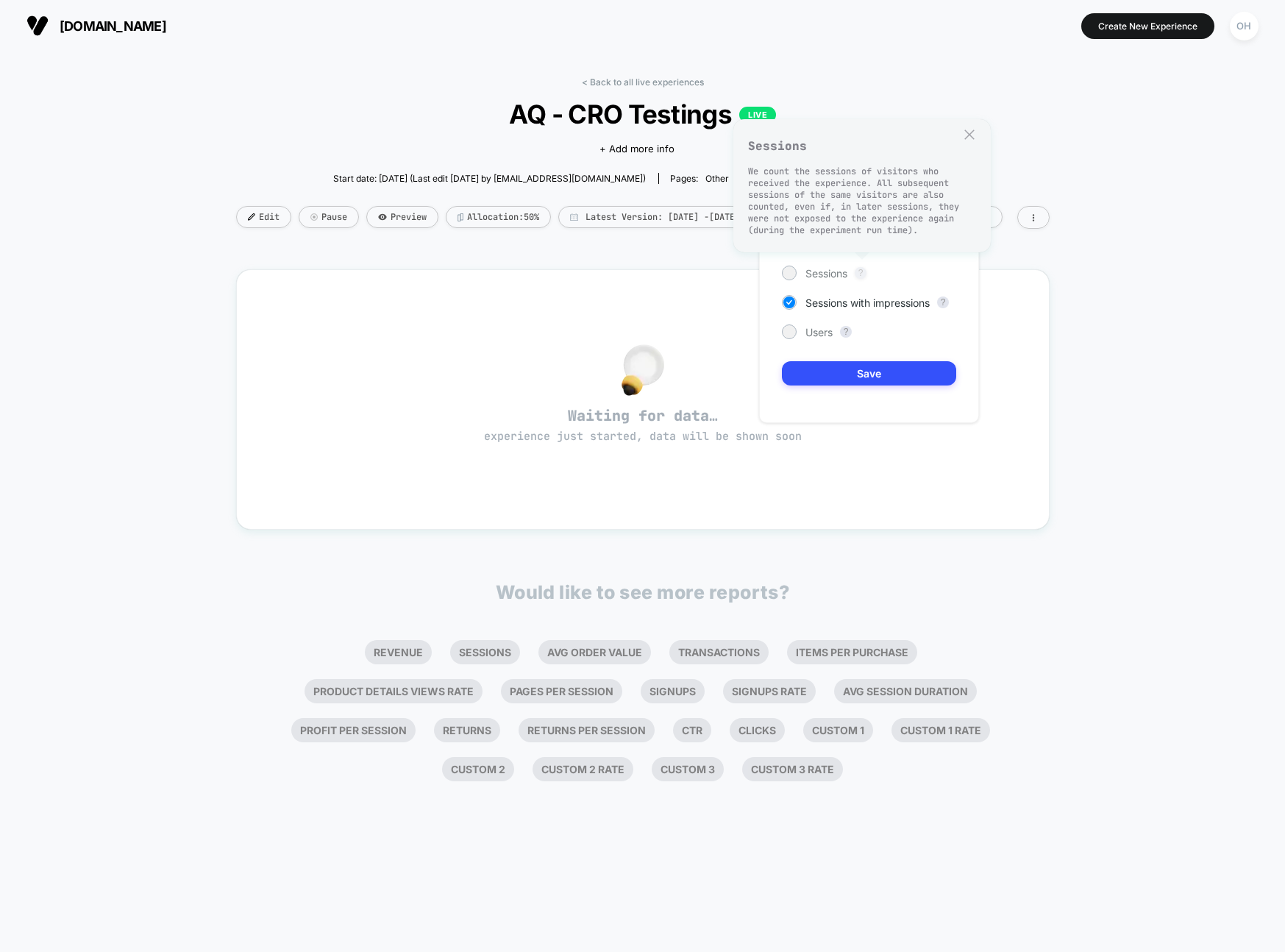 click on "?" at bounding box center (861, 273) 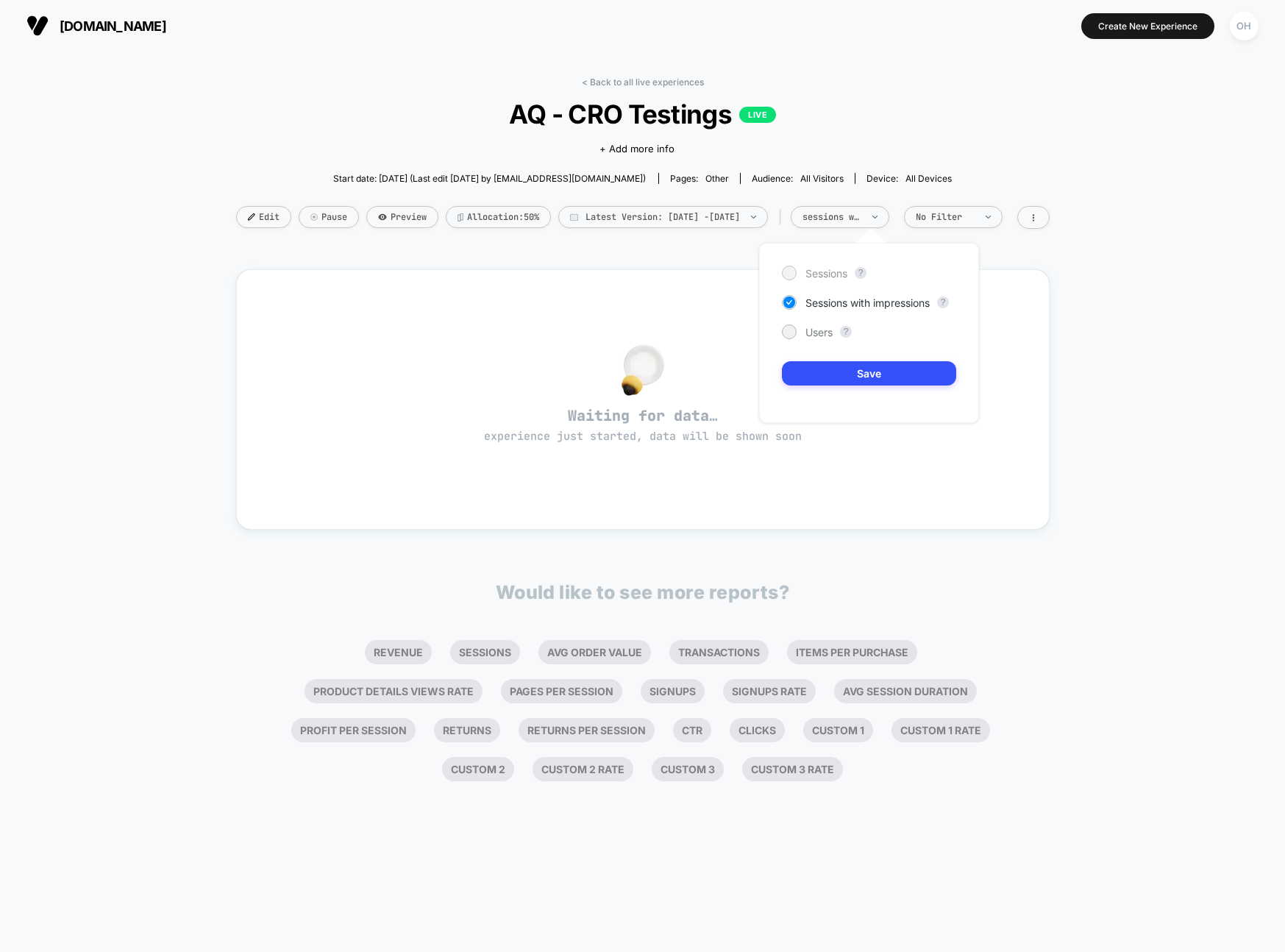 click on "Sessions" at bounding box center (826, 273) 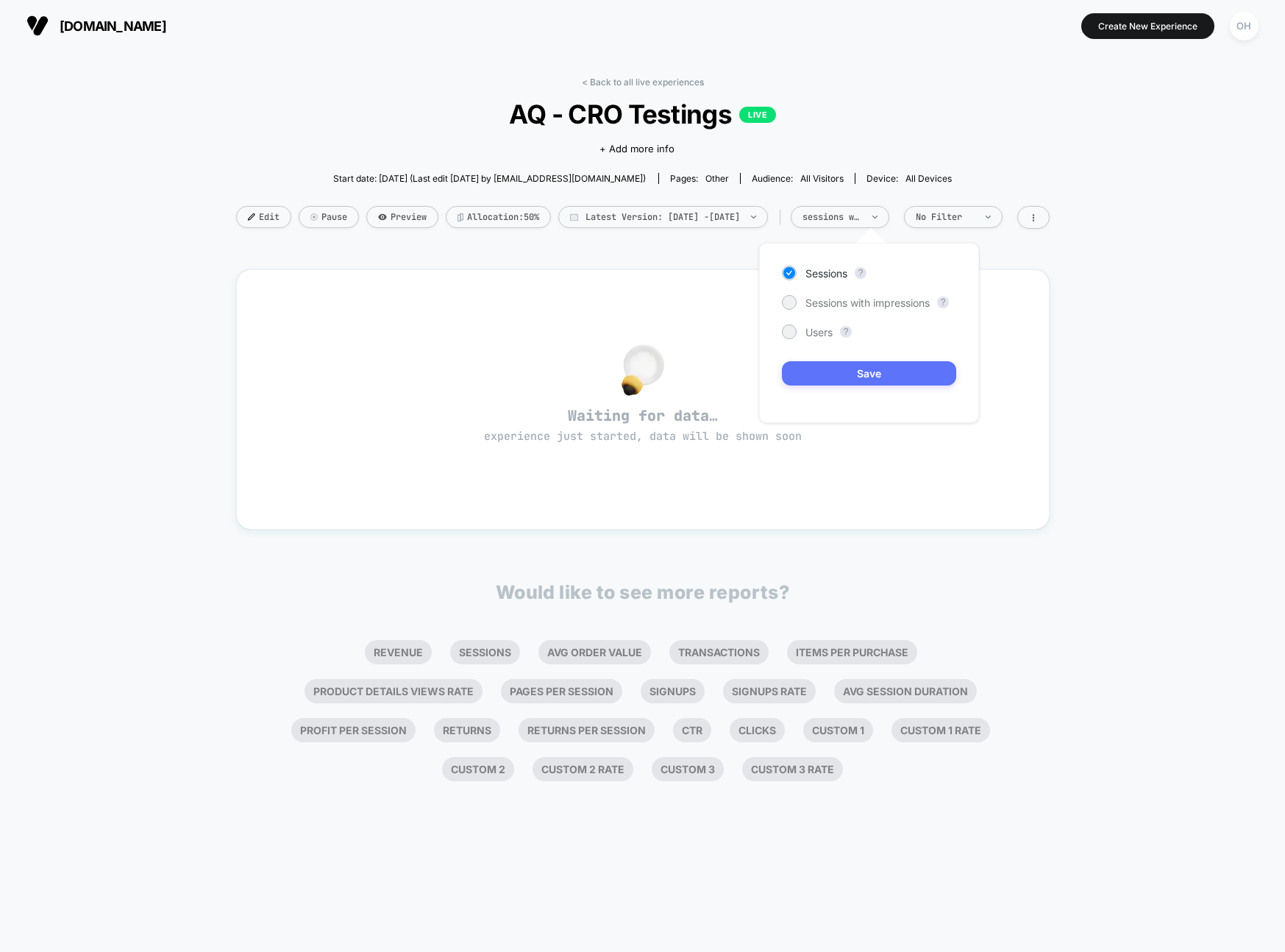 click on "Save" at bounding box center [869, 373] 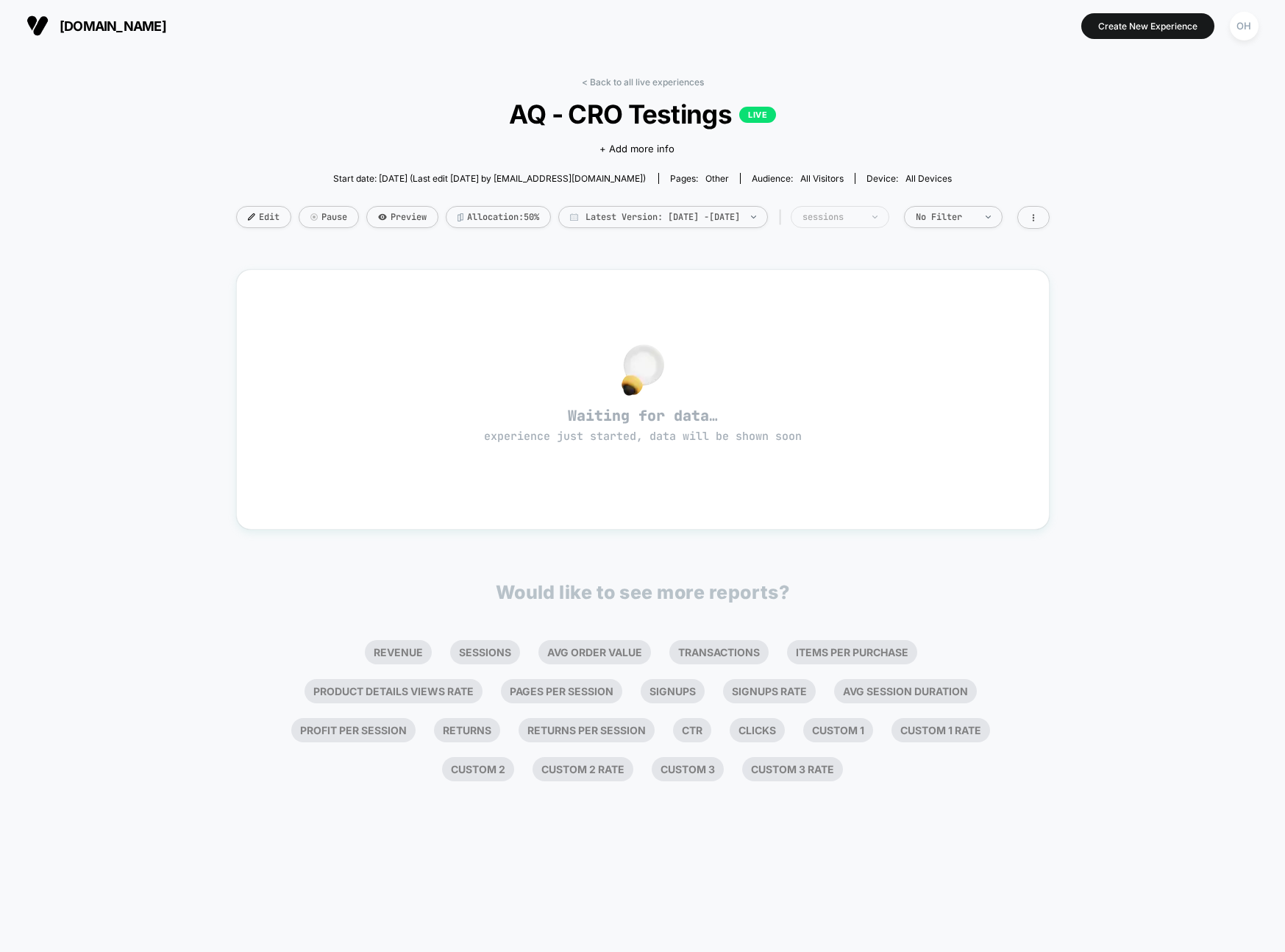 click on "sessions" at bounding box center [840, 217] 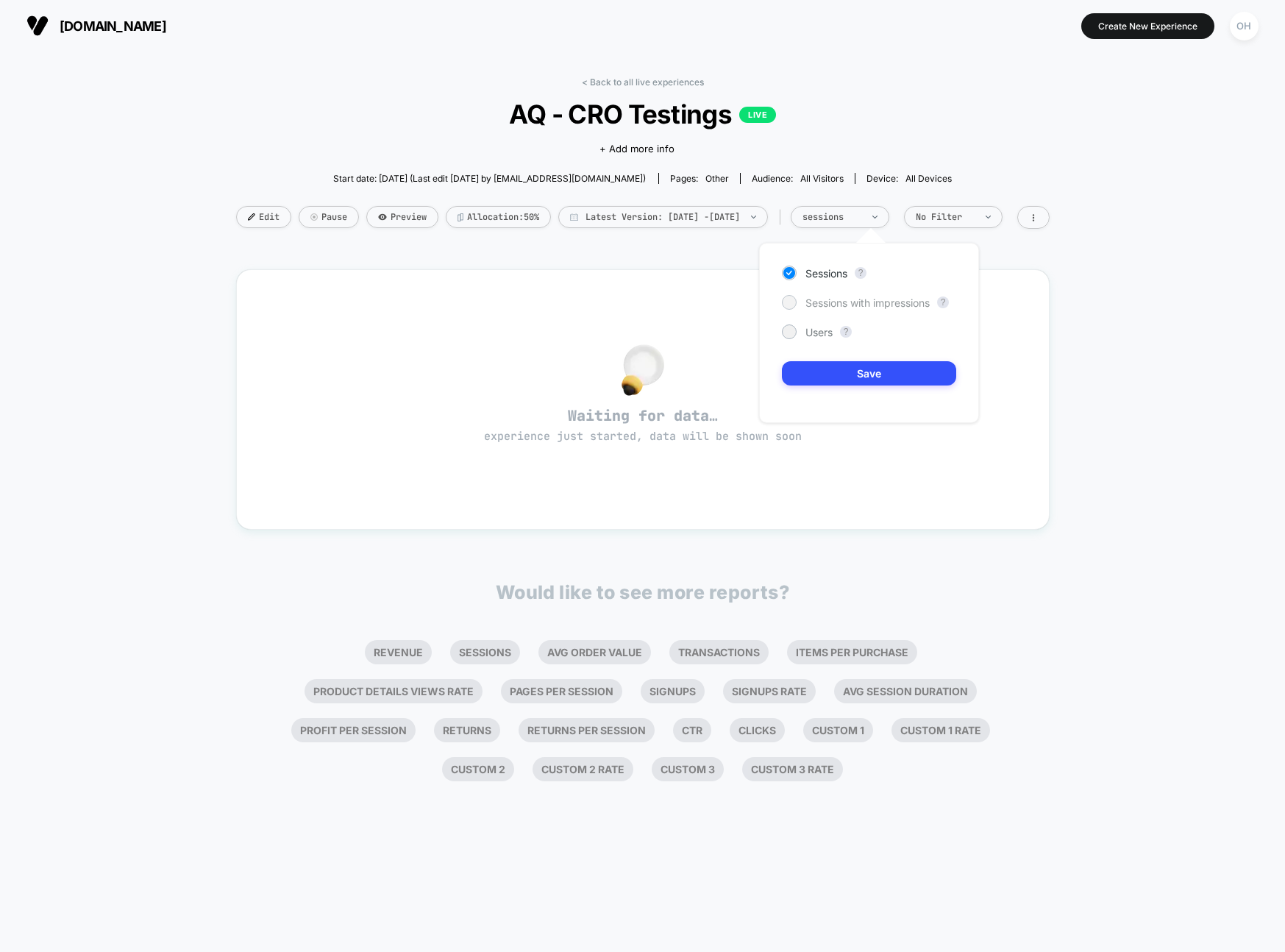 click on "Sessions with impressions" at bounding box center (867, 302) 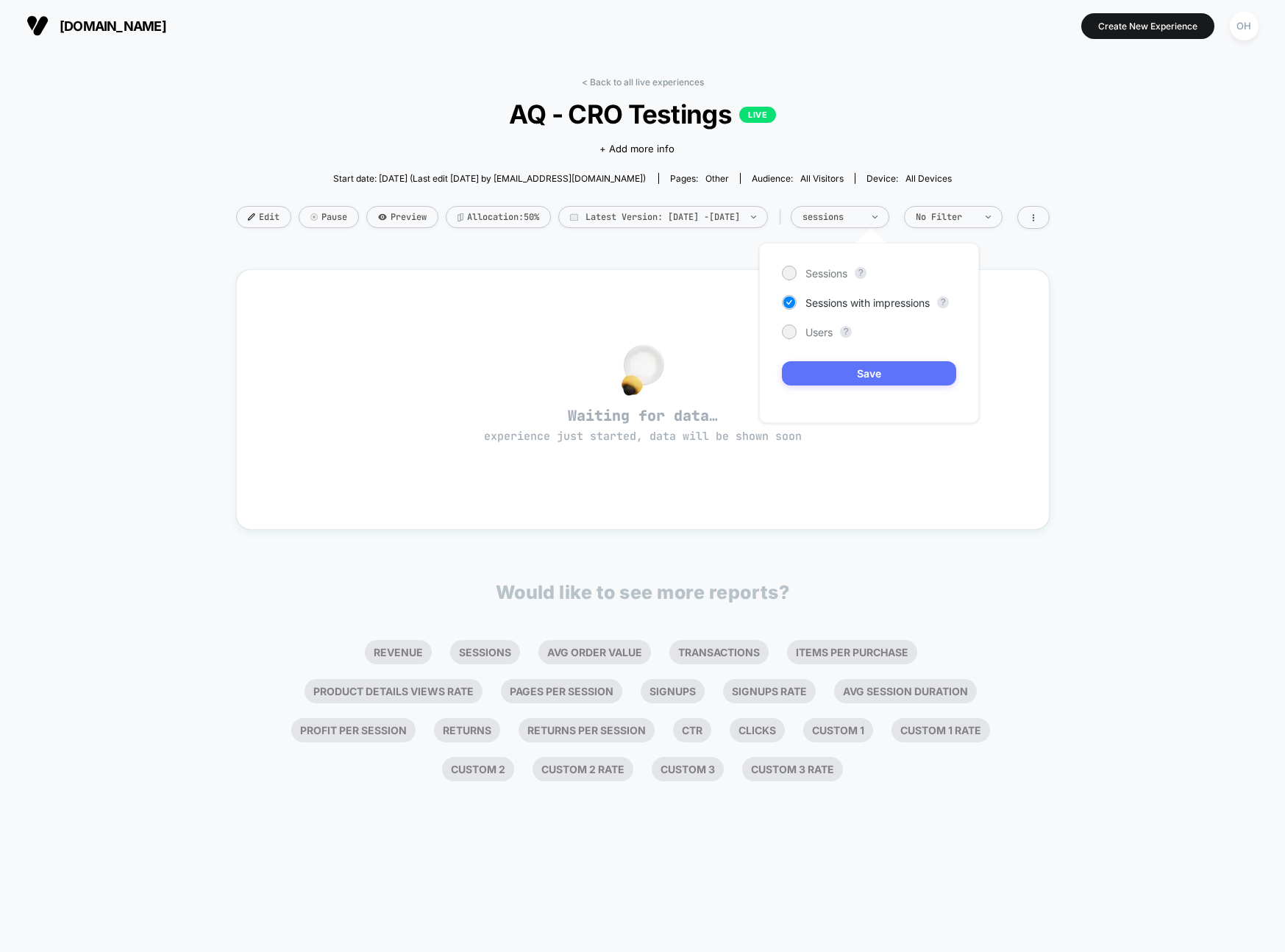 click on "Save" at bounding box center (869, 373) 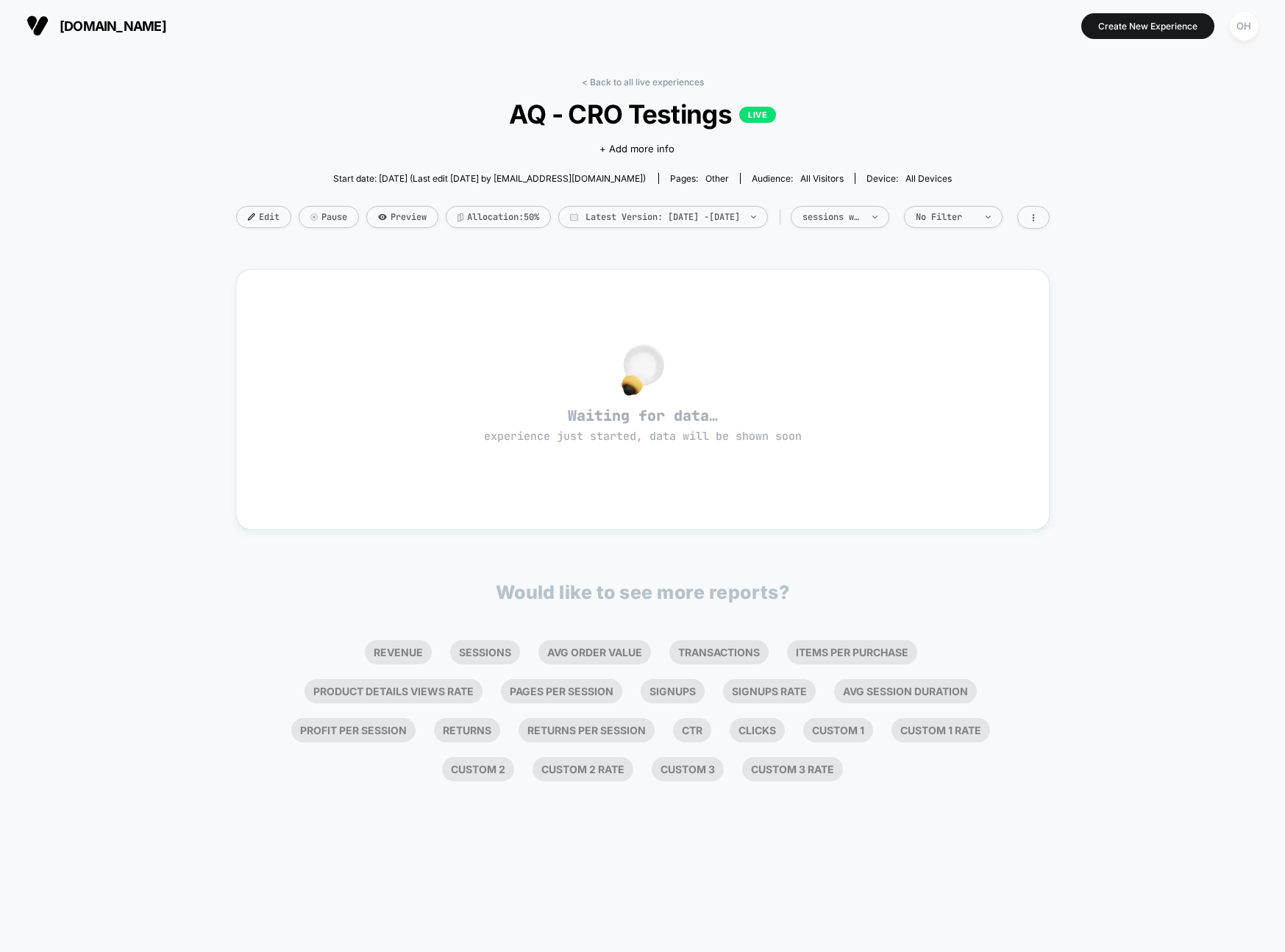 drag, startPoint x: 1223, startPoint y: 266, endPoint x: 1183, endPoint y: 265, distance: 40.0125 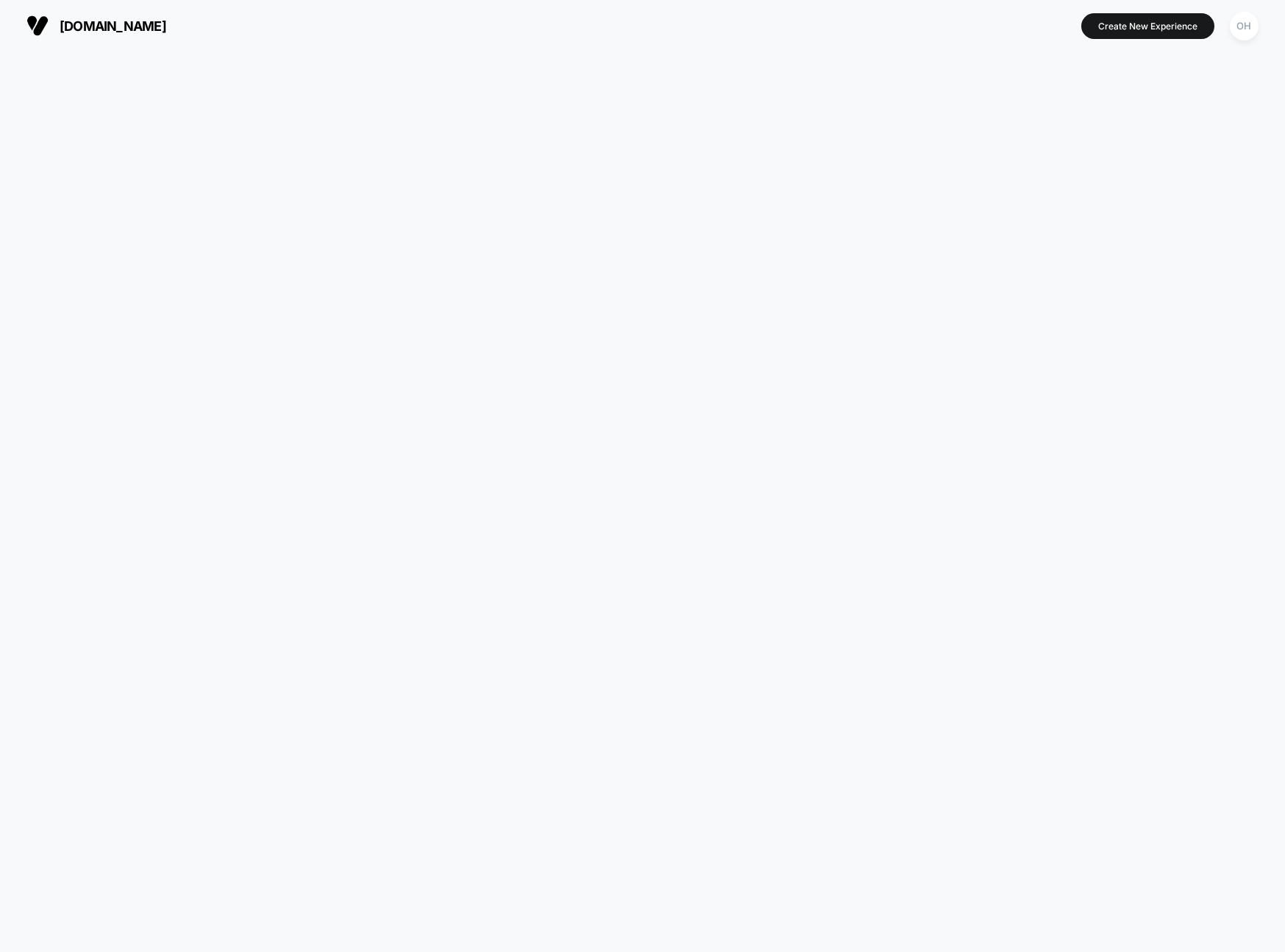 scroll, scrollTop: 0, scrollLeft: 0, axis: both 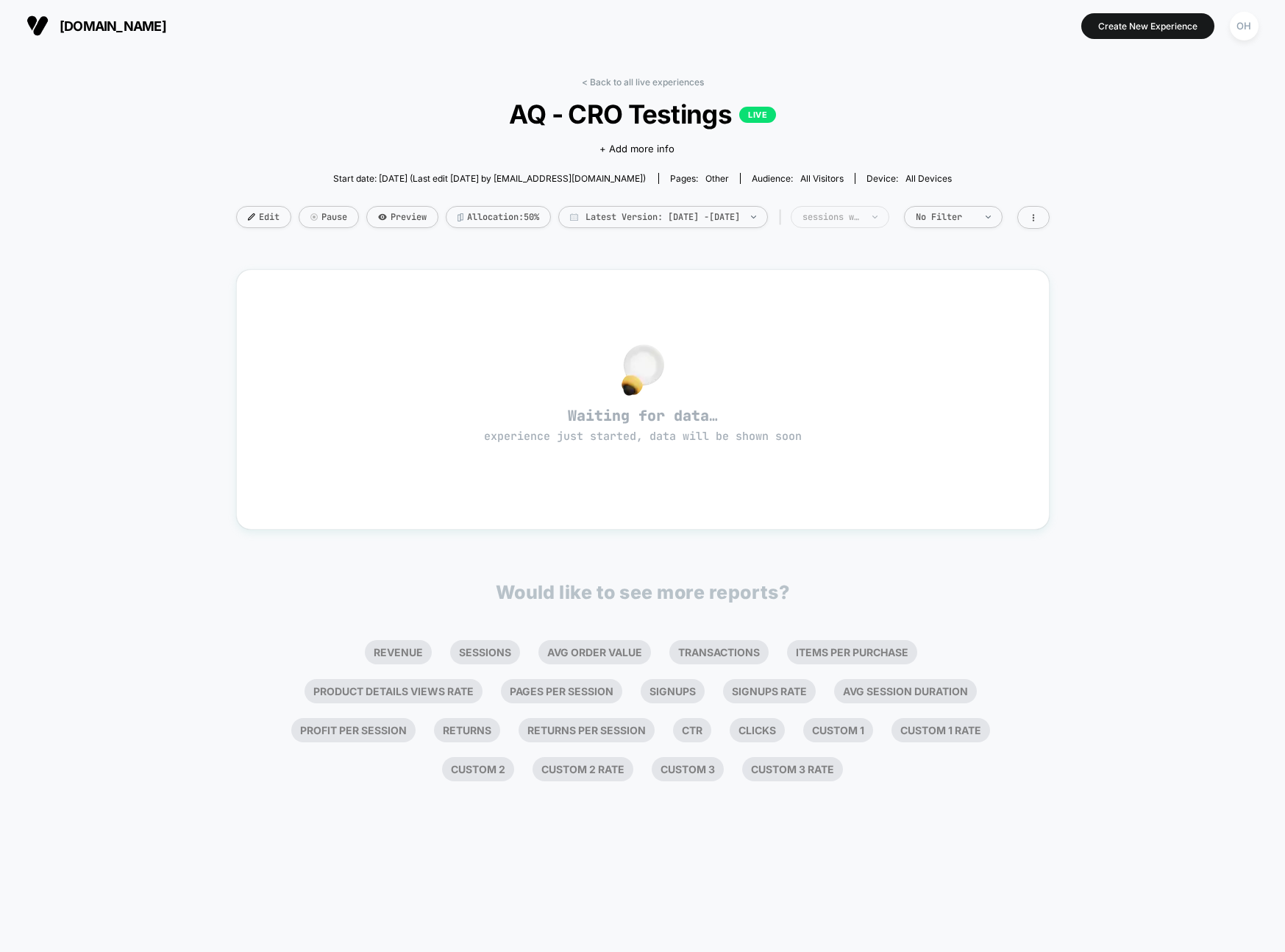 click on "sessions with impression" at bounding box center (840, 217) 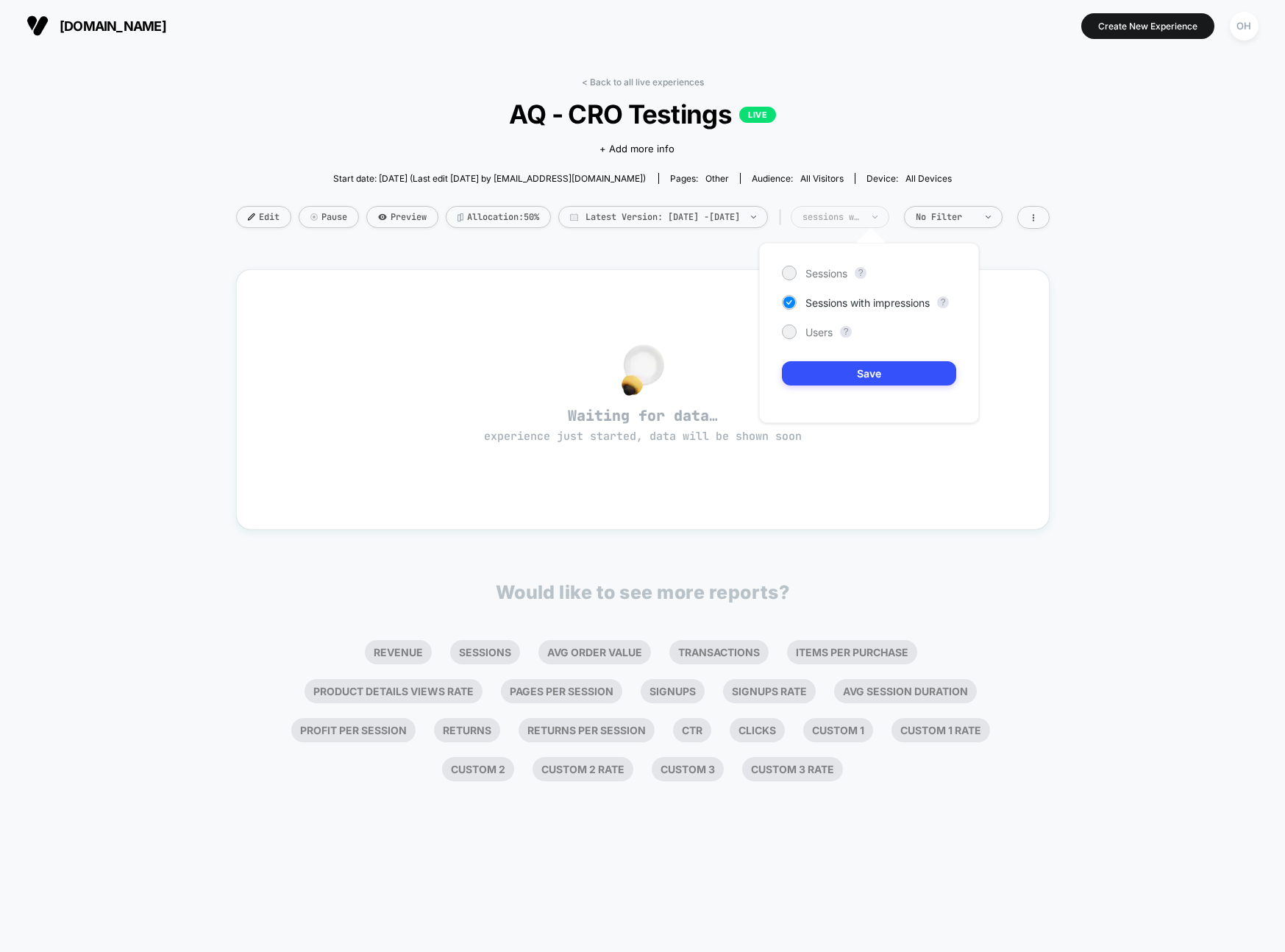 click on "sessions with impression" at bounding box center (840, 217) 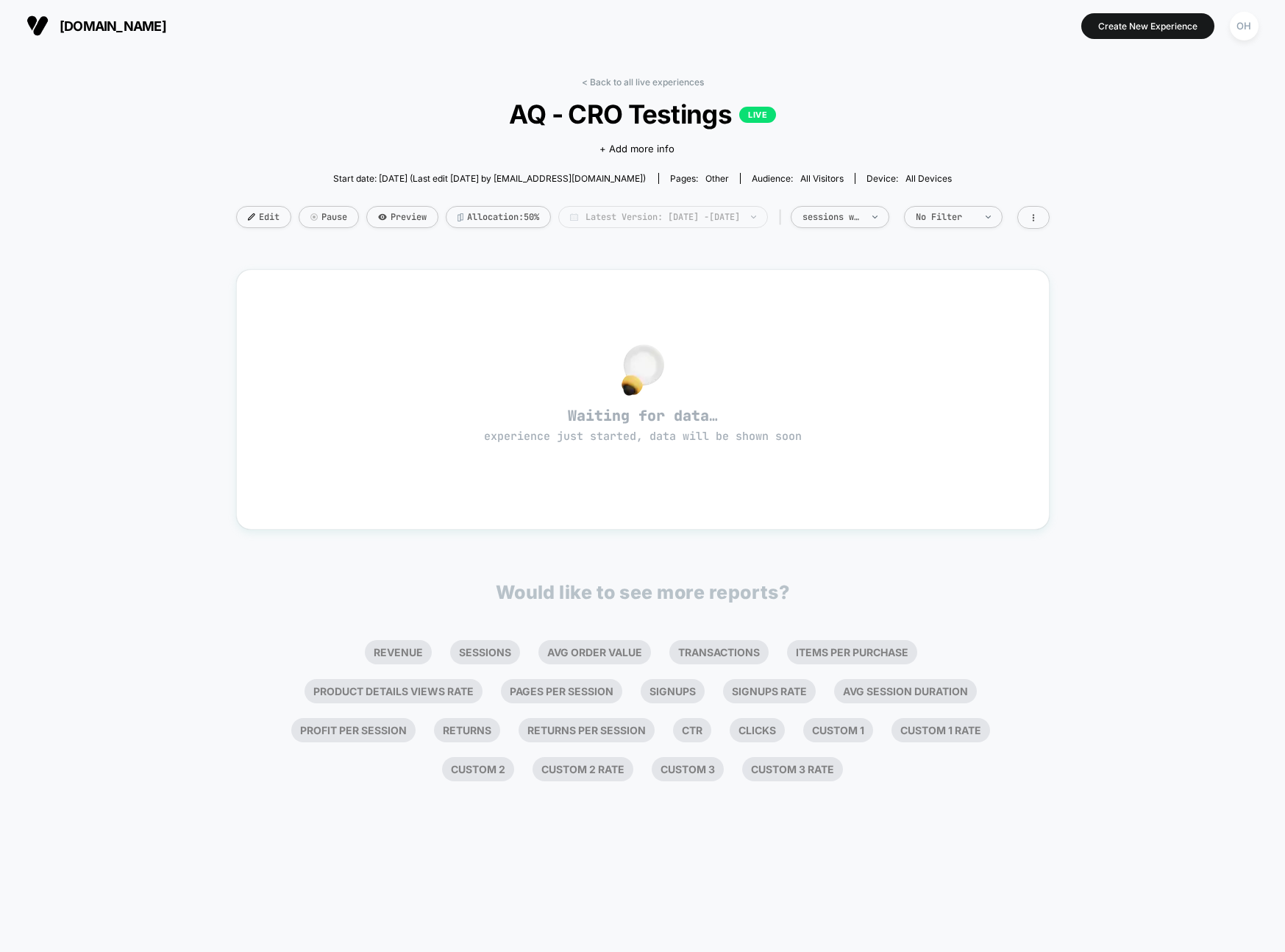 click on "Latest Version:     [DATE]    -    [DATE]" at bounding box center (663, 217) 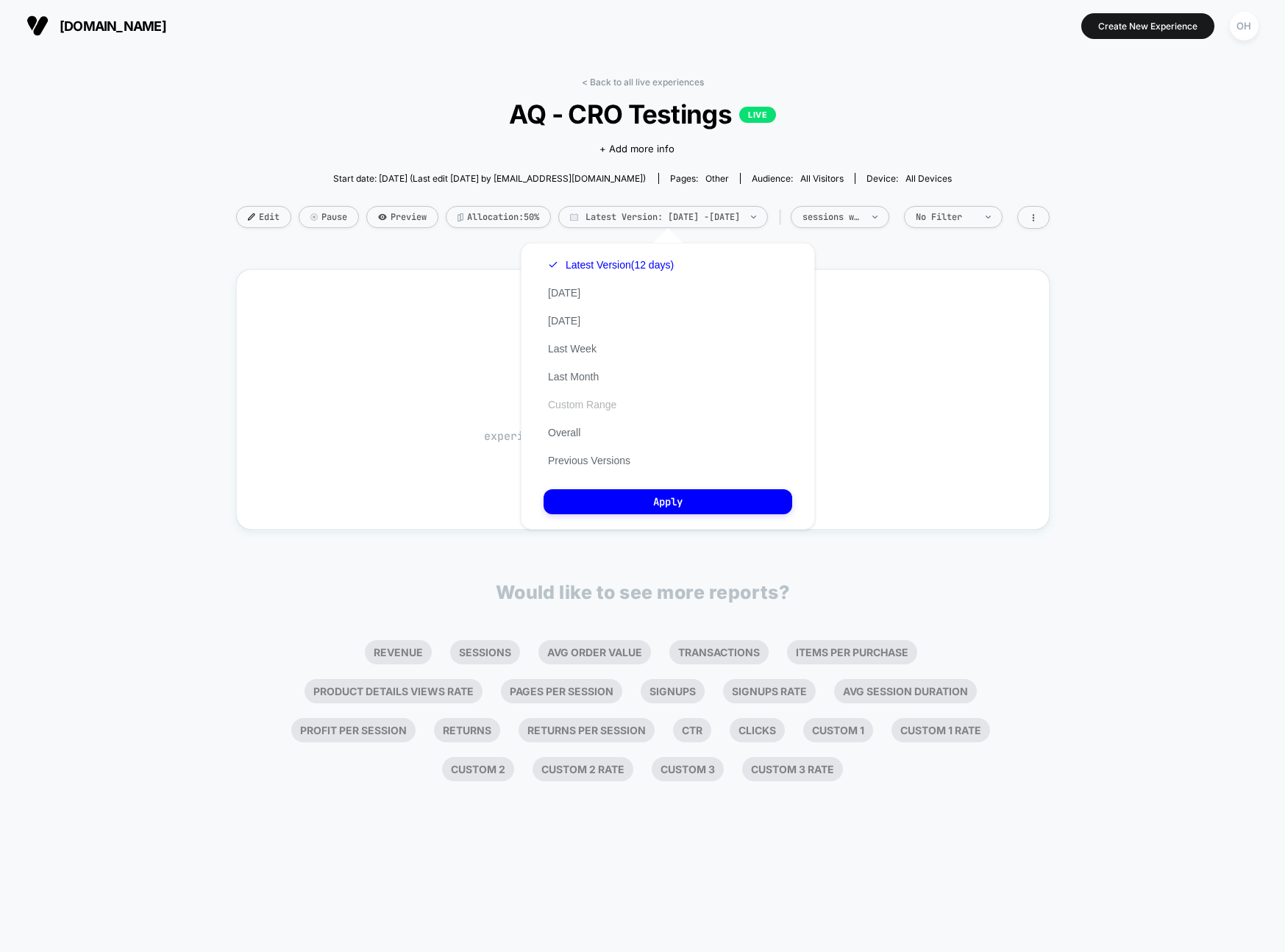 drag, startPoint x: 571, startPoint y: 289, endPoint x: 619, endPoint y: 399, distance: 120.017 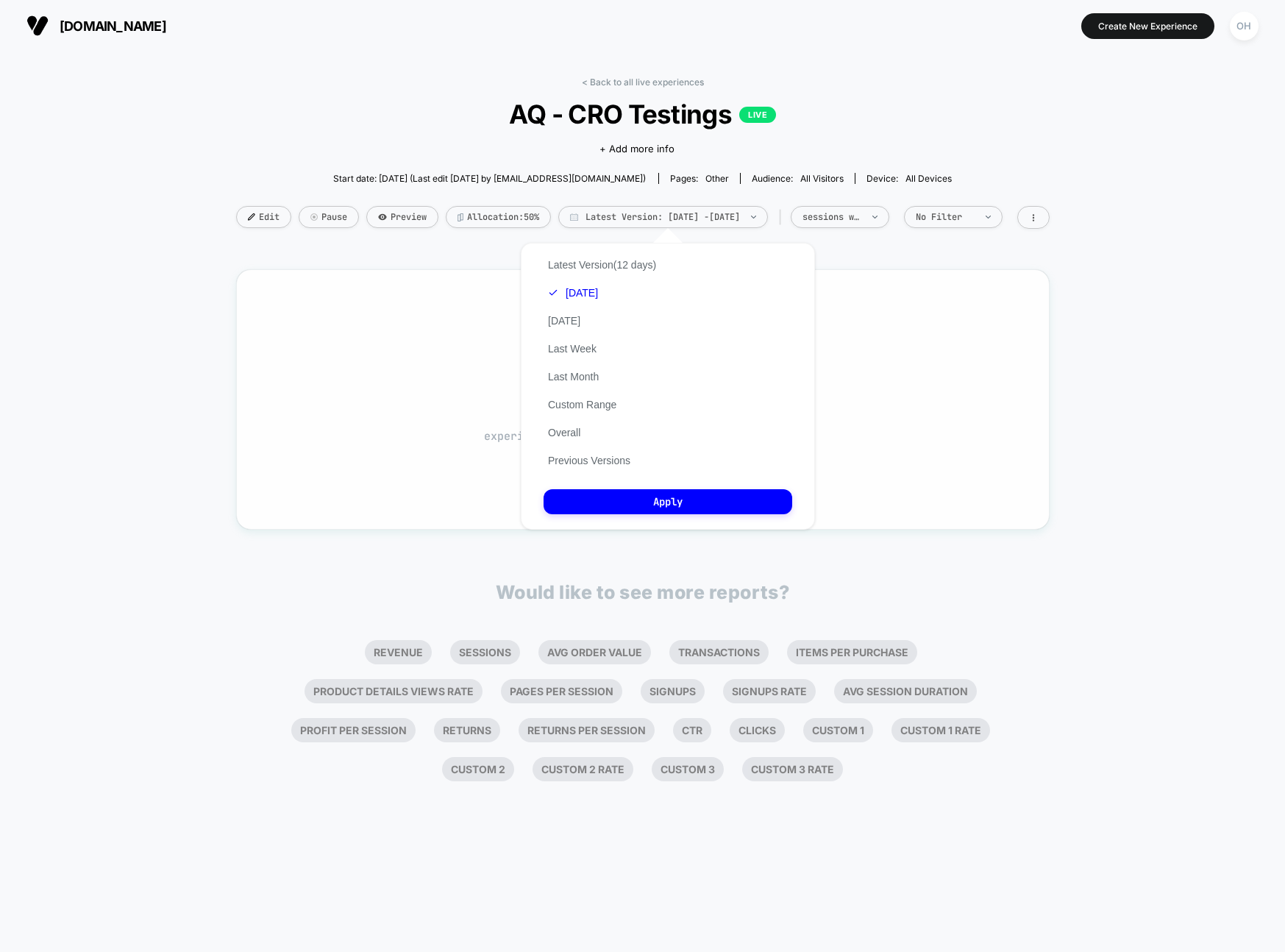 click on "Apply" at bounding box center [668, 502] 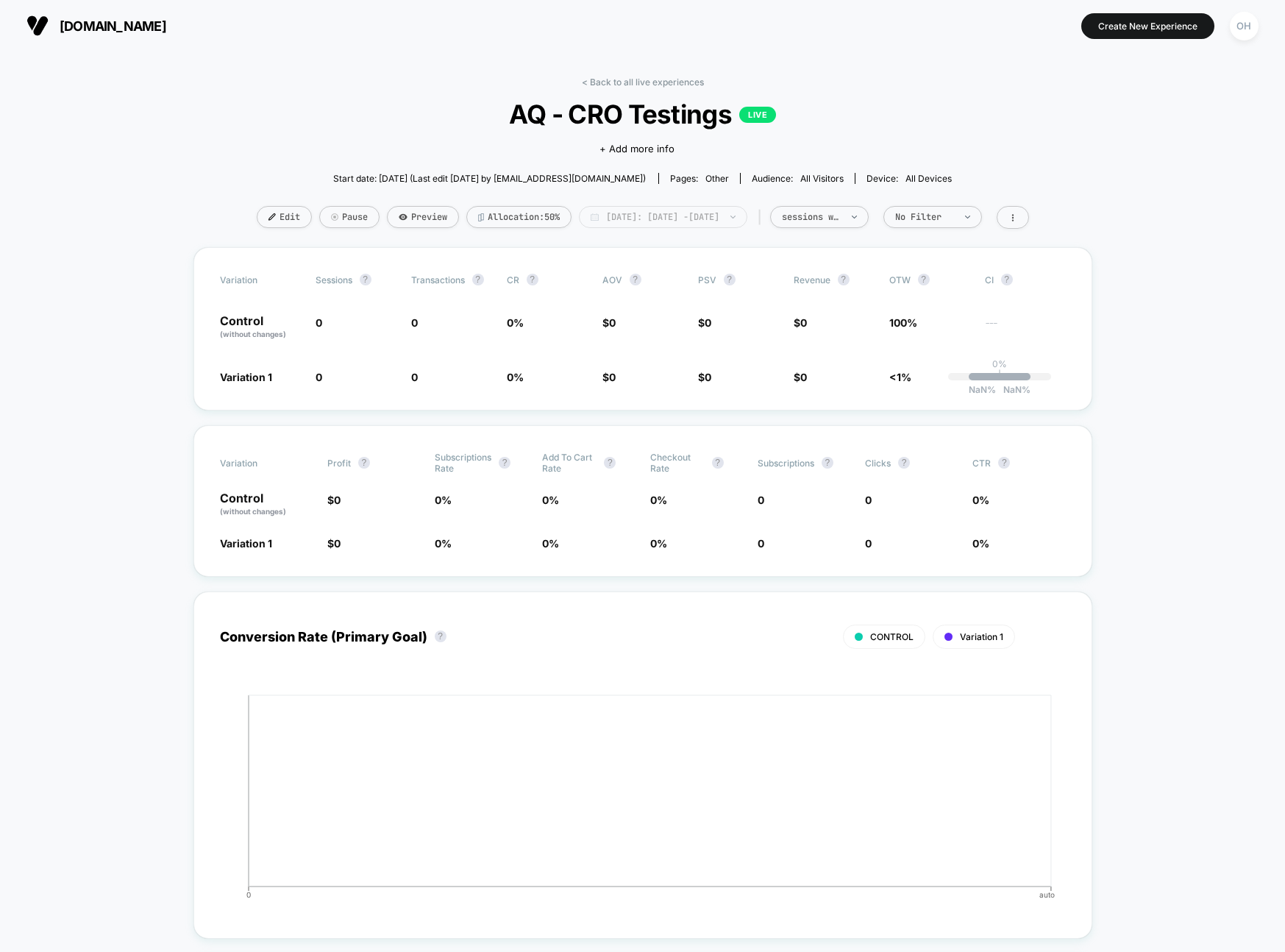 click on "[DATE]:     [DATE]    -    [DATE]" at bounding box center (663, 217) 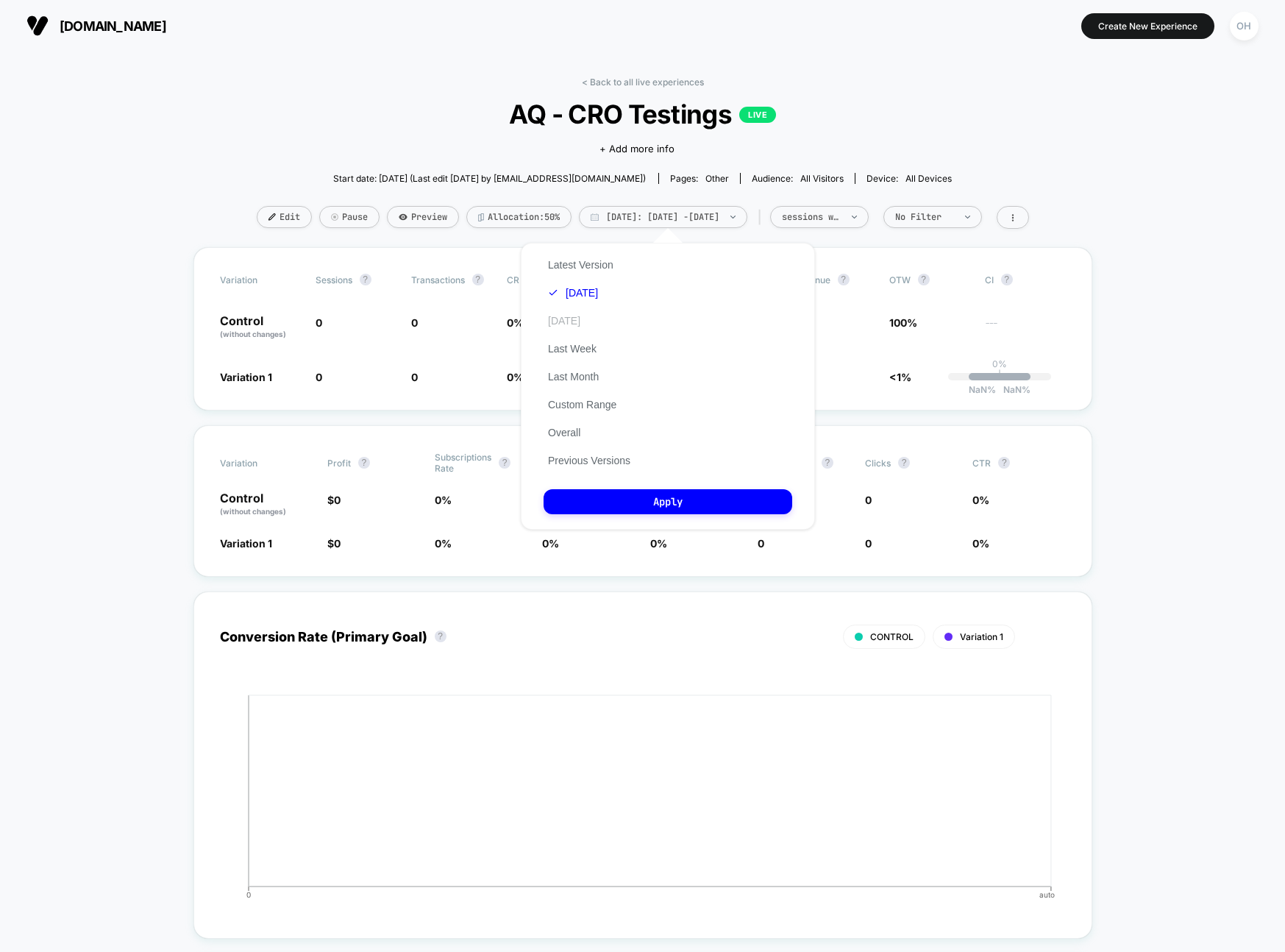 click on "[DATE]" at bounding box center (564, 321) 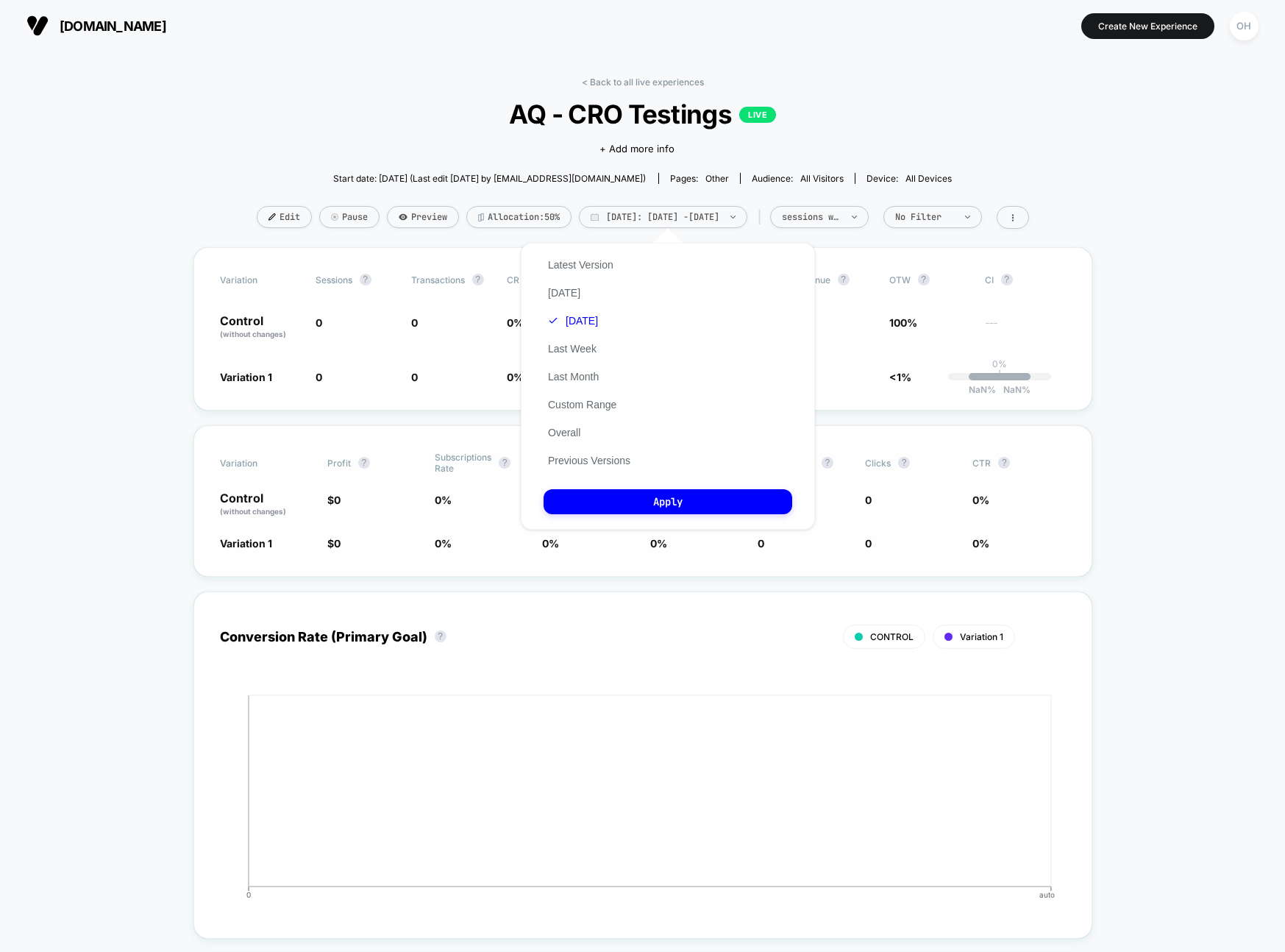 drag, startPoint x: 654, startPoint y: 500, endPoint x: 655, endPoint y: 436, distance: 64.00781 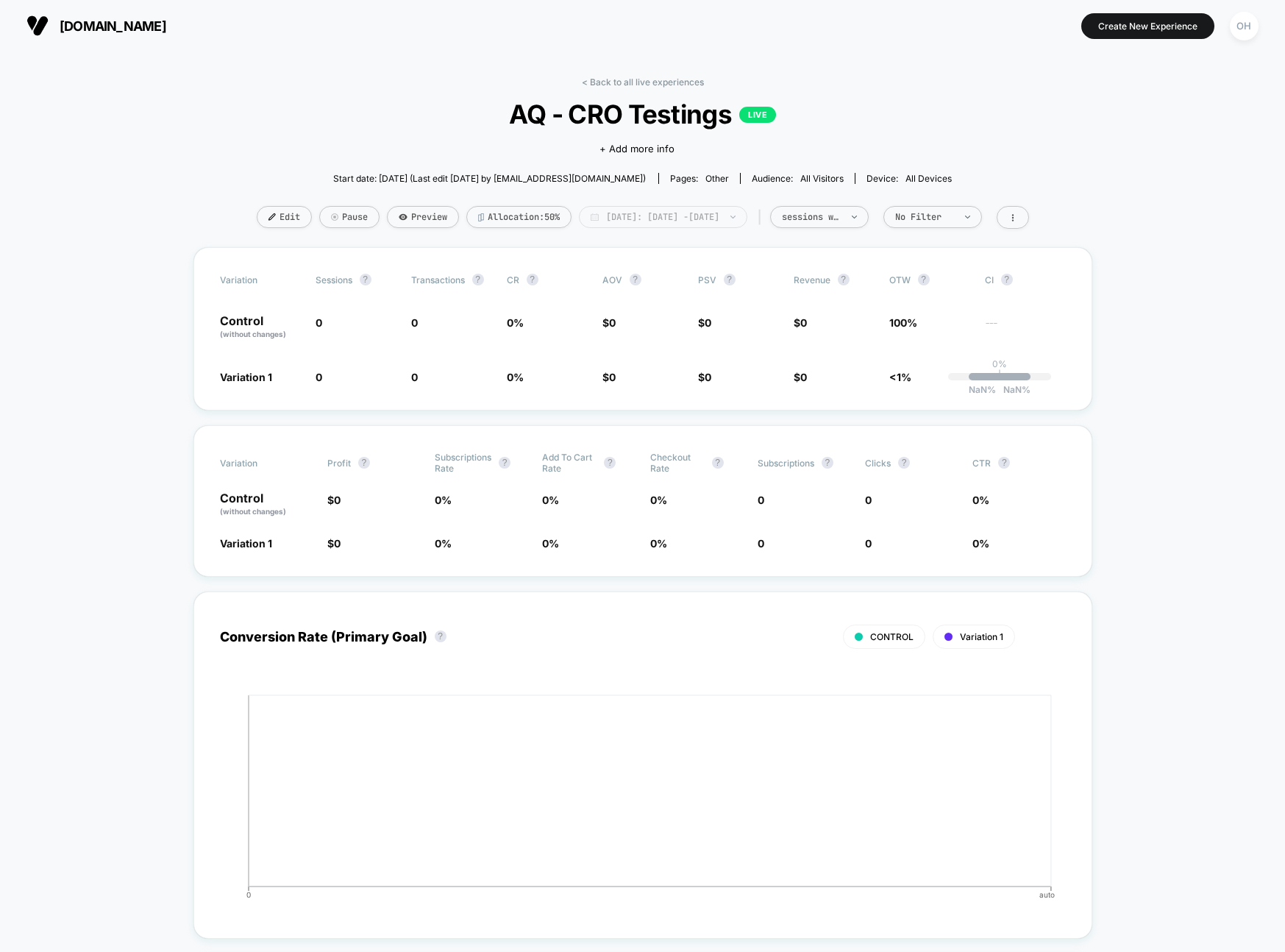 click on "[DATE]:     [DATE]    -    [DATE]" at bounding box center [663, 217] 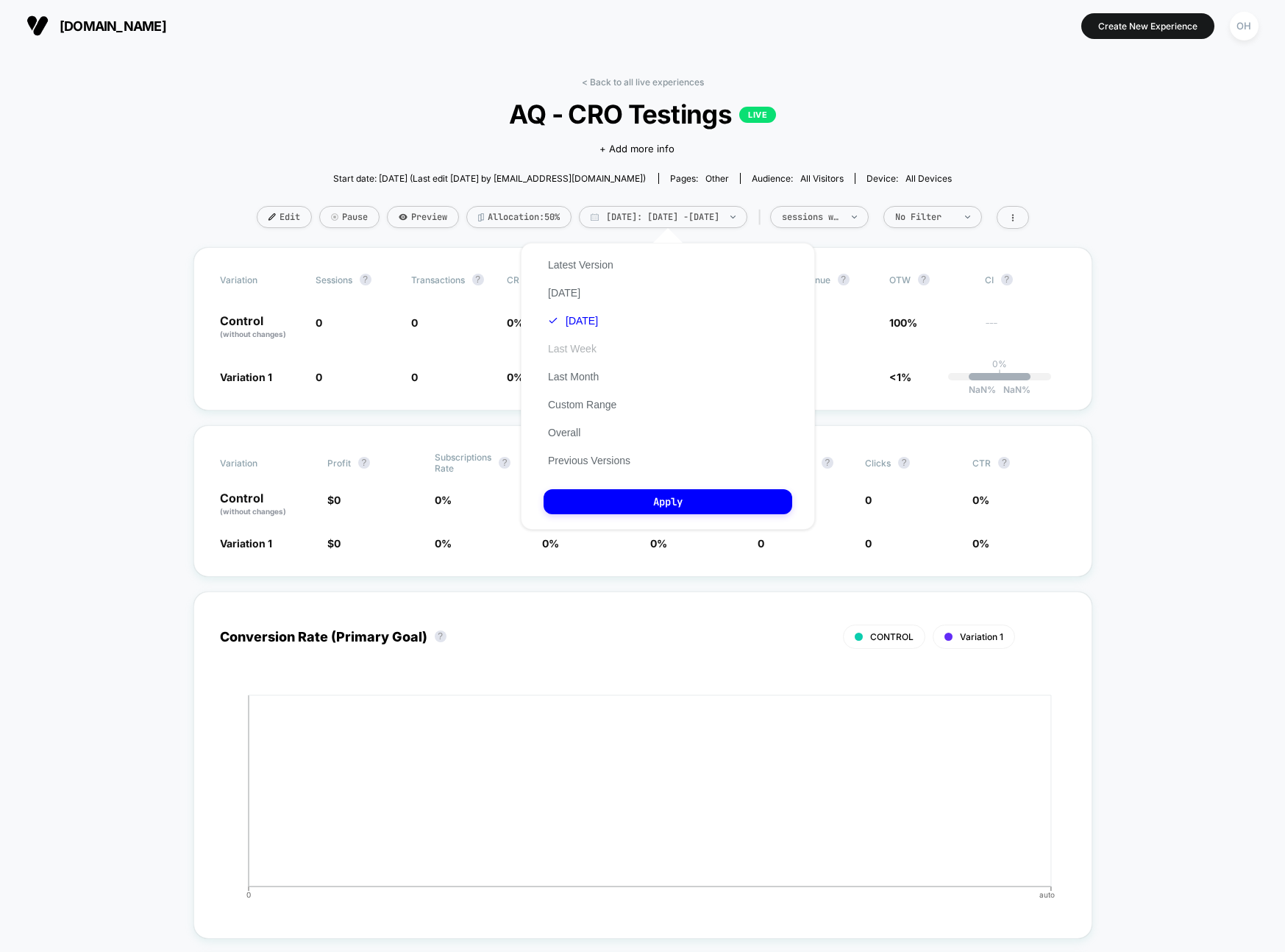 drag, startPoint x: 592, startPoint y: 359, endPoint x: 585, endPoint y: 347, distance: 13.892444 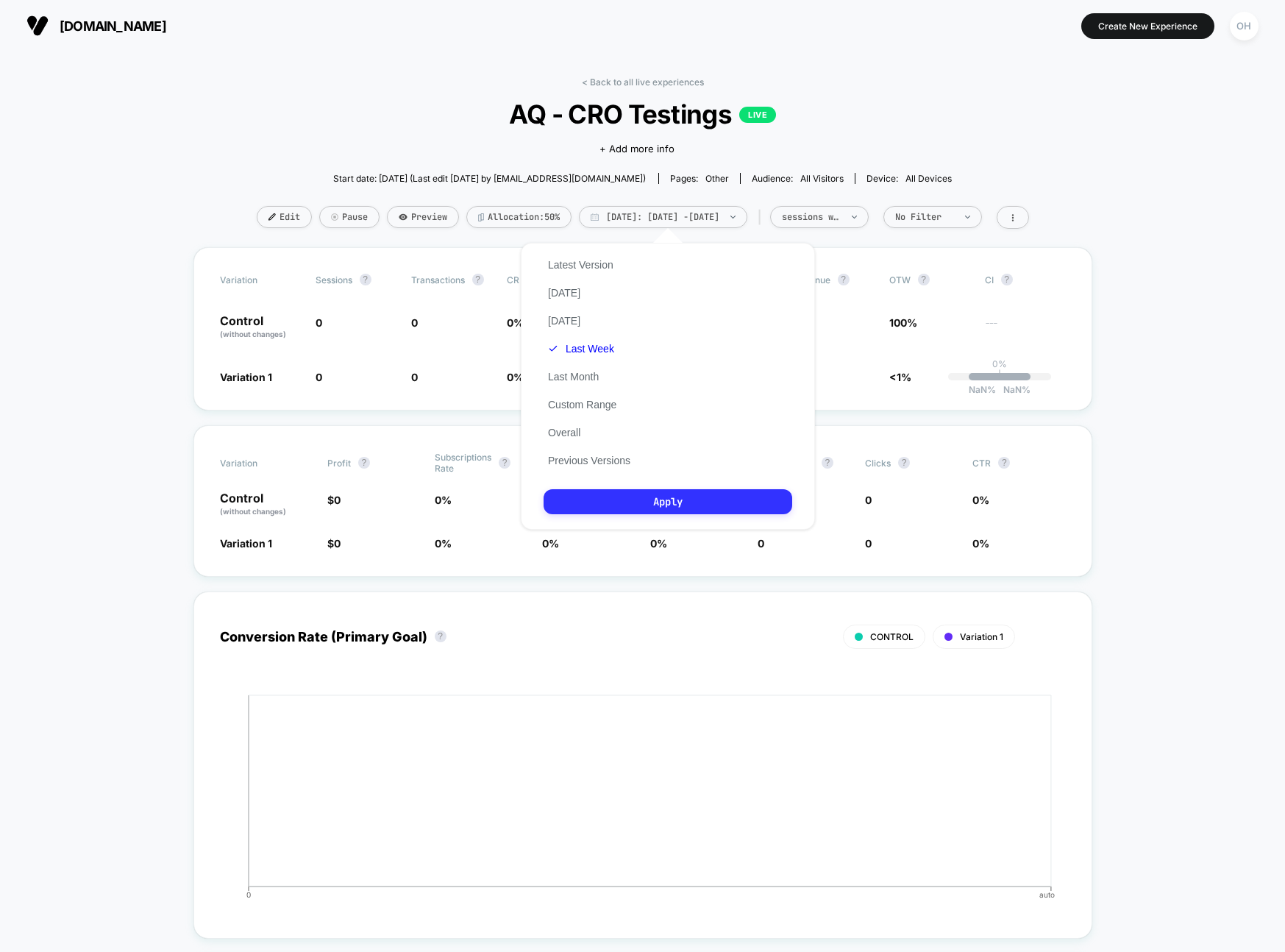 click on "Apply" at bounding box center (668, 502) 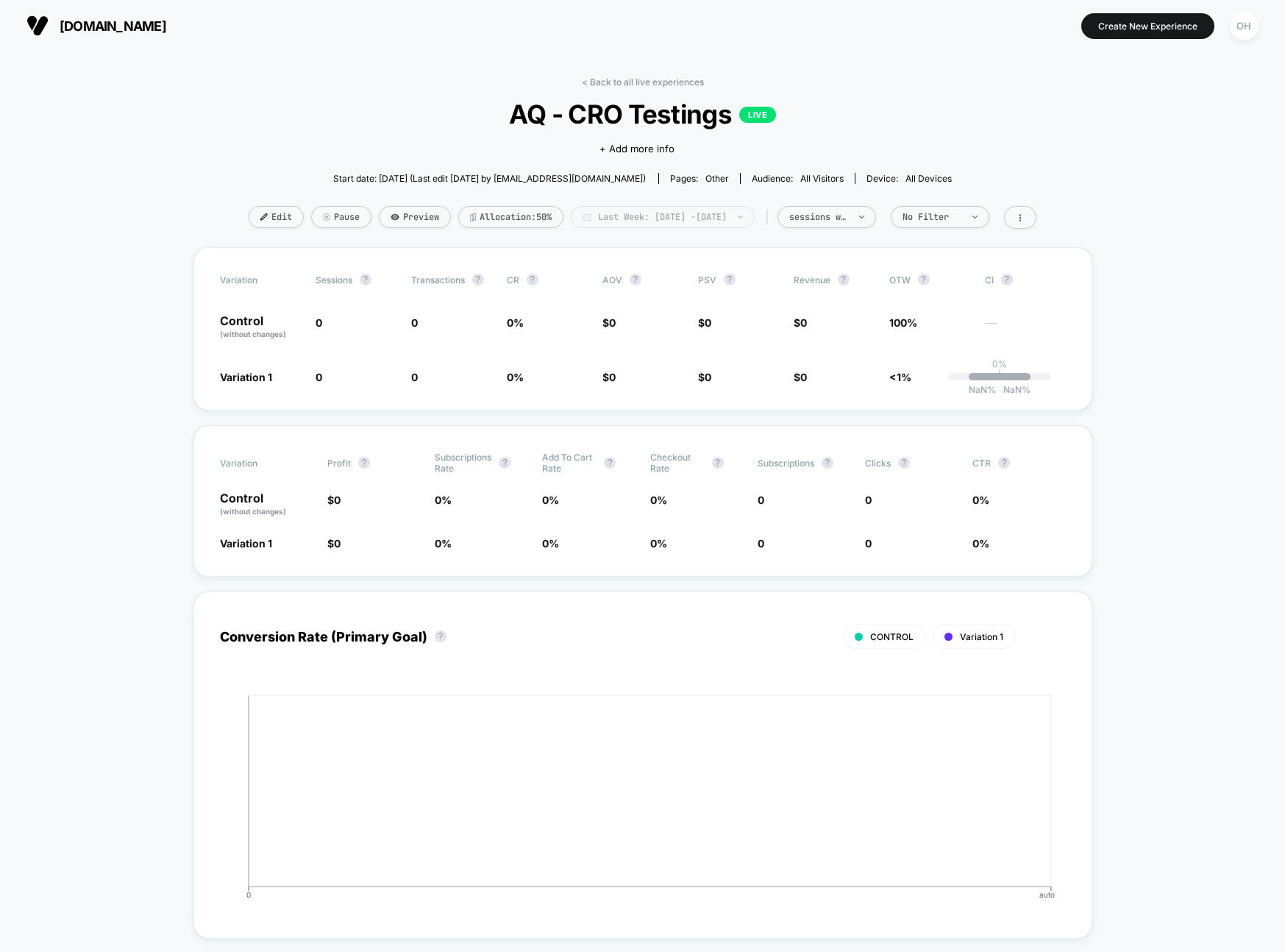 click on "Last Week:     Jun 24, 2025    -    Jul 1, 2025" at bounding box center (663, 217) 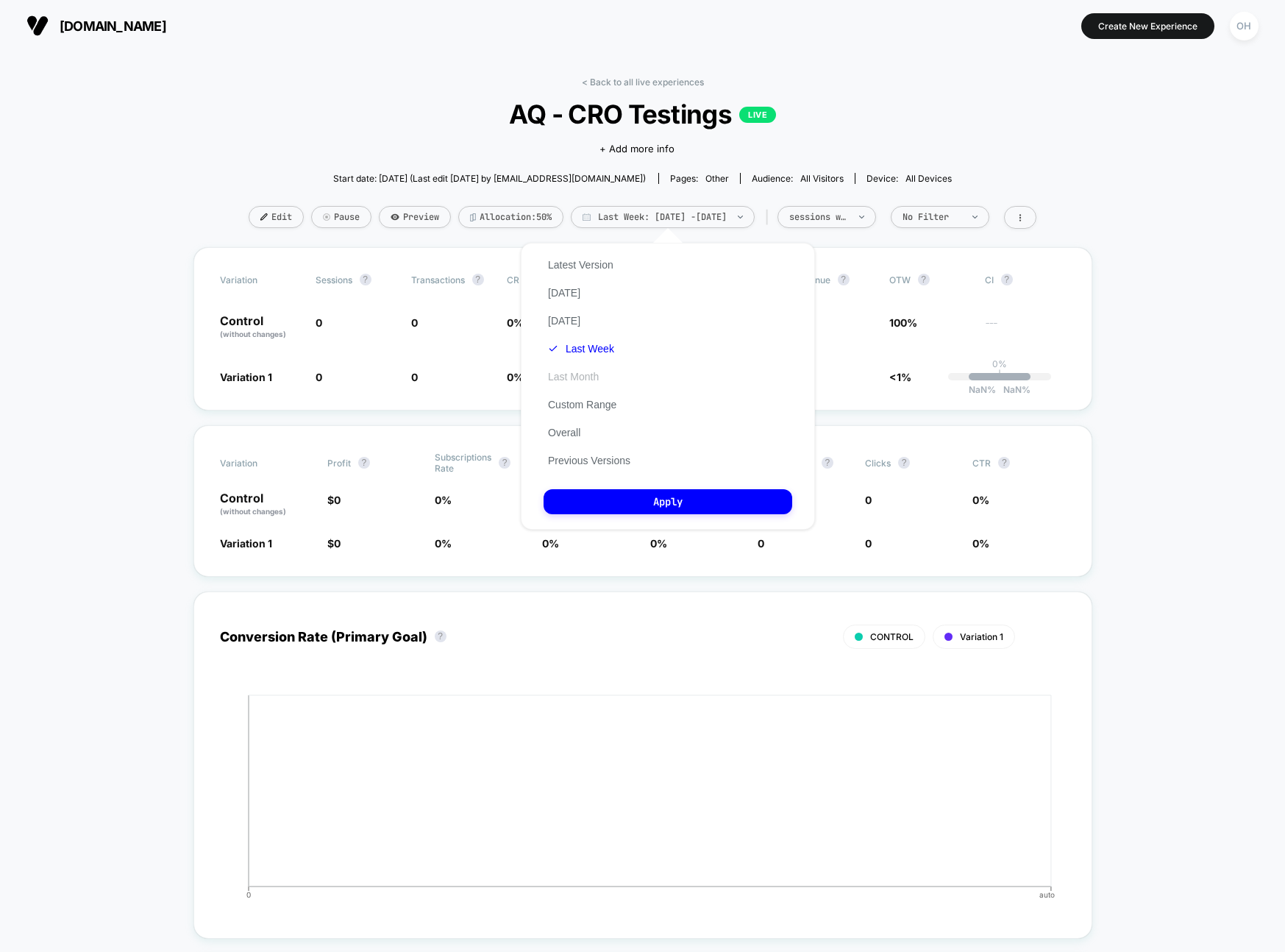 click on "Last Month" at bounding box center [573, 377] 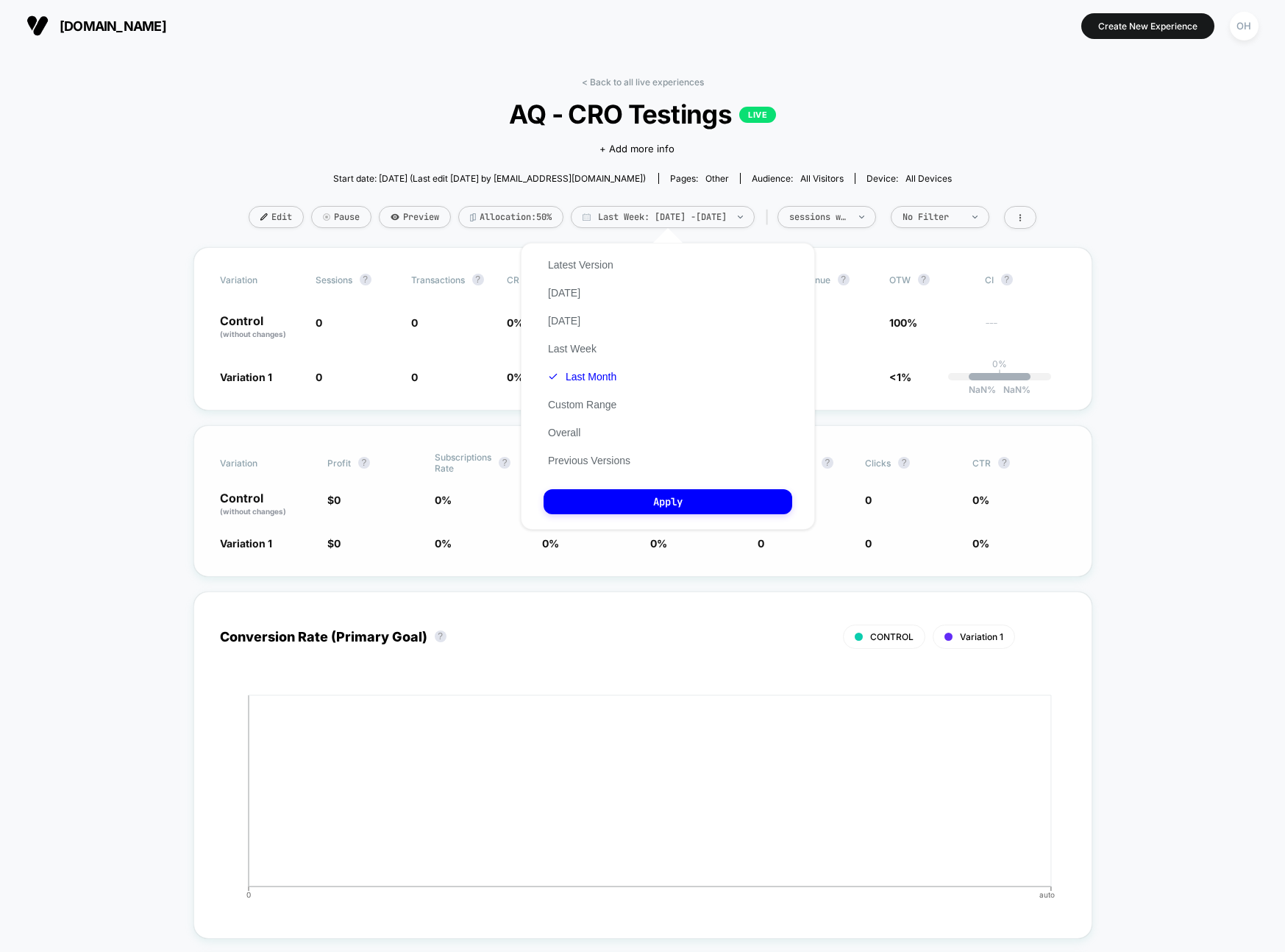 click on "Apply" at bounding box center (668, 502) 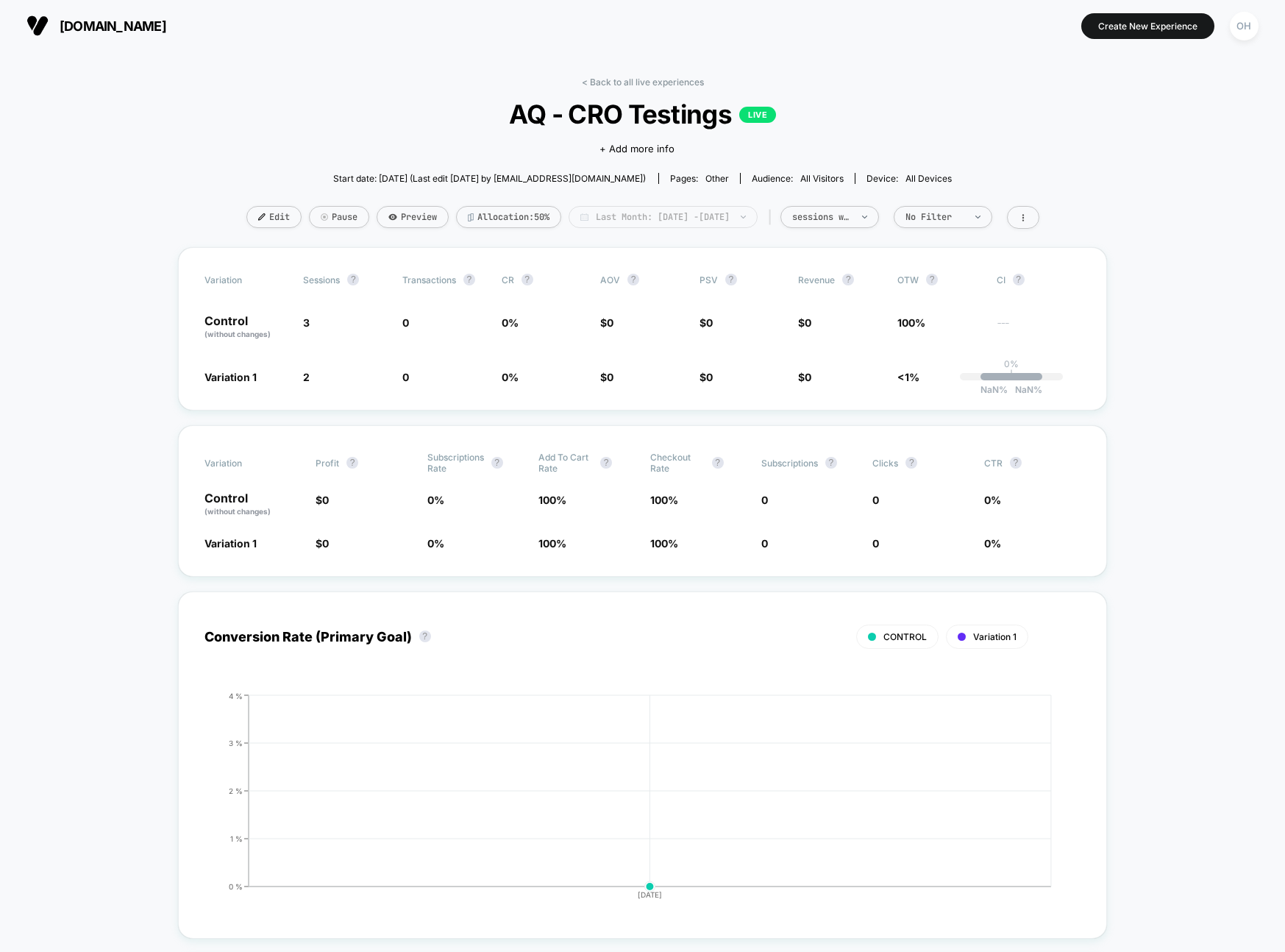 click on "Last Month:     Jun 1, 2025    -    Jul 1, 2025" at bounding box center [663, 217] 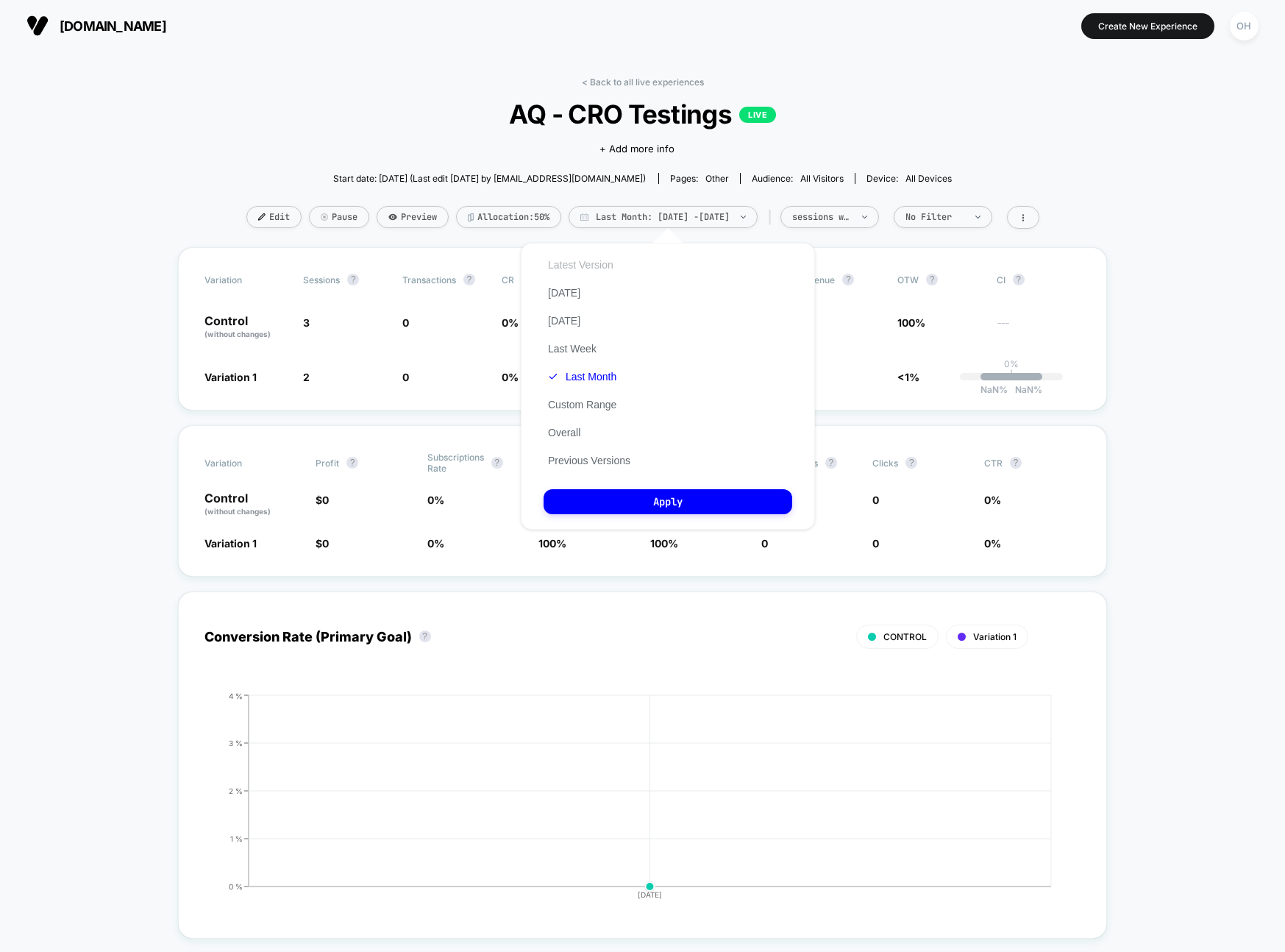 click on "Latest Version" at bounding box center [580, 265] 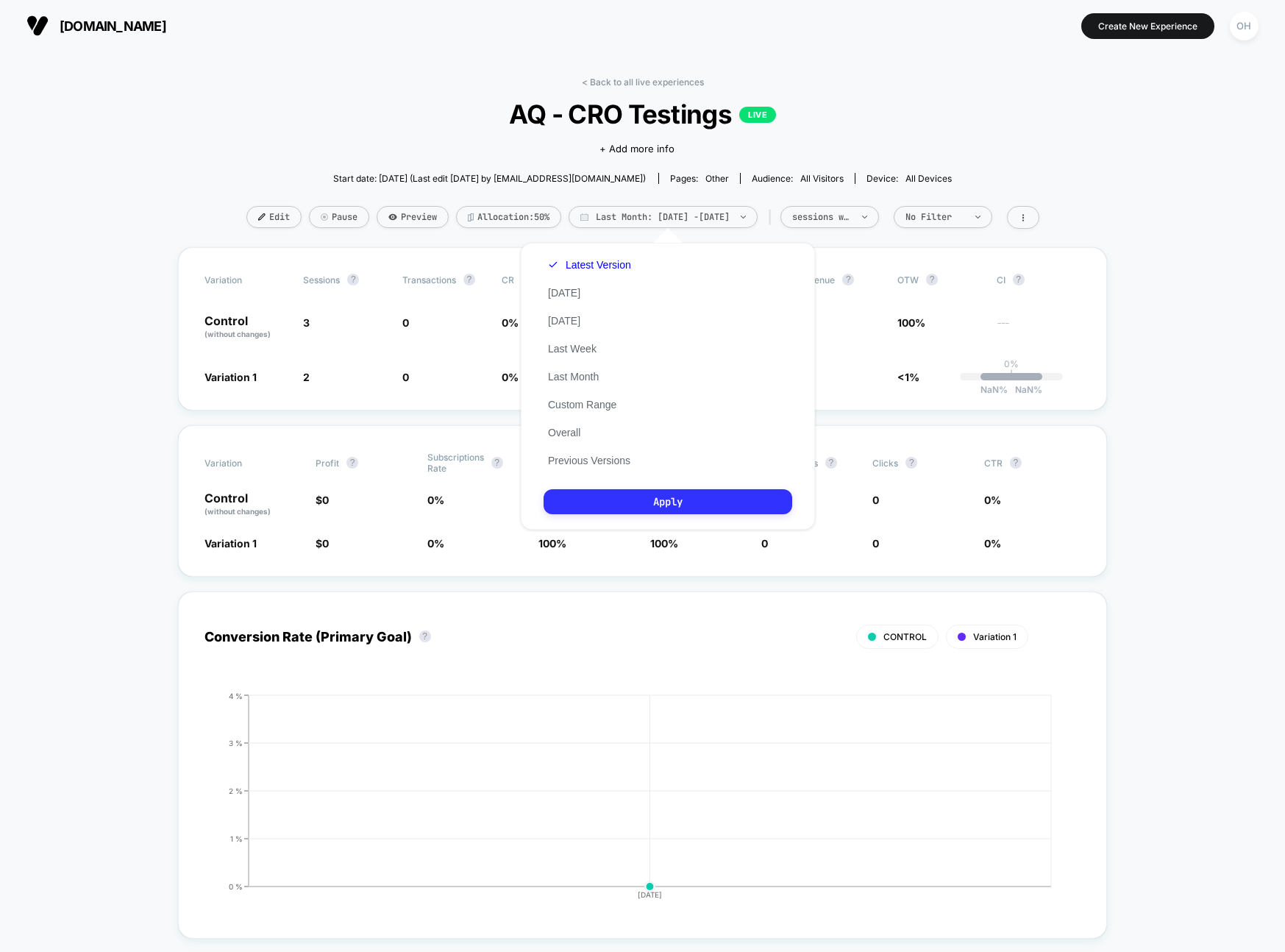 click on "Apply" at bounding box center [668, 502] 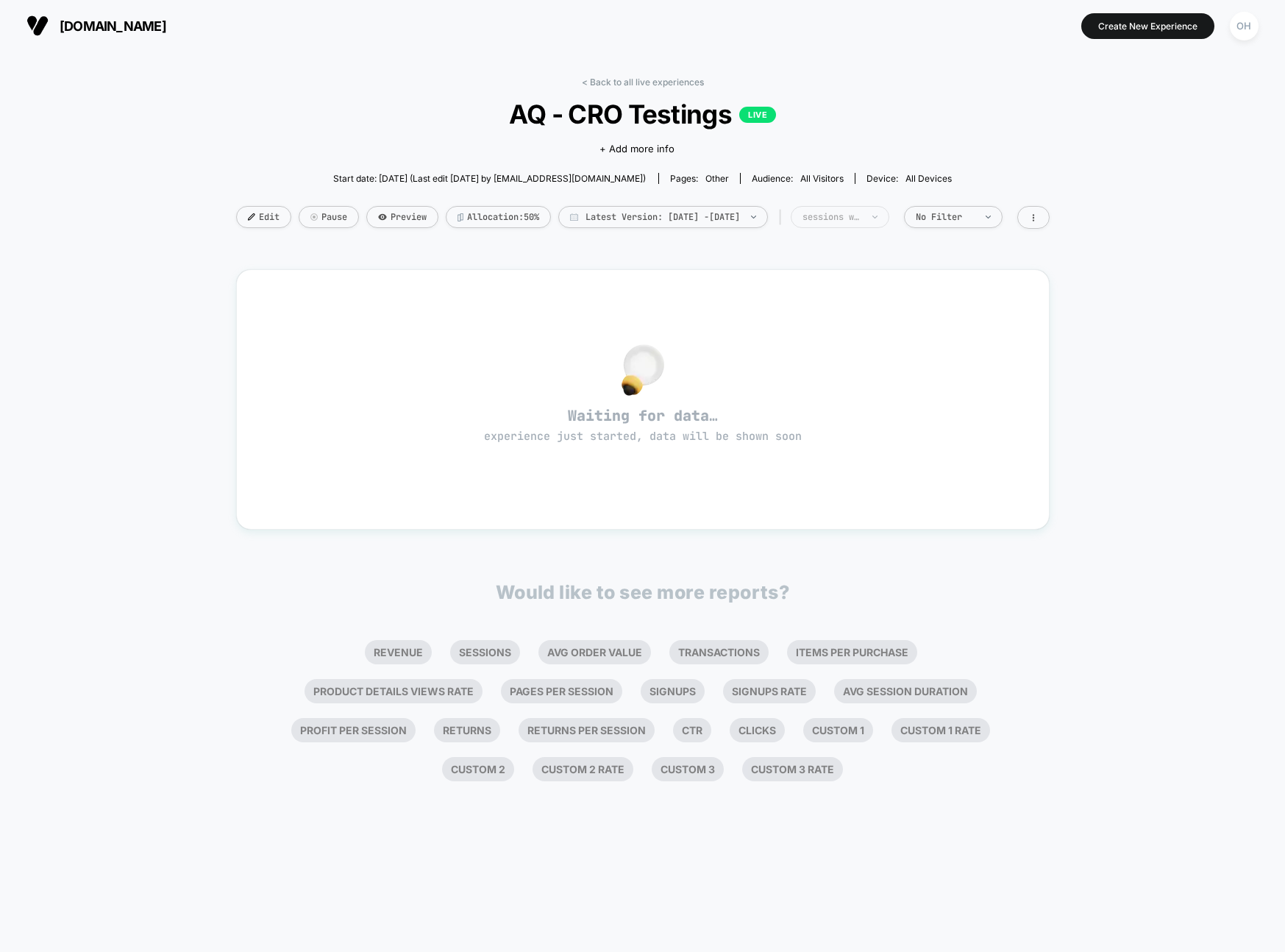 click on "sessions with impression" at bounding box center (840, 217) 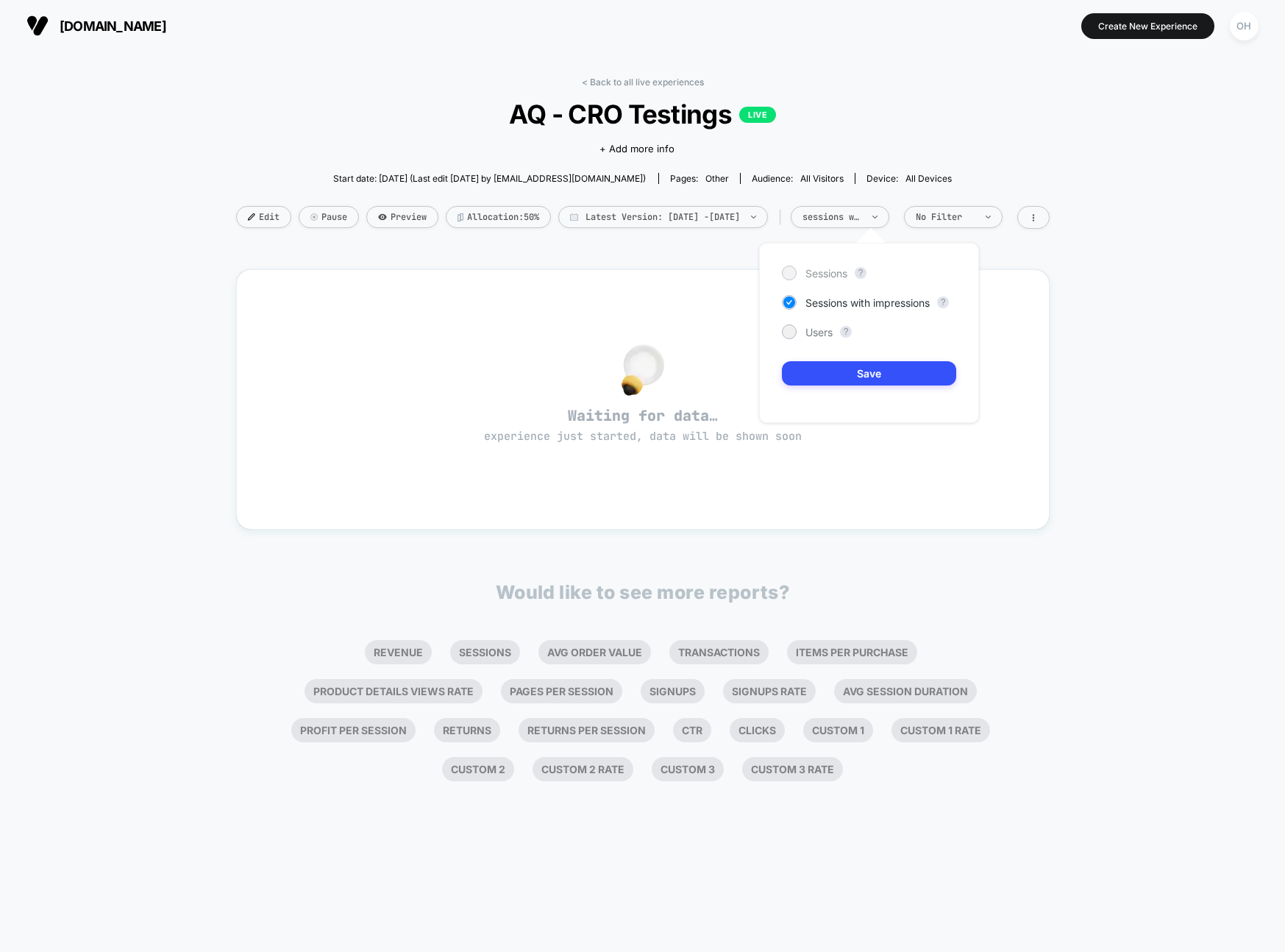 click on "Sessions" at bounding box center [826, 273] 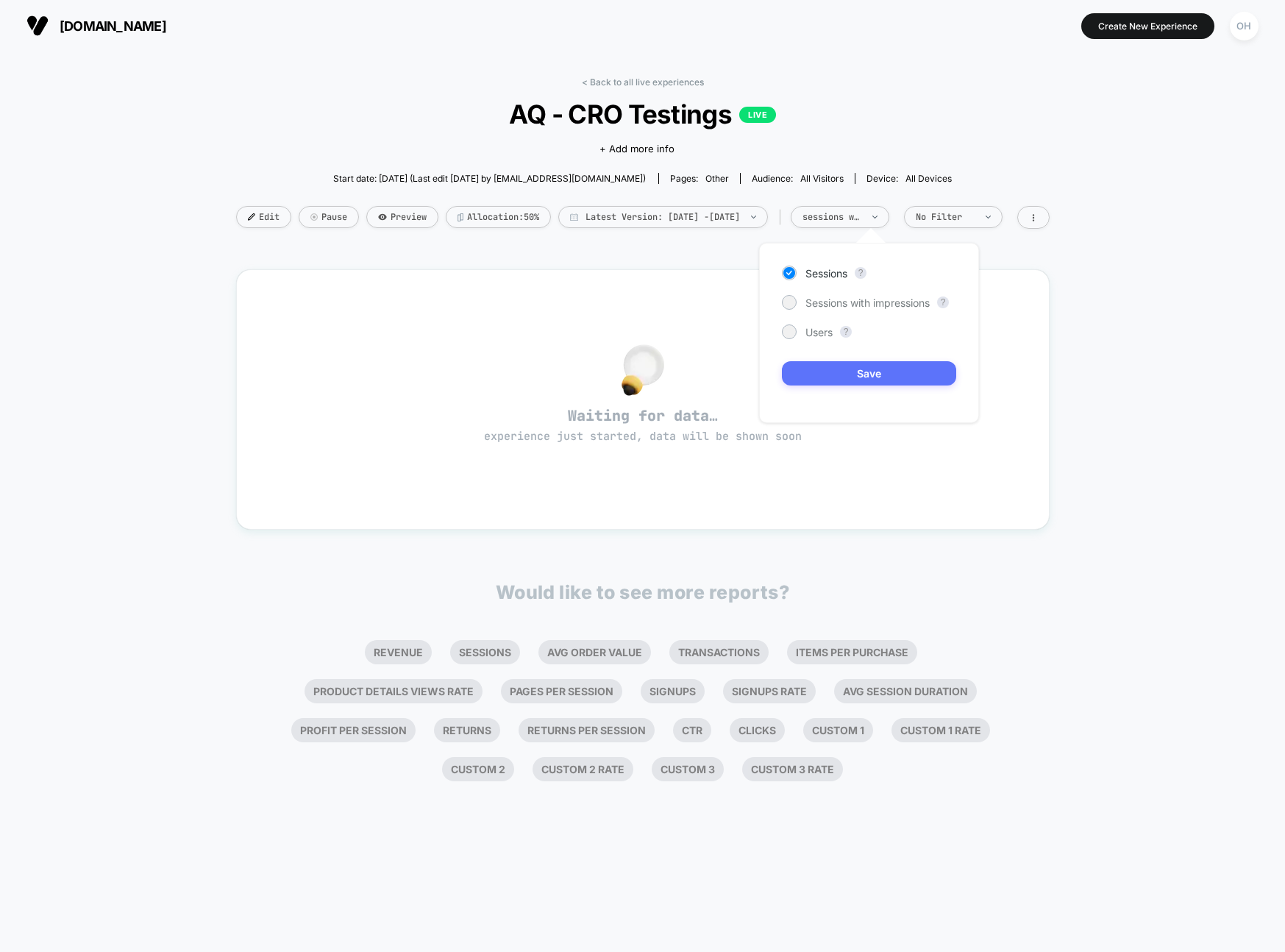 click on "Save" at bounding box center [869, 373] 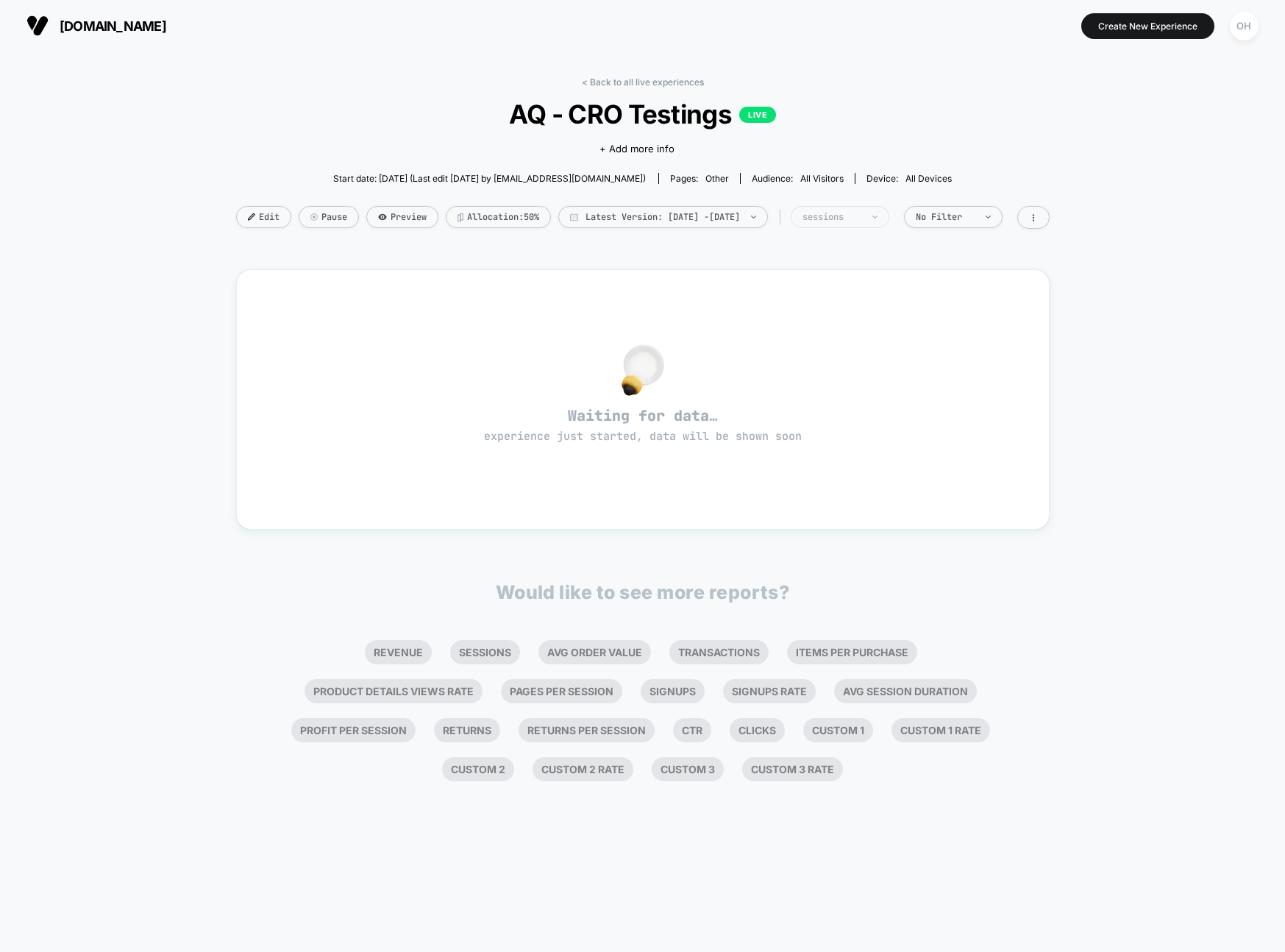 click on "sessions" at bounding box center [832, 217] 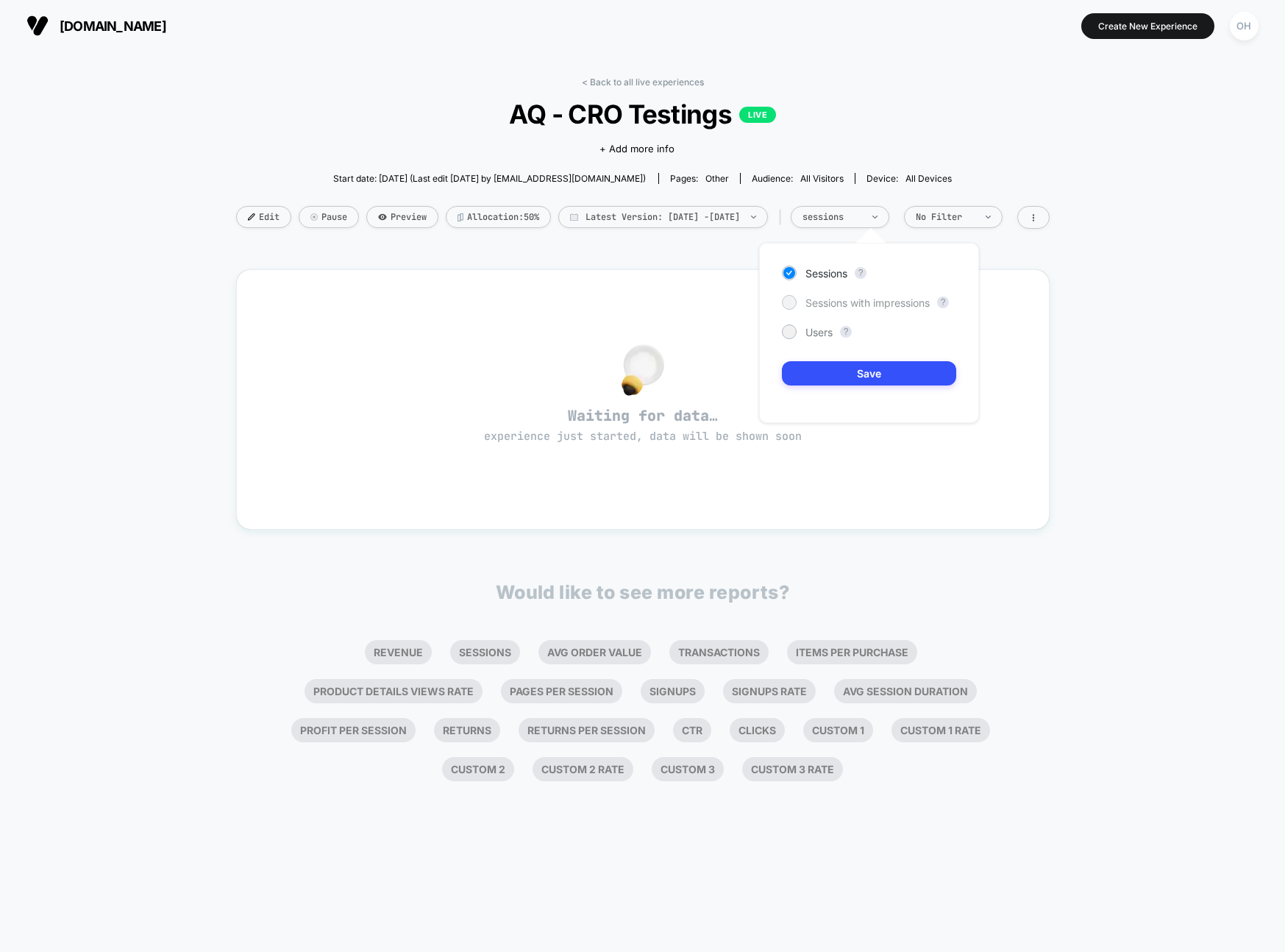 click on "Sessions with impressions" at bounding box center [867, 302] 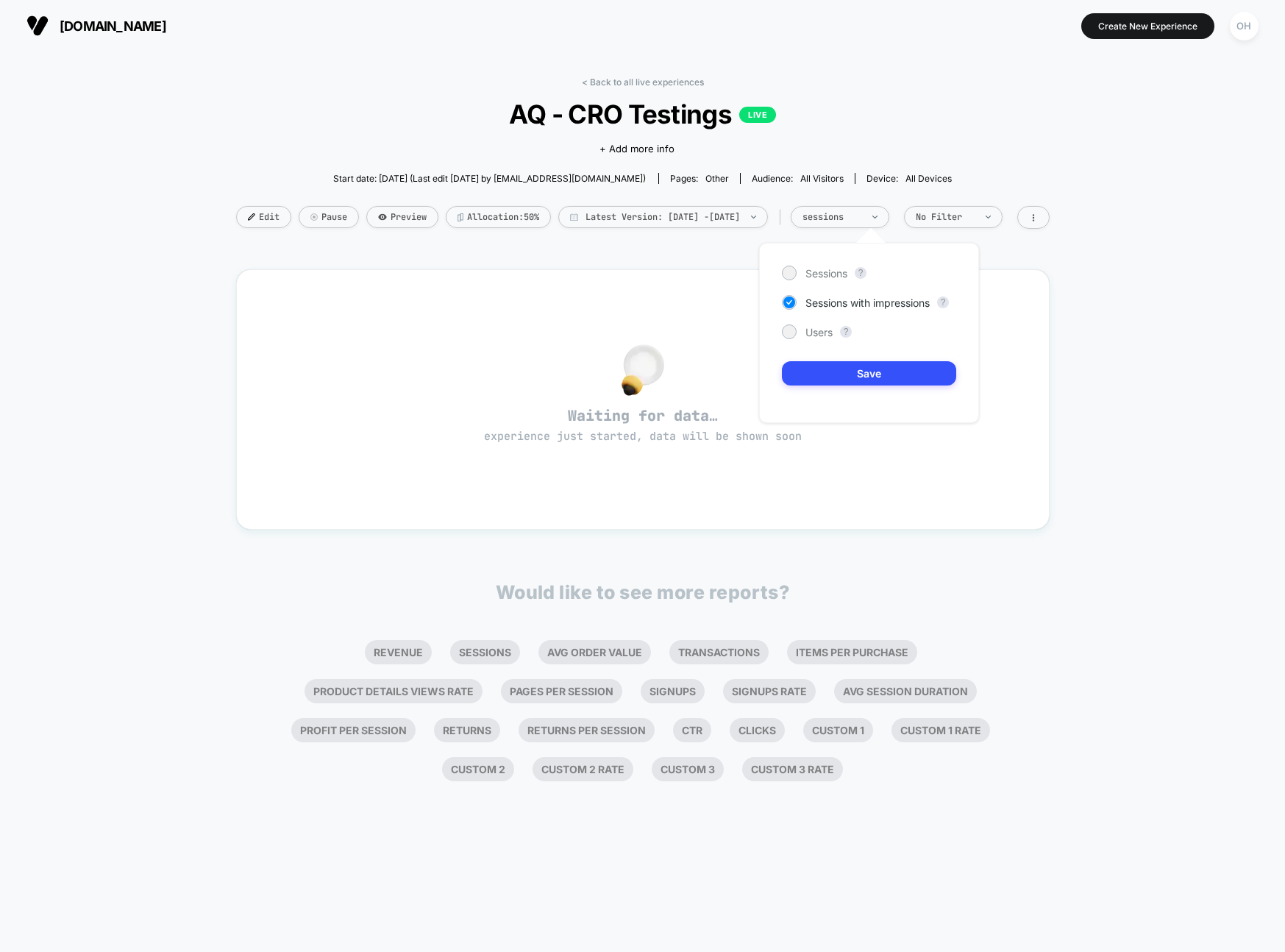 click on "Sessions ? Sessions with impressions ? Users ? Save" at bounding box center [869, 333] 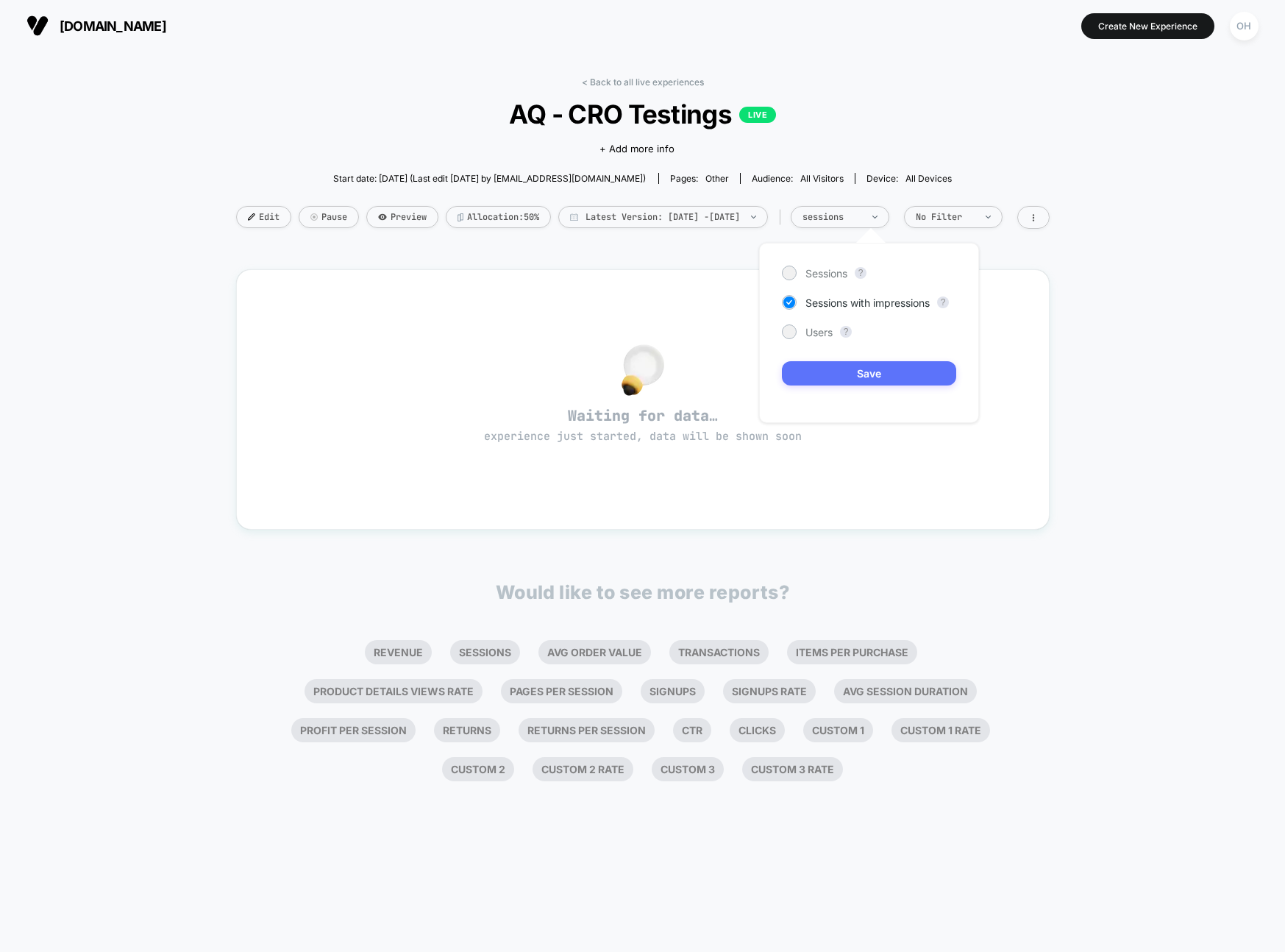 click on "Save" at bounding box center (869, 373) 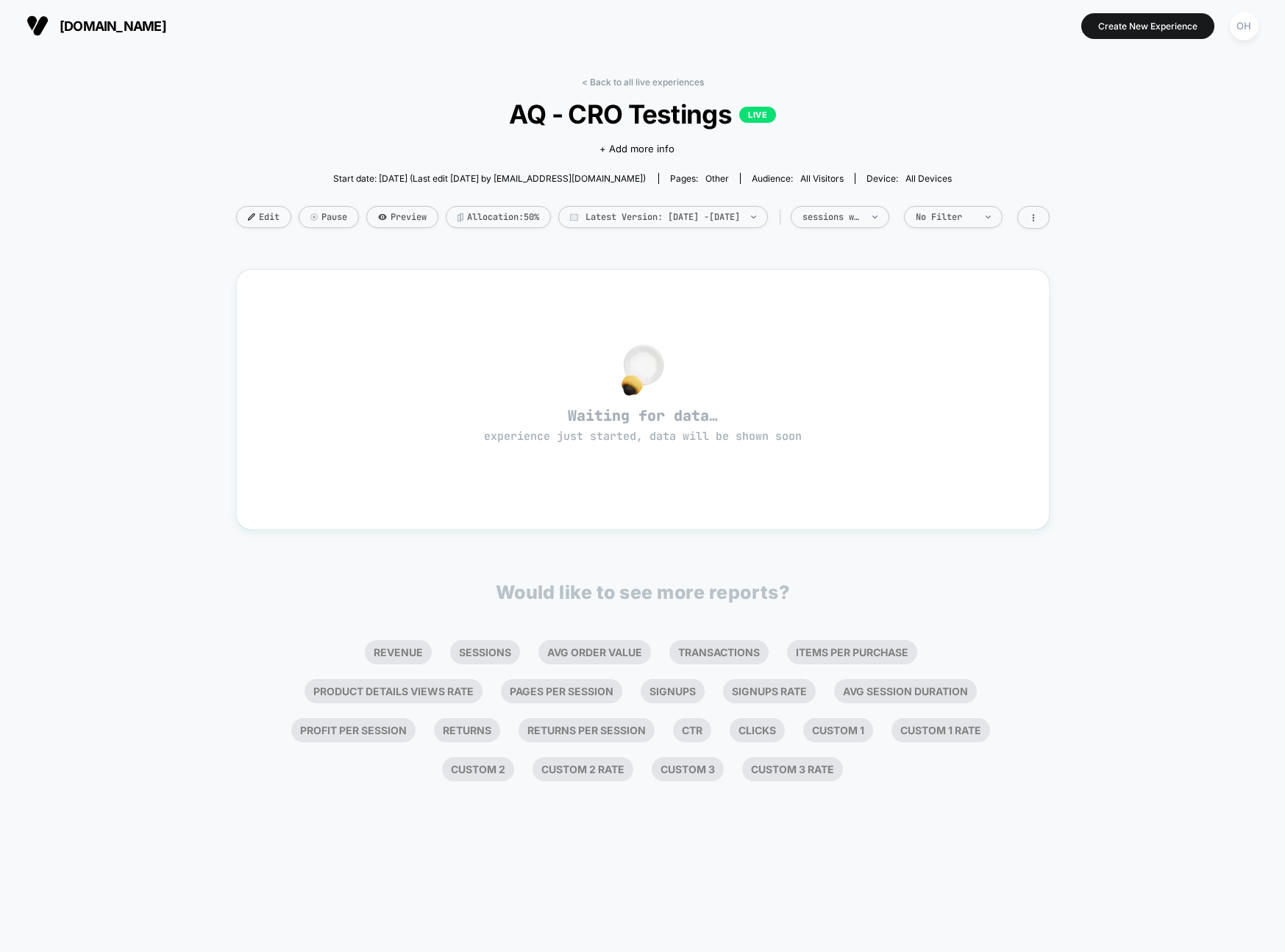 click on "< Back to all live experiences  AQ - CRO Testings LIVE Click to edit experience details + Add more info Start date: 6/20/2025 (Last edit 6/24/2025 by admin@speerscreative.ca) Pages: other Audience: All Visitors Device: all devices Edit Pause  Preview Allocation:  50% Latest Version:     Jun 20, 2025    -    Jul 1, 2025 |   sessions with impression   No Filter Waiting for data… experience just started, data will be shown soon Would like to see more reports? Revenue Sessions Avg Order Value Transactions Items Per Purchase Product Details Views Rate Pages Per Session Signups Signups Rate Avg Session Duration Profit Per Session Returns Returns Per Session Ctr Clicks Custom 1 Custom 1 Rate Custom 2 Custom 2 Rate Custom 3 Custom 3 Rate" at bounding box center (642, 502) 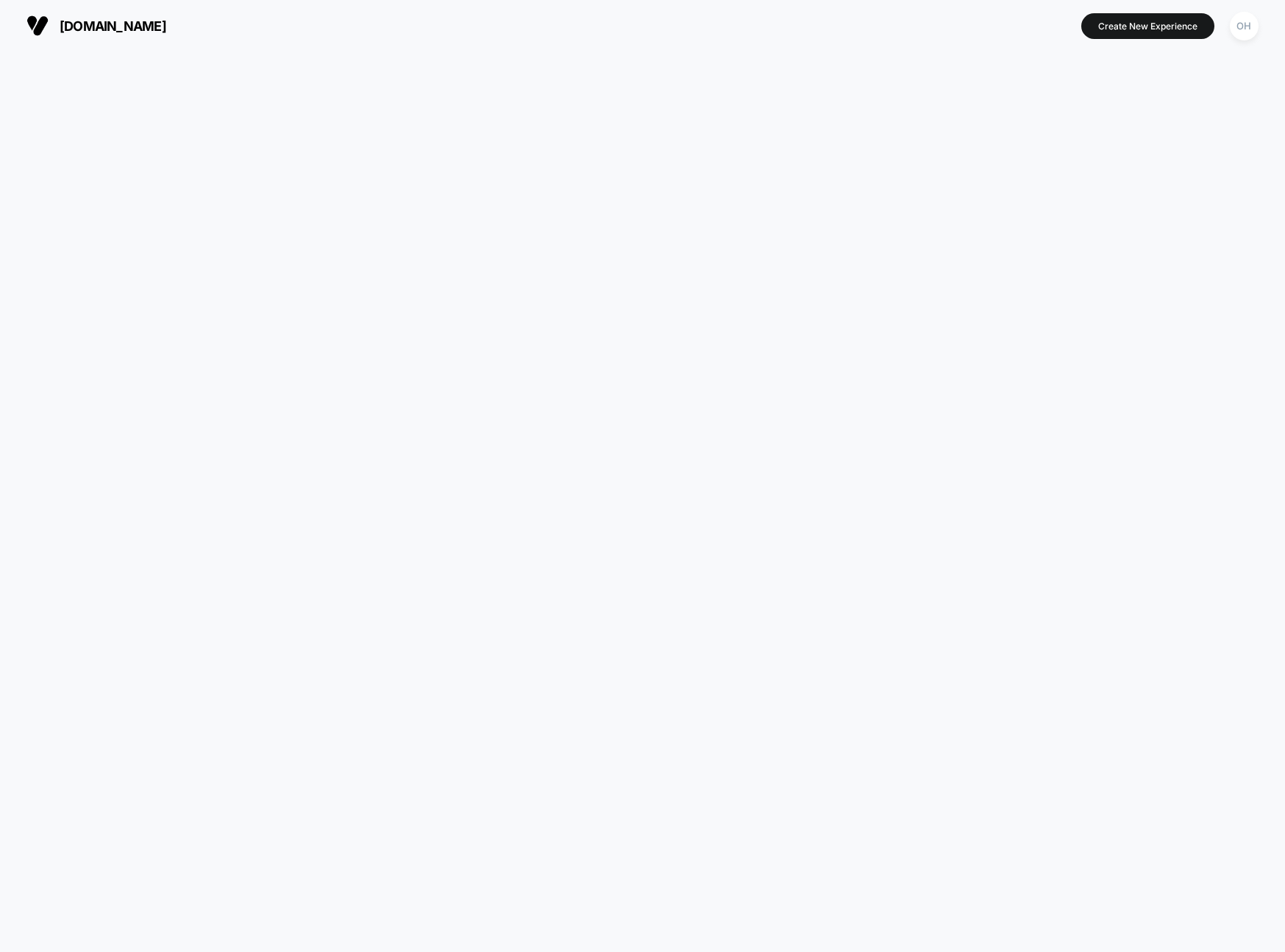 scroll, scrollTop: 0, scrollLeft: 0, axis: both 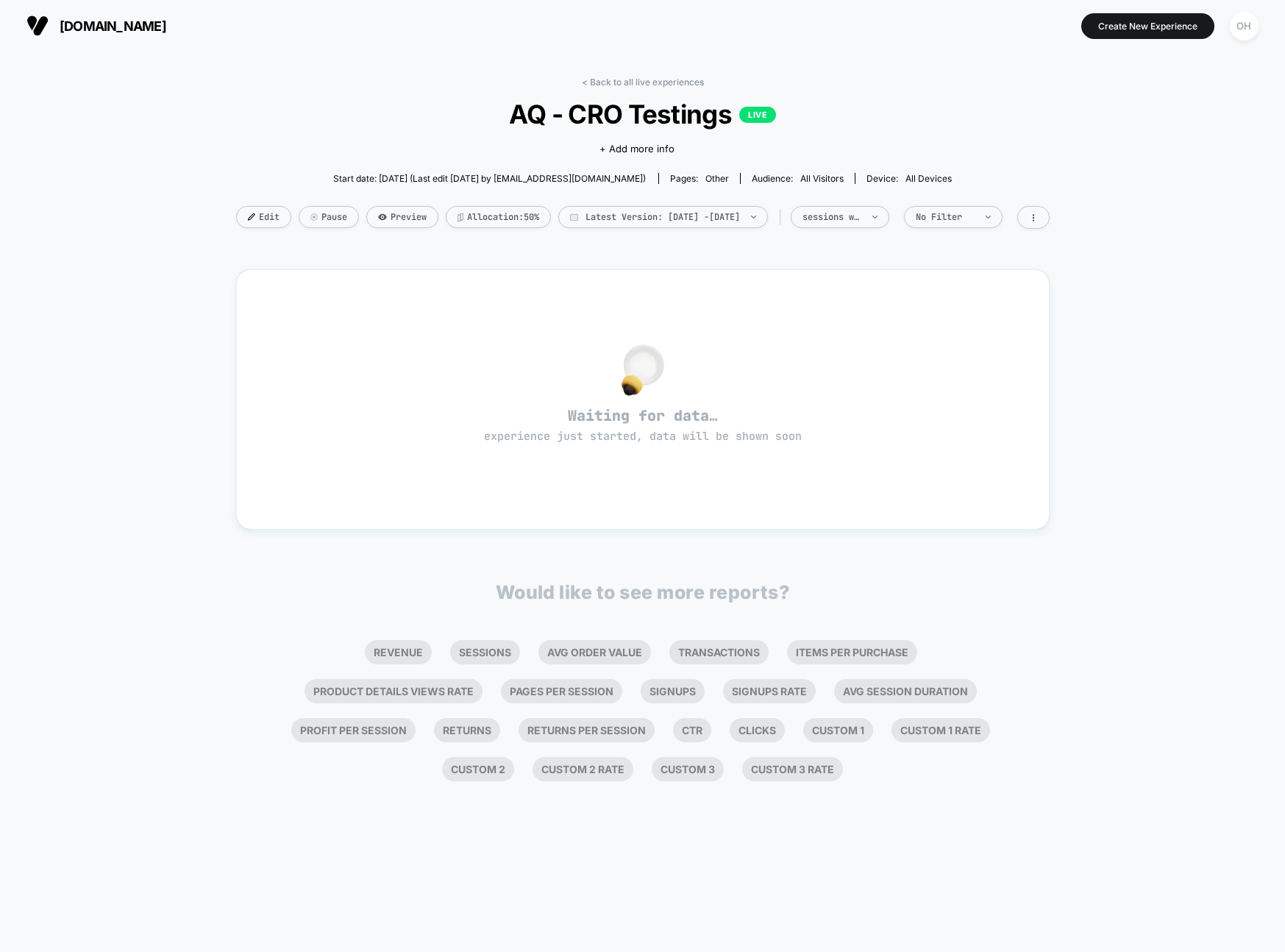 drag, startPoint x: 560, startPoint y: 47, endPoint x: 341, endPoint y: 6, distance: 222.80485 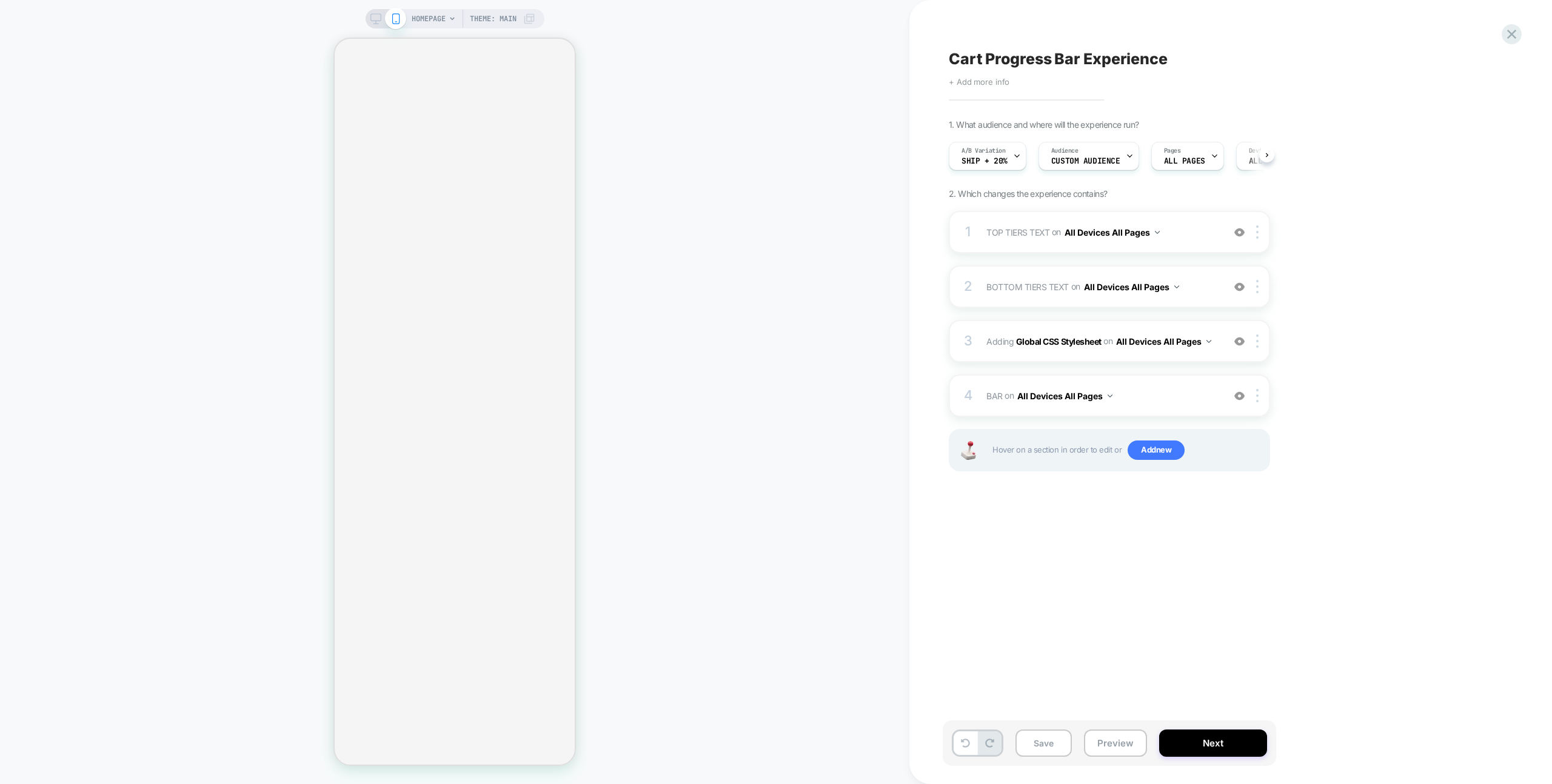 scroll, scrollTop: 0, scrollLeft: 0, axis: both 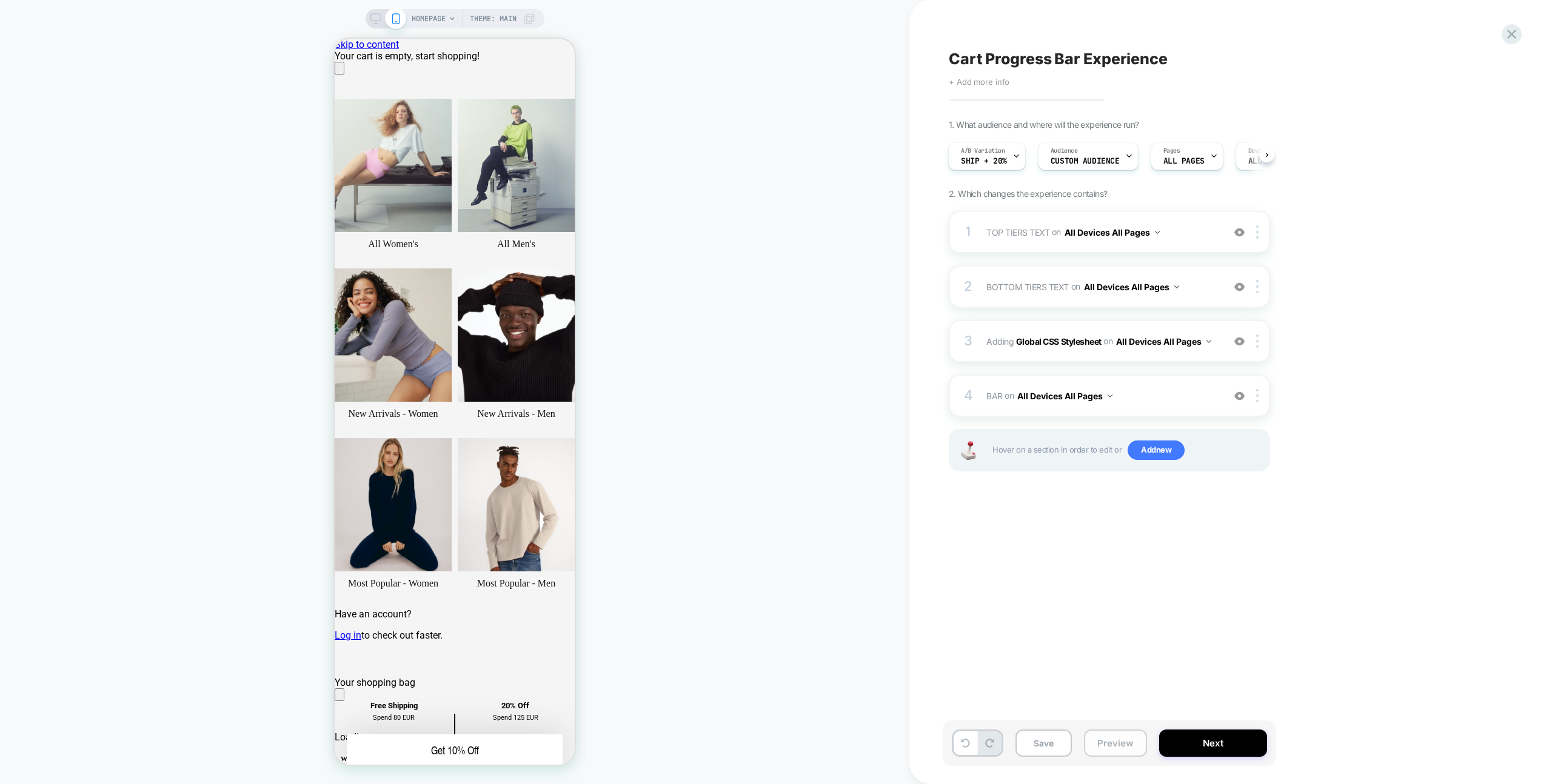 drag, startPoint x: 1108, startPoint y: 736, endPoint x: 1112, endPoint y: 729, distance: 8.062258 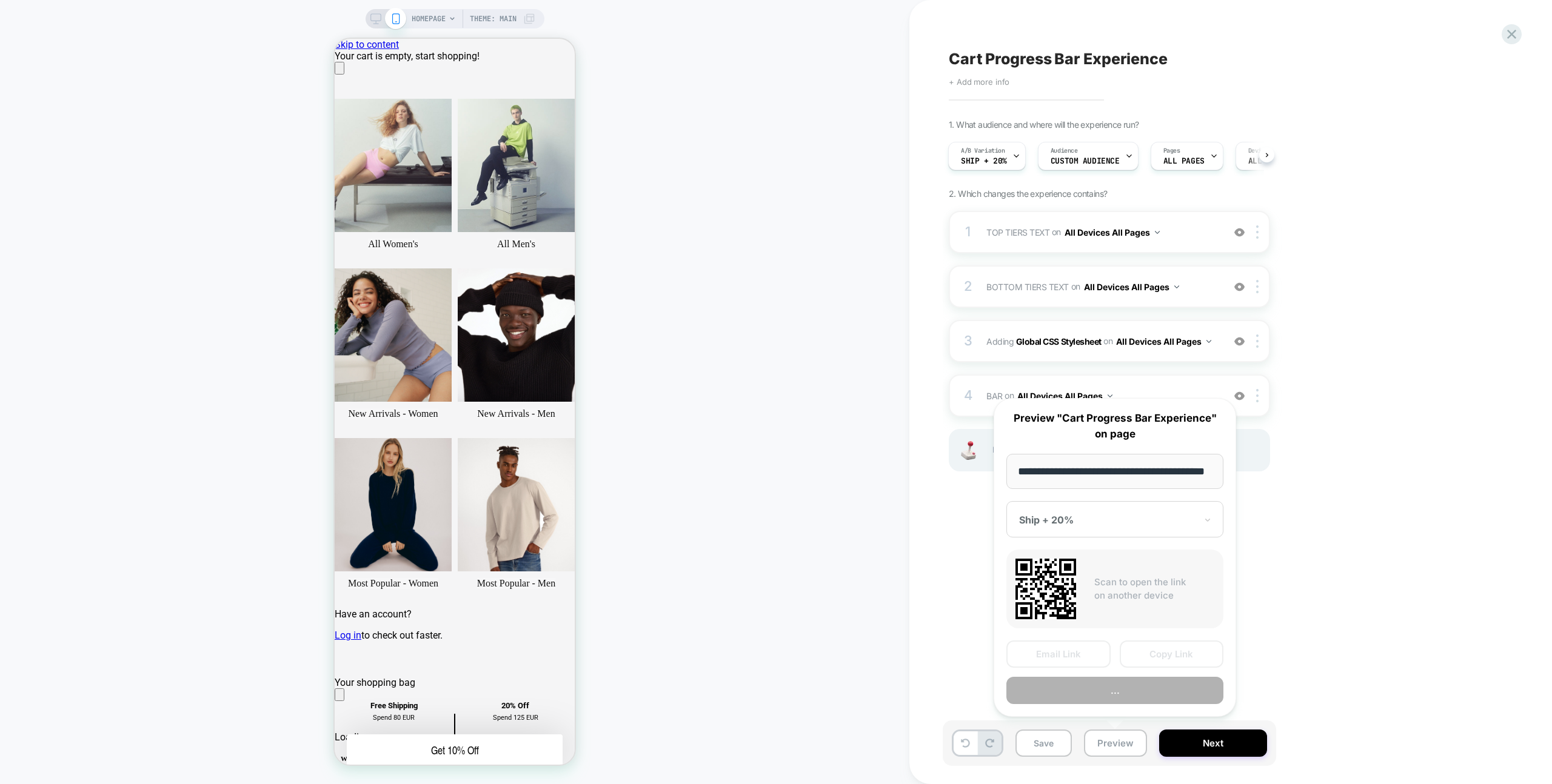 scroll, scrollTop: 0, scrollLeft: 33, axis: horizontal 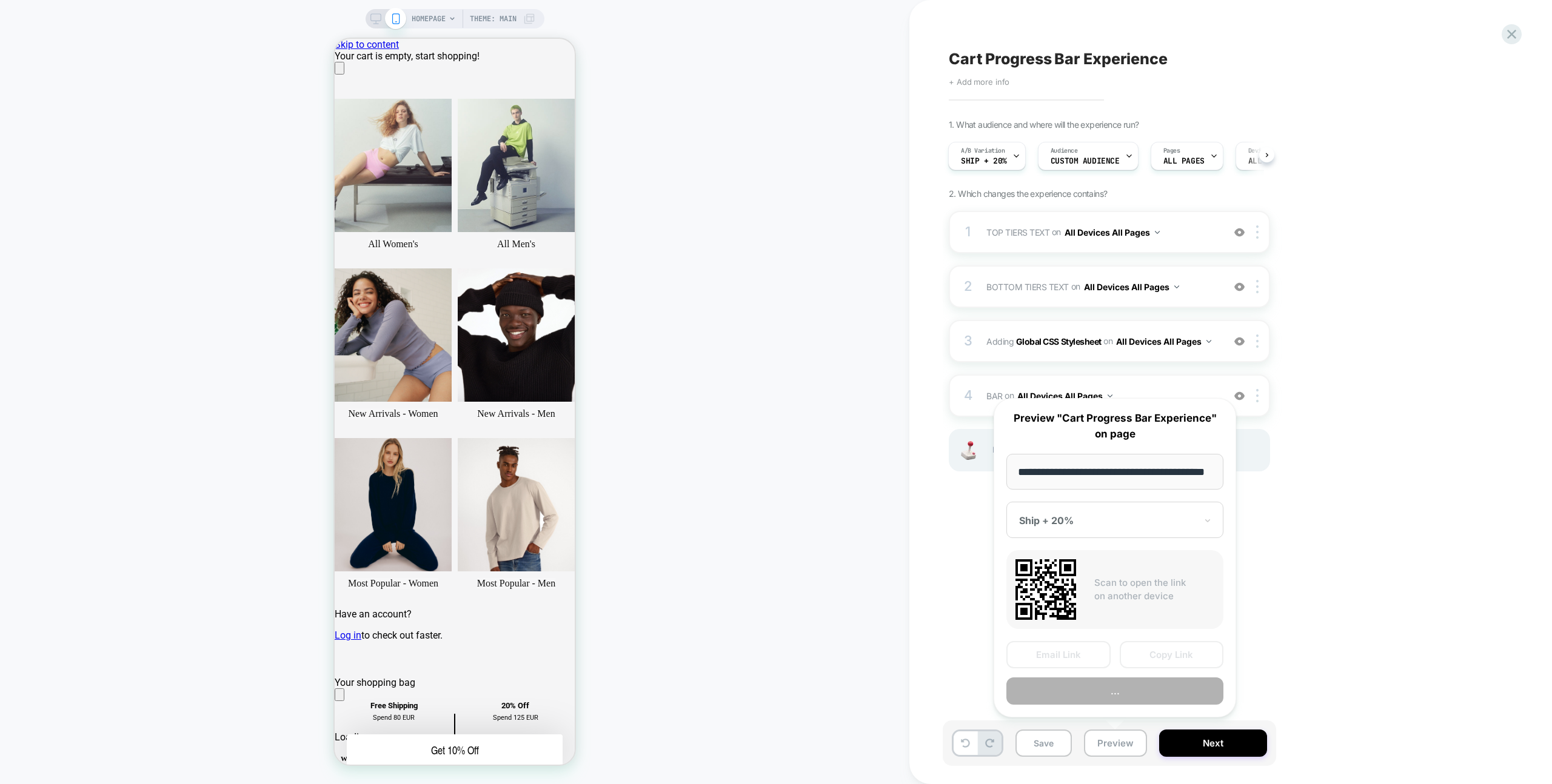 click on "Copy Link" at bounding box center [1172, 654] 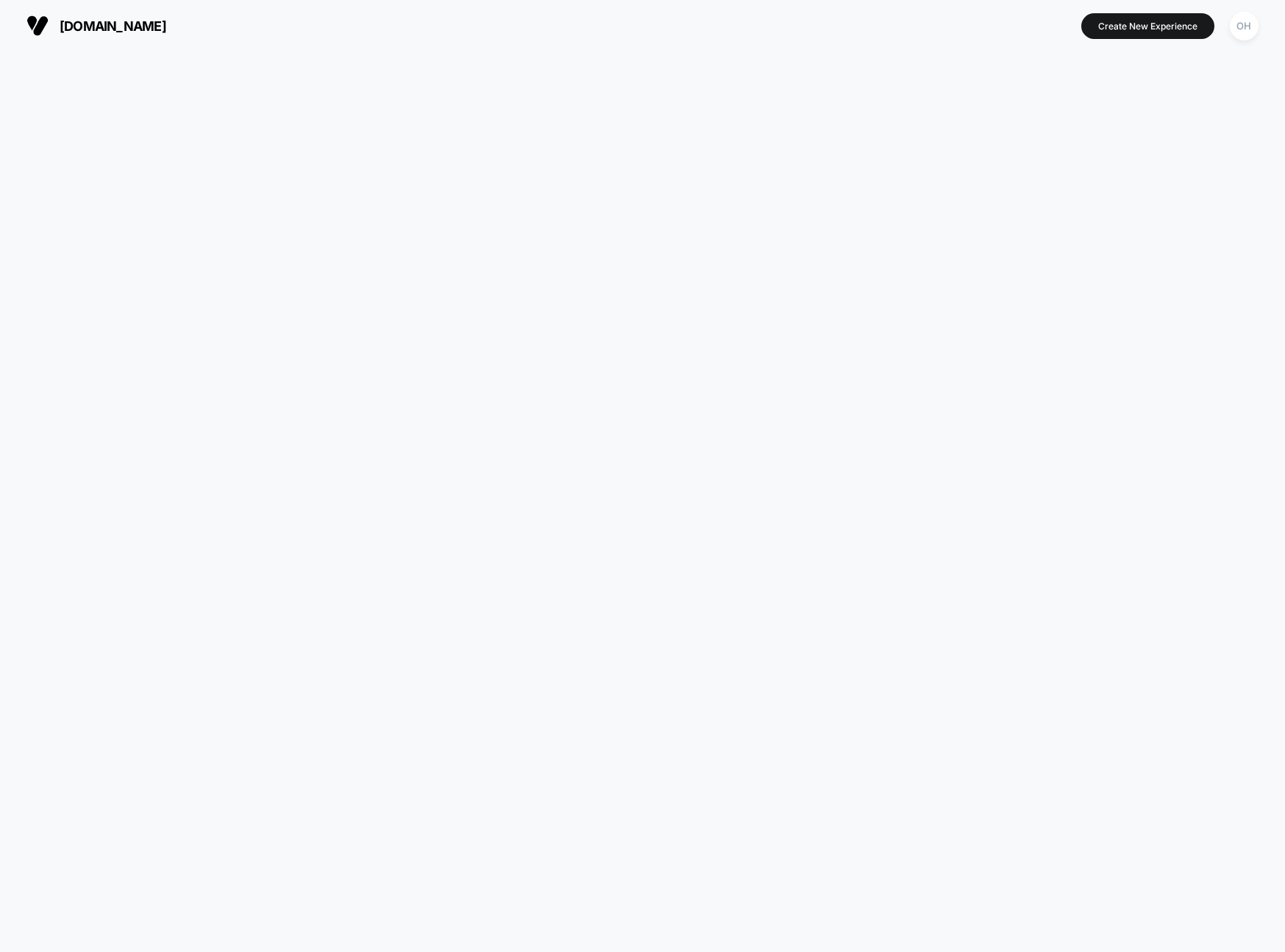scroll, scrollTop: 0, scrollLeft: 0, axis: both 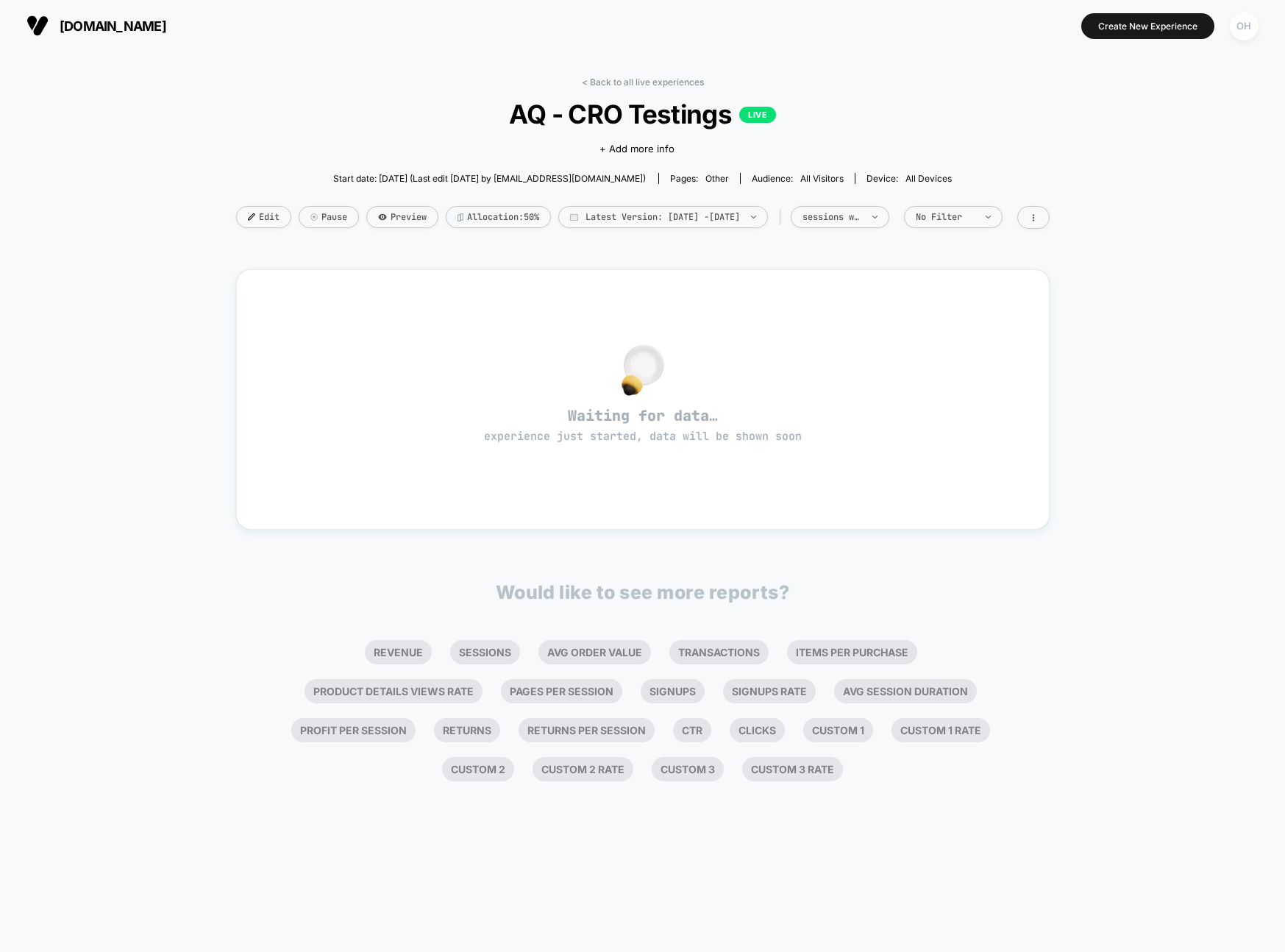 click on "OH" at bounding box center (1244, 26) 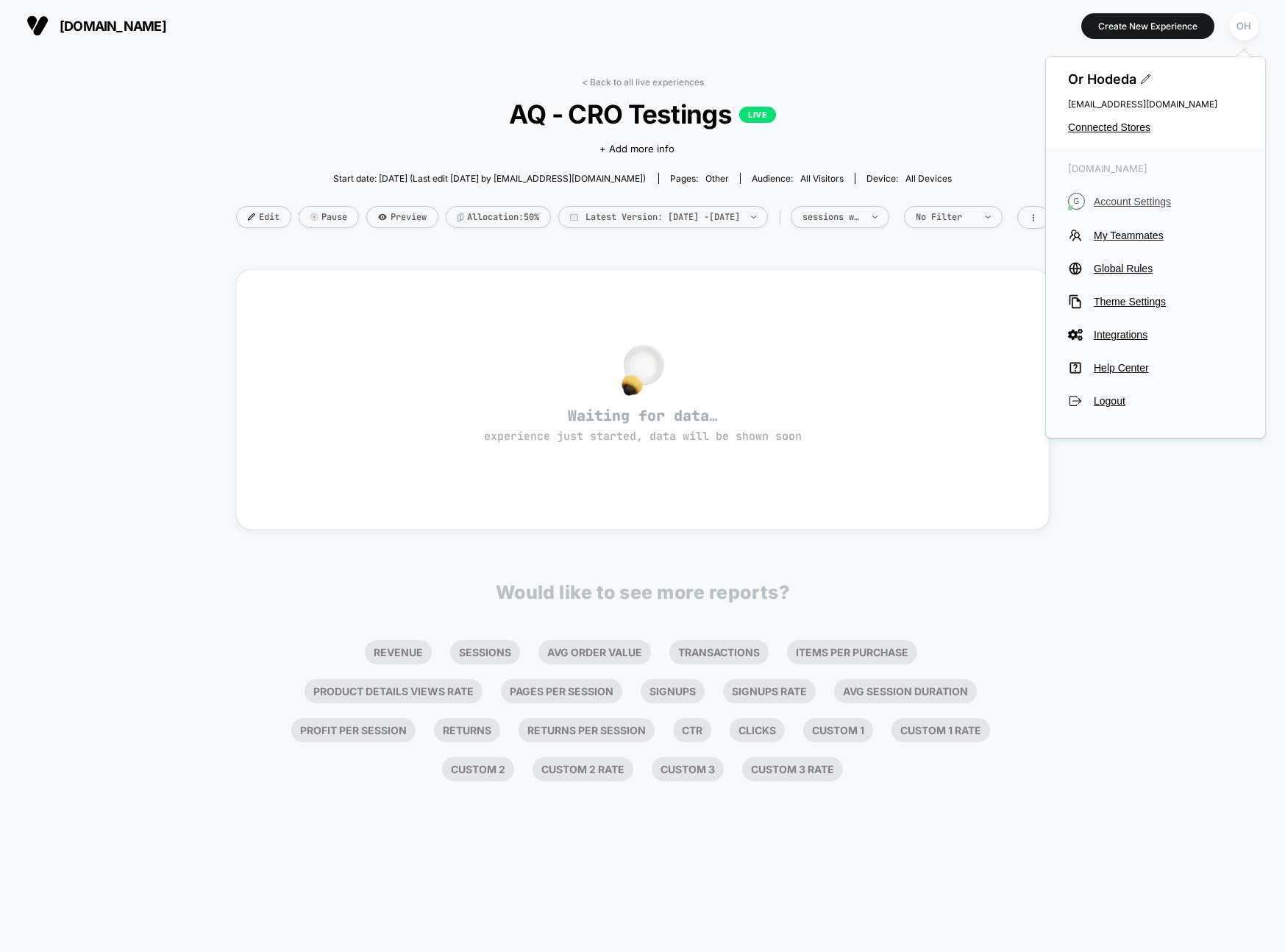 click on "Account Settings" at bounding box center (1168, 202) 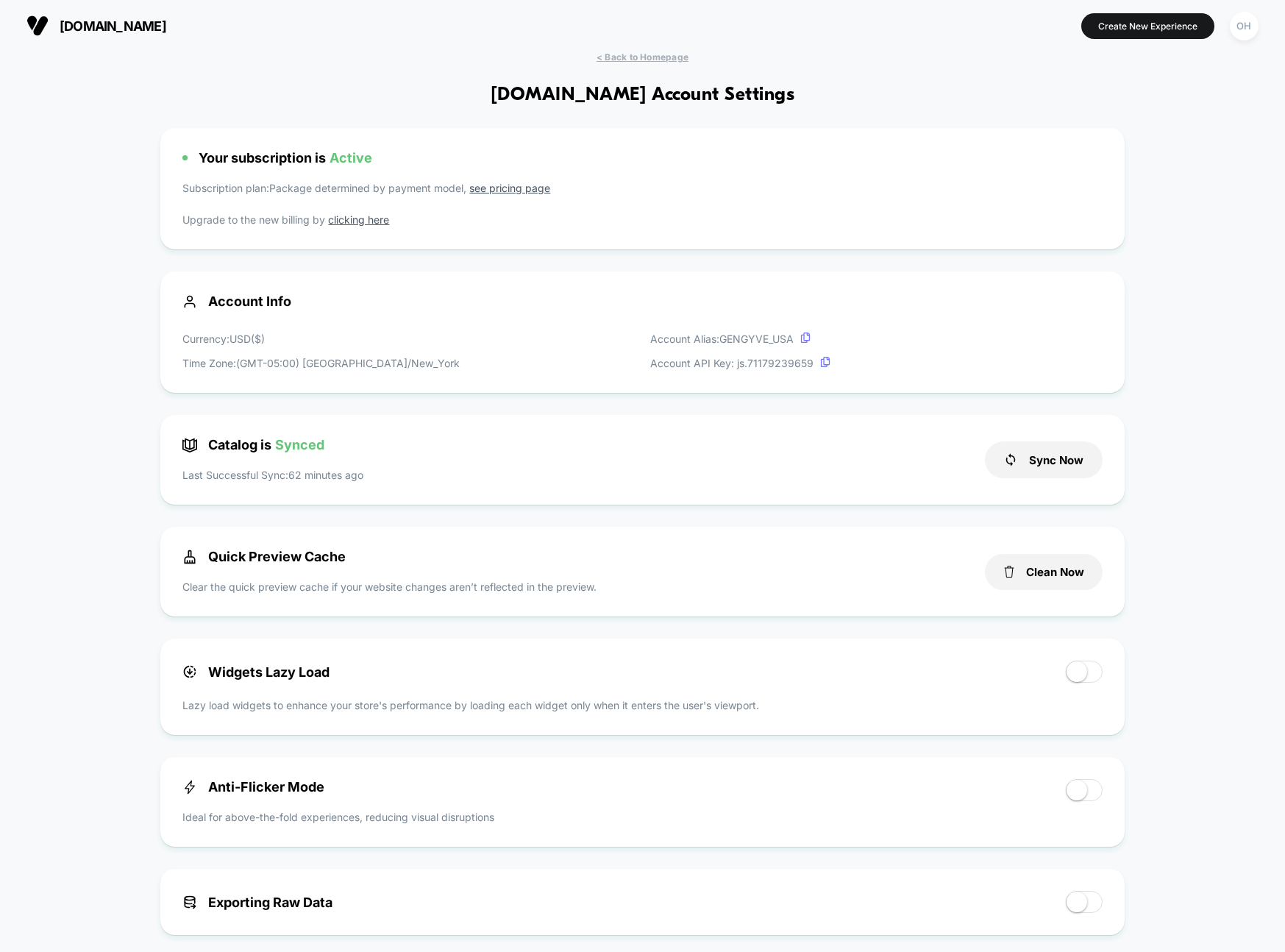 scroll, scrollTop: 199, scrollLeft: 0, axis: vertical 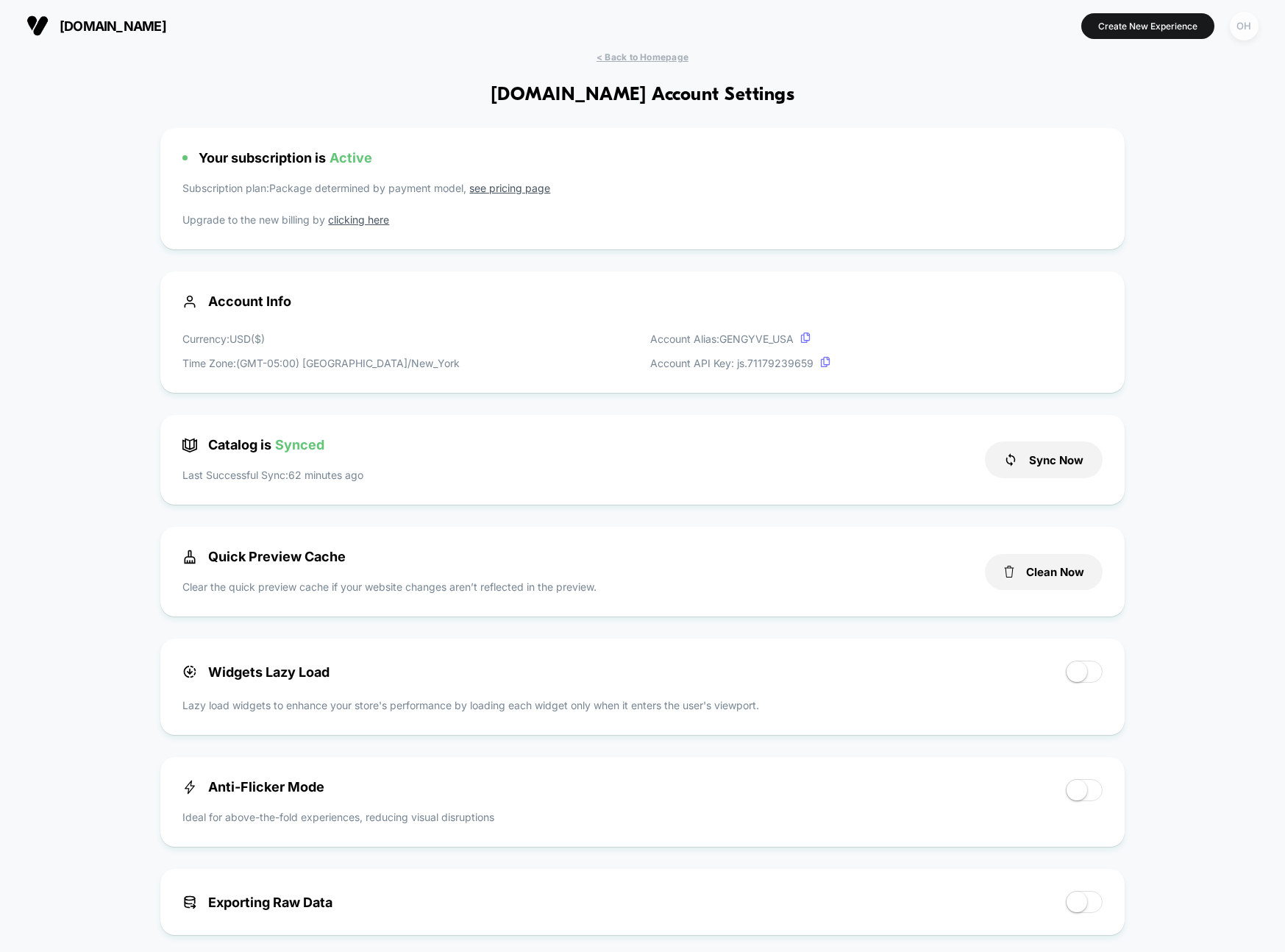 click on "OH" at bounding box center [1244, 26] 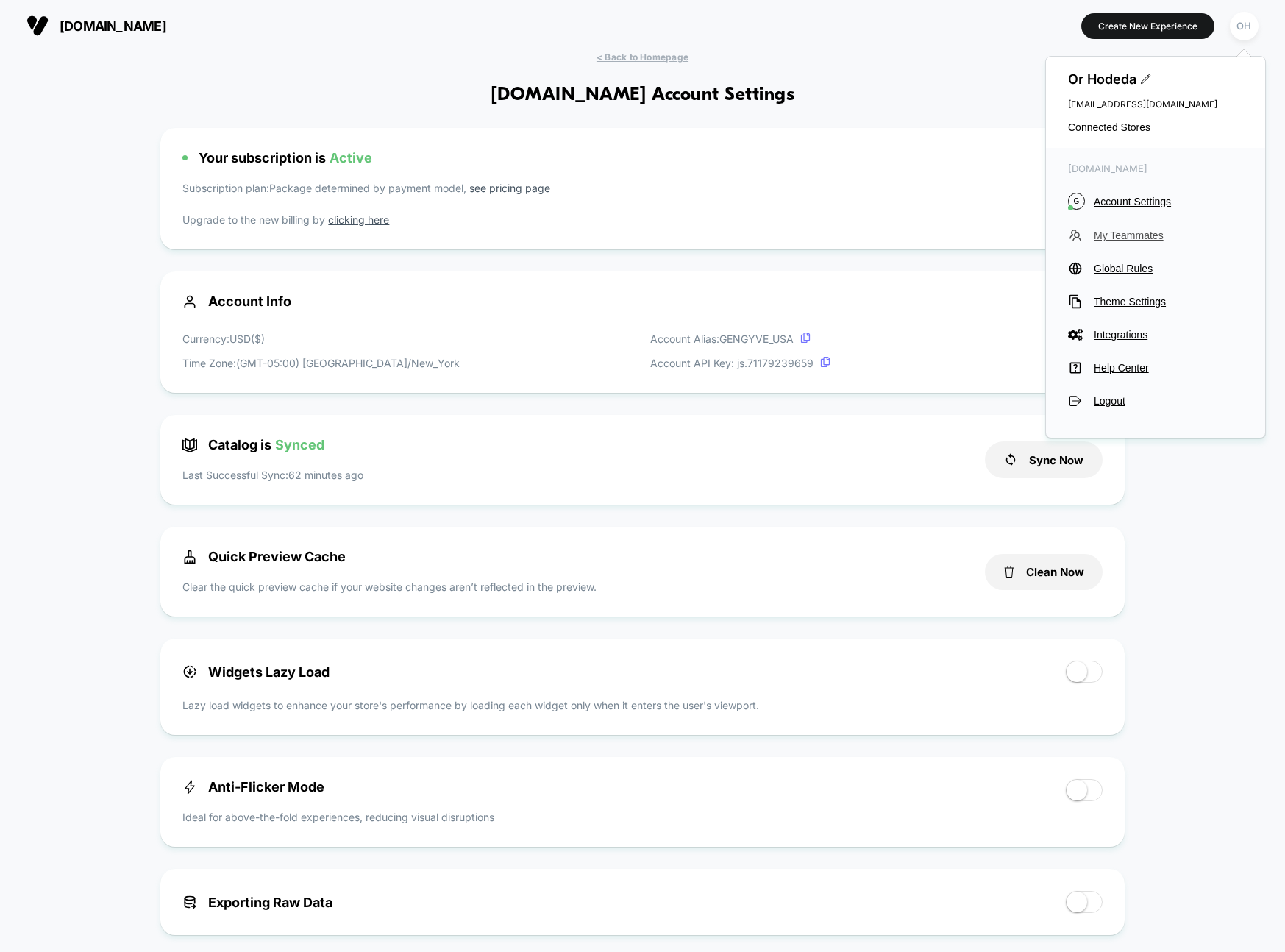 click on "My Teammates" at bounding box center [1168, 235] 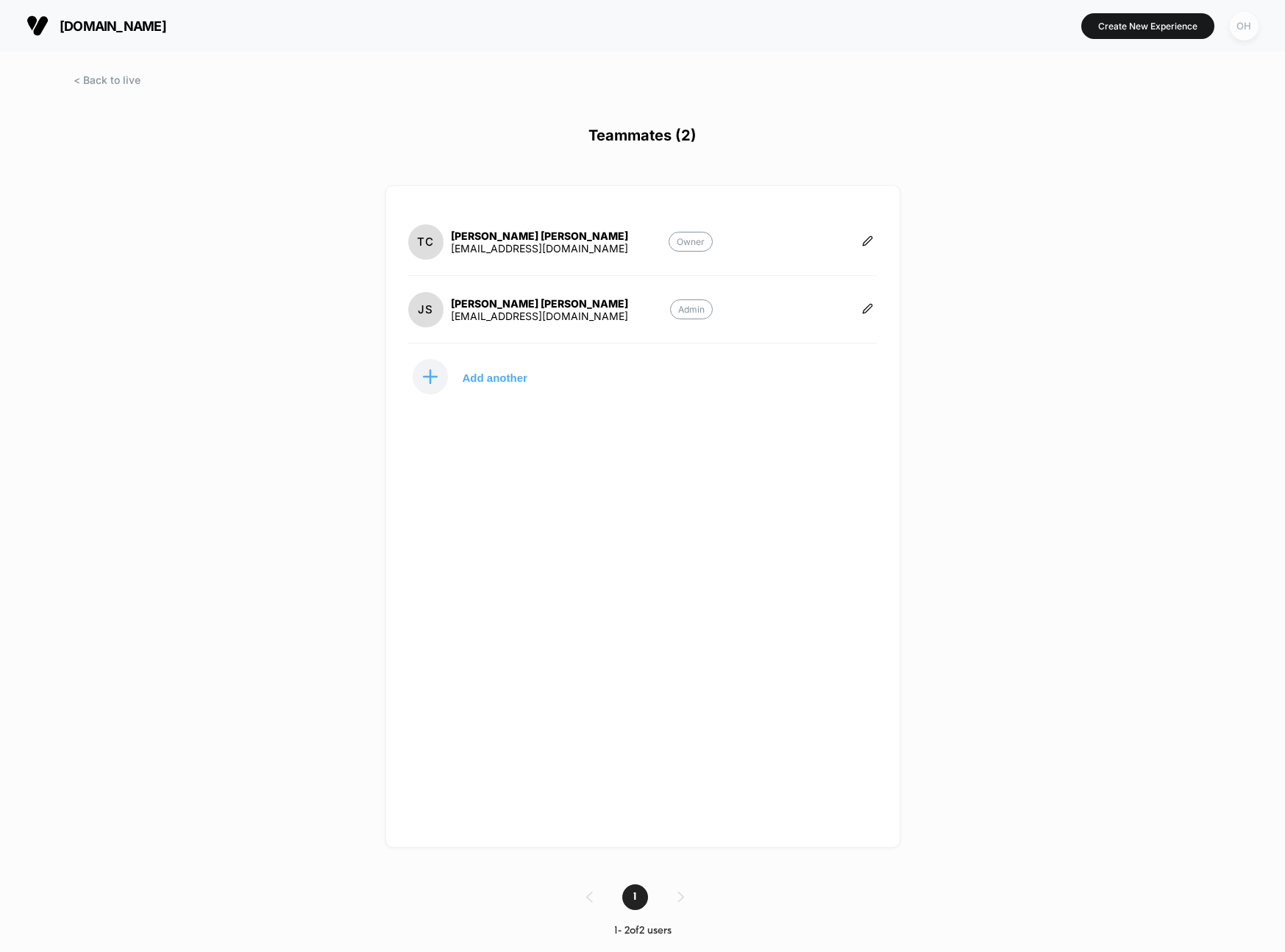 click on "OH" at bounding box center [1244, 26] 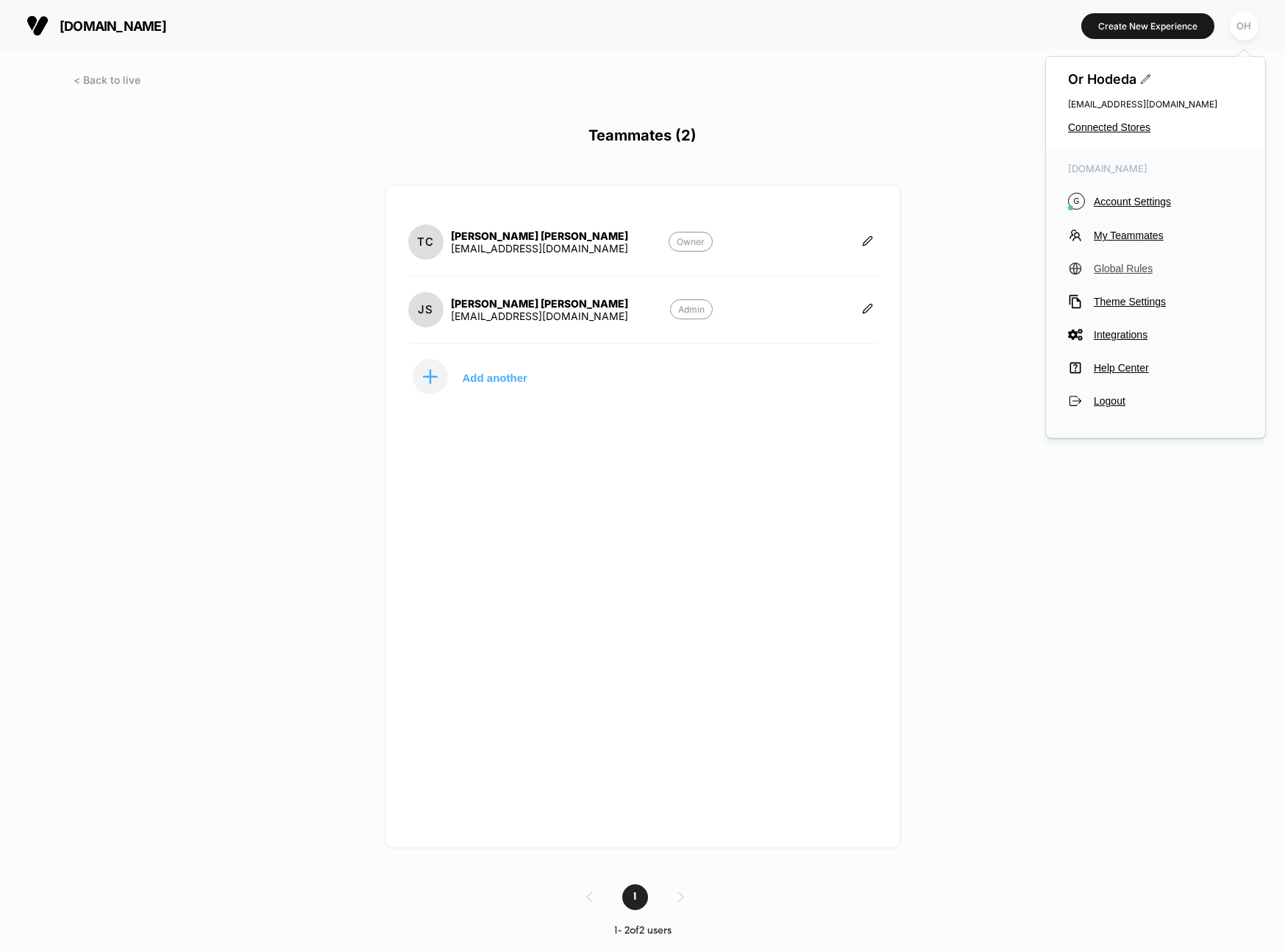 click on "Global Rules" at bounding box center [1168, 269] 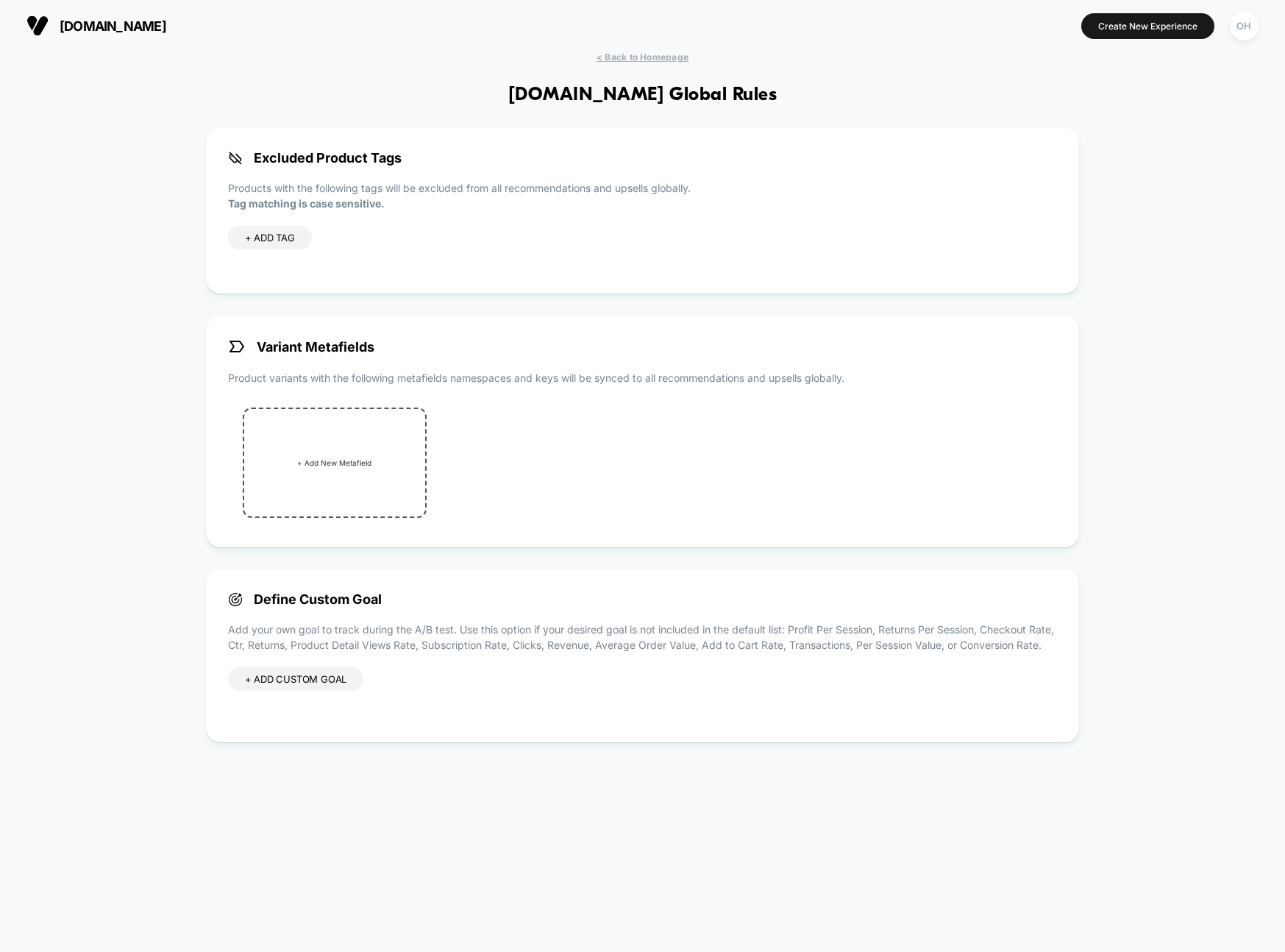 click on "[DOMAIN_NAME] Create New Experience OH" at bounding box center (642, 26) 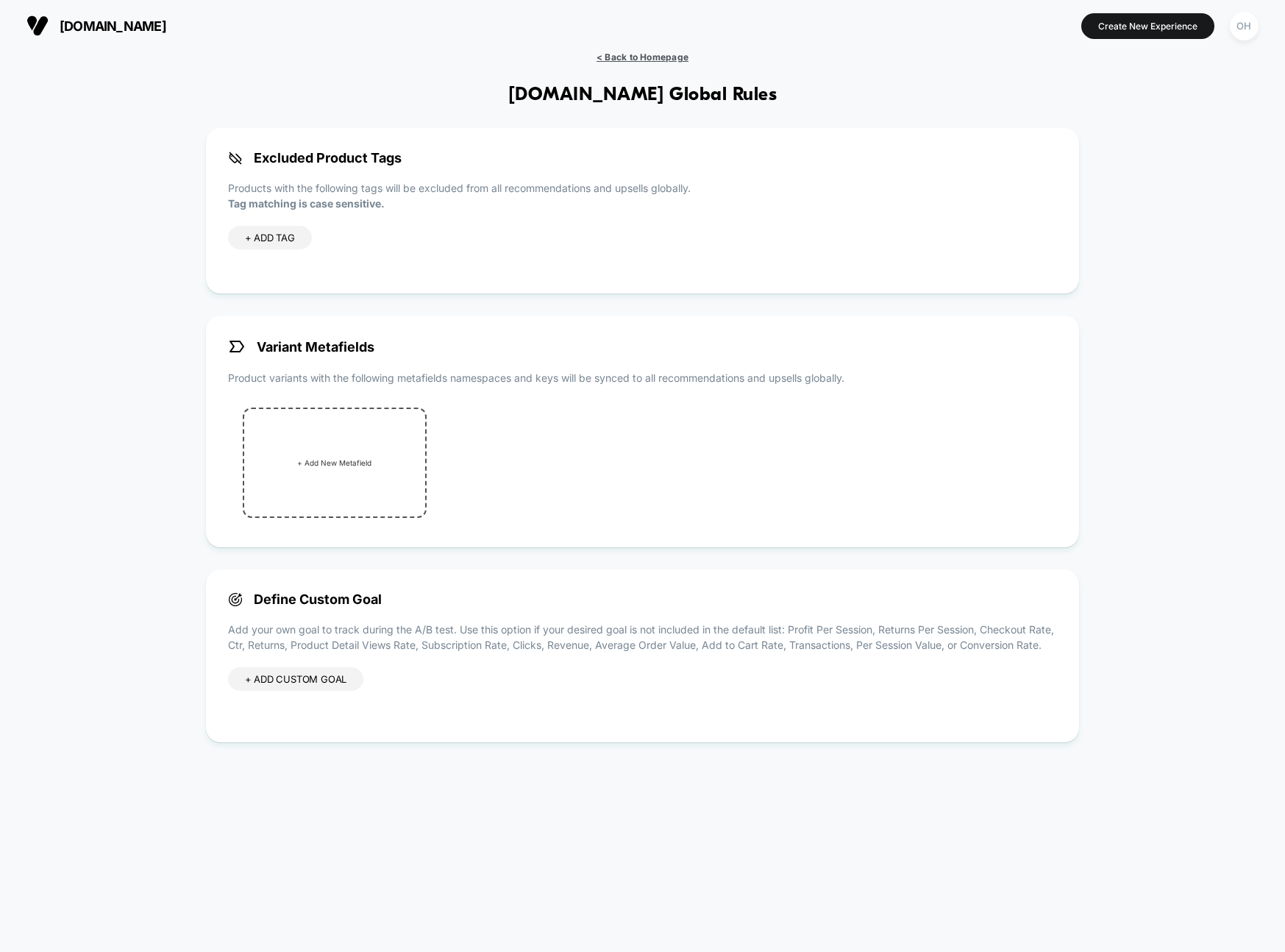 click on "< Back to Homepage" at bounding box center (642, 57) 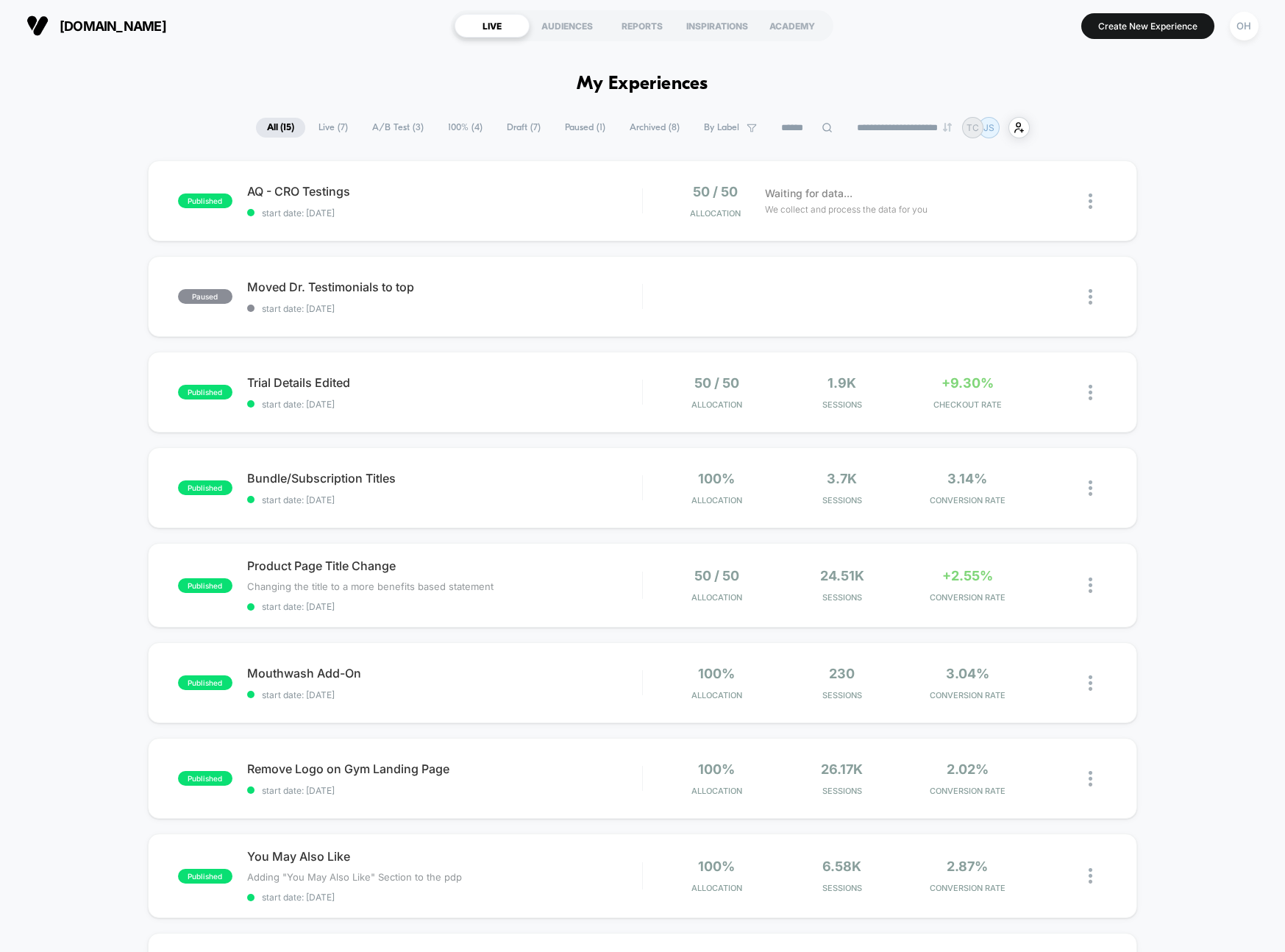 click on "**********" at bounding box center (642, 1387) 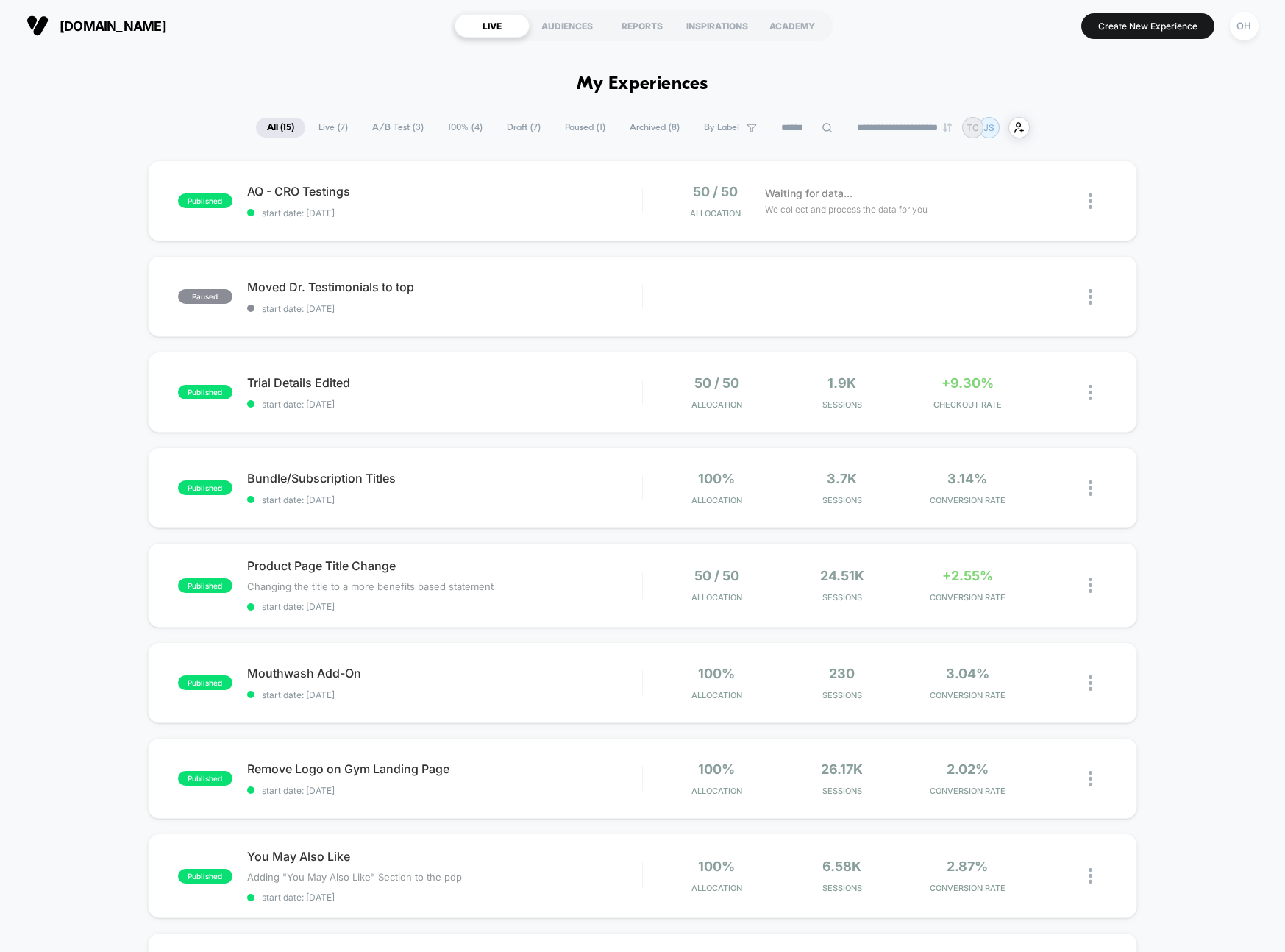 click on "**********" at bounding box center (642, 1387) 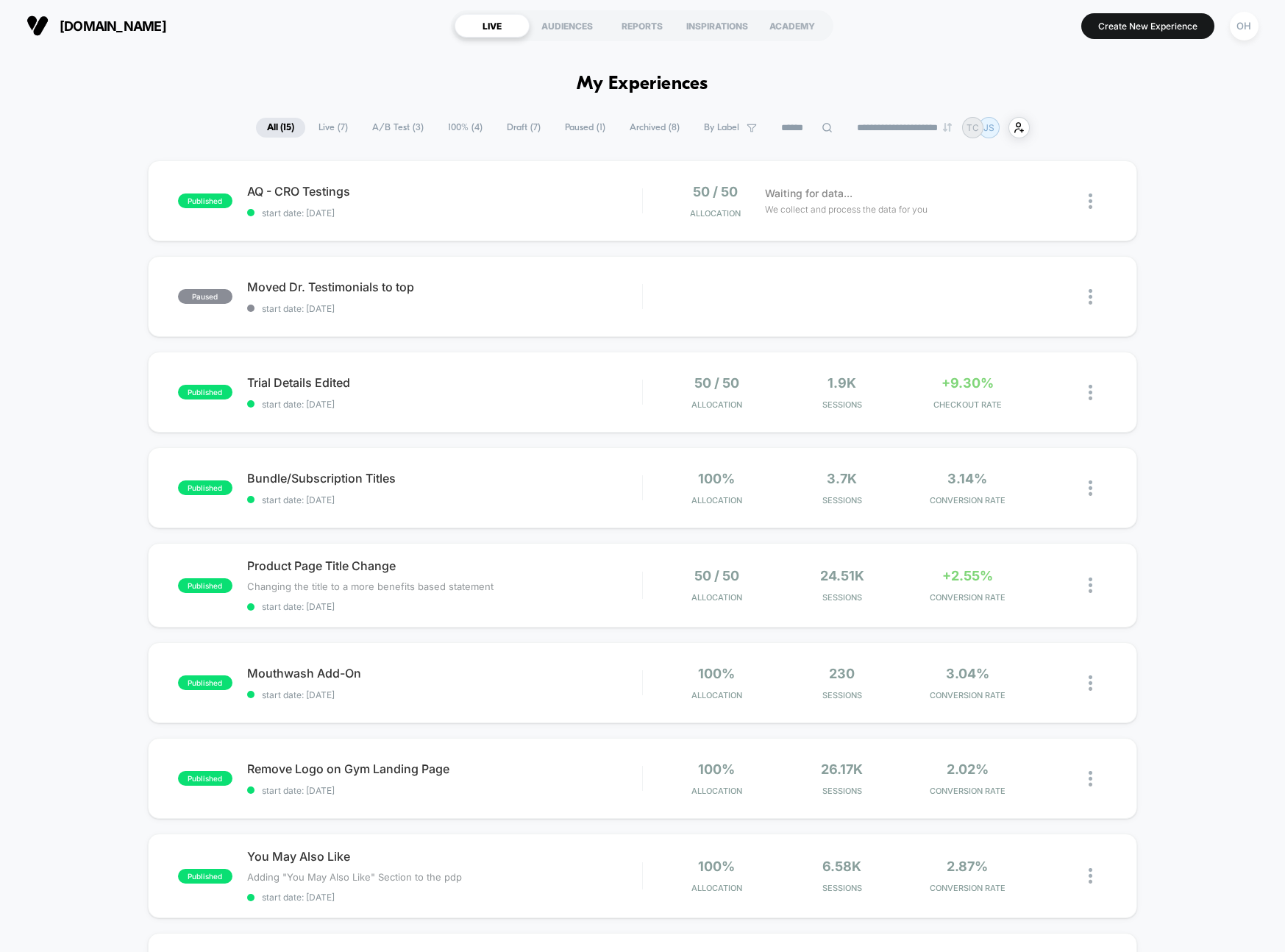 click on "**********" at bounding box center (642, 1387) 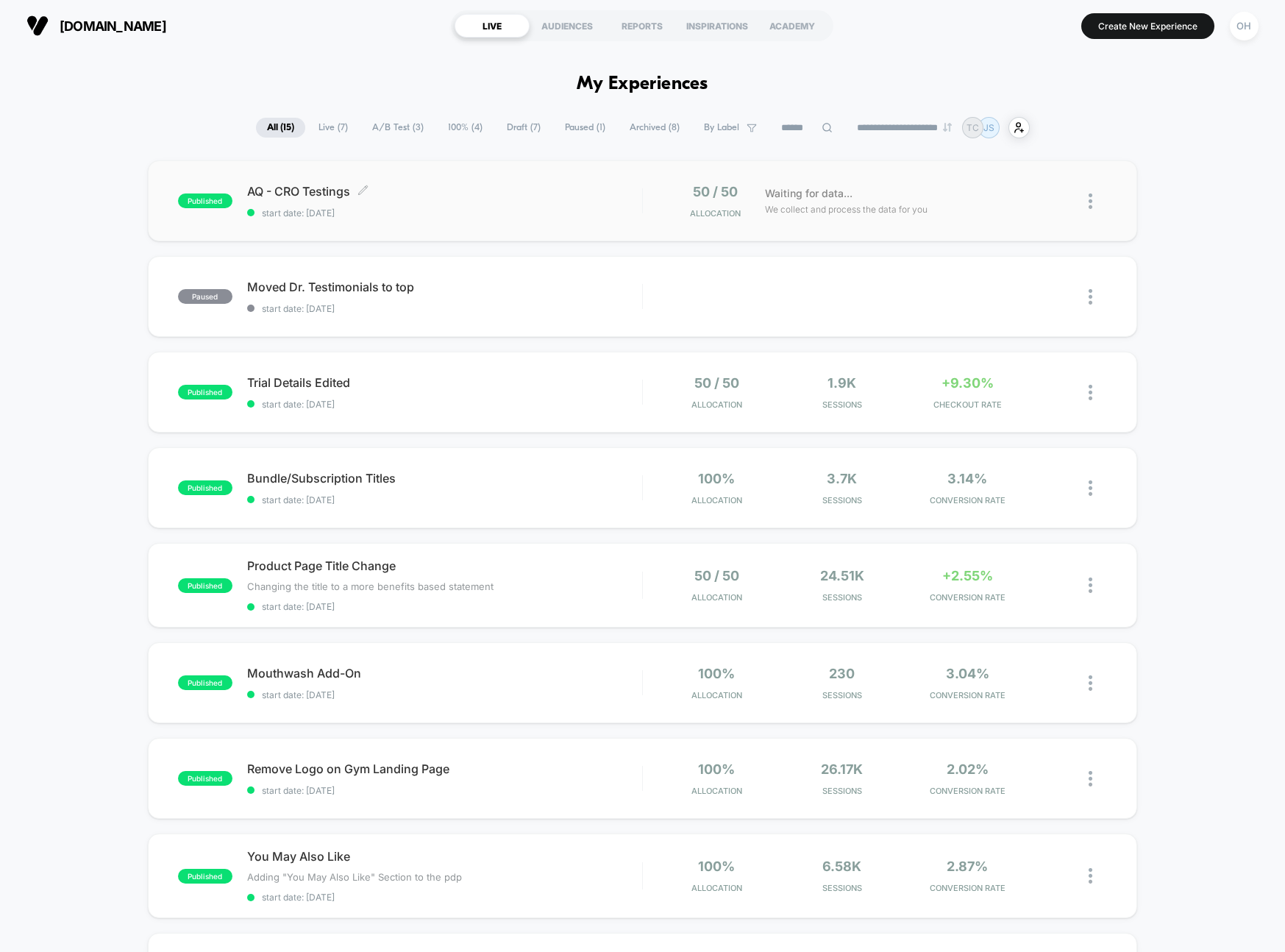 click on "AQ - CRO Testings Click to edit experience details" at bounding box center [444, 191] 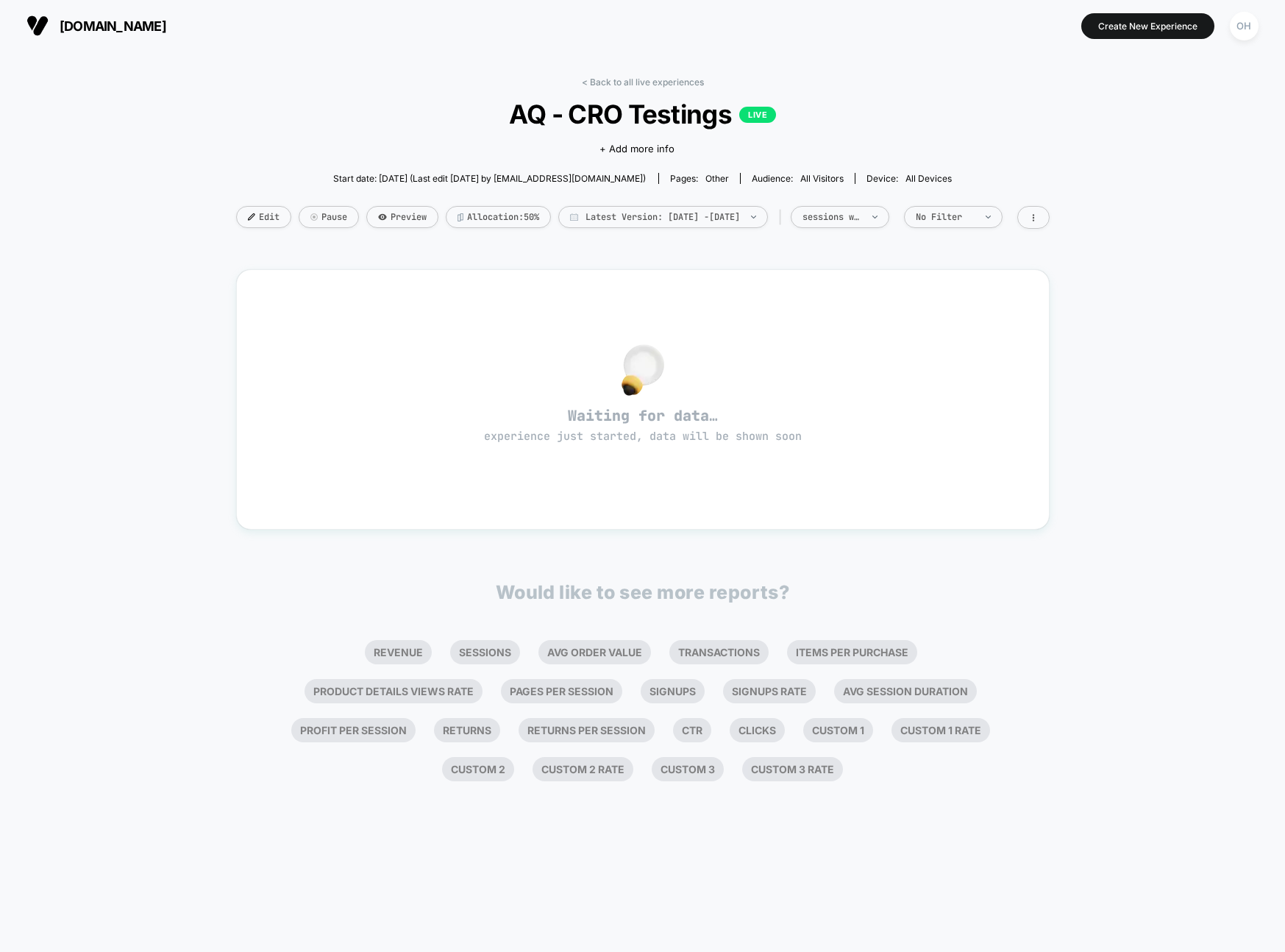 click on "< Back to all live experiences  AQ - CRO Testings LIVE Click to edit experience details + Add more info Start date: [DATE] (Last edit [DATE] by [EMAIL_ADDRESS][DOMAIN_NAME]) Pages: other Audience: All Visitors Device: all devices Edit Pause  Preview Allocation:  50% Latest Version:     [DATE]    -    [DATE] |   sessions with impression   No Filter Waiting for data… experience just started, data will be shown soon Would like to see more reports? Revenue Sessions Avg Order Value Transactions Items Per Purchase Product Details Views Rate Pages Per Session Signups Signups Rate Avg Session Duration Profit Per Session Returns Returns Per Session Ctr Clicks Custom 1 Custom 1 Rate Custom 2 Custom 2 Rate Custom 3 Custom 3 Rate" at bounding box center (642, 502) 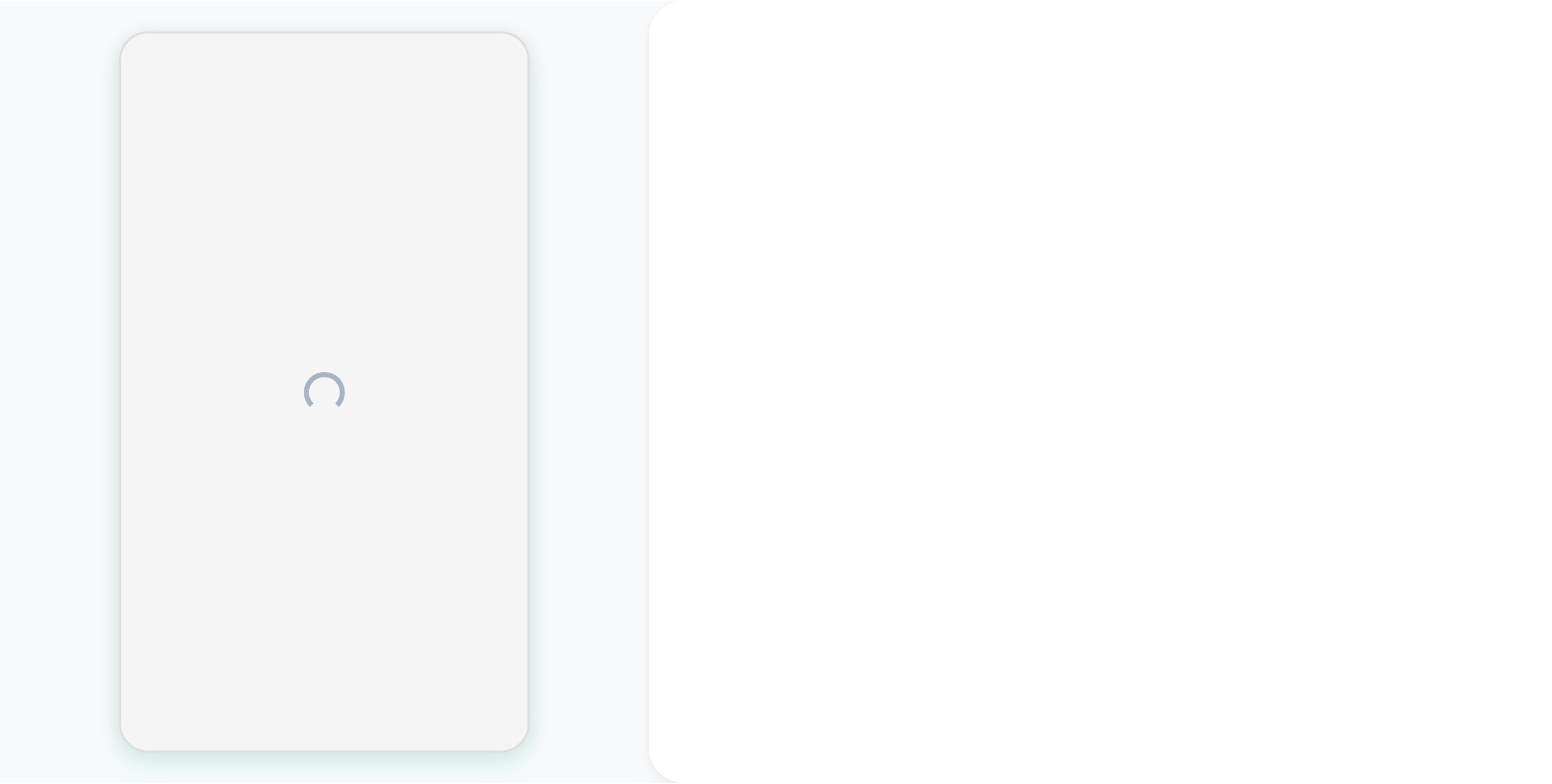 scroll, scrollTop: 0, scrollLeft: 0, axis: both 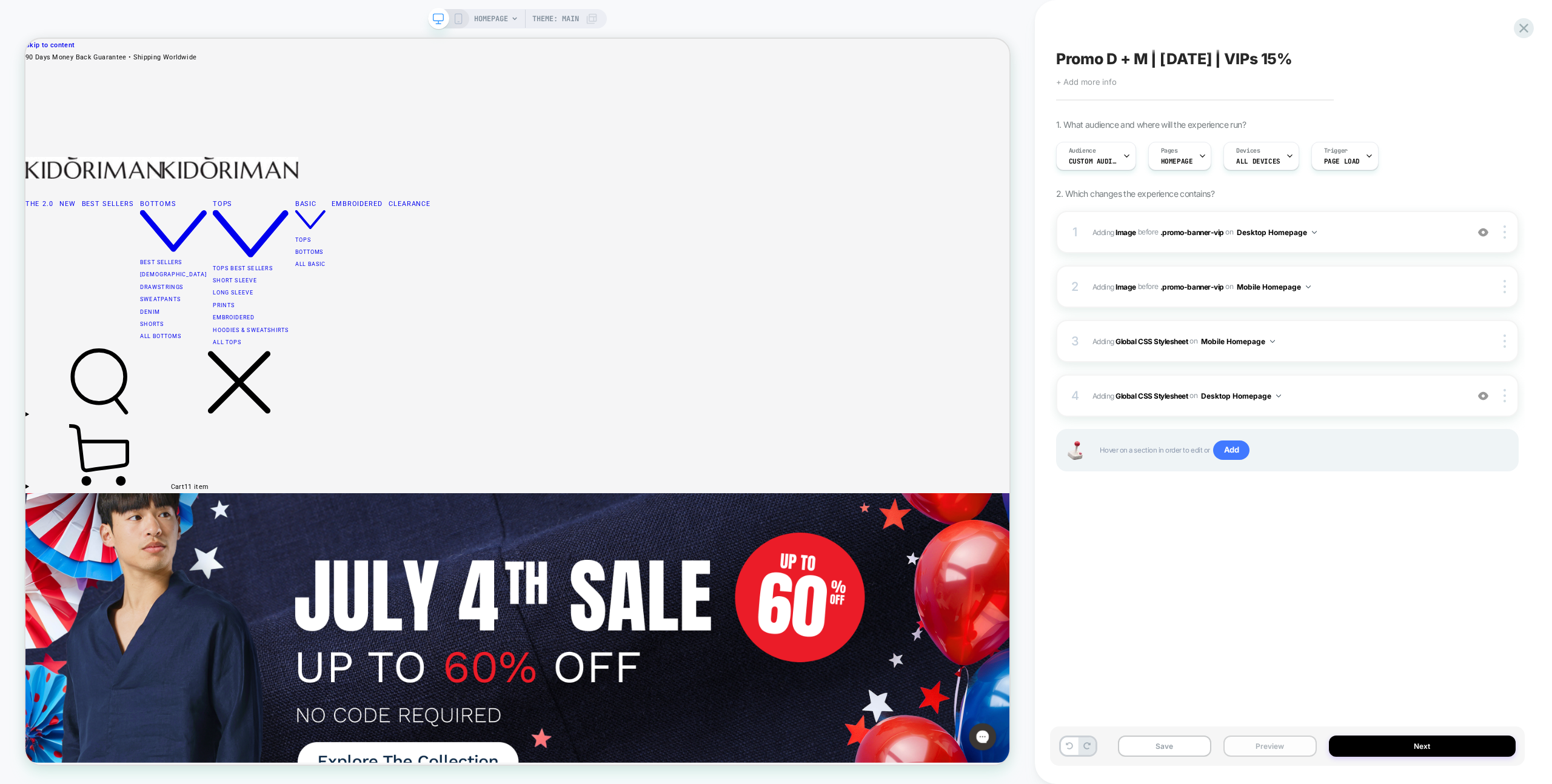 drag, startPoint x: 1251, startPoint y: 748, endPoint x: 1261, endPoint y: 736, distance: 15.620499 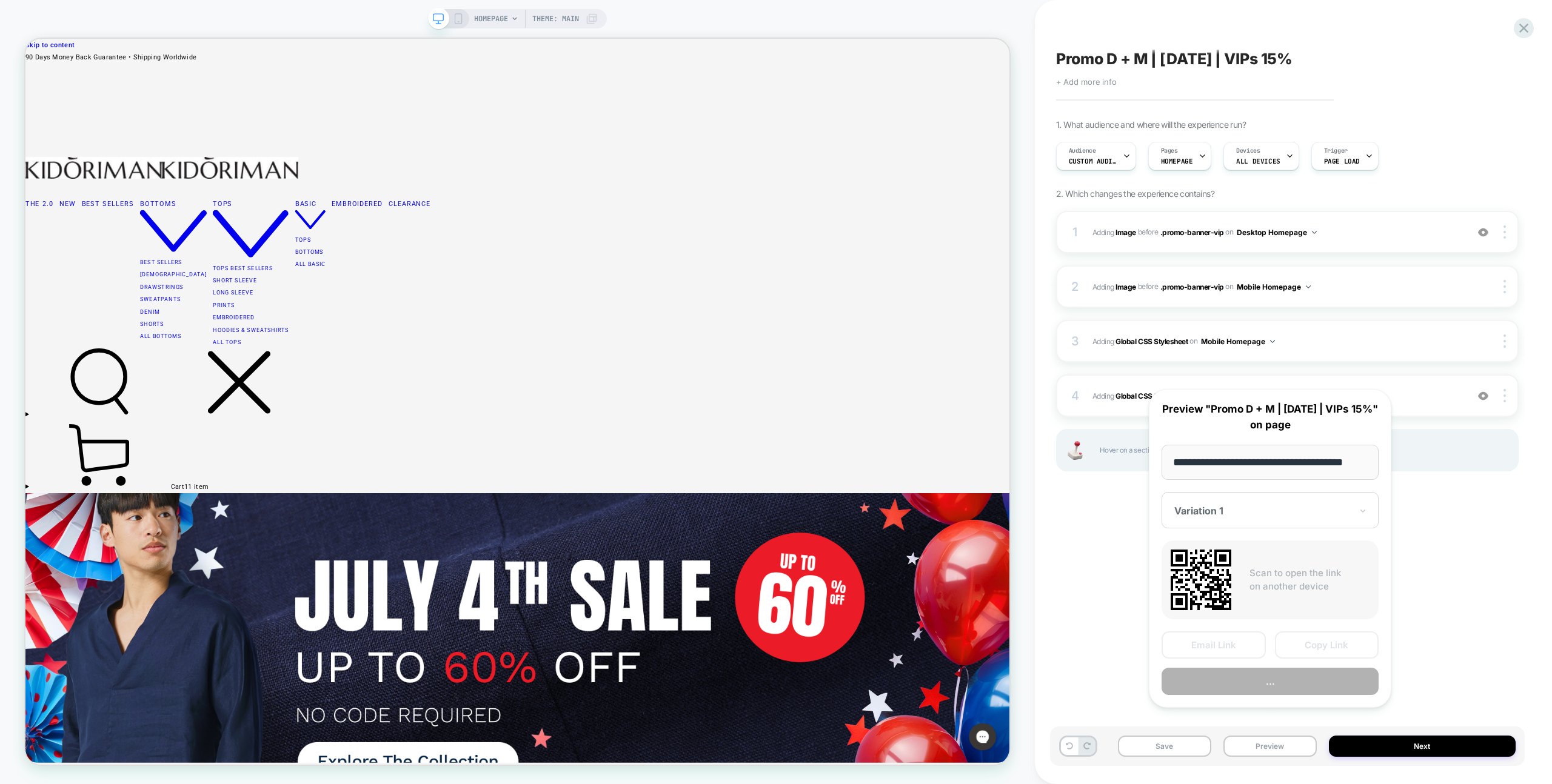 scroll, scrollTop: 0, scrollLeft: 14, axis: horizontal 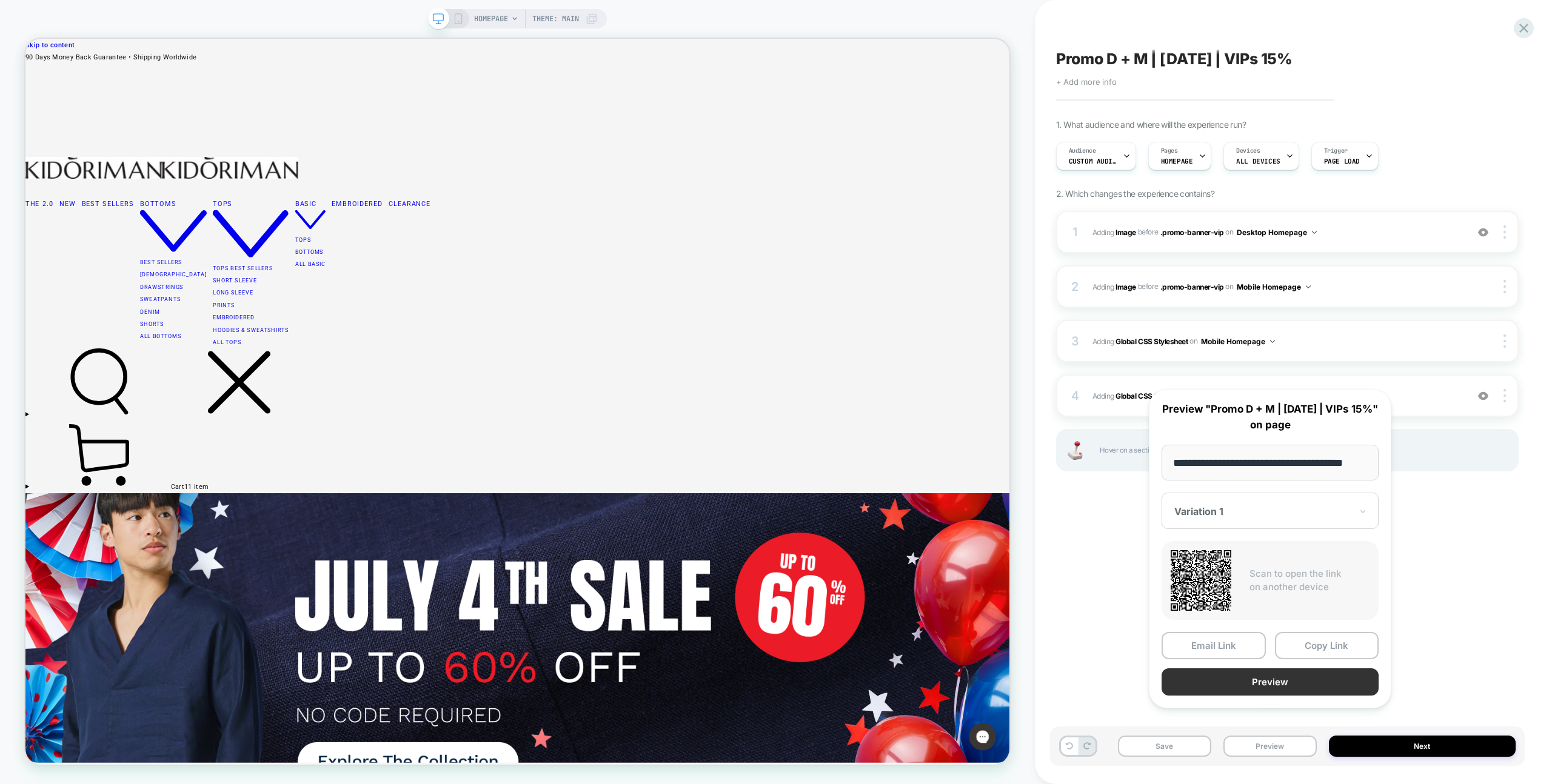 click on "Preview" at bounding box center [1270, 682] 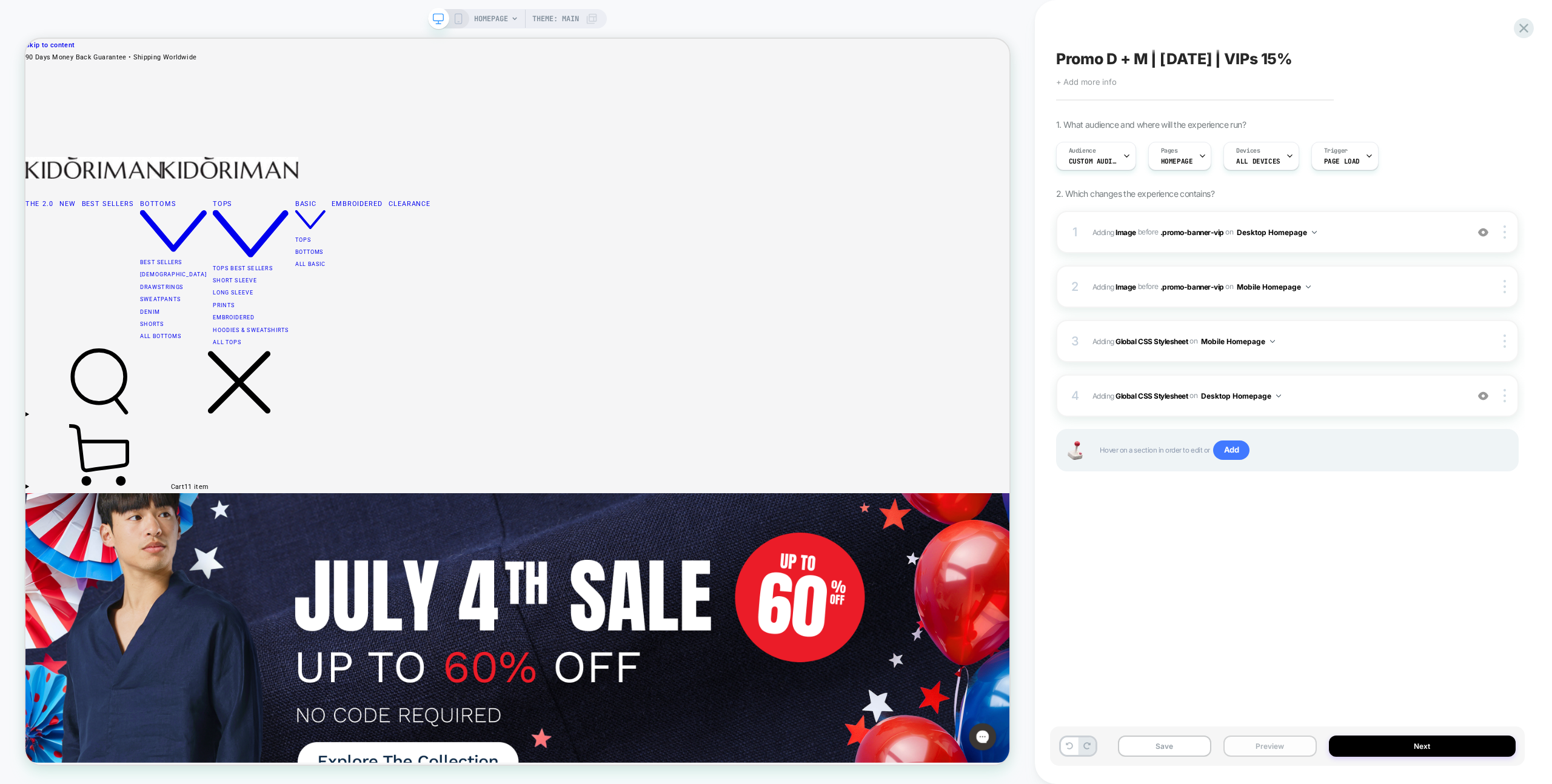 drag, startPoint x: 1276, startPoint y: 709, endPoint x: 1277, endPoint y: 745, distance: 36.013886 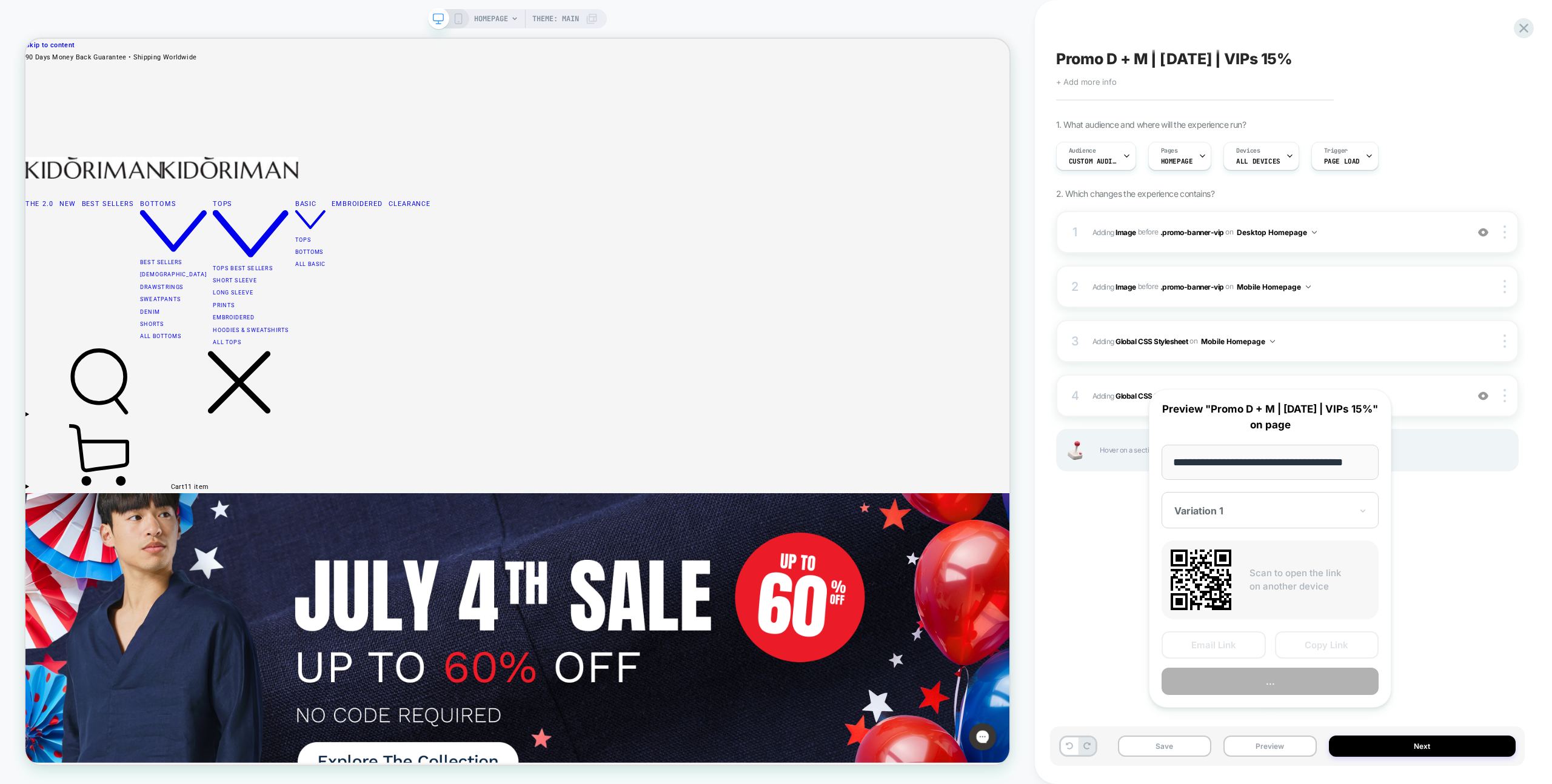 scroll, scrollTop: 0, scrollLeft: 14, axis: horizontal 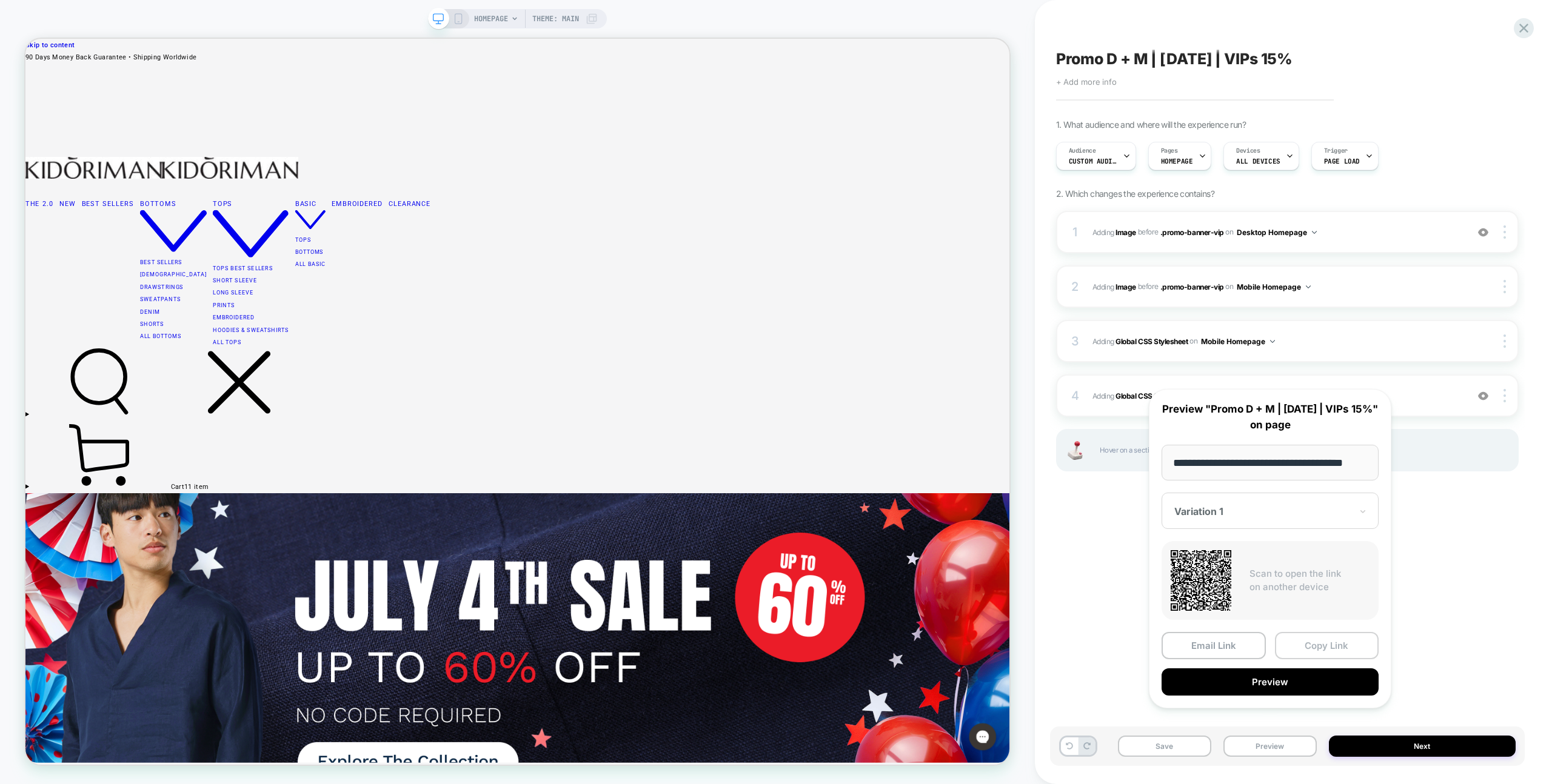 click on "Copy Link" at bounding box center (1327, 645) 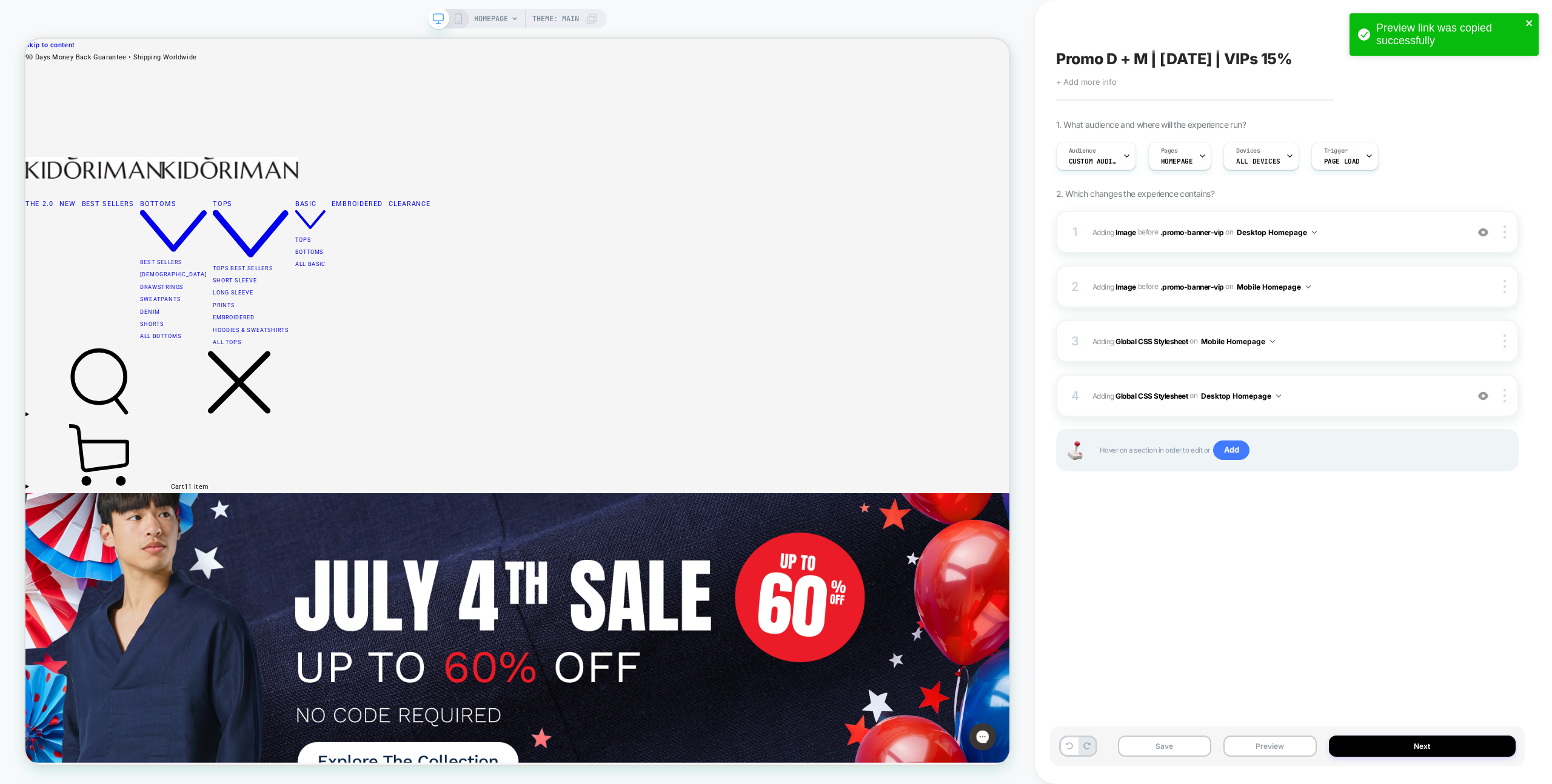 click 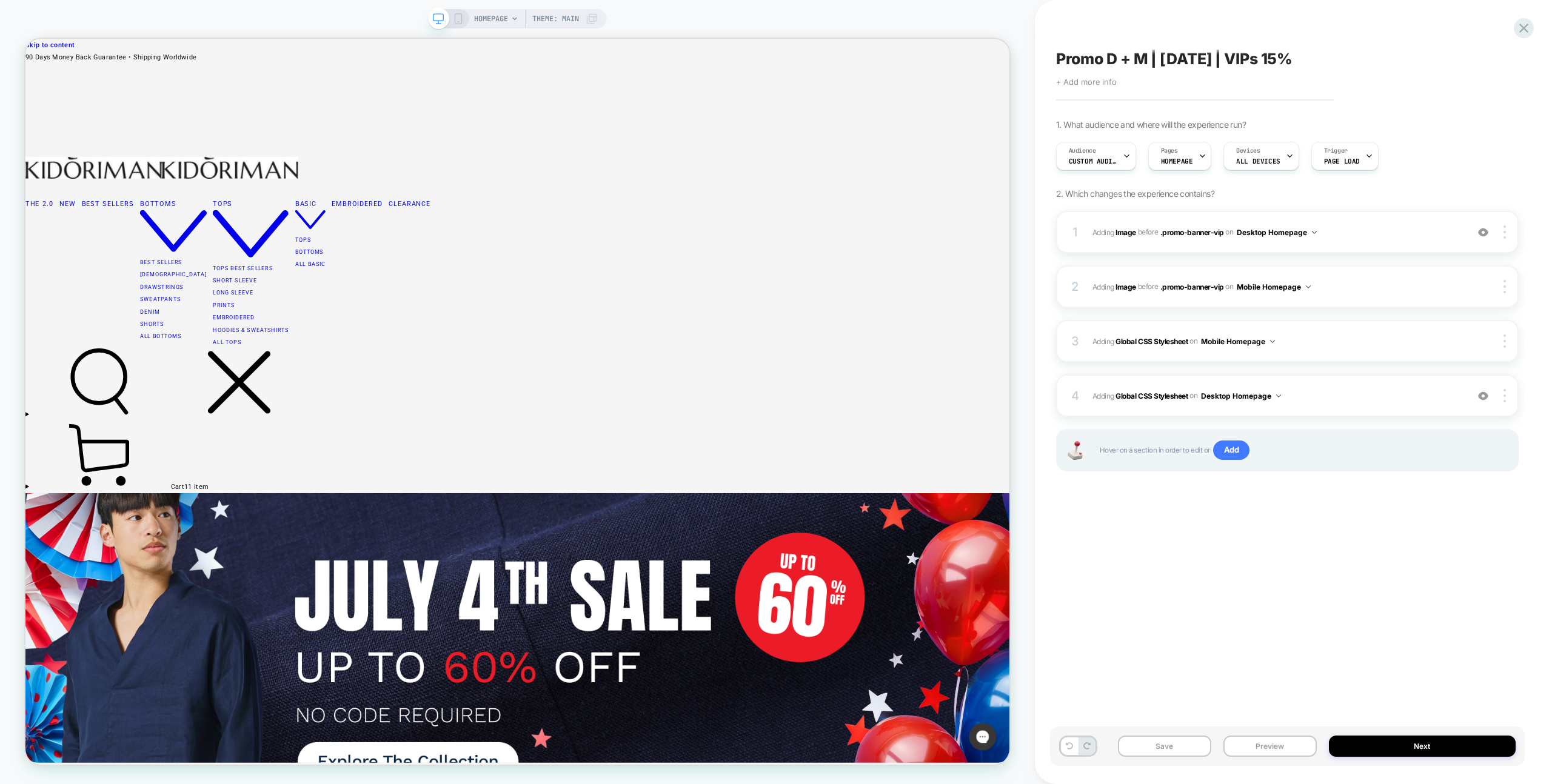 click on "Preview link was copied successfully" at bounding box center (1444, 38) 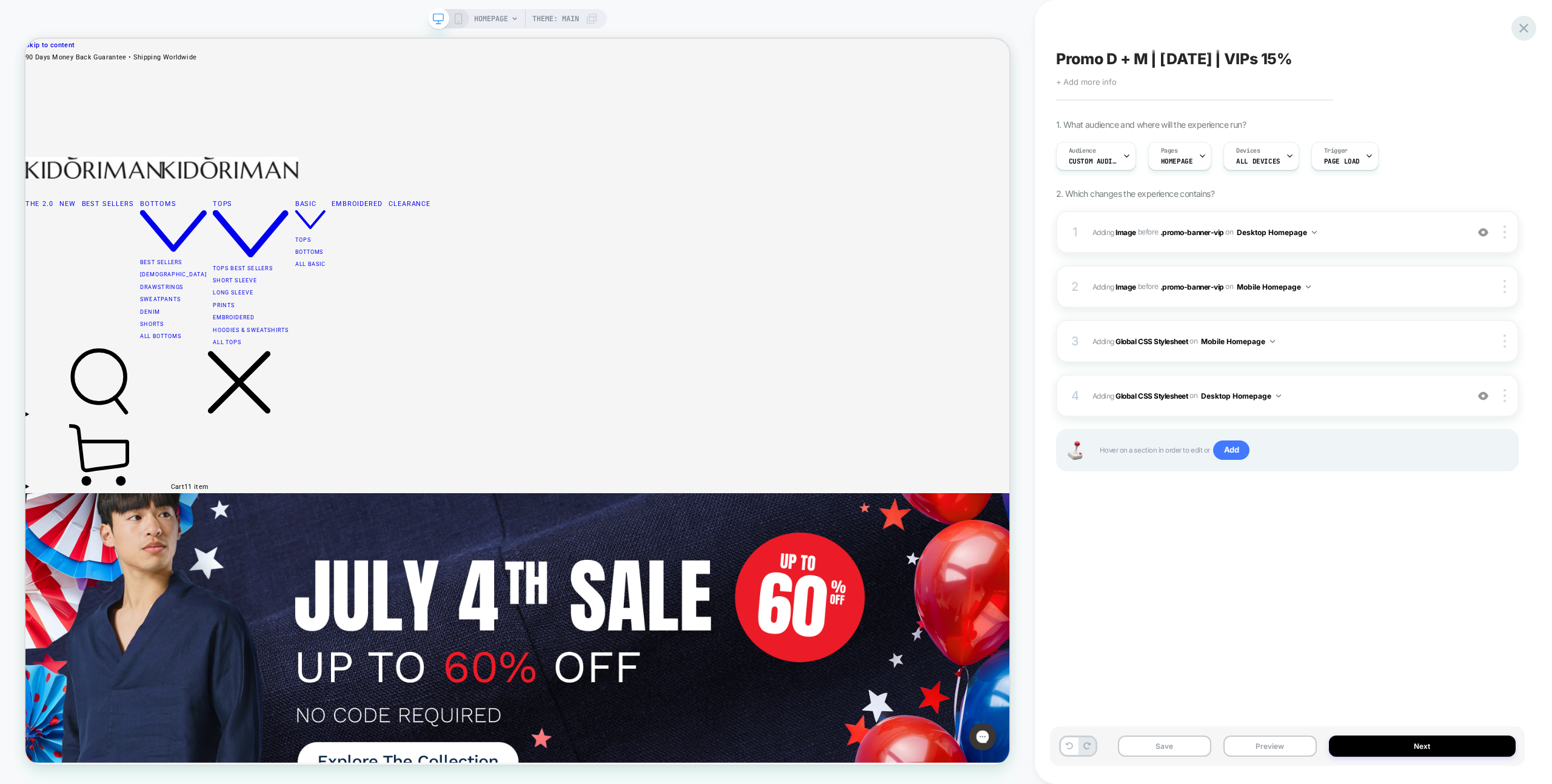 click 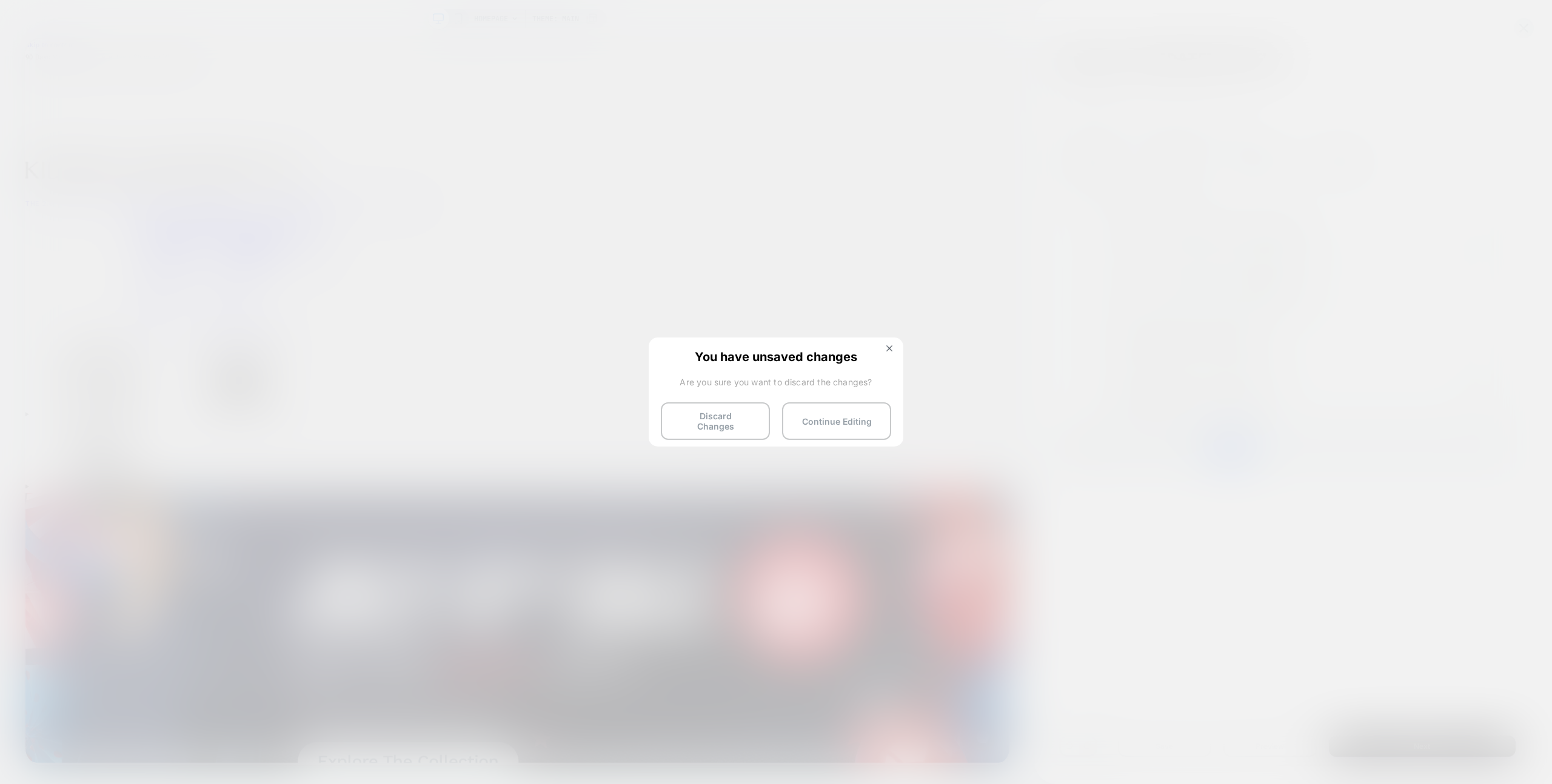 click on "Discard Changes" at bounding box center (715, 421) 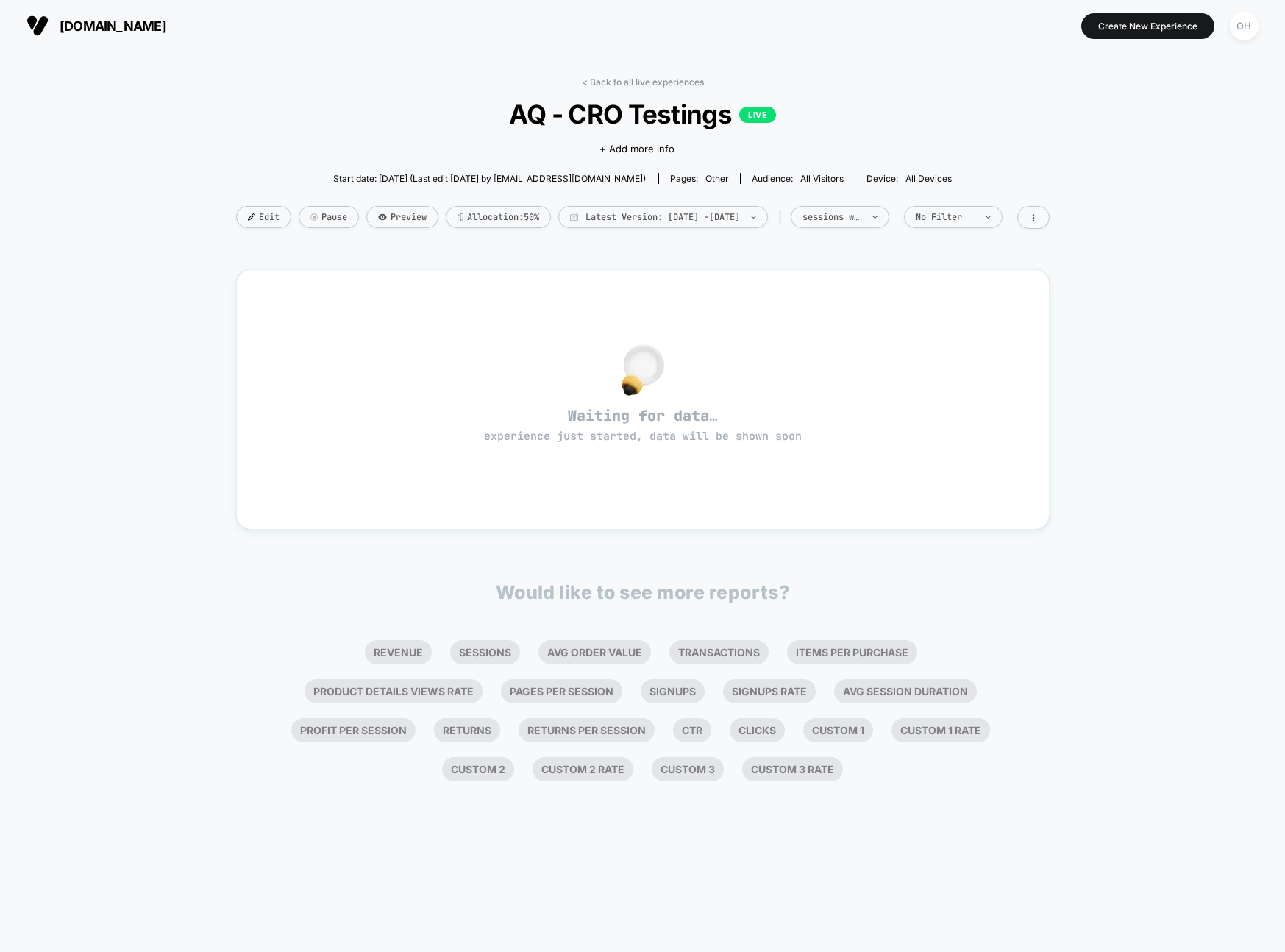 scroll, scrollTop: 0, scrollLeft: 0, axis: both 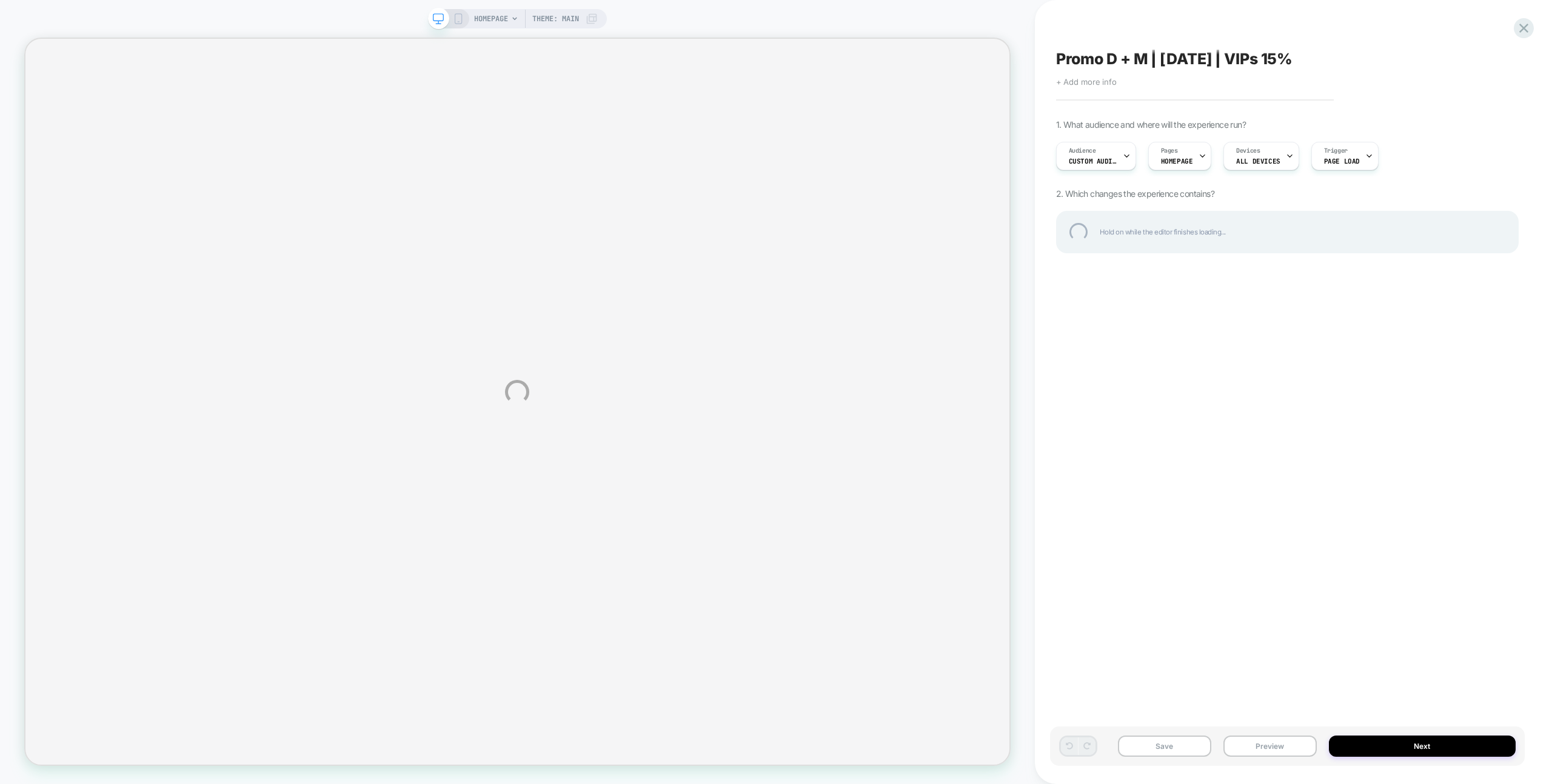 click on "HOMEPAGE Theme: MAIN Promo D + M | [DATE] | VIPs 15% Click to edit experience details + Add more info 1. What audience and where will the experience run? Audience Custom Audience Pages HOMEPAGE Devices ALL DEVICES Trigger Page Load 2. Which changes the experience contains? Hold on while the editor finishes loading... Save Preview Next" at bounding box center (776, 392) 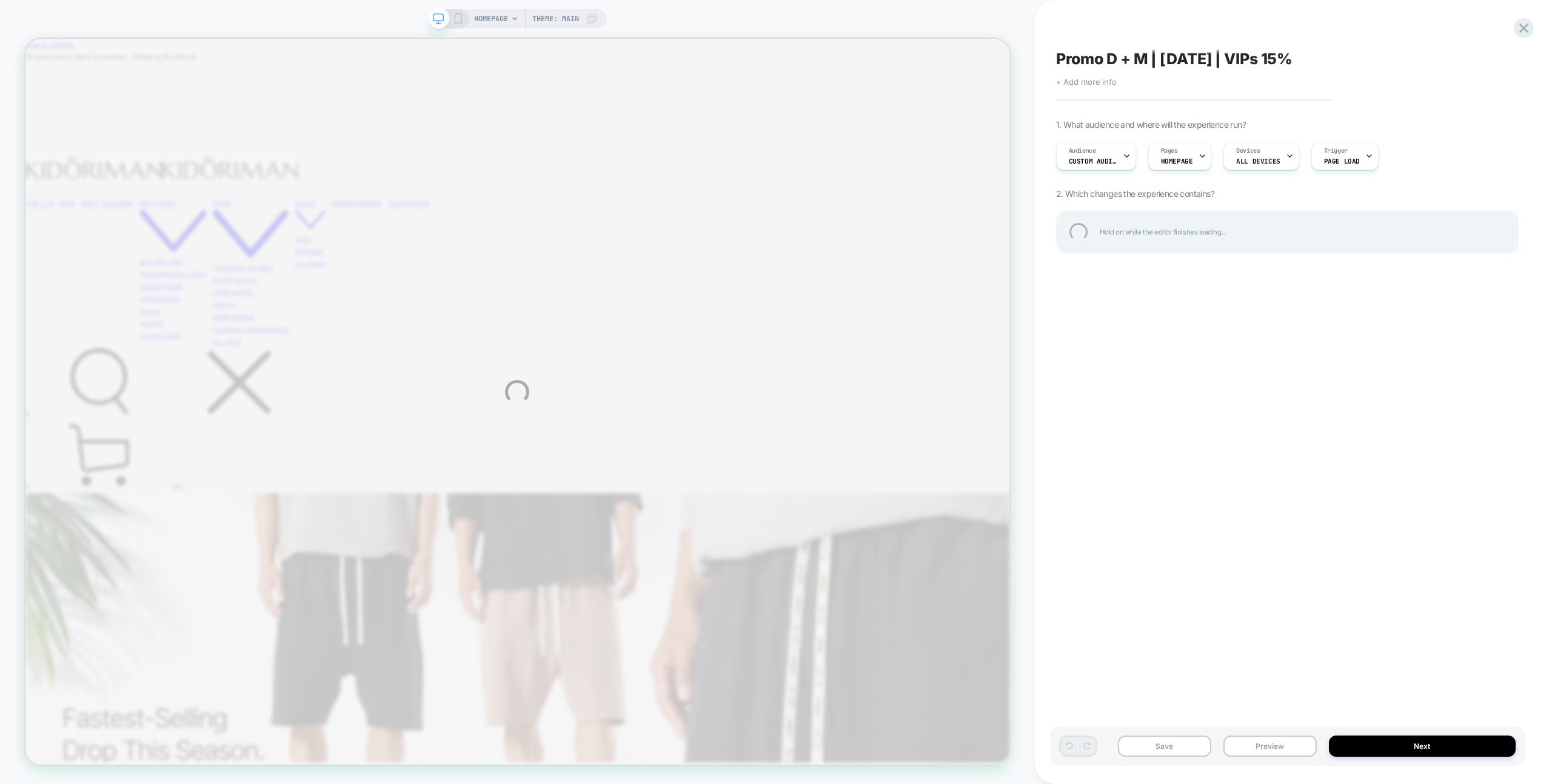 scroll, scrollTop: 0, scrollLeft: 0, axis: both 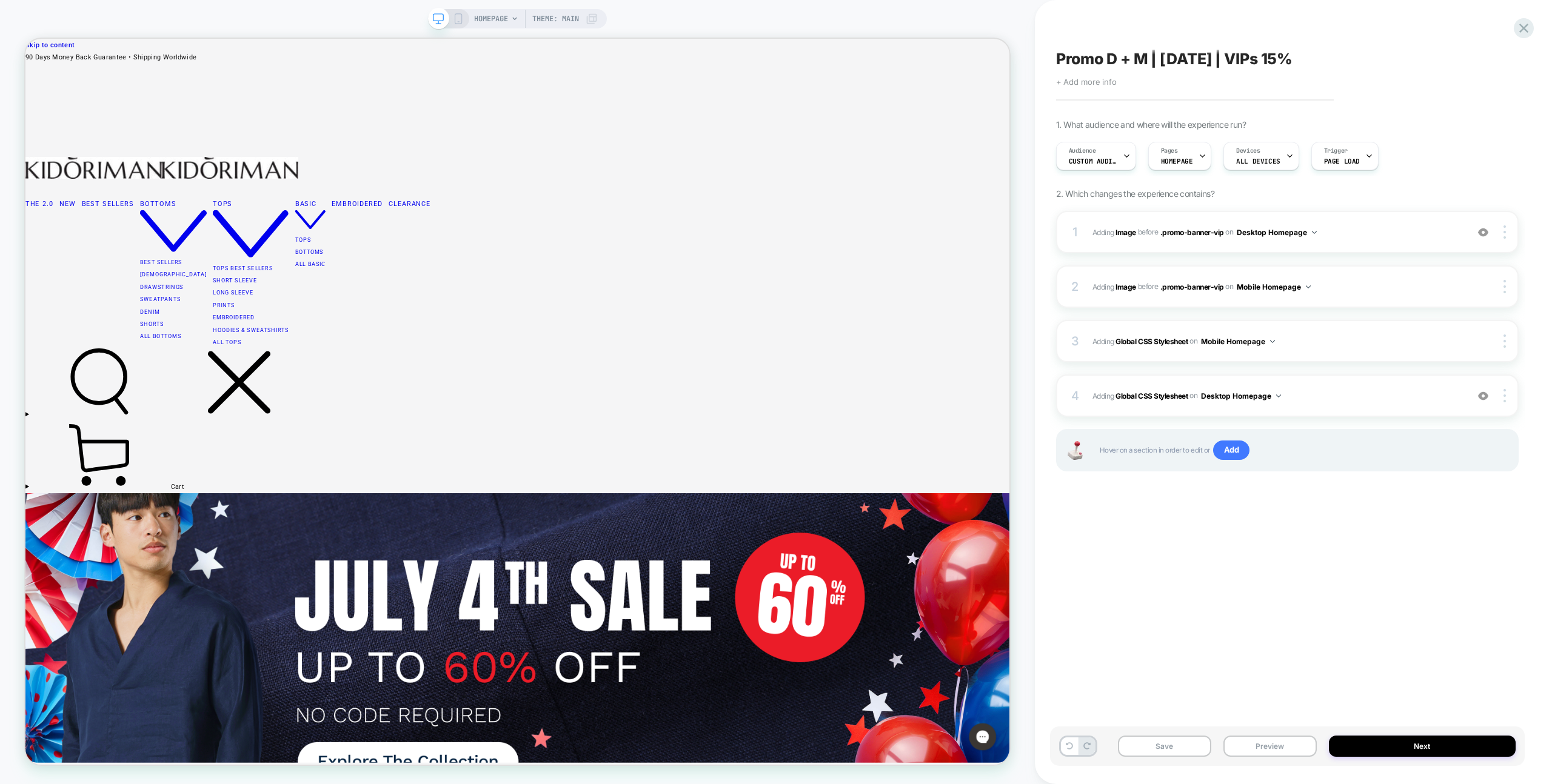 click on "Promo D + M | July 4th | VIPs 15% Click to edit experience details + Add more info 1. What audience and where will the experience run? Audience Custom Audience Pages HOMEPAGE Devices ALL DEVICES Trigger Page Load 2. Which changes the experience contains? 1 #_loomi_addon_1750941397978_dup1750942931 Adding   Image   BEFORE .promo-banner-vip .promo-banner-vip   on Desktop Homepage Add Before Add After Duplicate Replace Position Copy CSS Selector Copy Widget Id Rename Copy to   Mobile Target   All Devices Delete Upgrade to latest 2 #_loomi_addon_1750941629684_dup1750942931 Adding   Image   BEFORE .promo-banner-vip .promo-banner-vip   on Mobile Homepage Copy CSS Selector Copy Widget Id Rename Copy to   Desktop Target   All Devices Delete Upgrade to latest 3 Adding   Global CSS Stylesheet   on Mobile Homepage Copy to   Desktop Target   All Devices Delete 4 Adding   Global CSS Stylesheet   on Desktop Homepage Add Before Add After Copy to   Mobile Target   All Devices Delete Hover on a section in order to edit or" at bounding box center (1287, 392) 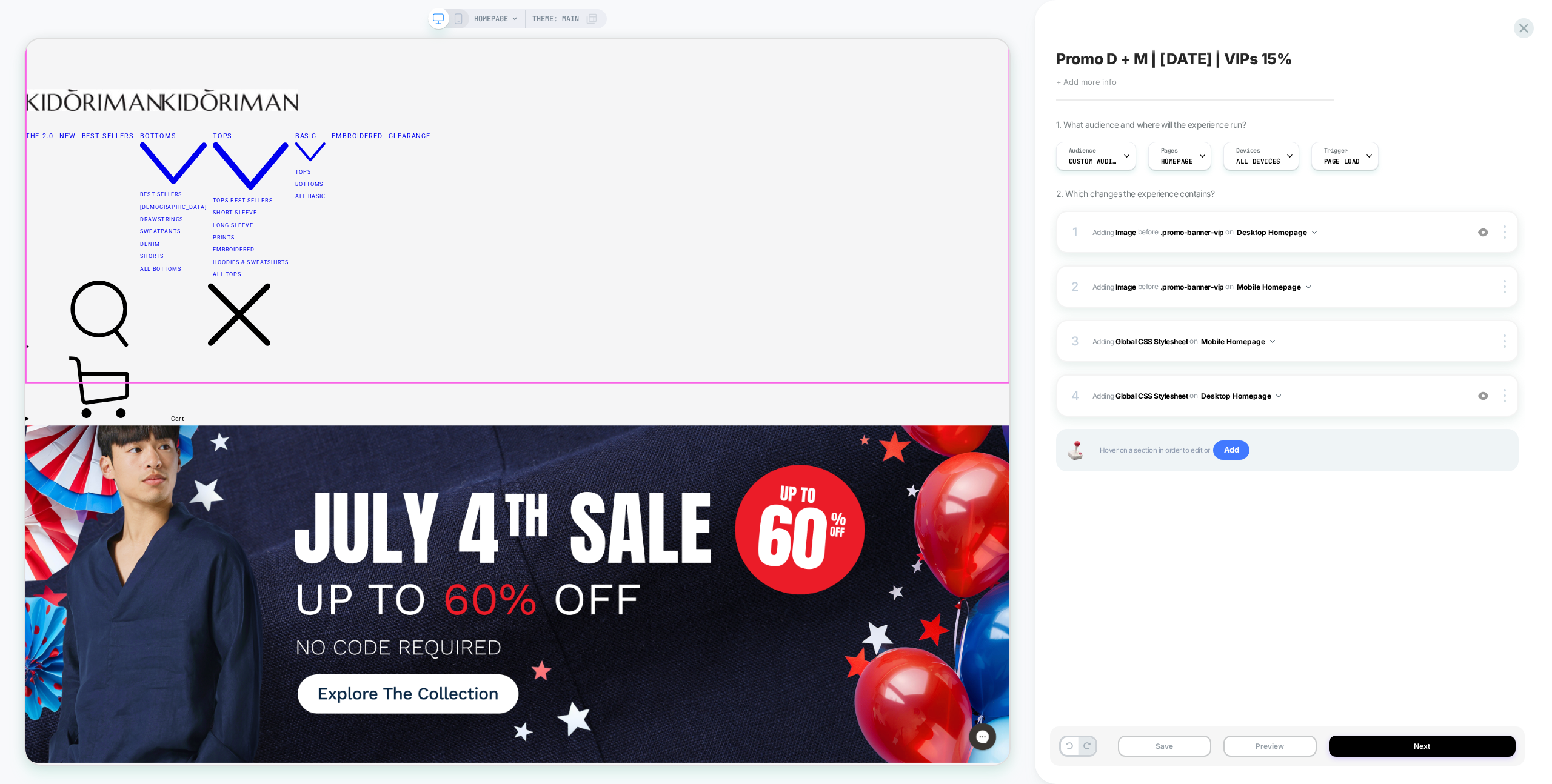 scroll, scrollTop: 0, scrollLeft: 0, axis: both 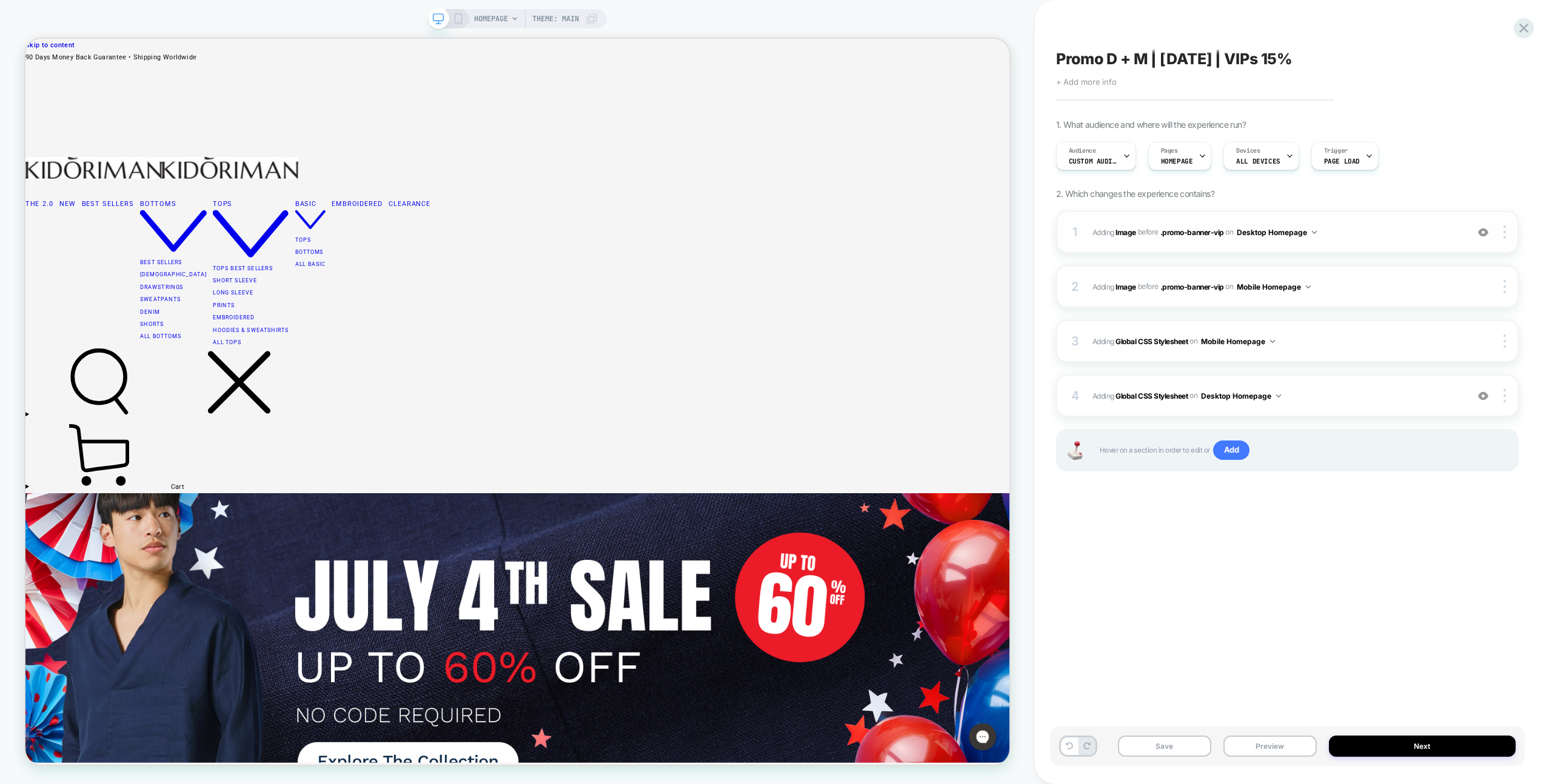 click at bounding box center (1483, 232) 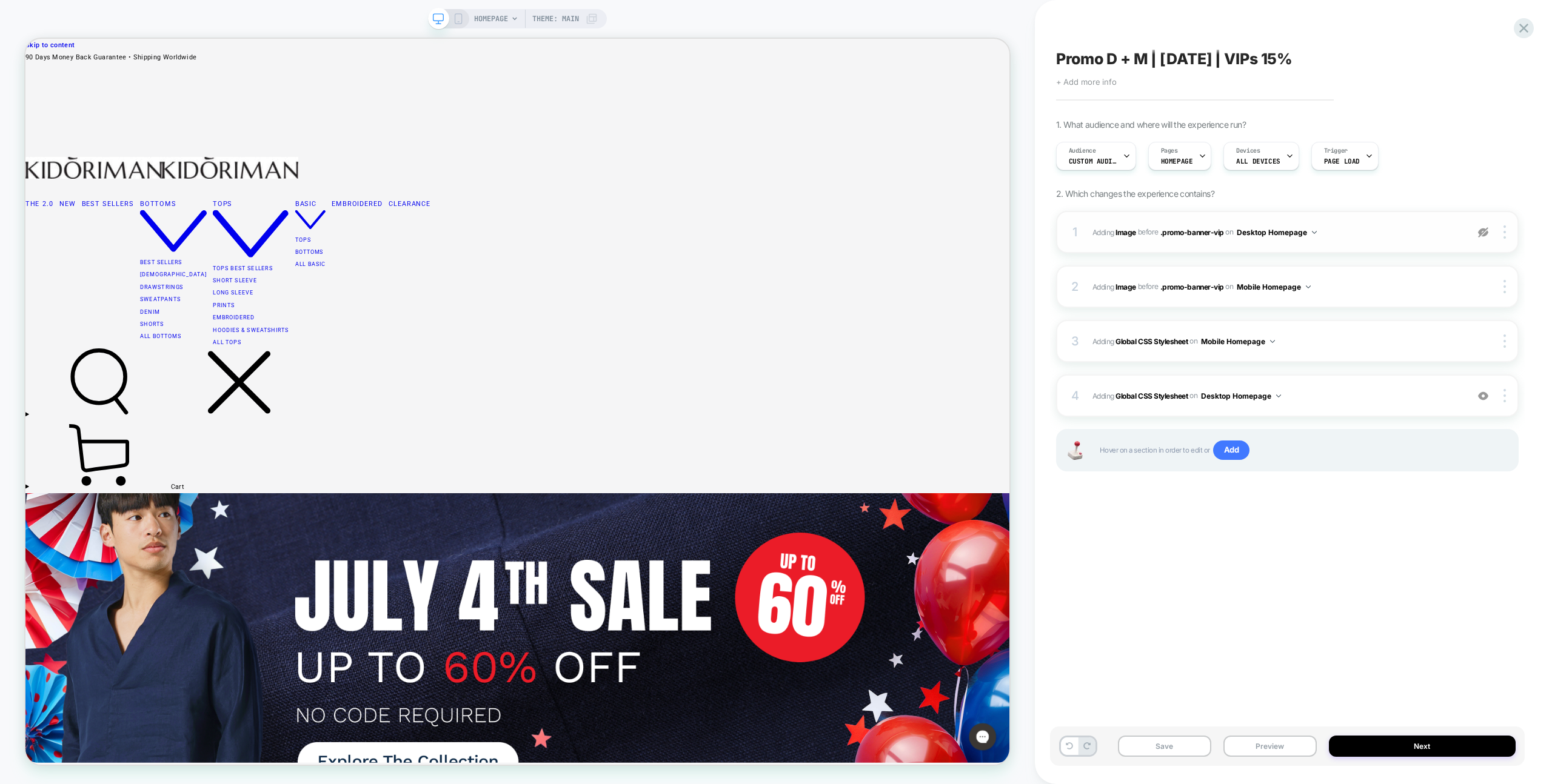 click at bounding box center (1483, 232) 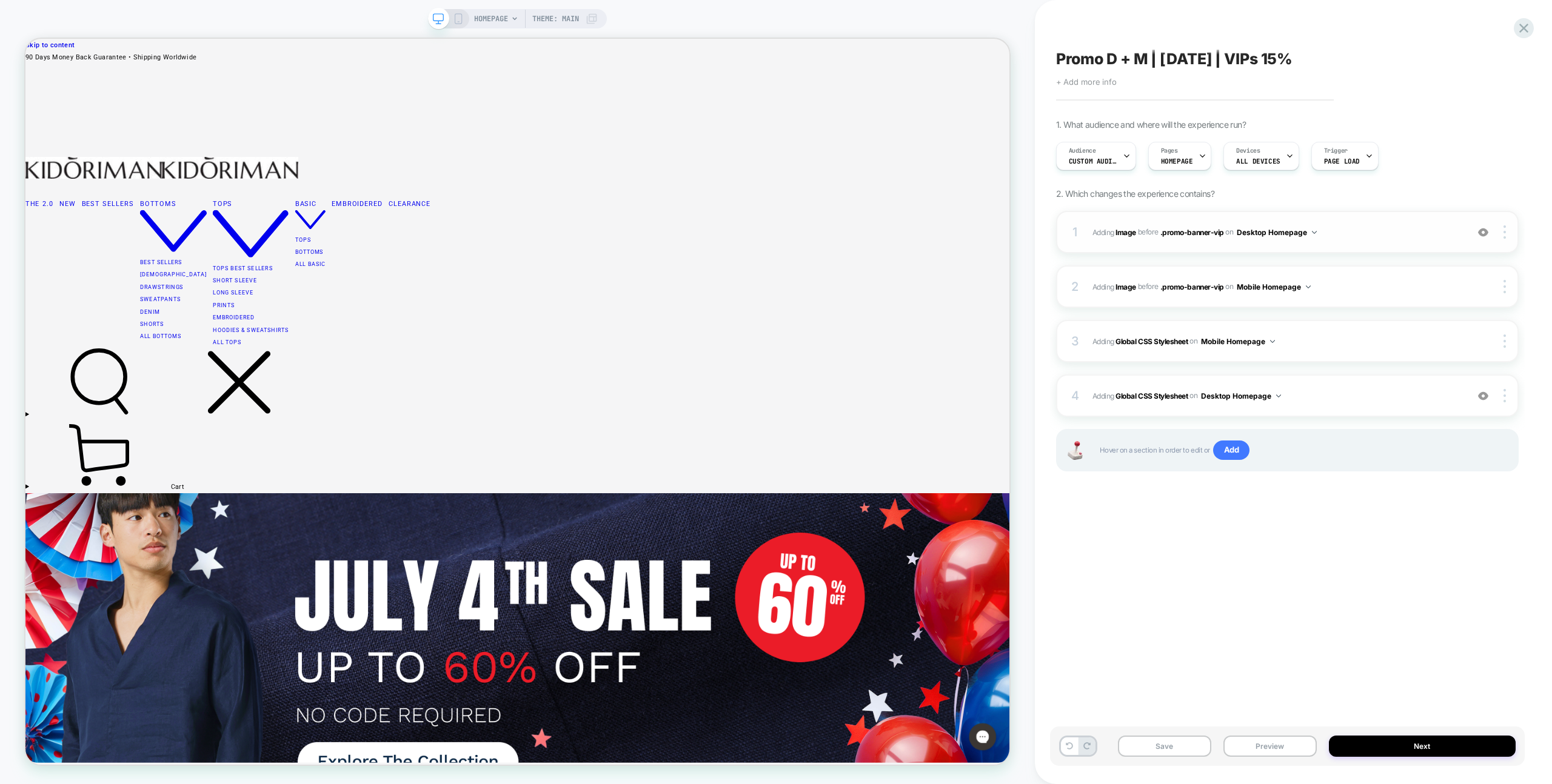 click at bounding box center (1483, 232) 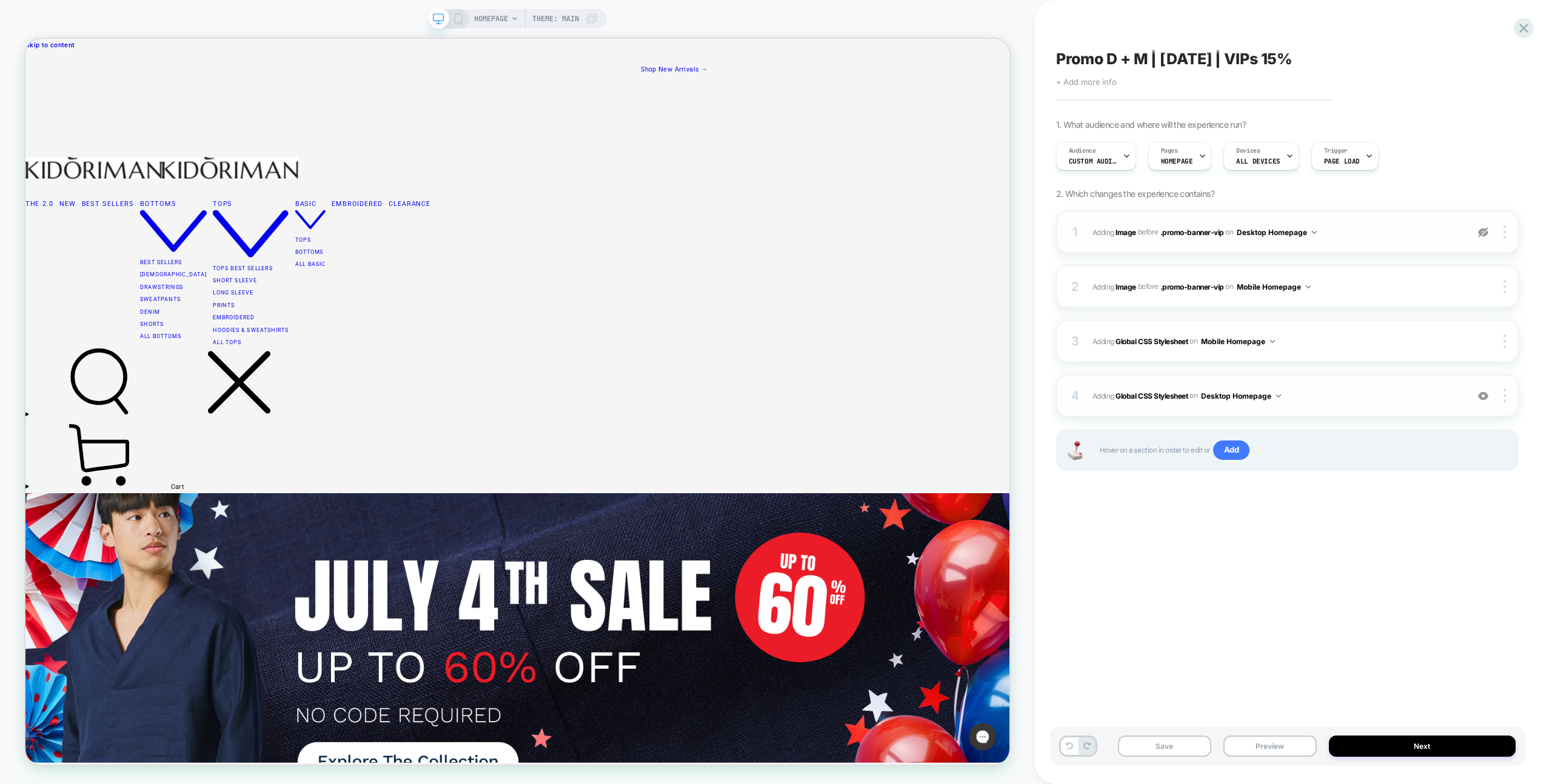 click on "4 Adding   Global CSS Stylesheet   on Desktop Homepage Add Before Add After Copy to   Mobile Target   All Devices Delete" at bounding box center [1287, 396] 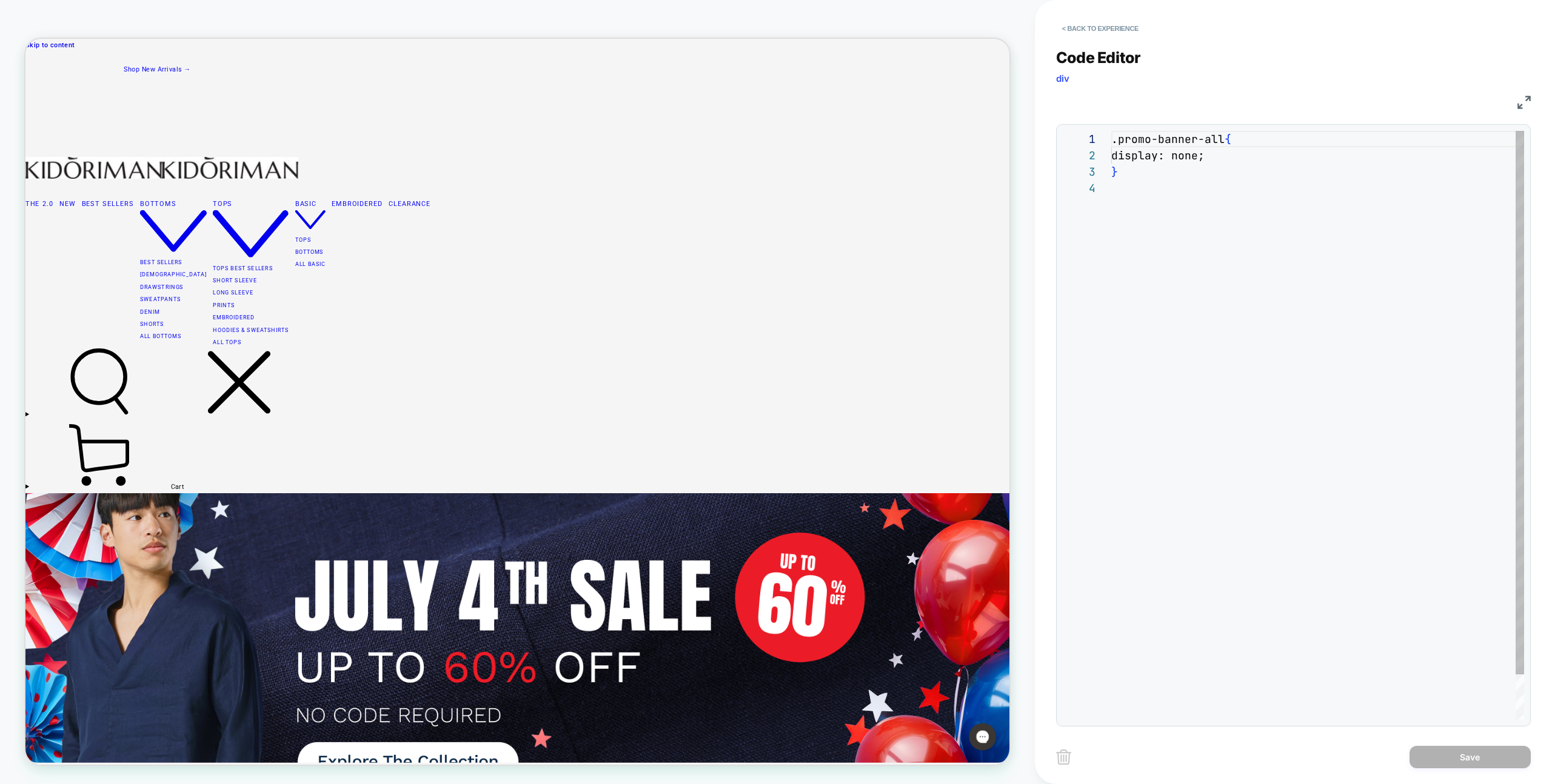 scroll, scrollTop: 49, scrollLeft: 0, axis: vertical 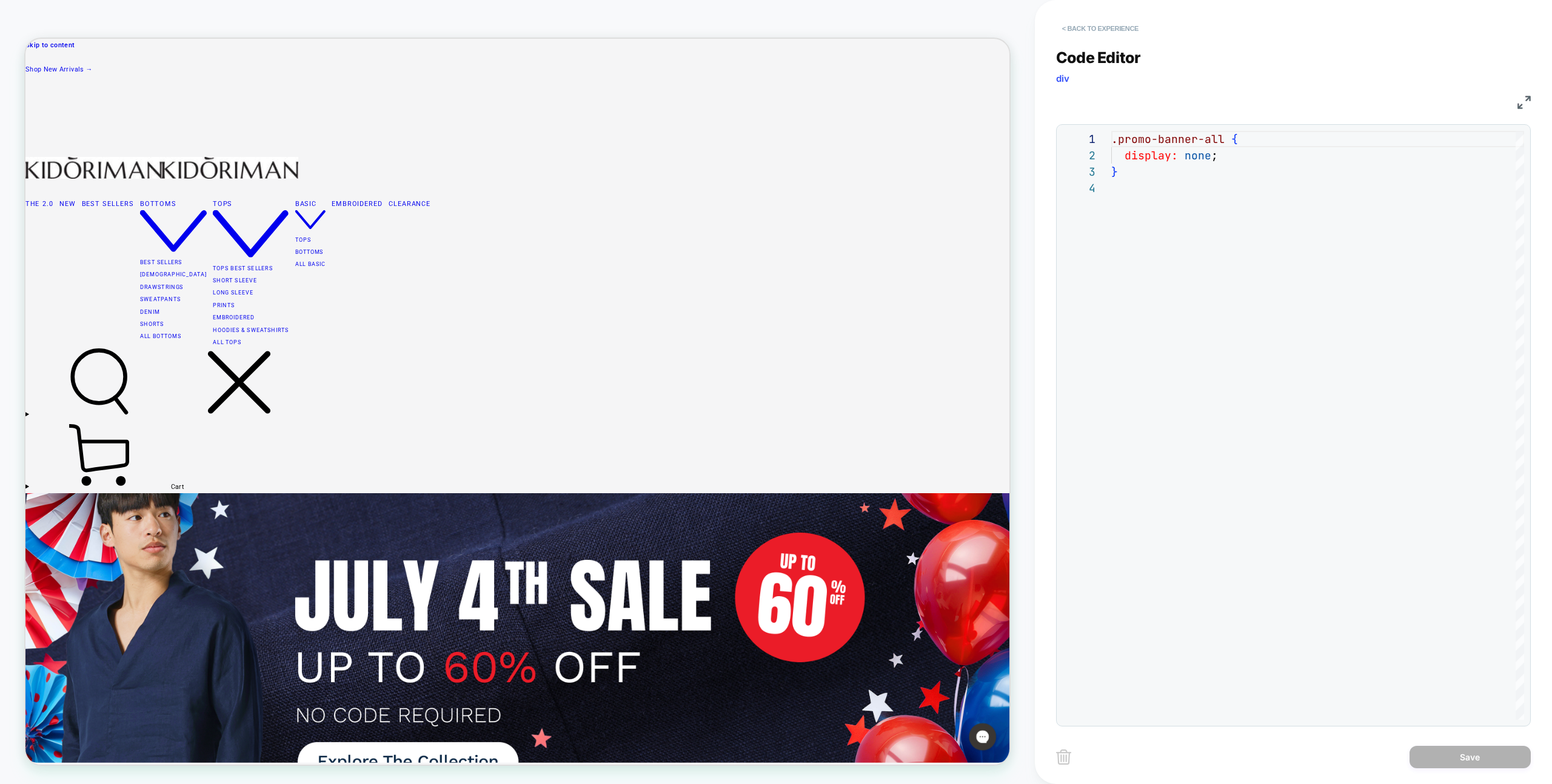 click on "< Back to experience" at bounding box center [1100, 28] 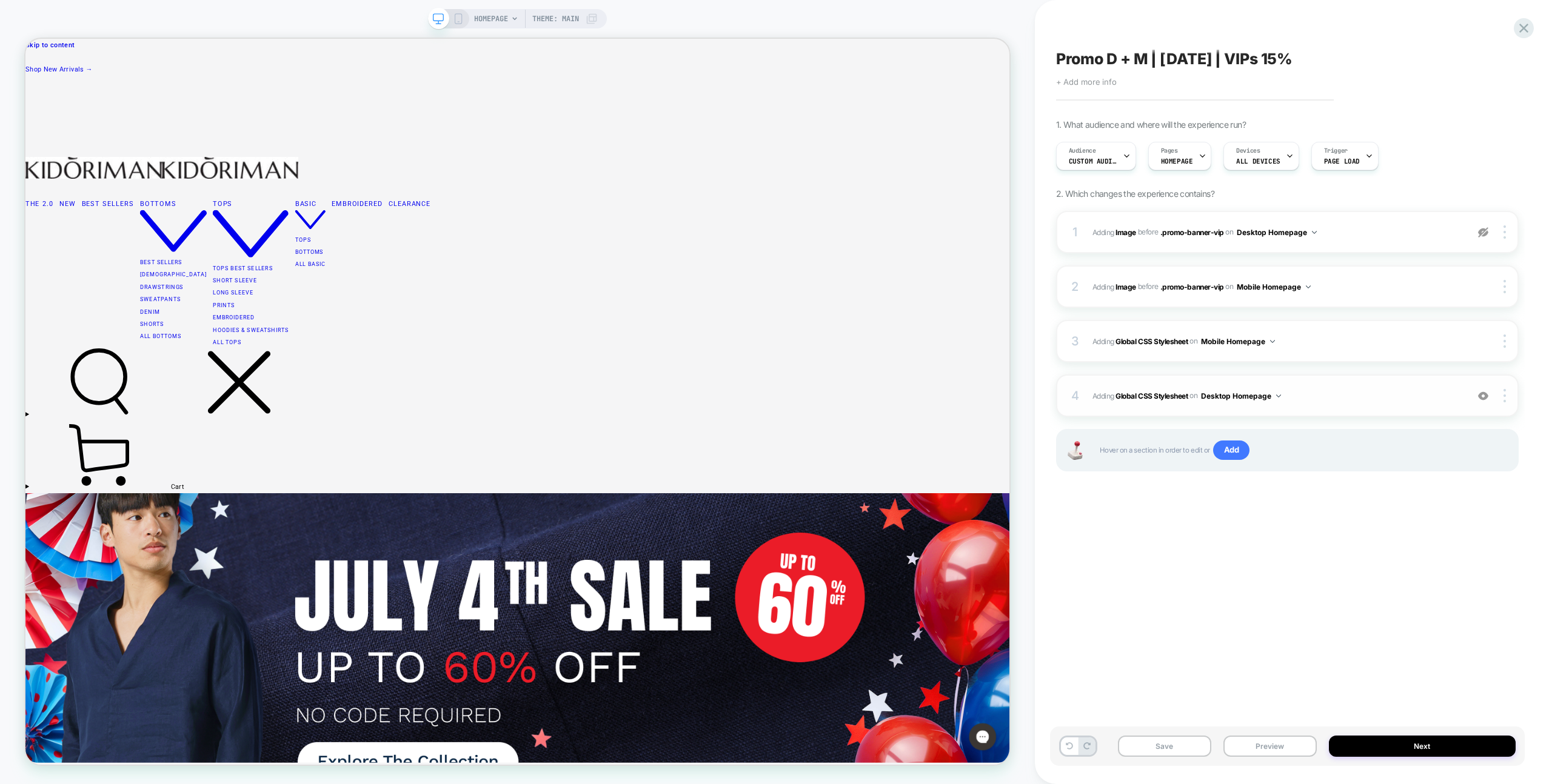 click at bounding box center [1483, 396] 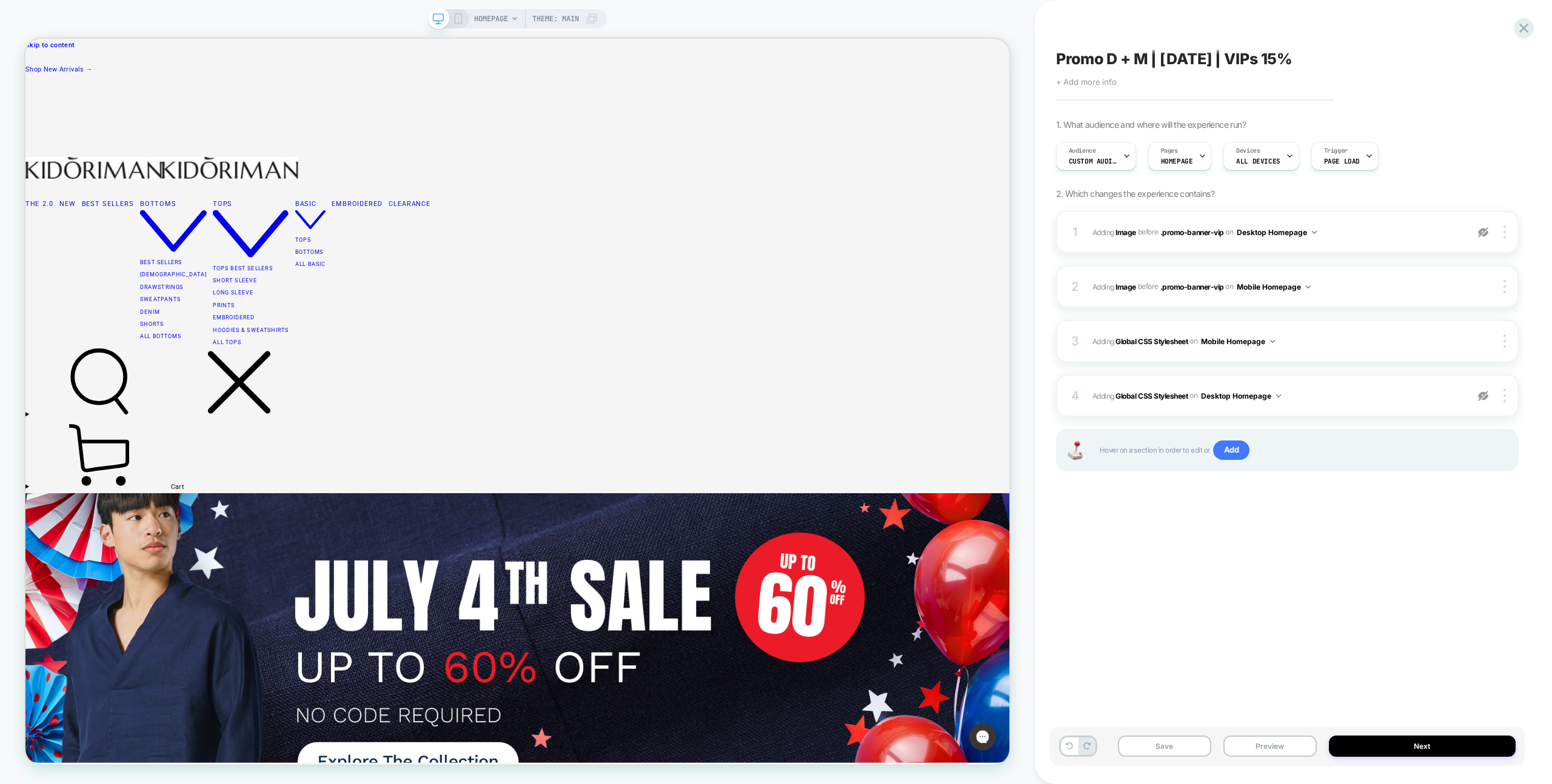drag, startPoint x: 1486, startPoint y: 397, endPoint x: 1482, endPoint y: 275, distance: 122.06556 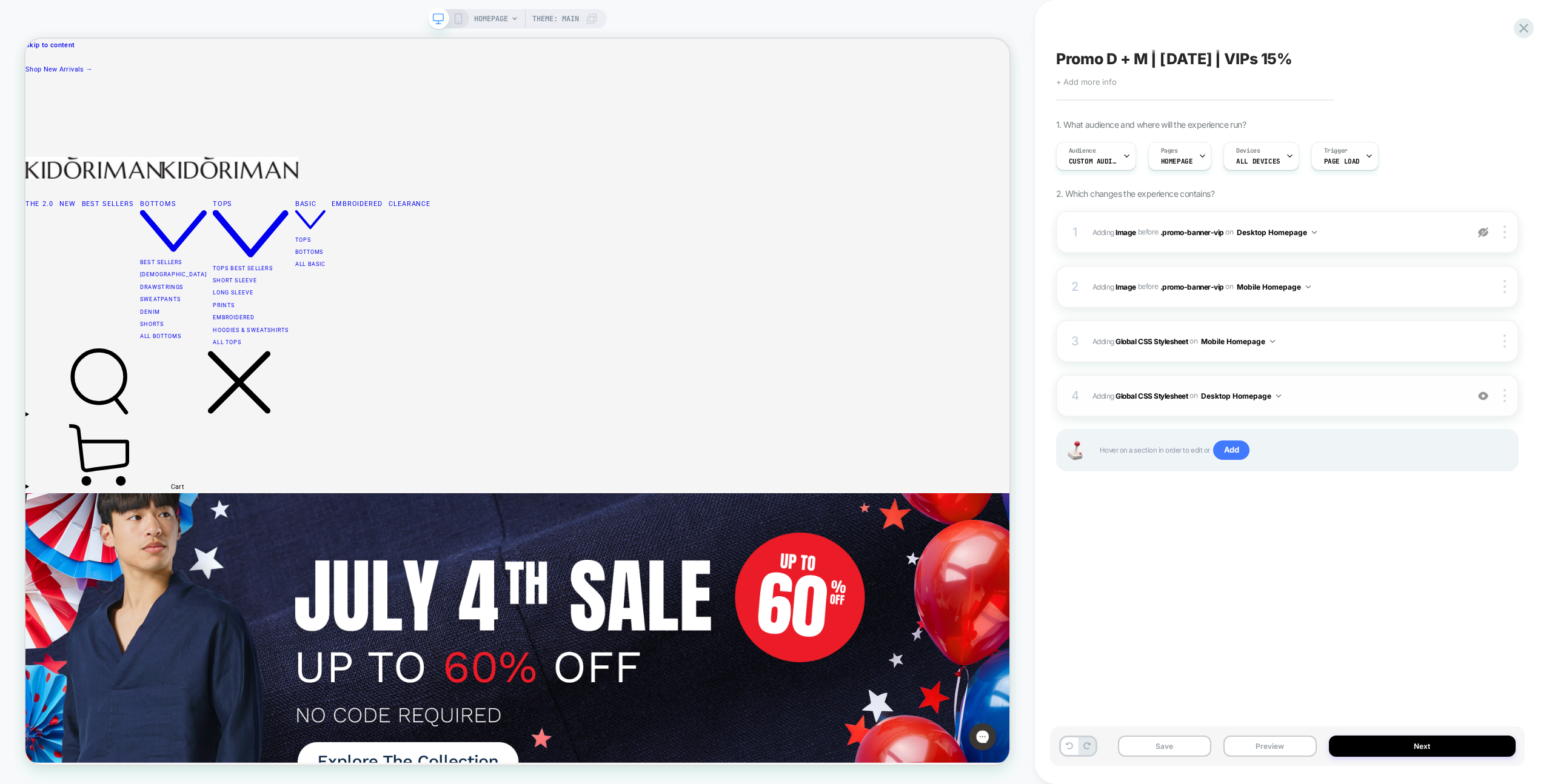 drag, startPoint x: 1482, startPoint y: 228, endPoint x: 1412, endPoint y: 385, distance: 171.89823 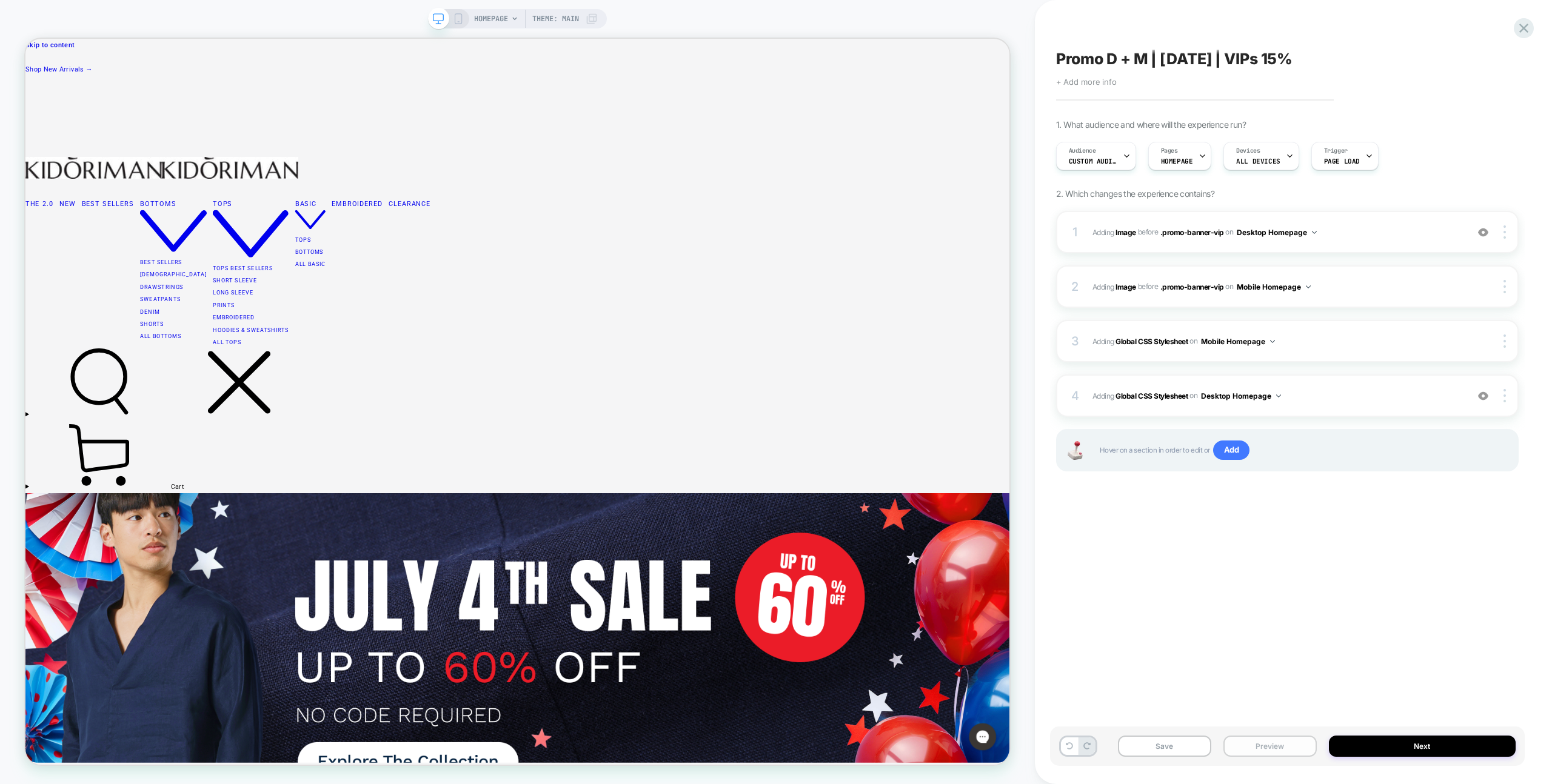 click on "Preview" at bounding box center [1270, 746] 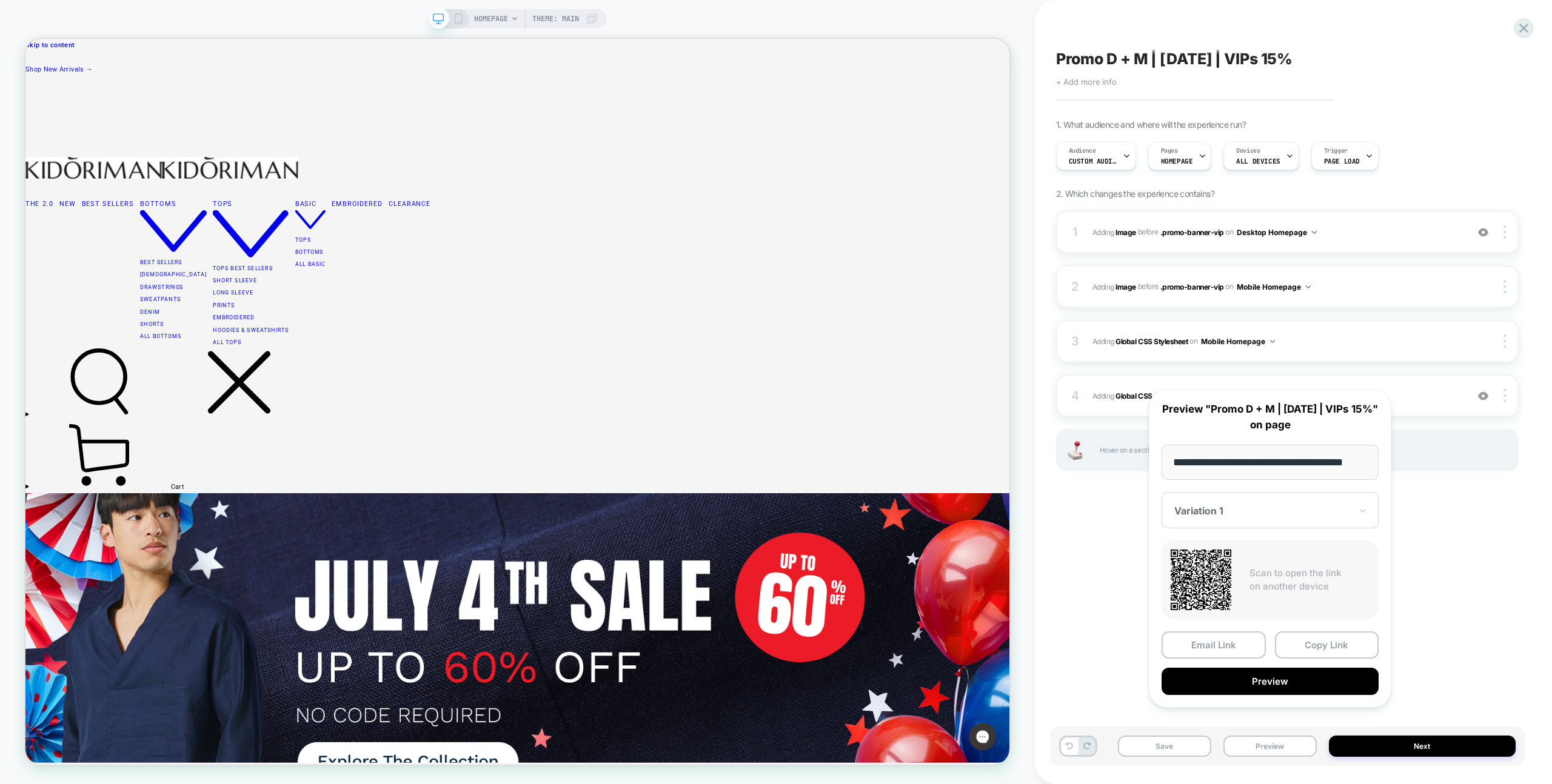 scroll, scrollTop: 0, scrollLeft: 14, axis: horizontal 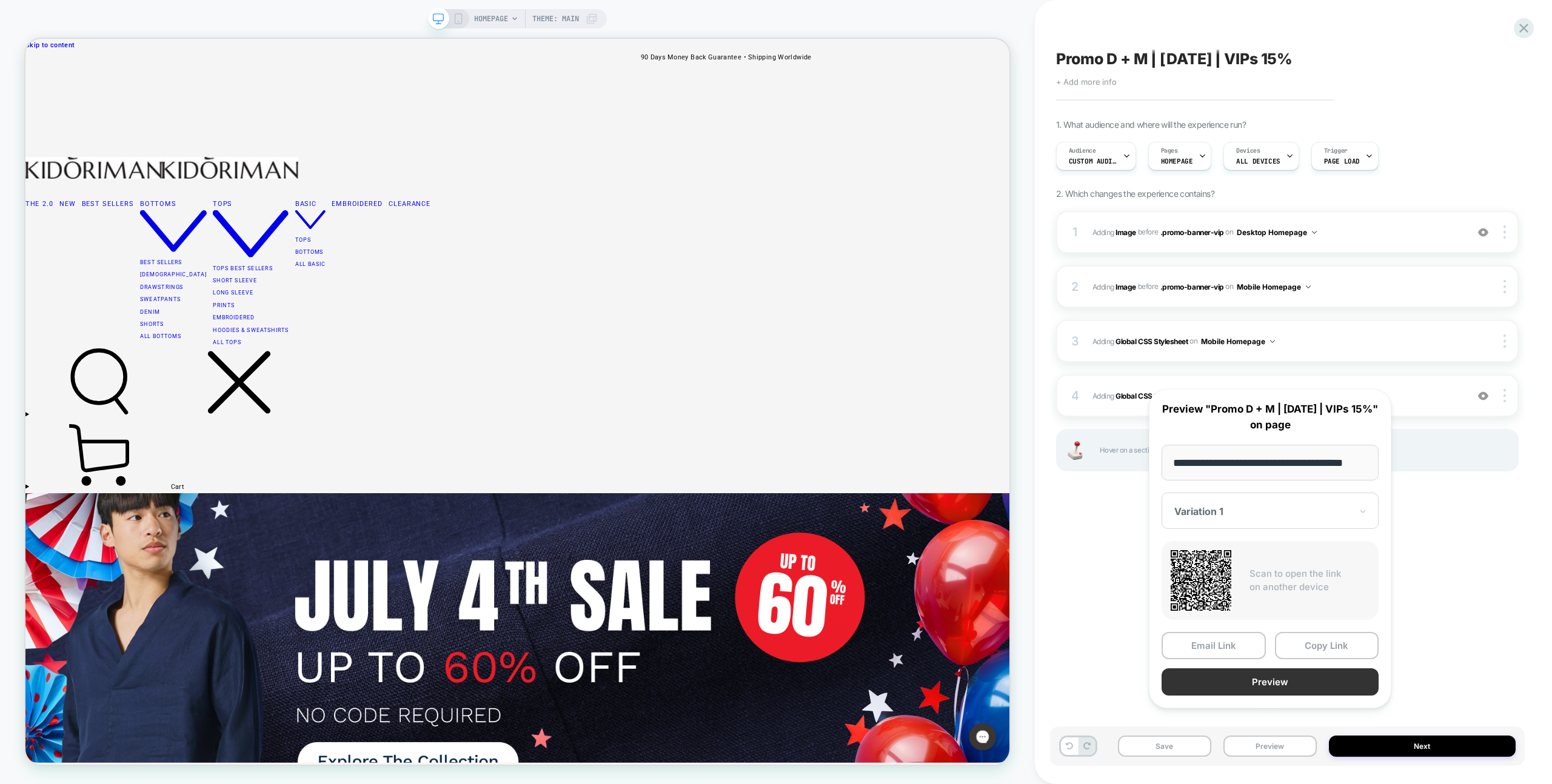 click on "Preview" at bounding box center (1270, 682) 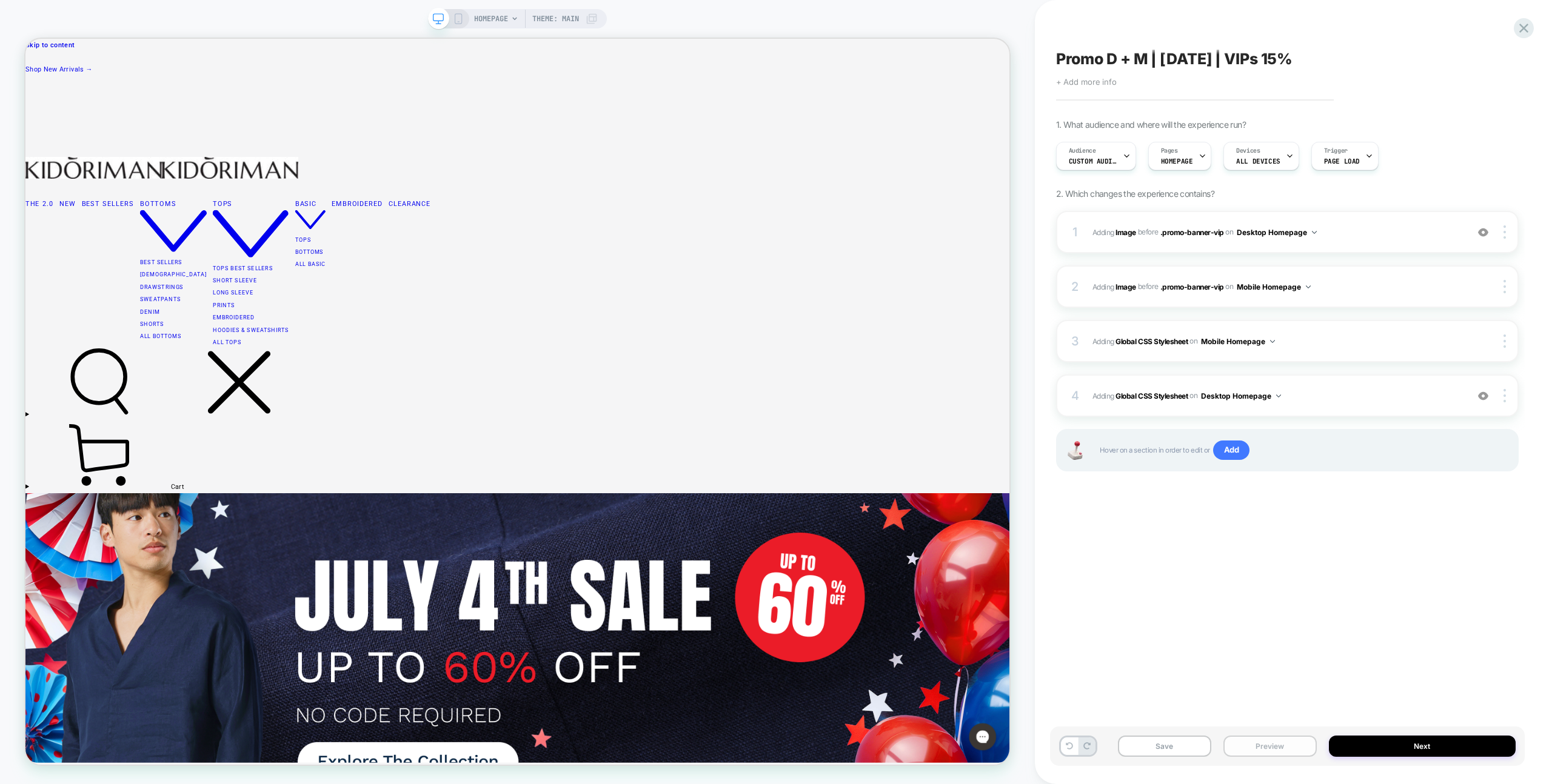 click on "Preview" at bounding box center [1270, 746] 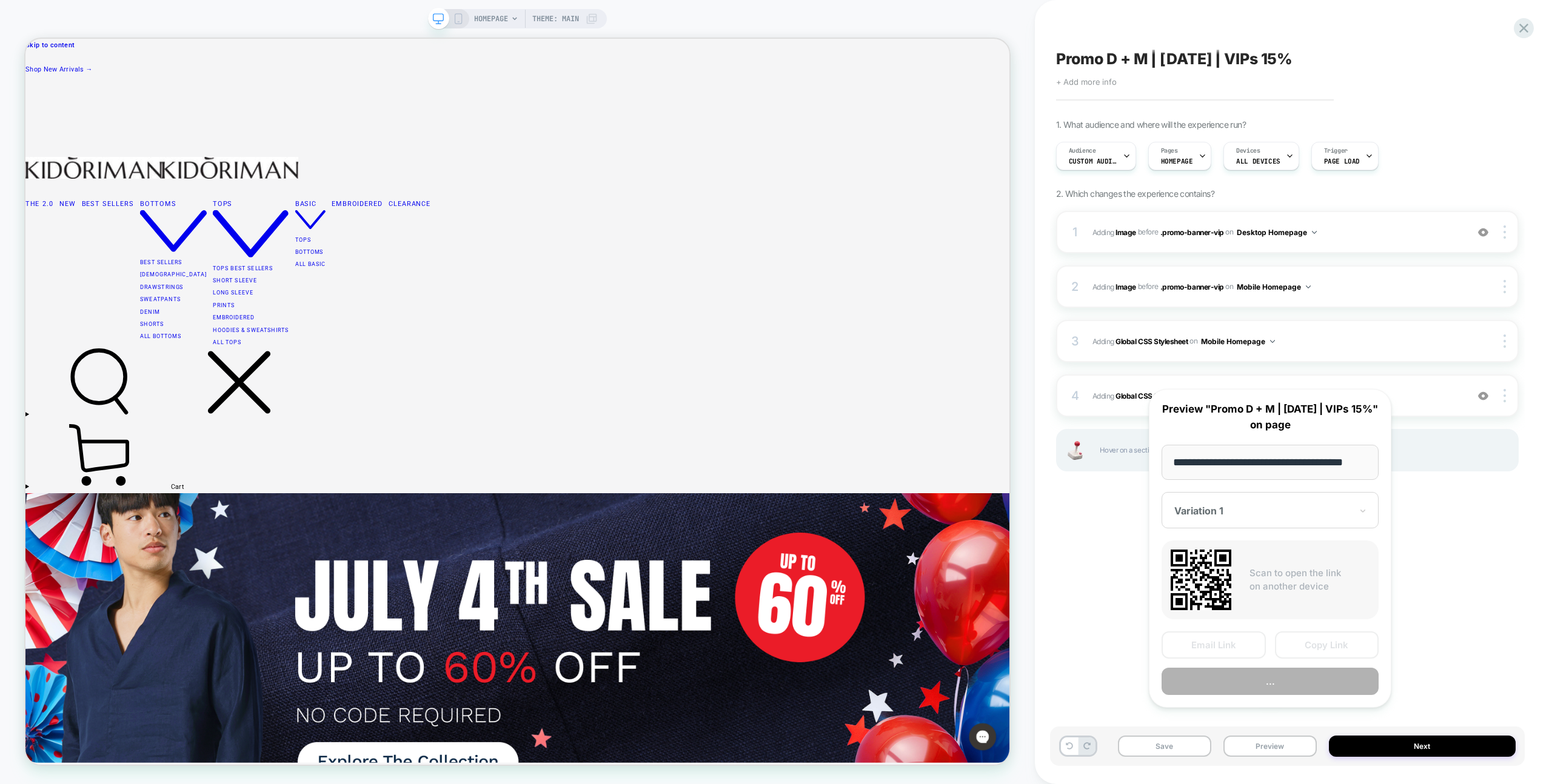 scroll, scrollTop: 0, scrollLeft: 14, axis: horizontal 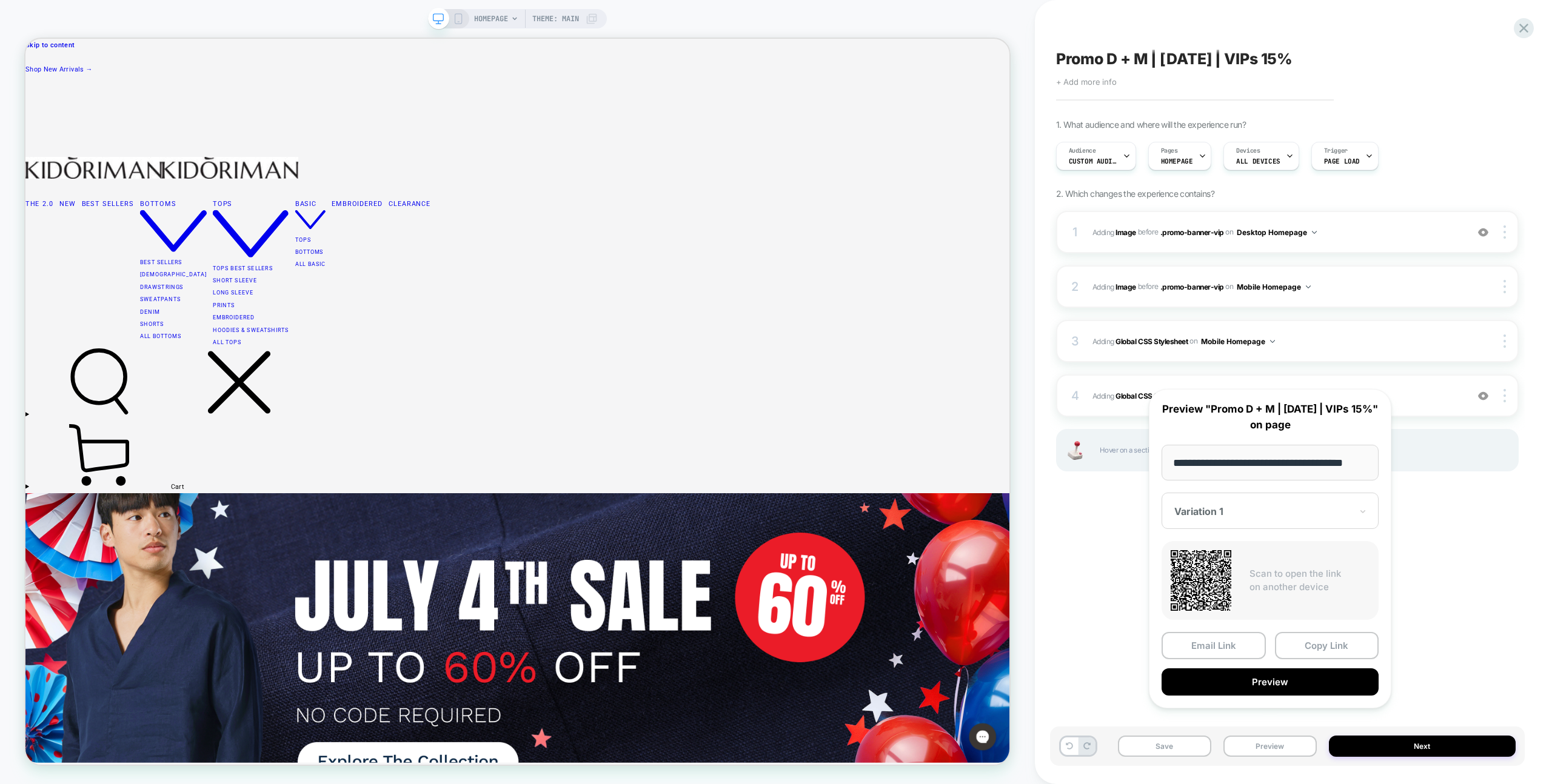 click on "Copy Link" at bounding box center (1327, 645) 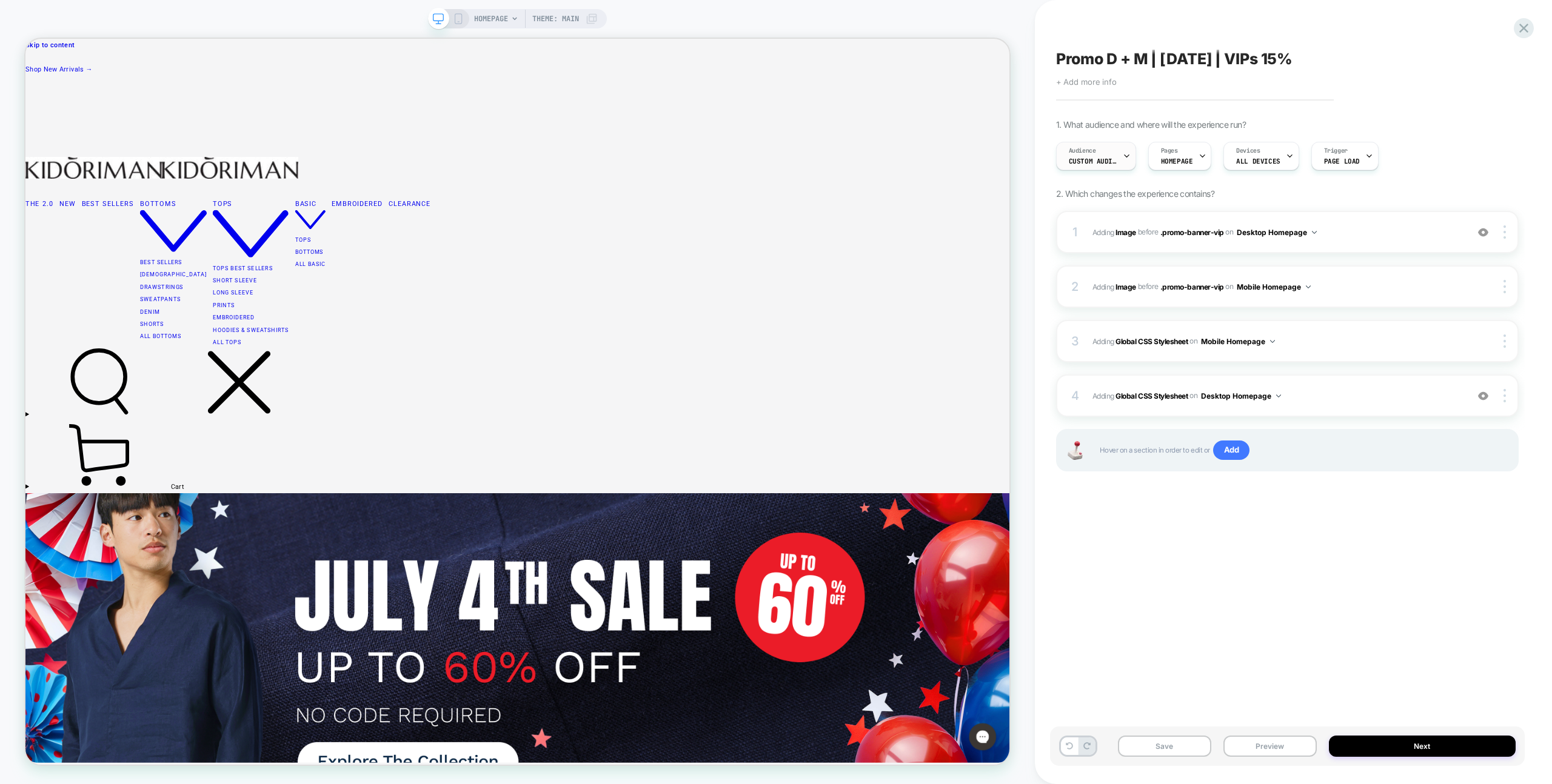 click on "Audience Custom Audience" at bounding box center [1093, 156] 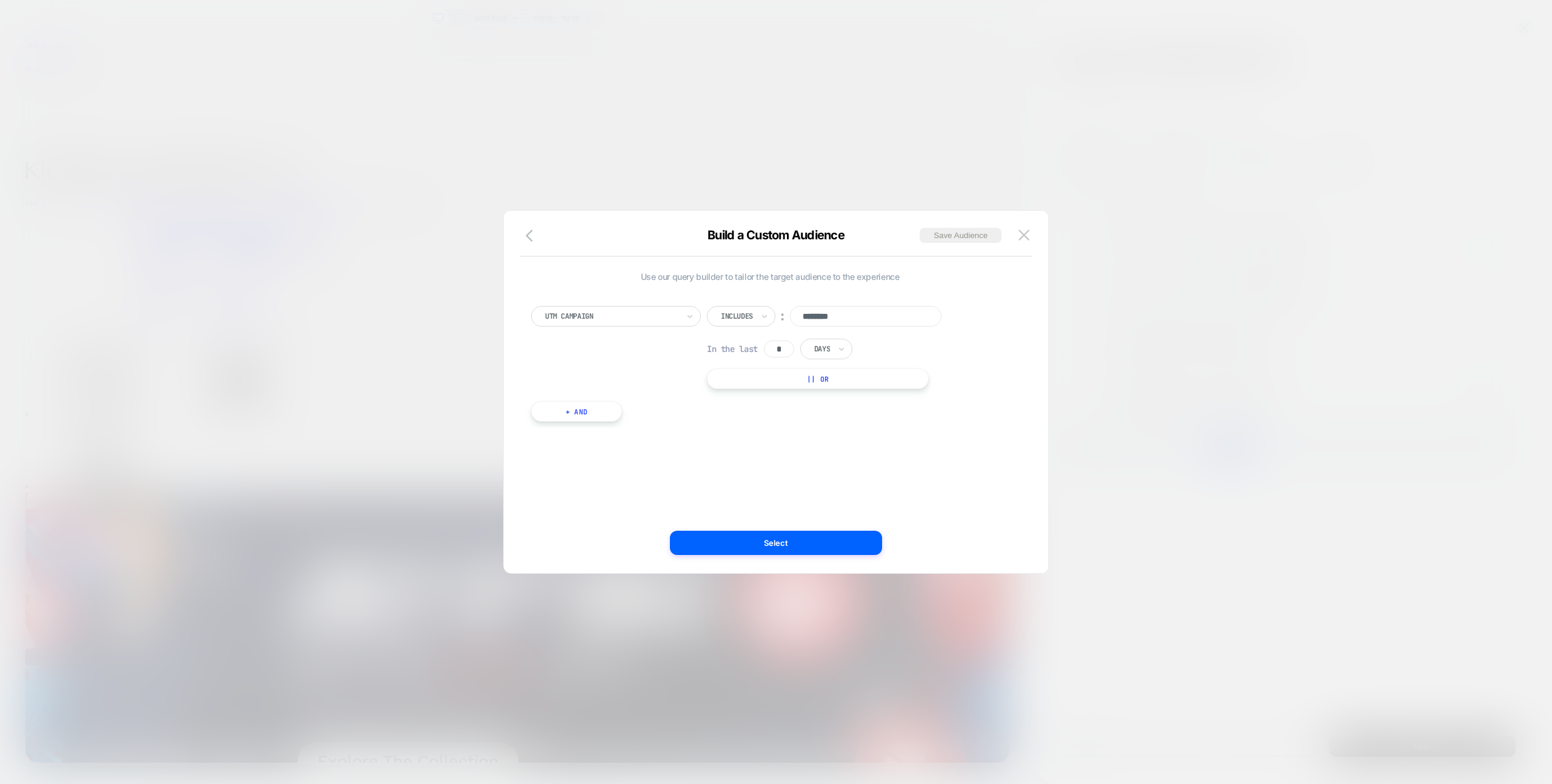 click on "********" at bounding box center [866, 316] 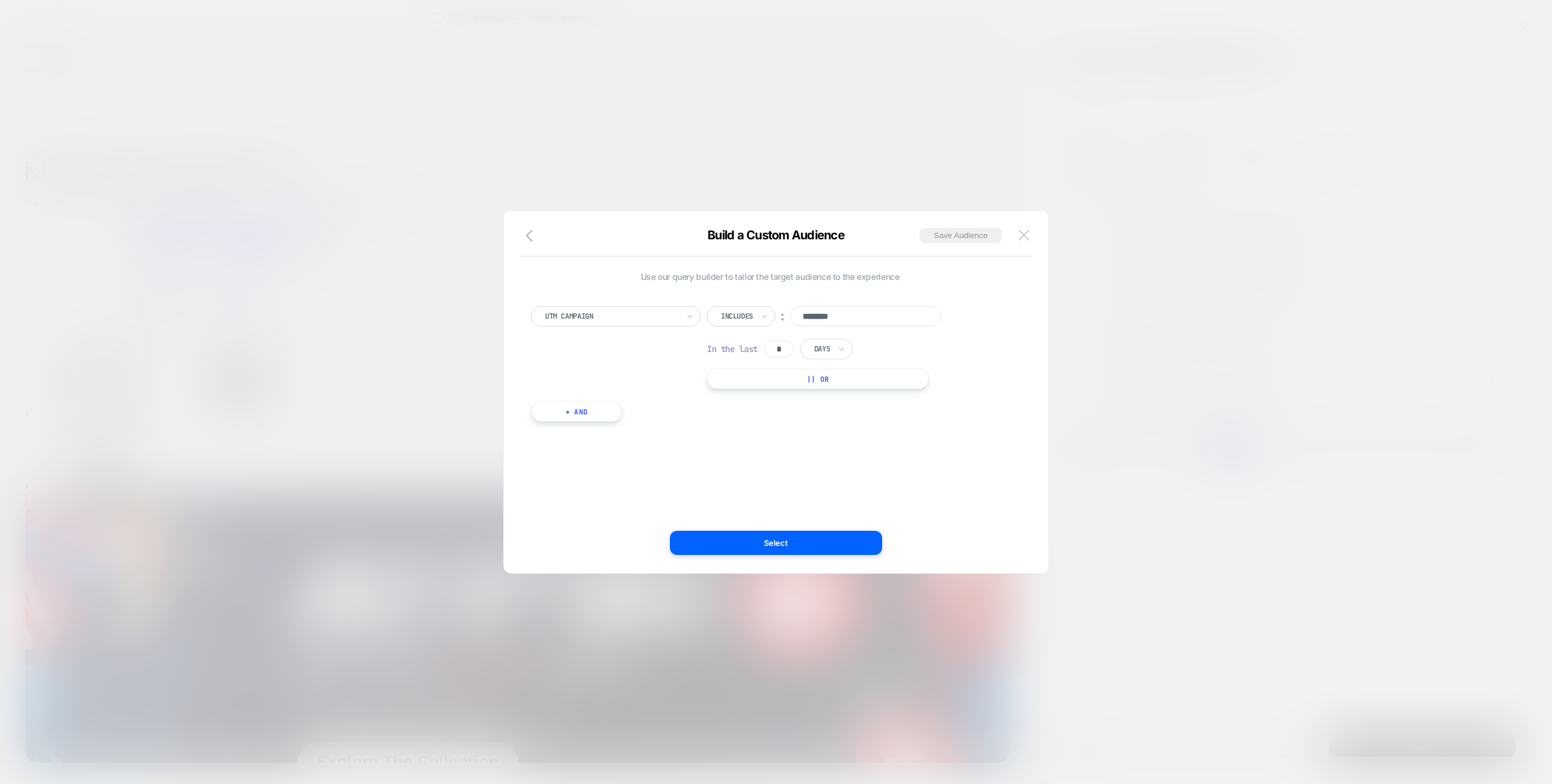 click at bounding box center [1024, 234] 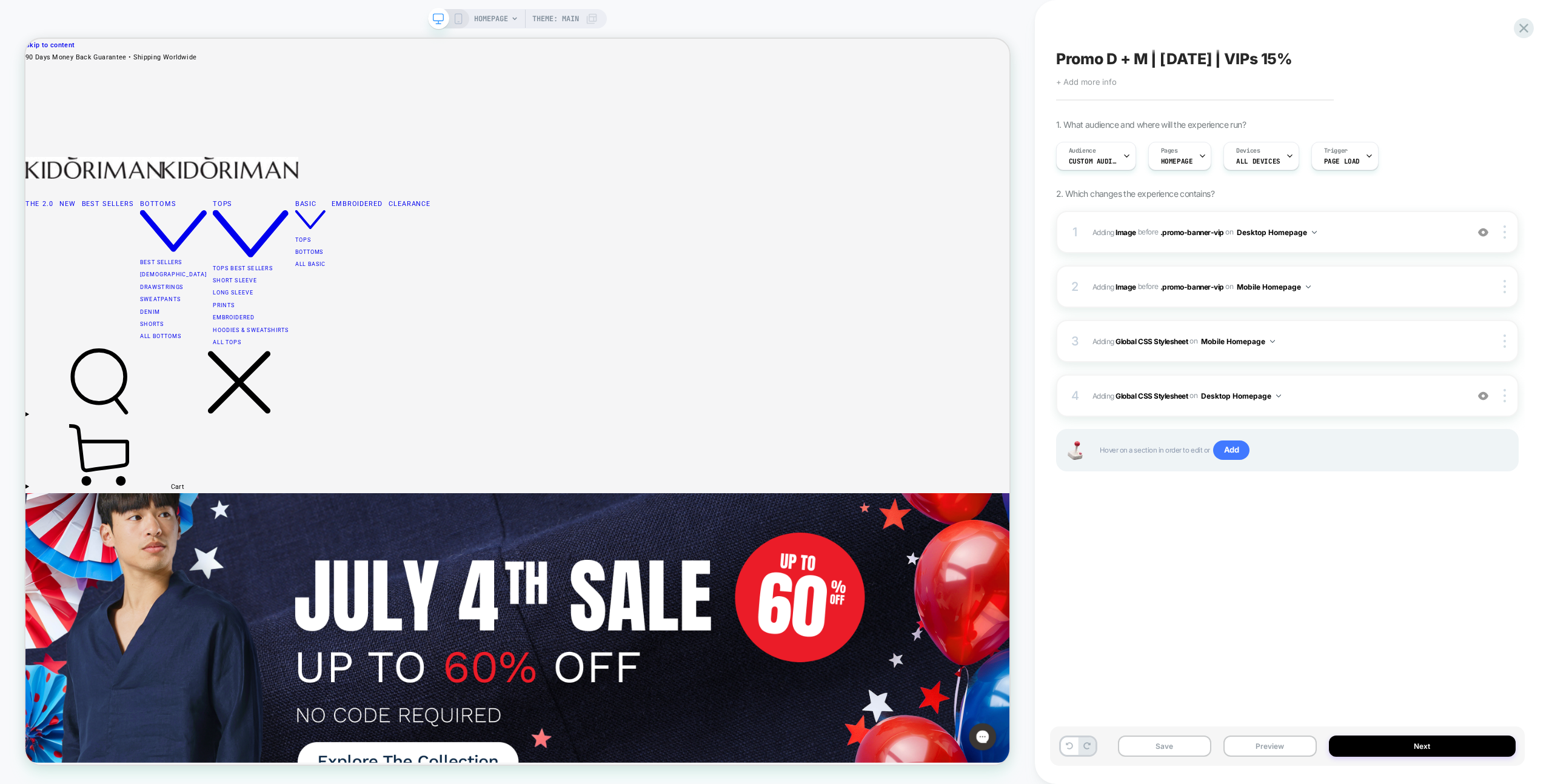 click on "Save Preview Next" at bounding box center (1287, 746) 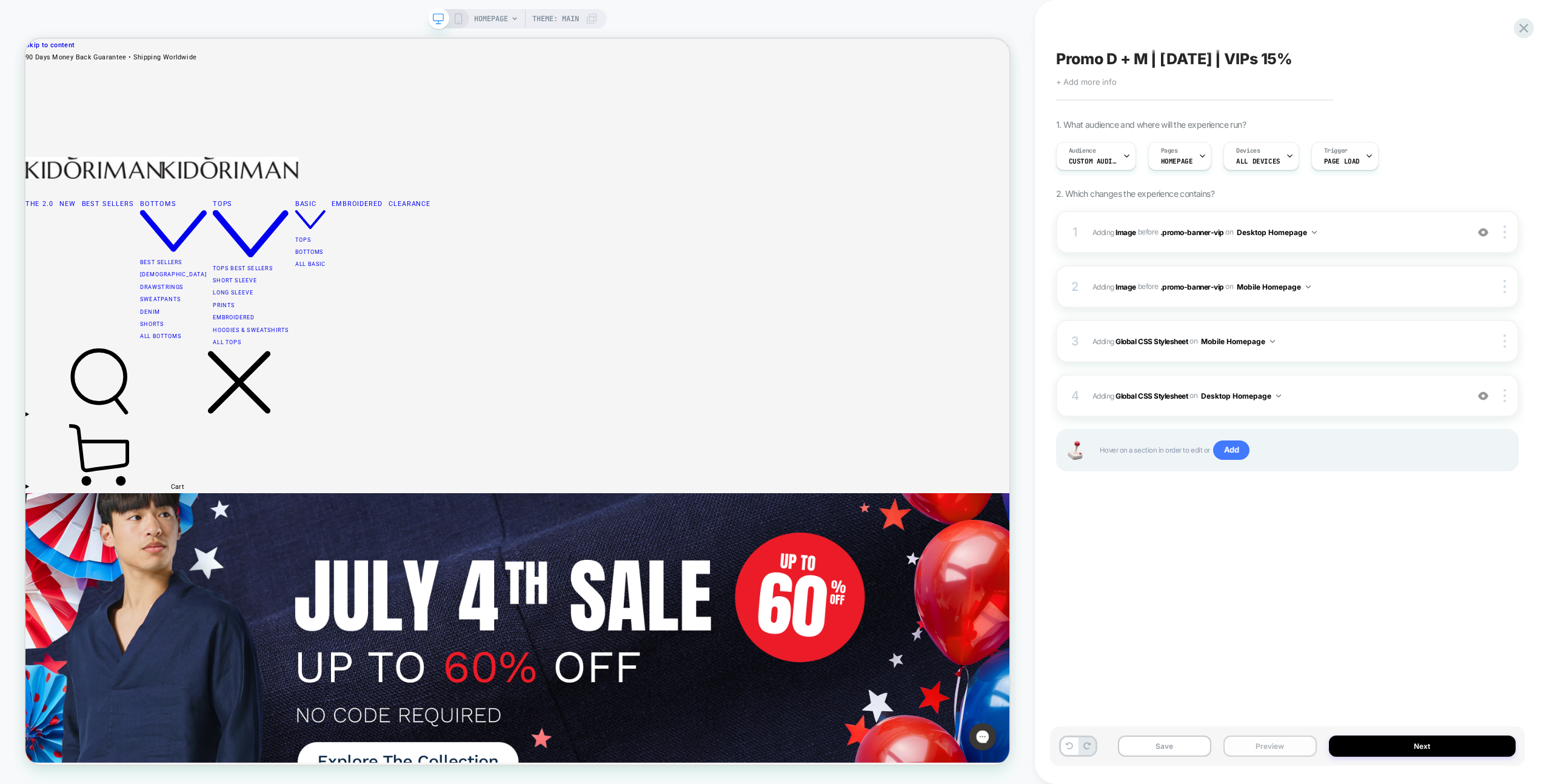 click on "Preview" at bounding box center [1270, 746] 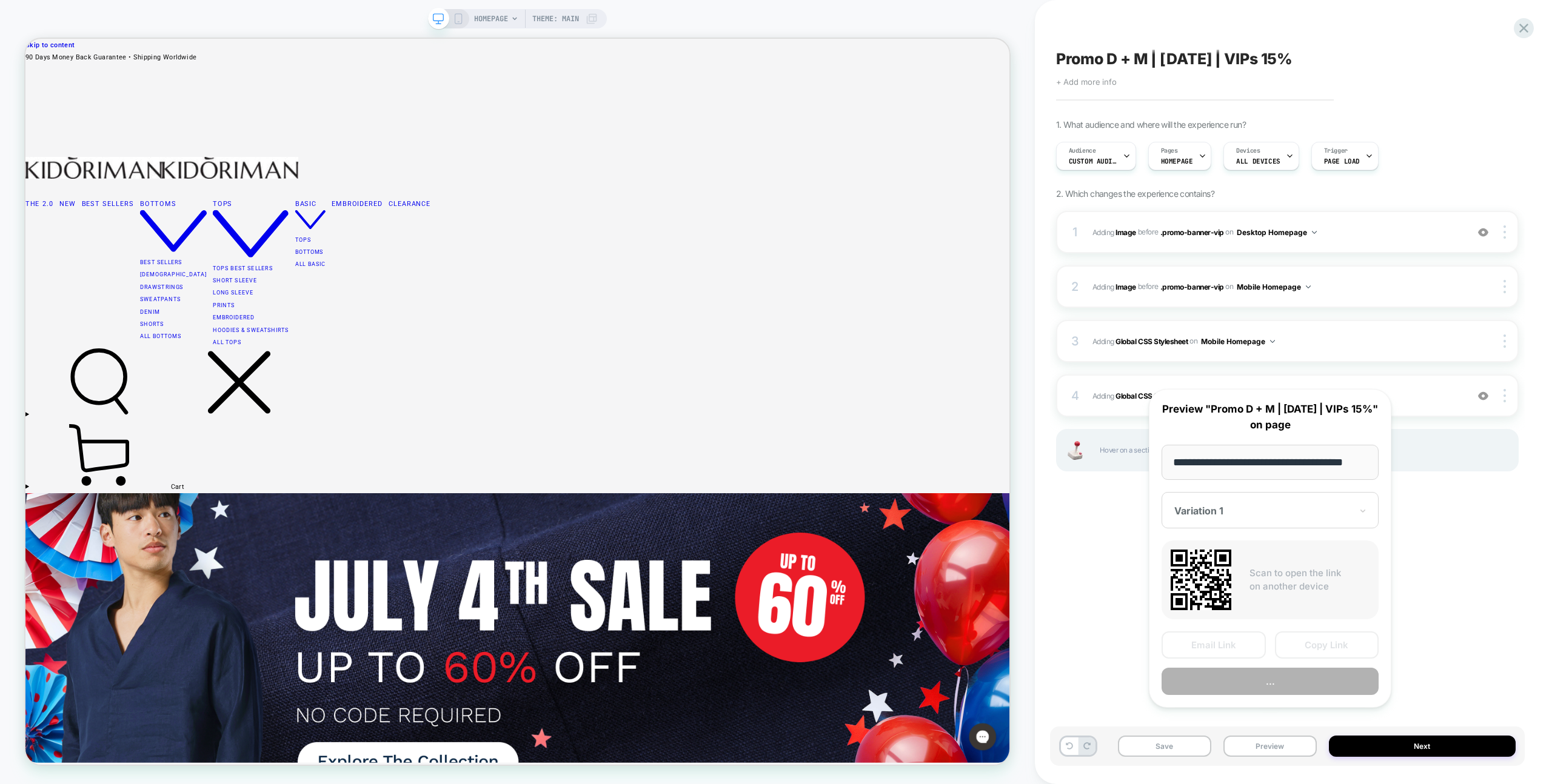 scroll, scrollTop: 0, scrollLeft: 14, axis: horizontal 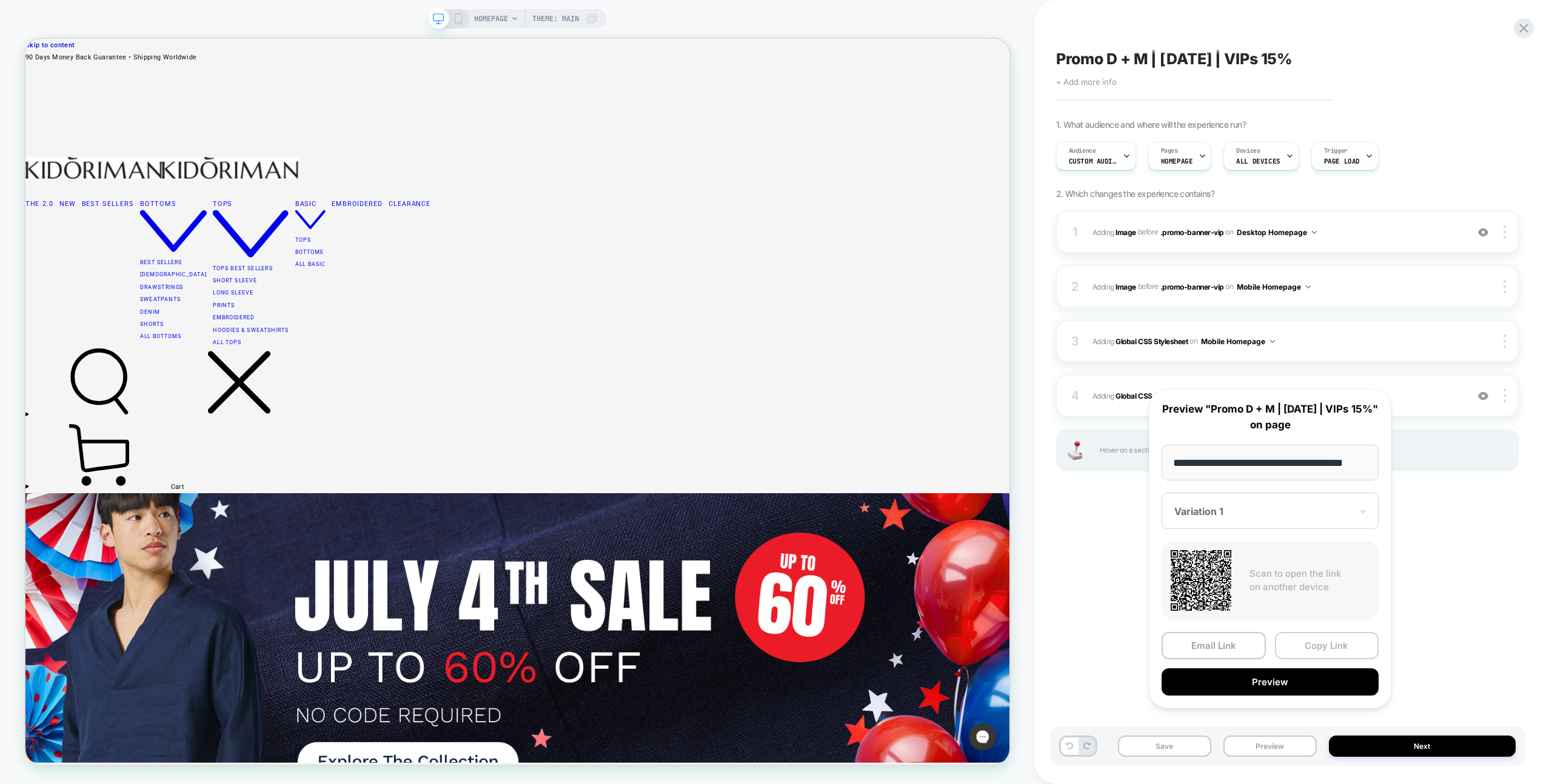 click on "Copy Link" at bounding box center (1327, 645) 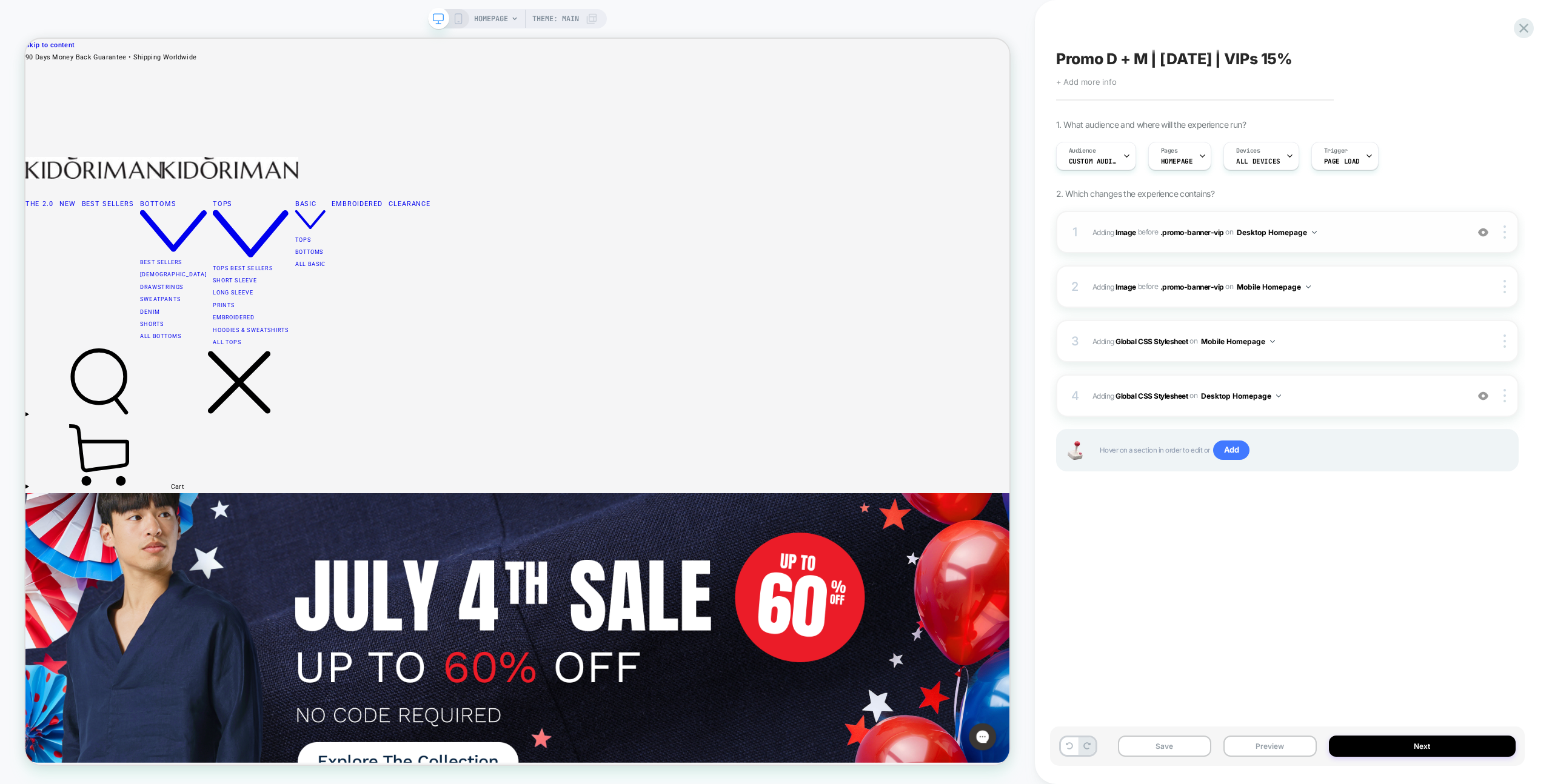 click at bounding box center [1483, 232] 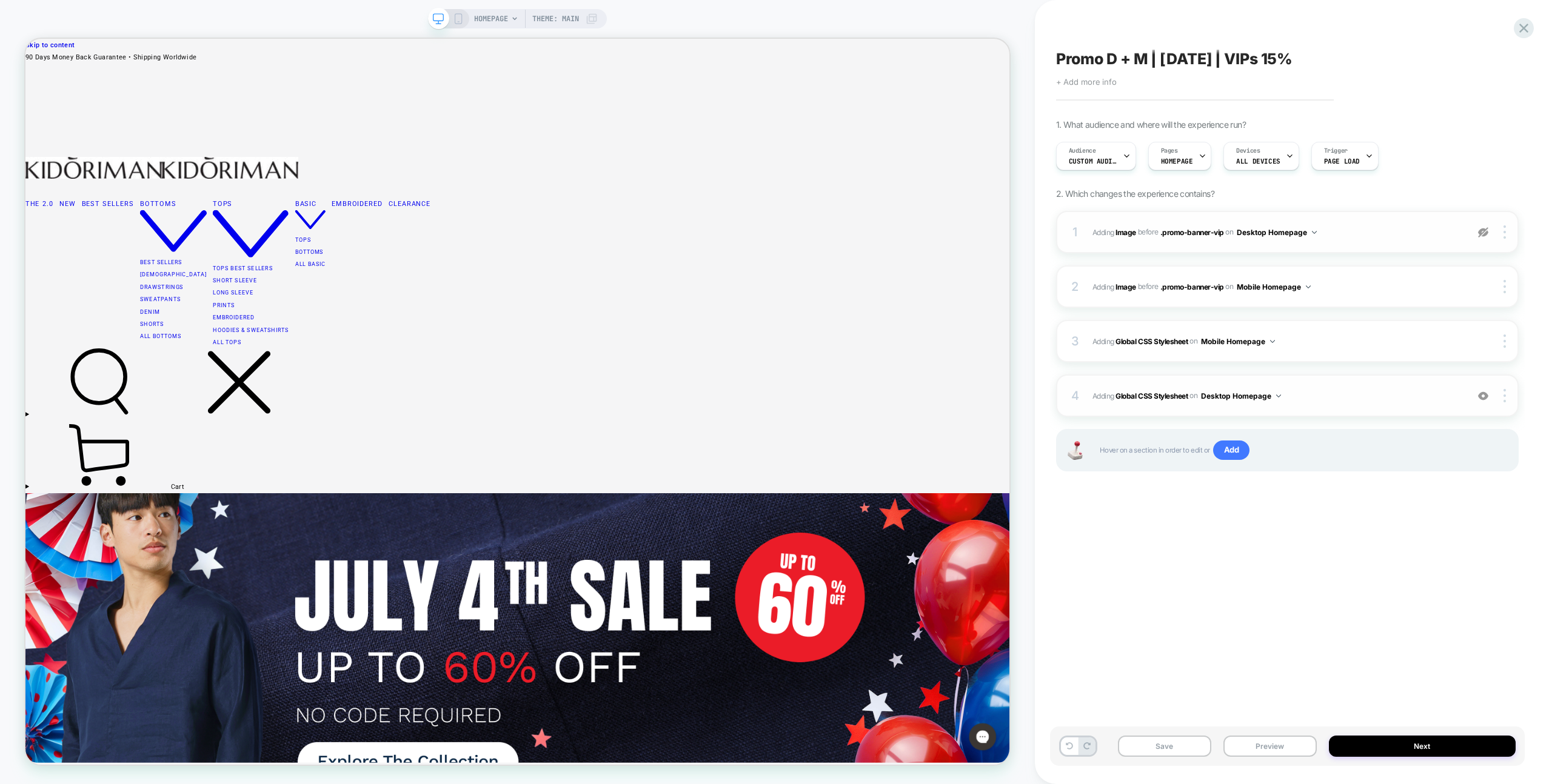 click at bounding box center (1483, 396) 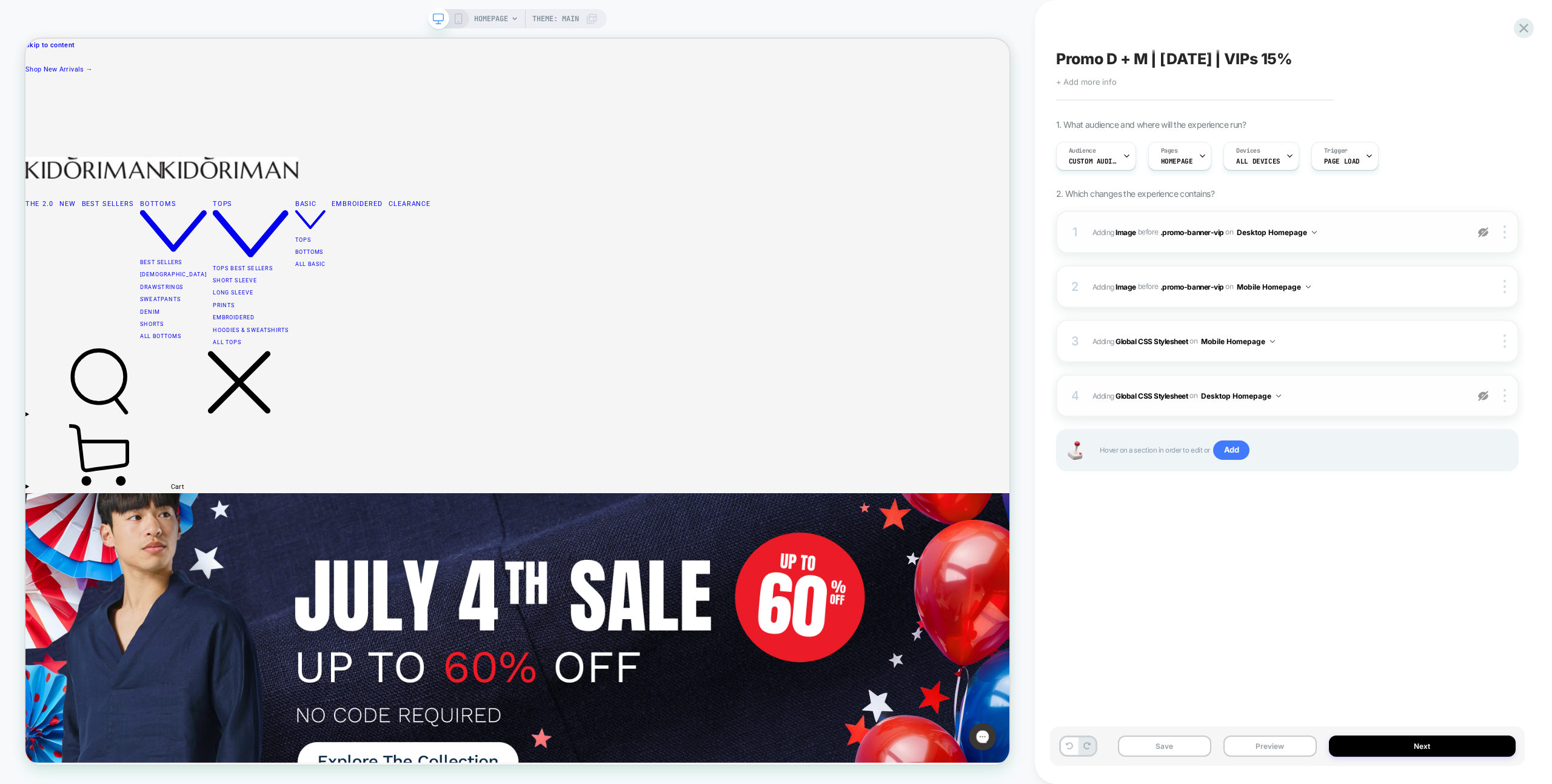 click at bounding box center [1483, 232] 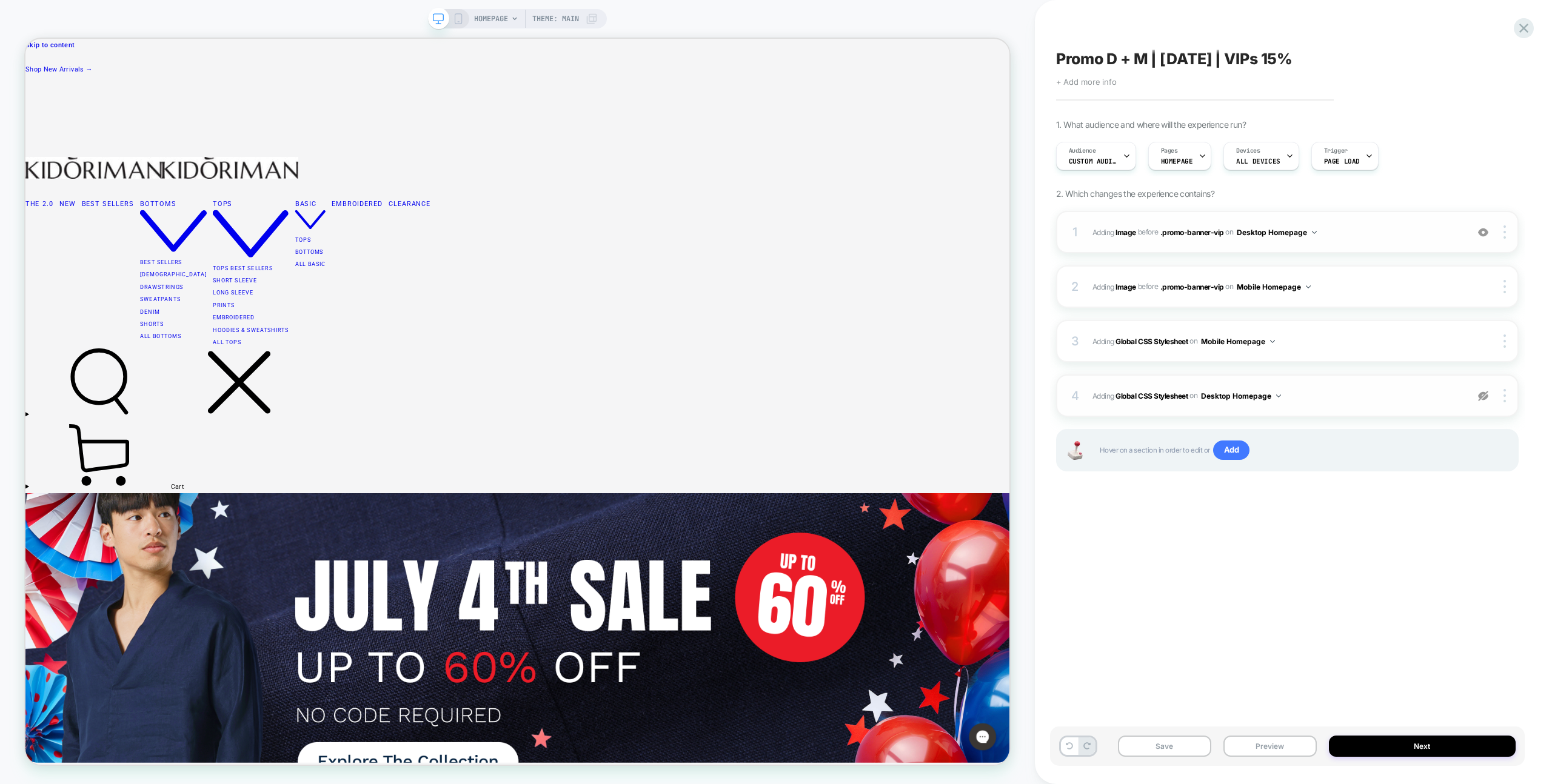 click at bounding box center (1483, 396) 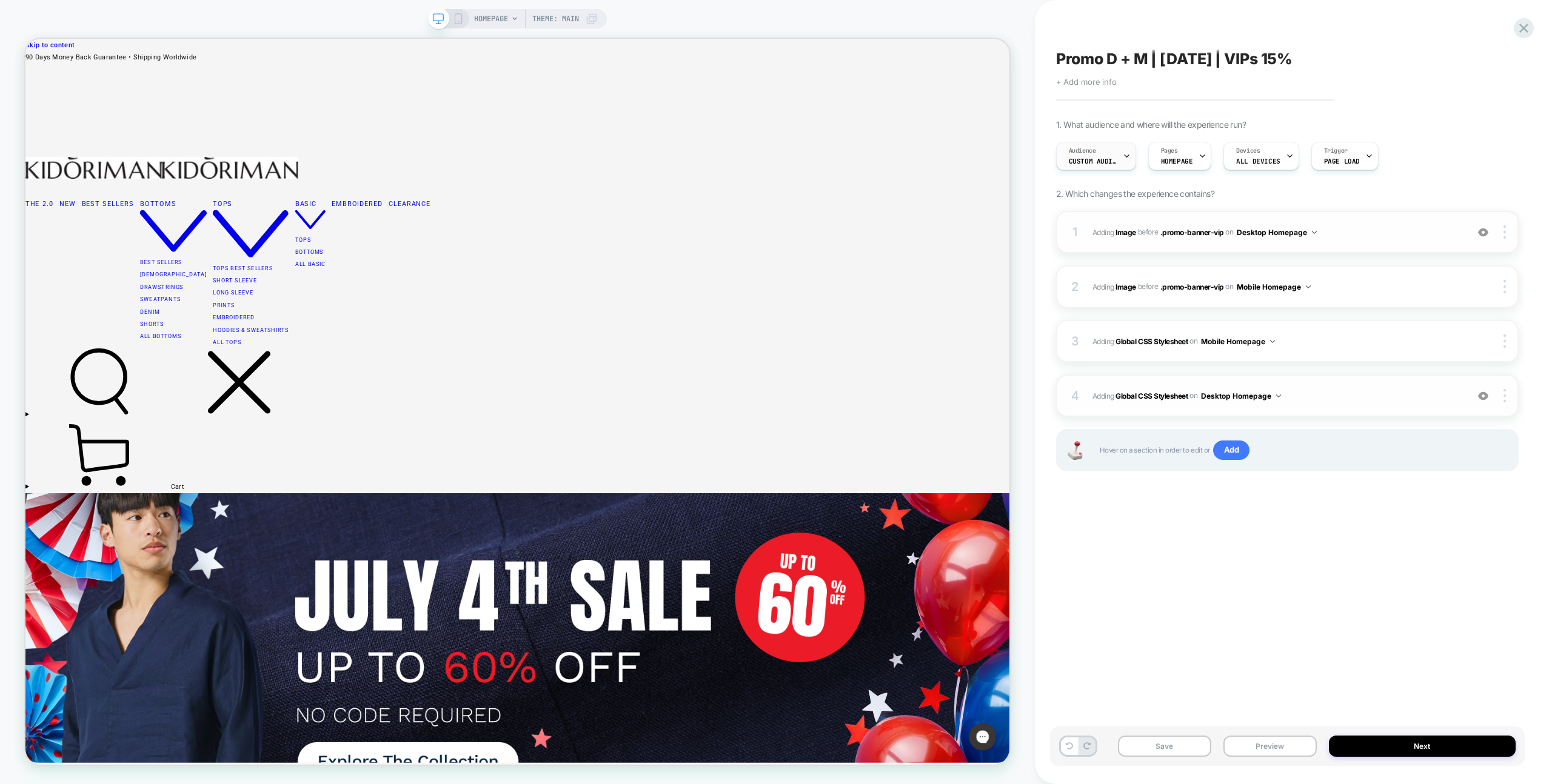 click on "Custom Audience" at bounding box center (1093, 161) 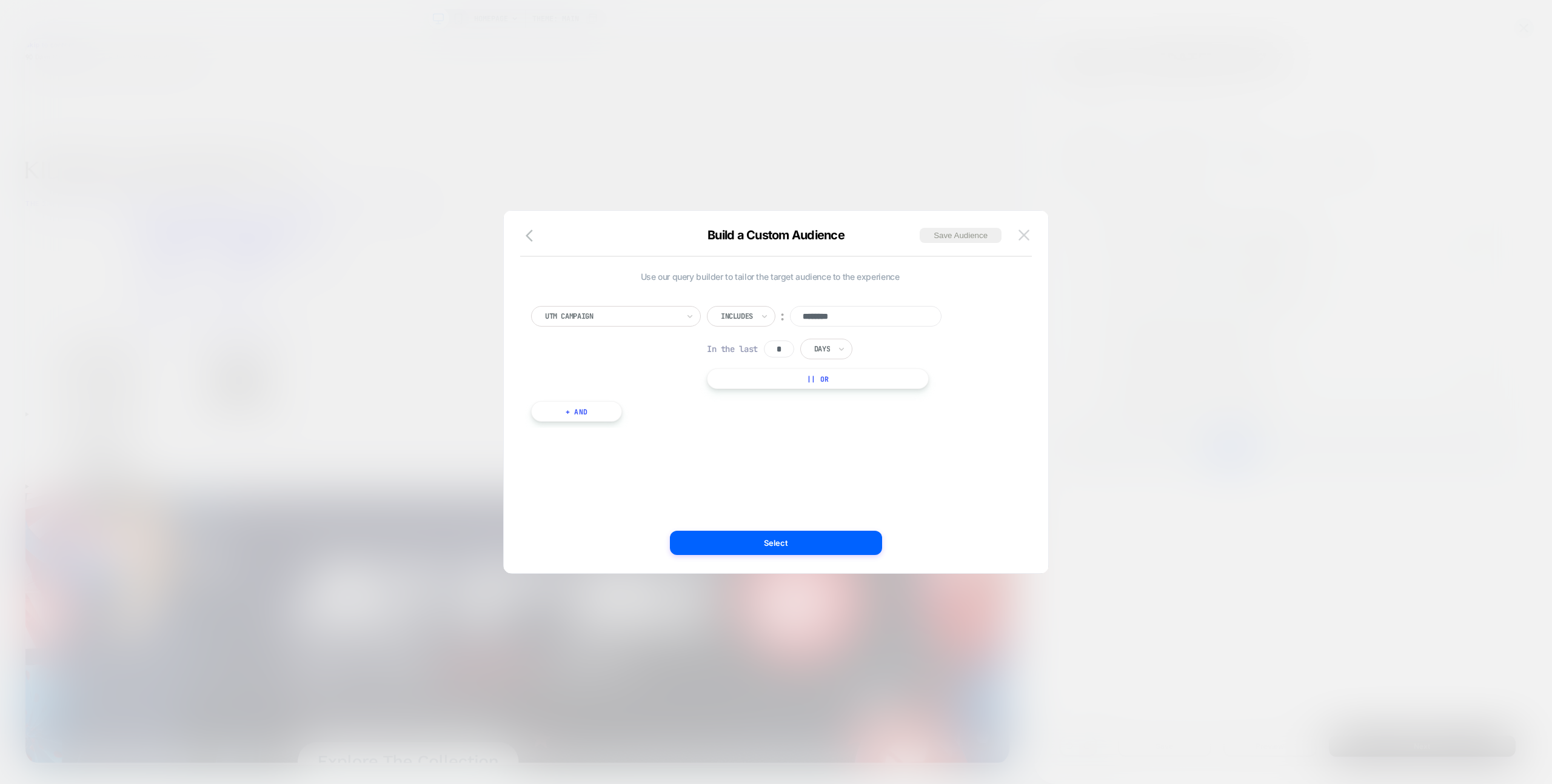 click at bounding box center [1024, 234] 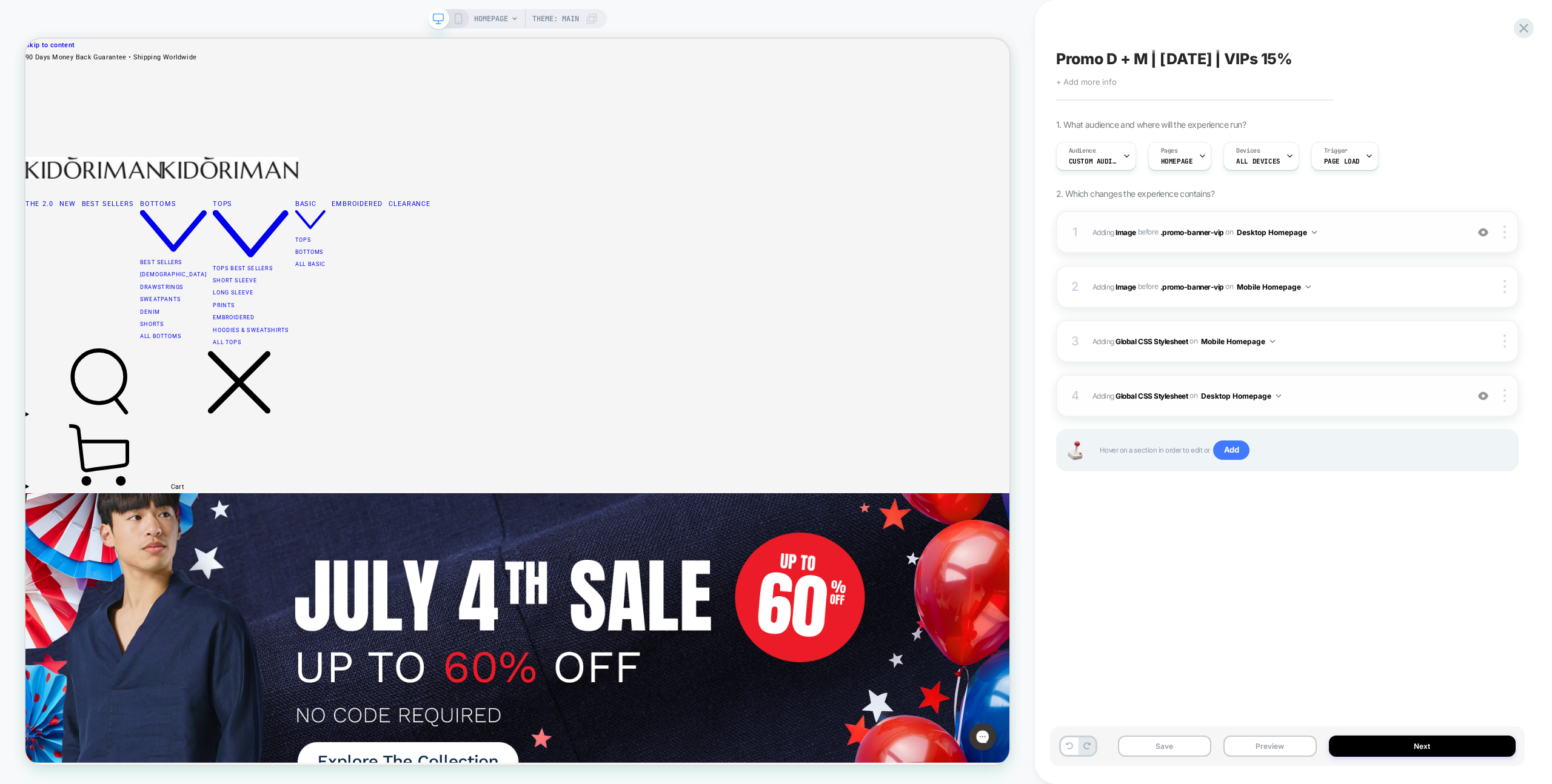 click on "Promo D + M | [DATE] | VIPs 15% Click to edit experience details + Add more info 1. What audience and where will the experience run? Audience Custom Audience Pages HOMEPAGE Devices ALL DEVICES Trigger Page Load 2. Which changes the experience contains? 1 #_loomi_addon_1750941397978_dup1750942931 Adding   Image   BEFORE .promo-banner-vip .promo-banner-vip   on Desktop Homepage Add Before Add After Duplicate Replace Position Copy CSS Selector Copy Widget Id Rename Copy to   Mobile Target   All Devices Delete Upgrade to latest 2 #_loomi_addon_1750941629684_dup1750942931 Adding   Image   BEFORE .promo-banner-vip .promo-banner-vip   on Mobile Homepage Copy CSS Selector Copy Widget Id Rename Copy to   Desktop Target   All Devices Delete Upgrade to latest 3 Adding   Global CSS Stylesheet   on Mobile Homepage Copy to   Desktop Target   All Devices Delete 4 Adding   Global CSS Stylesheet   on Desktop Homepage Add Before Add After Copy to   Mobile Target   All Devices Delete Hover on a section in order to edit or" at bounding box center (1287, 392) 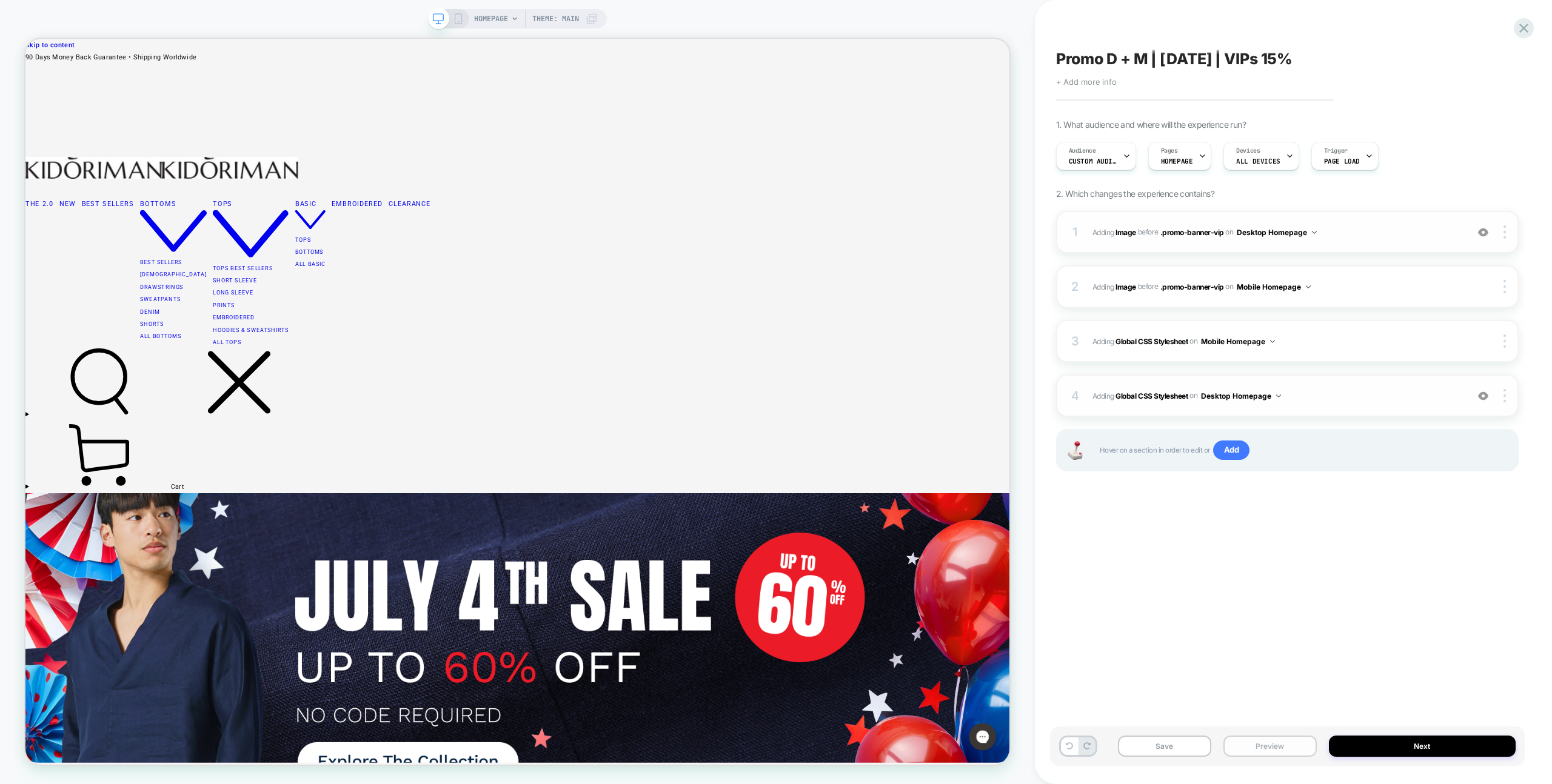 click on "Preview" at bounding box center [1270, 746] 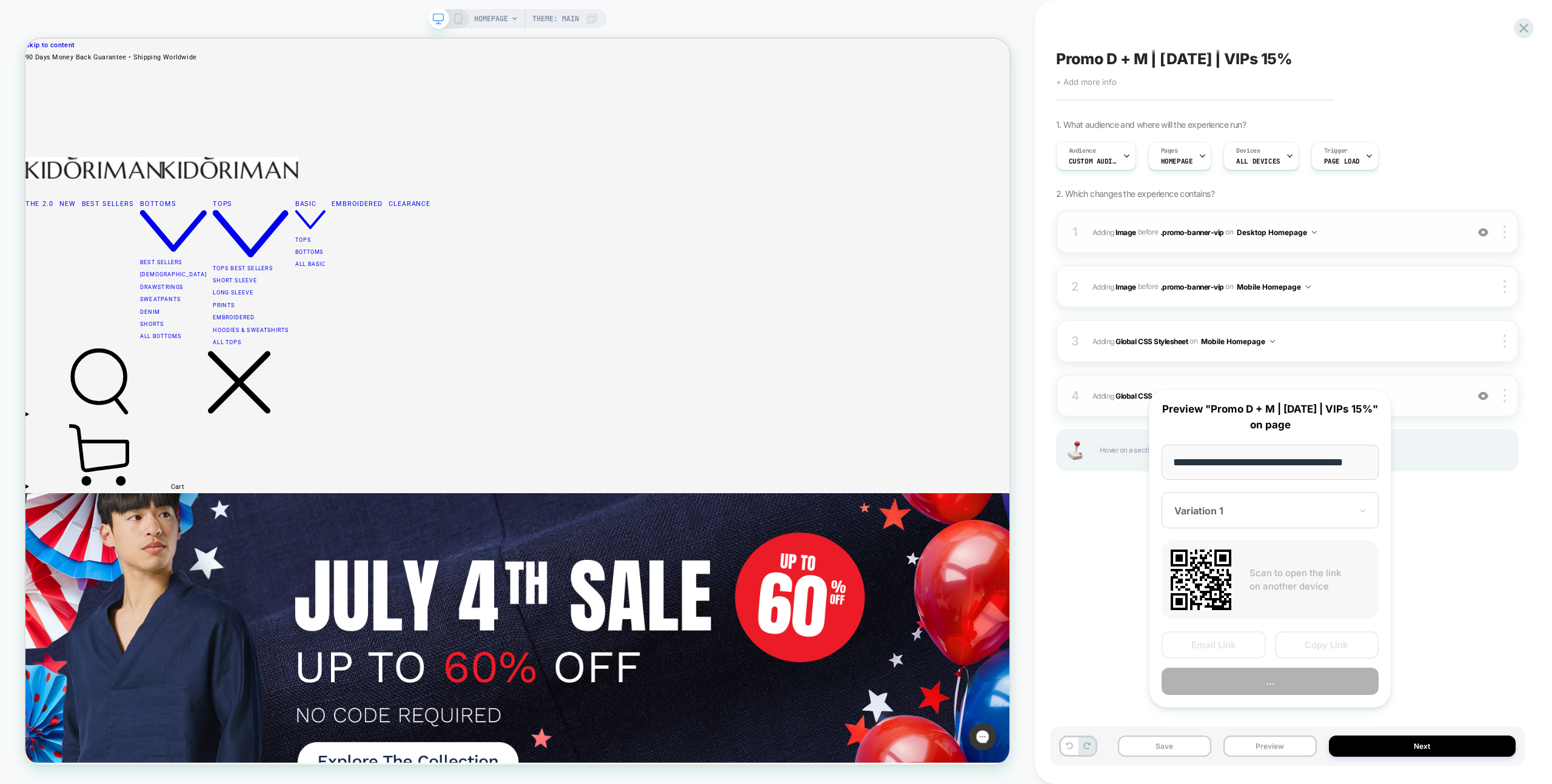 scroll, scrollTop: 0, scrollLeft: 14, axis: horizontal 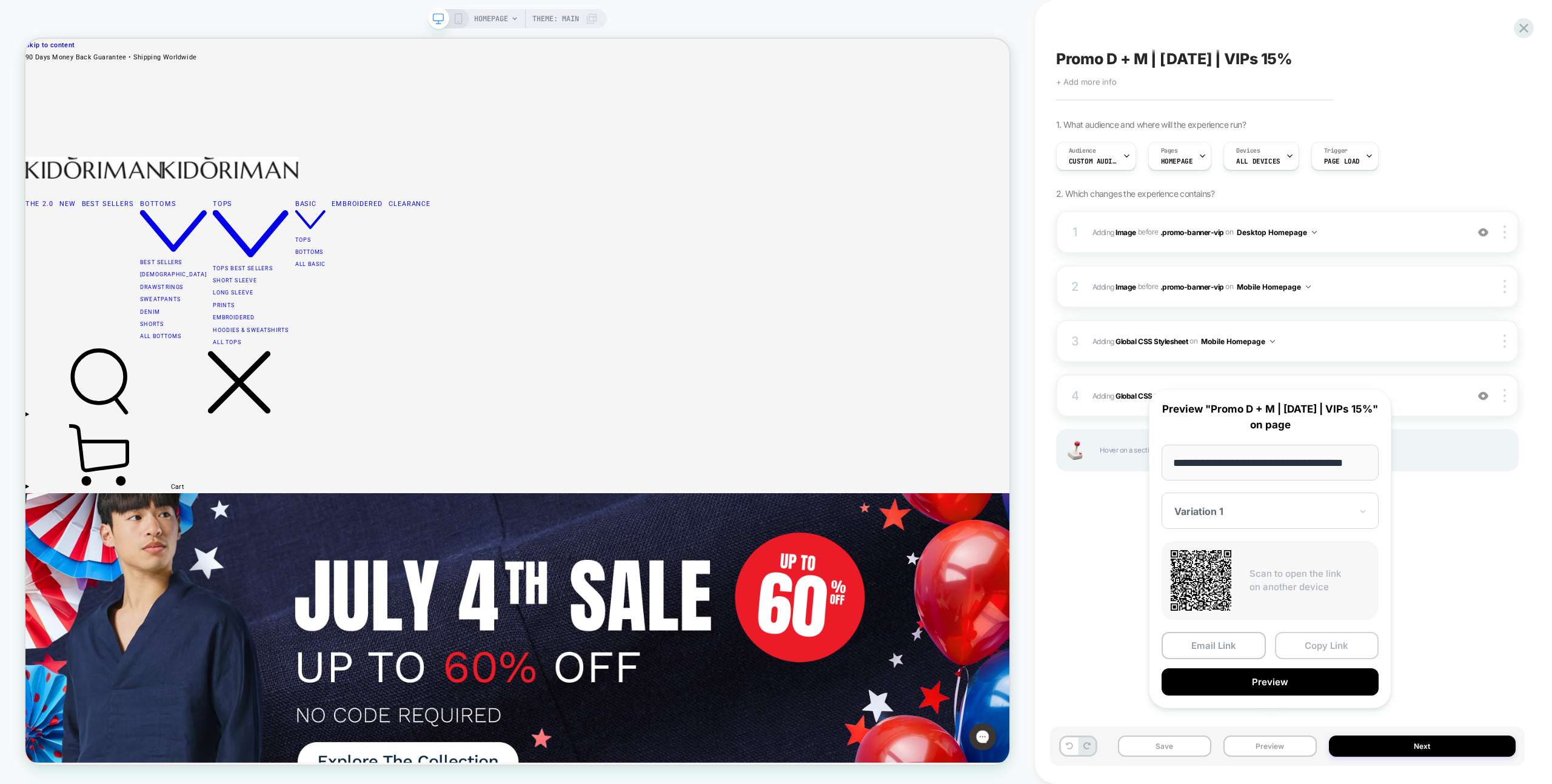 click on "Copy Link" at bounding box center [1327, 645] 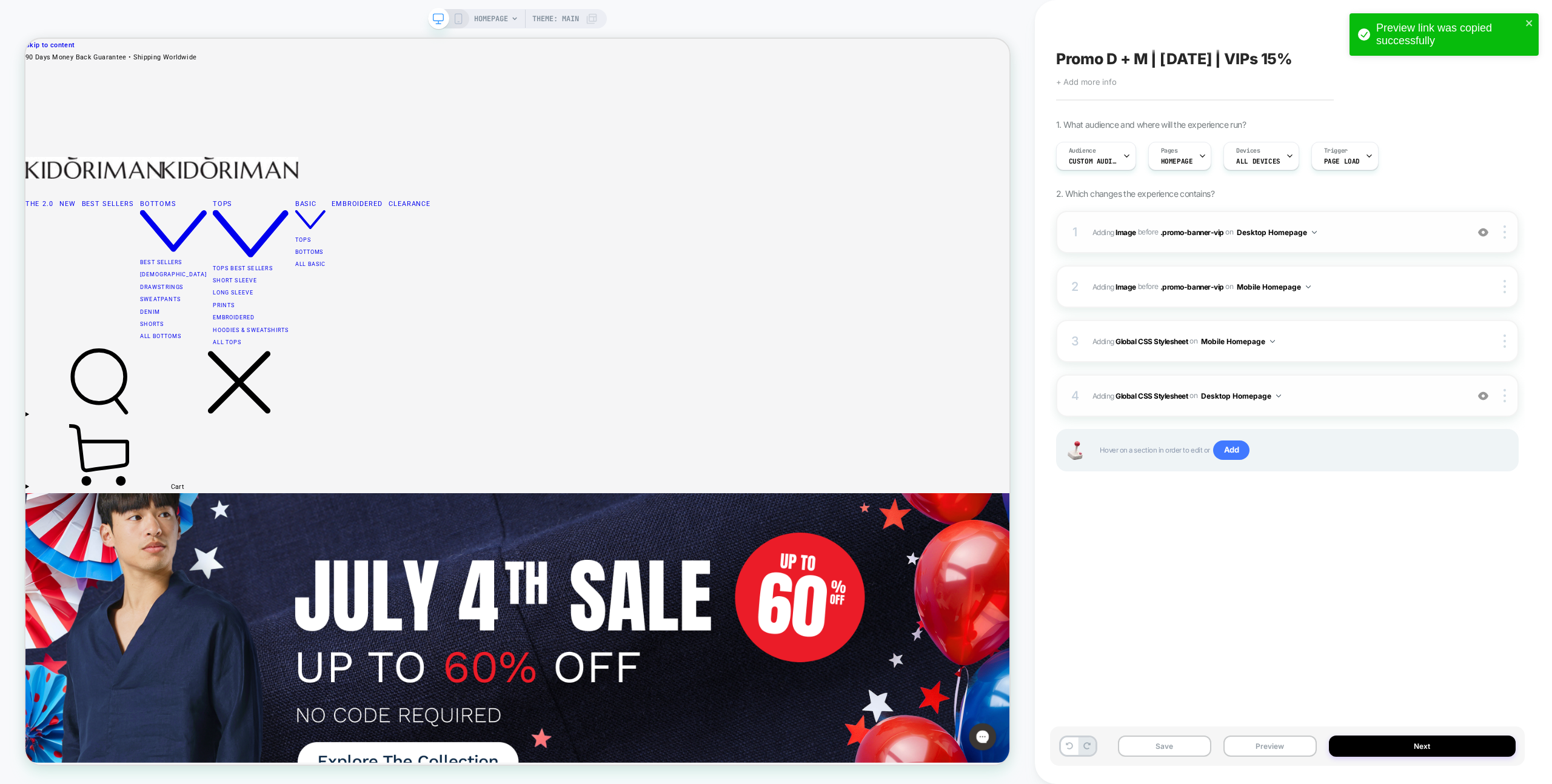 click on "Promo D + M | [DATE] | VIPs 15% Click to edit experience details + Add more info 1. What audience and where will the experience run? Audience Custom Audience Pages HOMEPAGE Devices ALL DEVICES Trigger Page Load 2. Which changes the experience contains? 1 #_loomi_addon_1750941397978_dup1750942931 Adding   Image   BEFORE .promo-banner-vip .promo-banner-vip   on Desktop Homepage Add Before Add After Duplicate Replace Position Copy CSS Selector Copy Widget Id Rename Copy to   Mobile Target   All Devices Delete Upgrade to latest 2 #_loomi_addon_1750941629684_dup1750942931 Adding   Image   BEFORE .promo-banner-vip .promo-banner-vip   on Mobile Homepage Copy CSS Selector Copy Widget Id Rename Copy to   Desktop Target   All Devices Delete Upgrade to latest 3 Adding   Global CSS Stylesheet   on Mobile Homepage Copy to   Desktop Target   All Devices Delete 4 Adding   Global CSS Stylesheet   on Desktop Homepage Add Before Add After Copy to   Mobile Target   All Devices Delete Hover on a section in order to edit or" at bounding box center (1287, 392) 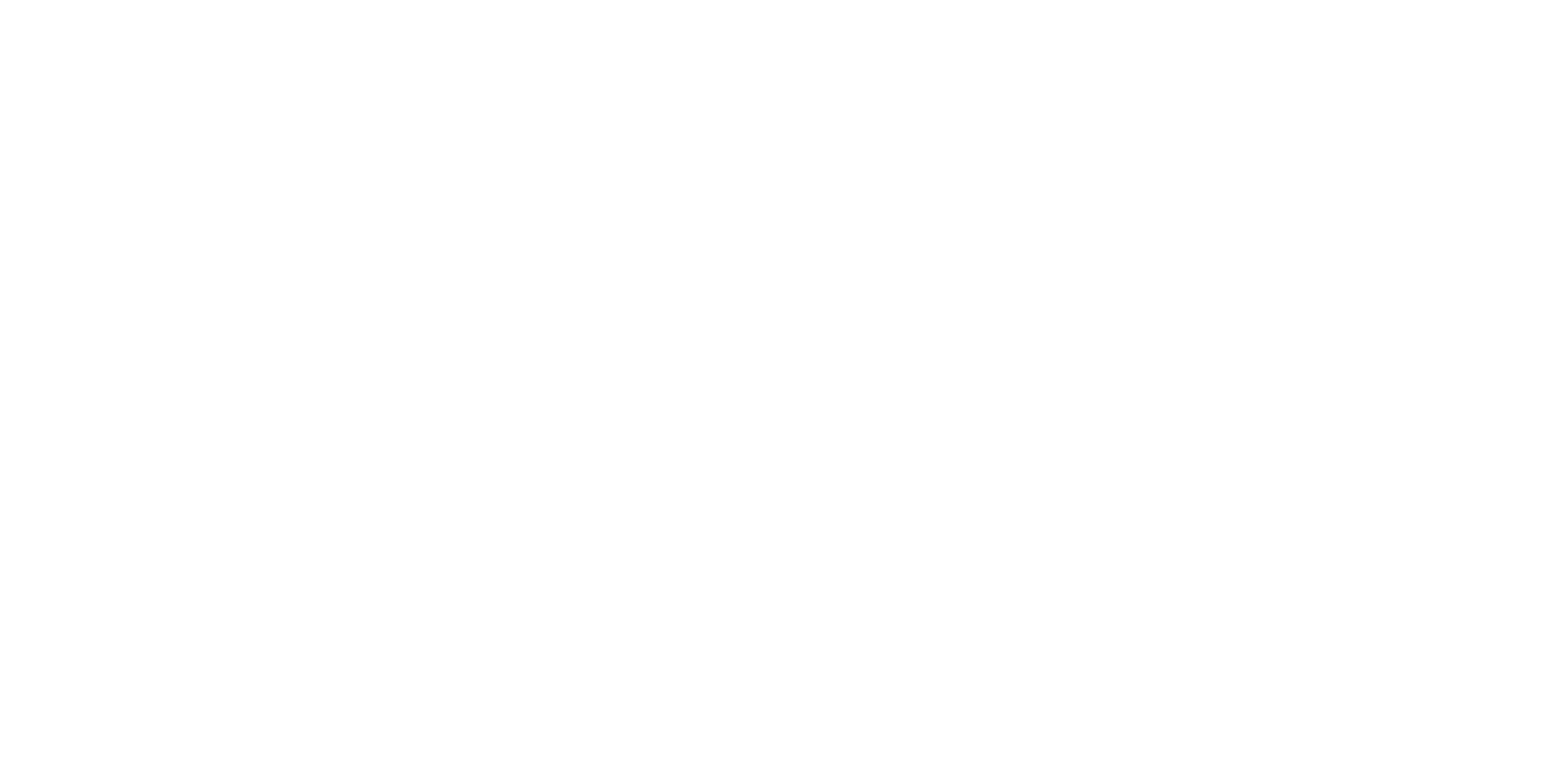 scroll, scrollTop: 0, scrollLeft: 0, axis: both 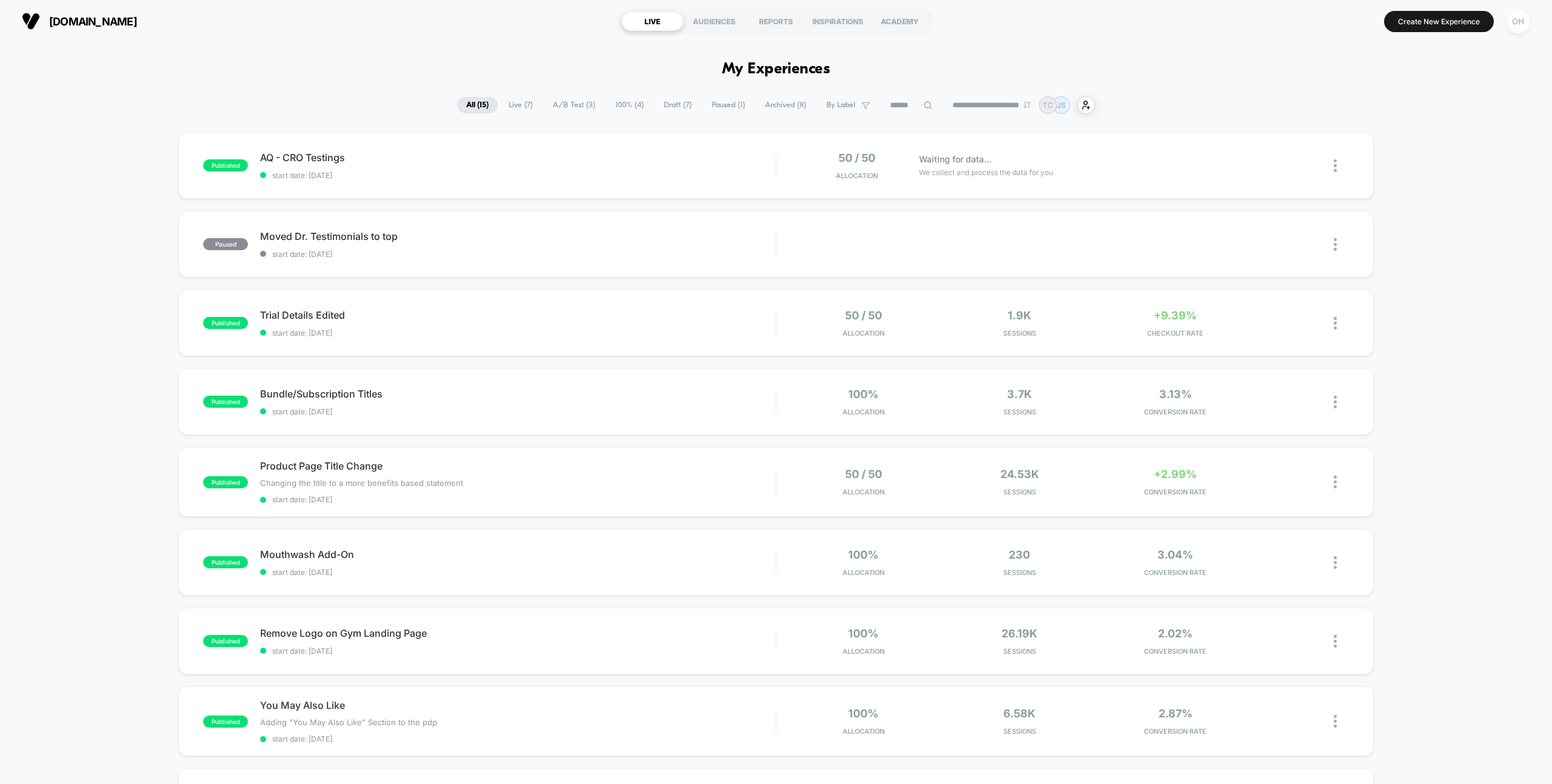 click on "OH" at bounding box center (1518, 21) 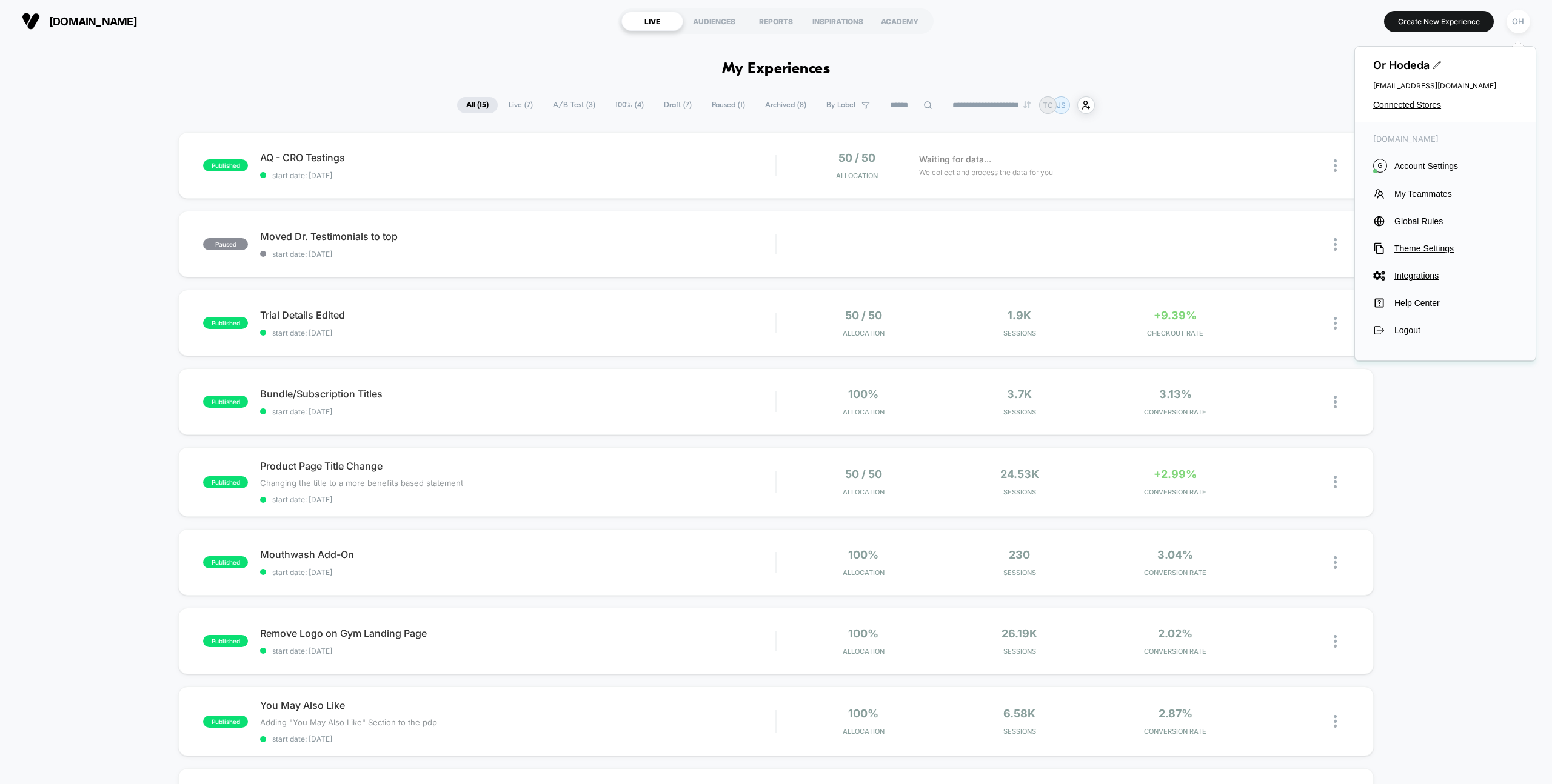 type 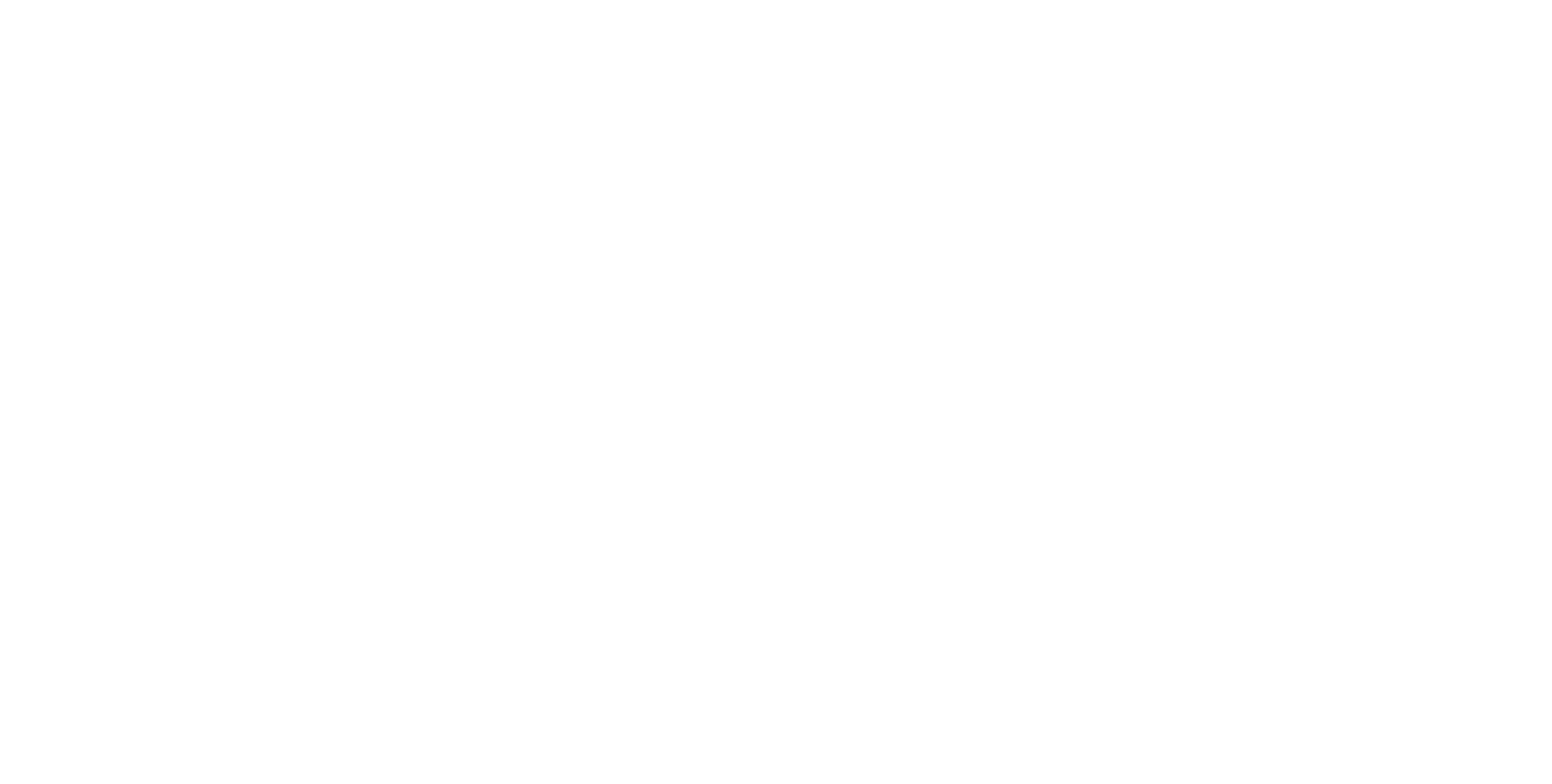 scroll, scrollTop: 0, scrollLeft: 0, axis: both 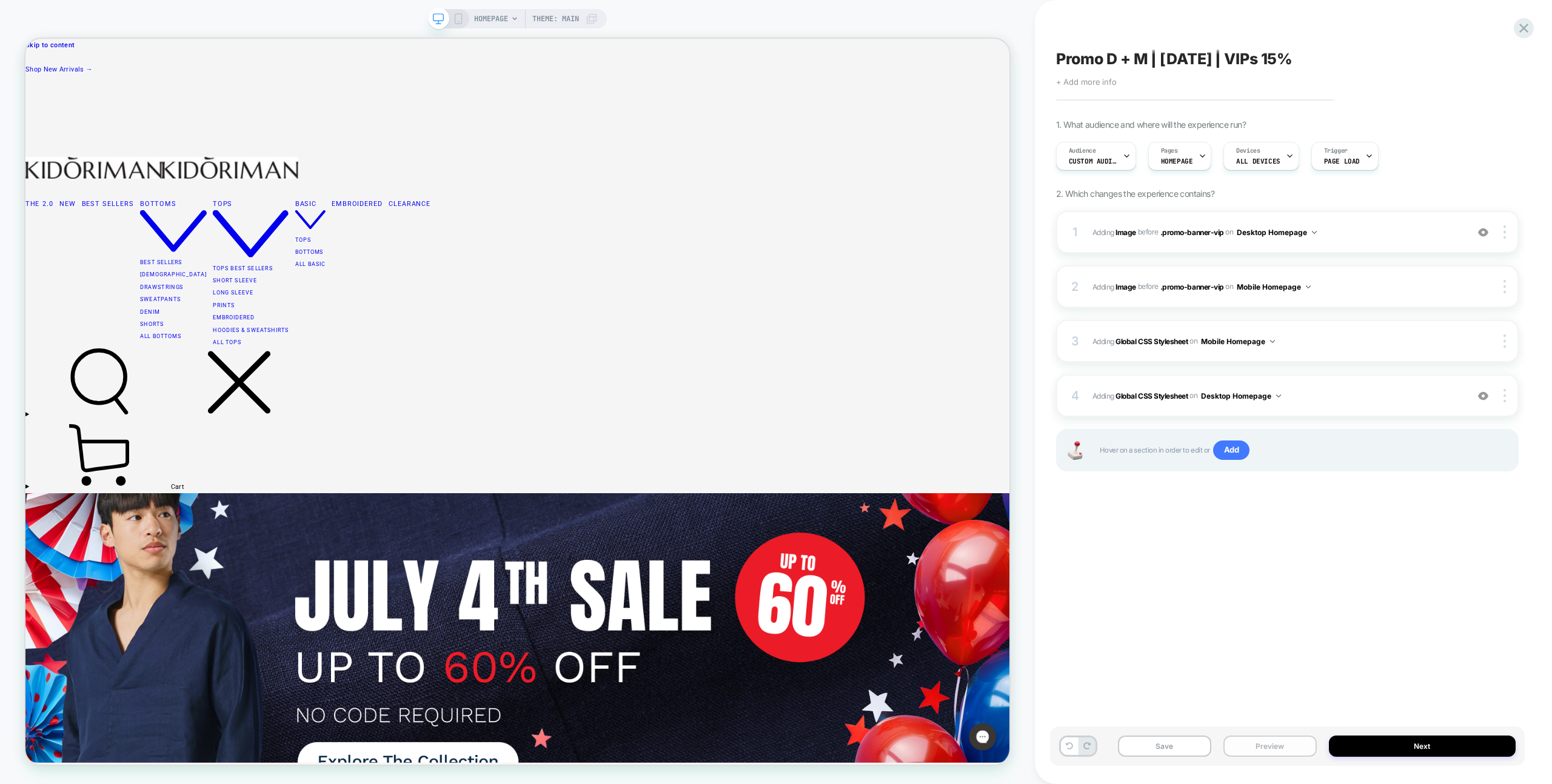 drag, startPoint x: 1266, startPoint y: 733, endPoint x: 1268, endPoint y: 742, distance: 9.219544 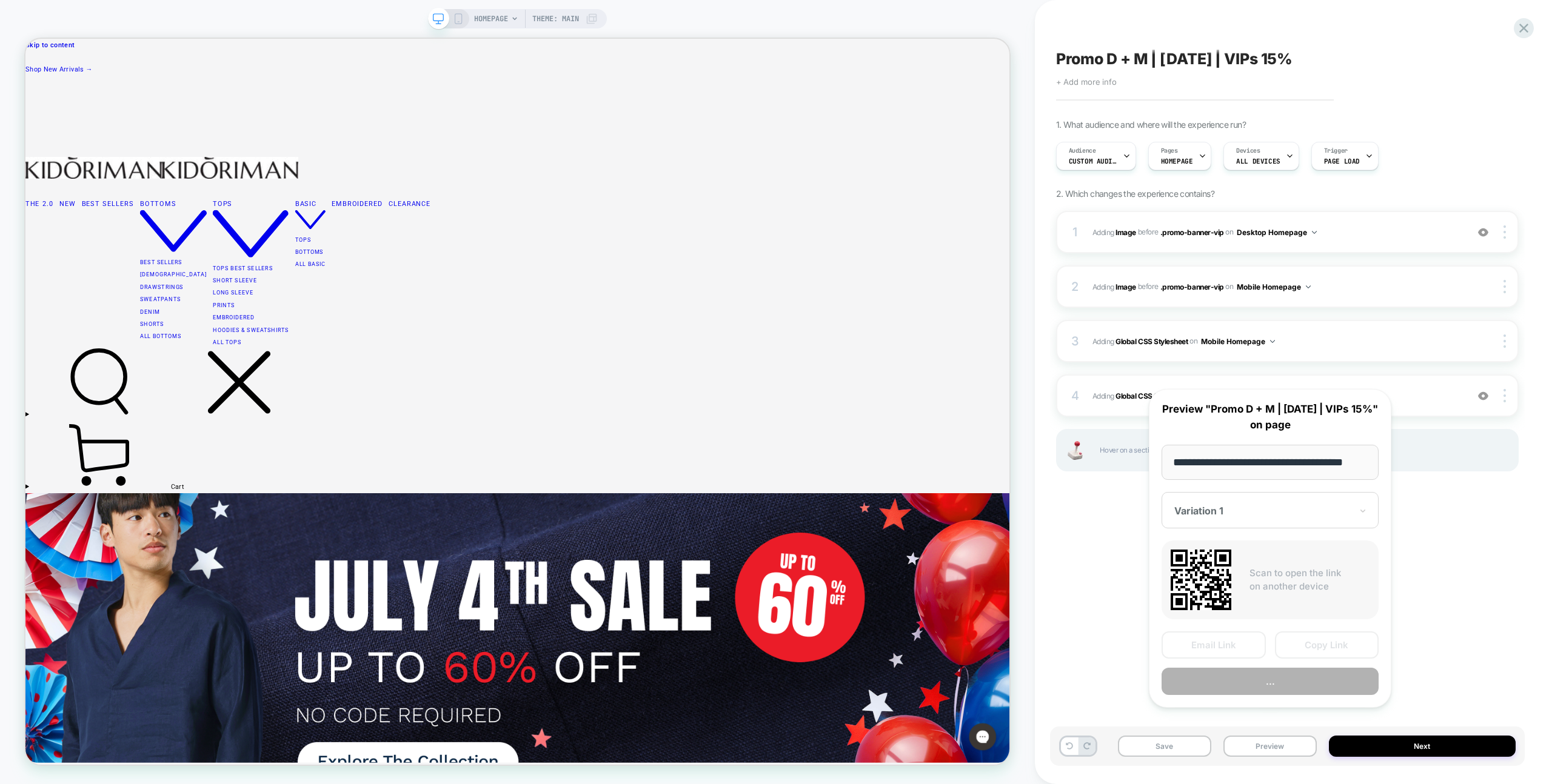 scroll, scrollTop: 0, scrollLeft: 14, axis: horizontal 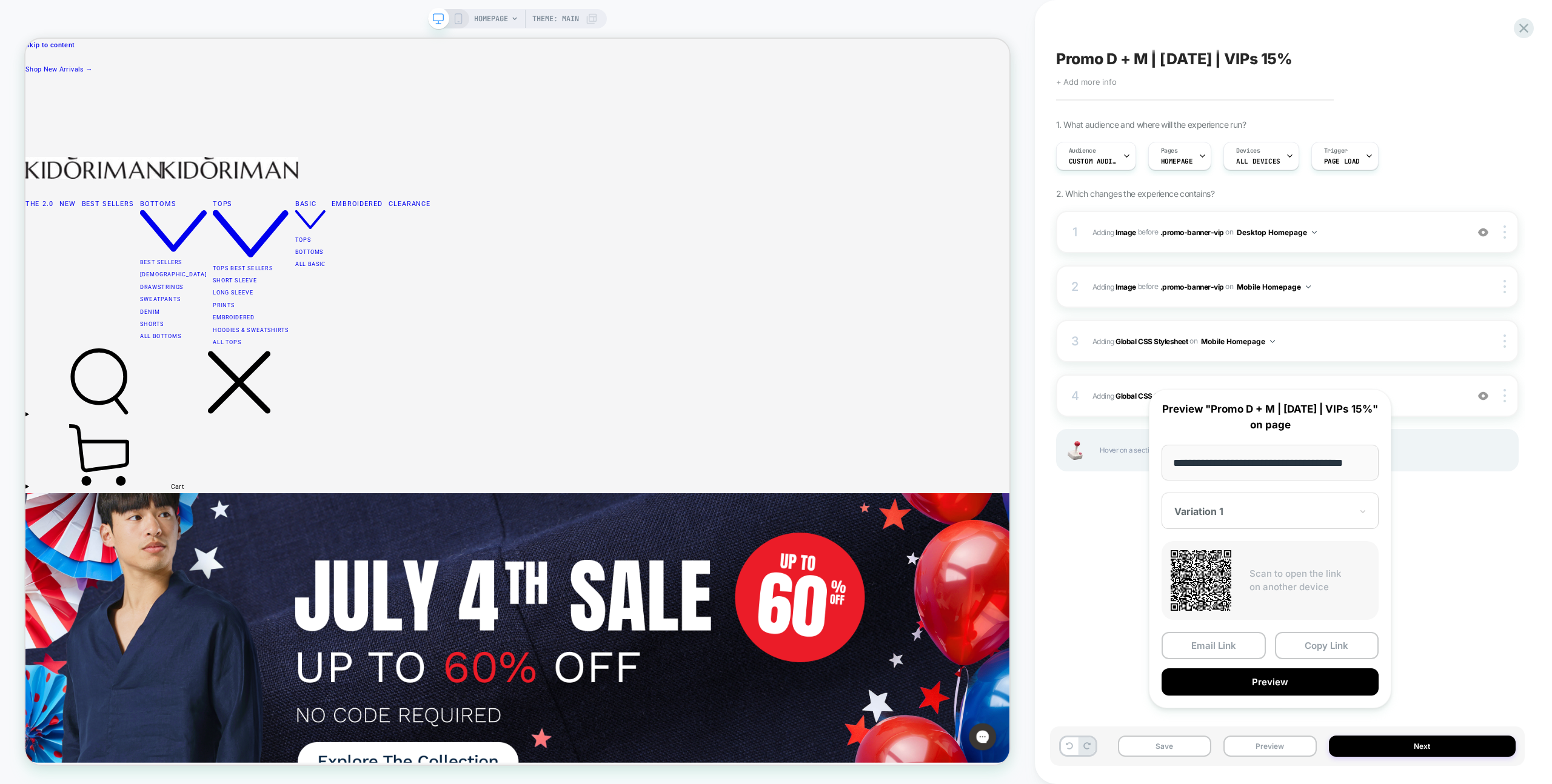 click on "Copy Link" at bounding box center [1327, 645] 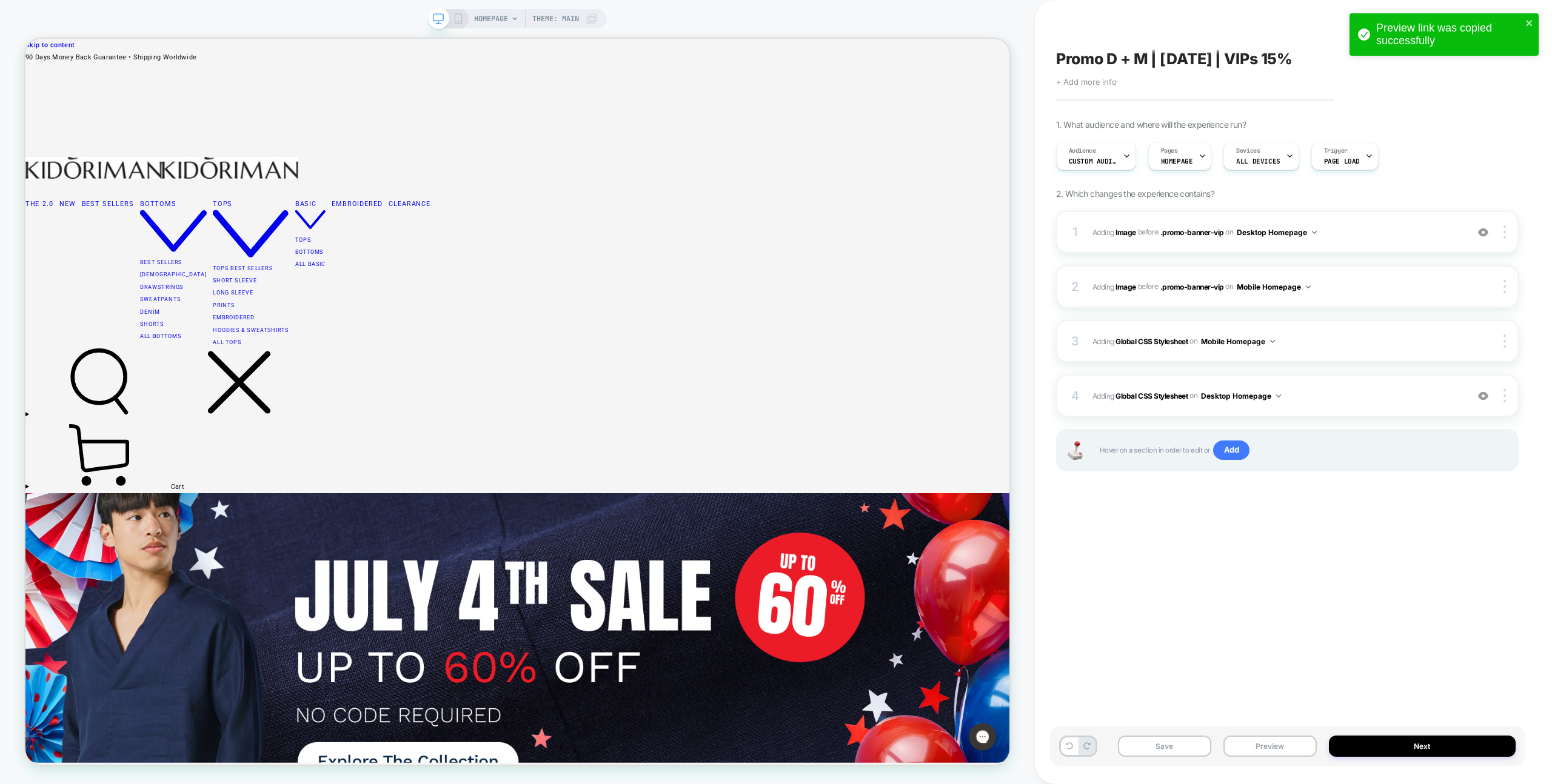click on "Promo D + M | [DATE] | VIPs 15% Click to edit experience details + Add more info 1. What audience and where will the experience run? Audience Custom Audience Pages HOMEPAGE Devices ALL DEVICES Trigger Page Load 2. Which changes the experience contains? 1 #_loomi_addon_1750941397978_dup1750942931 Adding   Image   BEFORE .promo-banner-vip .promo-banner-vip   on Desktop Homepage Add Before Add After Duplicate Replace Position Copy CSS Selector Copy Widget Id Rename Copy to   Mobile Target   All Devices Delete Upgrade to latest 2 #_loomi_addon_1750941629684_dup1750942931 Adding   Image   BEFORE .promo-banner-vip .promo-banner-vip   on Mobile Homepage Copy CSS Selector Copy Widget Id Rename Copy to   Desktop Target   All Devices Delete Upgrade to latest 3 Adding   Global CSS Stylesheet   on Mobile Homepage Copy to   Desktop Target   All Devices Delete 4 Adding   Global CSS Stylesheet   on Desktop Homepage Add Before Add After Copy to   Mobile Target   All Devices Delete Hover on a section in order to edit or" at bounding box center [1287, 392] 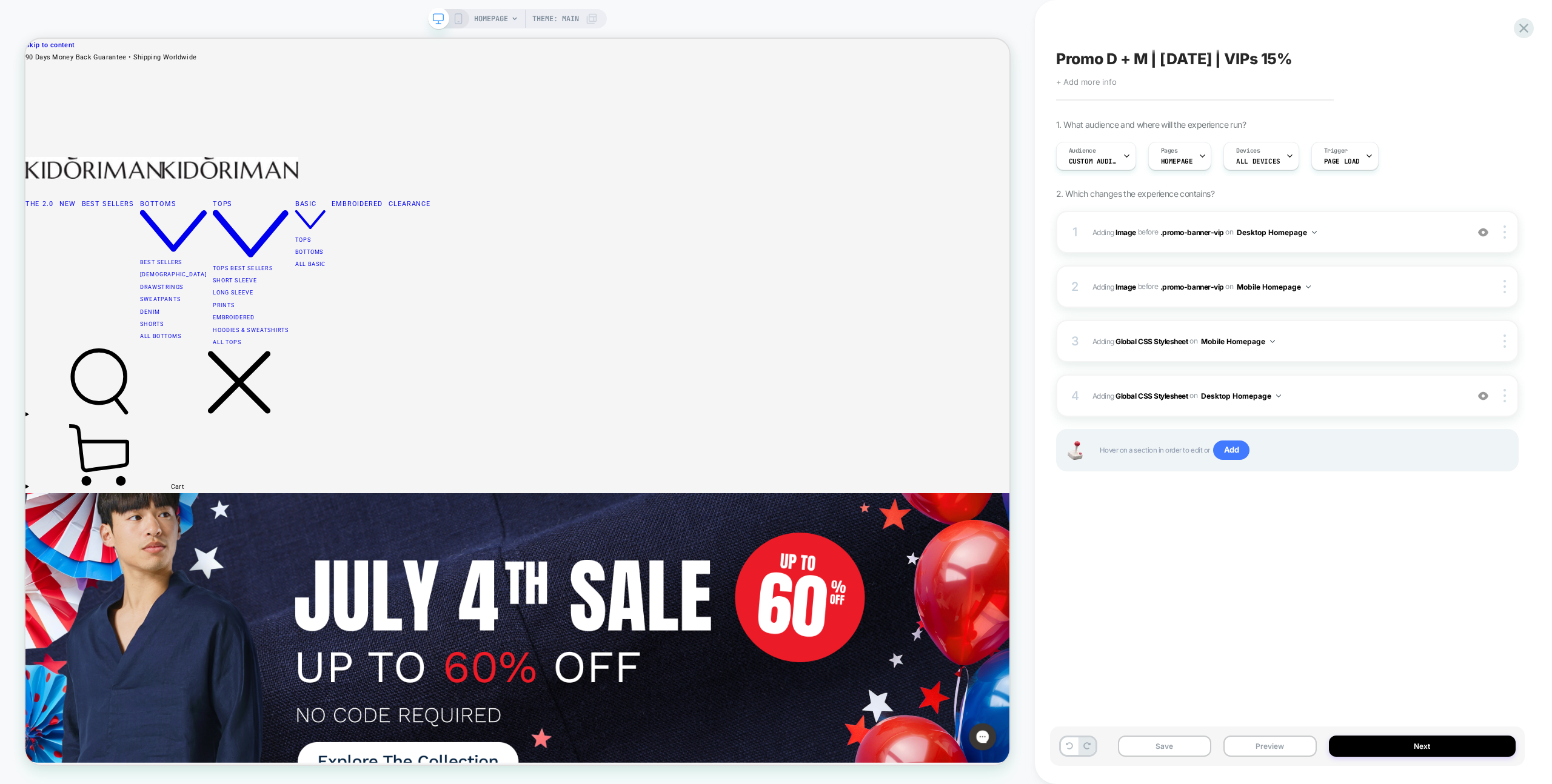 click on "HOMEPAGE" at bounding box center (491, 19) 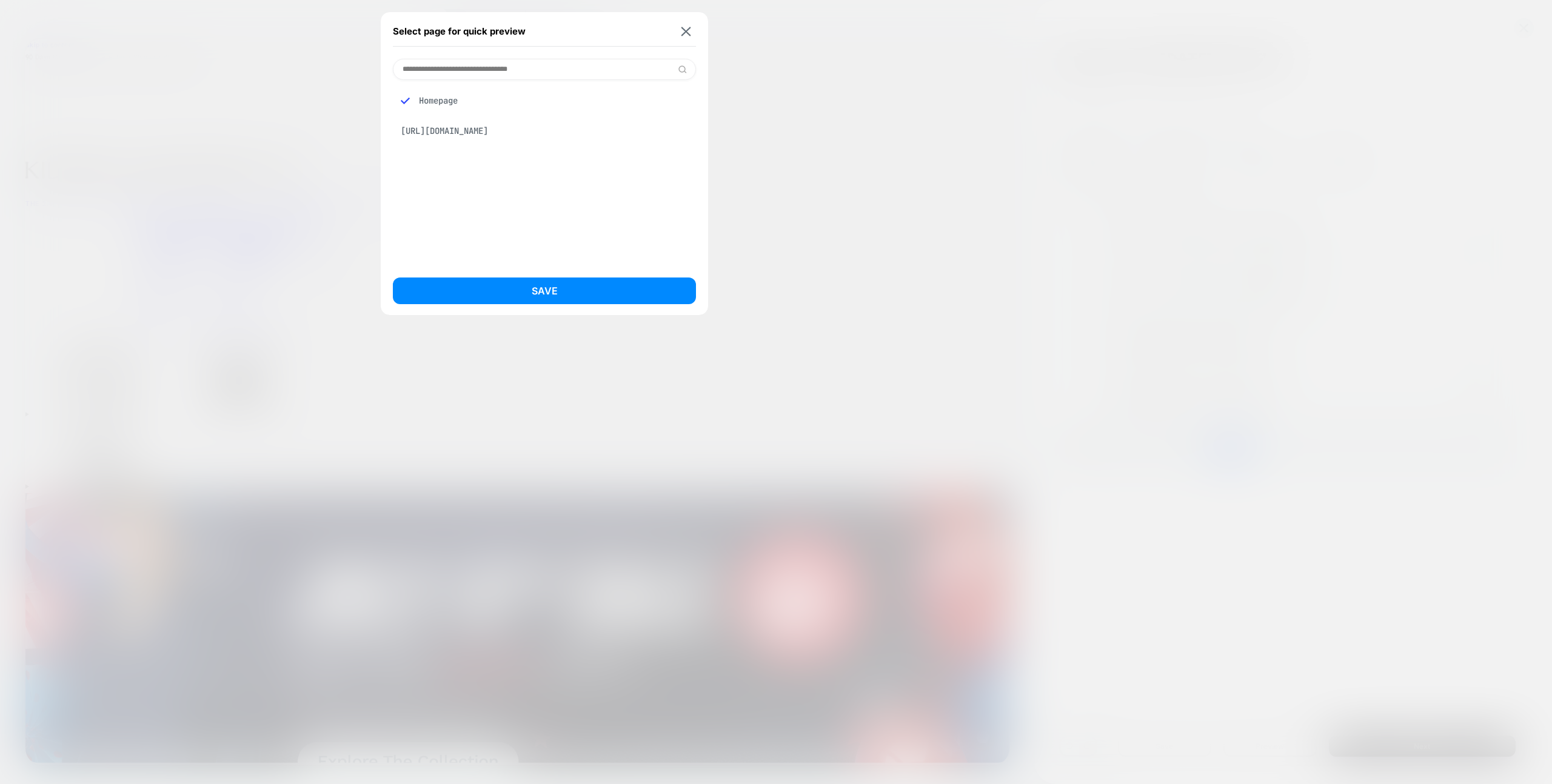 click on "Select page for quick preview" at bounding box center (544, 32) 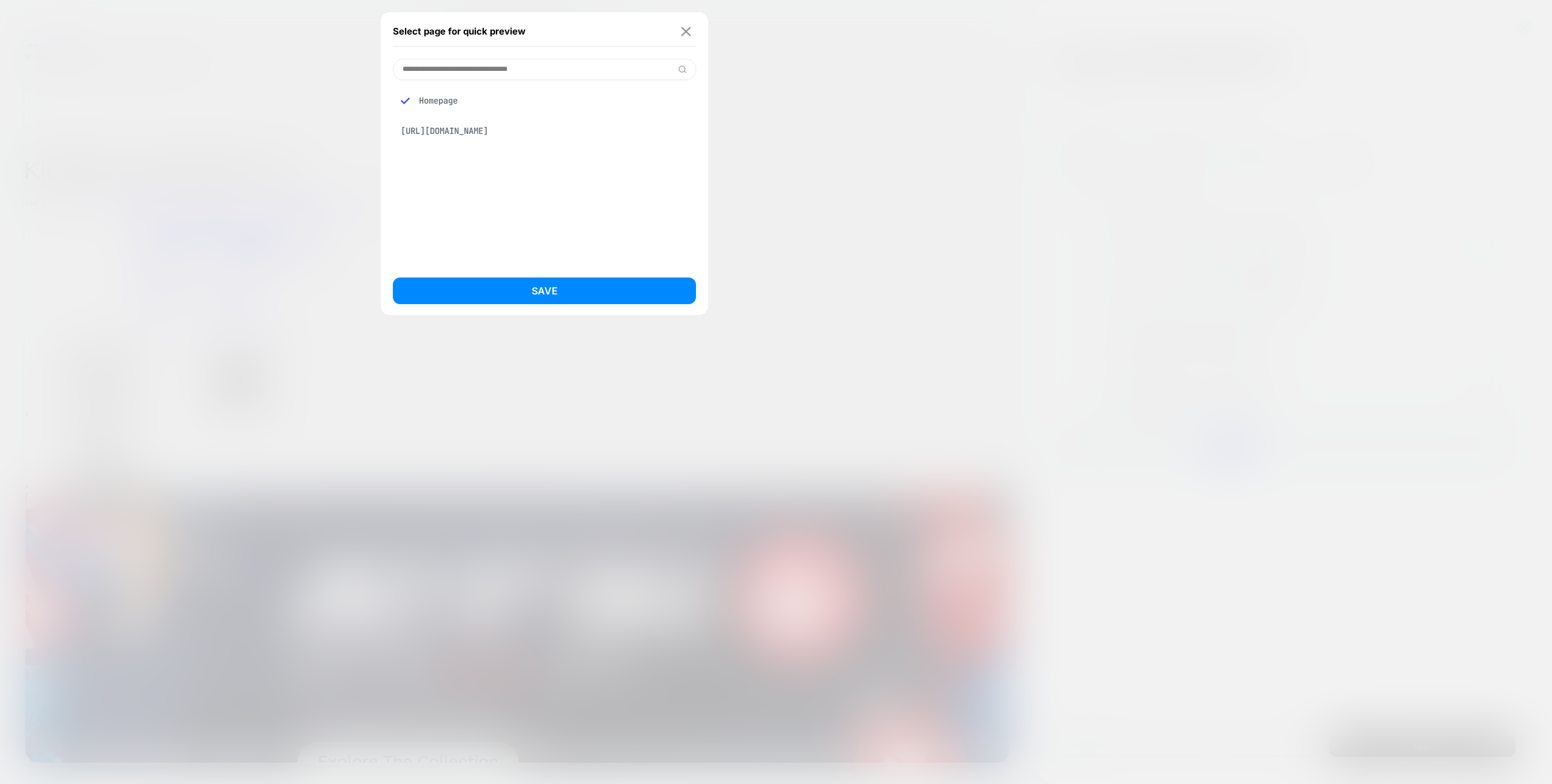 click at bounding box center [686, 31] 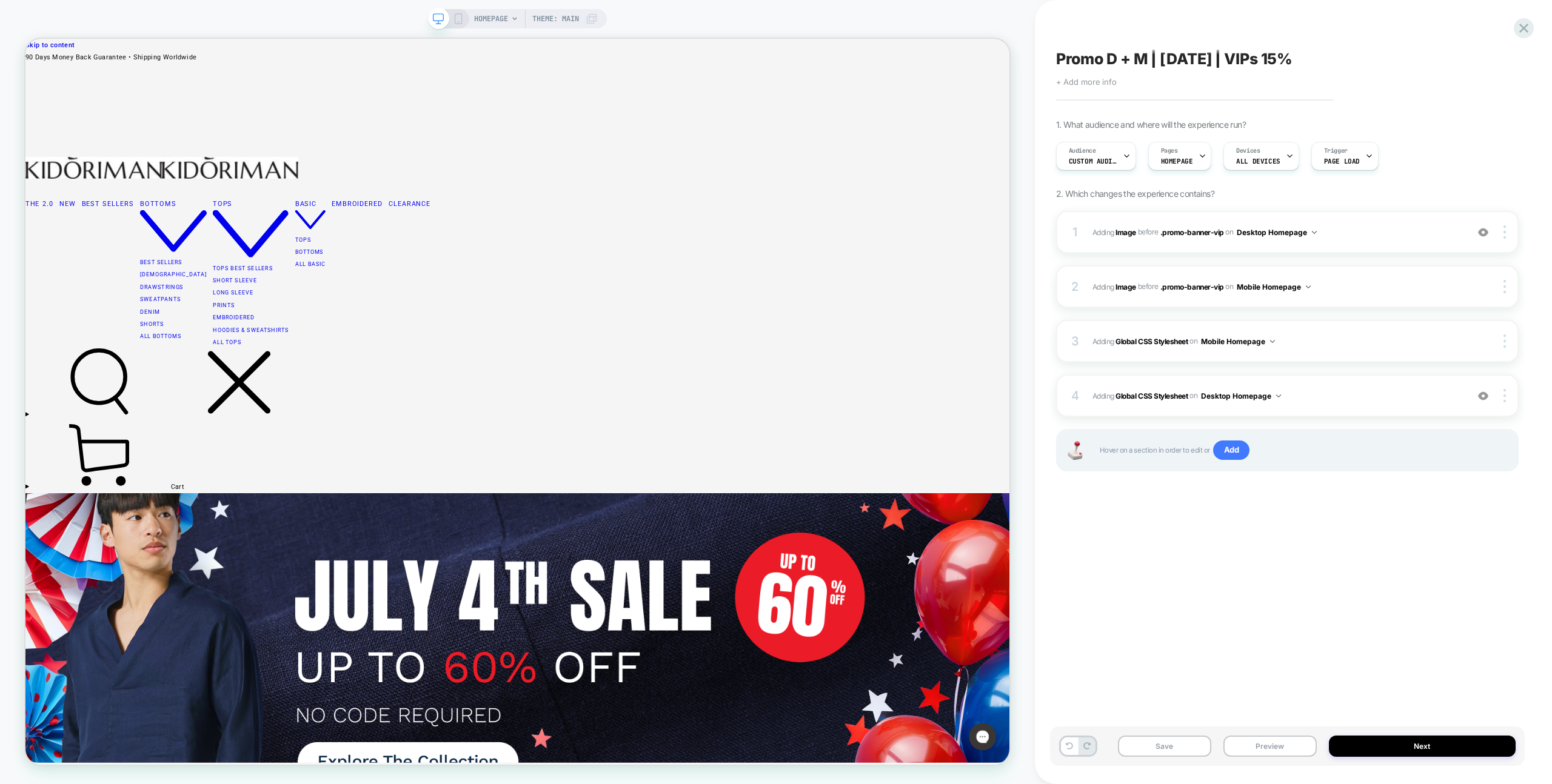 click on "Promo D + M | [DATE] | VIPs 15% Click to edit experience details + Add more info 1. What audience and where will the experience run? Audience Custom Audience Pages HOMEPAGE Devices ALL DEVICES Trigger Page Load 2. Which changes the experience contains? 1 #_loomi_addon_1750941397978_dup1750942931 Adding   Image   BEFORE .promo-banner-vip .promo-banner-vip   on Desktop Homepage Add Before Add After Duplicate Replace Position Copy CSS Selector Copy Widget Id Rename Copy to   Mobile Target   All Devices Delete Upgrade to latest 2 #_loomi_addon_1750941629684_dup1750942931 Adding   Image   BEFORE .promo-banner-vip .promo-banner-vip   on Mobile Homepage Copy CSS Selector Copy Widget Id Rename Copy to   Desktop Target   All Devices Delete Upgrade to latest 3 Adding   Global CSS Stylesheet   on Mobile Homepage Copy to   Desktop Target   All Devices Delete 4 Adding   Global CSS Stylesheet   on Desktop Homepage Add Before Add After Copy to   Mobile Target   All Devices Delete Hover on a section in order to edit or" at bounding box center (1287, 392) 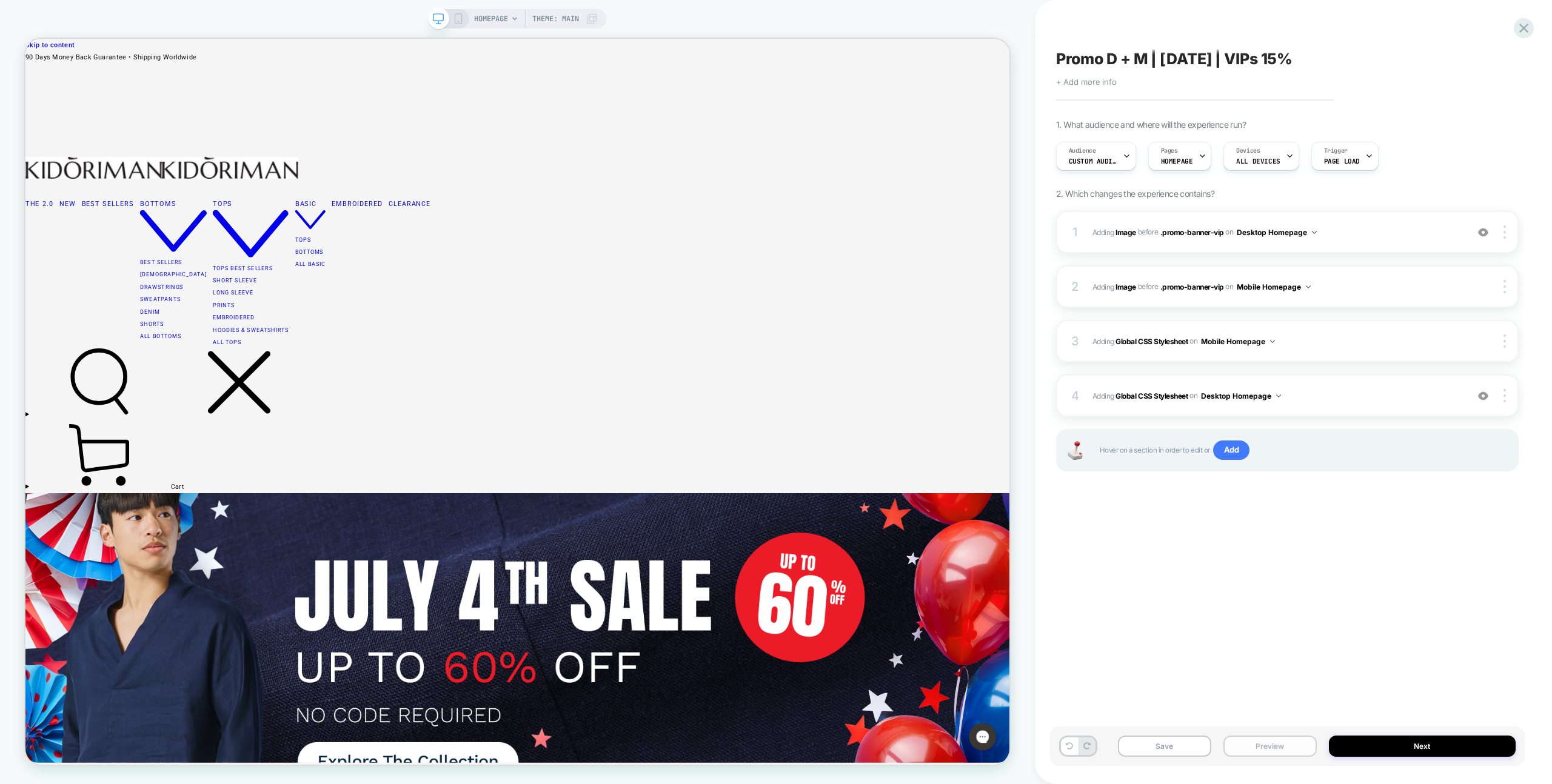 click on "Preview" at bounding box center [1270, 746] 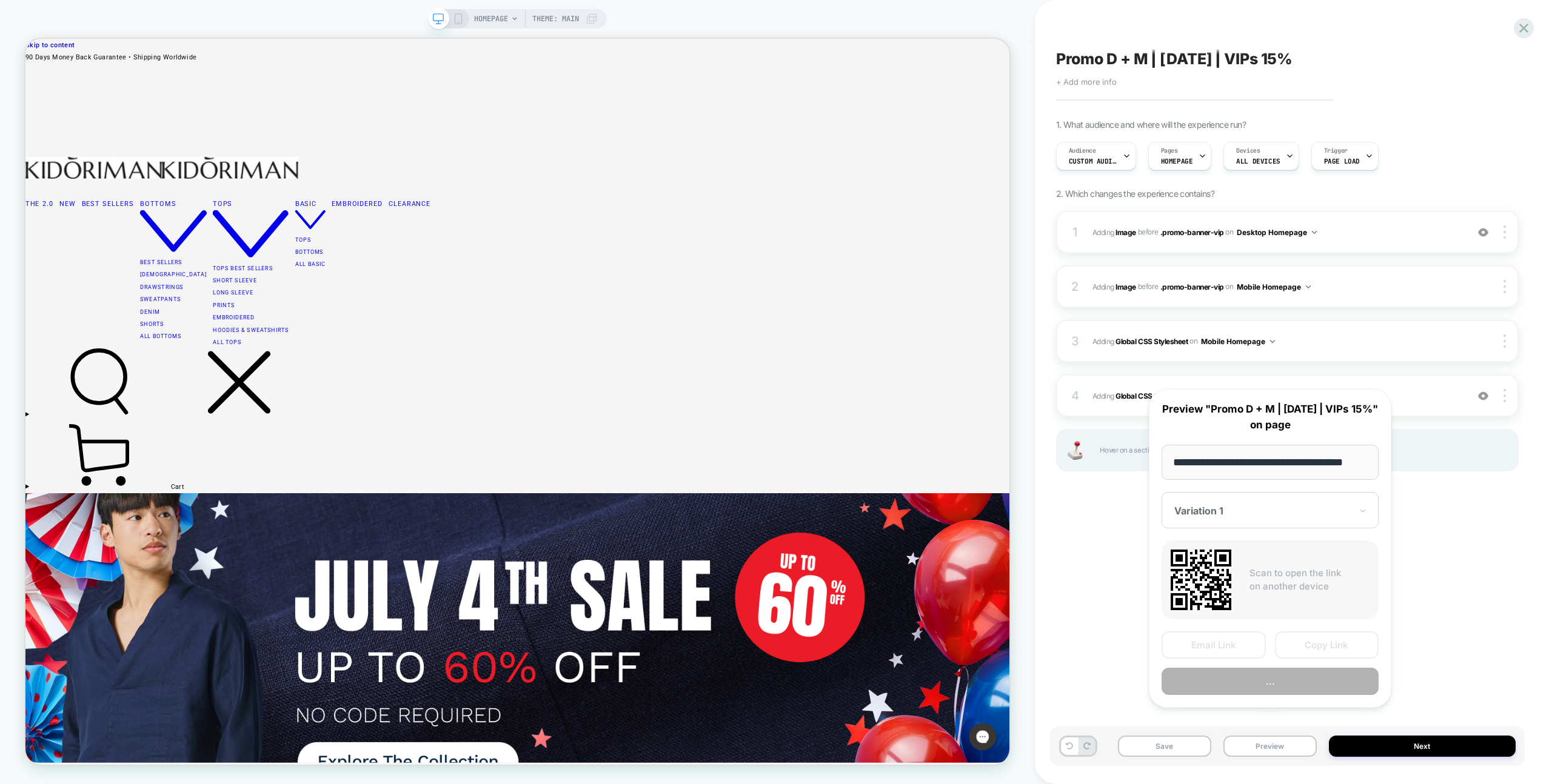 scroll, scrollTop: 0, scrollLeft: 14, axis: horizontal 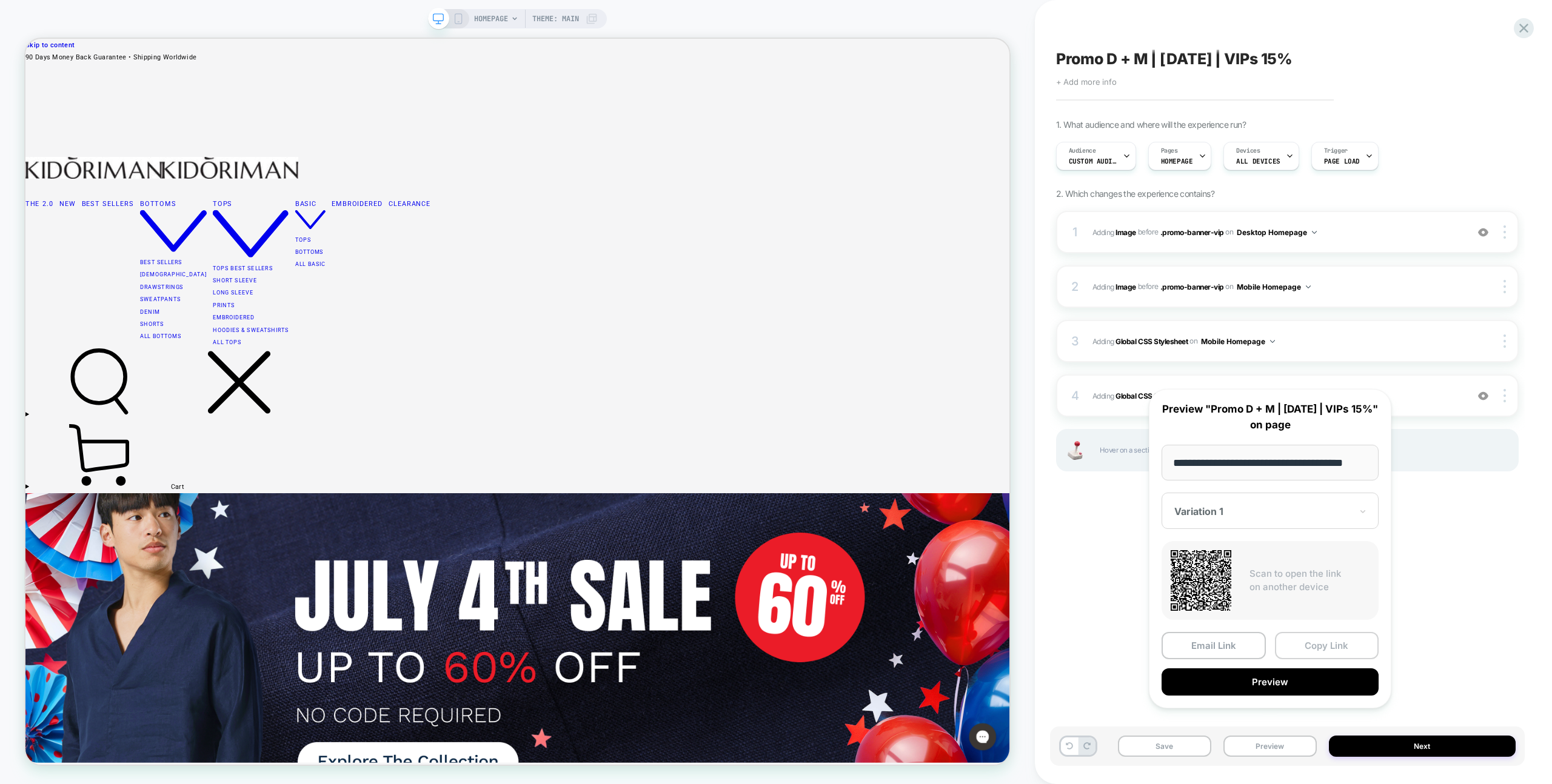 click on "Copy Link" at bounding box center (1327, 645) 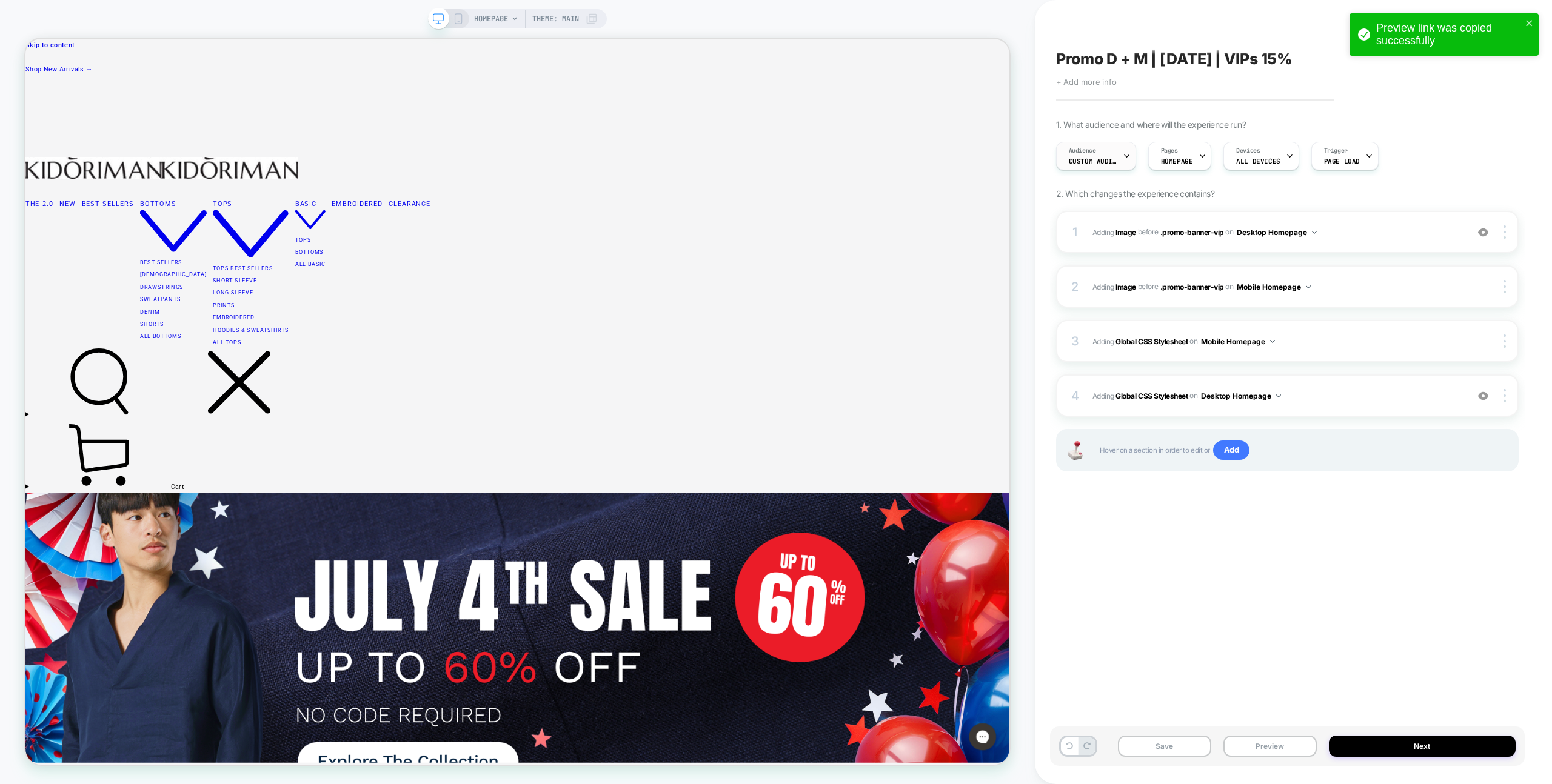 click on "Audience Custom Audience" at bounding box center [1093, 156] 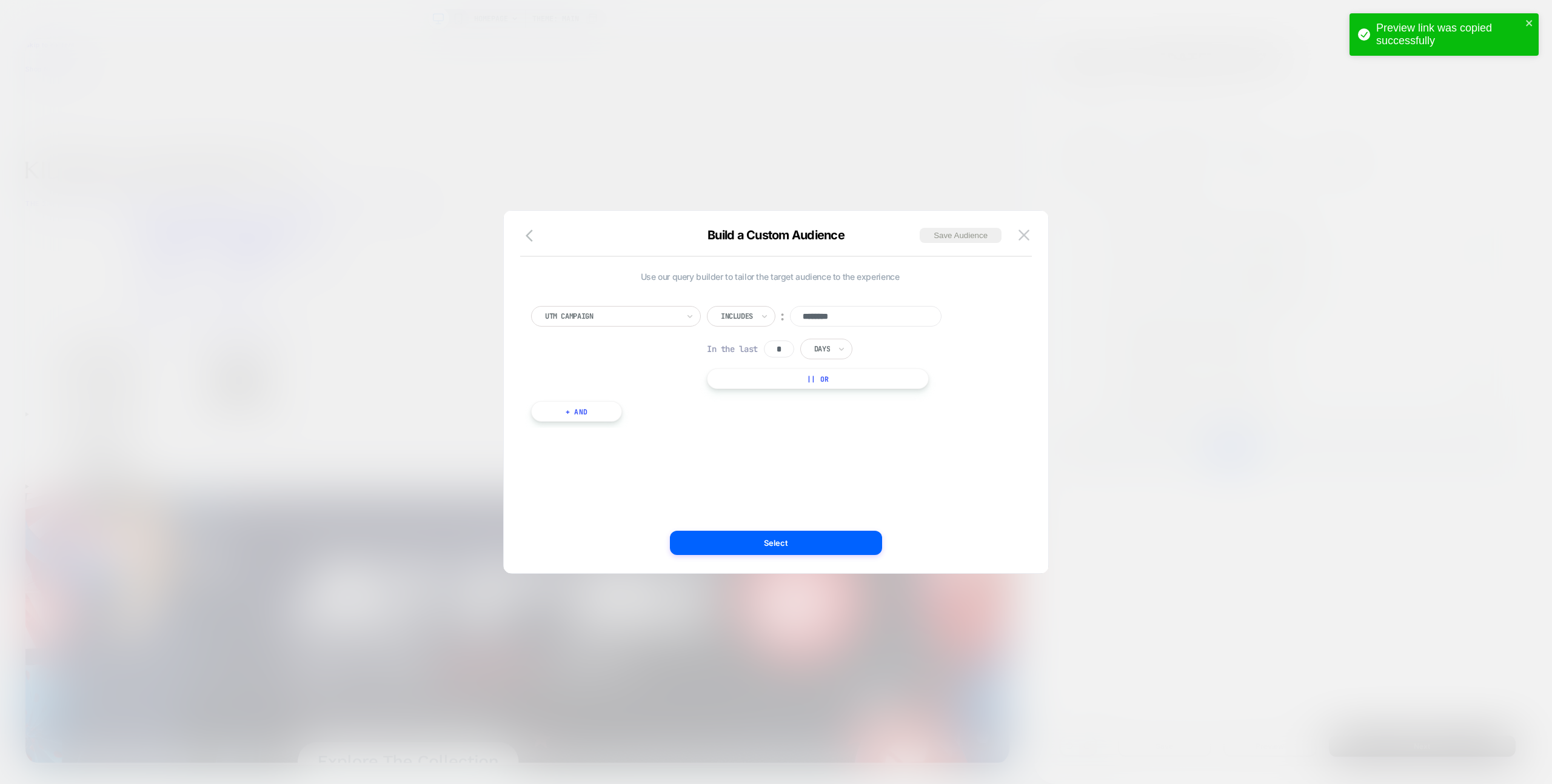 click on "********" at bounding box center (866, 316) 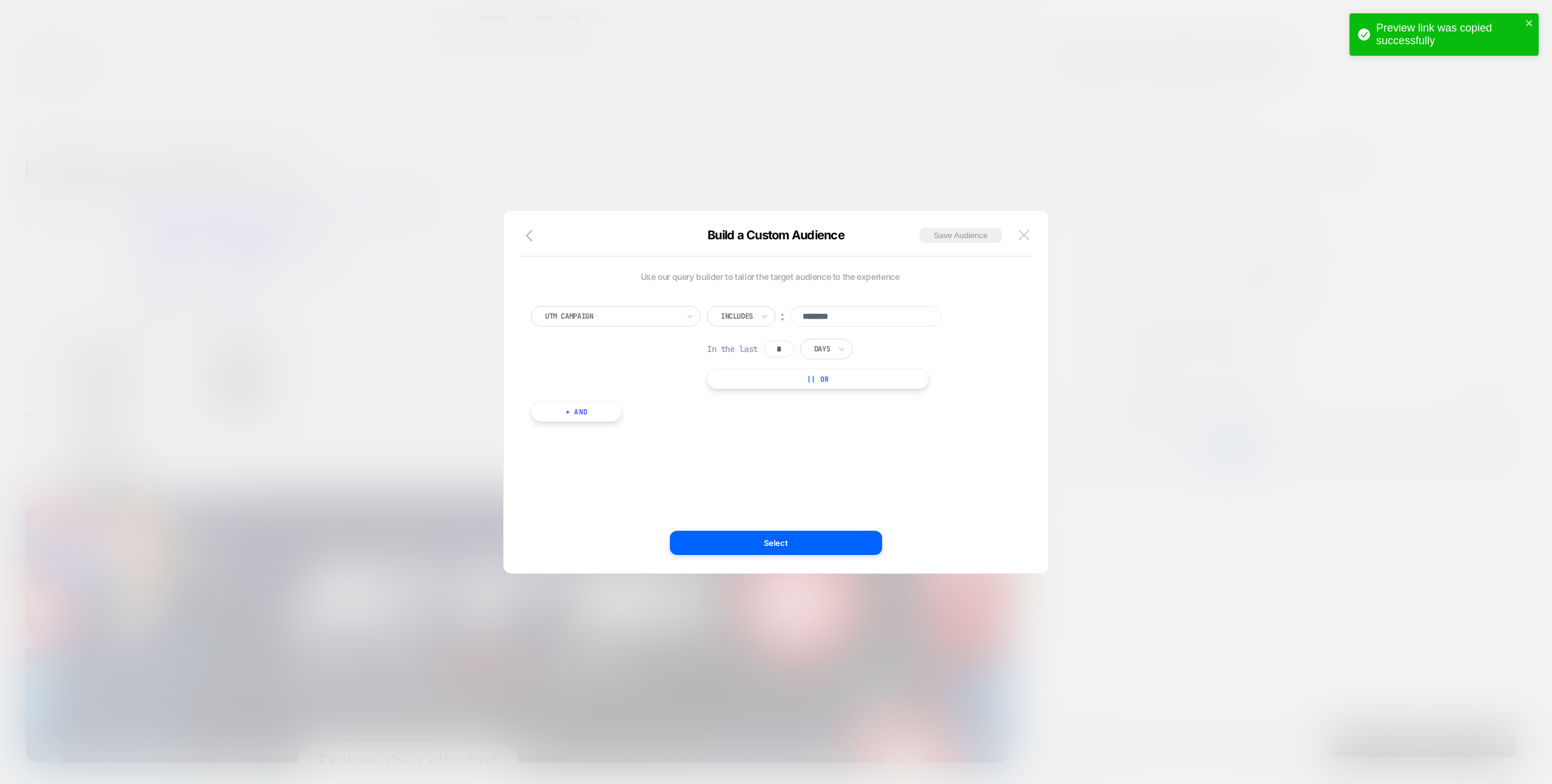 click at bounding box center [1024, 235] 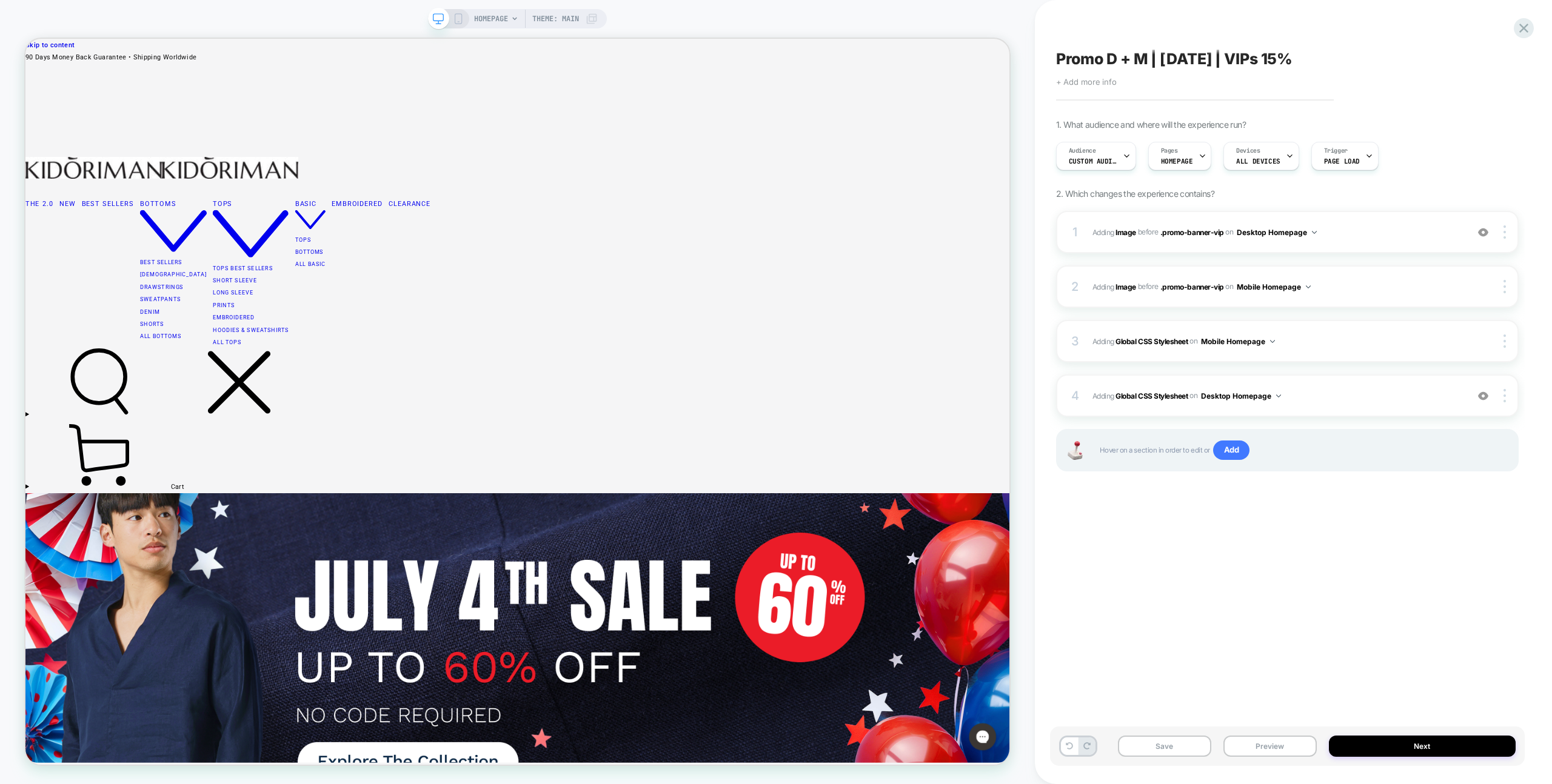click on "Save Preview Next" at bounding box center [1287, 746] 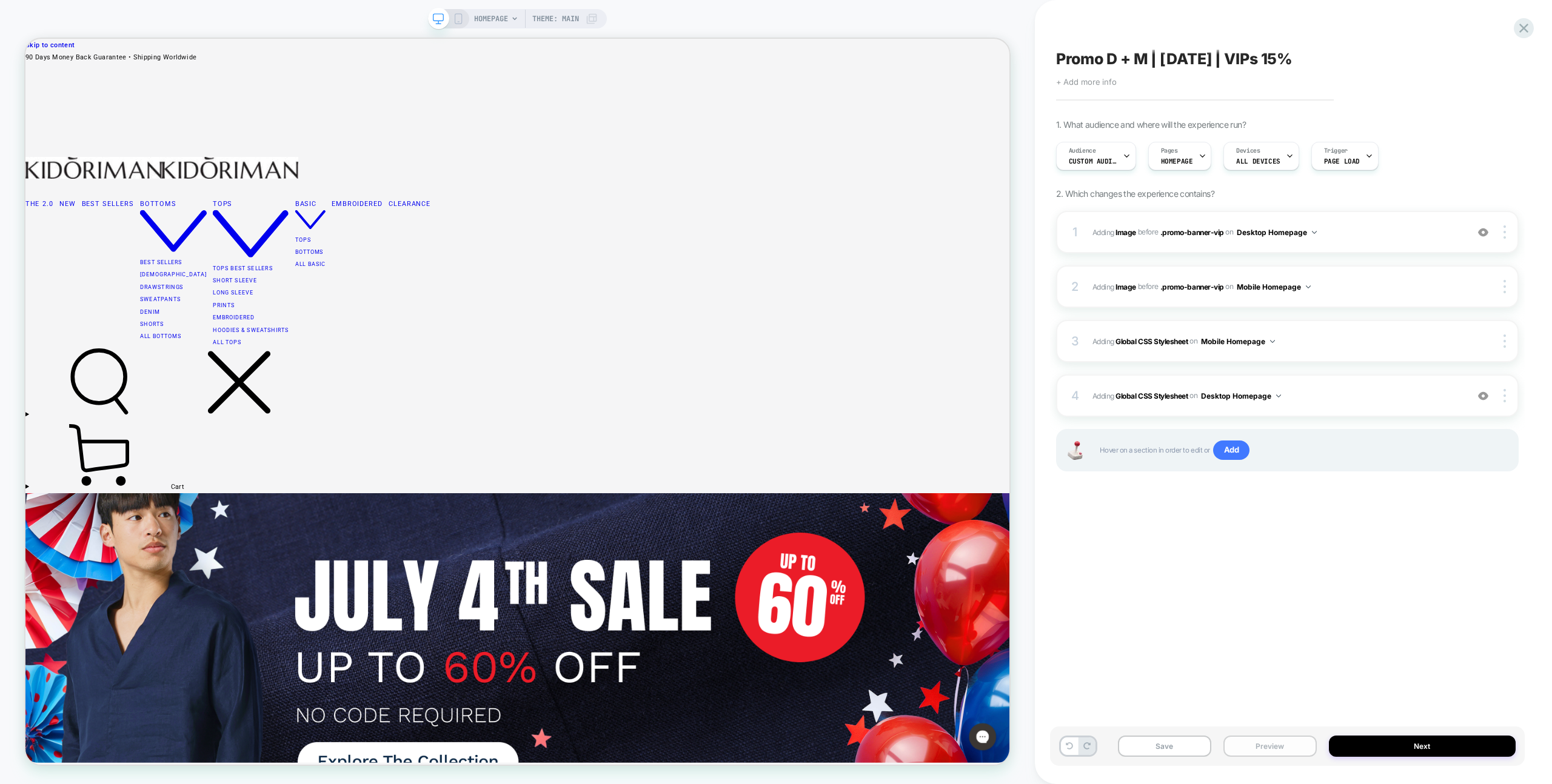 click on "Preview" at bounding box center (1270, 746) 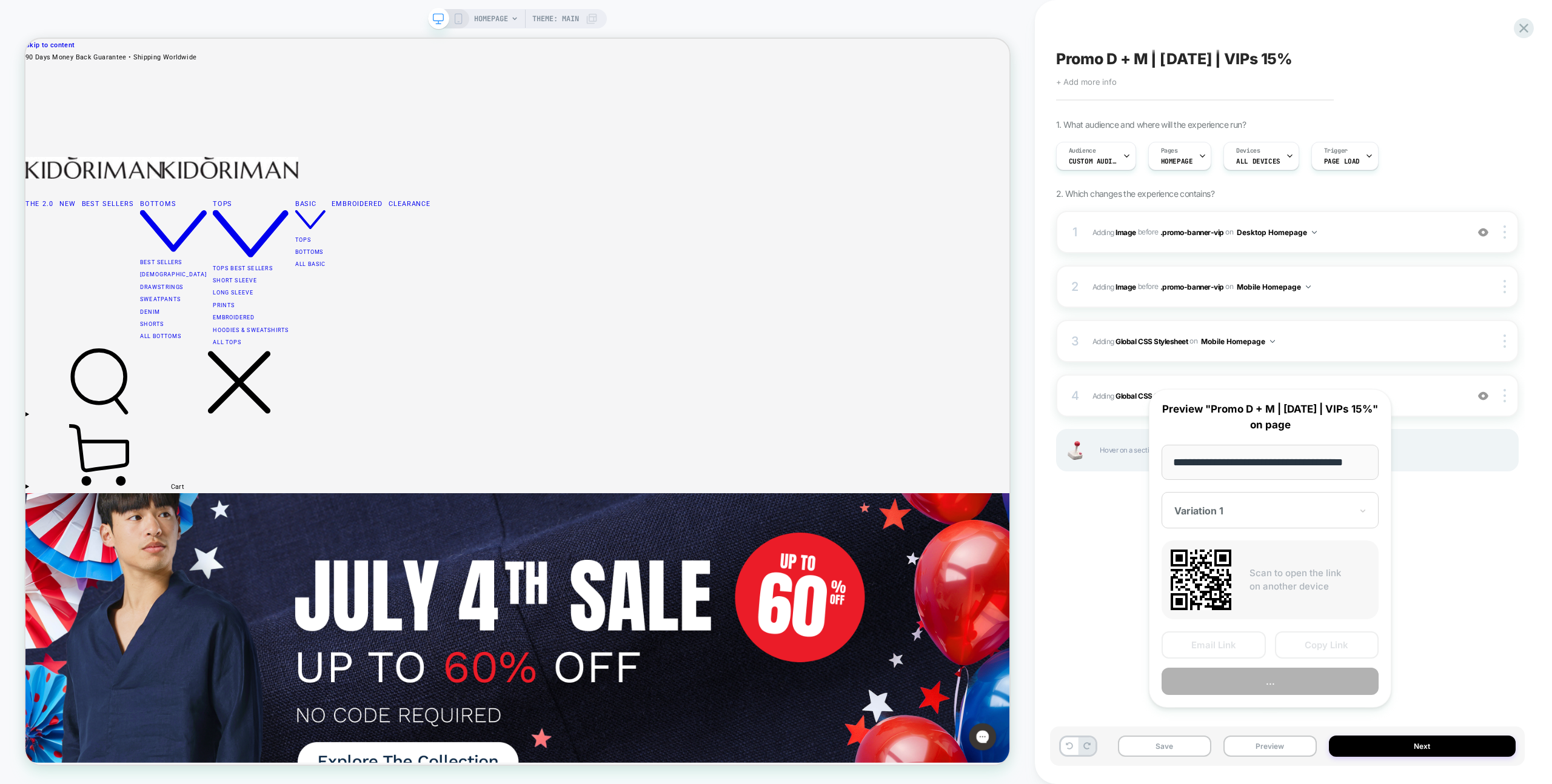 scroll, scrollTop: 0, scrollLeft: 14, axis: horizontal 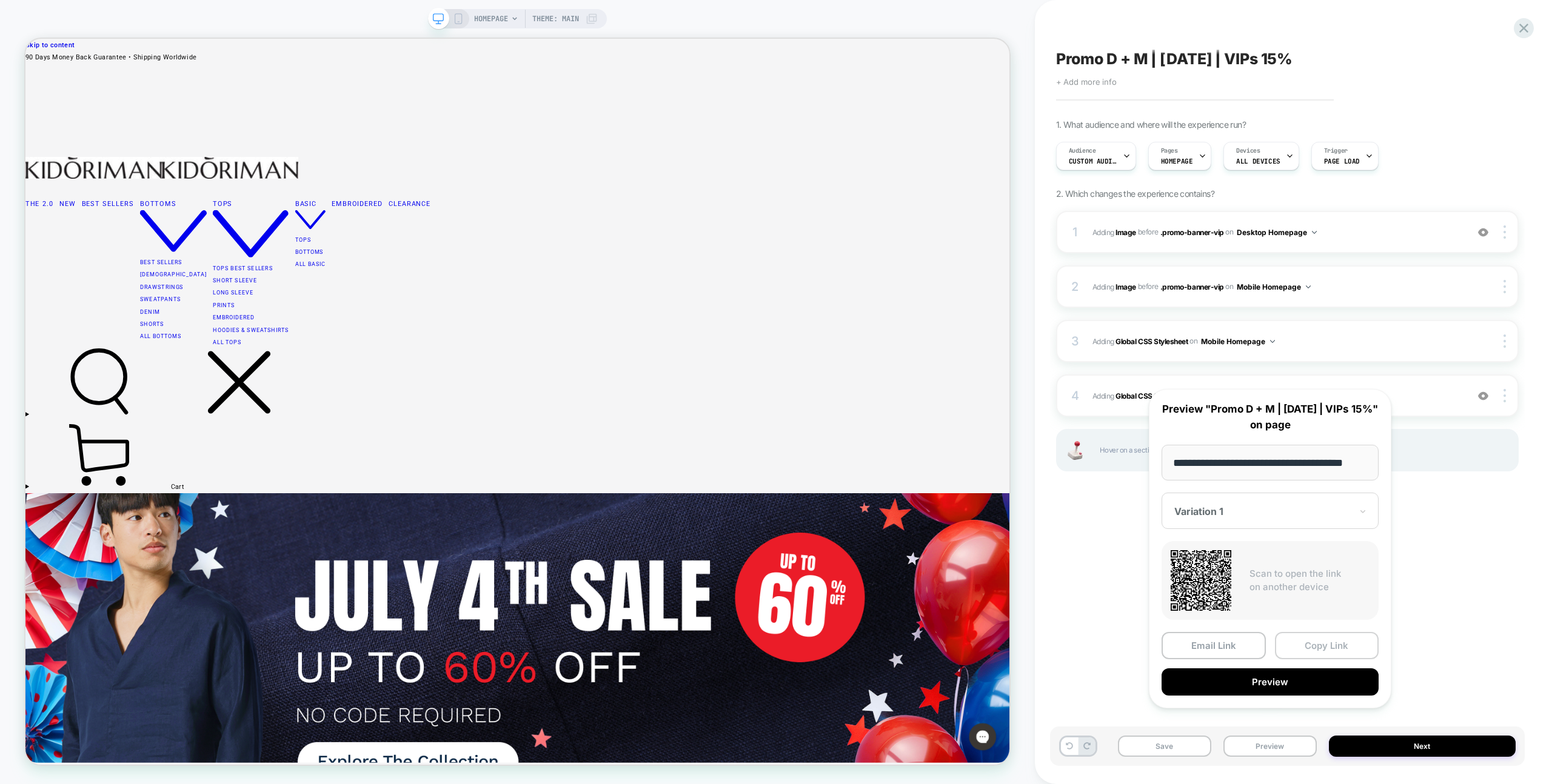 click on "Copy Link" at bounding box center (1327, 645) 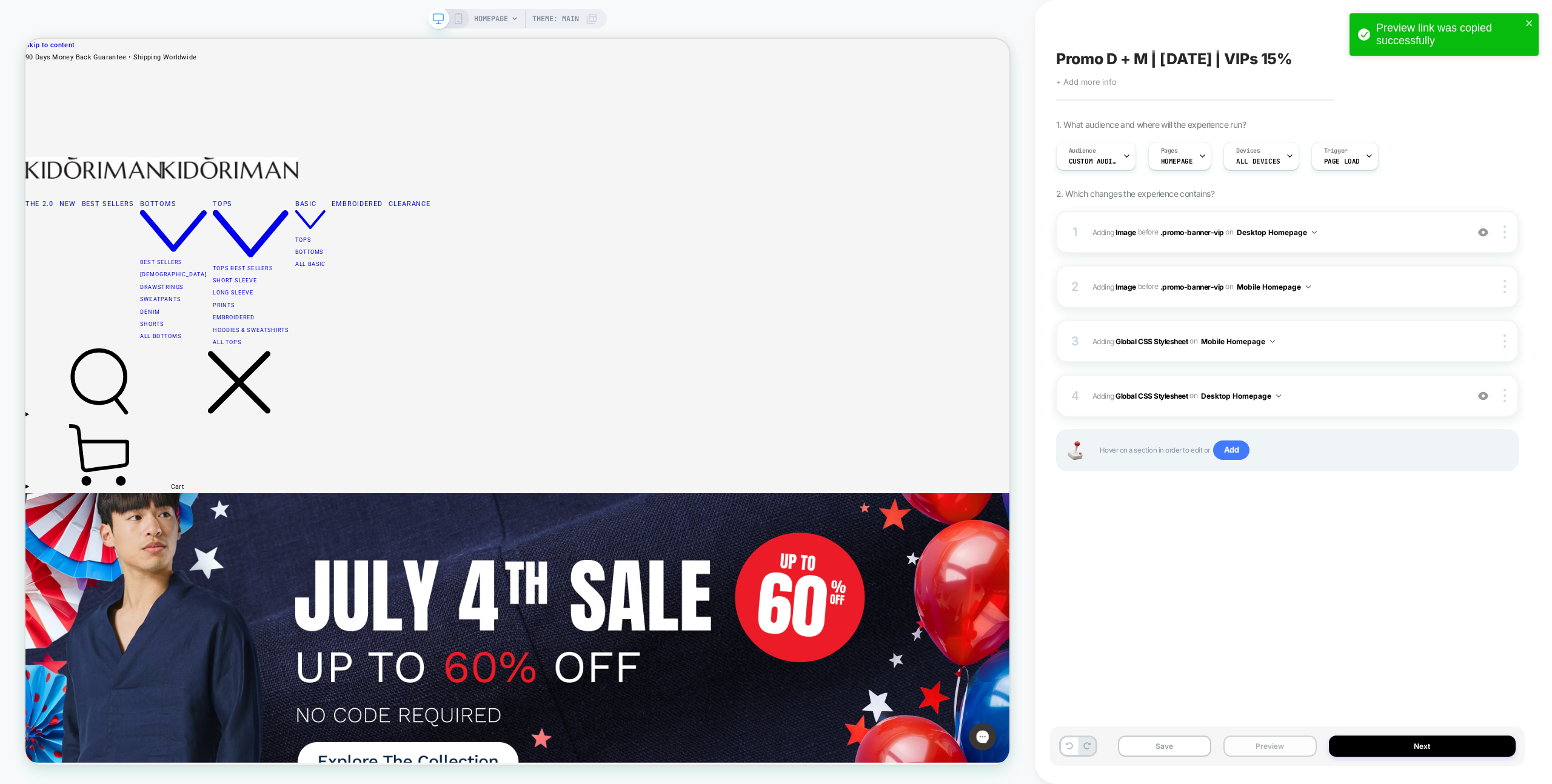 click on "Preview" at bounding box center [1270, 746] 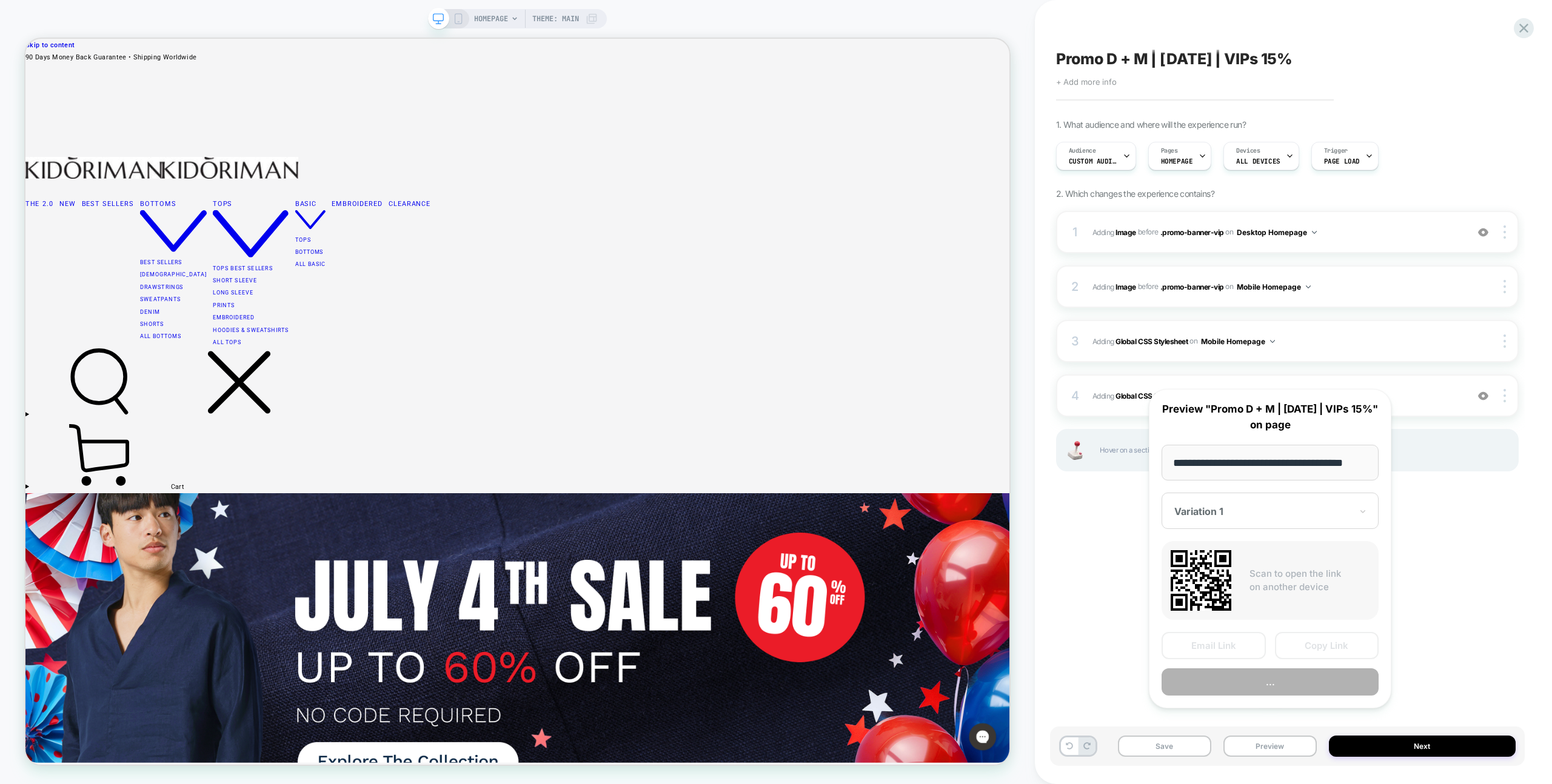 scroll, scrollTop: 0, scrollLeft: 0, axis: both 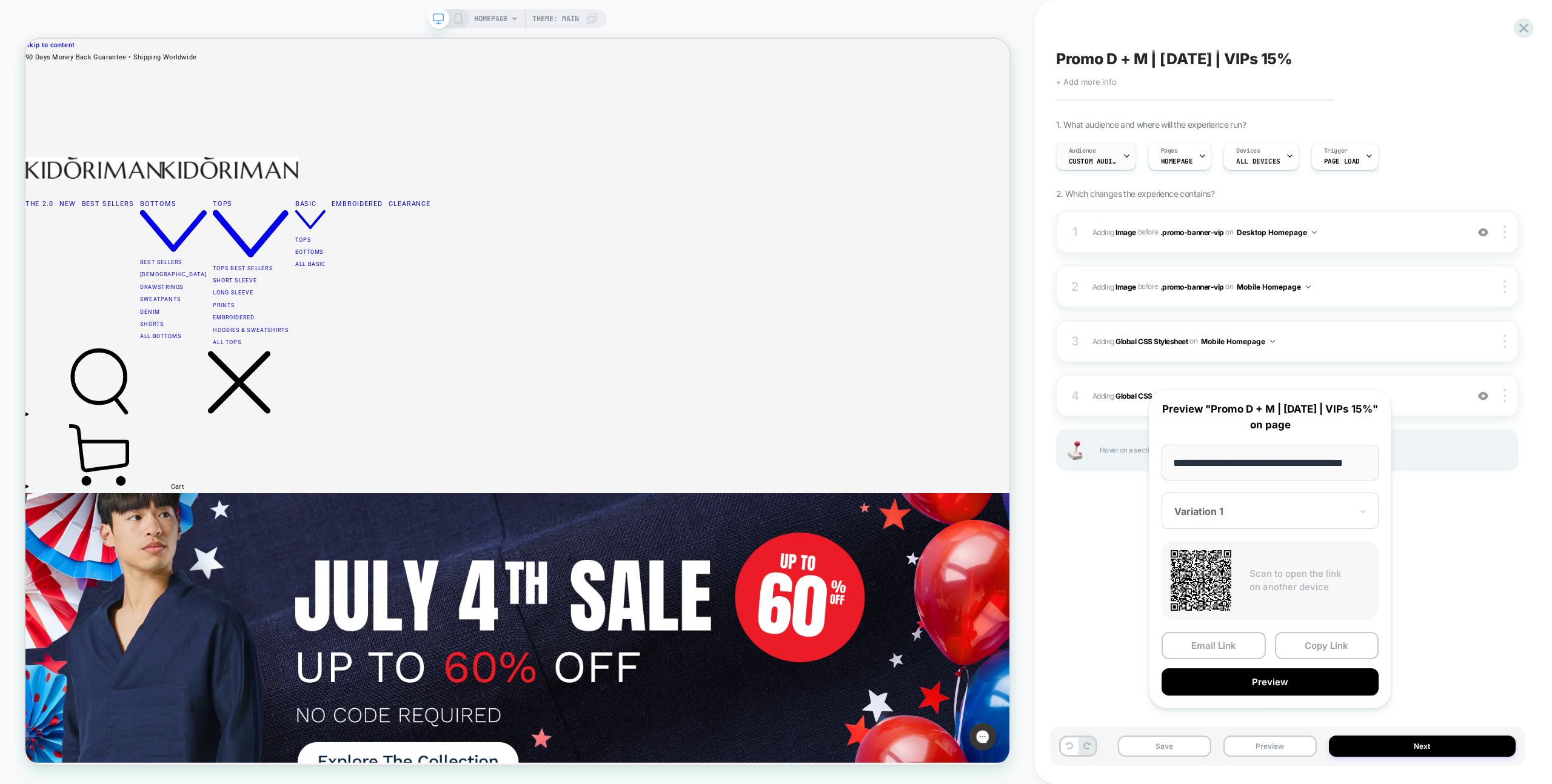 click on "Audience Custom Audience" at bounding box center [1093, 156] 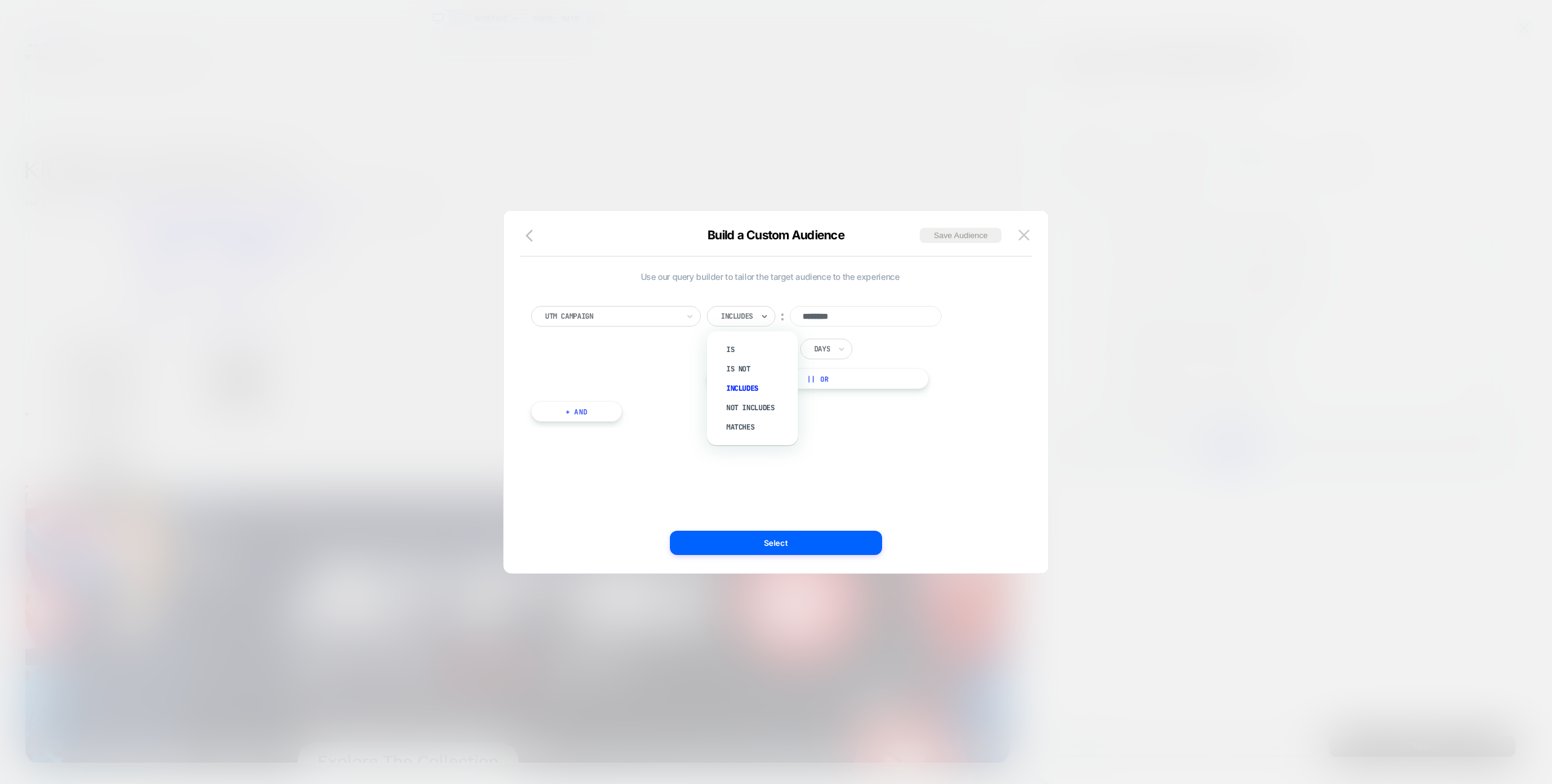 click at bounding box center [737, 316] 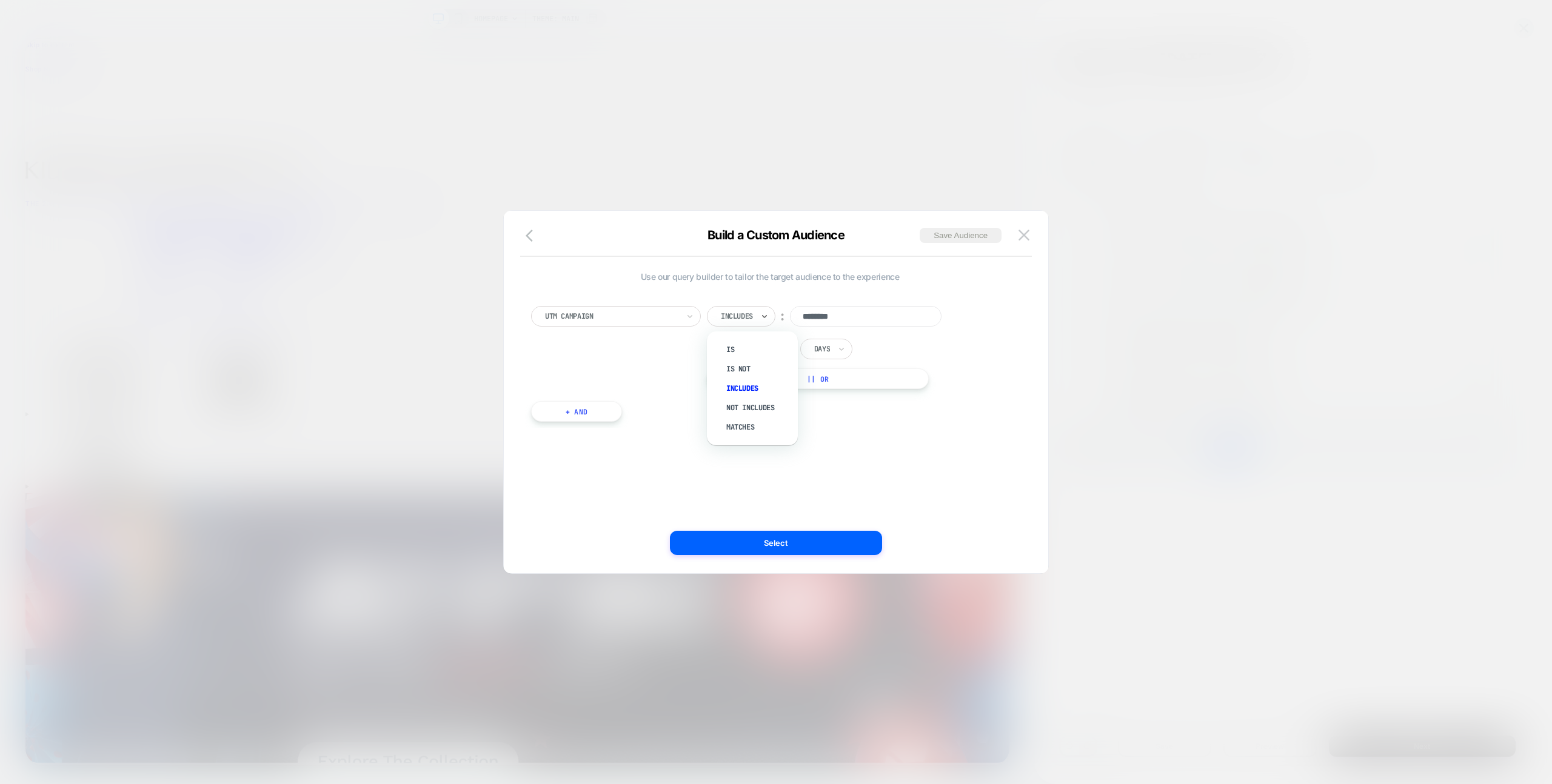 click at bounding box center [737, 316] 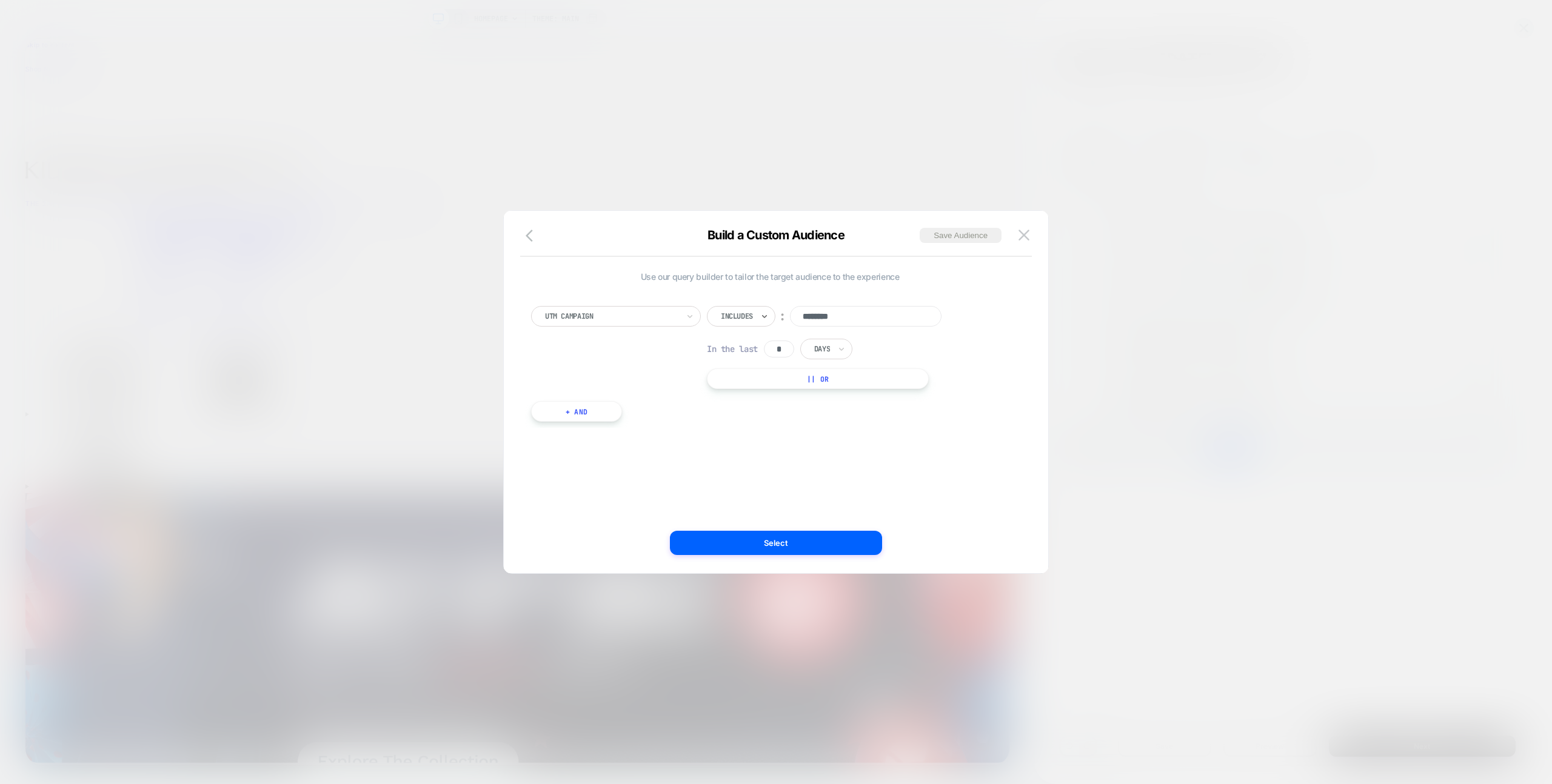 scroll, scrollTop: 1, scrollLeft: 0, axis: vertical 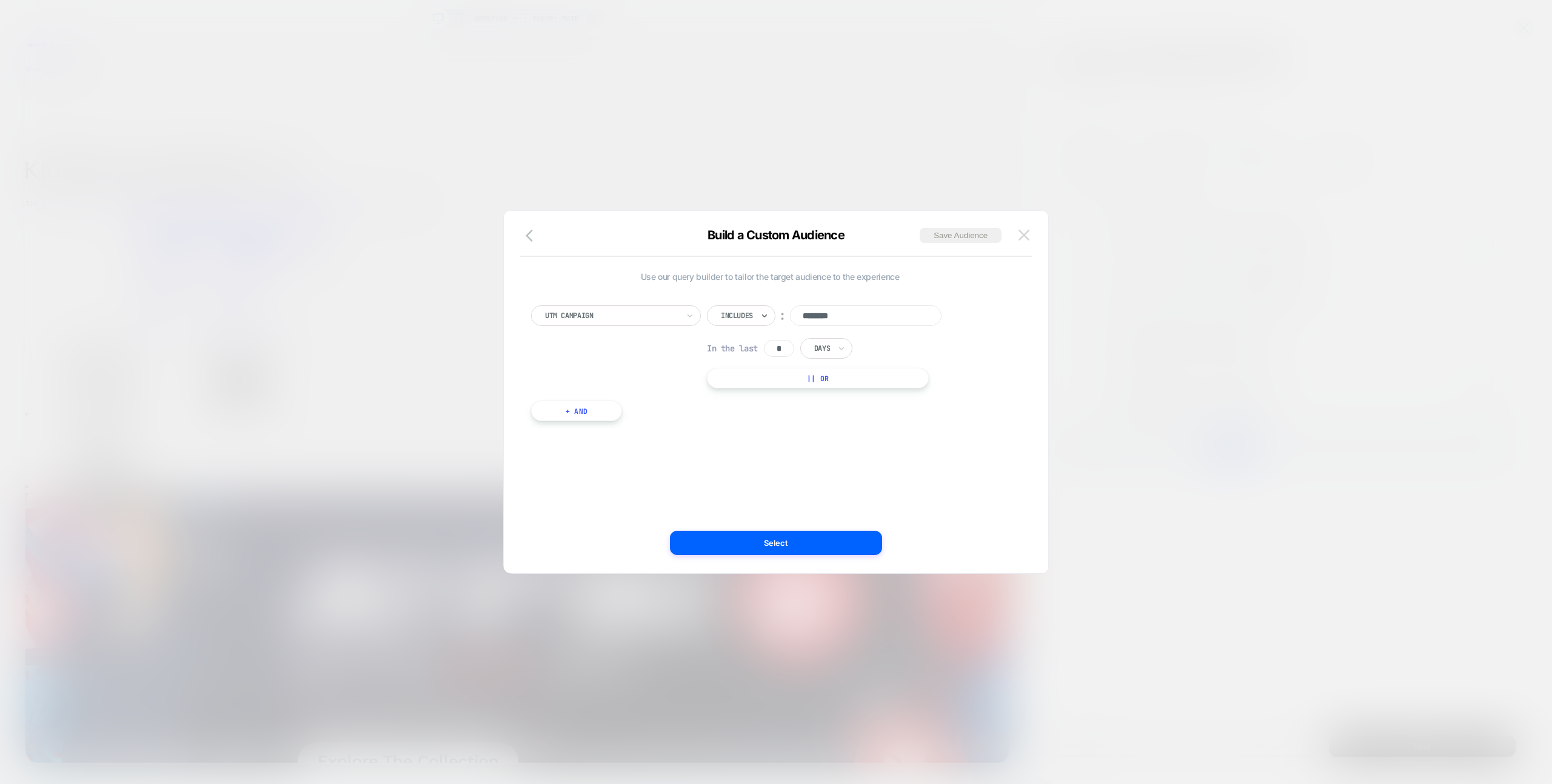 click at bounding box center (1024, 234) 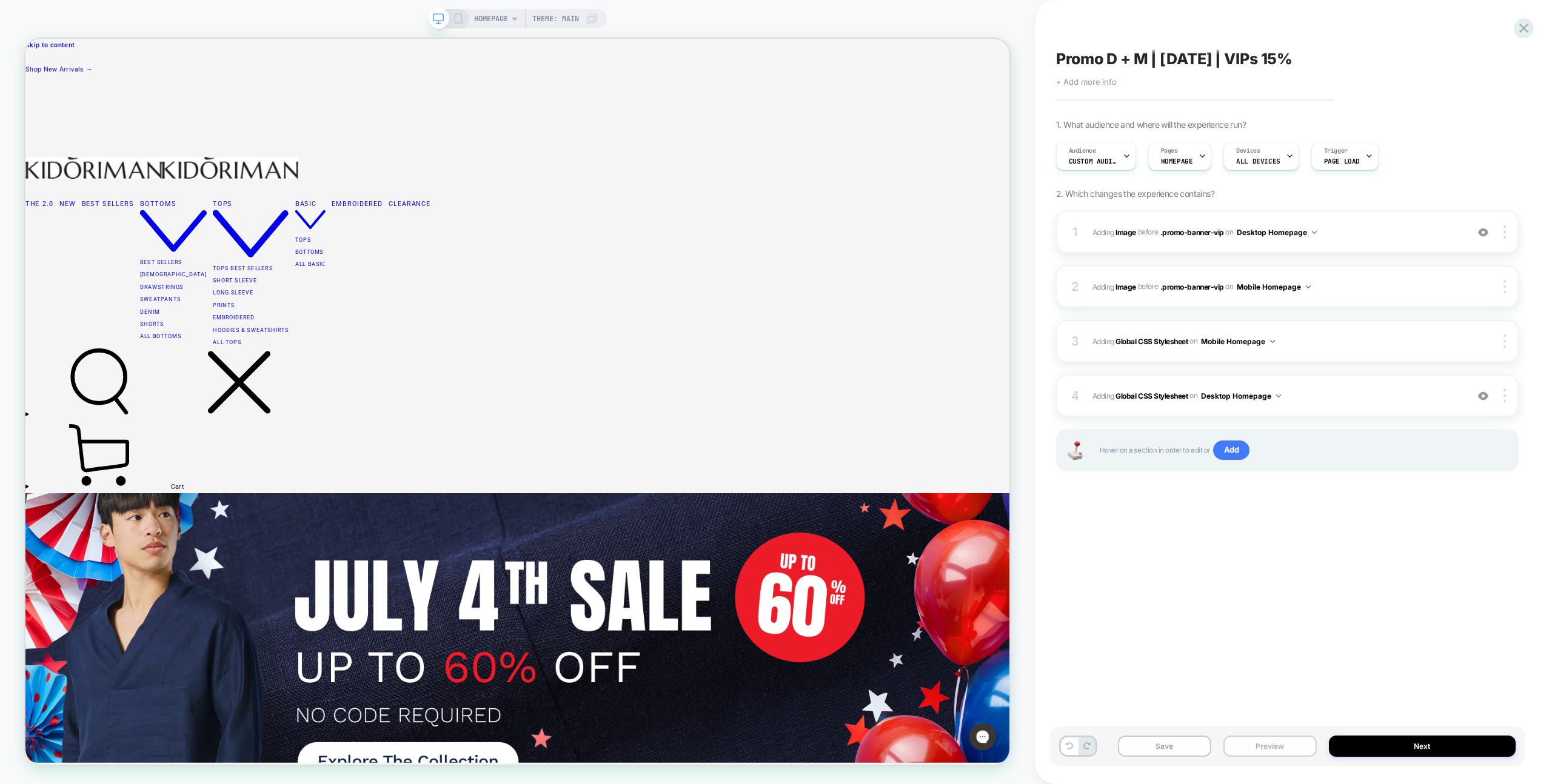 click on "Preview" at bounding box center (1270, 746) 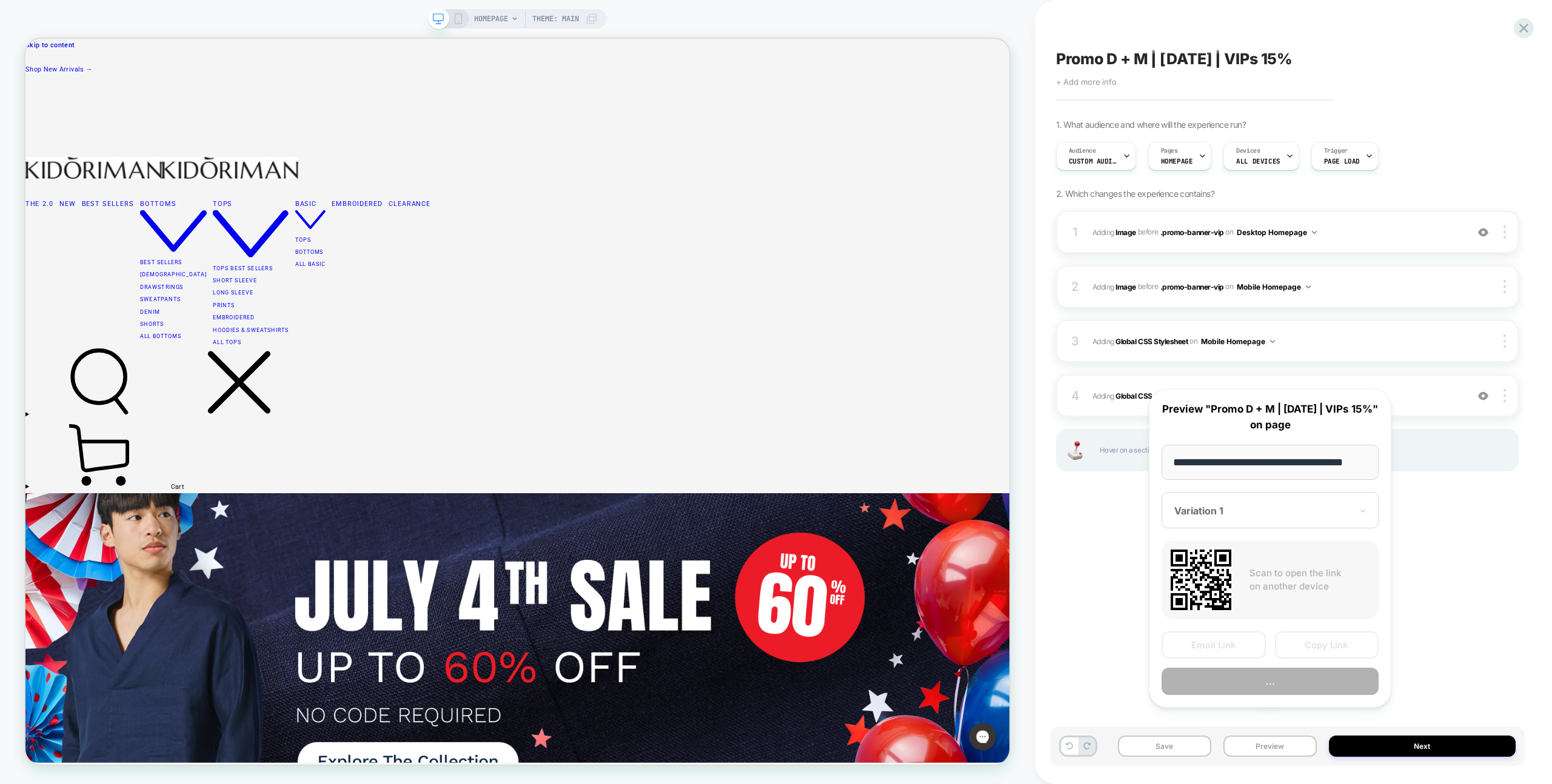 scroll, scrollTop: 0, scrollLeft: 14, axis: horizontal 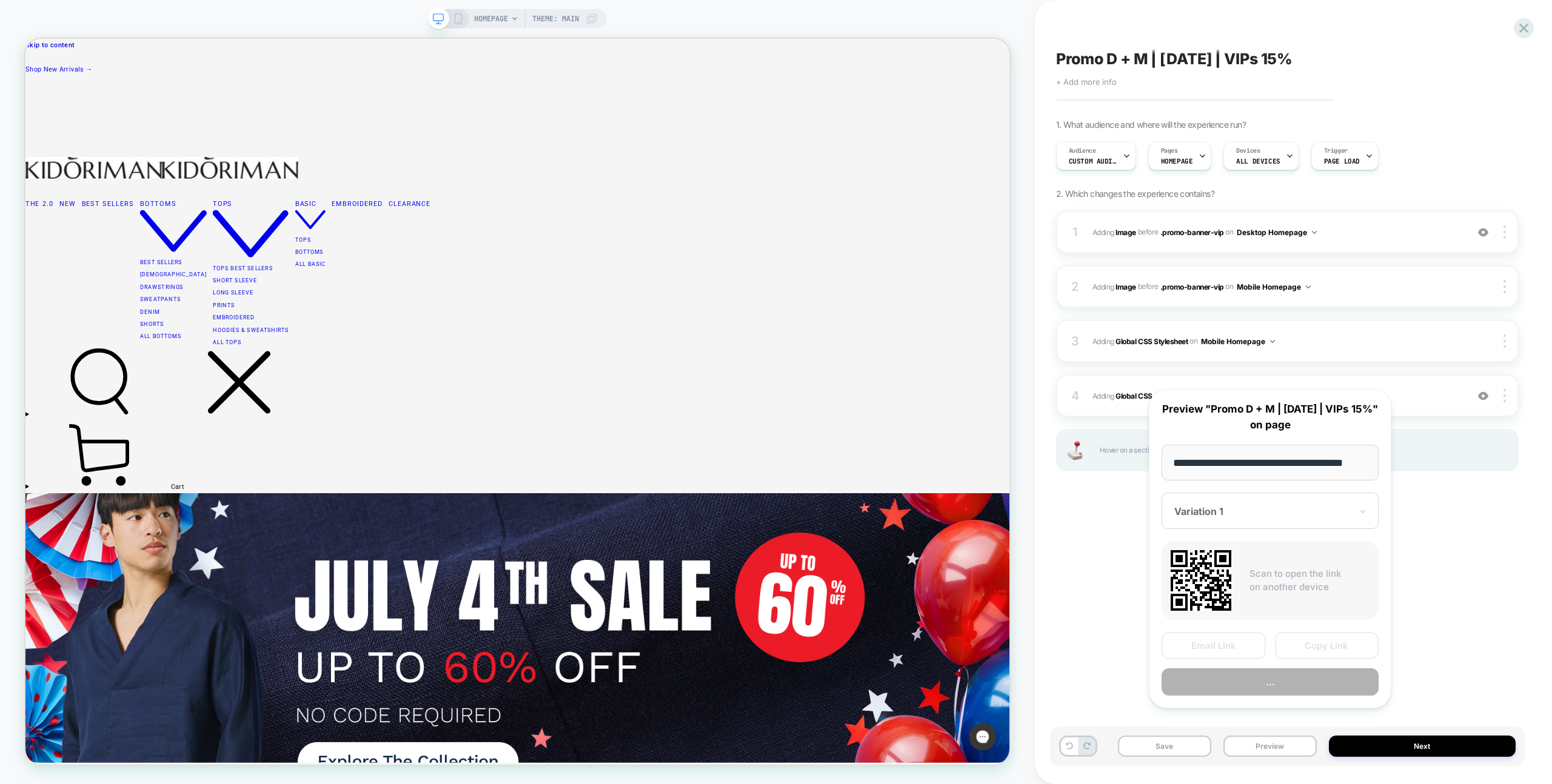 click on "Copy Link" at bounding box center [1327, 645] 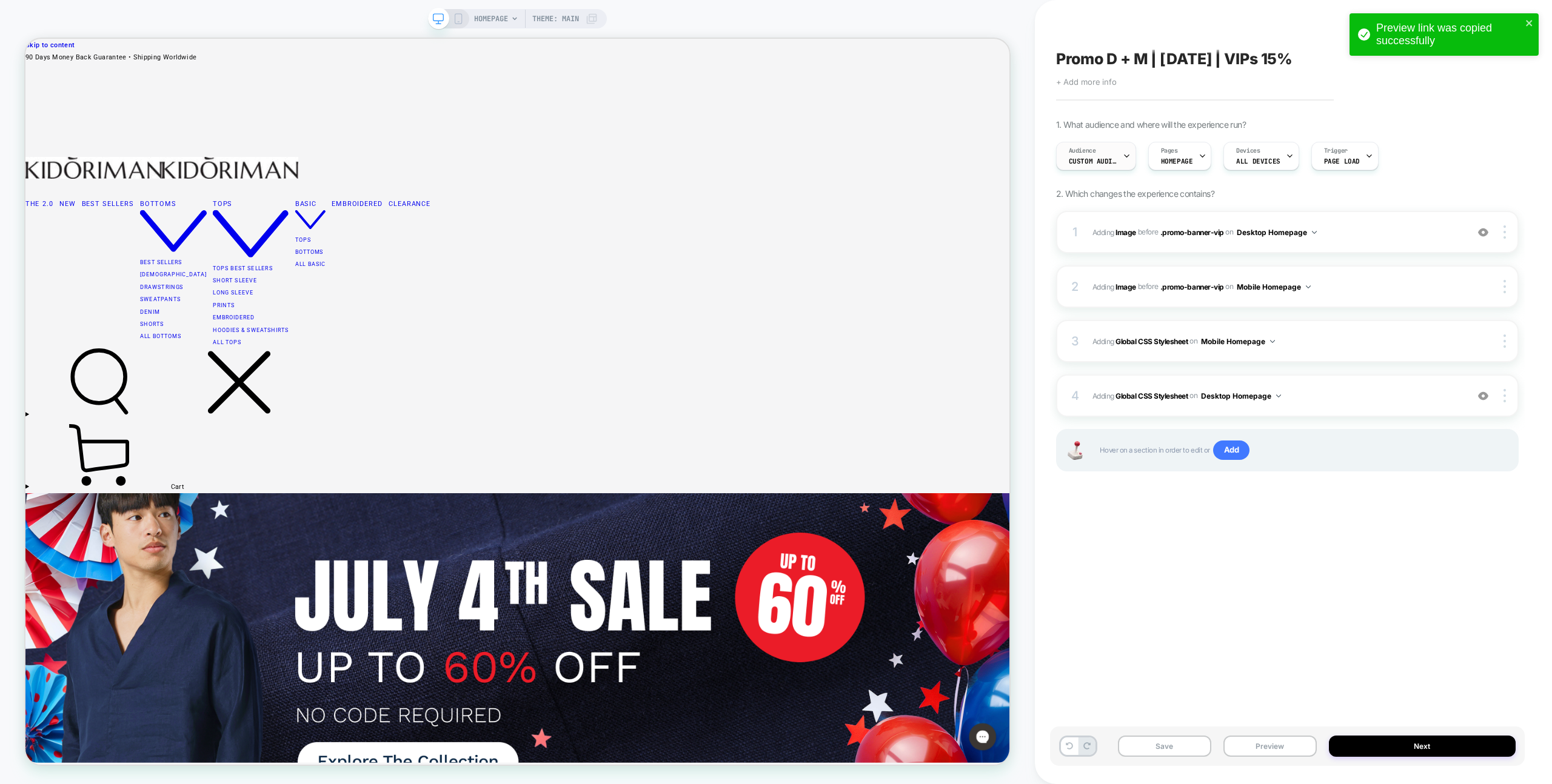 click on "Custom Audience" at bounding box center (1093, 161) 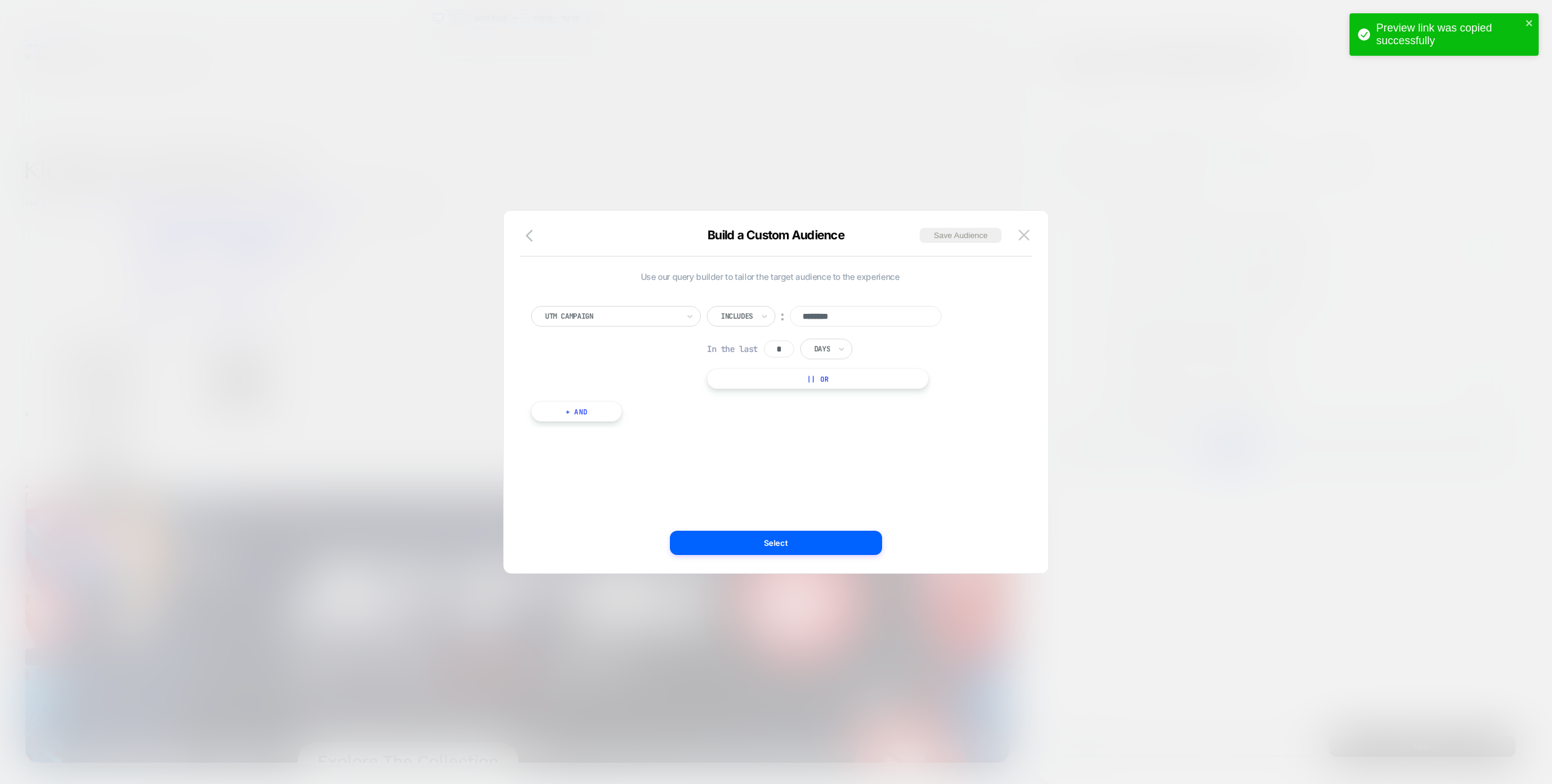 click on "********" at bounding box center [866, 316] 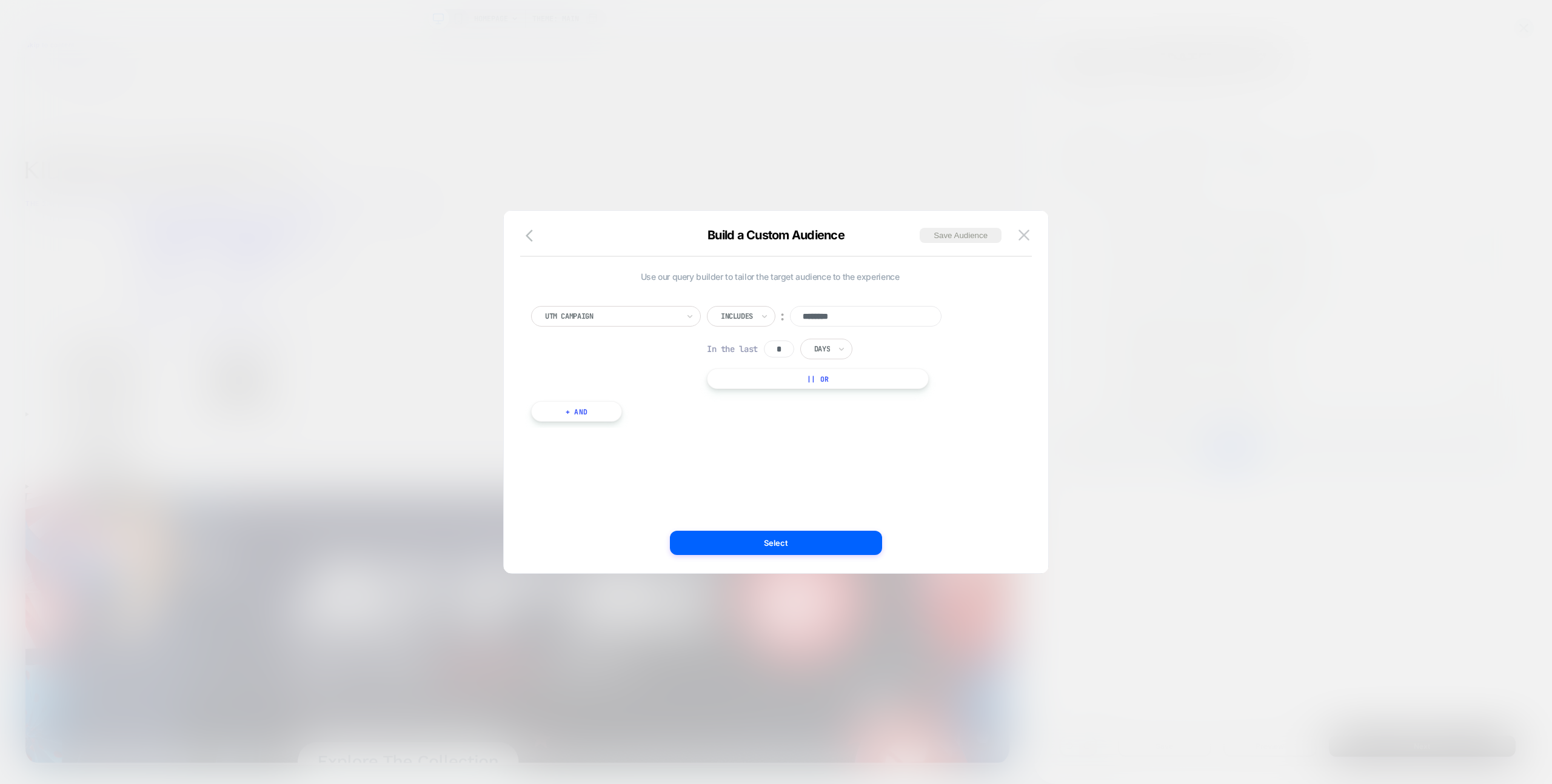 click at bounding box center [1024, 234] 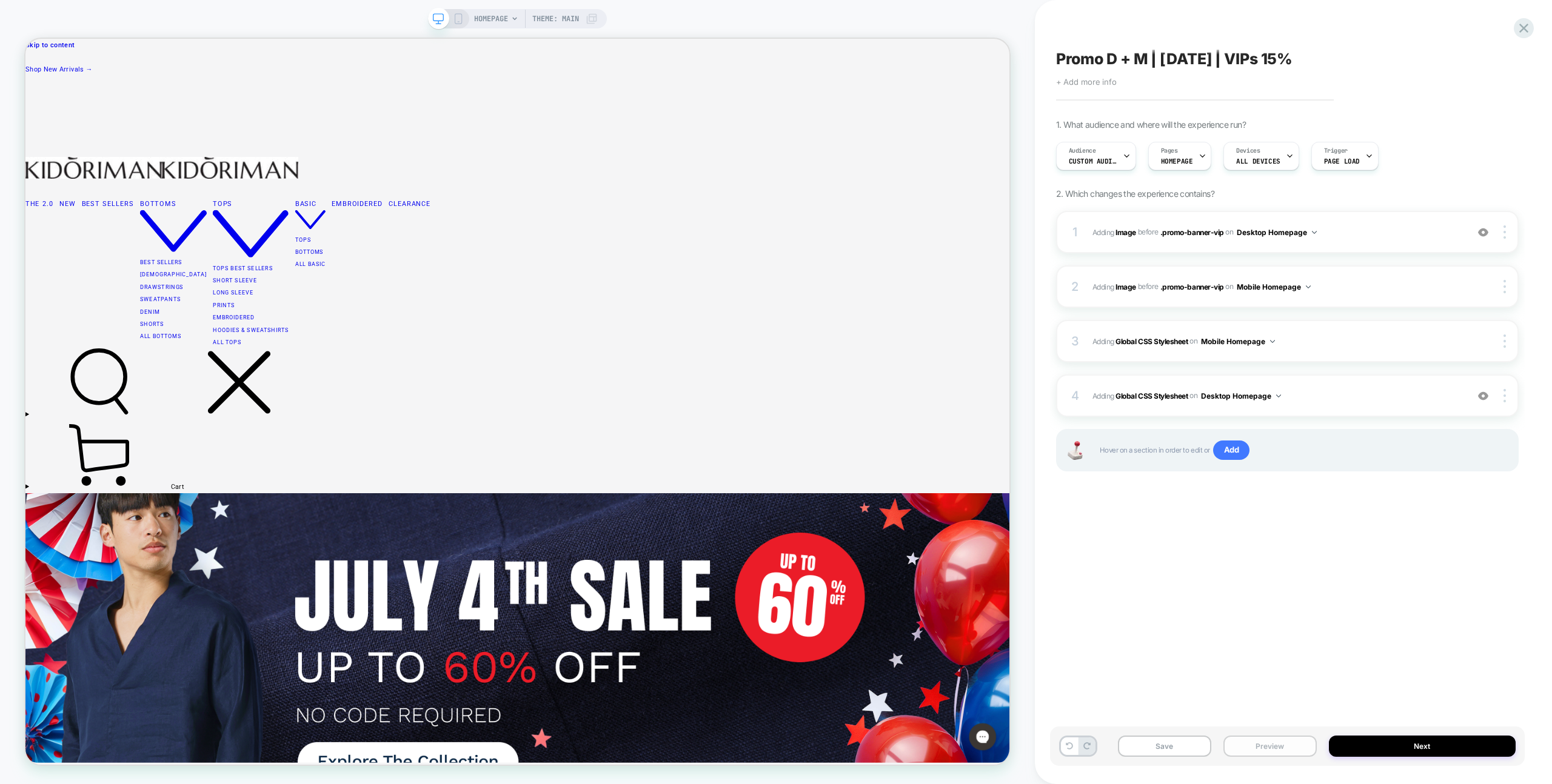 click on "Preview" at bounding box center (1270, 746) 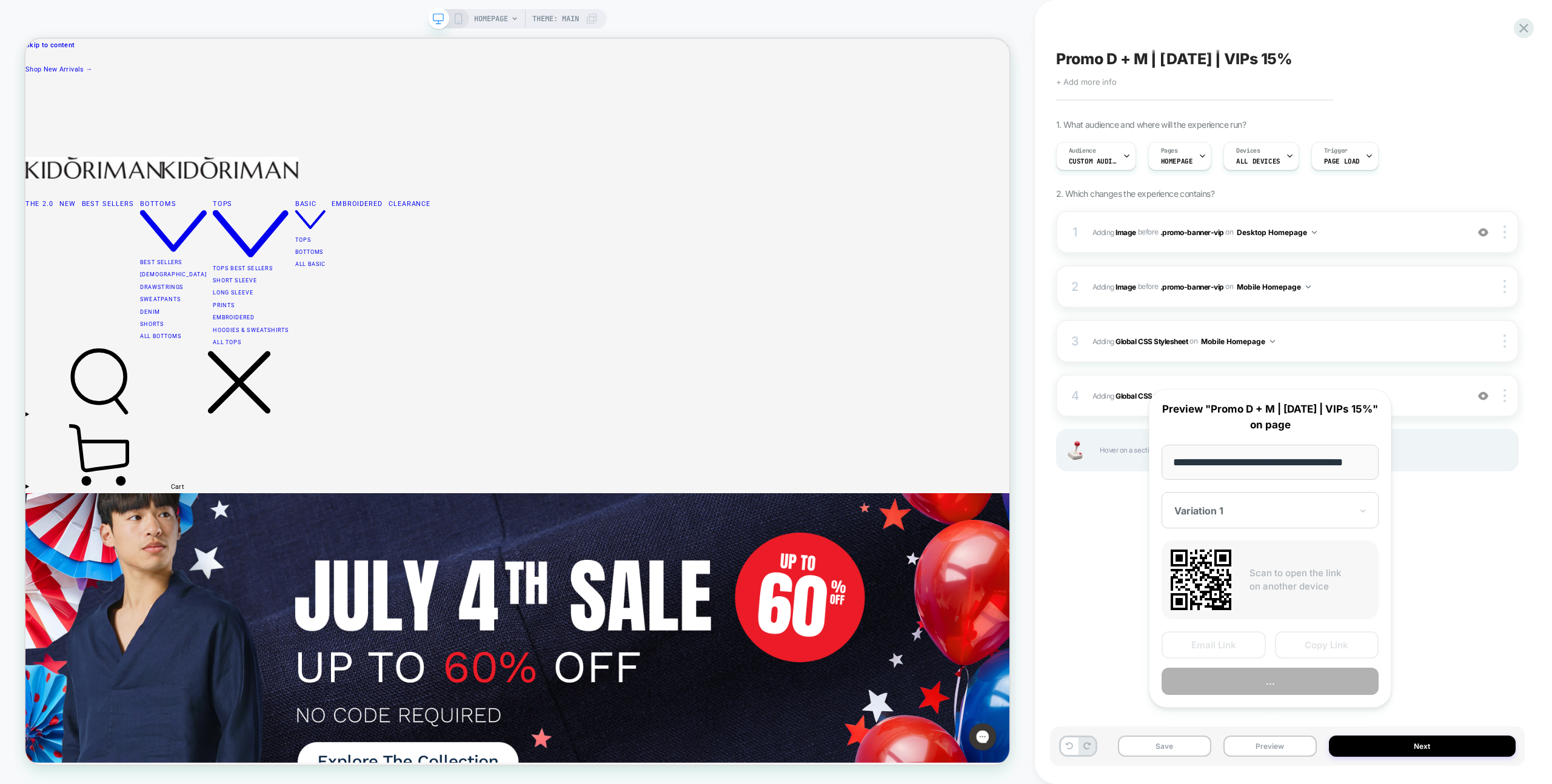scroll, scrollTop: 0, scrollLeft: 14, axis: horizontal 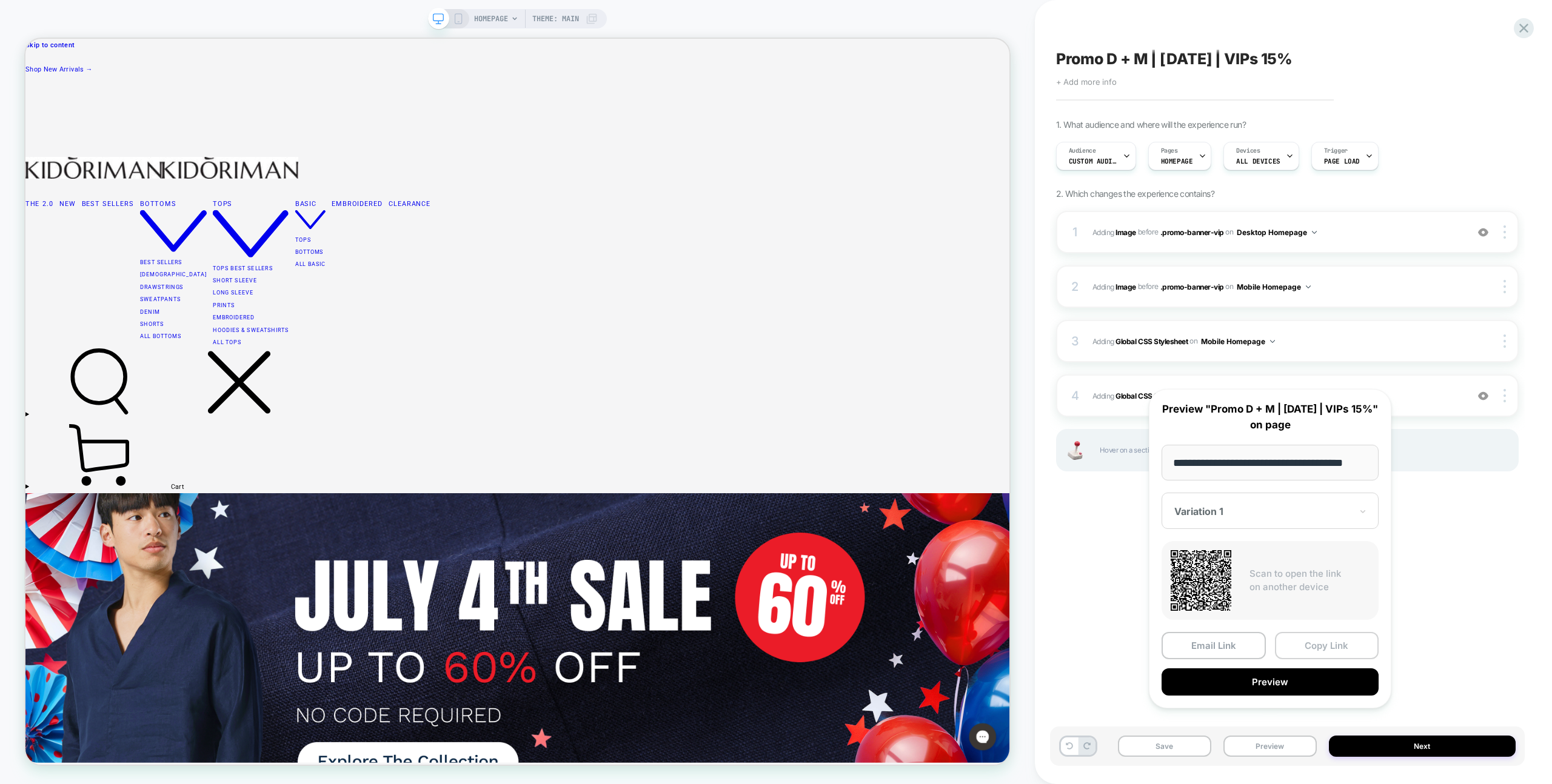 drag, startPoint x: 1303, startPoint y: 657, endPoint x: 912, endPoint y: 535, distance: 409.5913 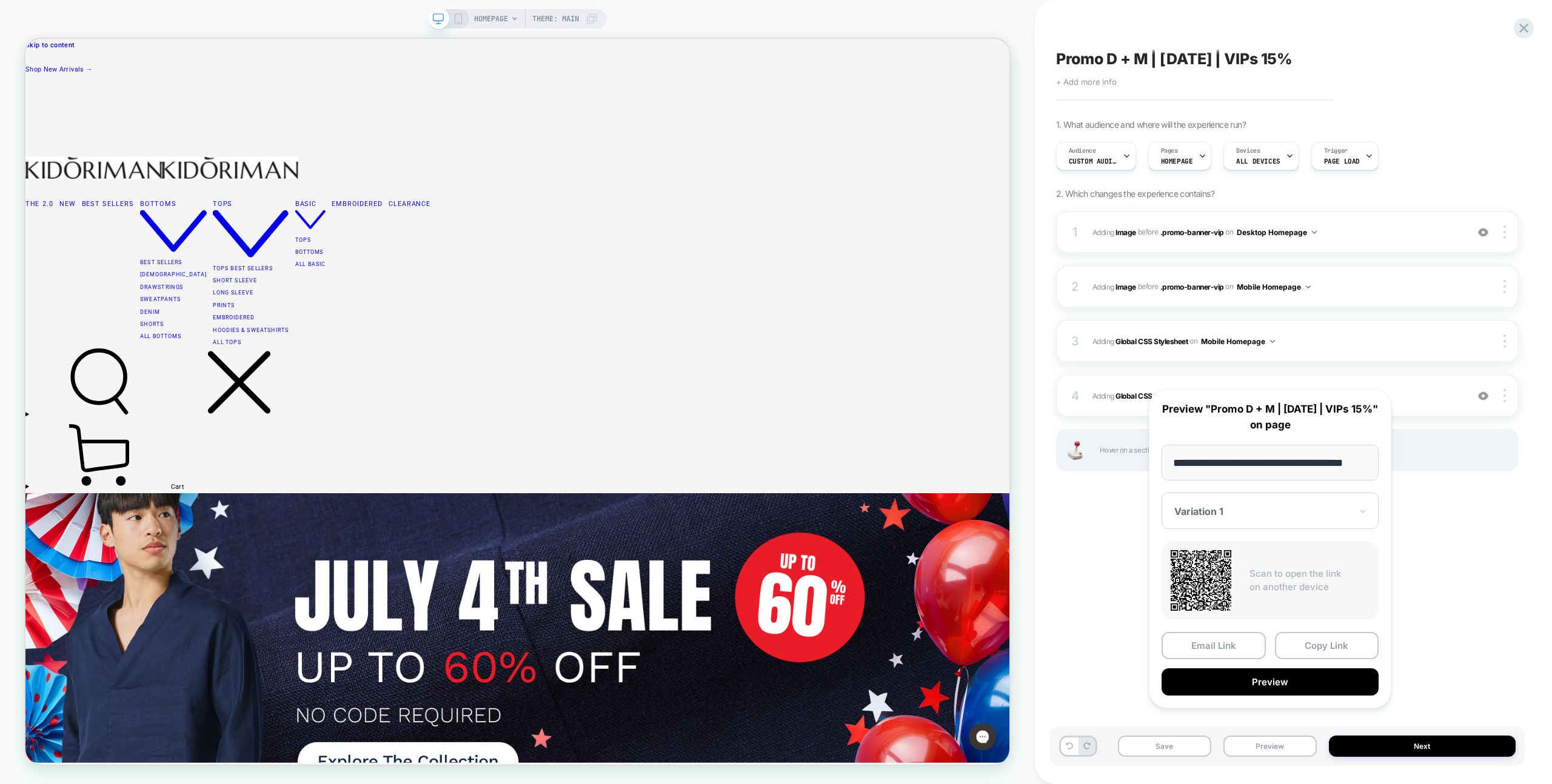 scroll, scrollTop: 0, scrollLeft: 0, axis: both 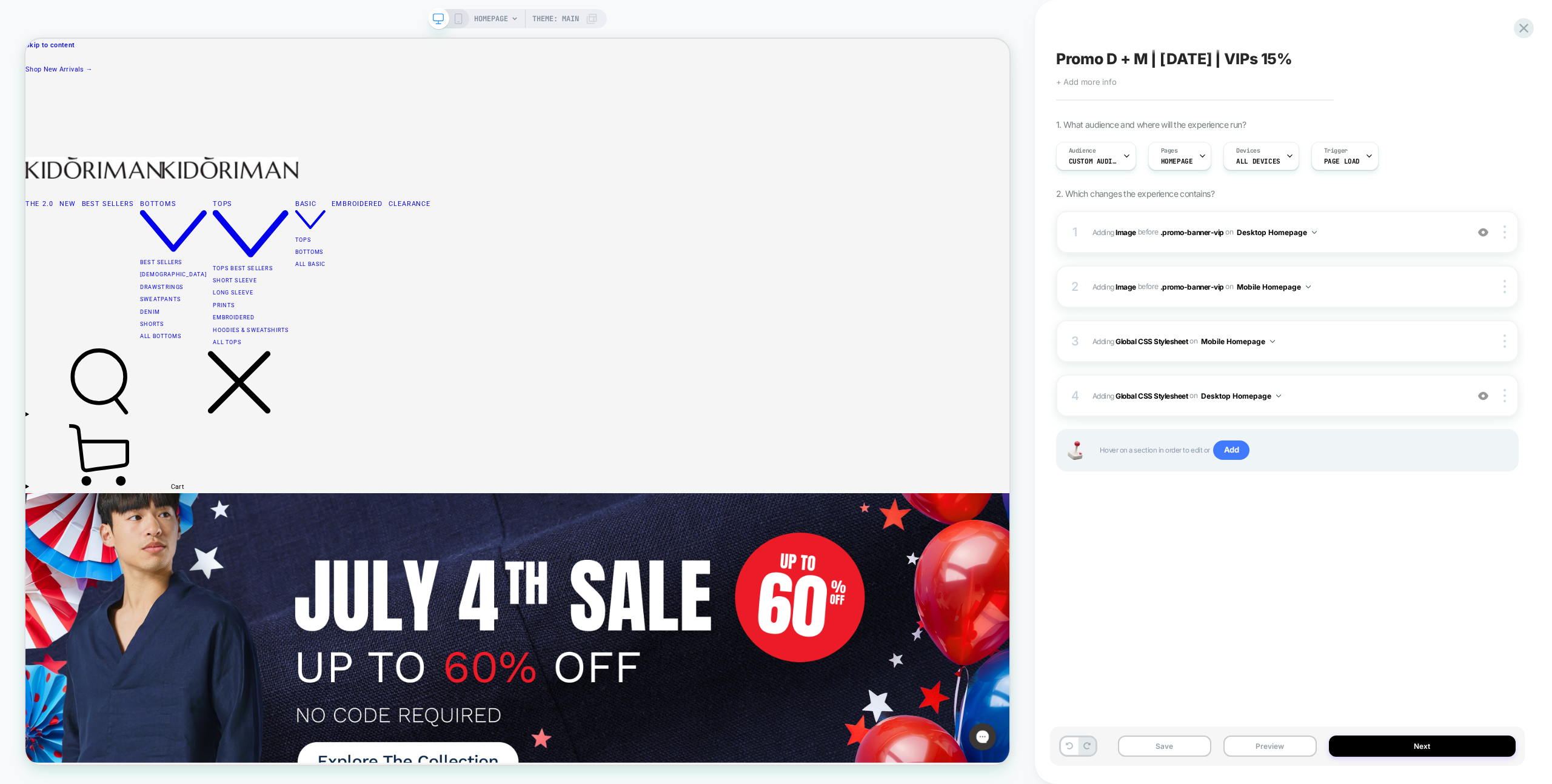 click on "Save Preview Next" at bounding box center (1287, 746) 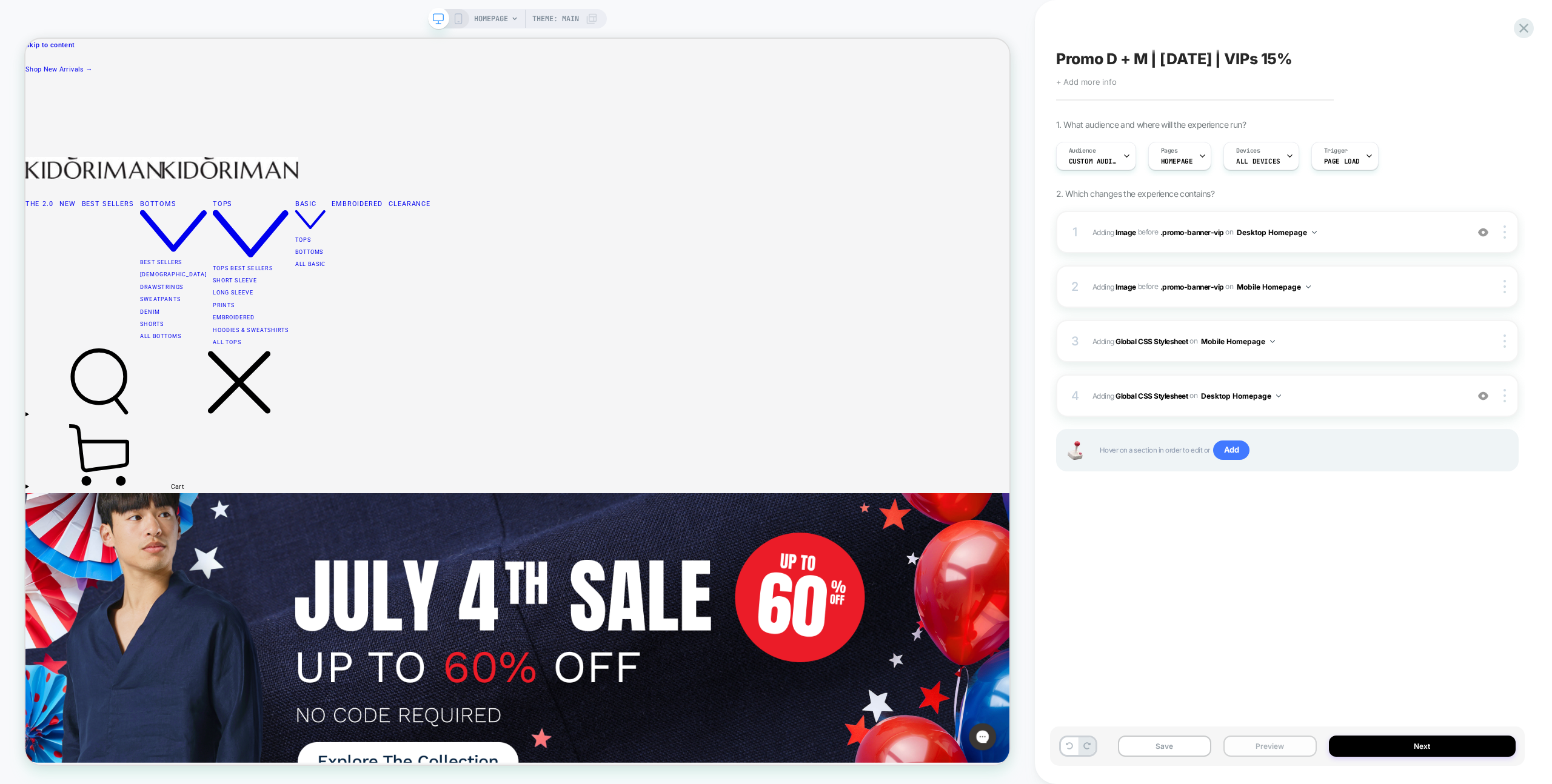 click on "Preview" at bounding box center [1270, 746] 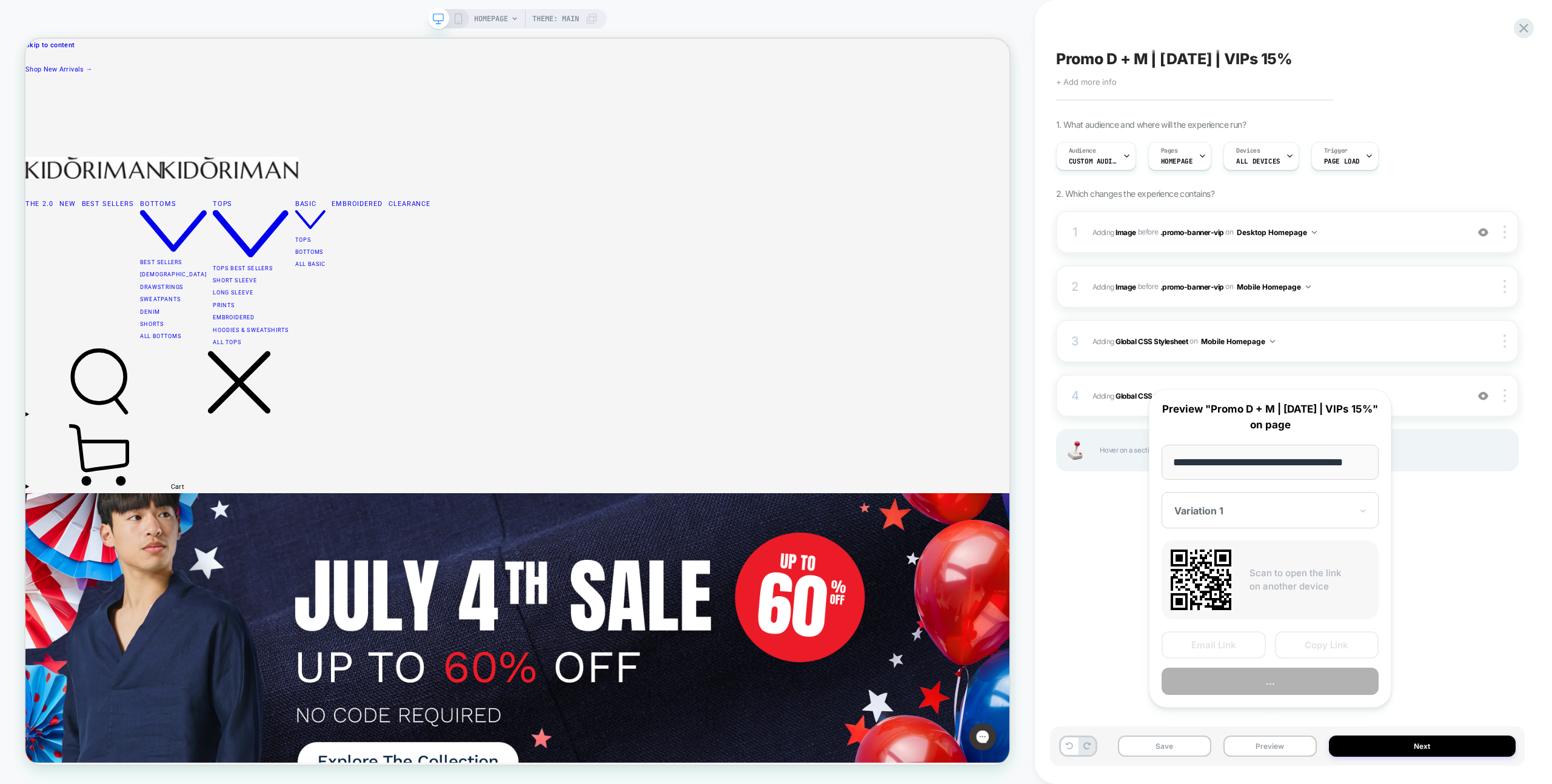 scroll, scrollTop: 0, scrollLeft: 14, axis: horizontal 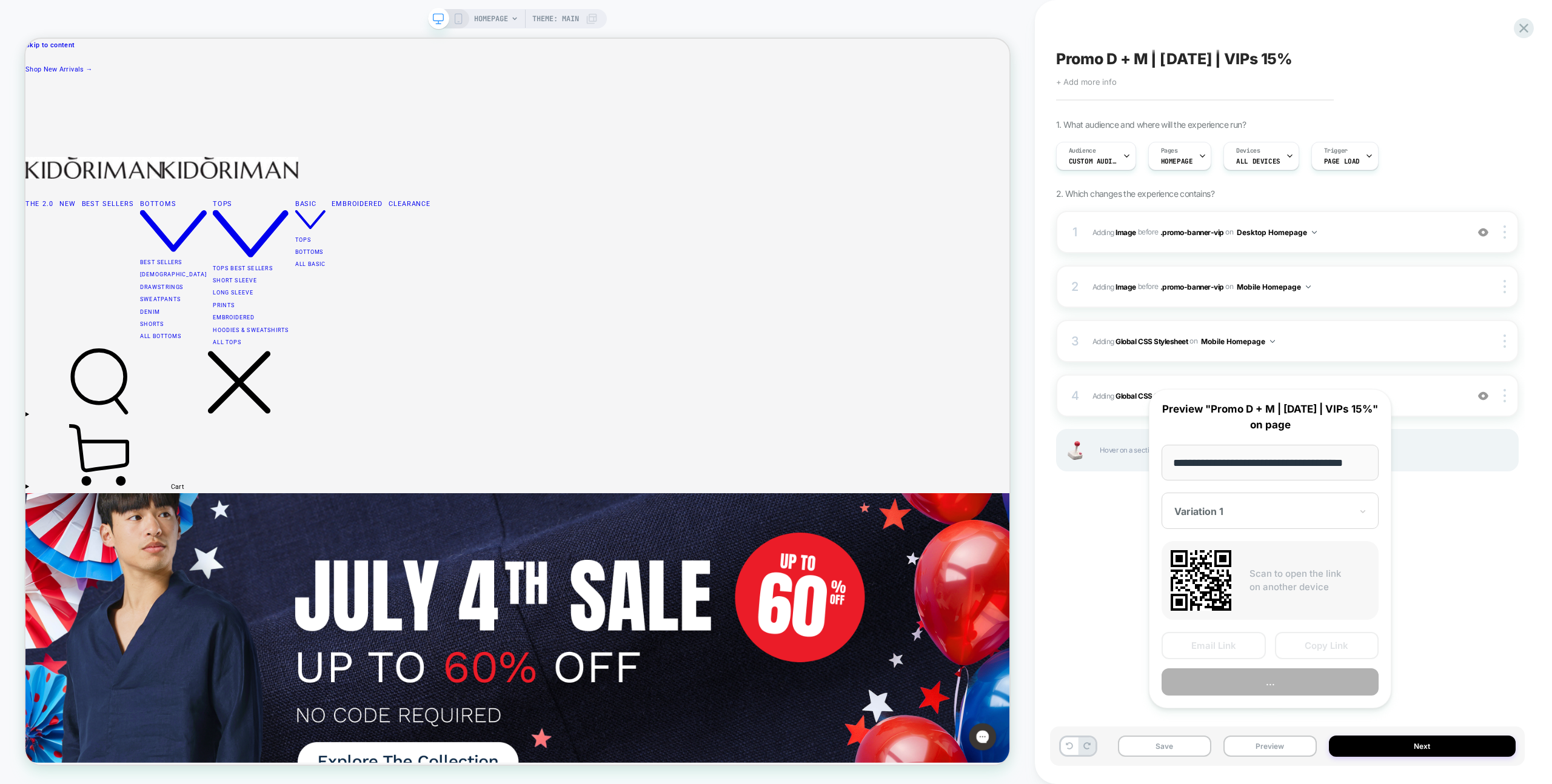 click on "Copy Link" at bounding box center [1327, 645] 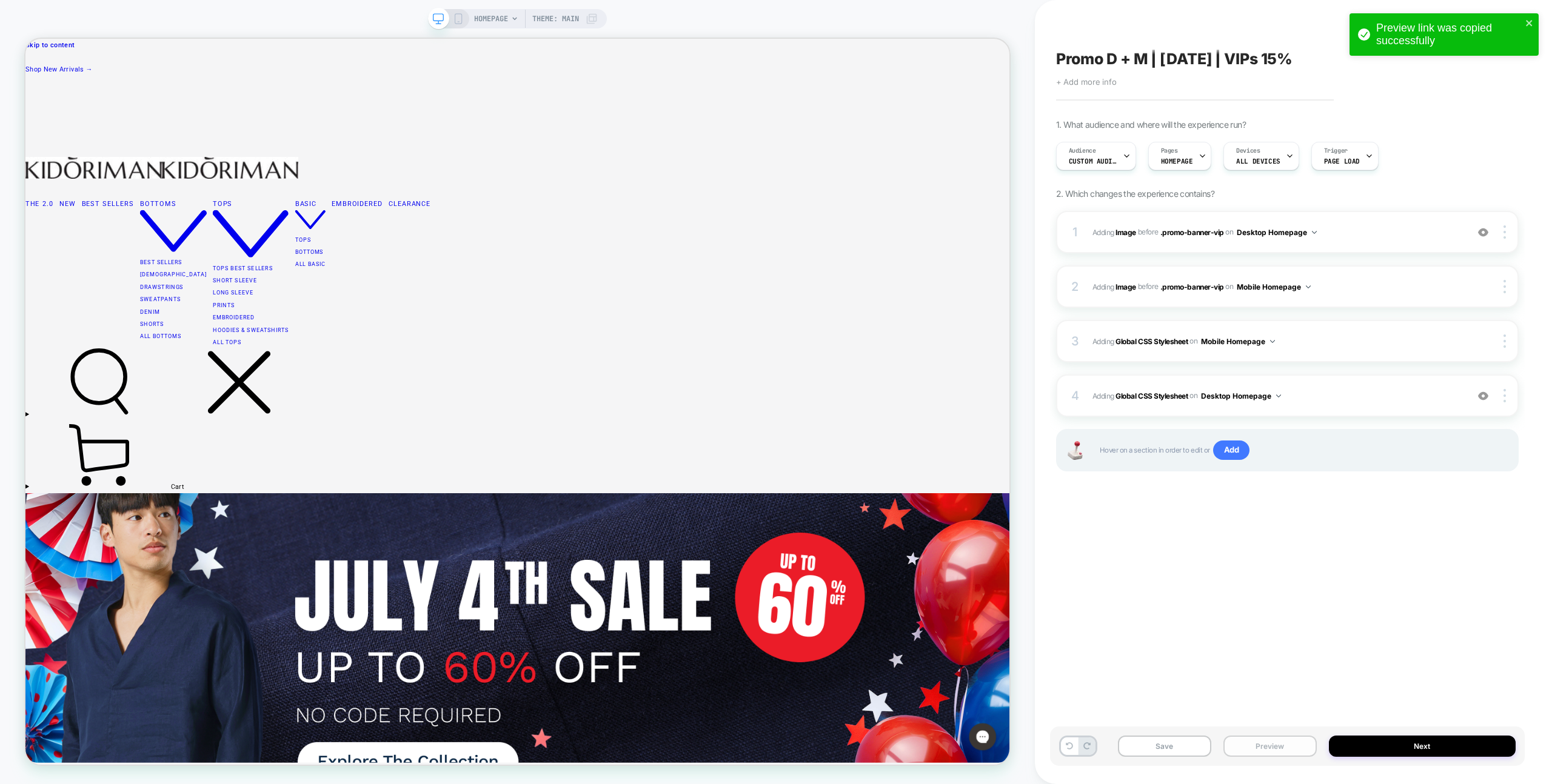click on "Preview" at bounding box center [1270, 746] 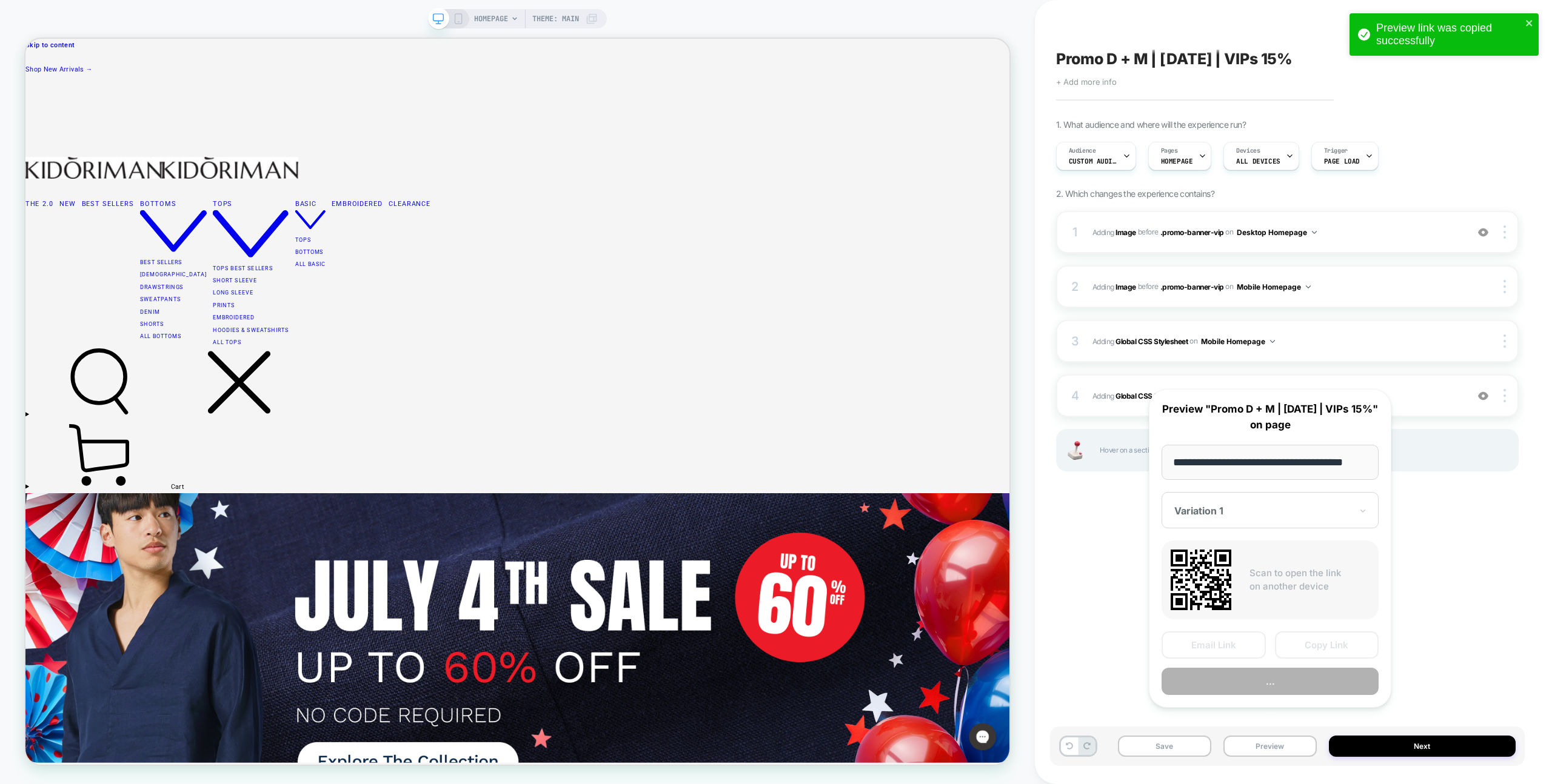 scroll, scrollTop: 0, scrollLeft: 14, axis: horizontal 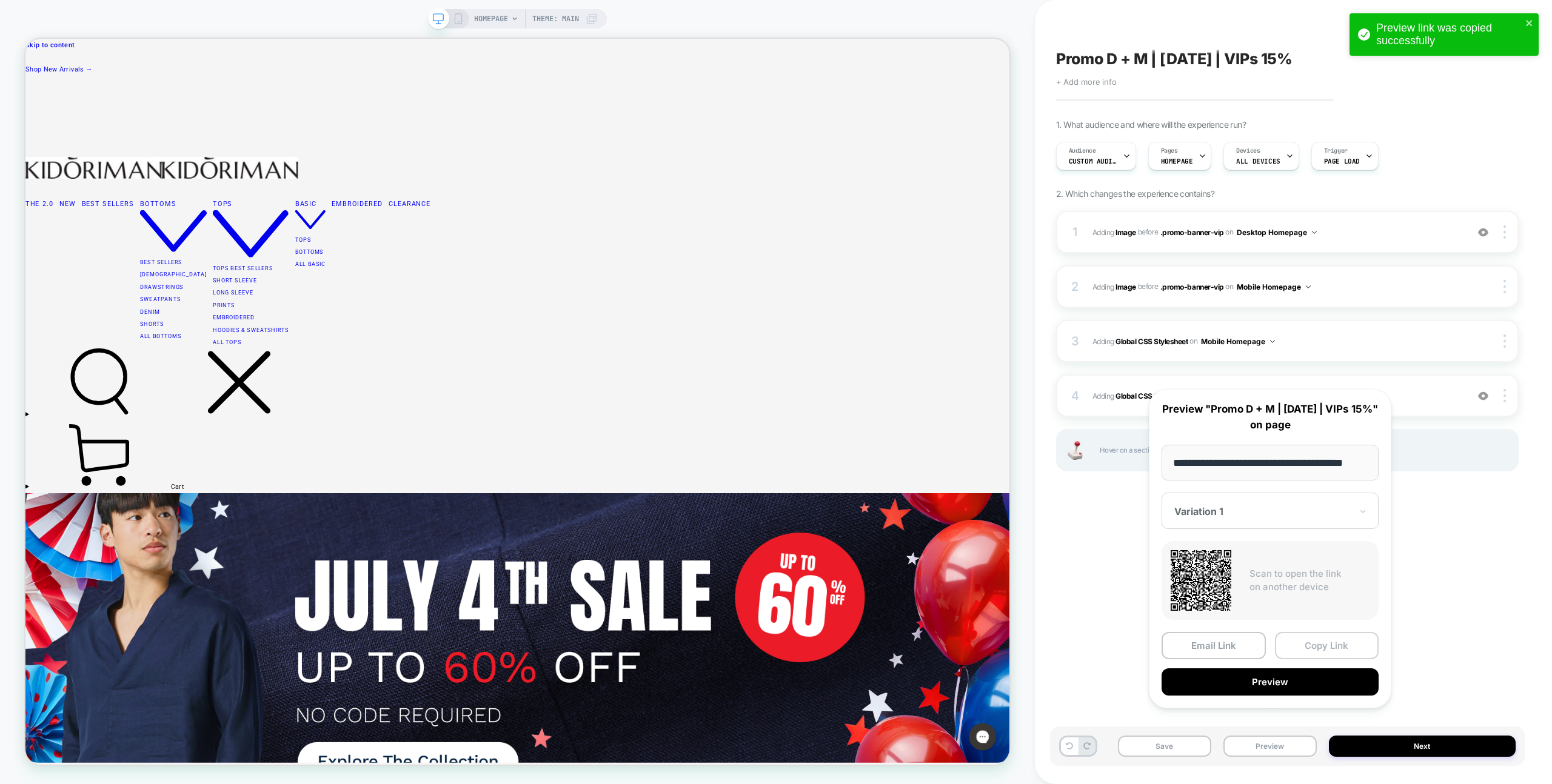 click on "Copy Link" at bounding box center [1327, 645] 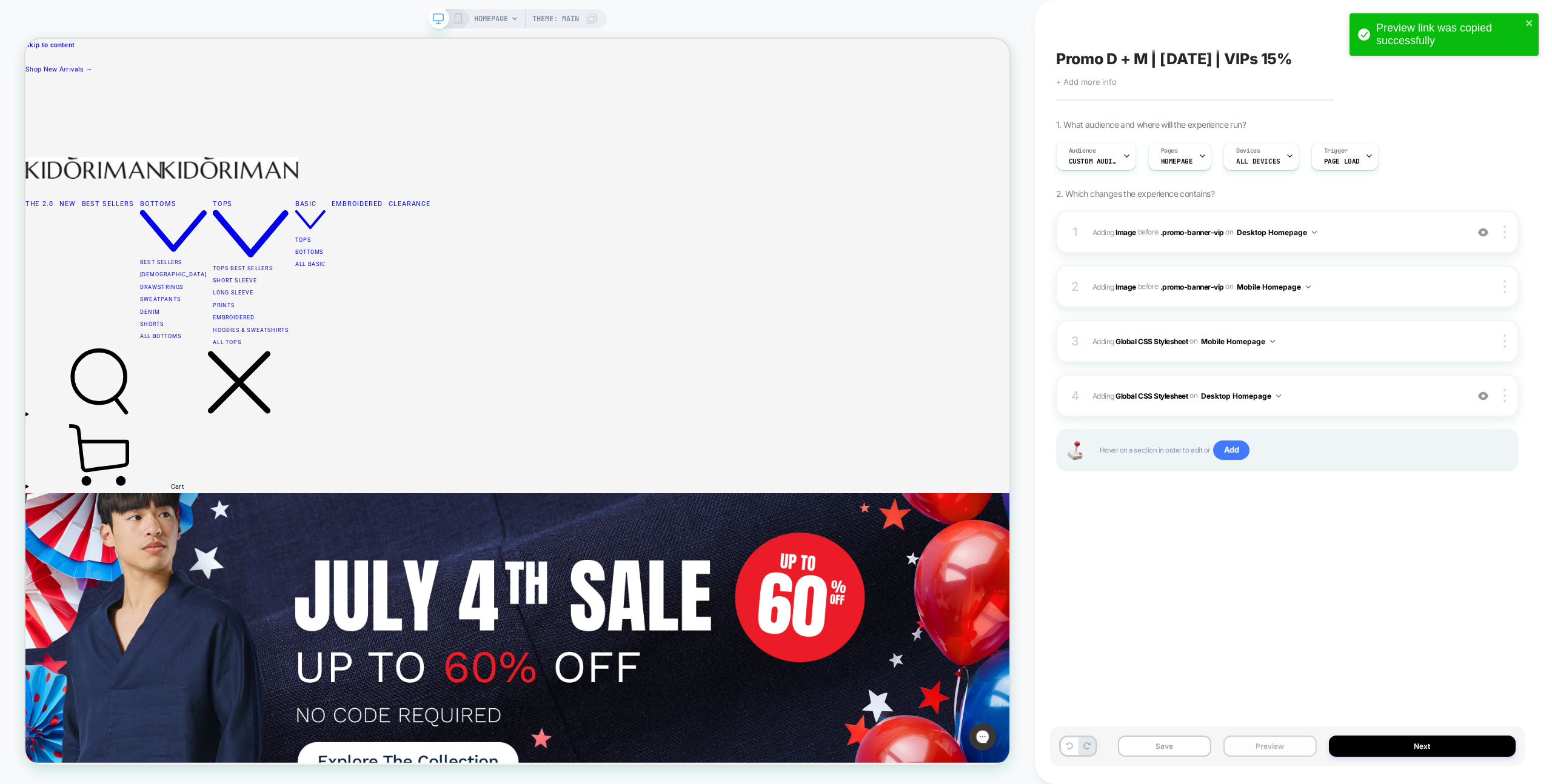 click on "Preview" at bounding box center [1270, 746] 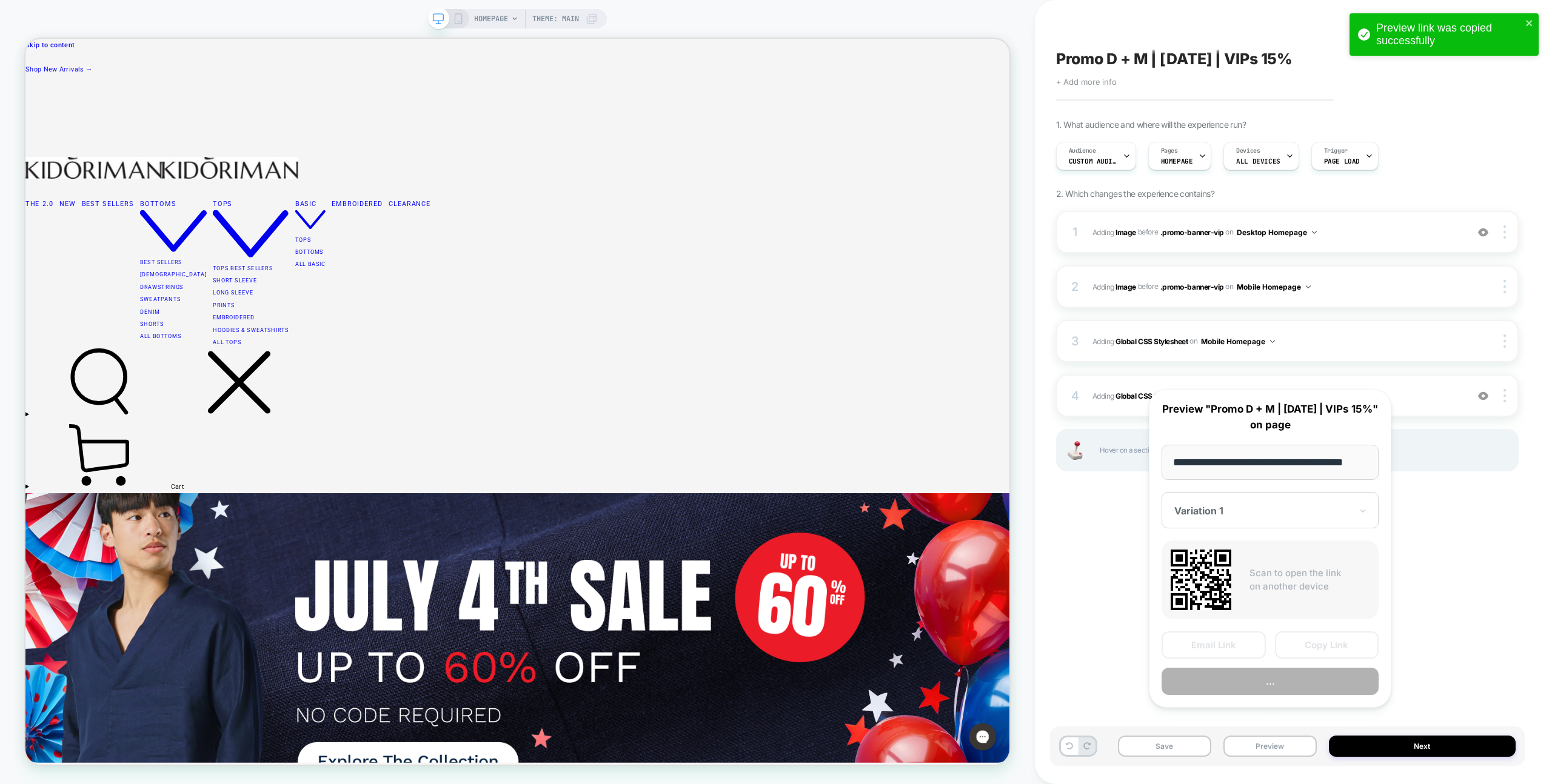 scroll, scrollTop: 0, scrollLeft: 14, axis: horizontal 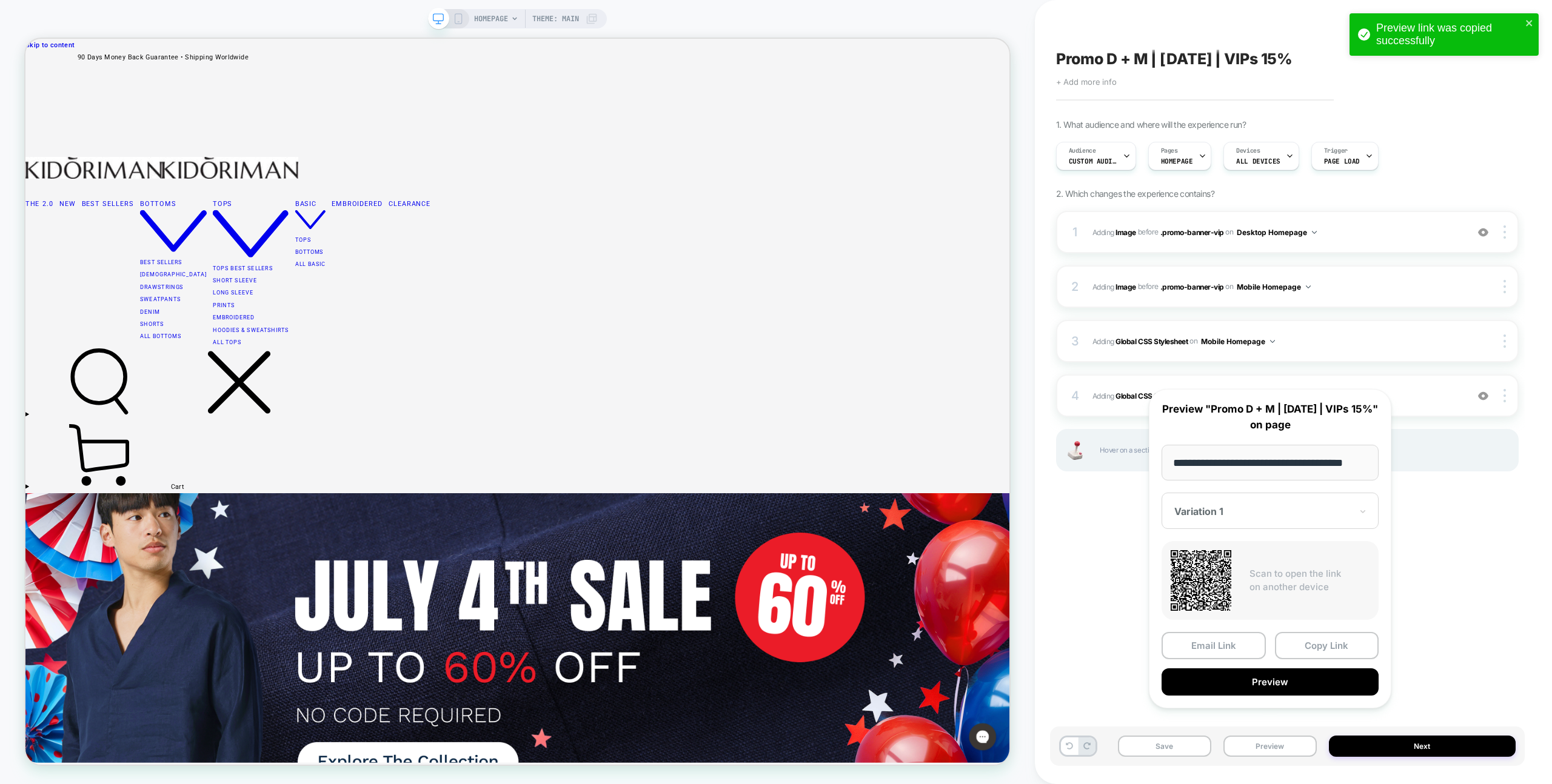 click on "Promo D + M | [DATE] | VIPs 15% Click to edit experience details + Add more info 1. What audience and where will the experience run? Audience Custom Audience Pages HOMEPAGE Devices ALL DEVICES Trigger Page Load 2. Which changes the experience contains? 1 #_loomi_addon_1750941397978_dup1750942931 Adding   Image   BEFORE .promo-banner-vip .promo-banner-vip   on Desktop Homepage Add Before Add After Duplicate Replace Position Copy CSS Selector Copy Widget Id Rename Copy to   Mobile Target   All Devices Delete Upgrade to latest 2 #_loomi_addon_1750941629684_dup1750942931 Adding   Image   BEFORE .promo-banner-vip .promo-banner-vip   on Mobile Homepage Copy CSS Selector Copy Widget Id Rename Copy to   Desktop Target   All Devices Delete Upgrade to latest 3 Adding   Global CSS Stylesheet   on Mobile Homepage Copy to   Desktop Target   All Devices Delete 4 Adding   Global CSS Stylesheet   on Desktop Homepage Add Before Add After Copy to   Mobile Target   All Devices Delete Hover on a section in order to edit or" at bounding box center (1287, 392) 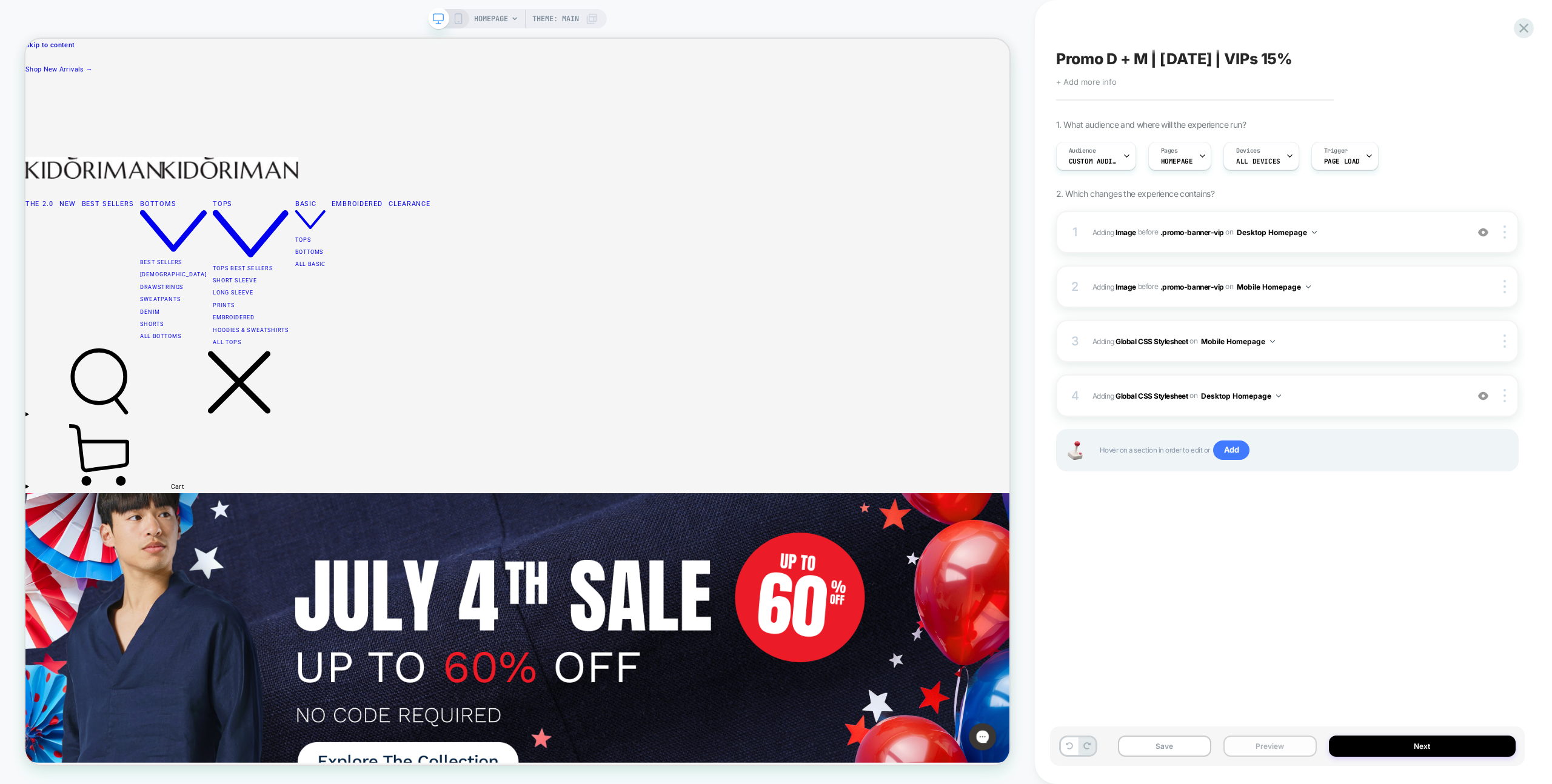 click on "Preview" at bounding box center [1270, 746] 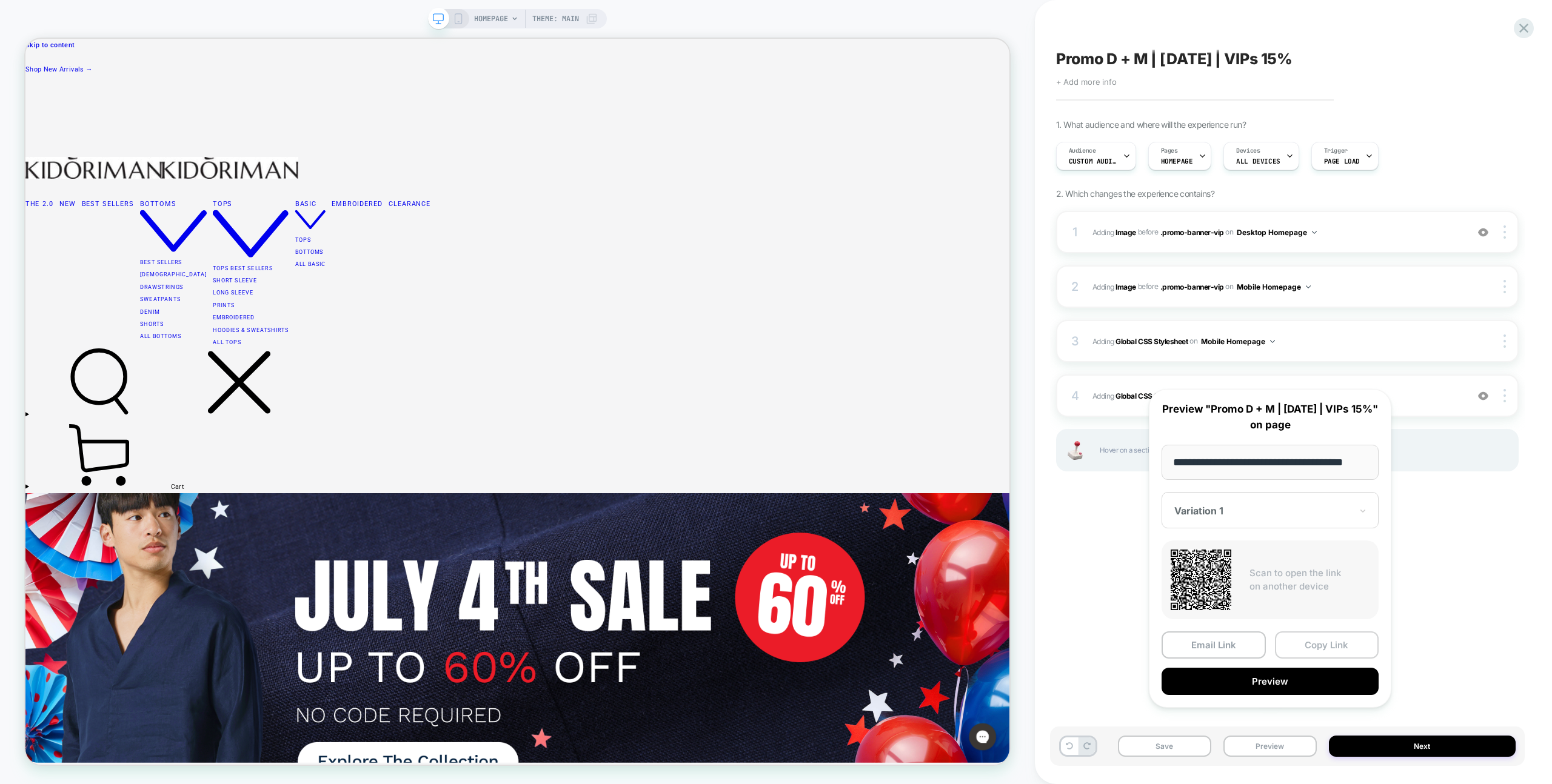 scroll, scrollTop: 0, scrollLeft: 14, axis: horizontal 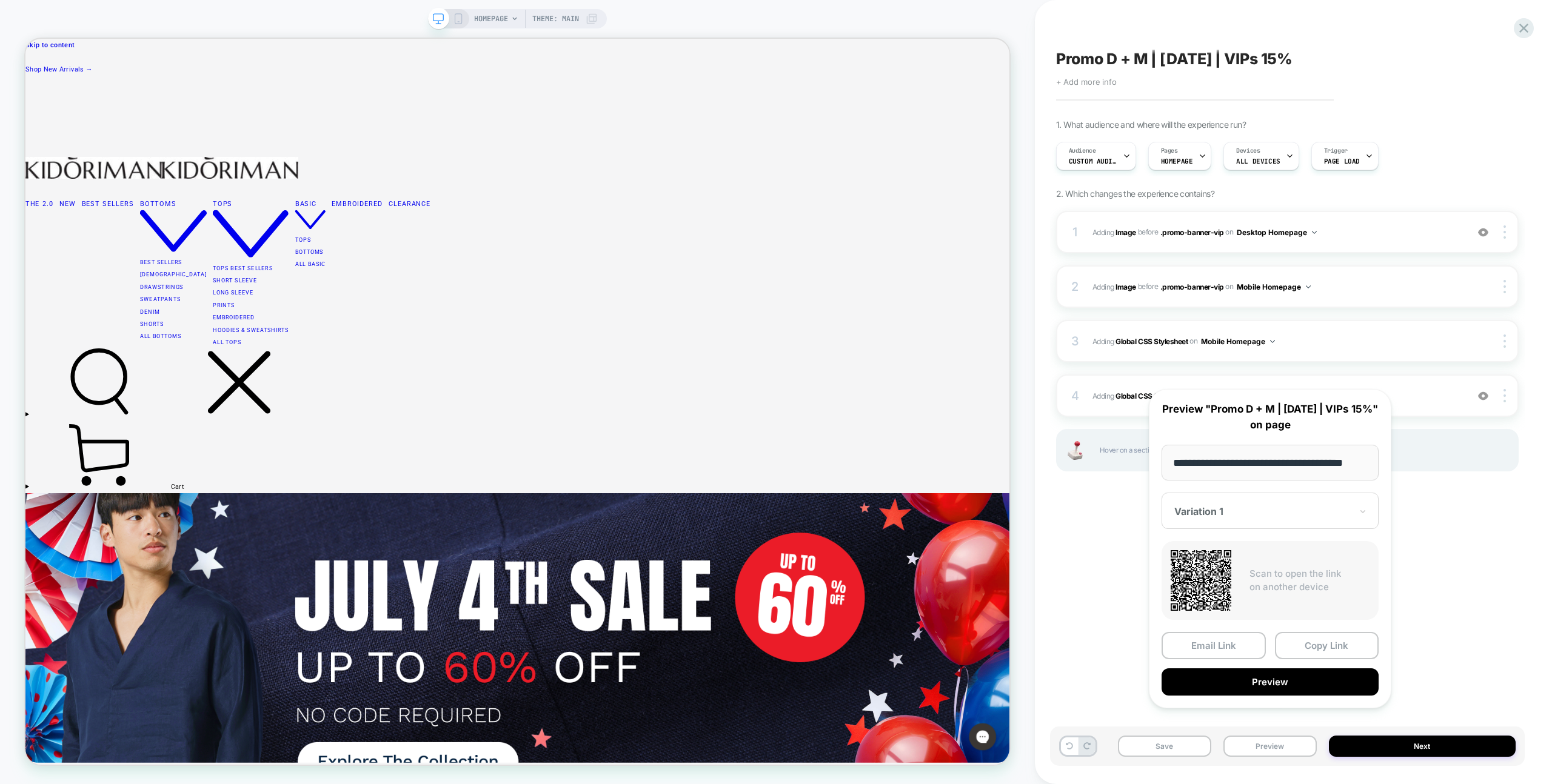 drag, startPoint x: 1331, startPoint y: 649, endPoint x: 1314, endPoint y: 649, distance: 17 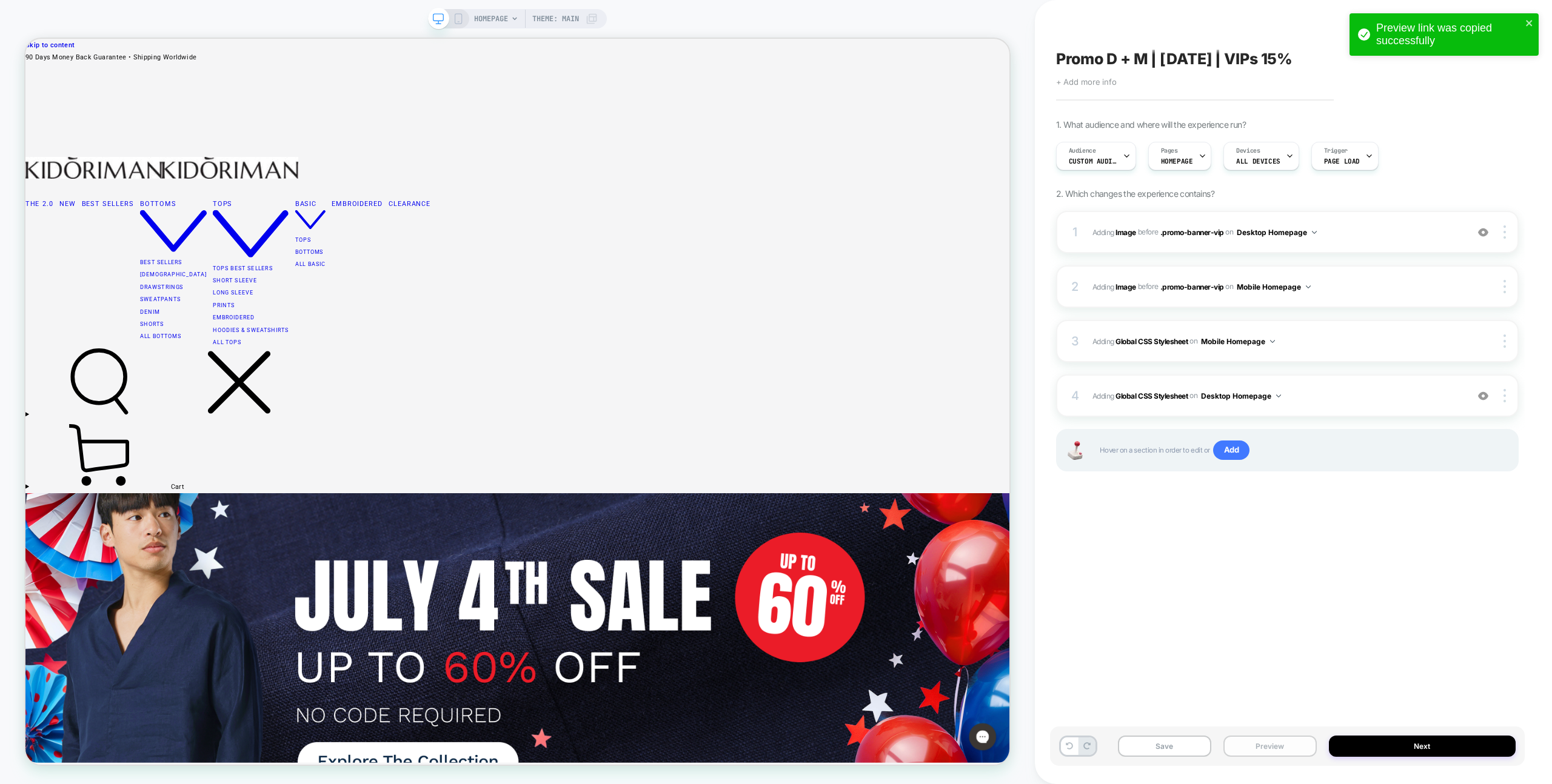 click on "Preview" at bounding box center (1270, 746) 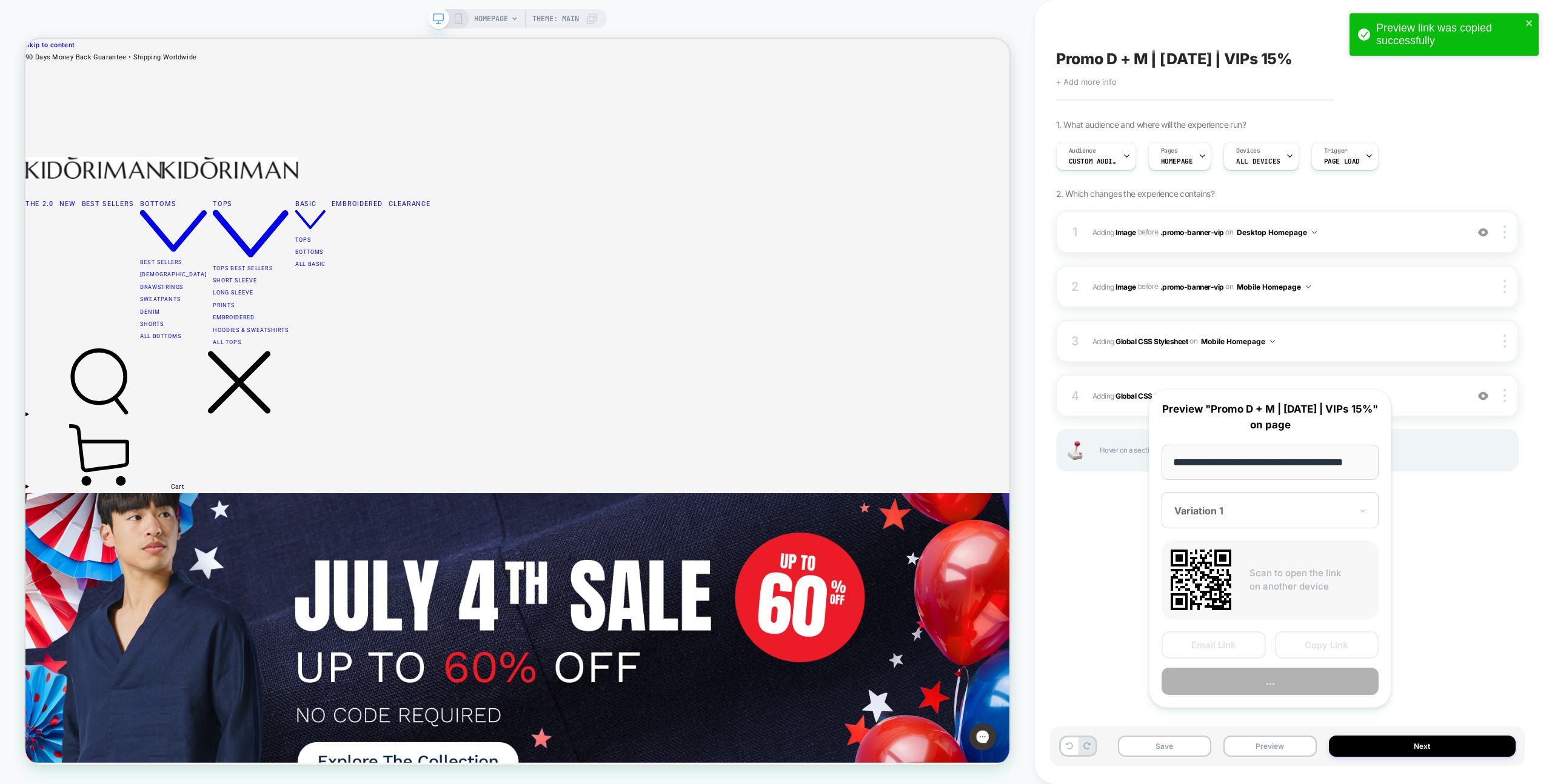 scroll, scrollTop: 0, scrollLeft: 14, axis: horizontal 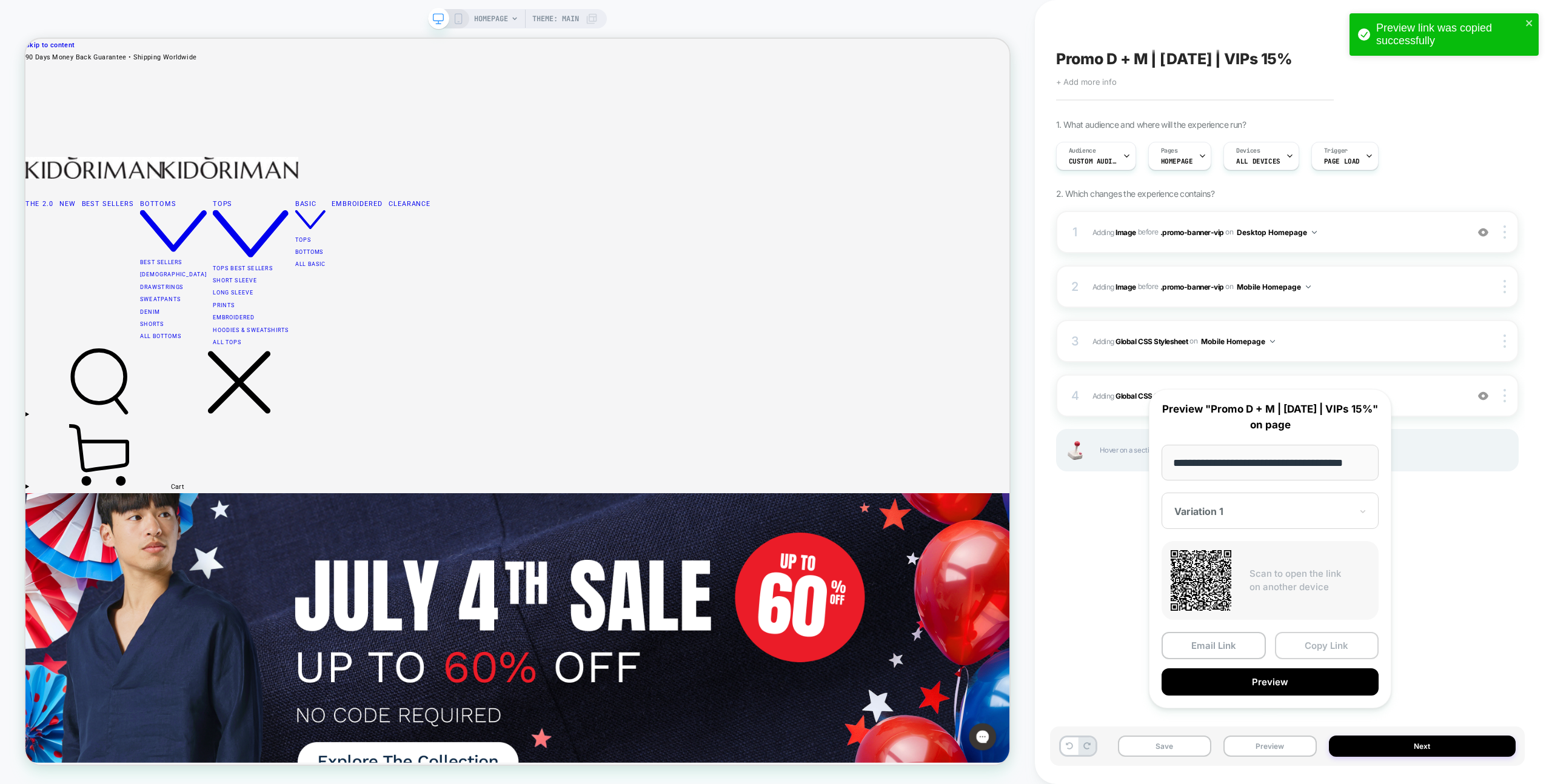 click on "Copy Link" at bounding box center (1327, 645) 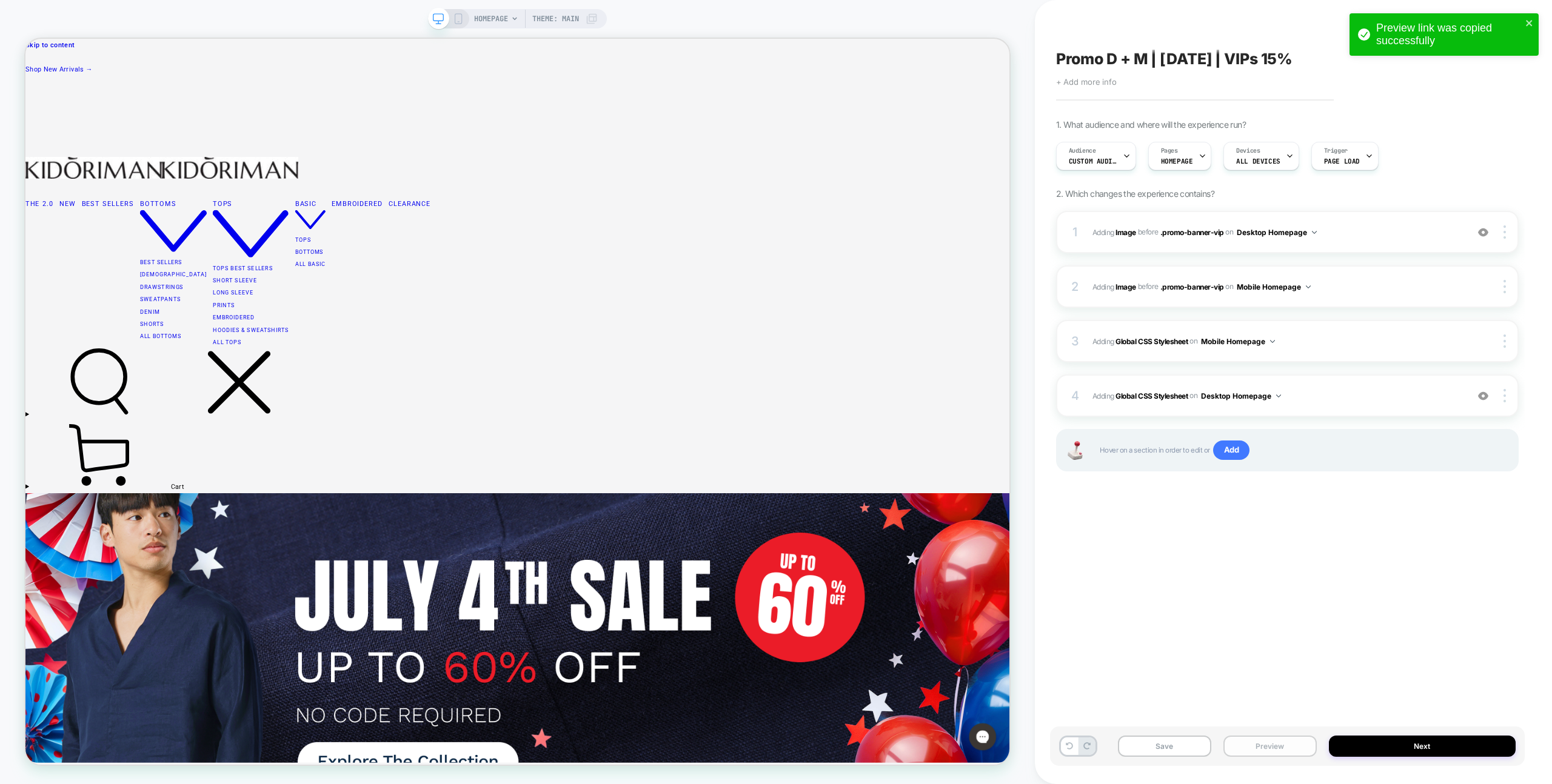 click on "Preview" at bounding box center (1270, 746) 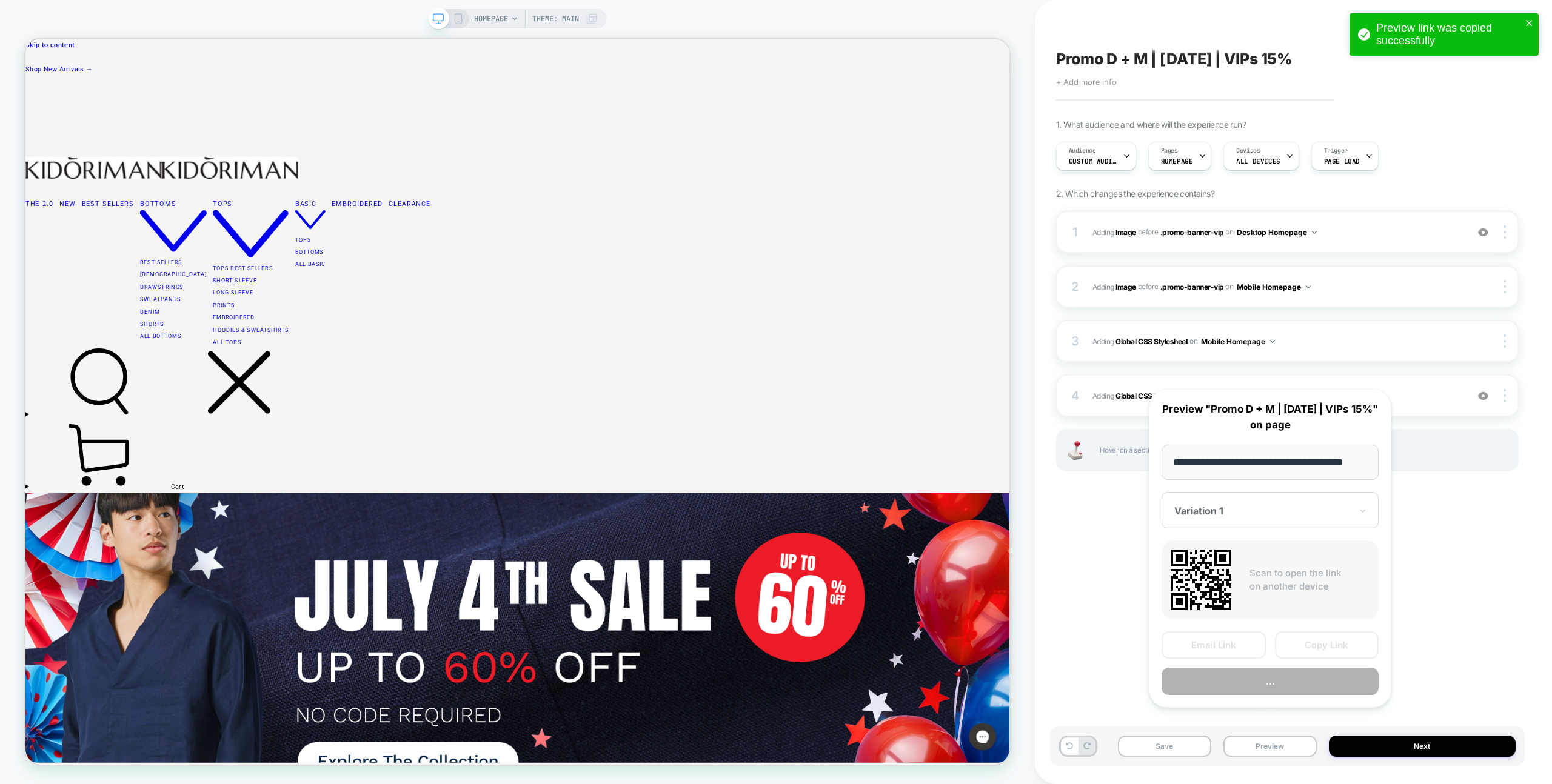 scroll, scrollTop: 0, scrollLeft: 14, axis: horizontal 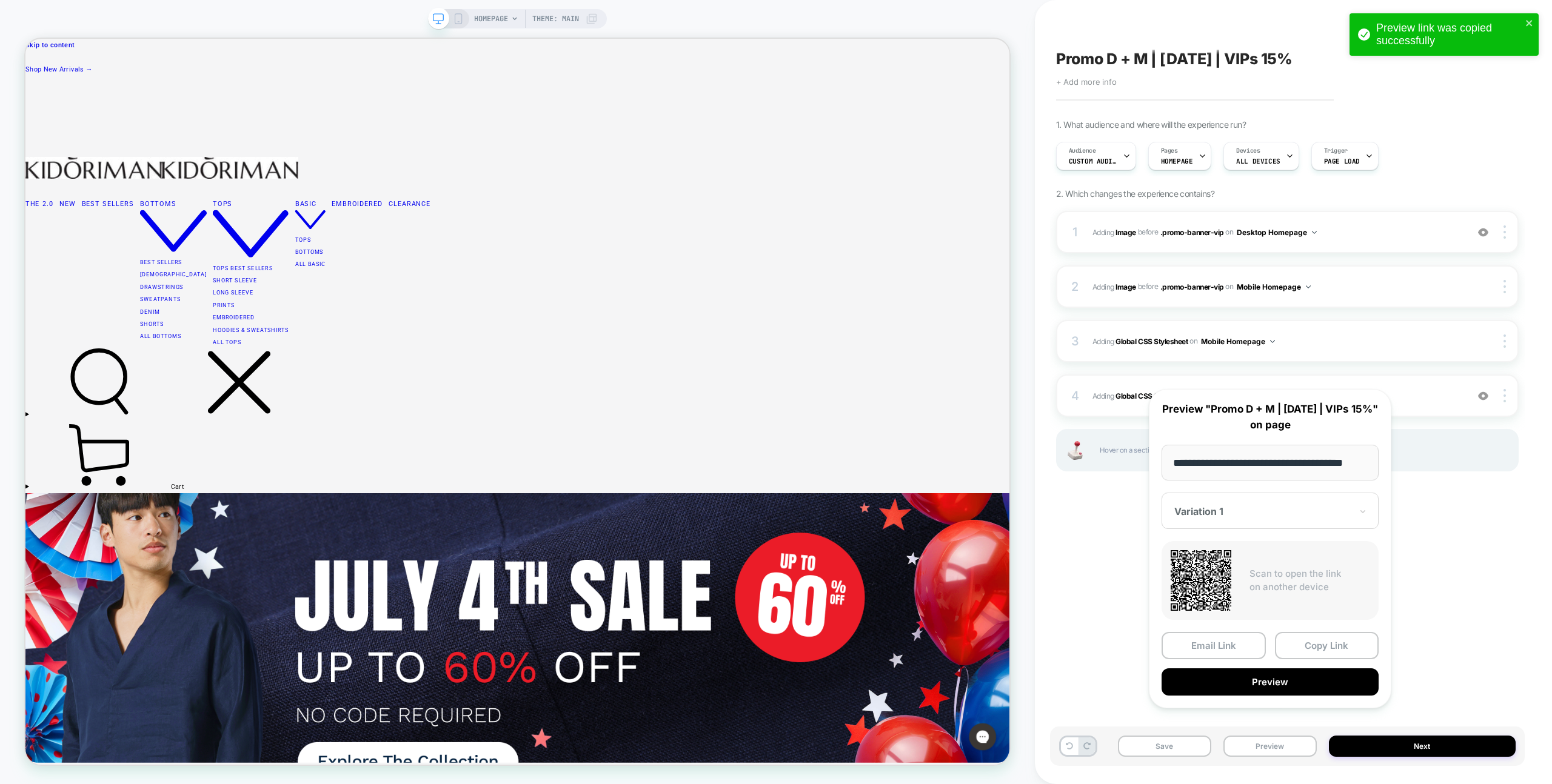 click on "Copy Link" at bounding box center (1327, 645) 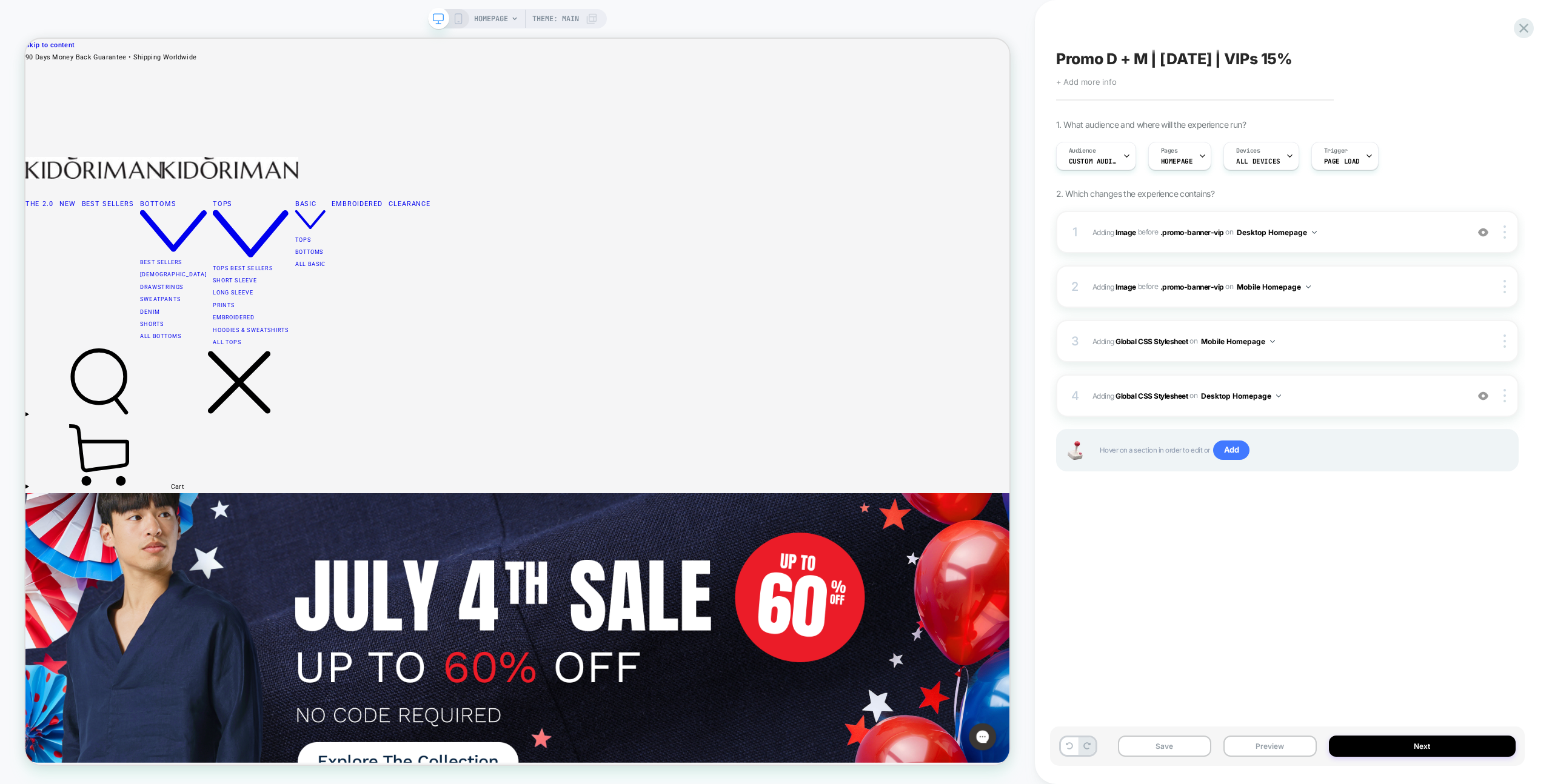 click on "Save Preview Next" at bounding box center [1287, 746] 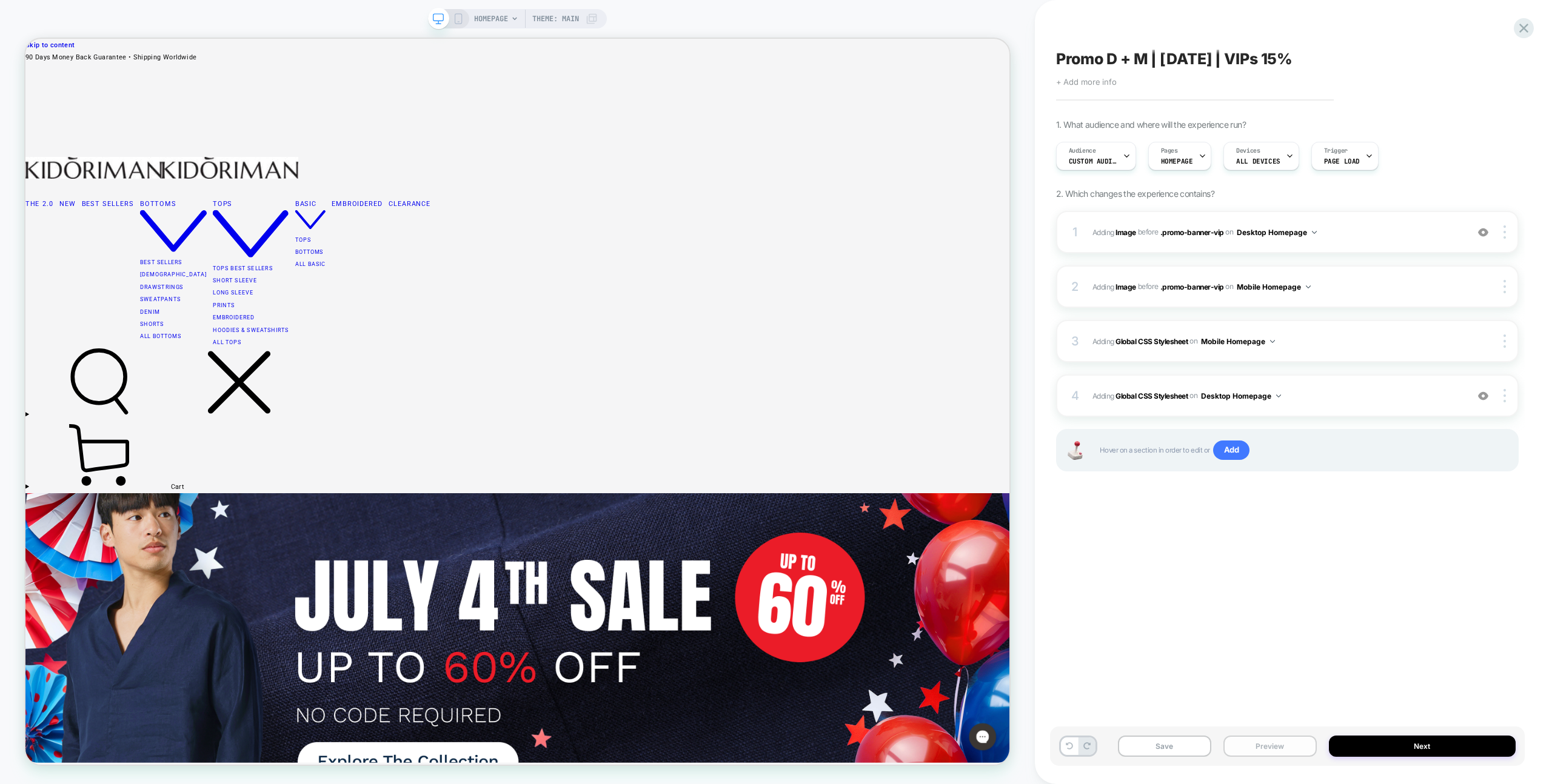 click on "Preview" at bounding box center (1270, 746) 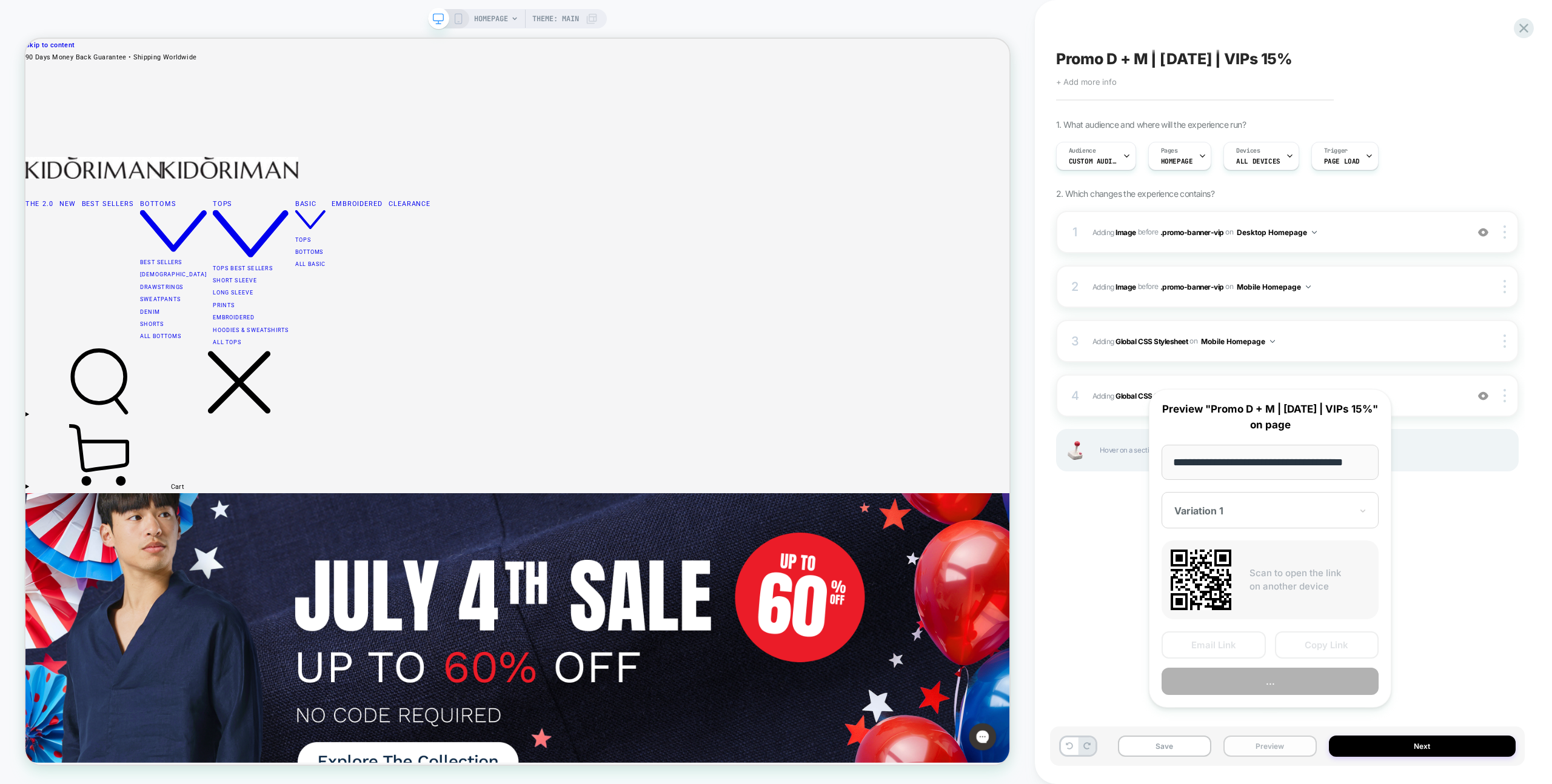 scroll, scrollTop: 0, scrollLeft: 14, axis: horizontal 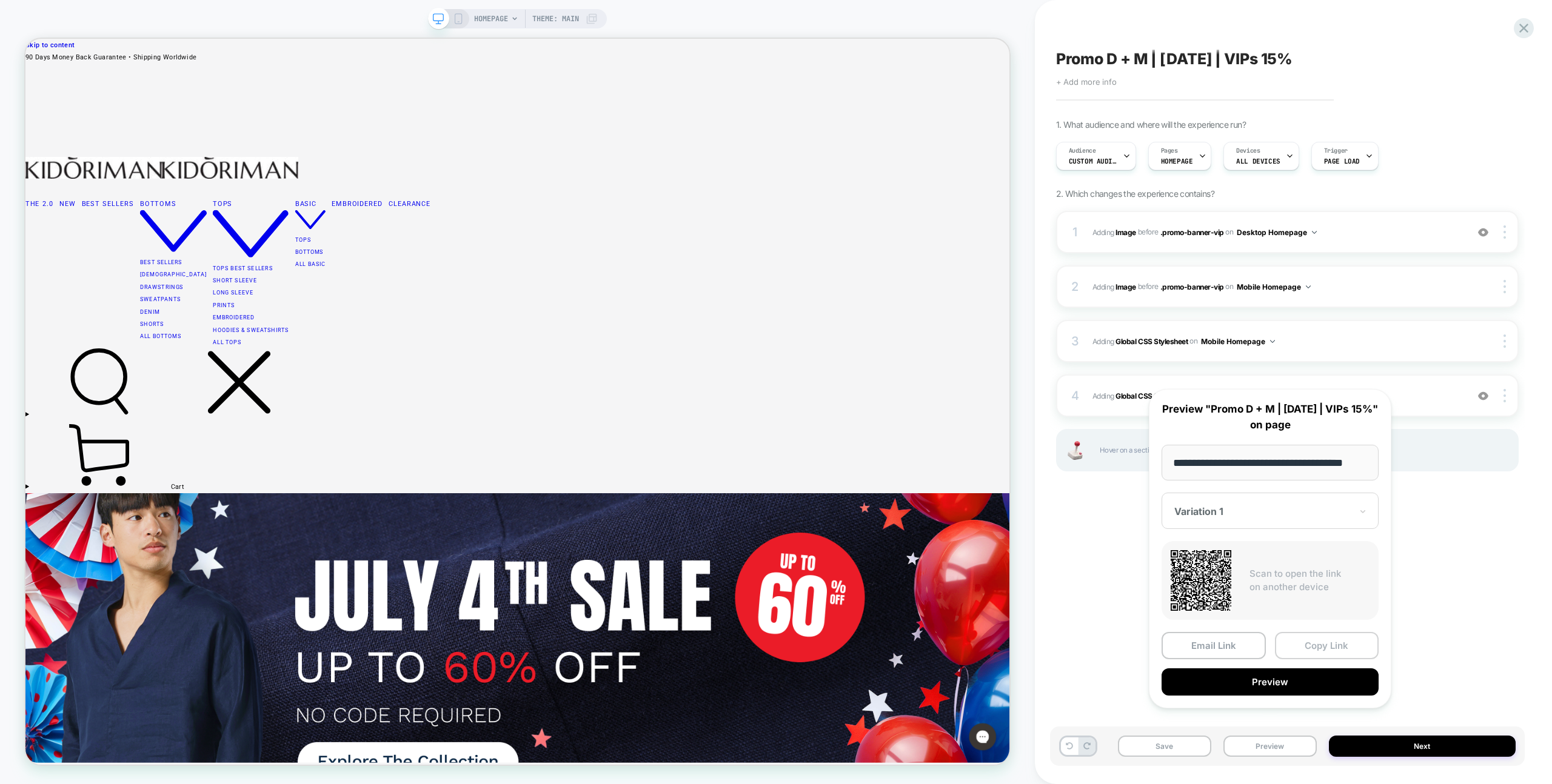 click on "Copy Link" at bounding box center (1327, 645) 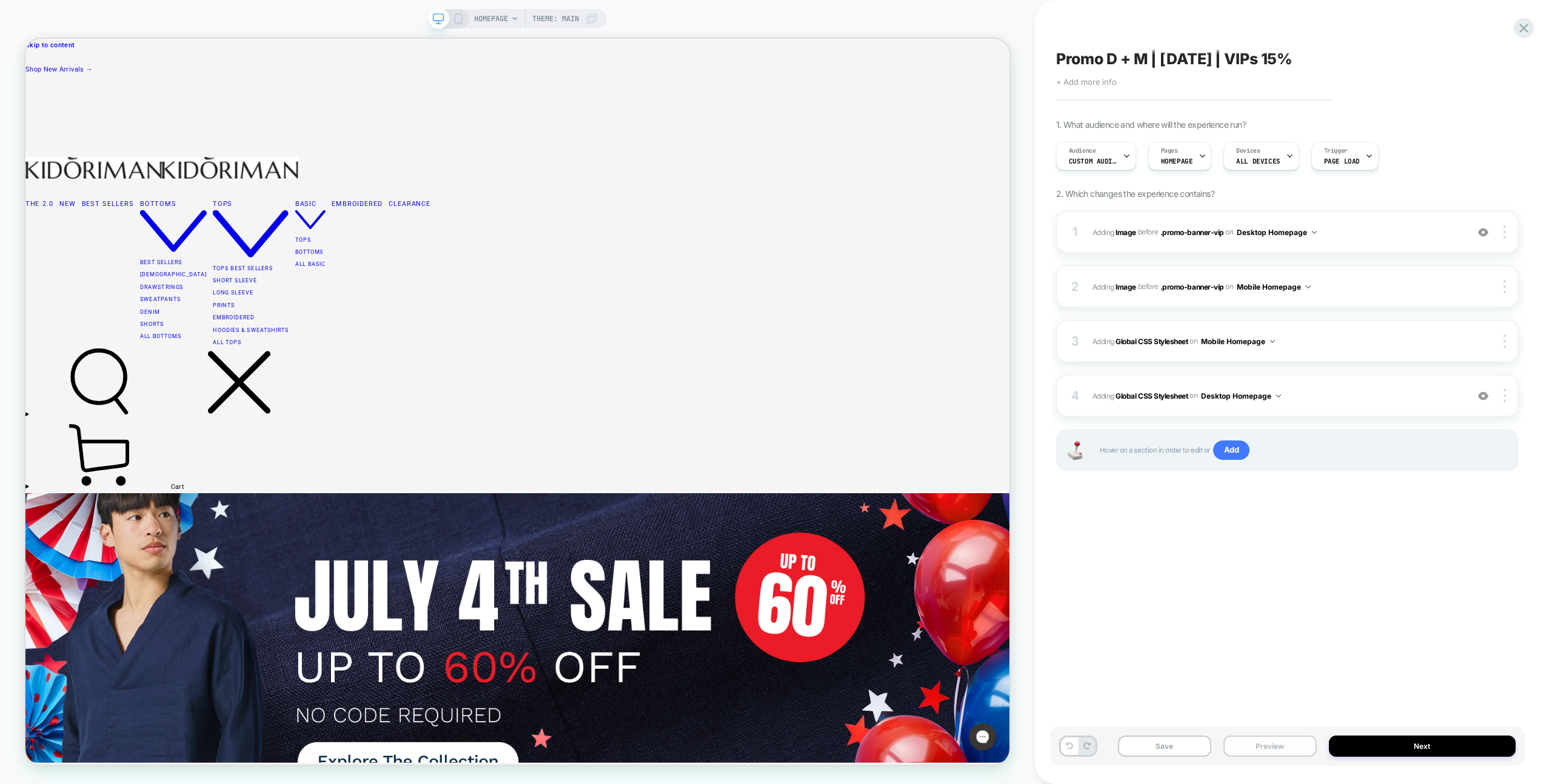 click on "Preview" at bounding box center [1270, 746] 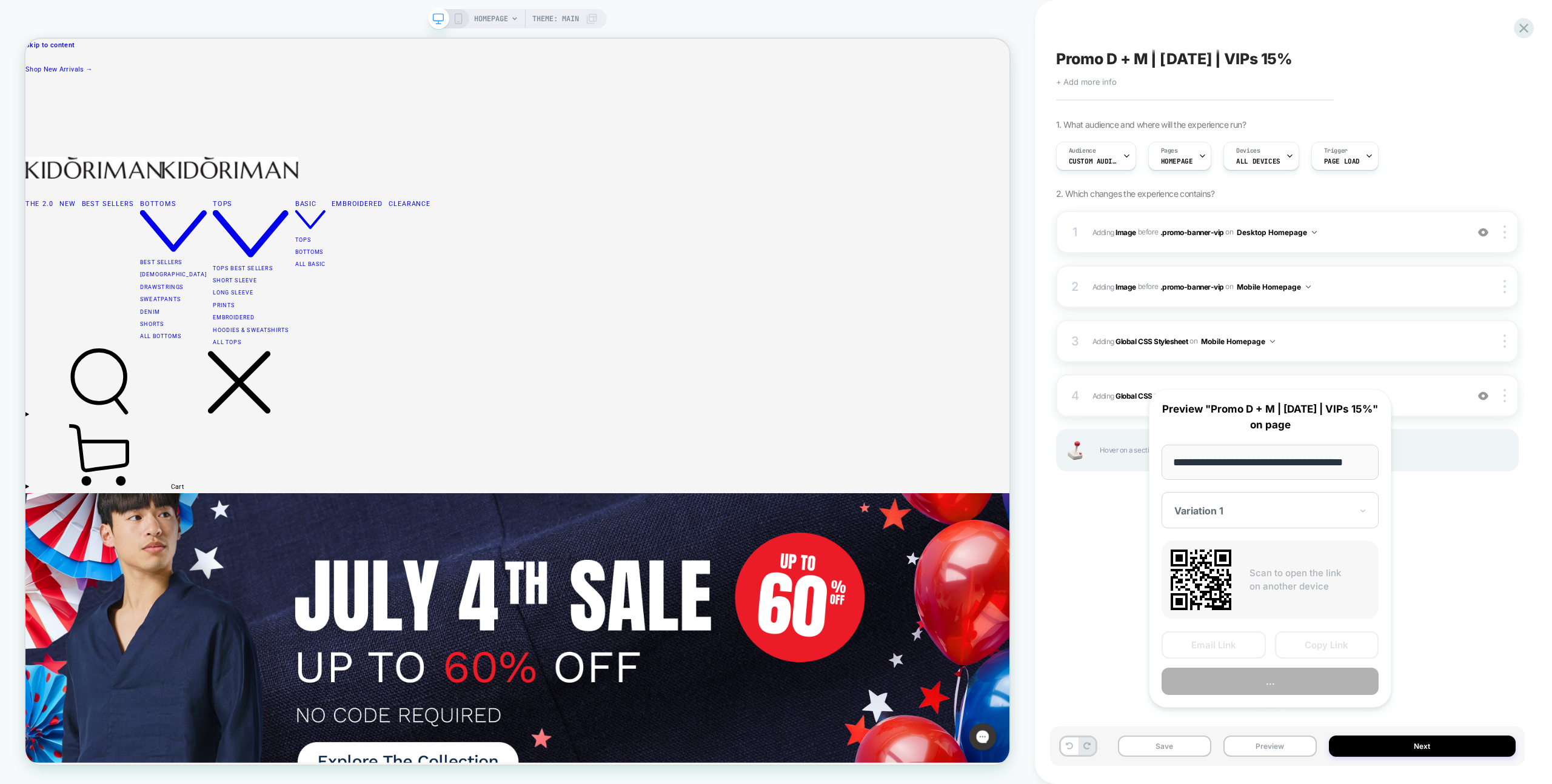 scroll, scrollTop: 0, scrollLeft: 14, axis: horizontal 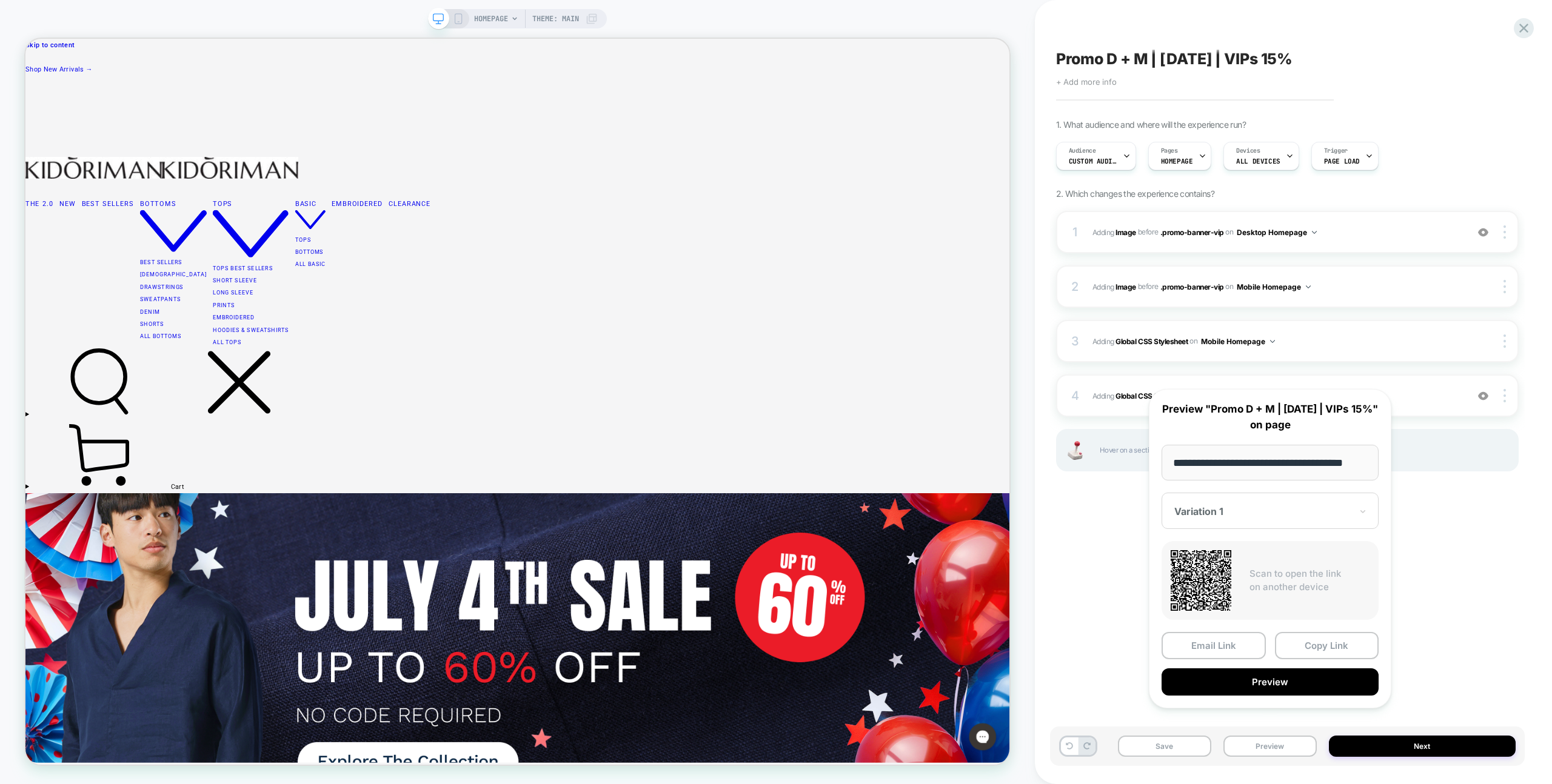 click on "Copy Link" at bounding box center [1327, 645] 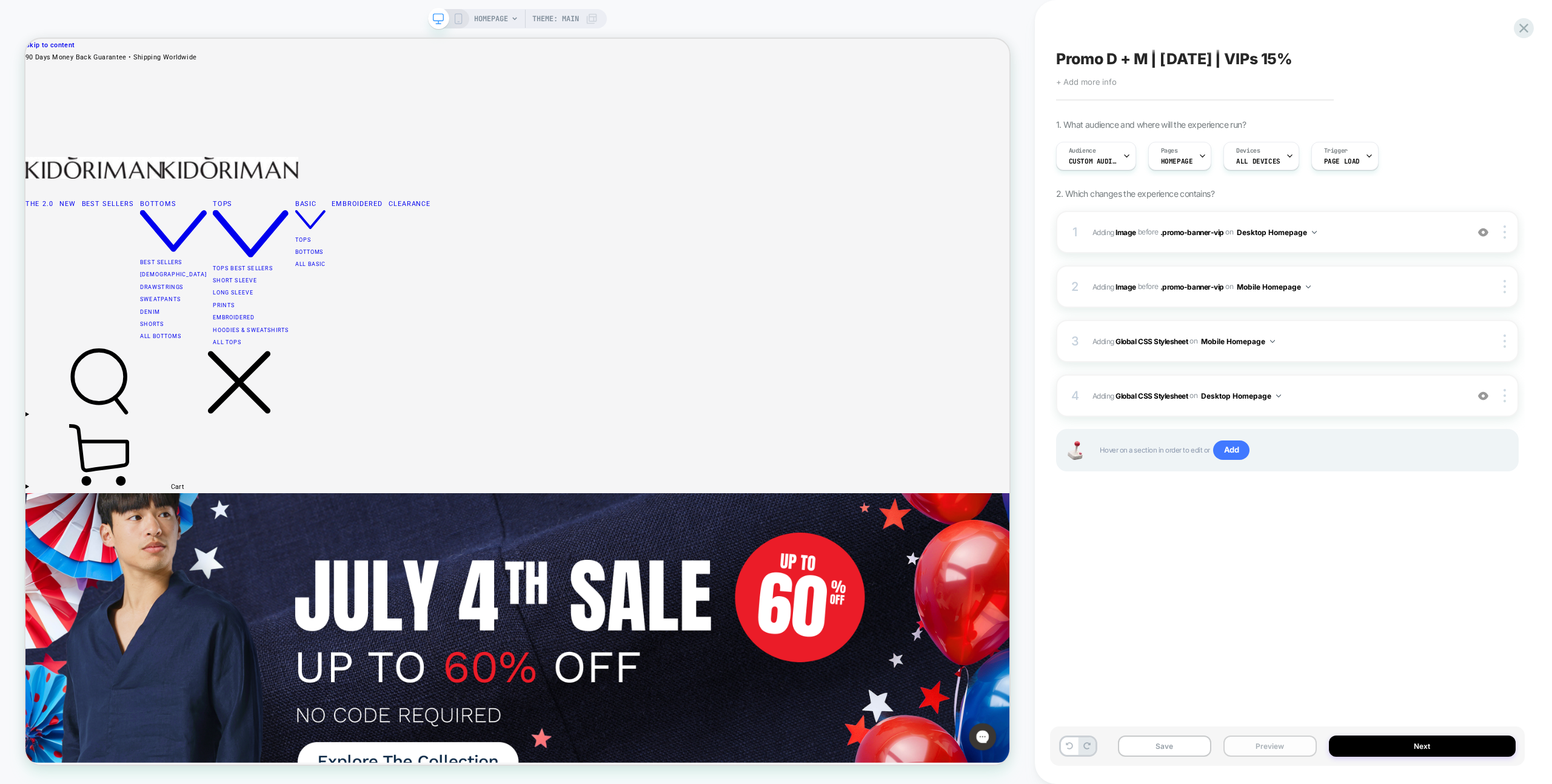 click on "Preview" at bounding box center [1270, 746] 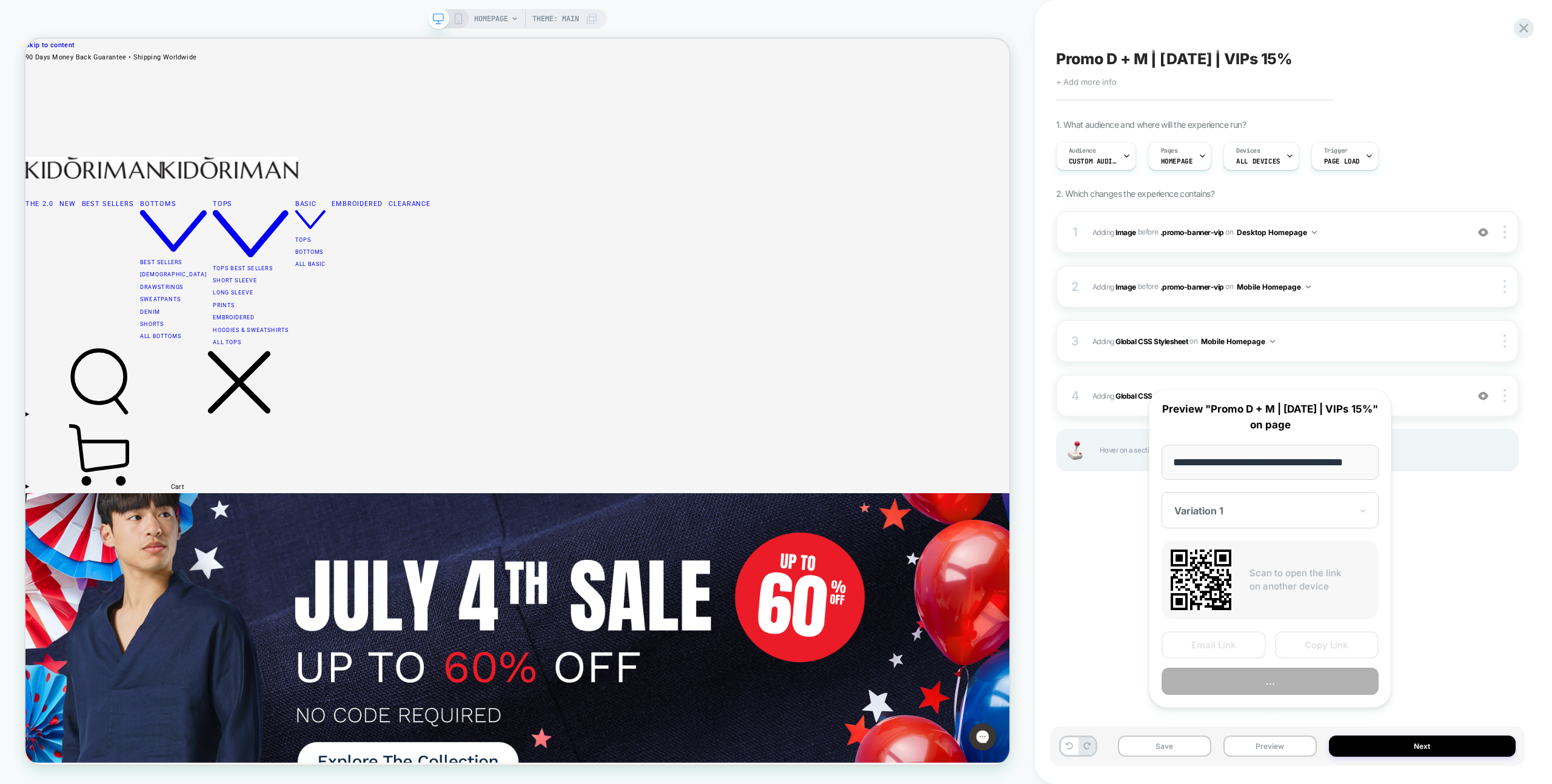 scroll, scrollTop: 0, scrollLeft: 14, axis: horizontal 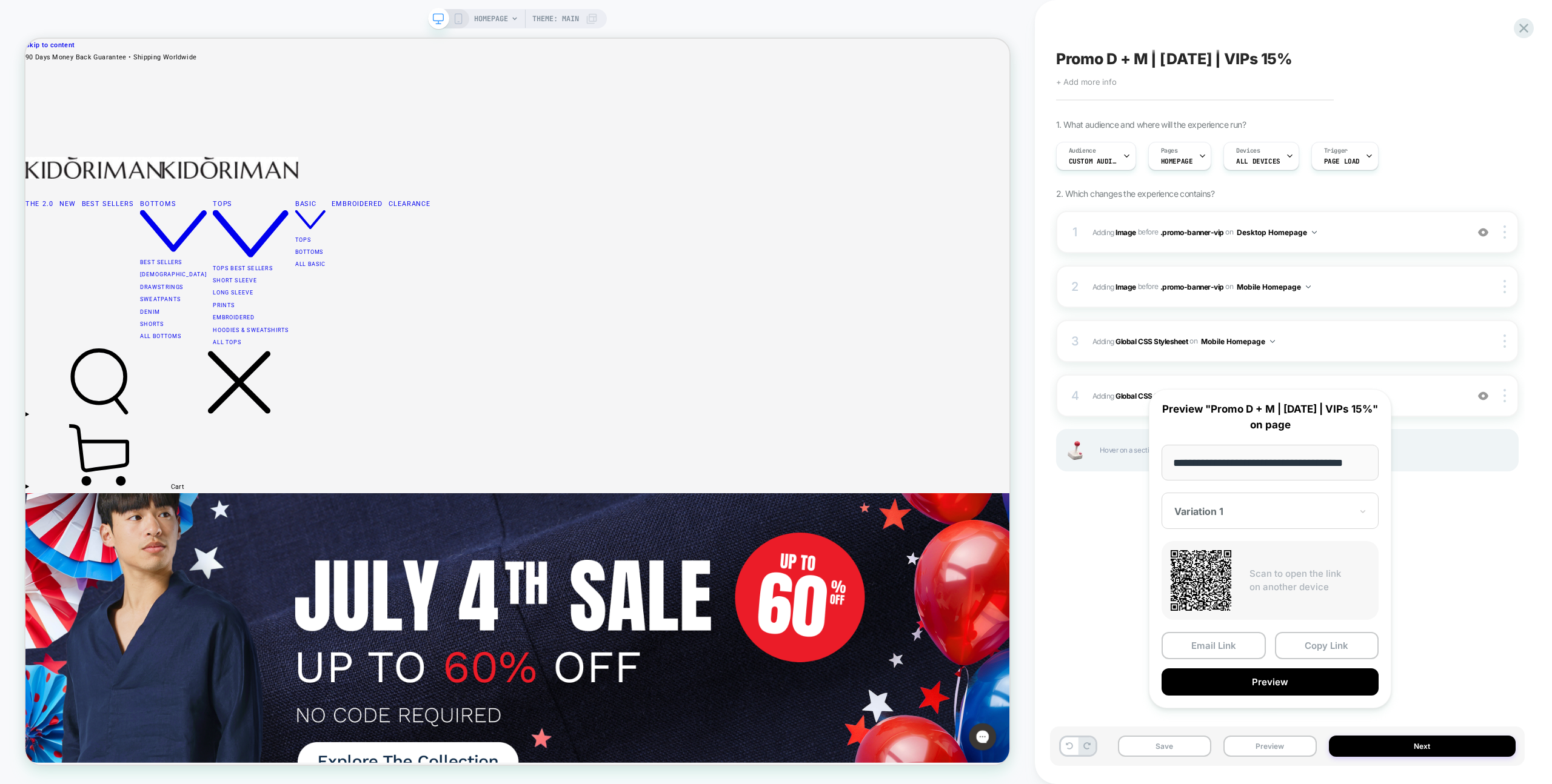 click on "Copy Link" at bounding box center [1327, 645] 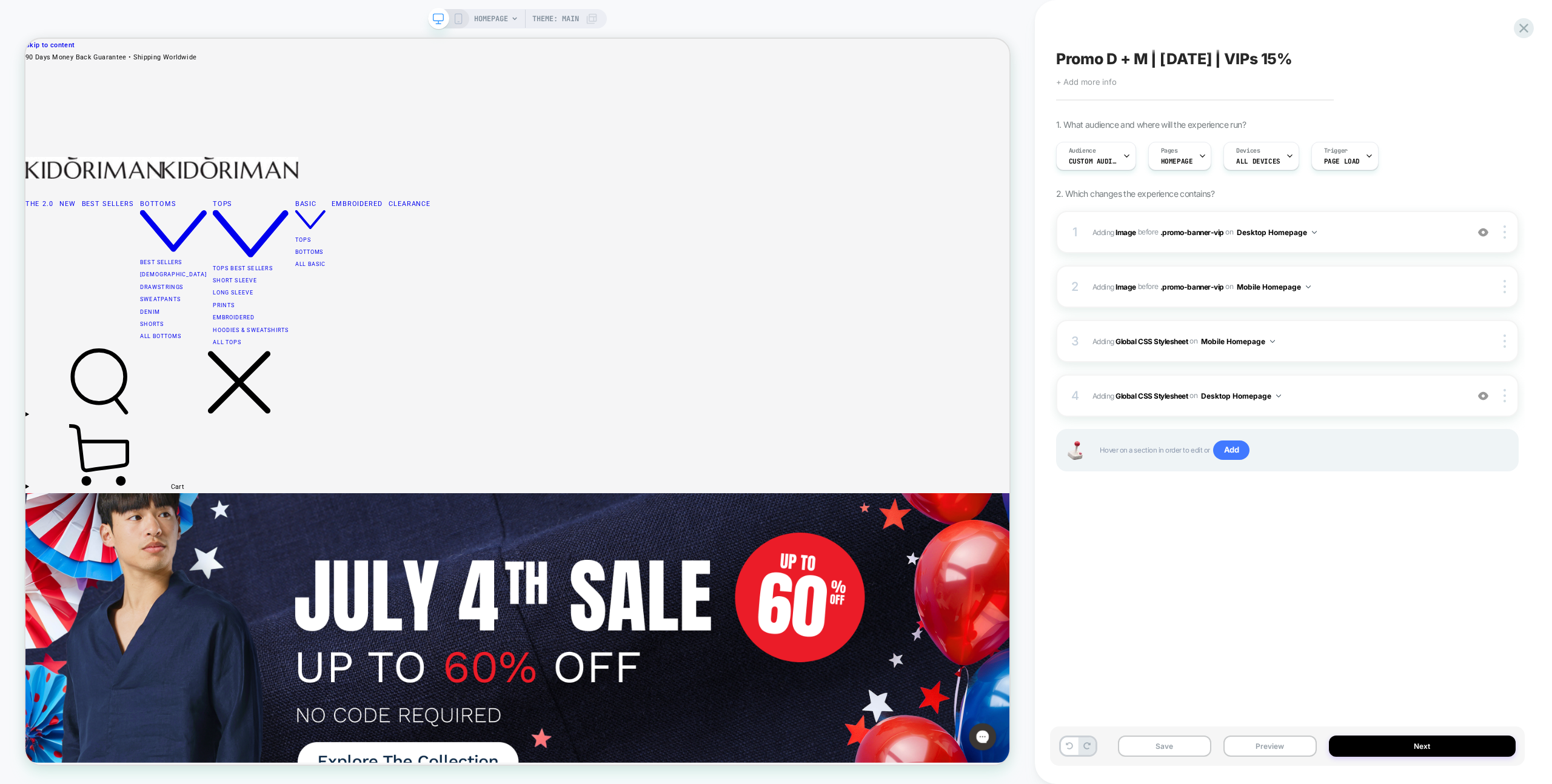 click on "Promo D + M | [DATE] | VIPs 15% Click to edit experience details + Add more info 1. What audience and where will the experience run? Audience Custom Audience Pages HOMEPAGE Devices ALL DEVICES Trigger Page Load 2. Which changes the experience contains? 1 #_loomi_addon_1750941397978_dup1750942931 Adding   Image   BEFORE .promo-banner-vip .promo-banner-vip   on Desktop Homepage Add Before Add After Duplicate Replace Position Copy CSS Selector Copy Widget Id Rename Copy to   Mobile Target   All Devices Delete Upgrade to latest 2 #_loomi_addon_1750941629684_dup1750942931 Adding   Image   BEFORE .promo-banner-vip .promo-banner-vip   on Mobile Homepage Copy CSS Selector Copy Widget Id Rename Copy to   Desktop Target   All Devices Delete Upgrade to latest 3 Adding   Global CSS Stylesheet   on Mobile Homepage Copy to   Desktop Target   All Devices Delete 4 Adding   Global CSS Stylesheet   on Desktop Homepage Add Before Add After Copy to   Mobile Target   All Devices Delete Hover on a section in order to edit or" at bounding box center (1287, 392) 